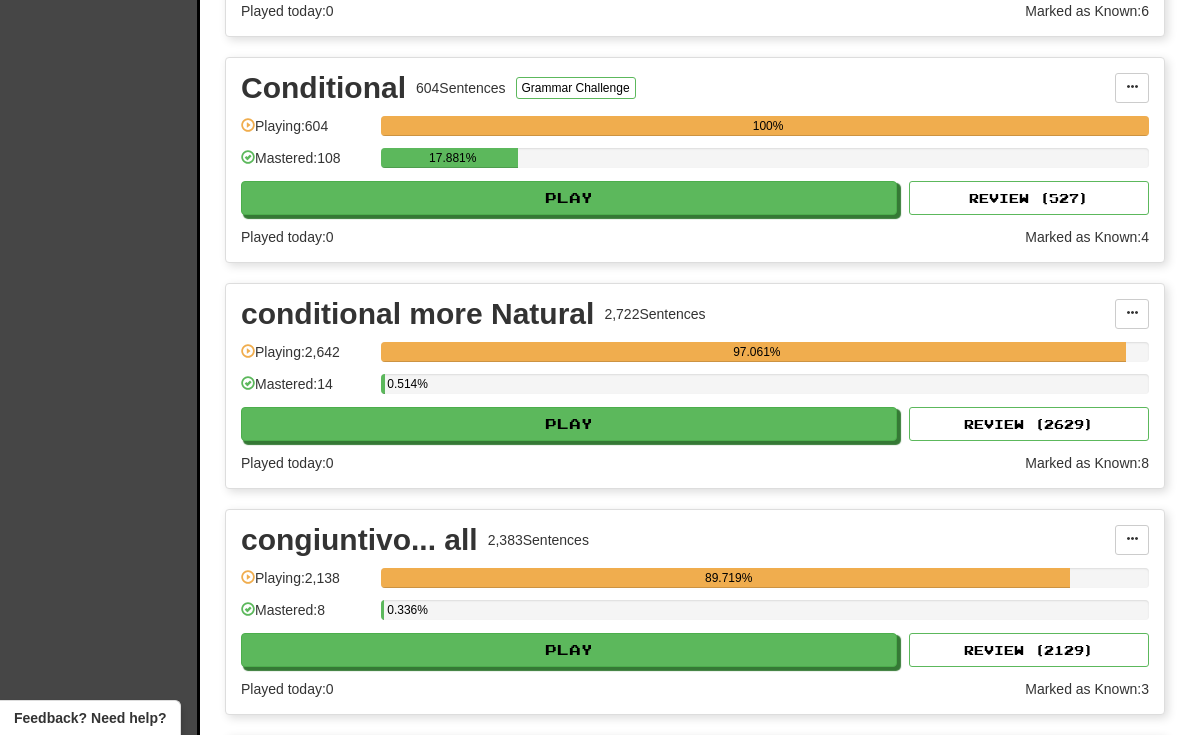 scroll, scrollTop: 1913, scrollLeft: 0, axis: vertical 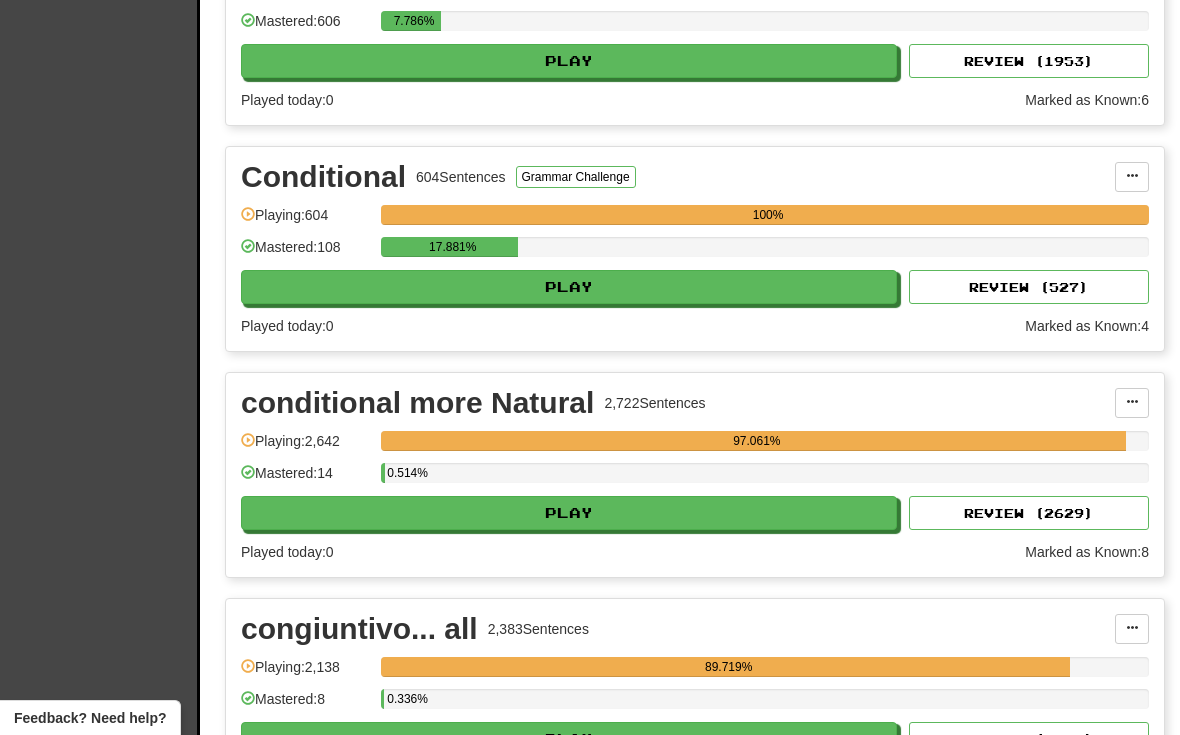 click on "Play" at bounding box center (569, 287) 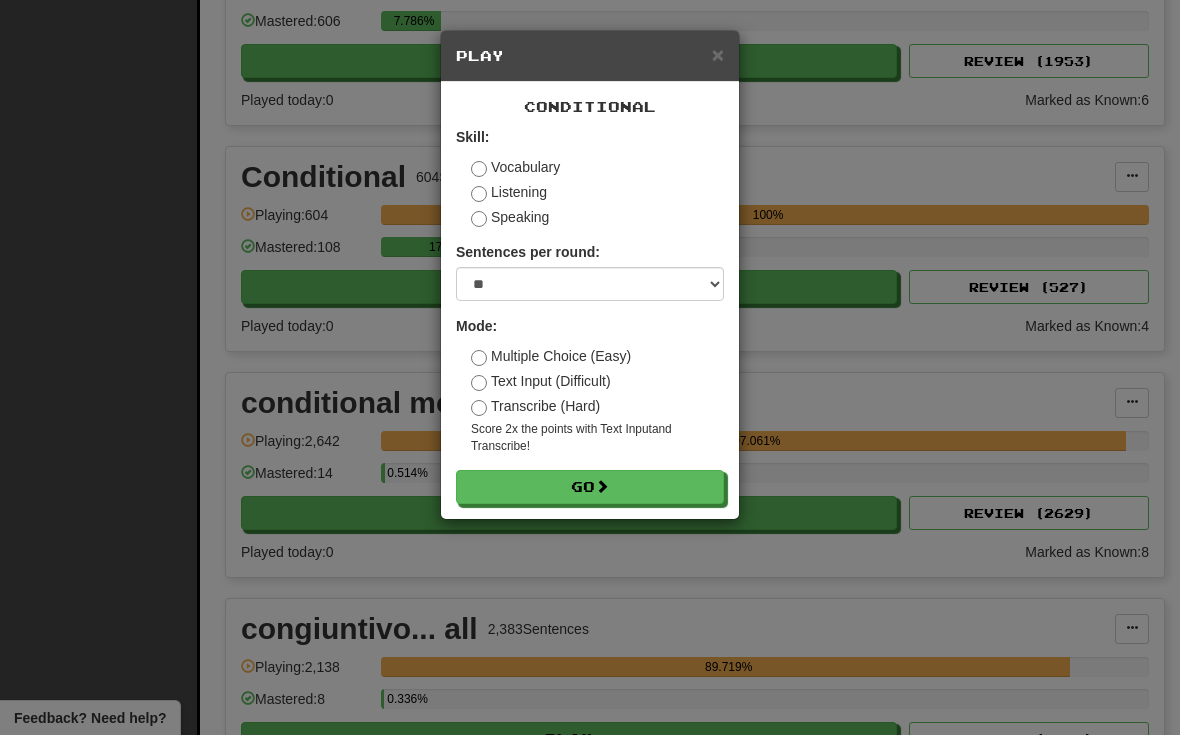 click on "Transcribe (Hard)" at bounding box center (535, 406) 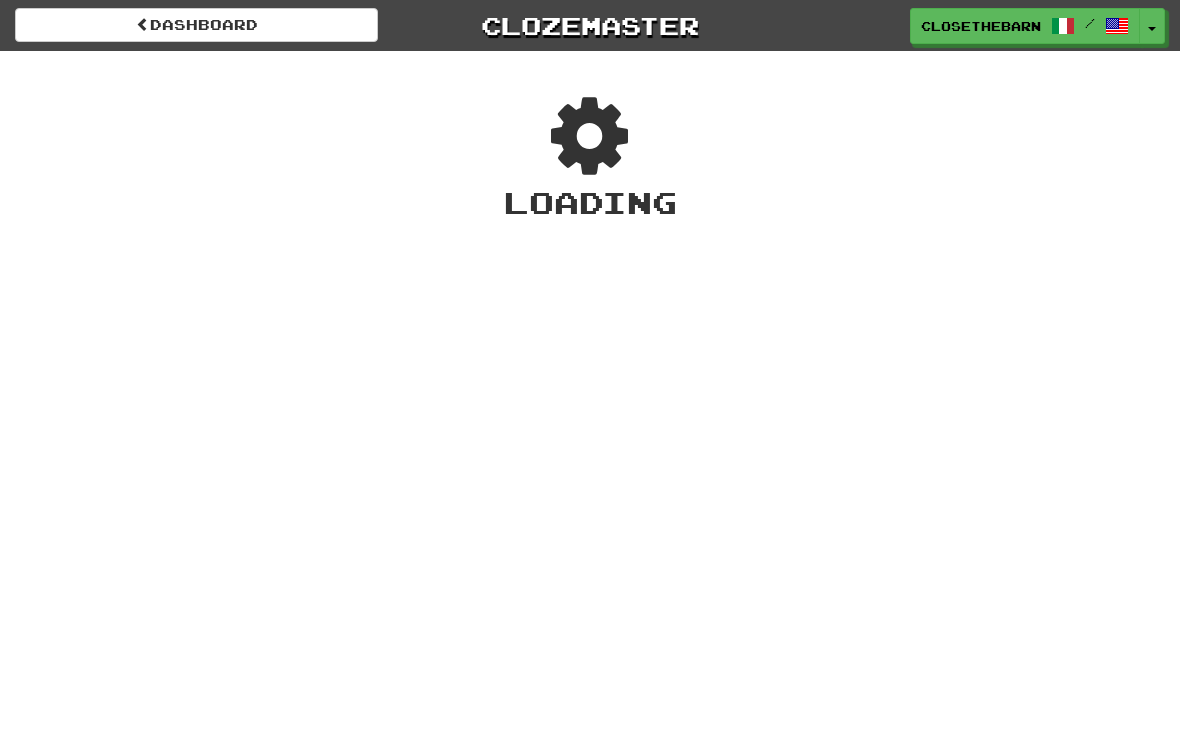 scroll, scrollTop: 0, scrollLeft: 0, axis: both 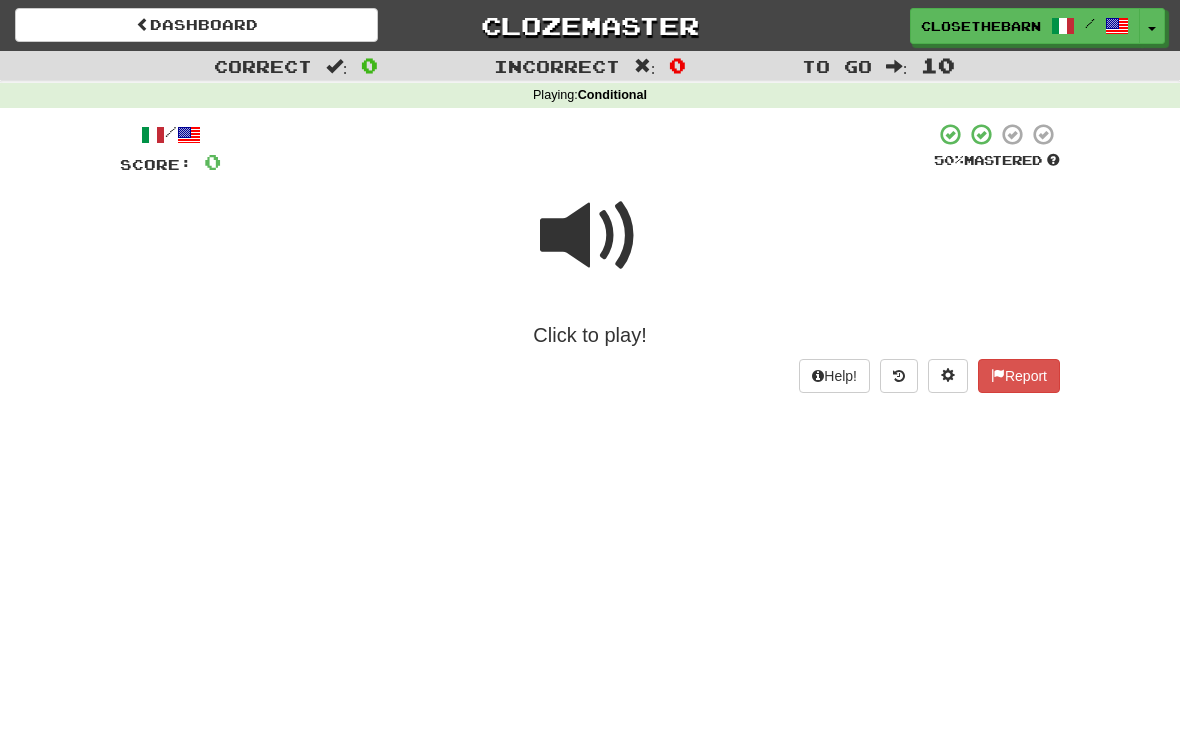 click at bounding box center (590, 236) 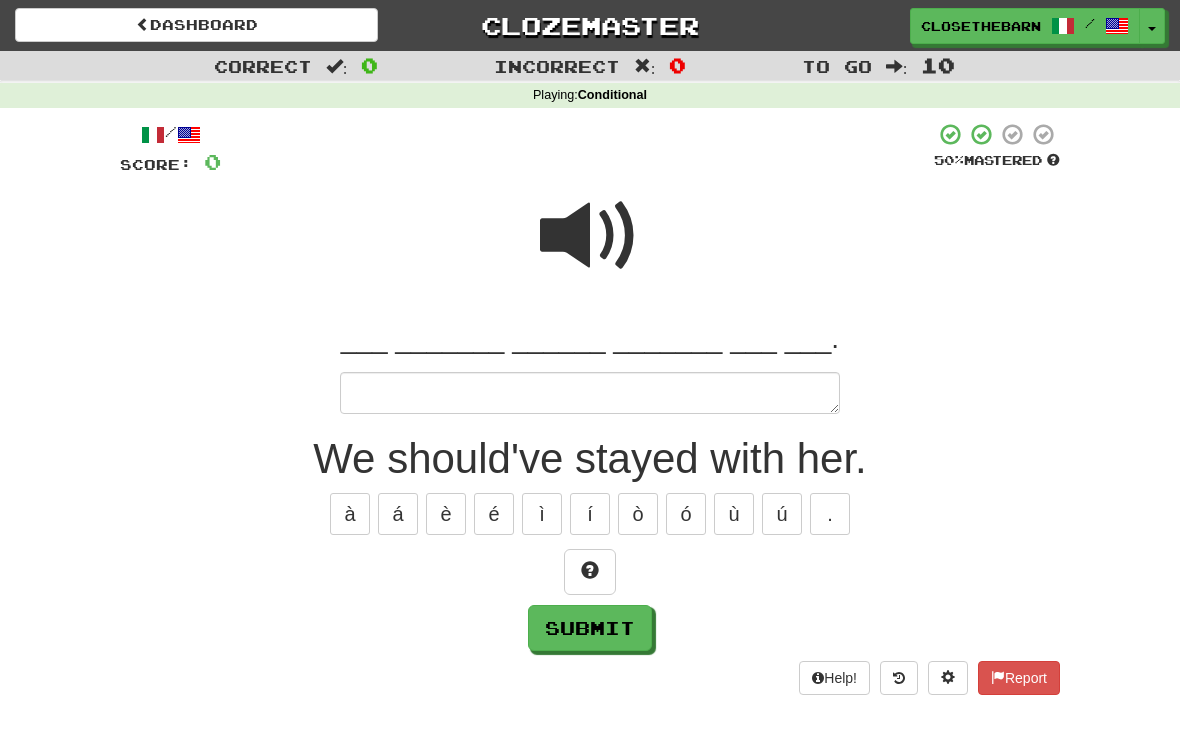 type on "*" 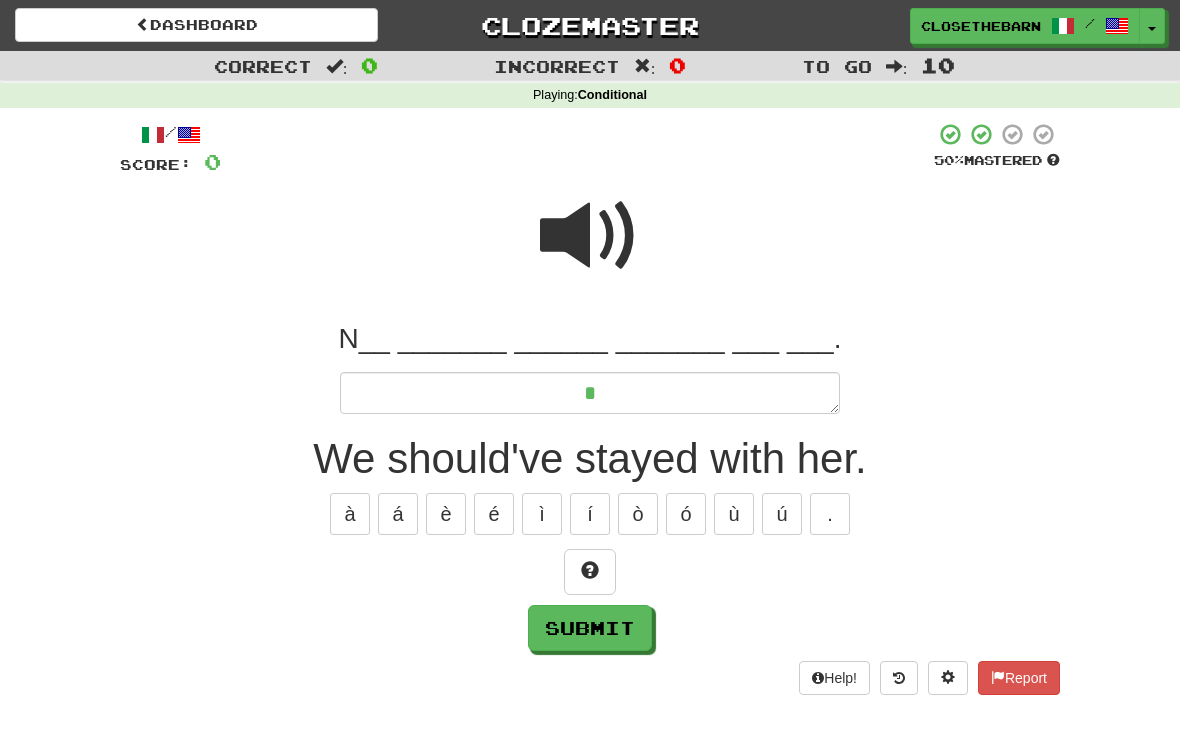 type on "*" 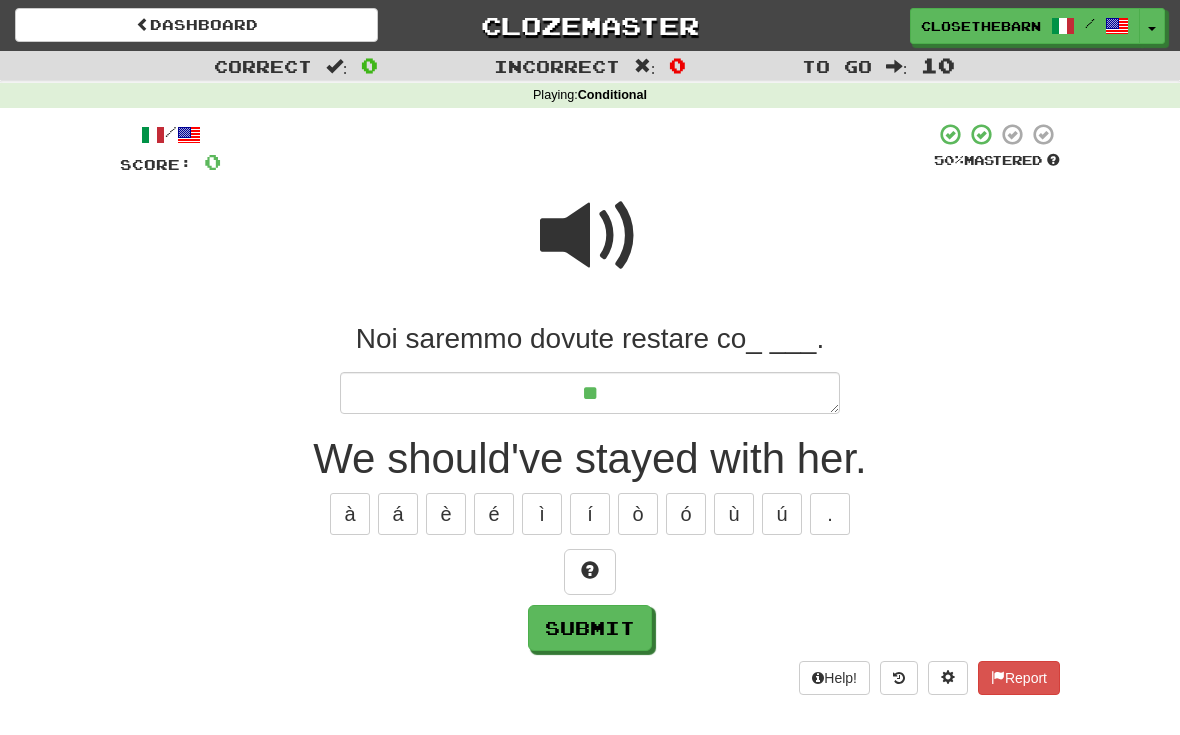 type on "*" 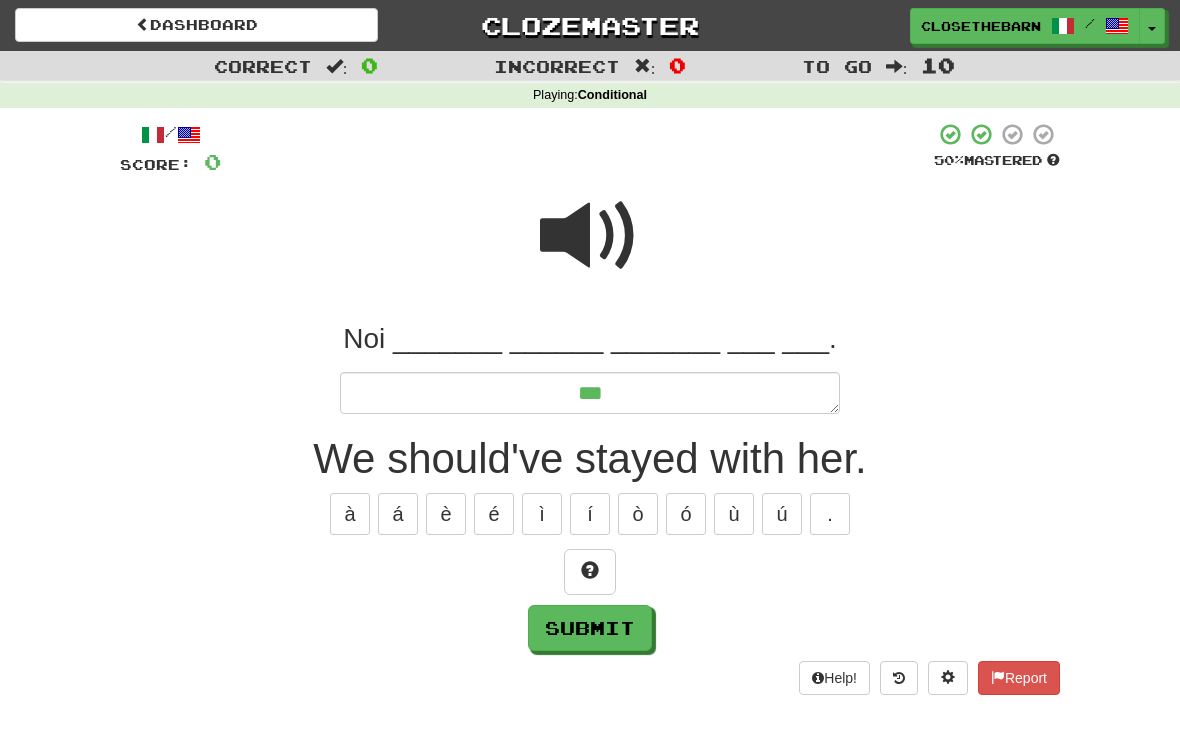 type on "*" 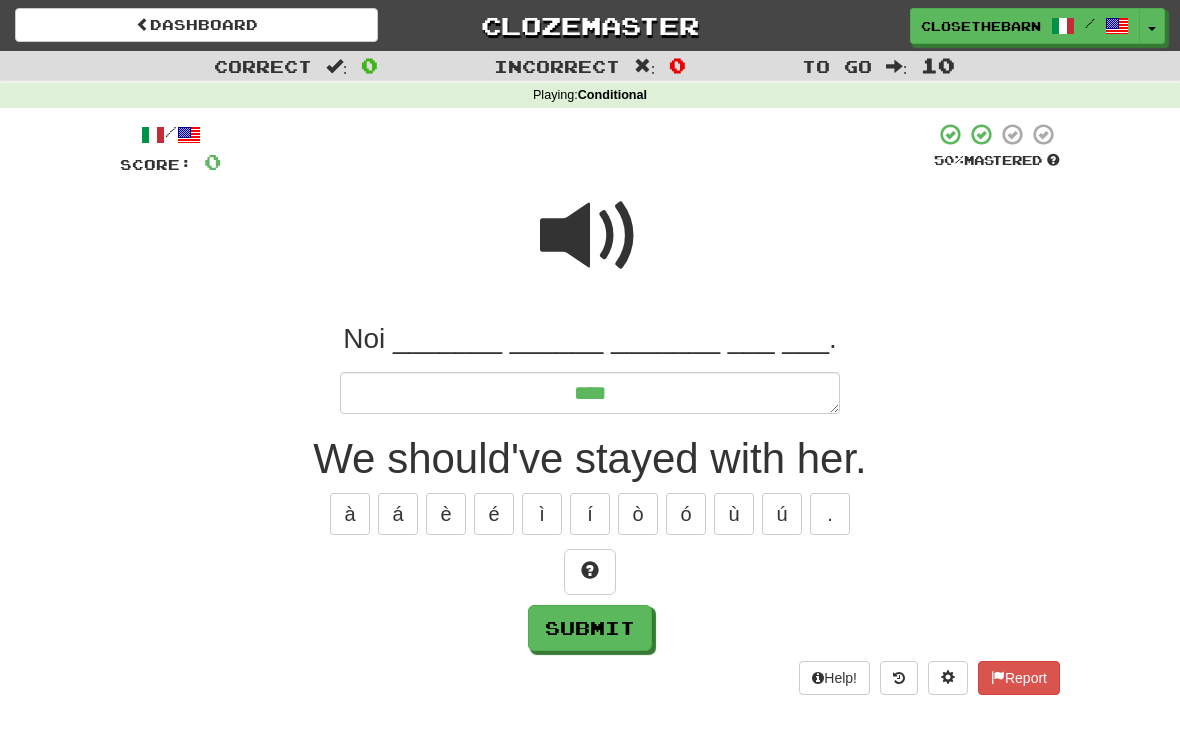 type on "*" 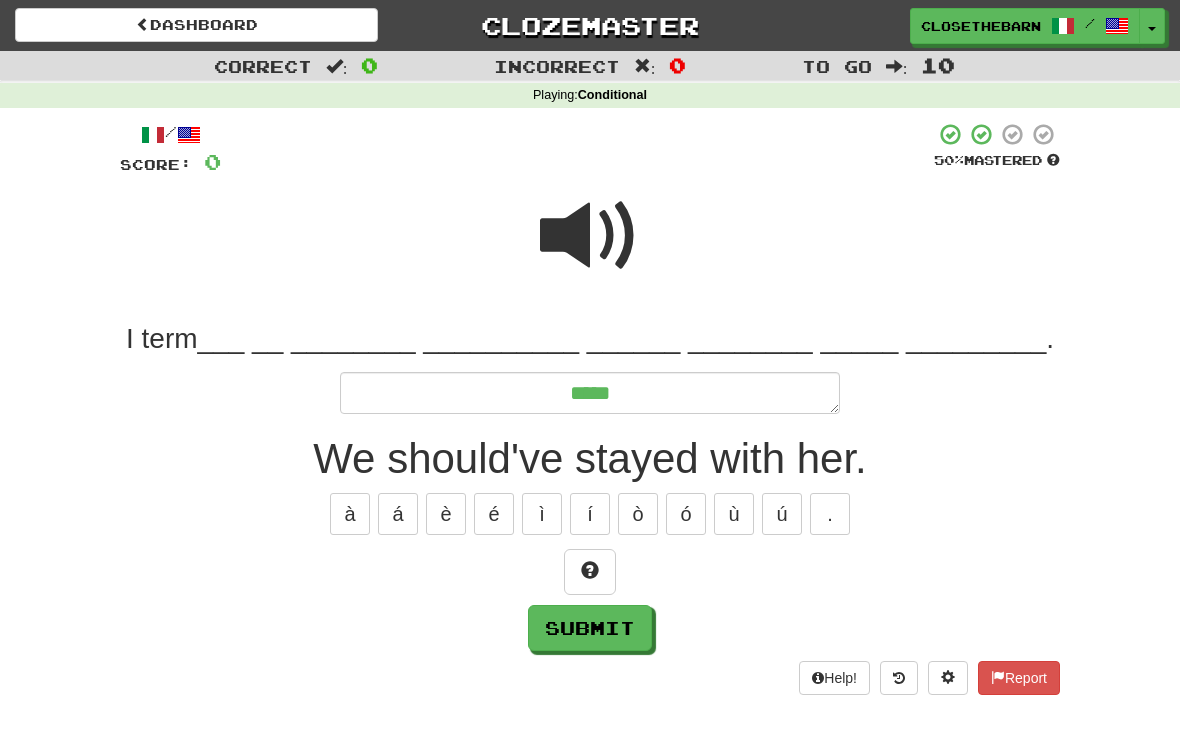 type on "*" 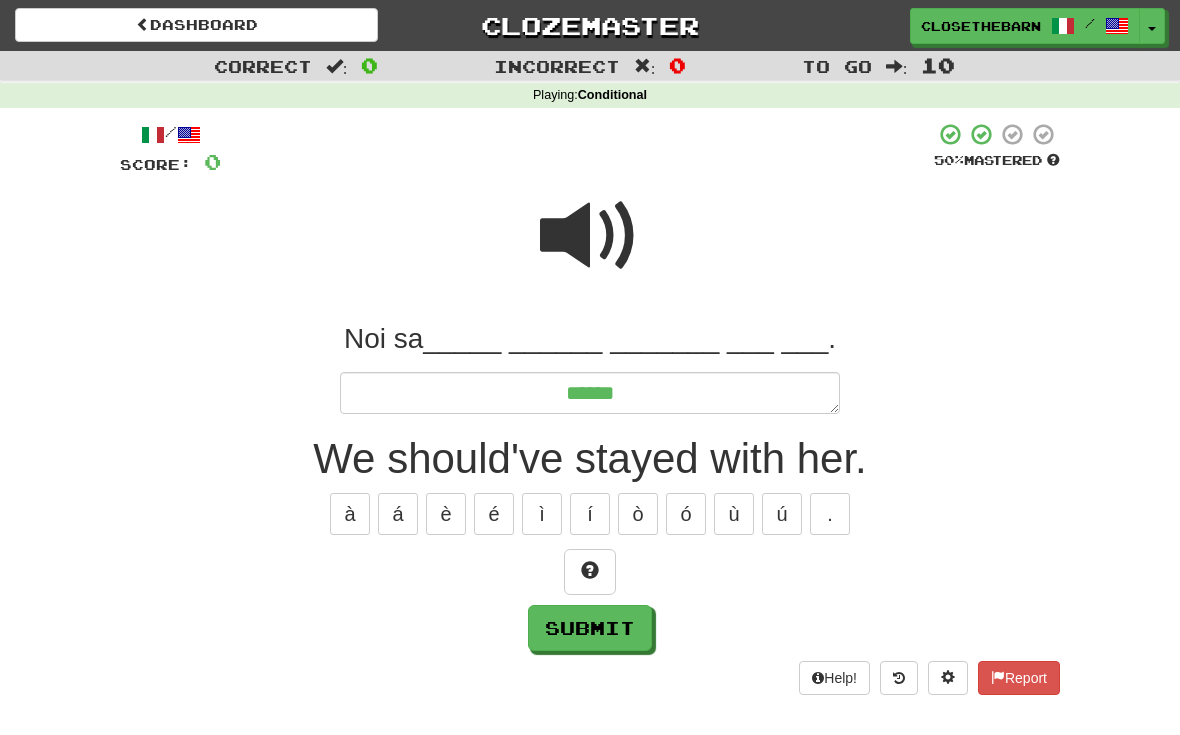 type on "*" 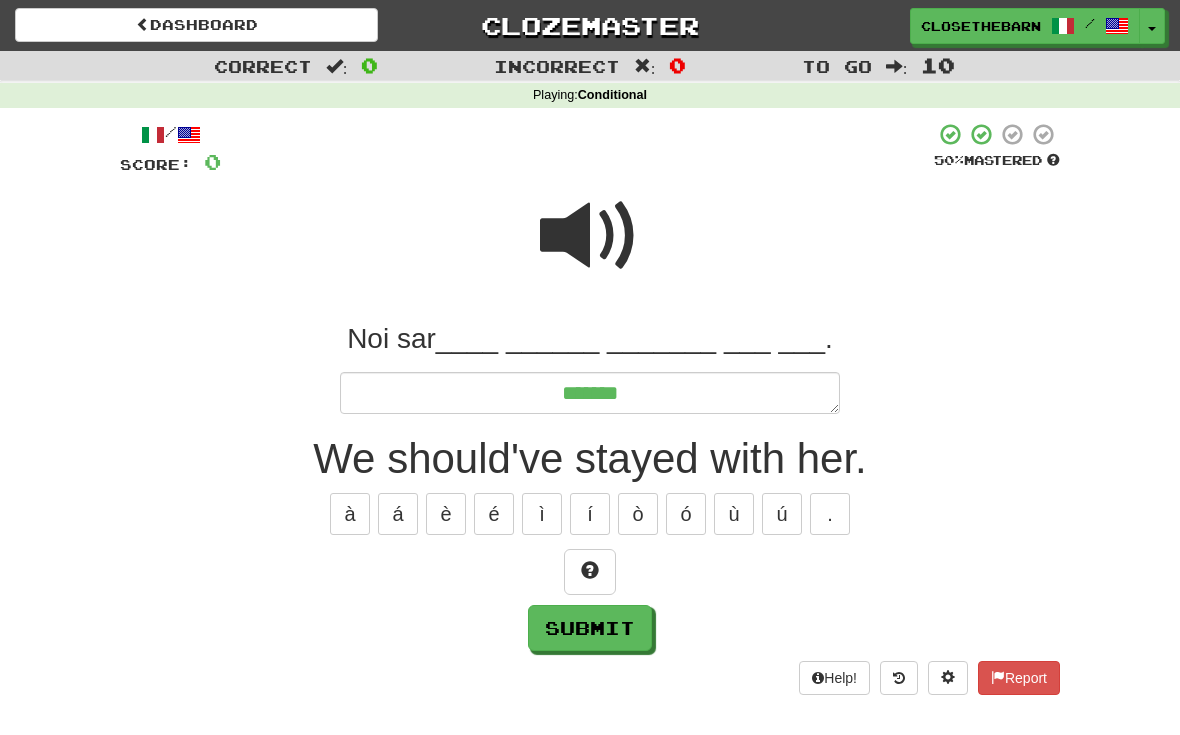 type on "*" 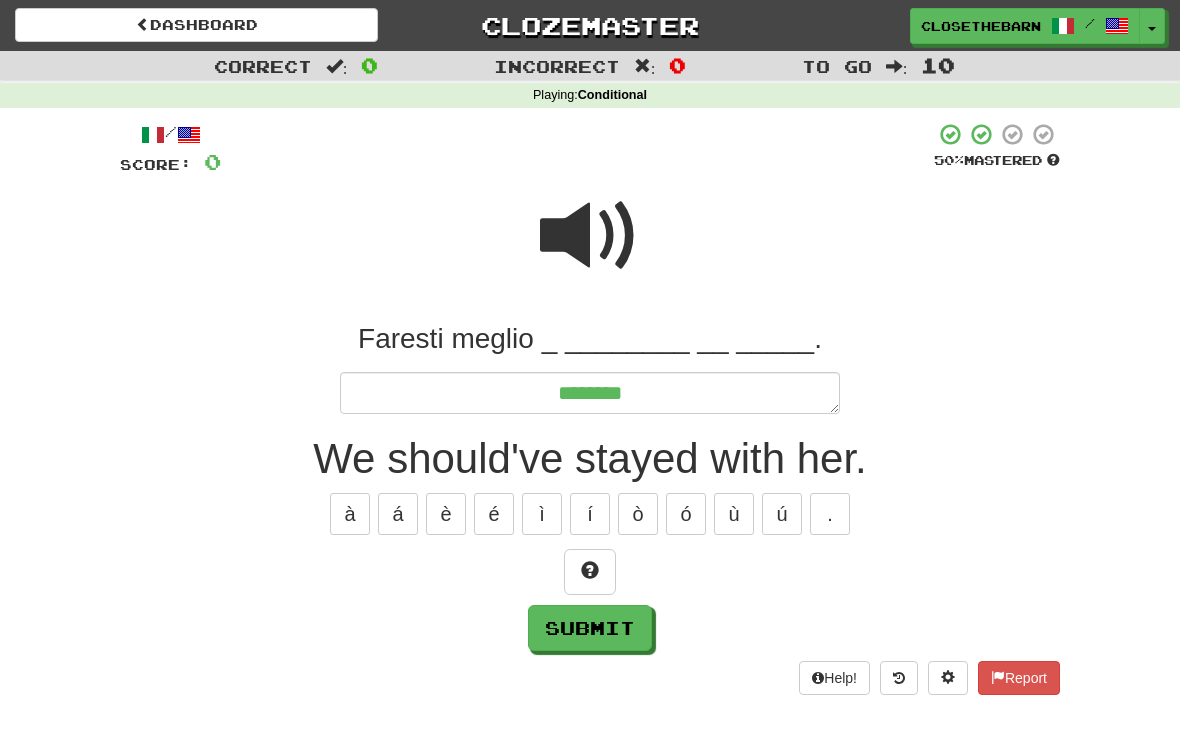 type on "*" 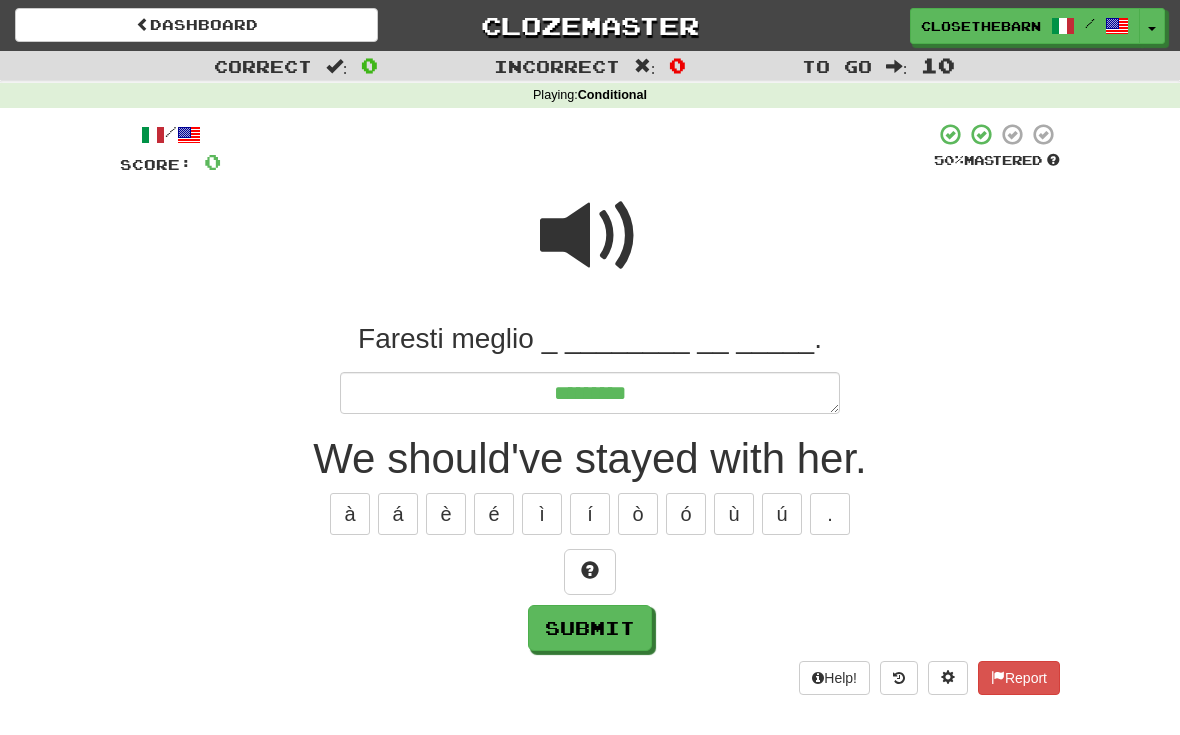 type on "*" 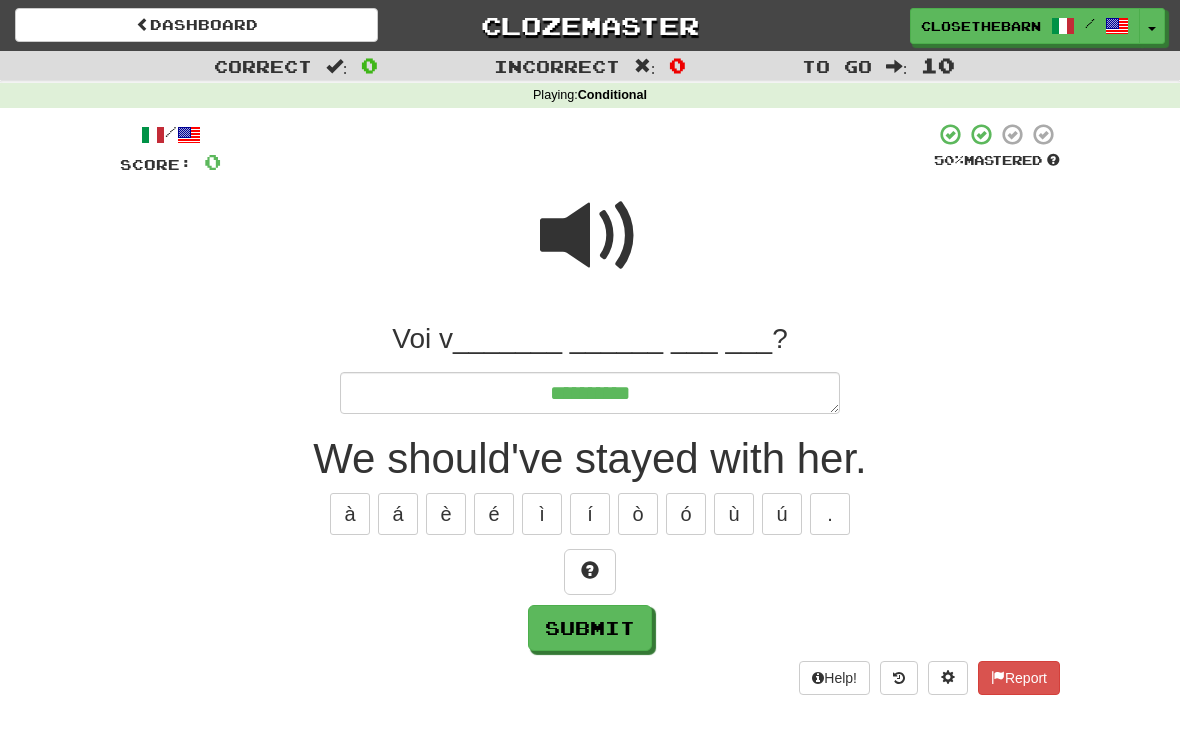 type on "*" 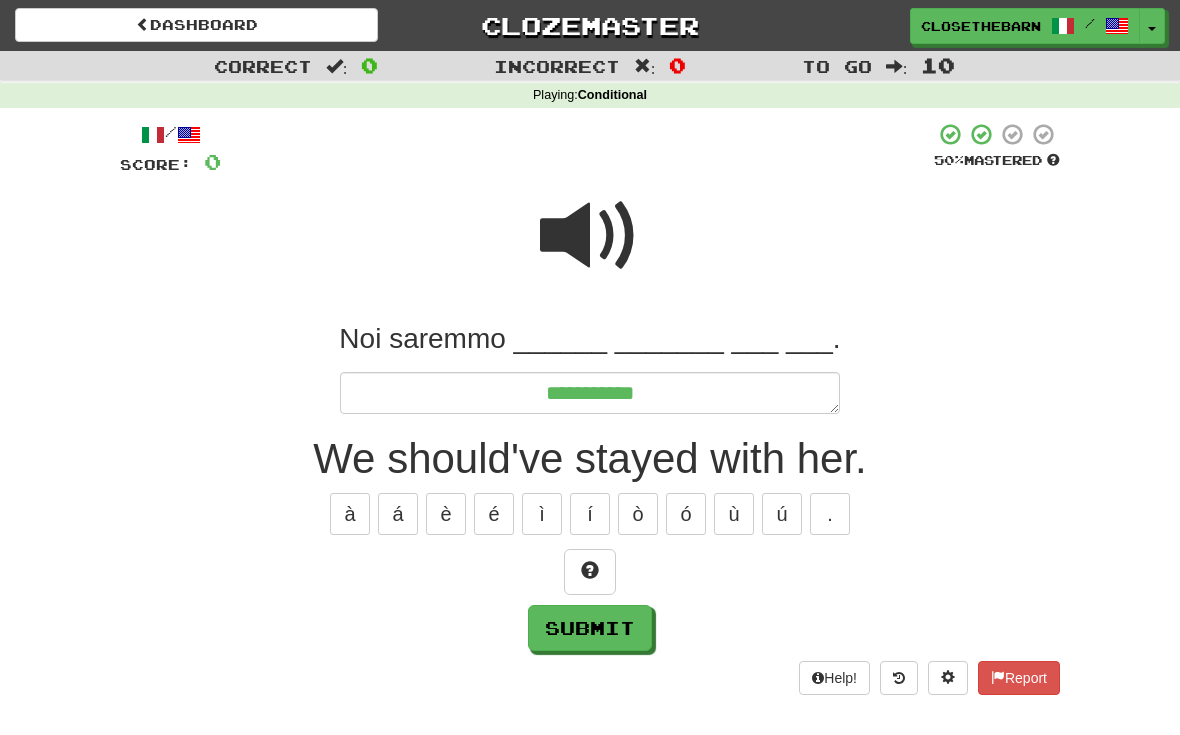 type on "*" 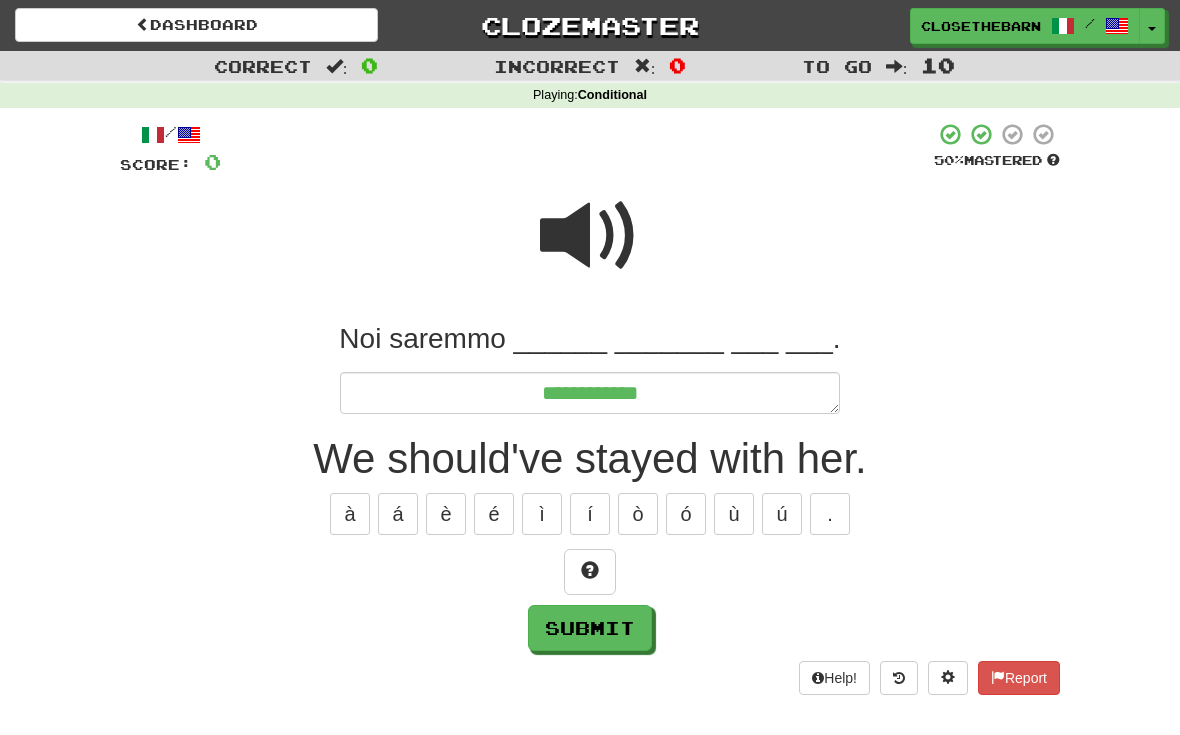 type on "*" 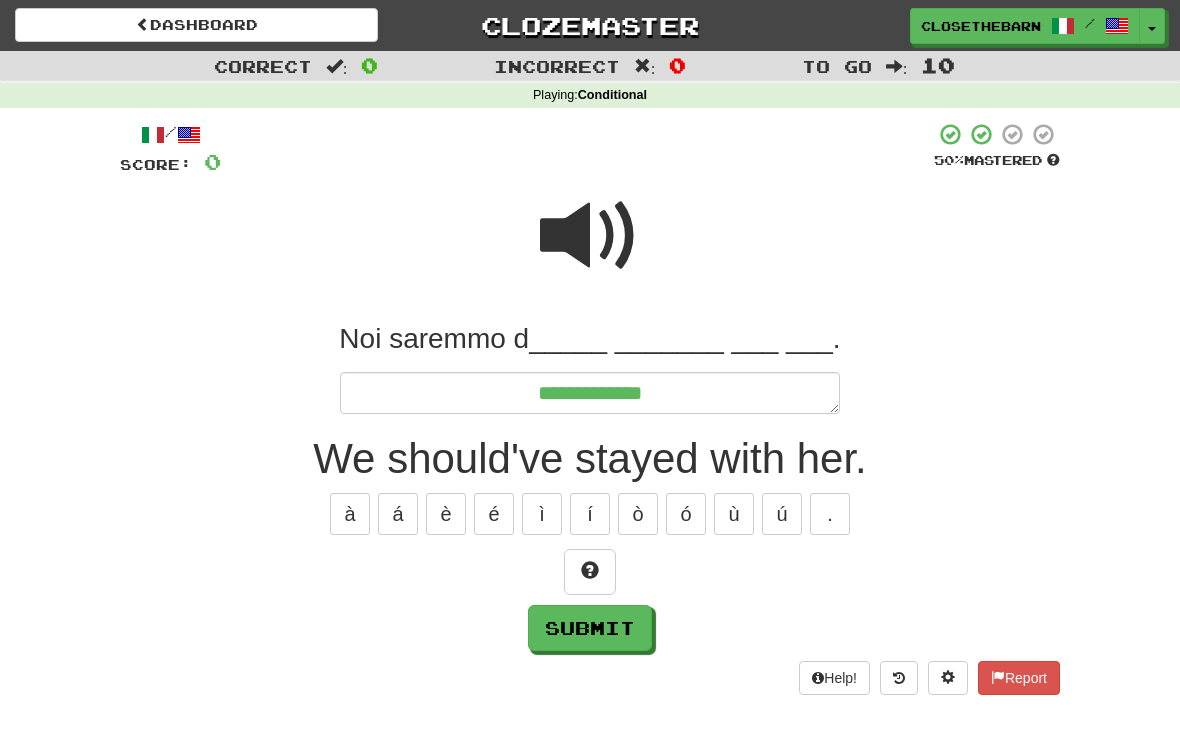 type on "*" 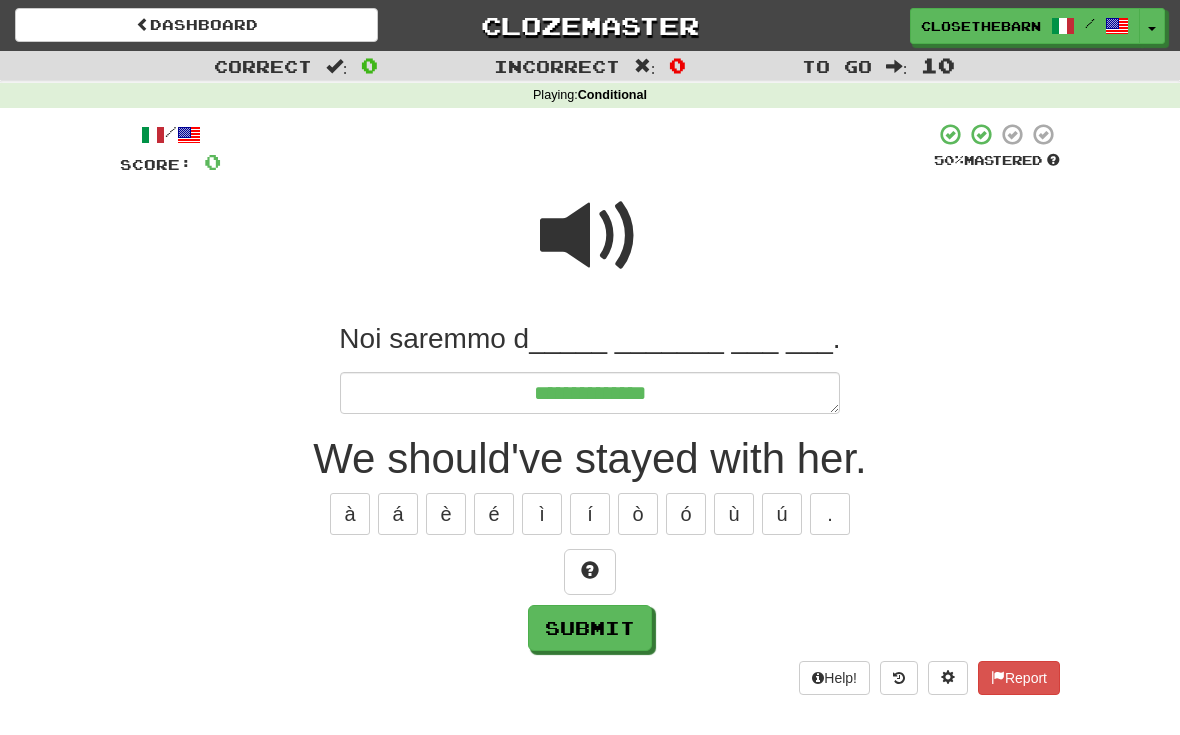 type on "*" 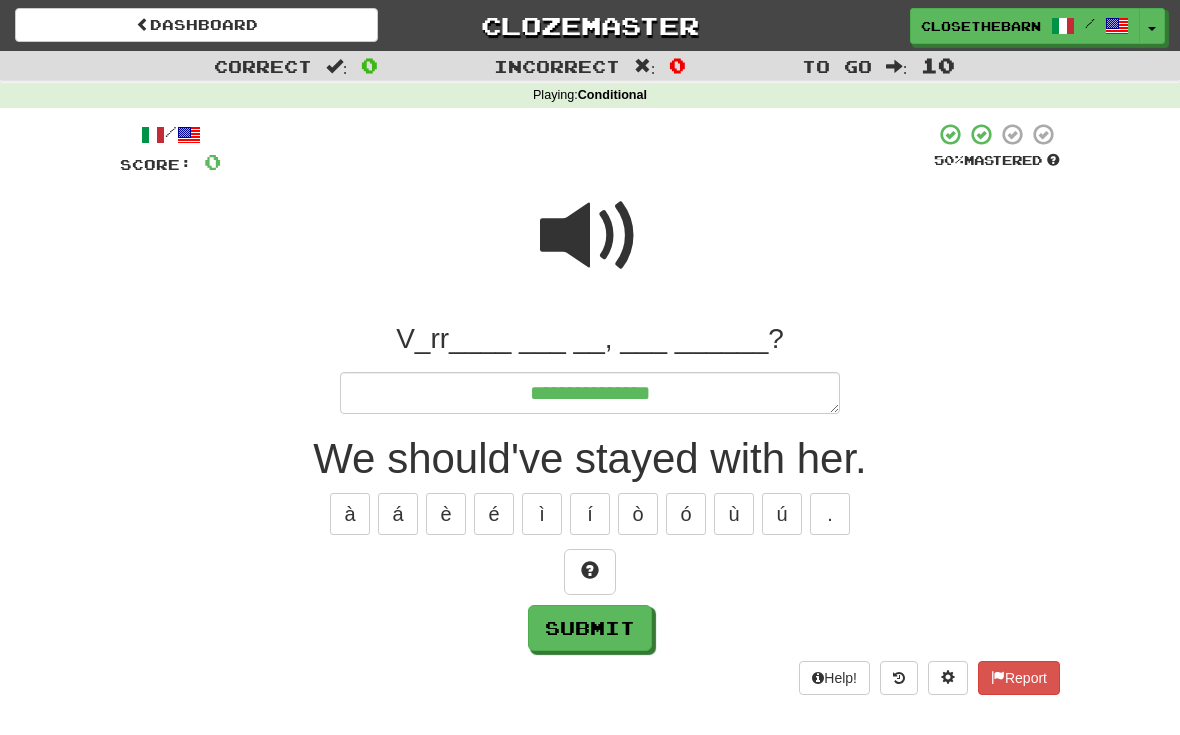type on "*" 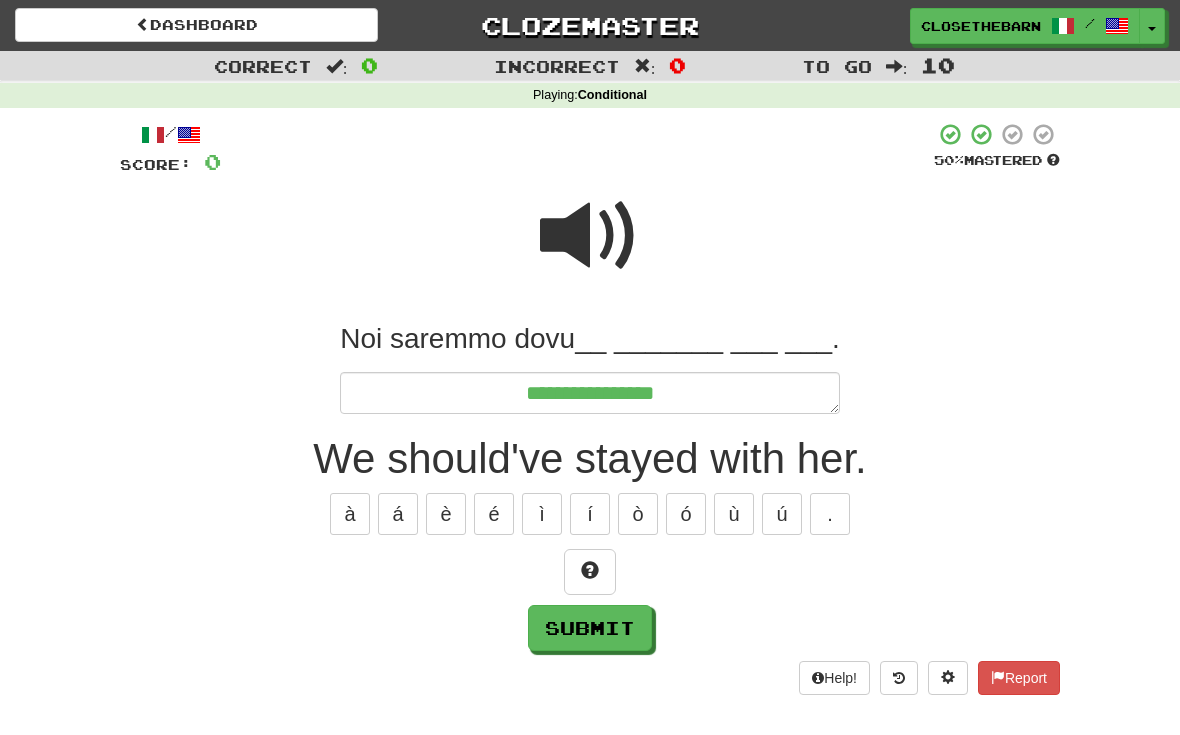 type on "*" 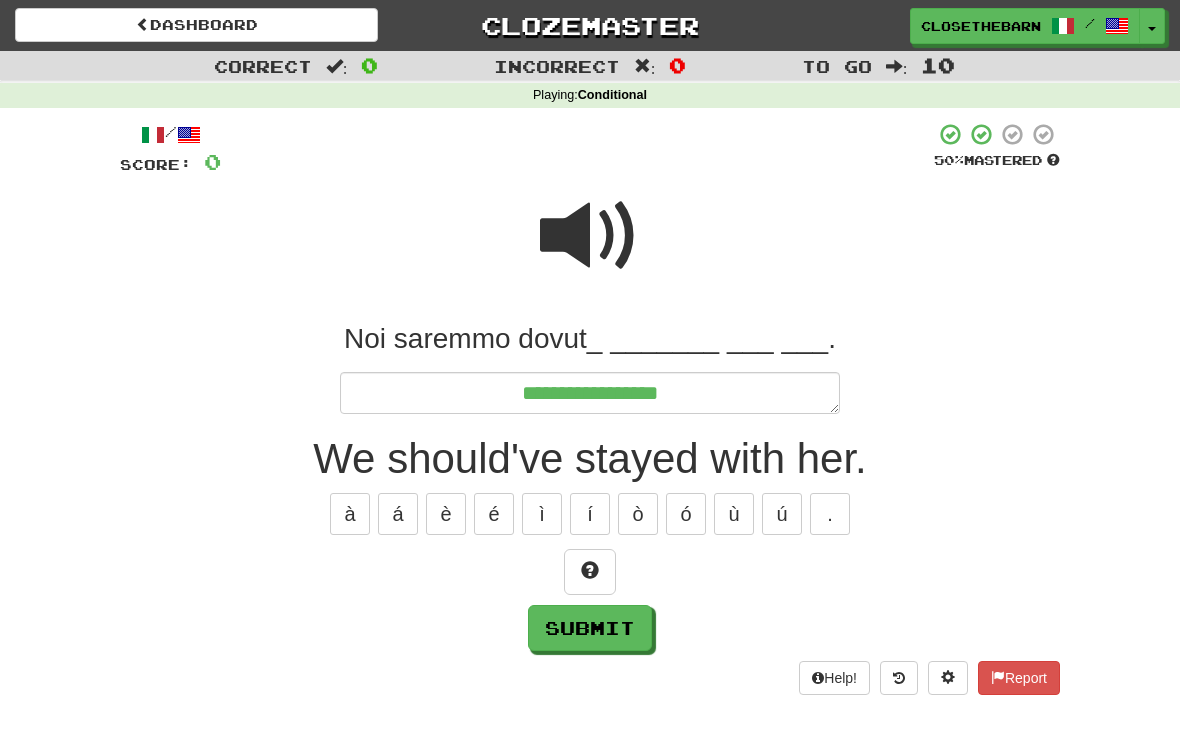 type on "*" 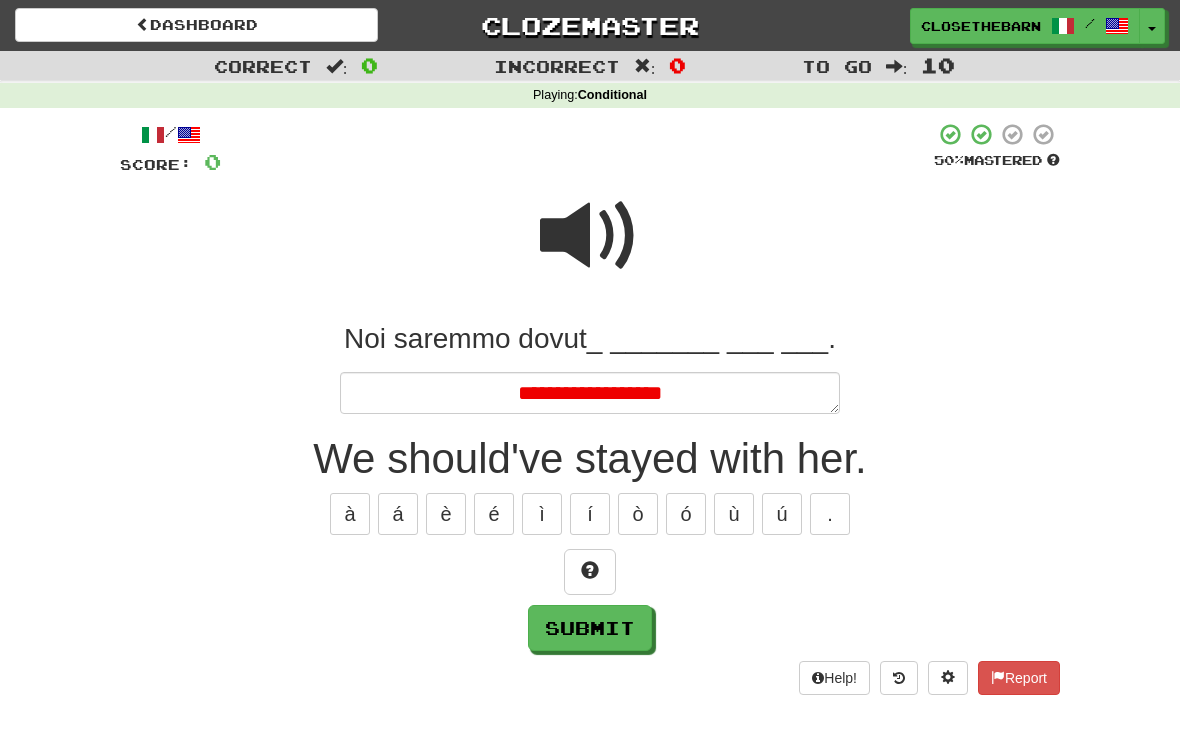 type on "*" 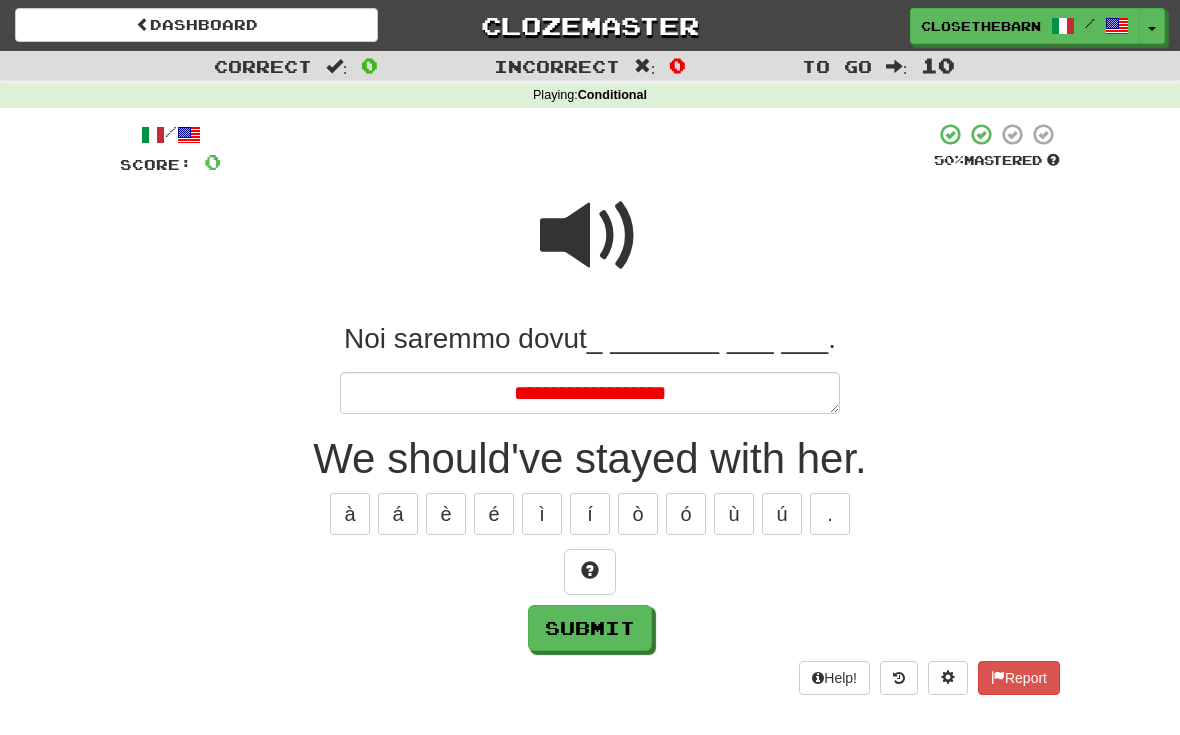 type on "*" 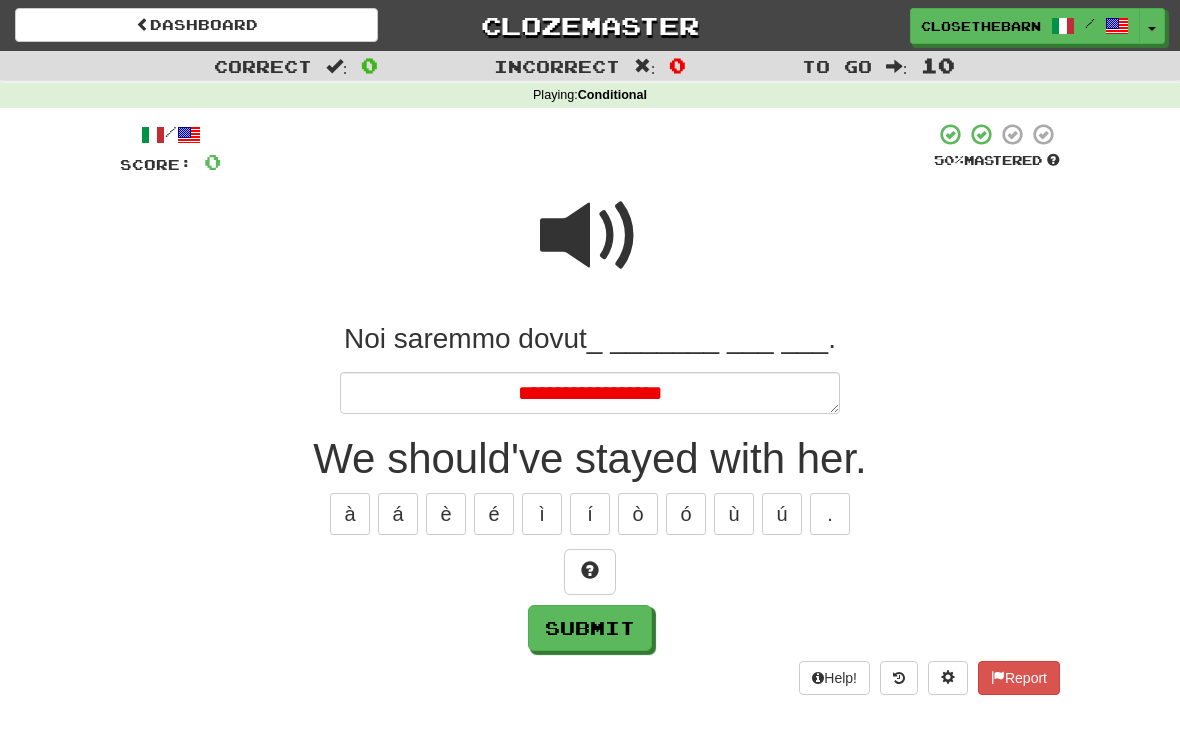 type on "*" 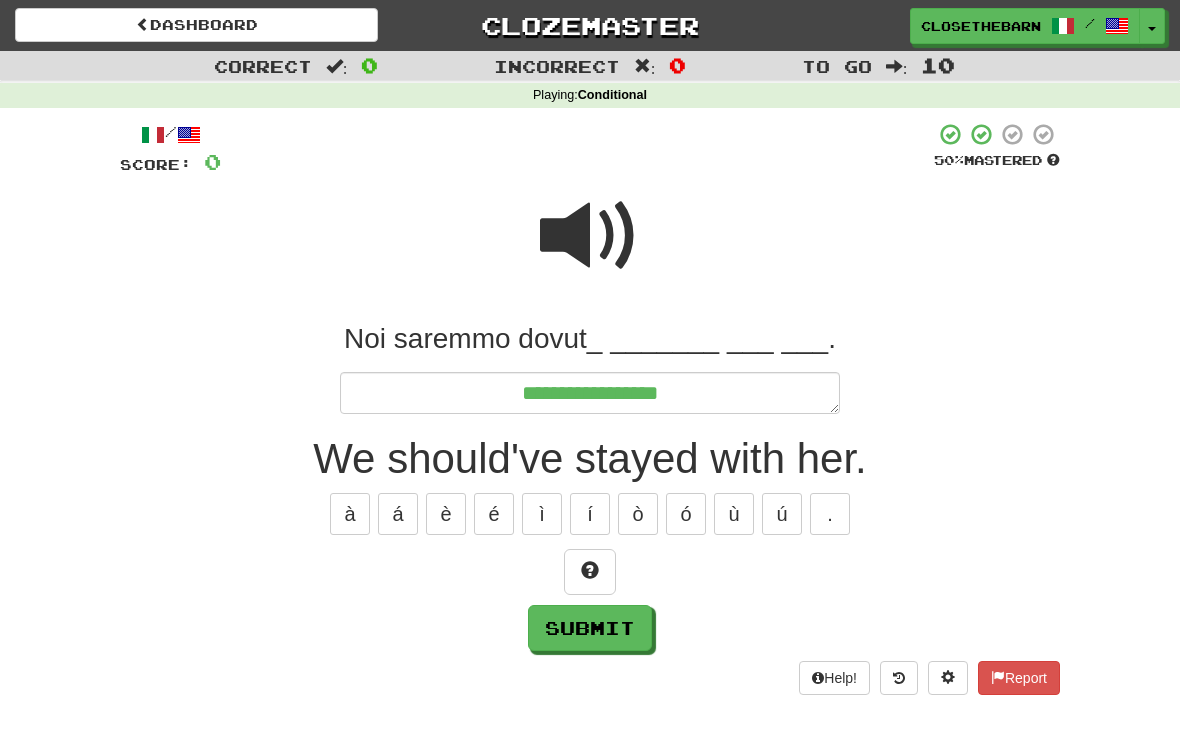 type on "*" 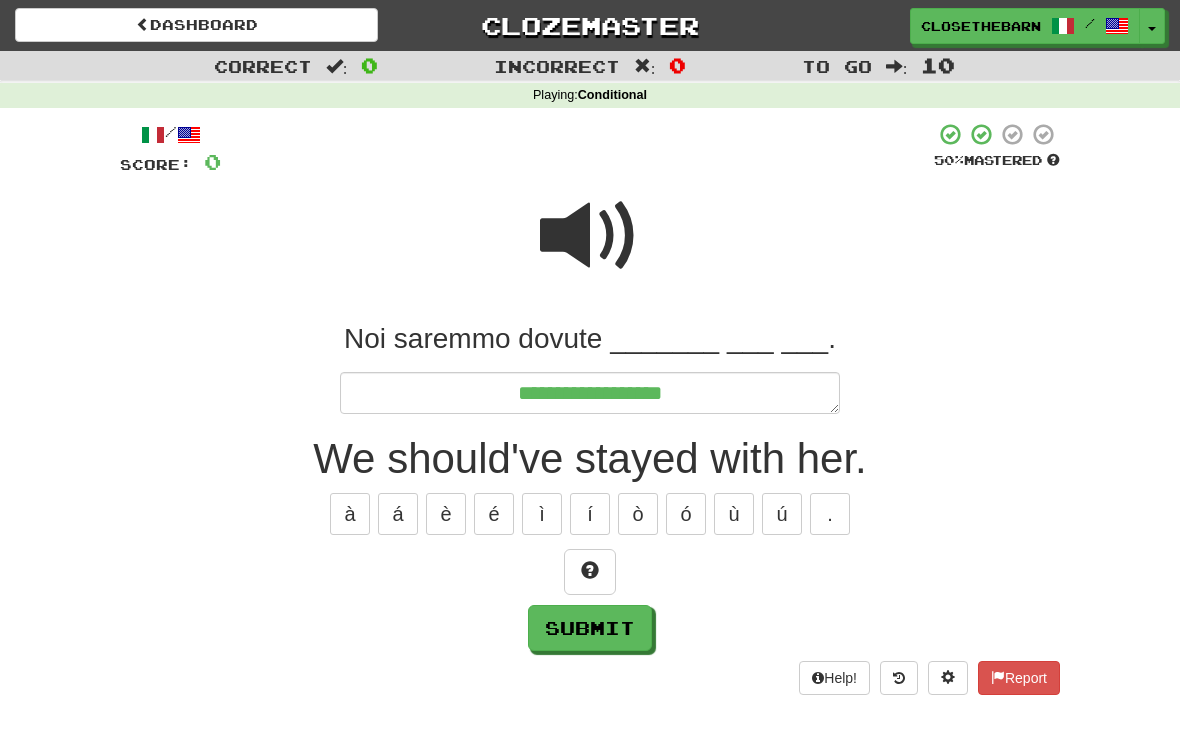 type on "*" 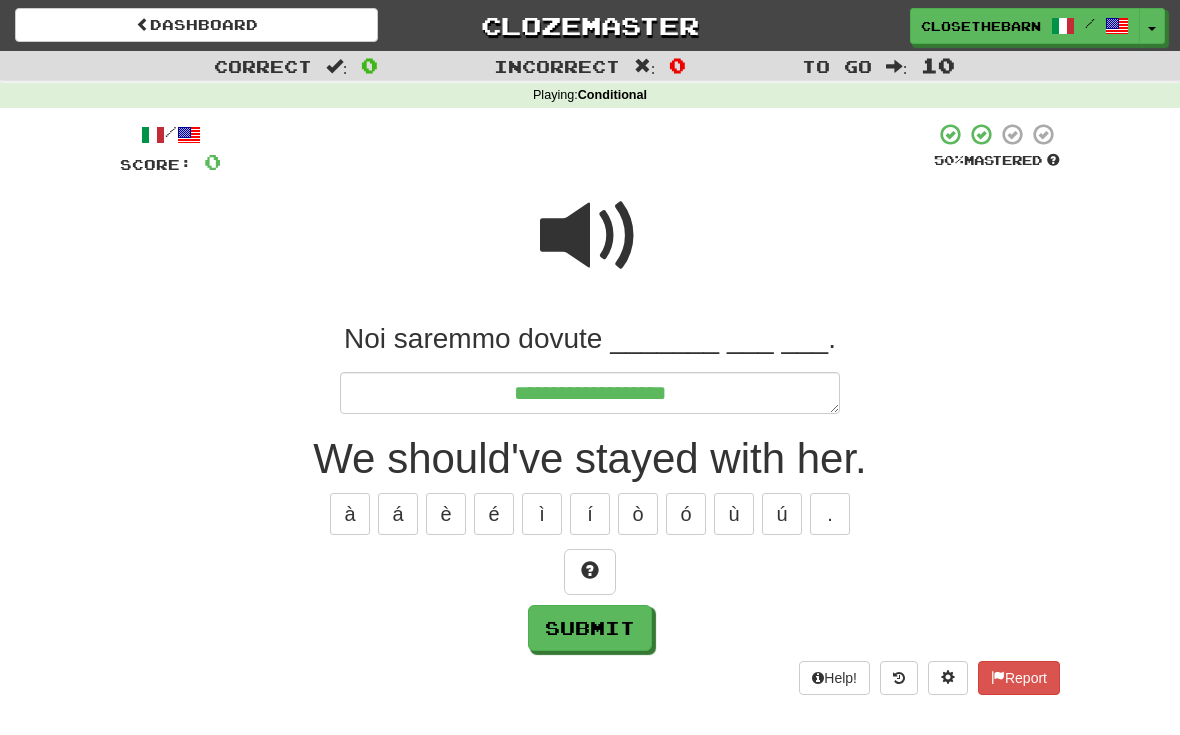 type on "*" 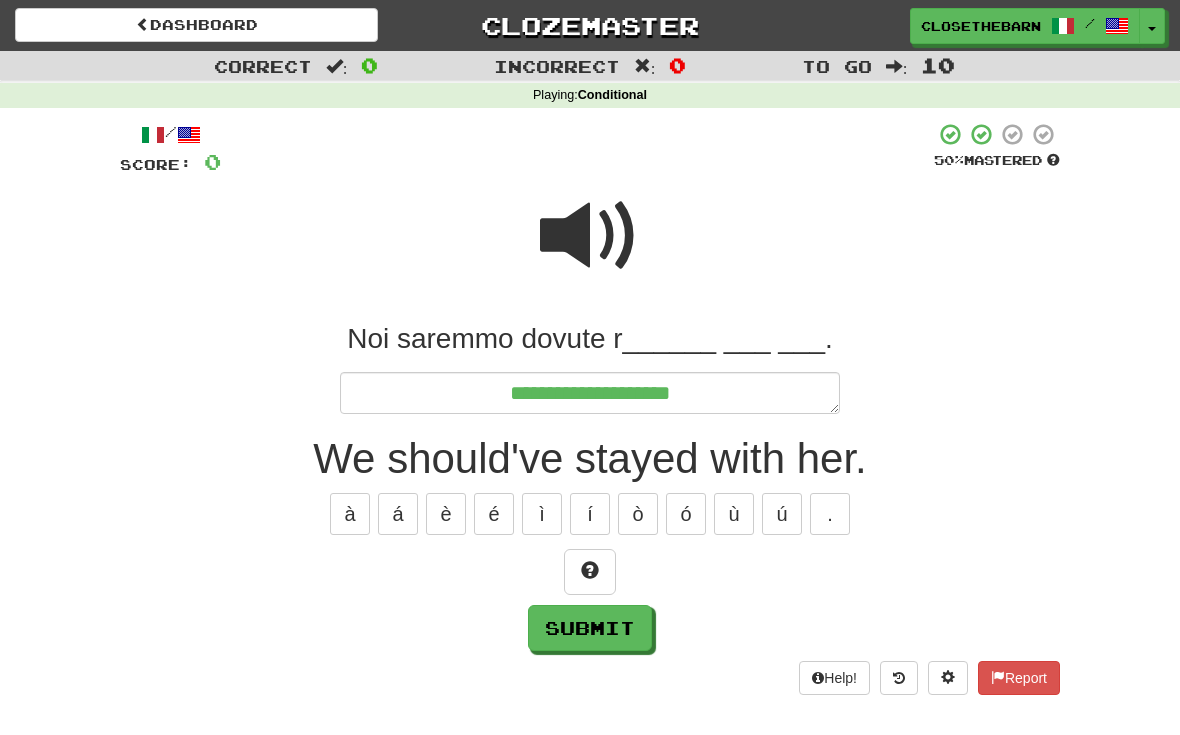 type on "*" 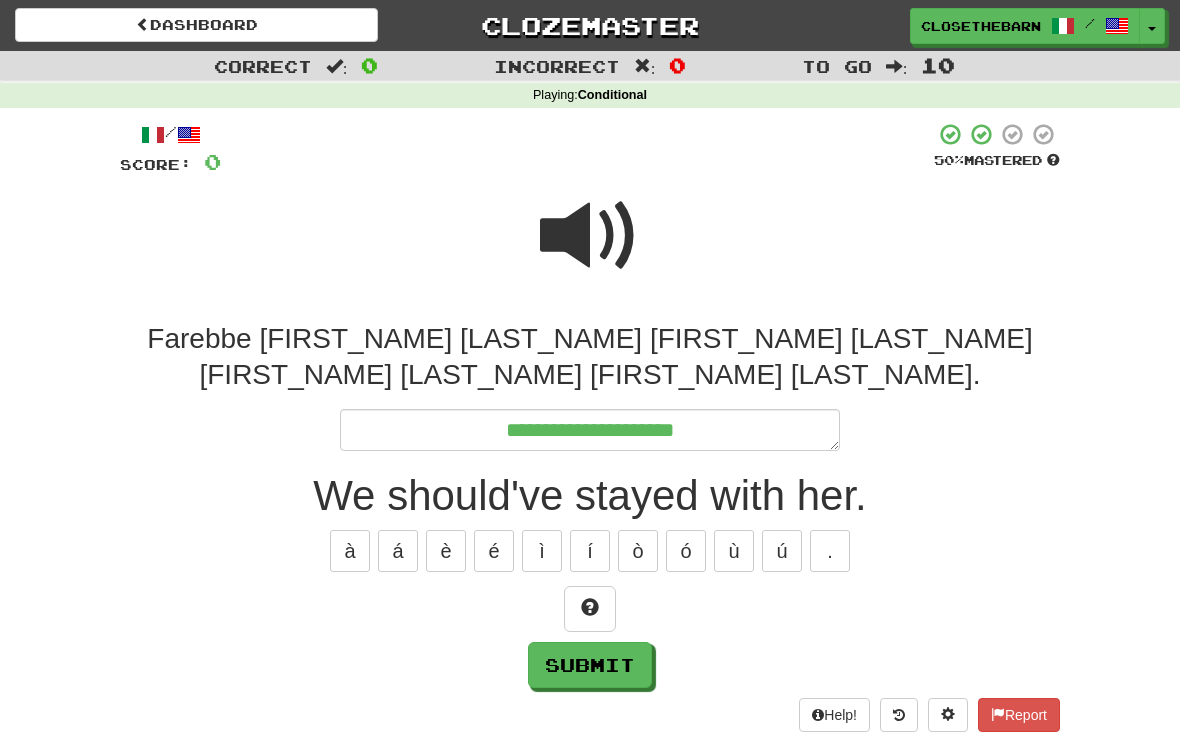 type on "*" 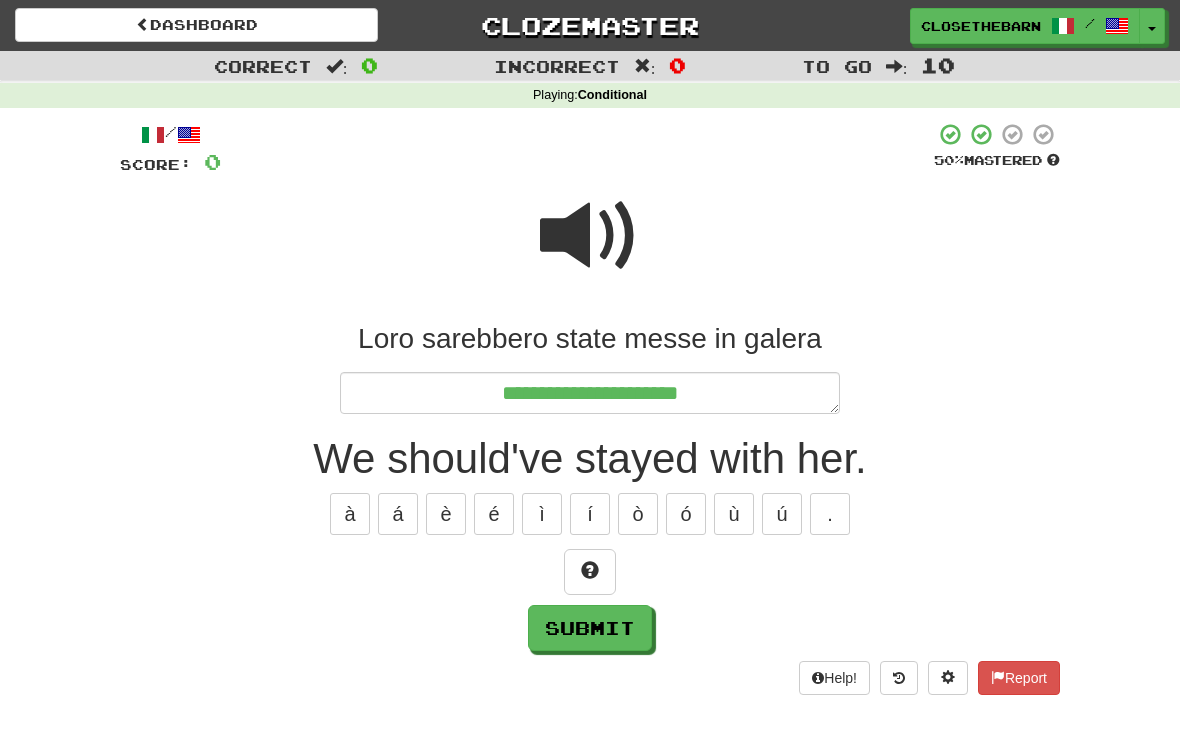 type on "*" 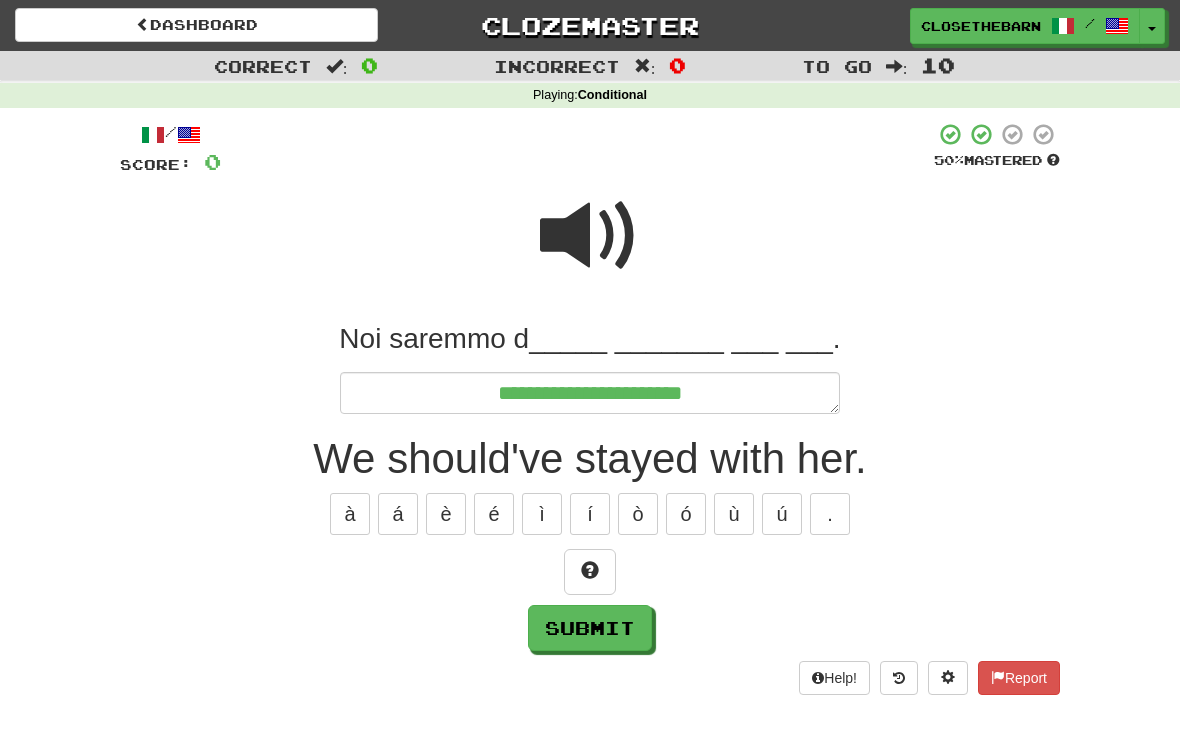 type on "*" 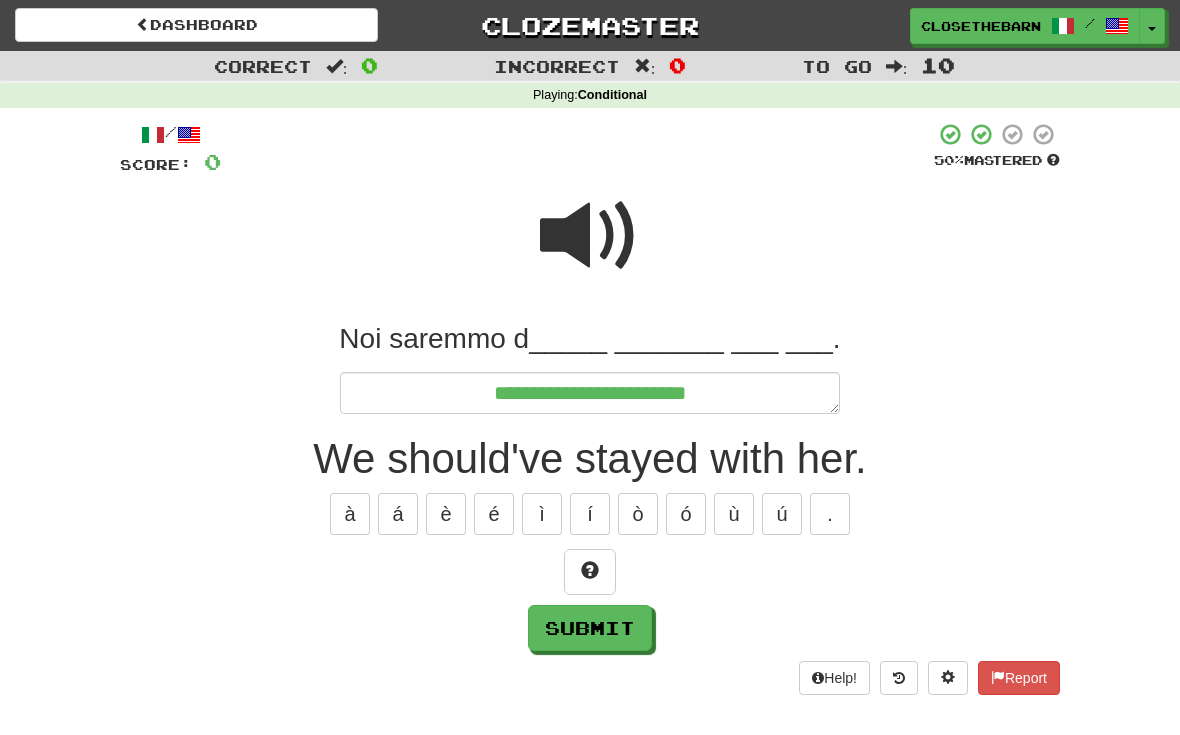 type on "*" 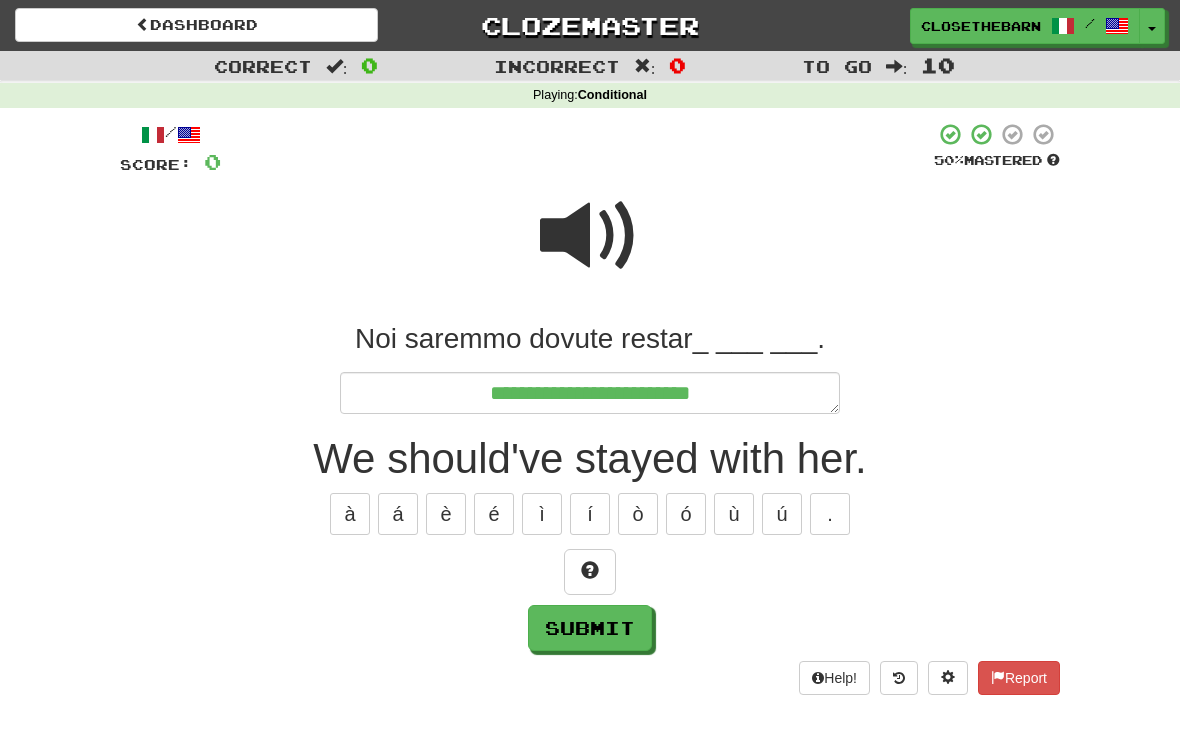 type on "*" 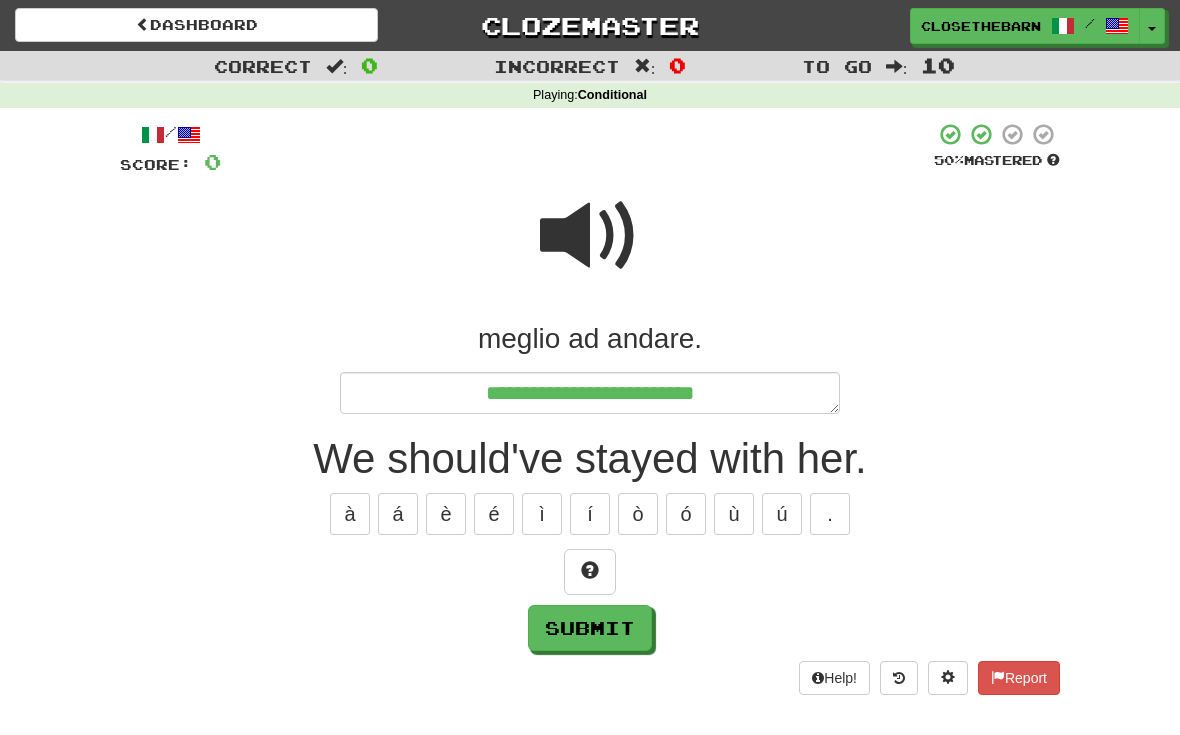 type on "*" 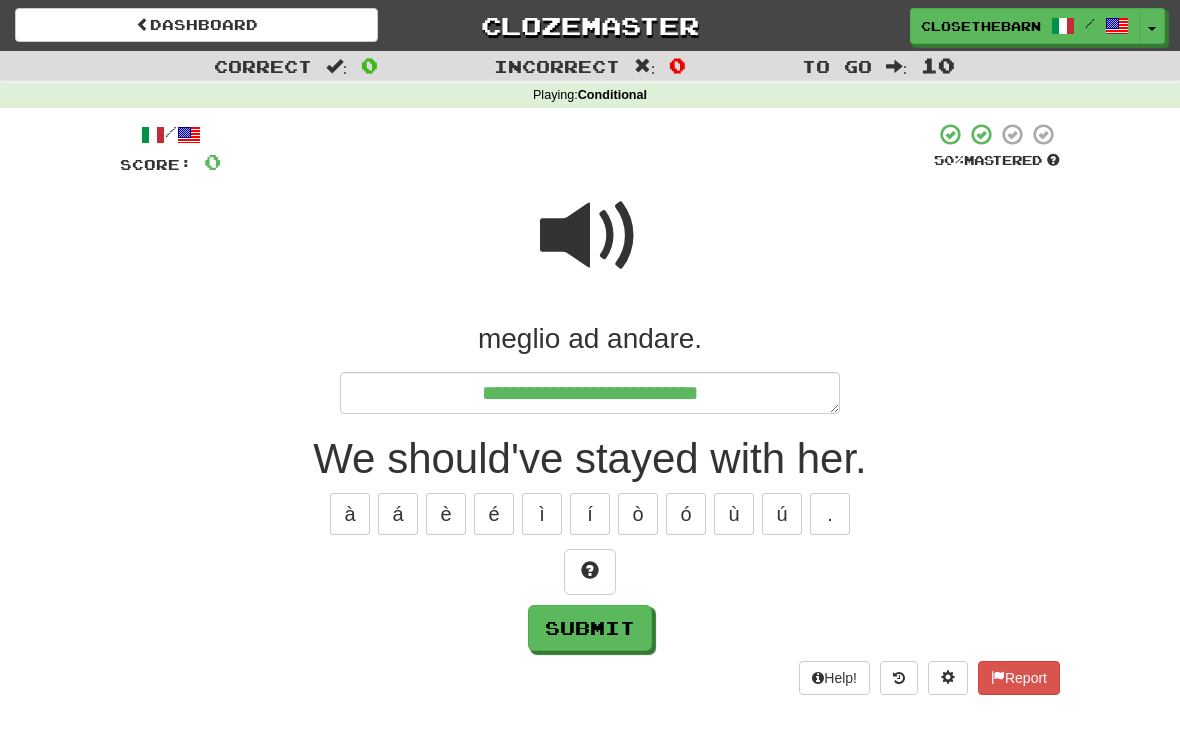 type on "*" 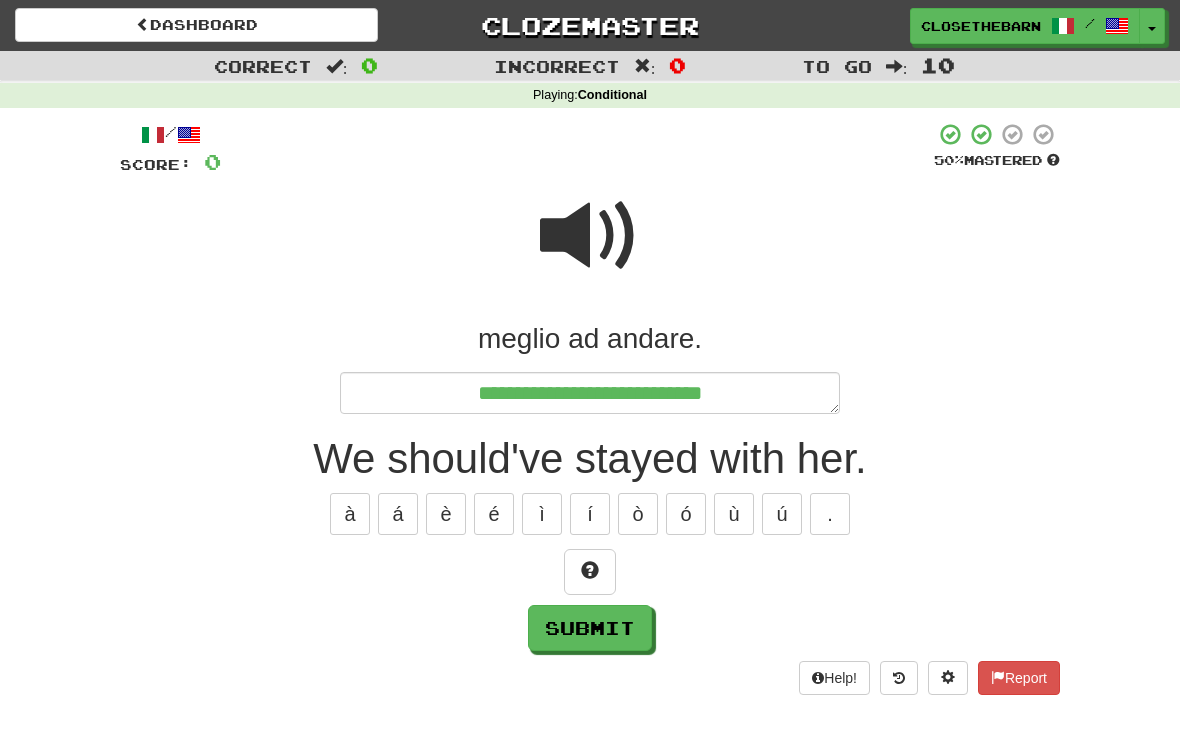 type on "*" 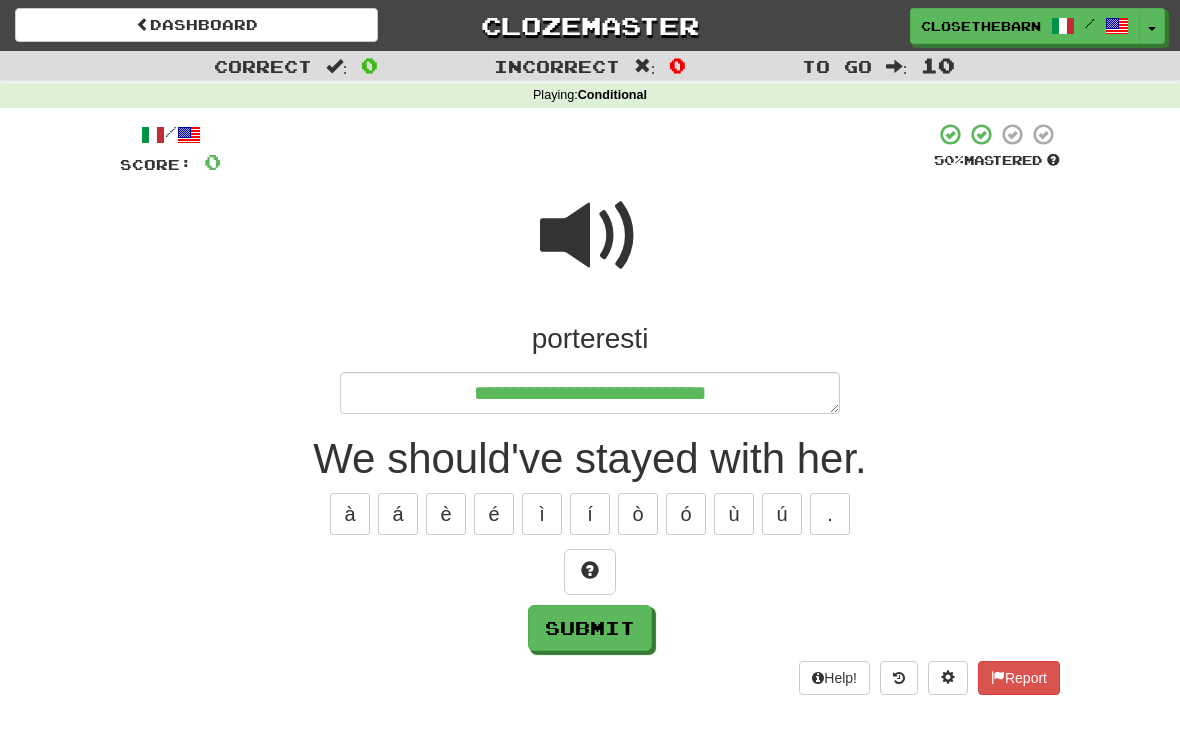 type on "*" 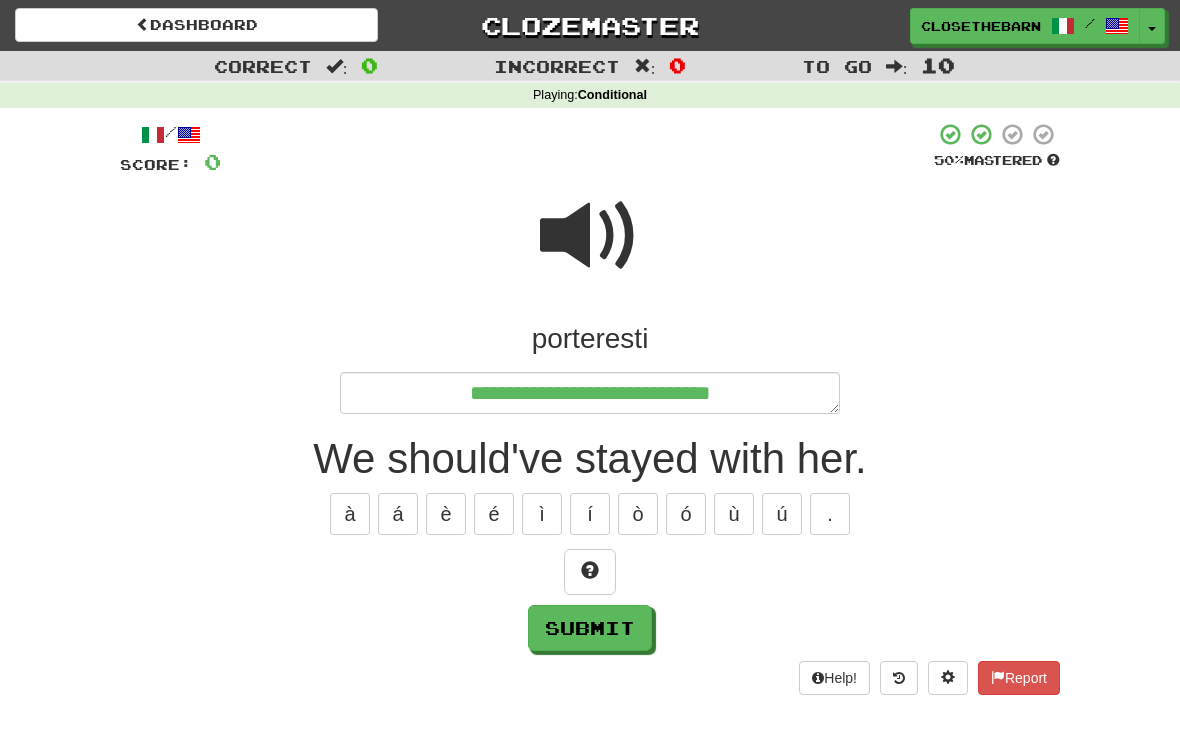 type on "*" 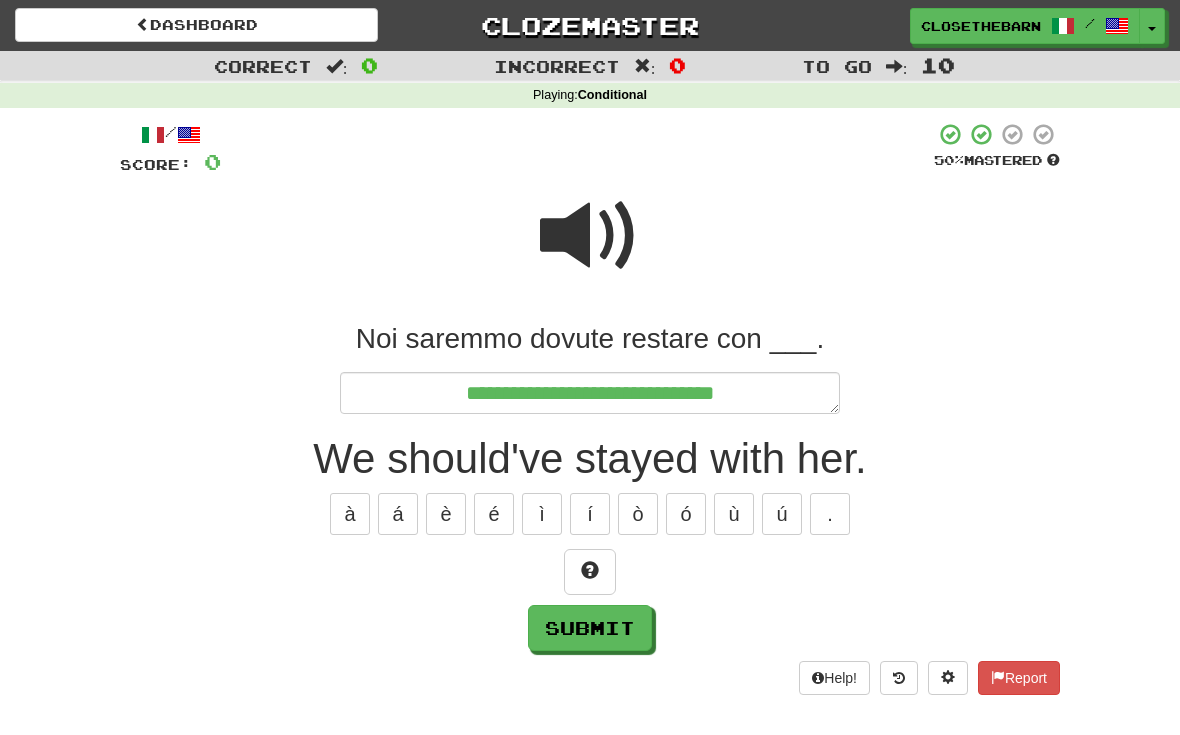 type on "*" 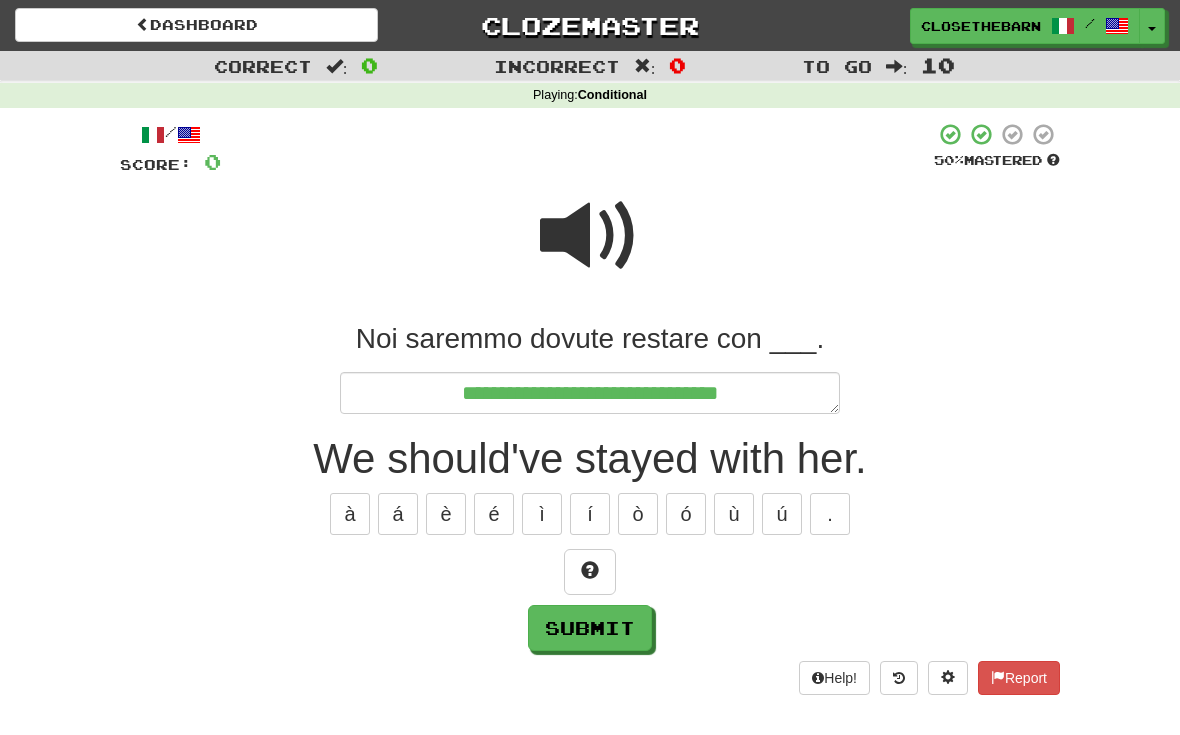 type on "*" 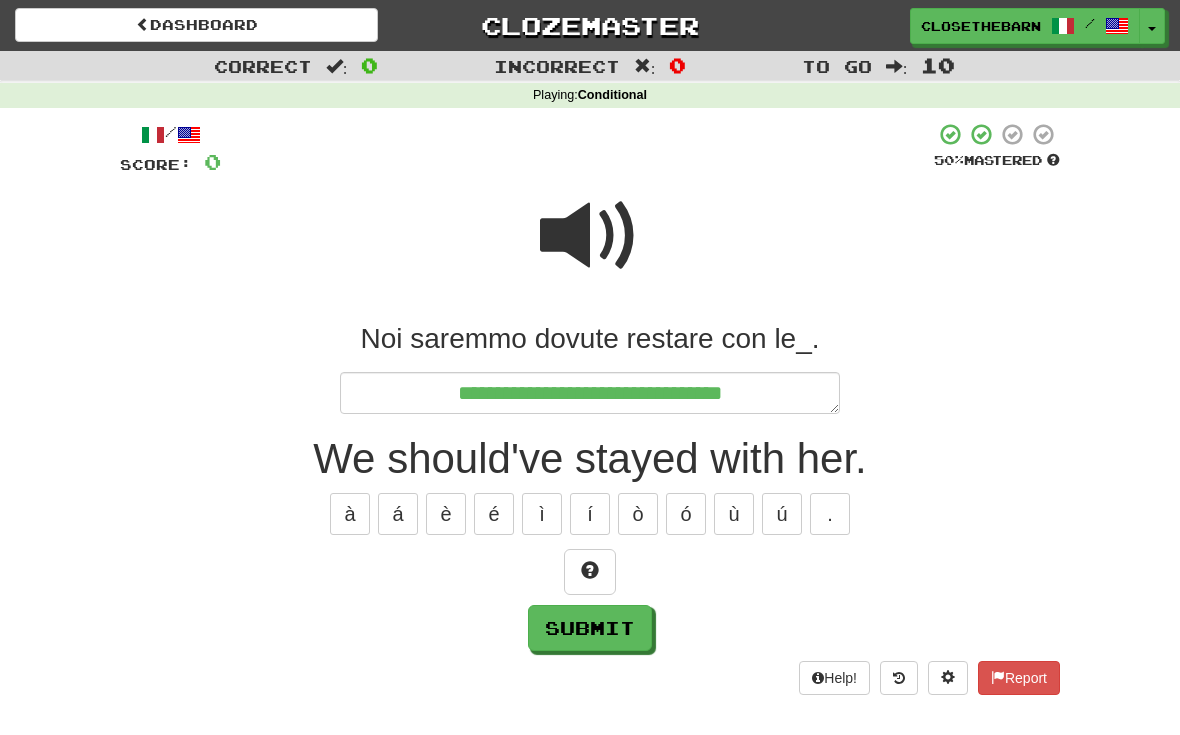 type on "*" 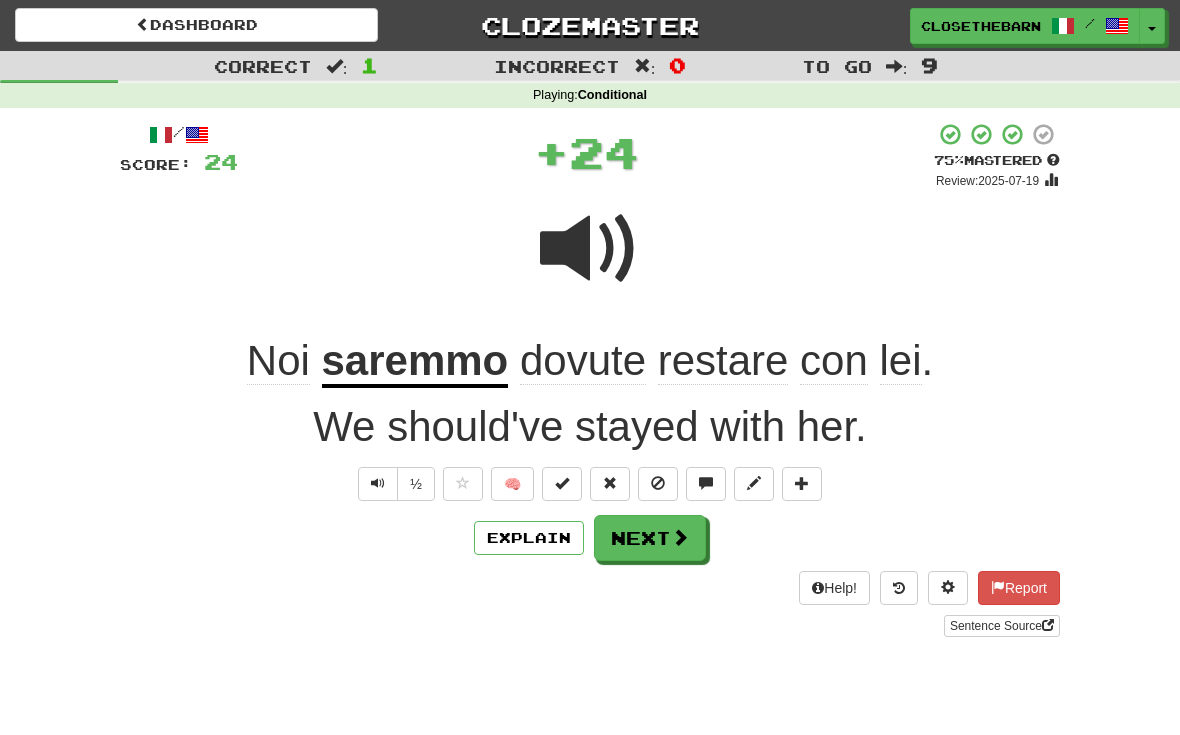 click at bounding box center [754, 484] 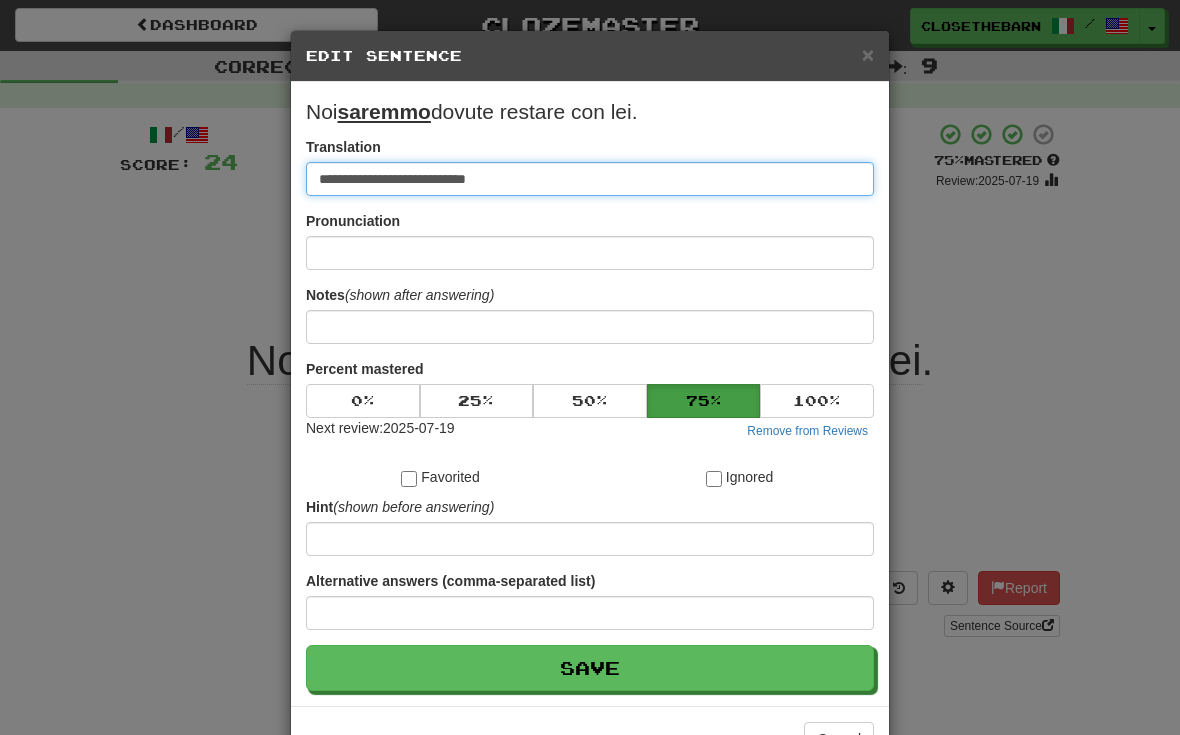 click on "**********" at bounding box center (590, 179) 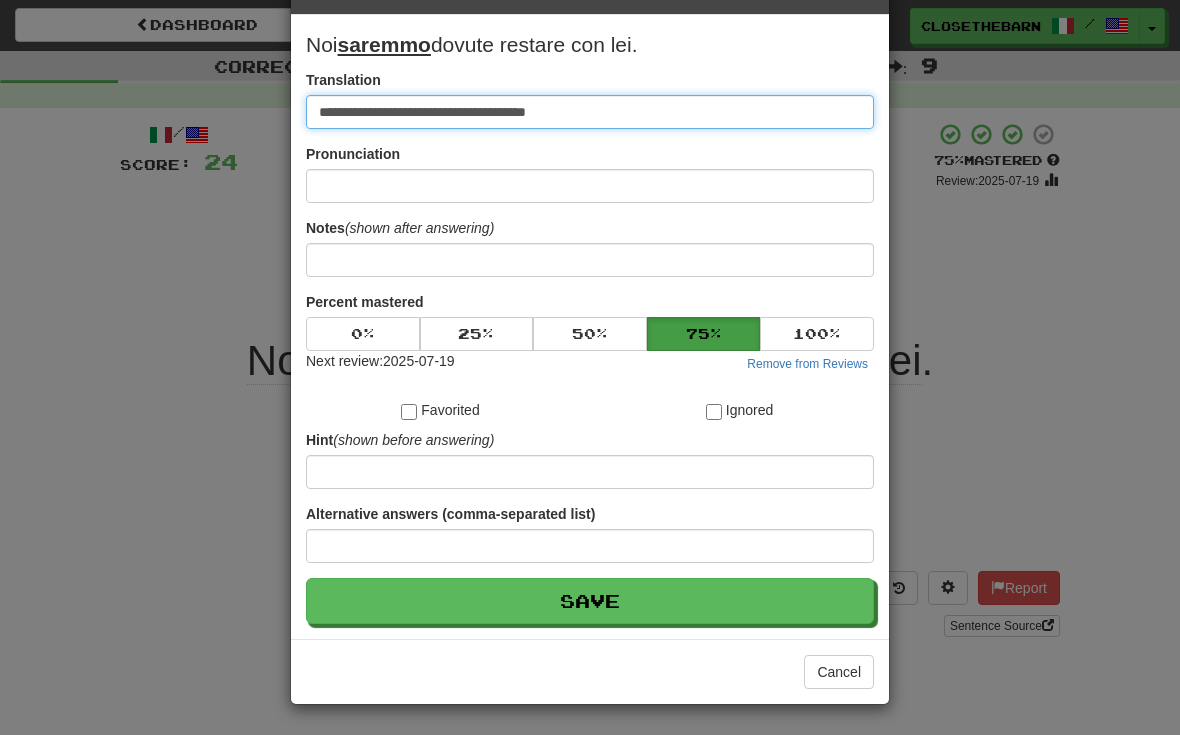 scroll, scrollTop: 68, scrollLeft: 0, axis: vertical 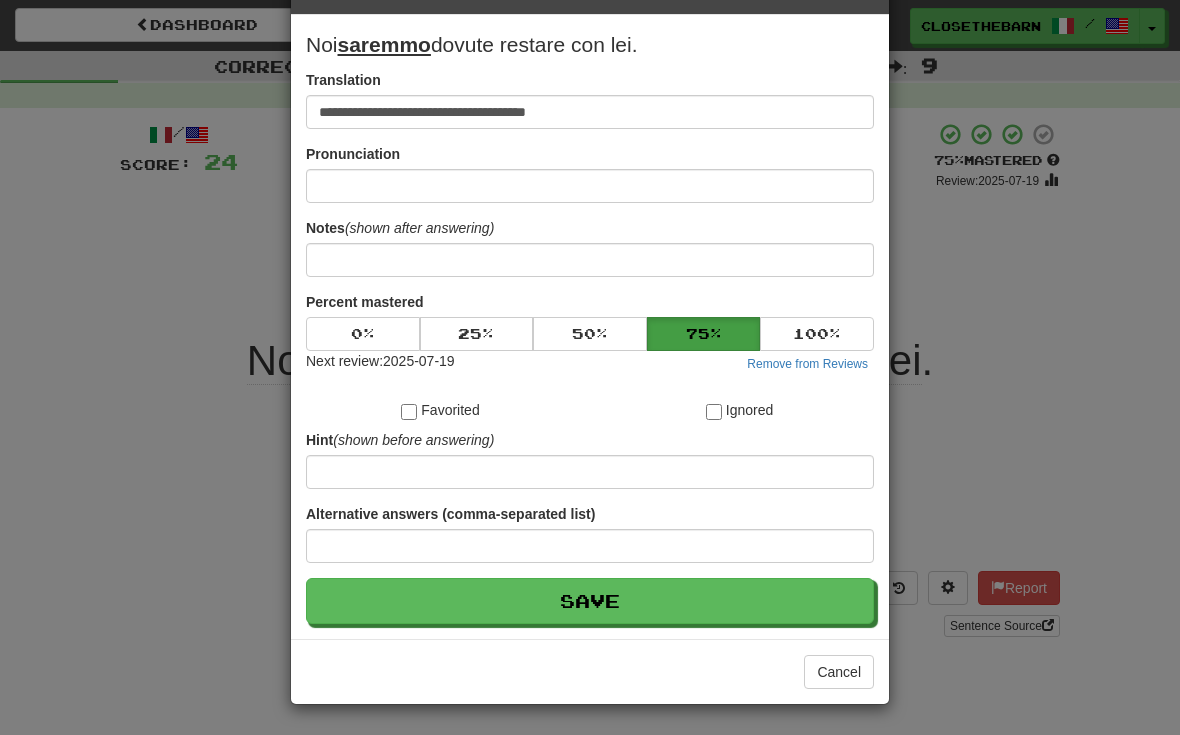 click on "Save" at bounding box center (590, 601) 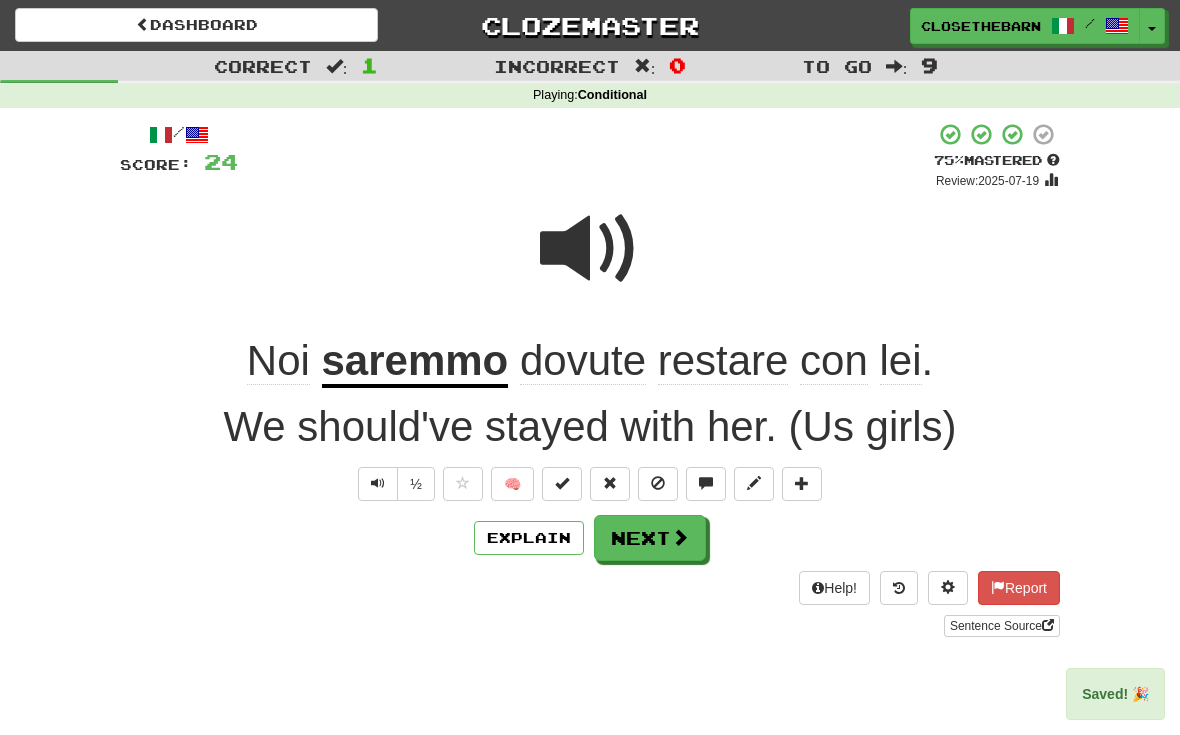 click at bounding box center (680, 537) 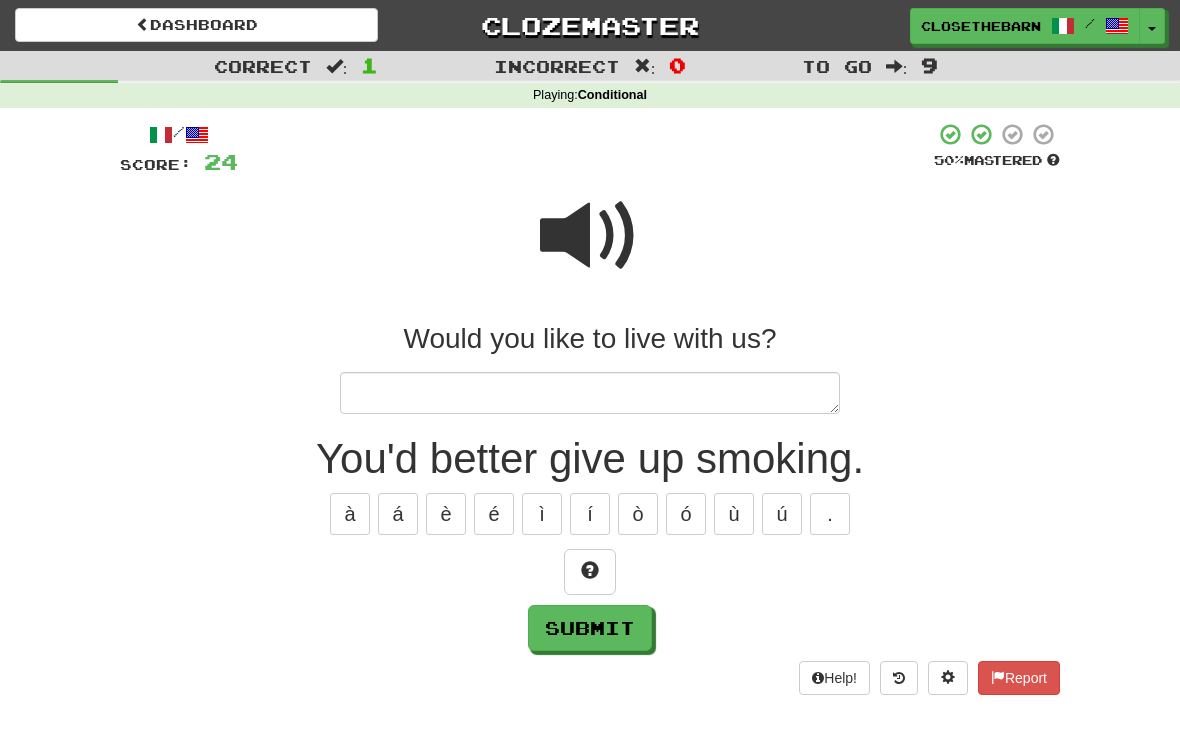 type on "*" 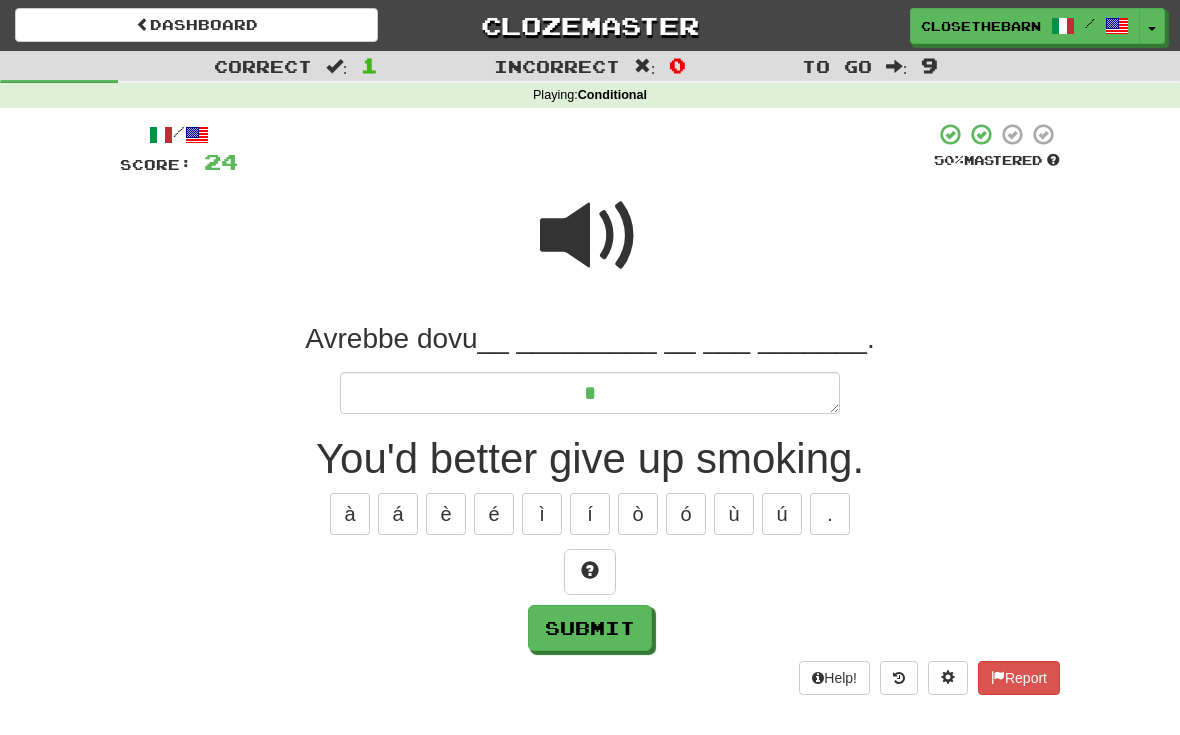 type on "*" 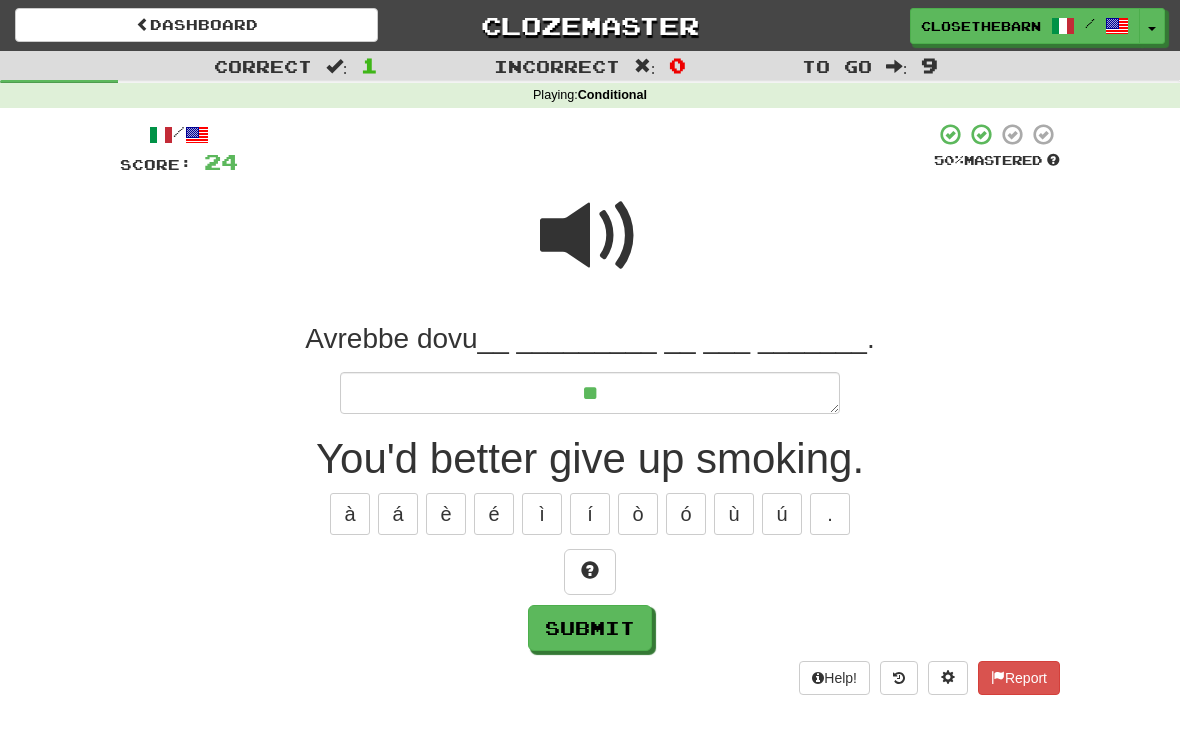 type on "*" 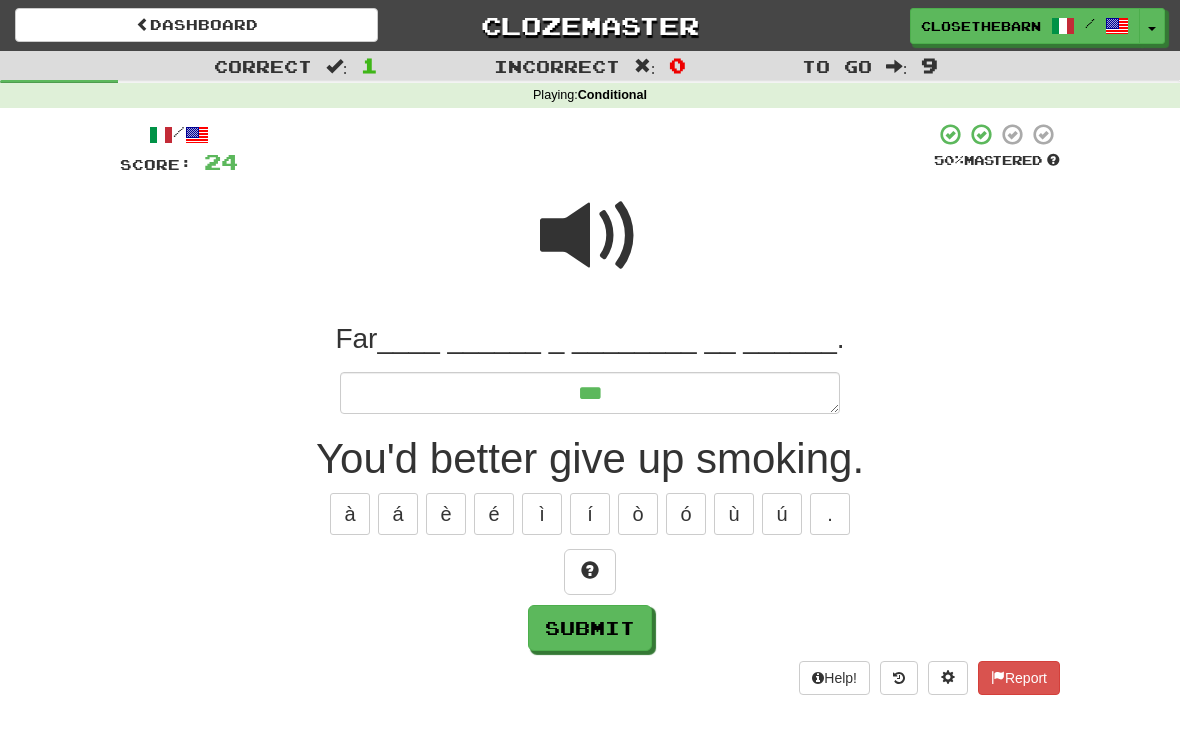 type on "*" 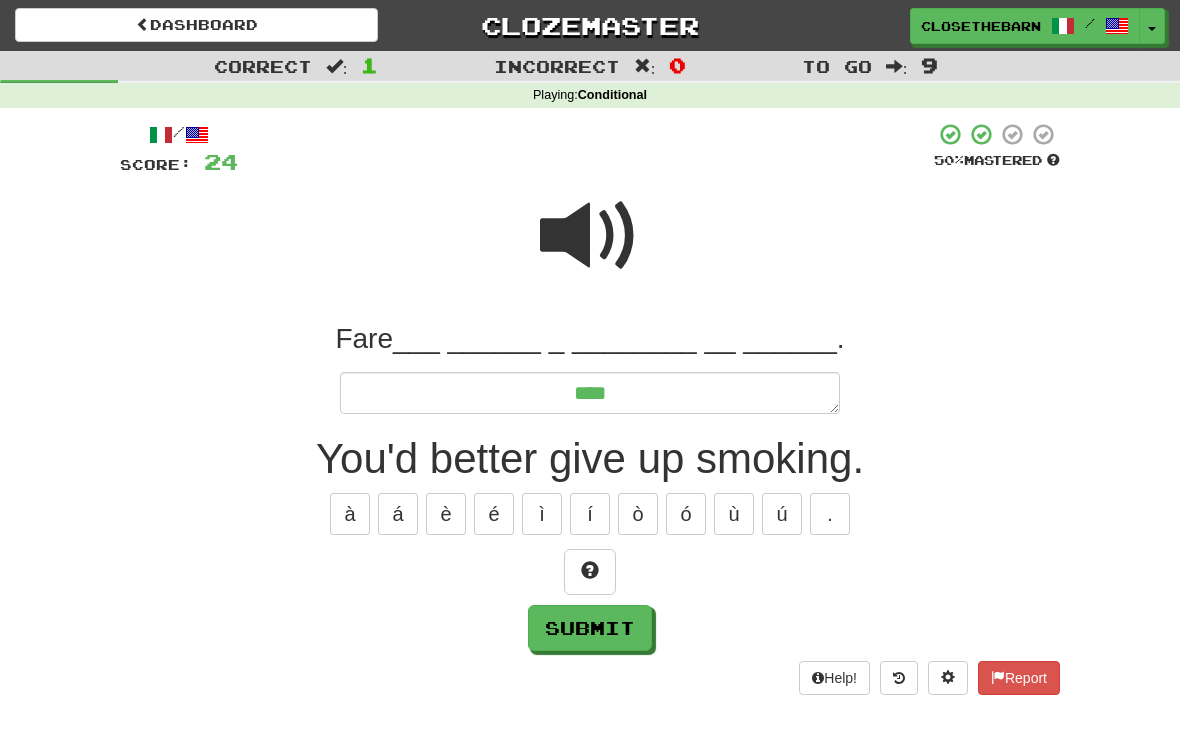 type on "*" 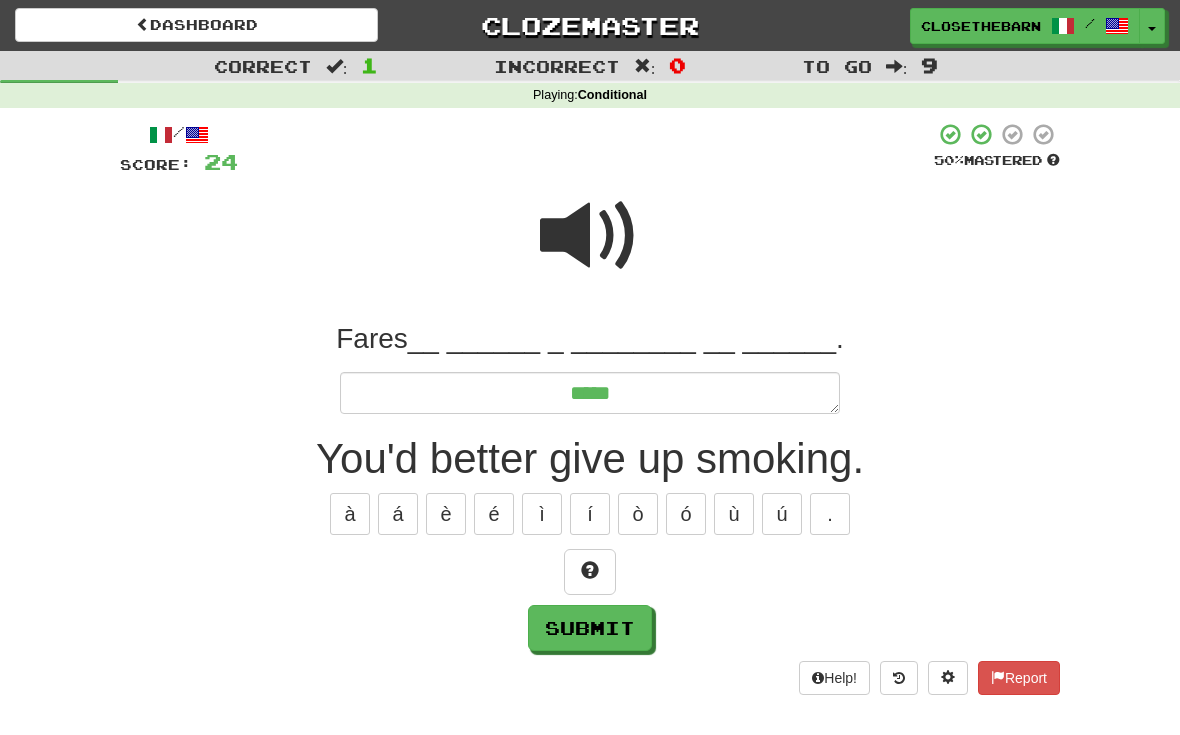 type on "*" 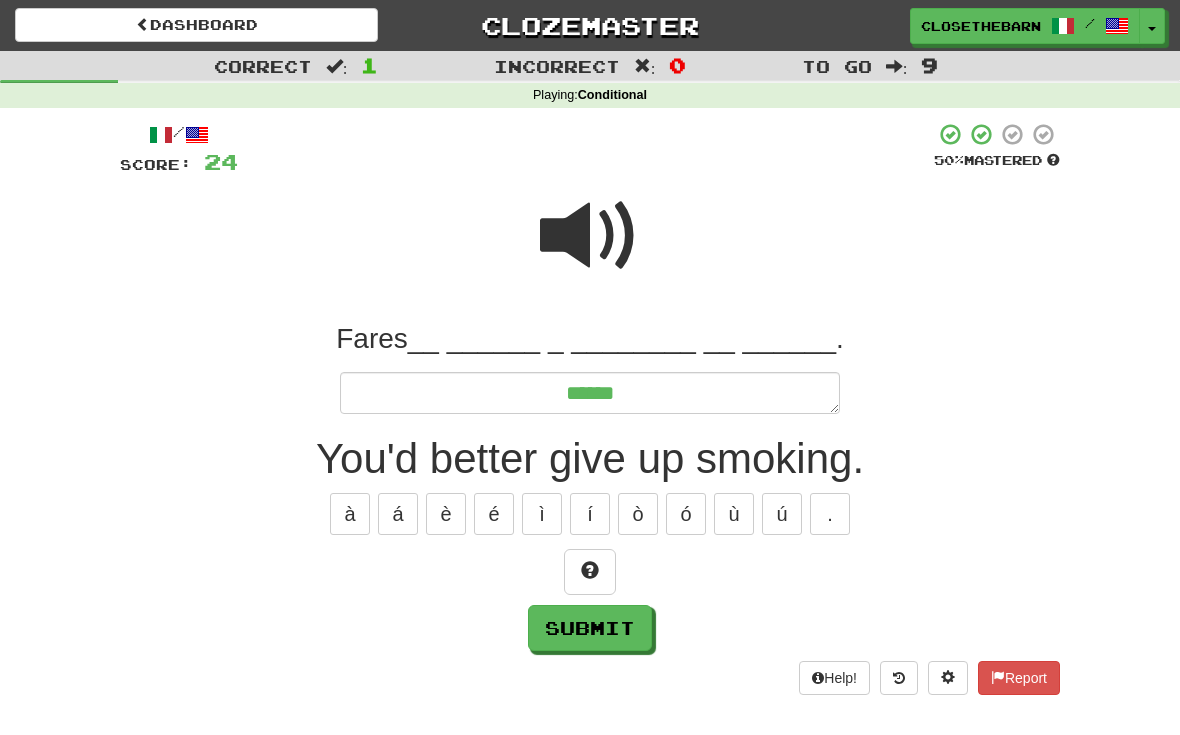 type on "*" 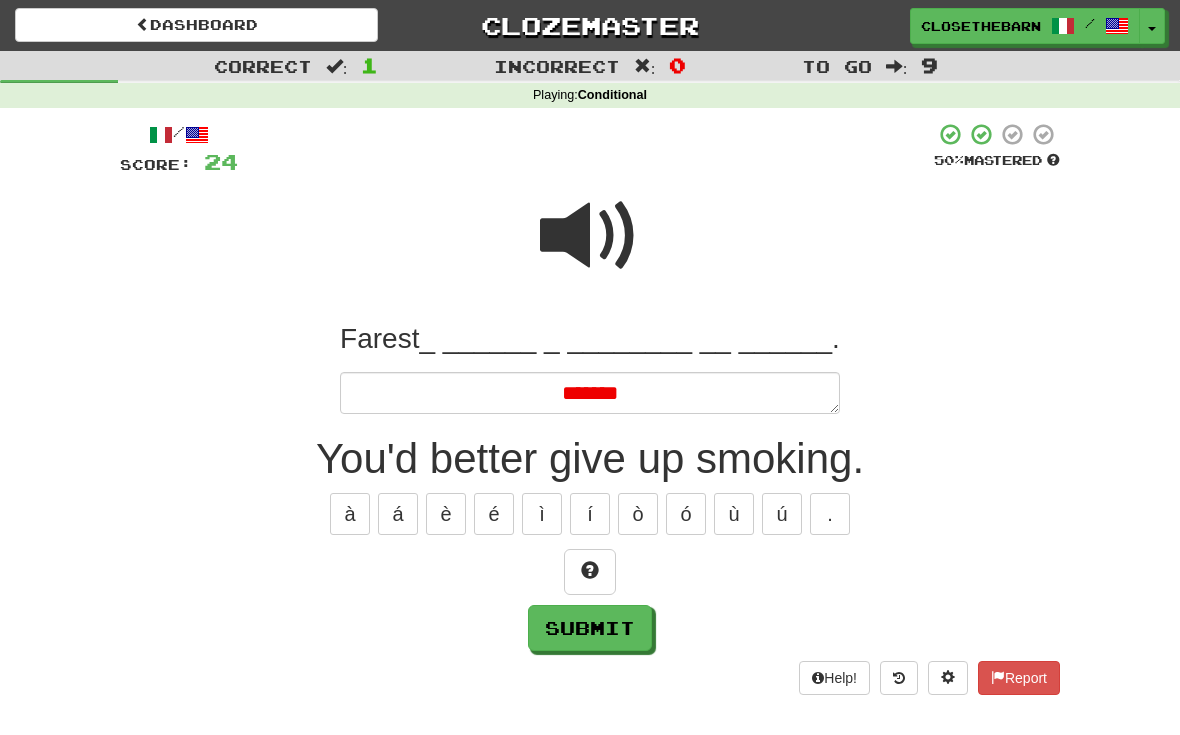 type on "*" 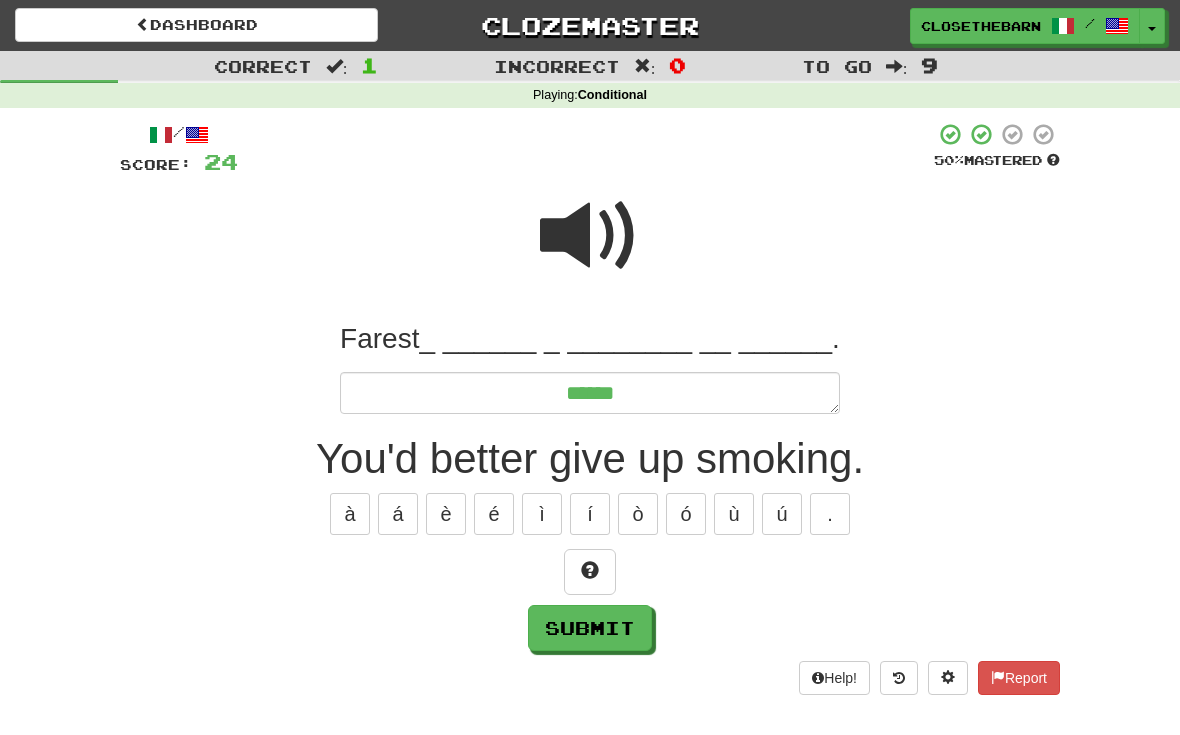 type on "*" 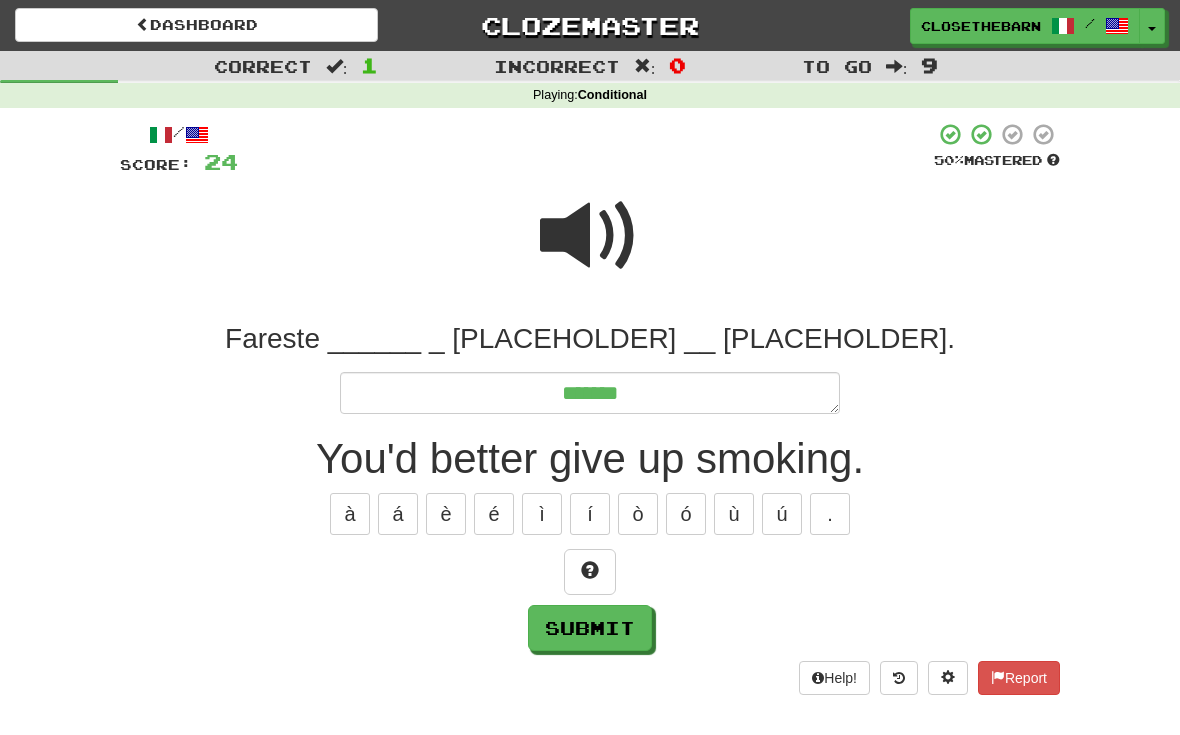 type on "*" 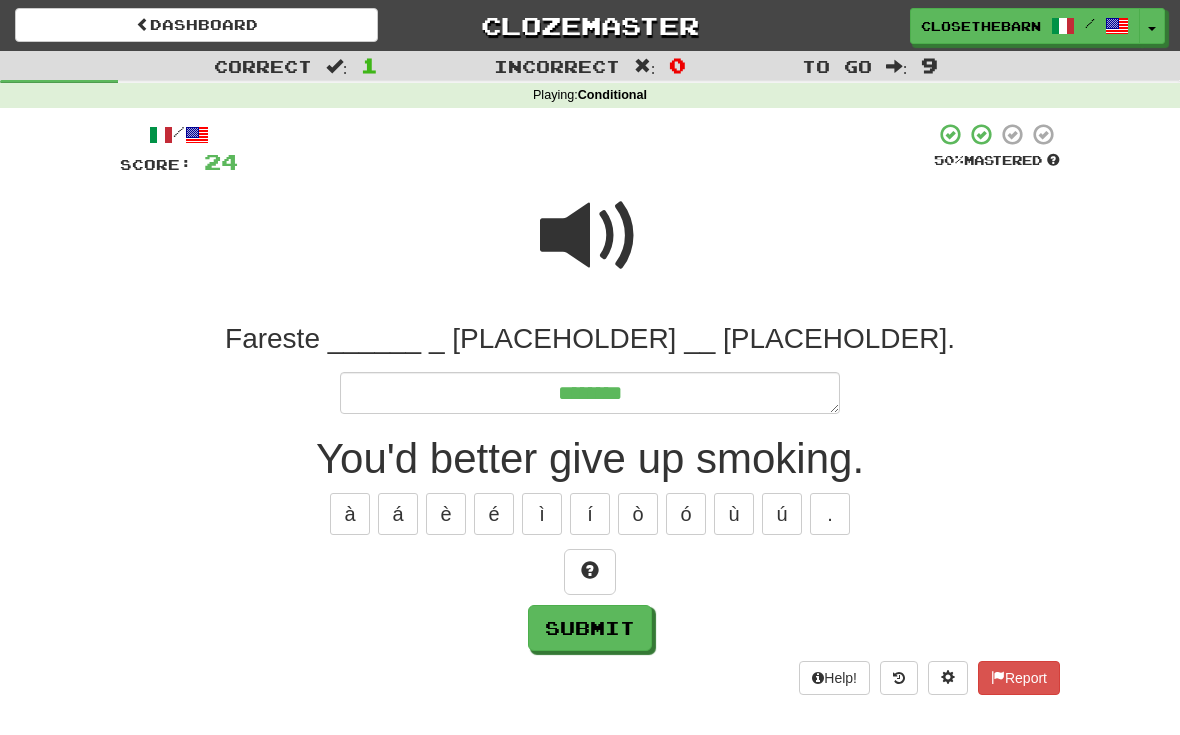 type on "*" 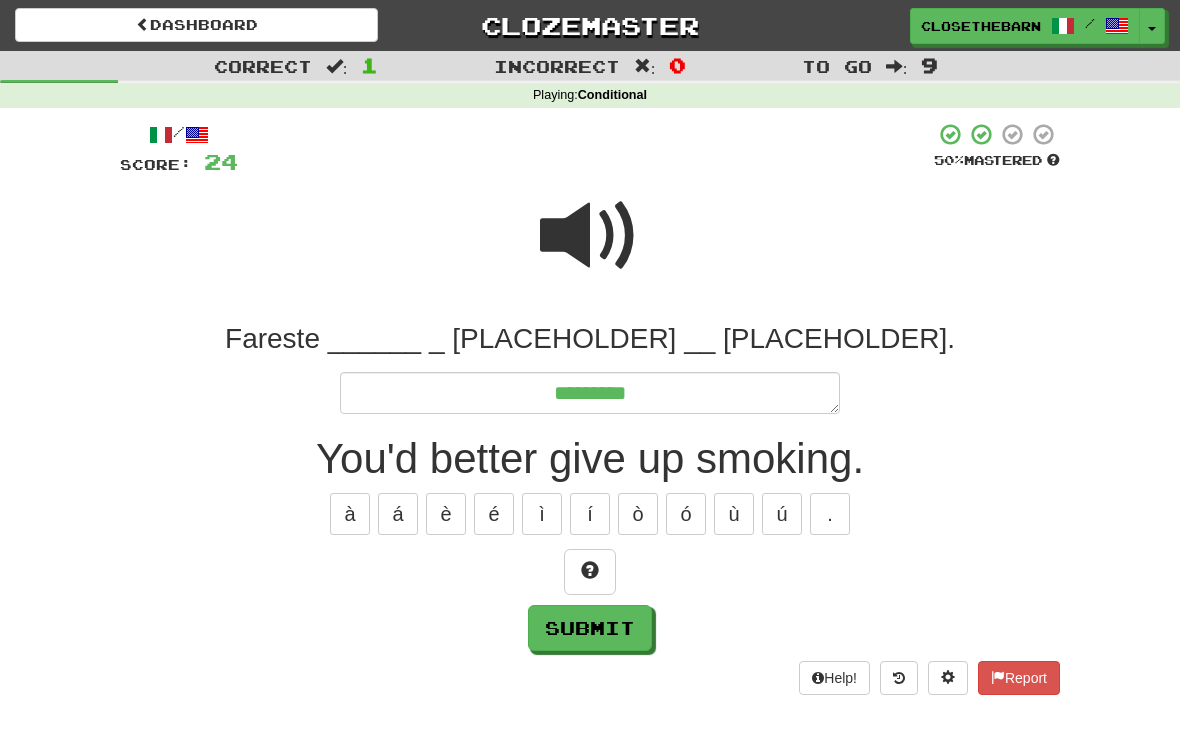 type on "*" 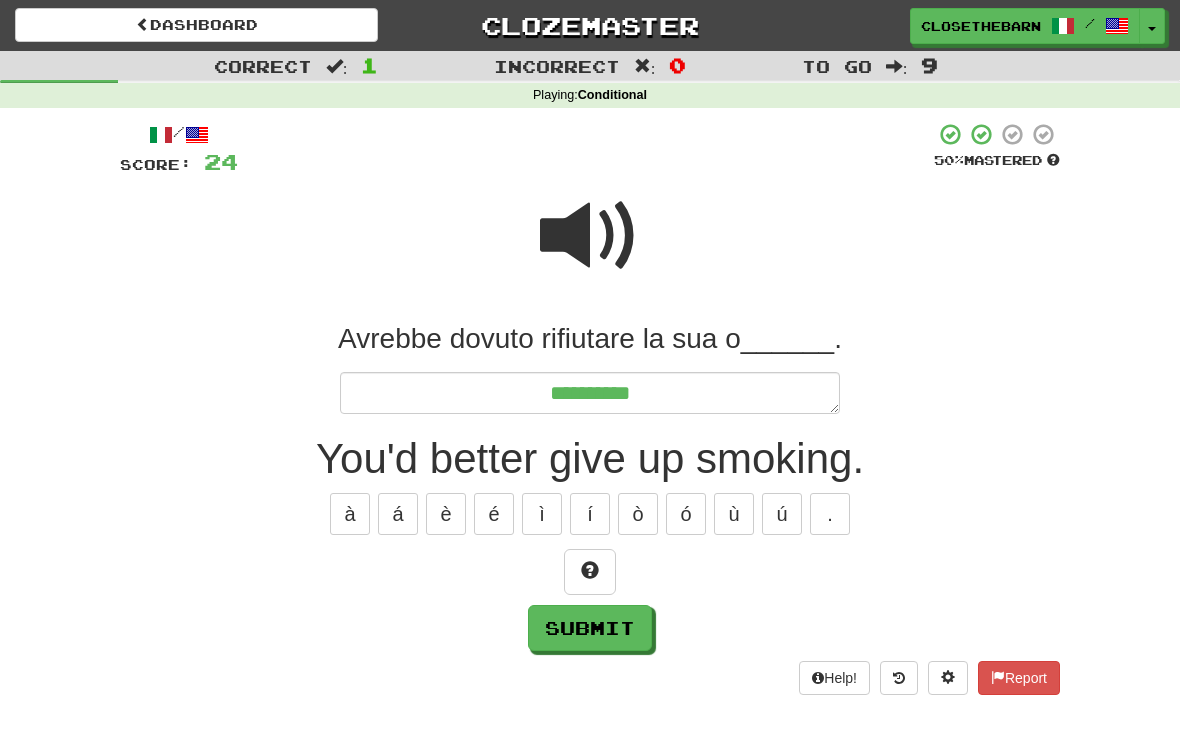 type on "*" 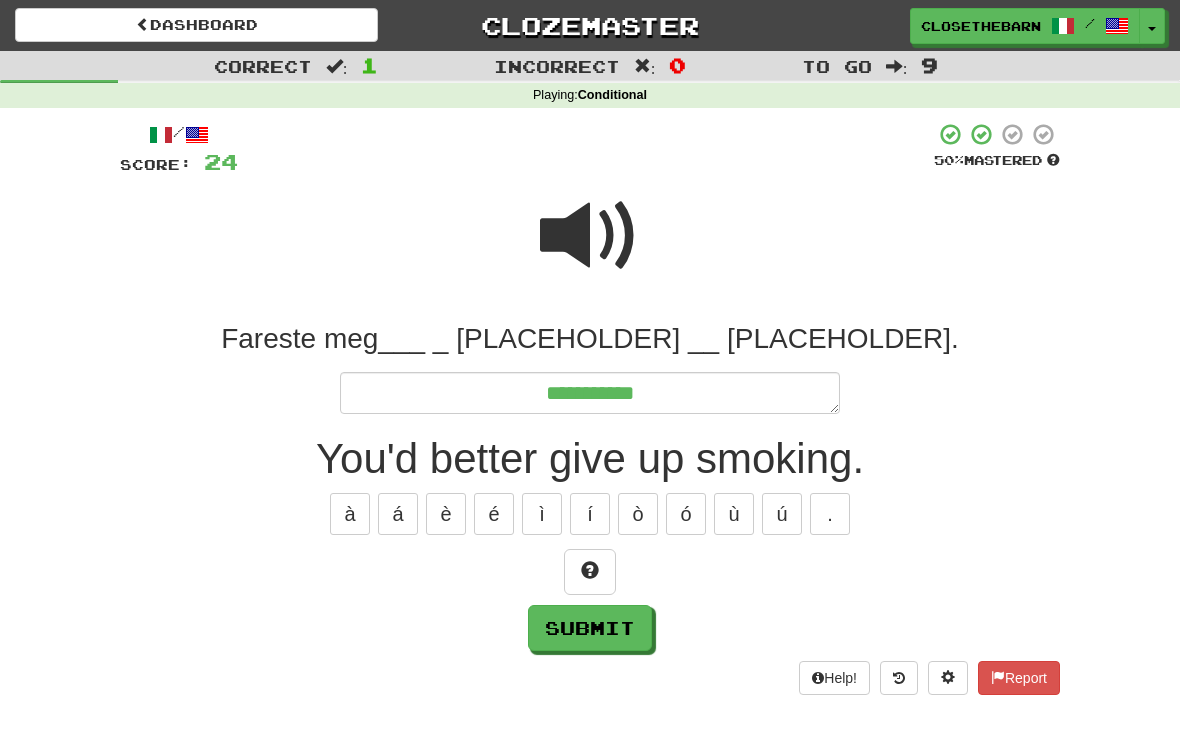 type on "*" 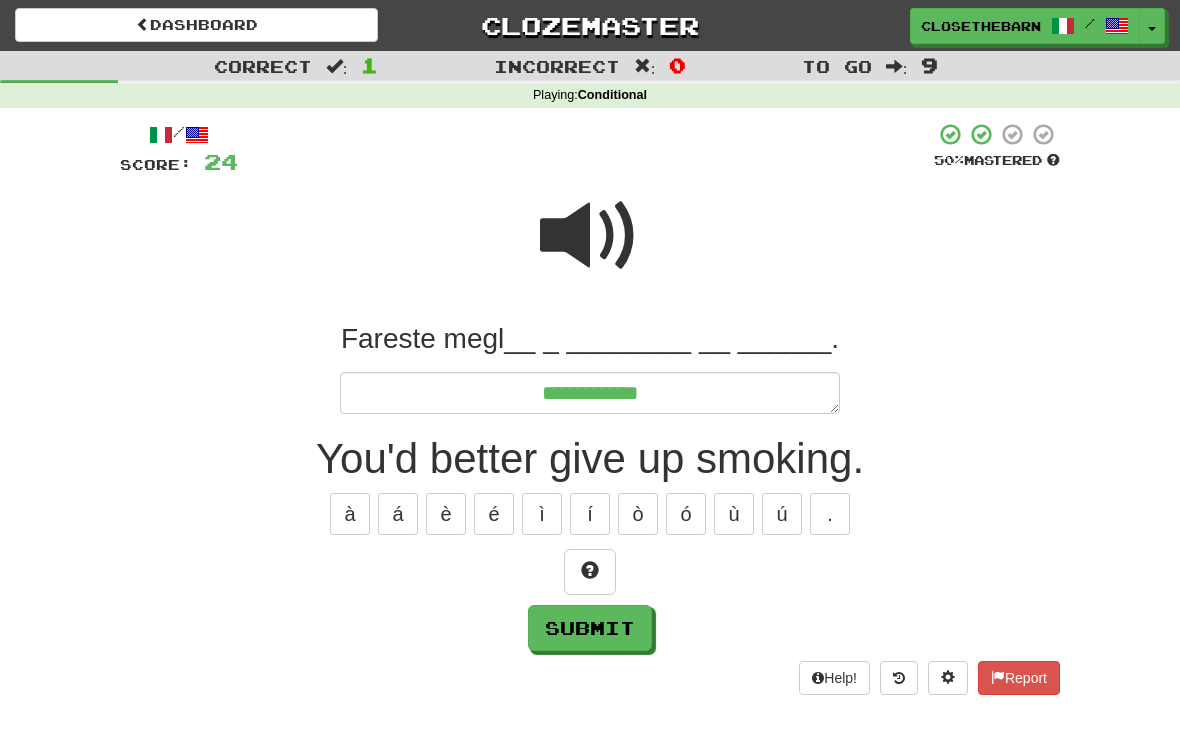 type on "*" 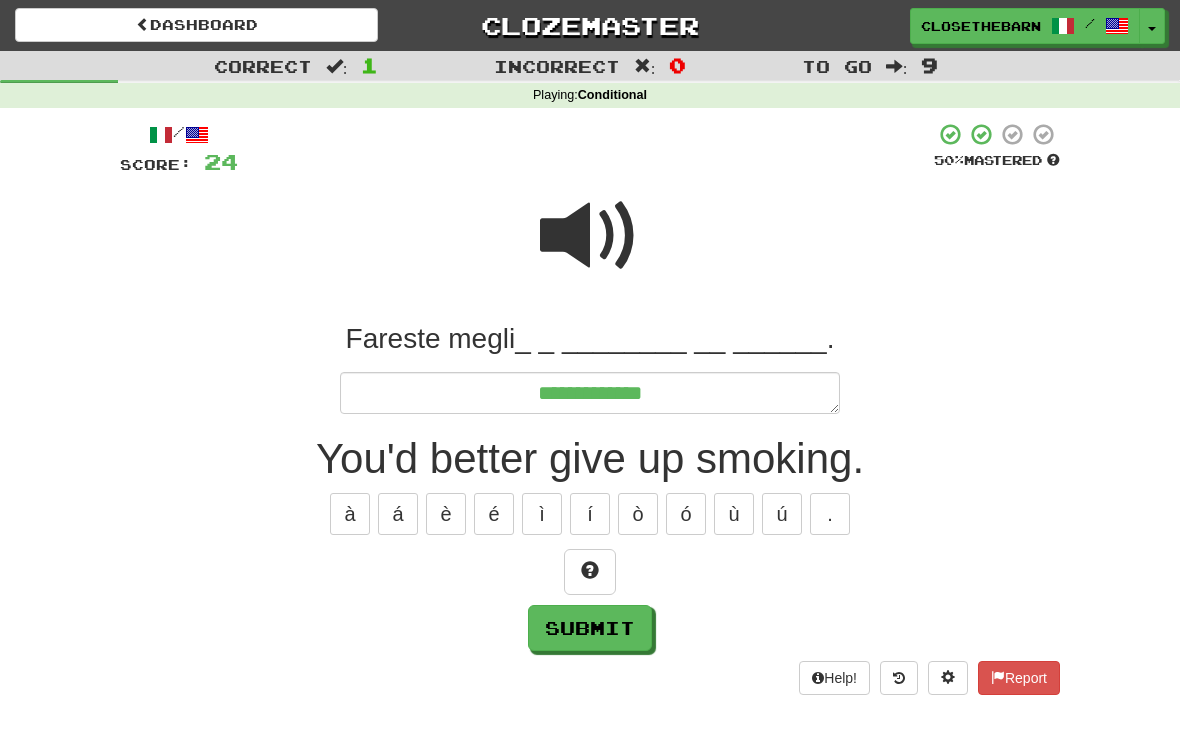 type on "*" 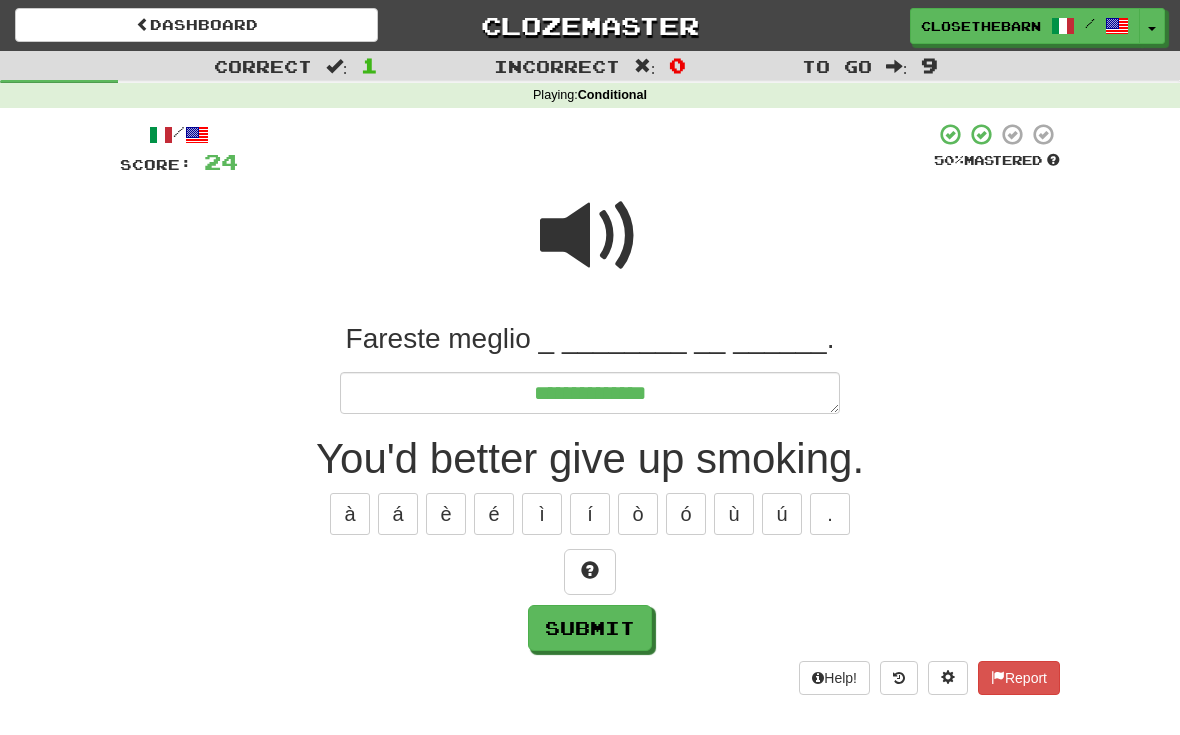 type on "*" 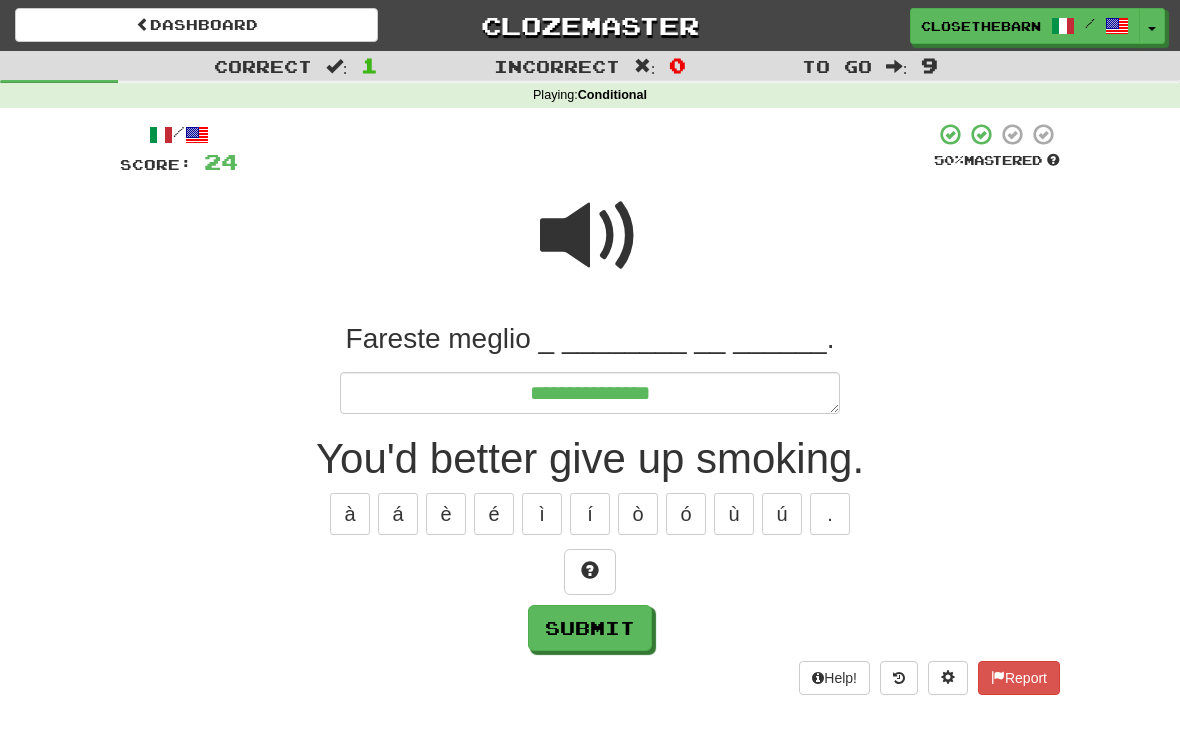 type on "*" 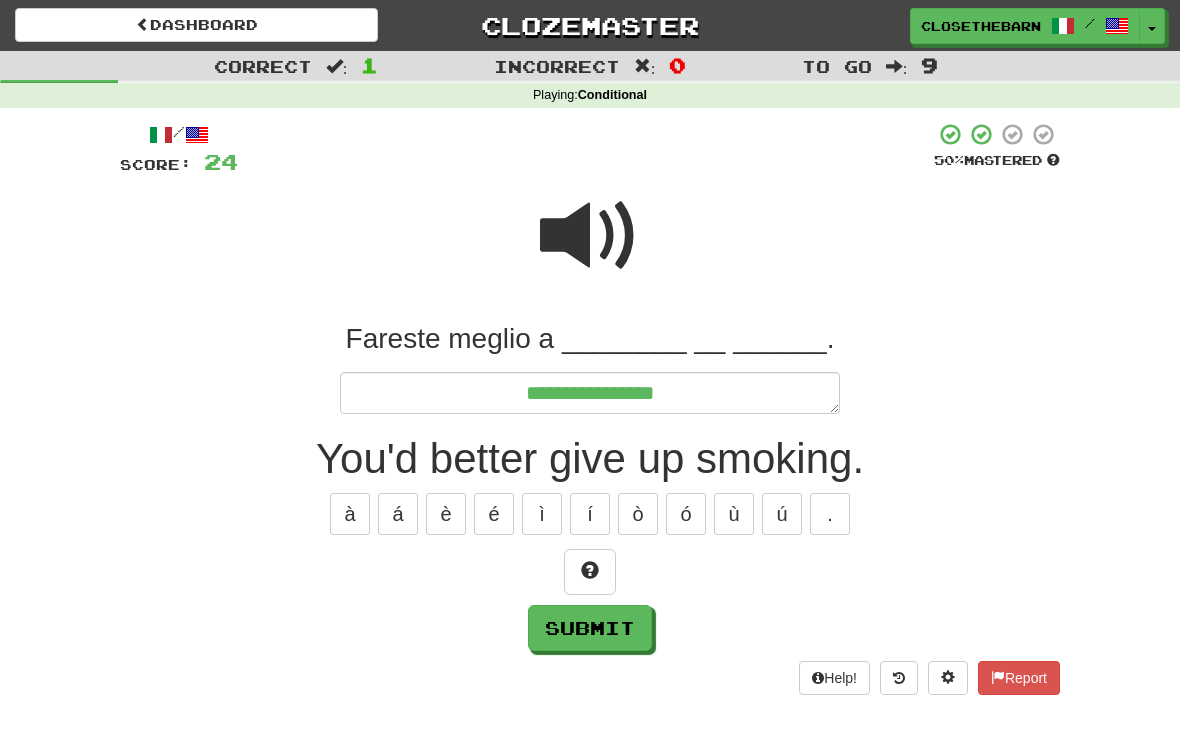 type on "*" 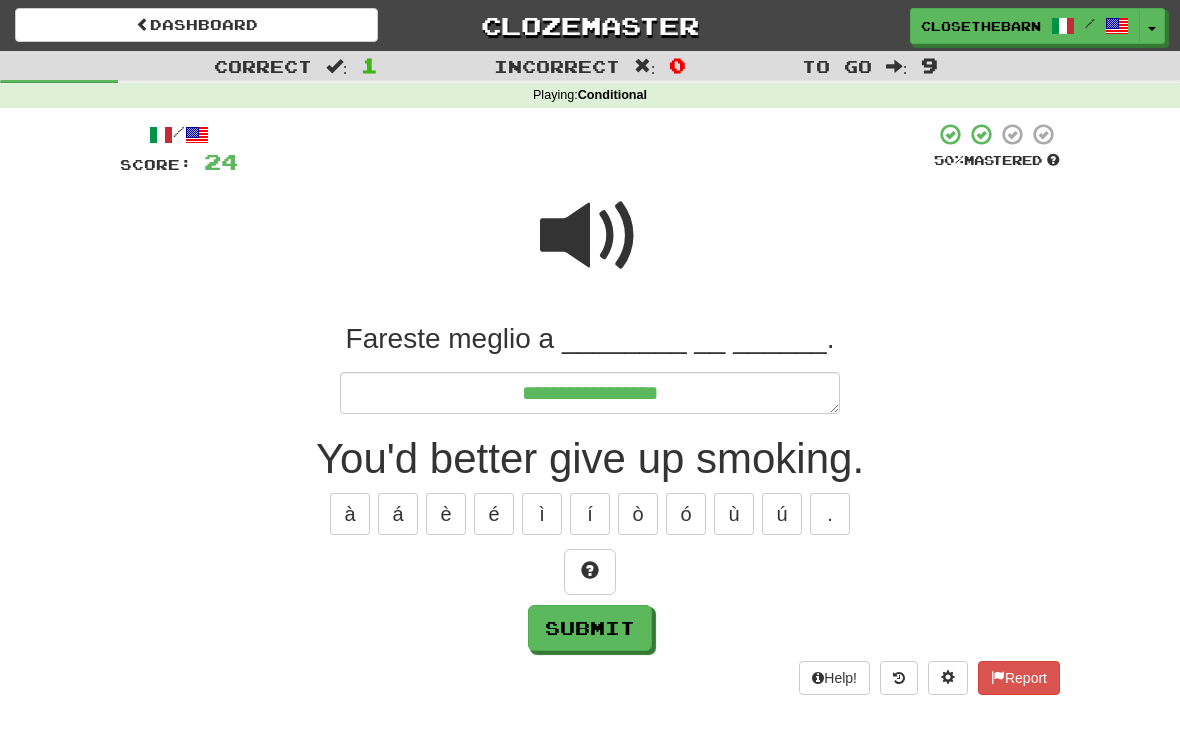 type on "*" 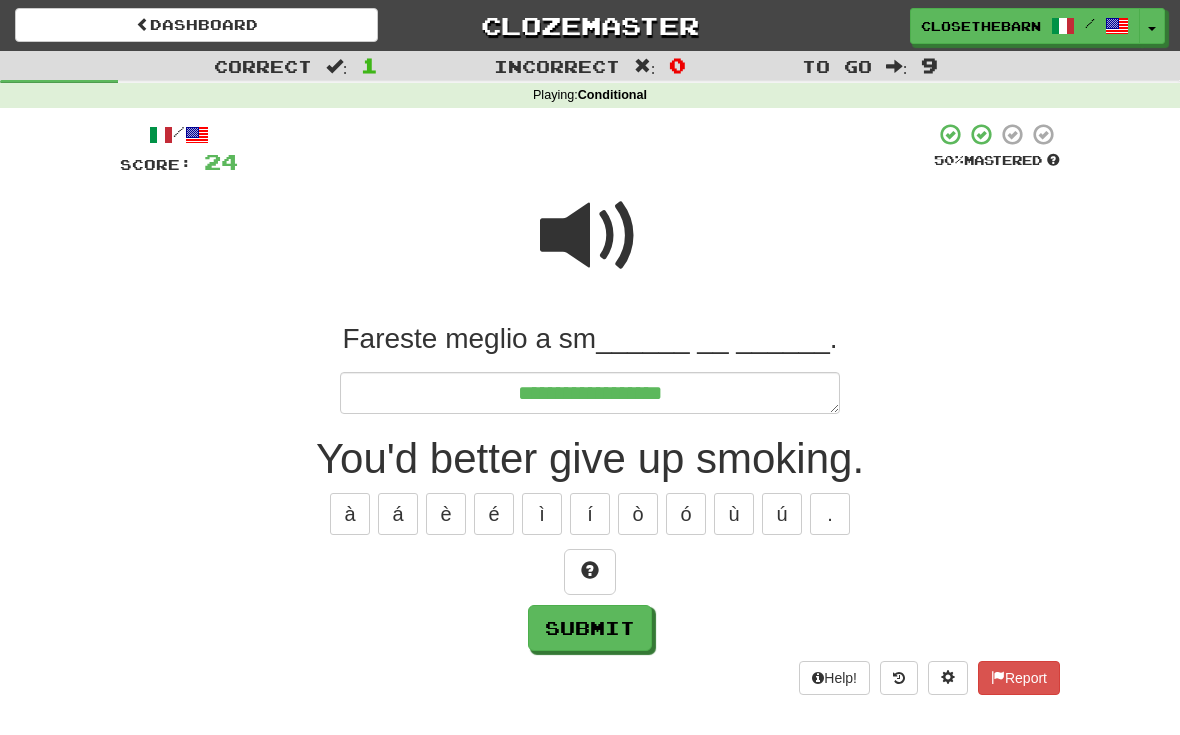 type on "*" 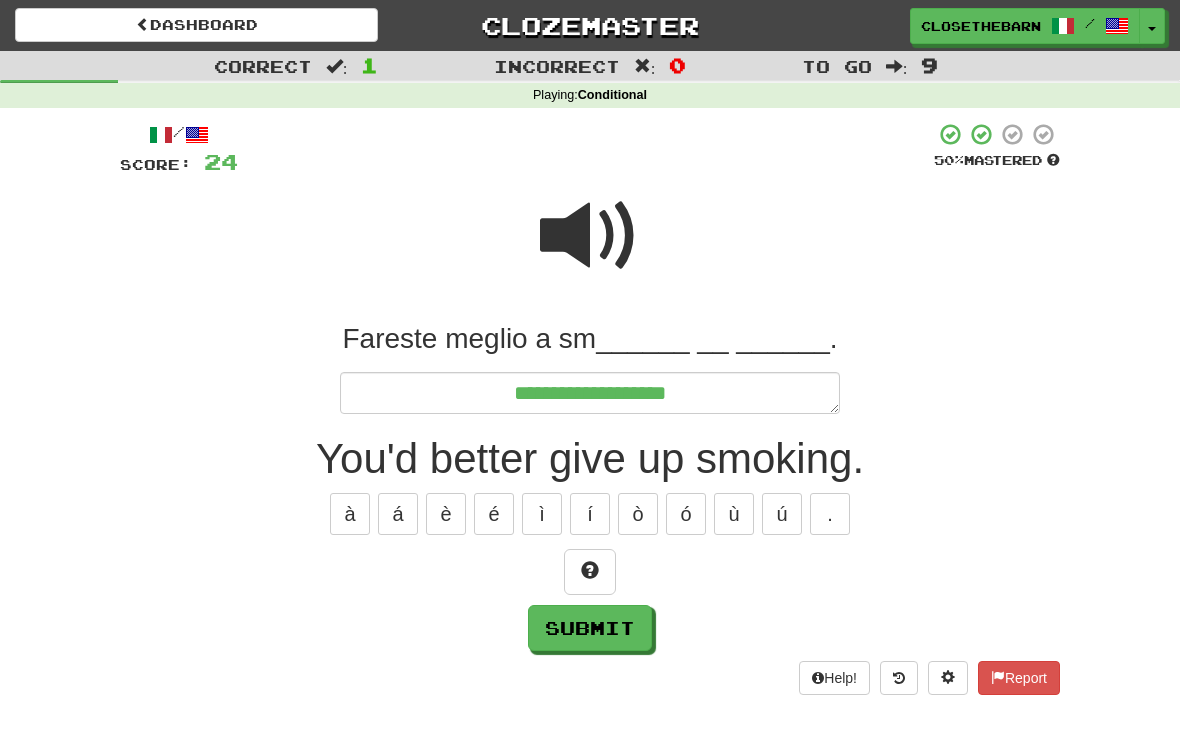 type on "*" 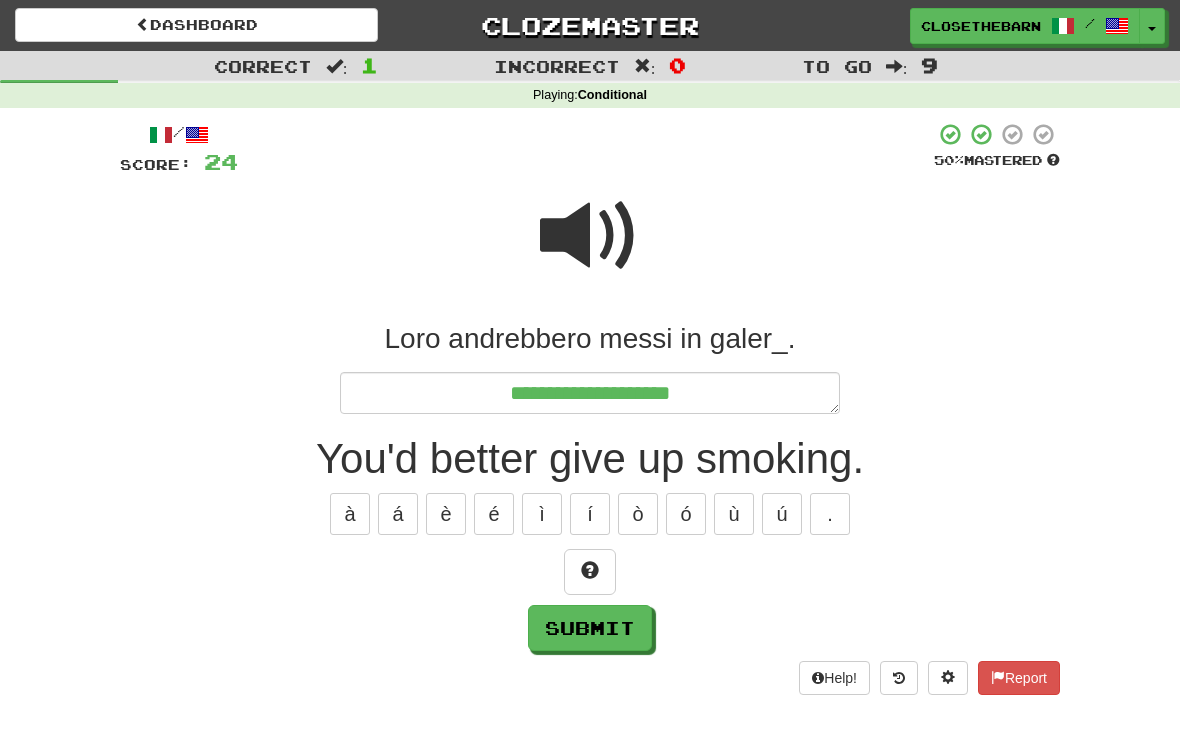 type on "*" 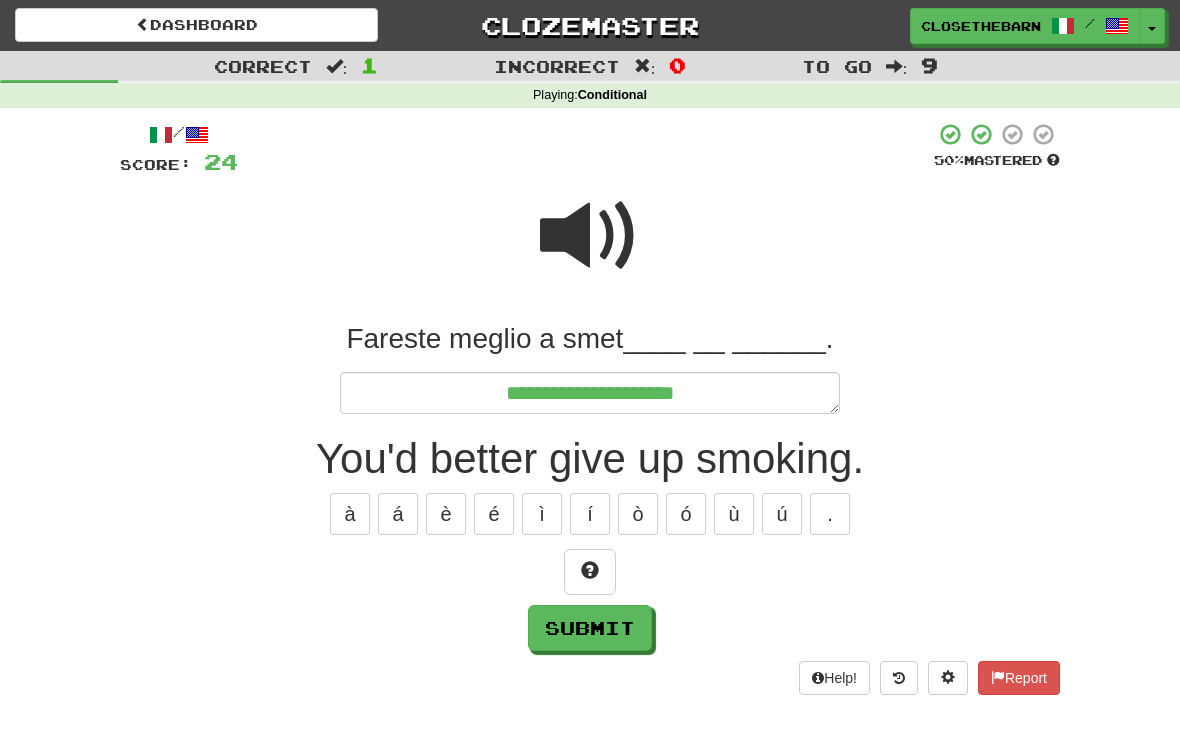 type on "*" 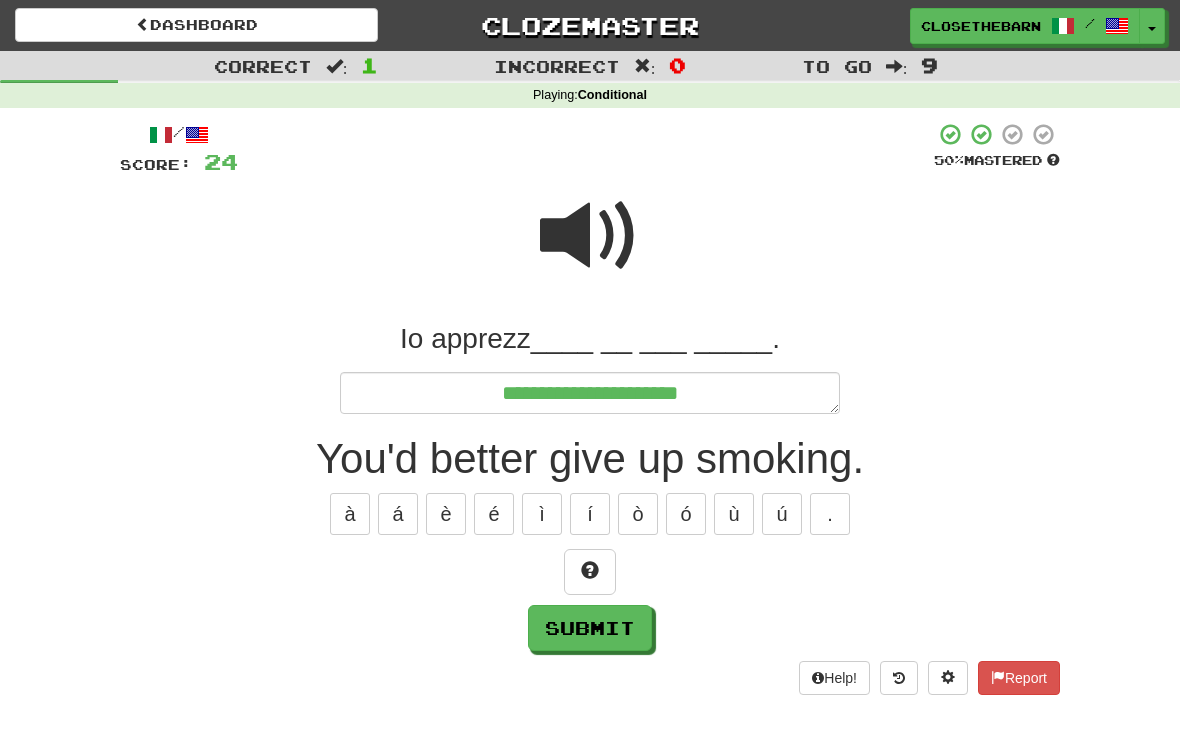 type on "*" 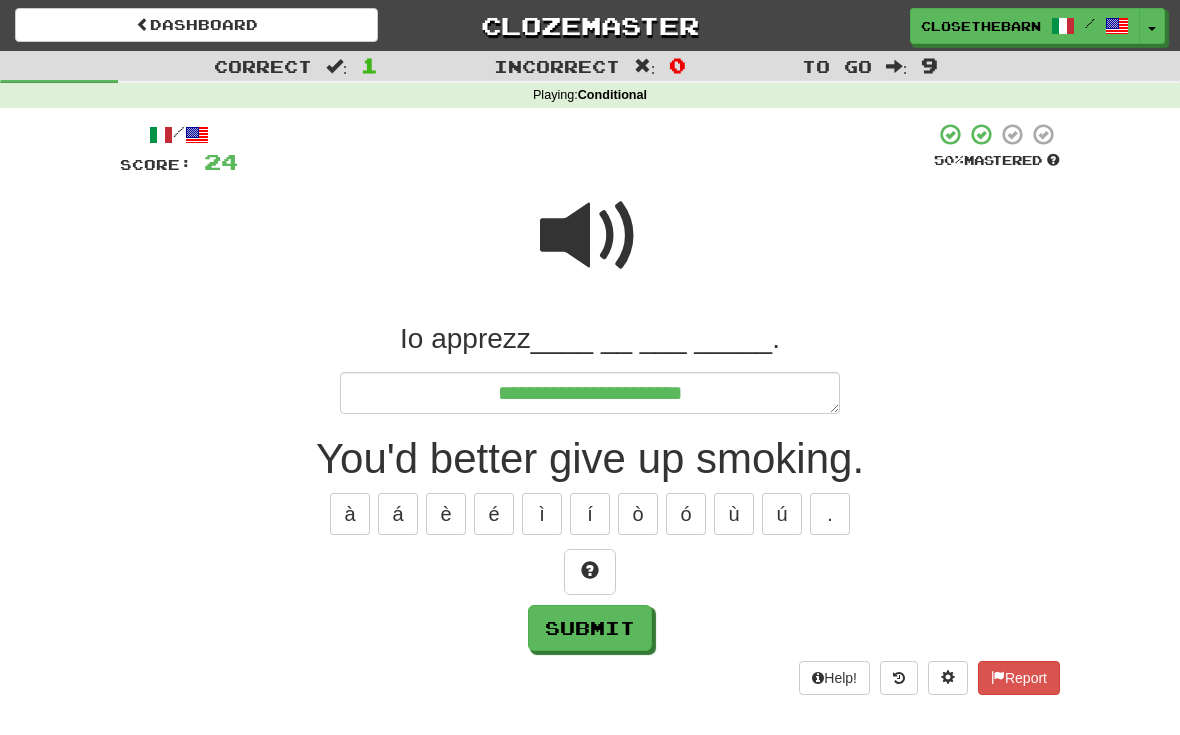 type on "*" 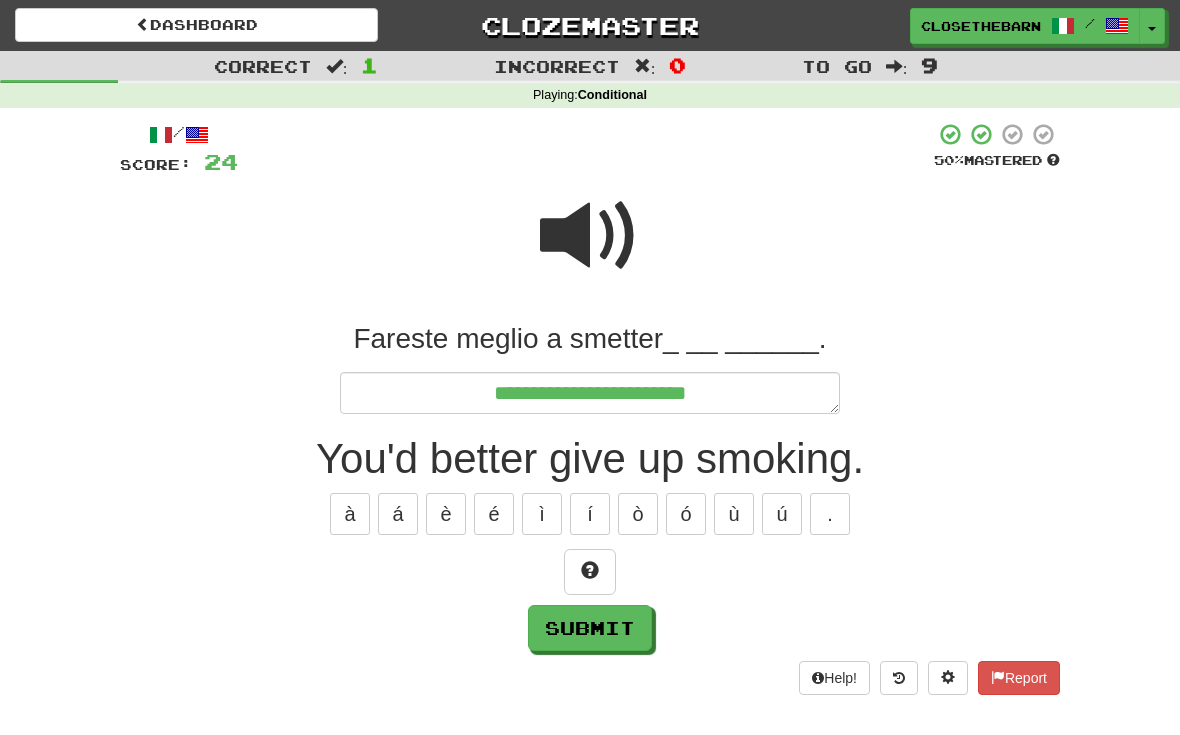 type on "*" 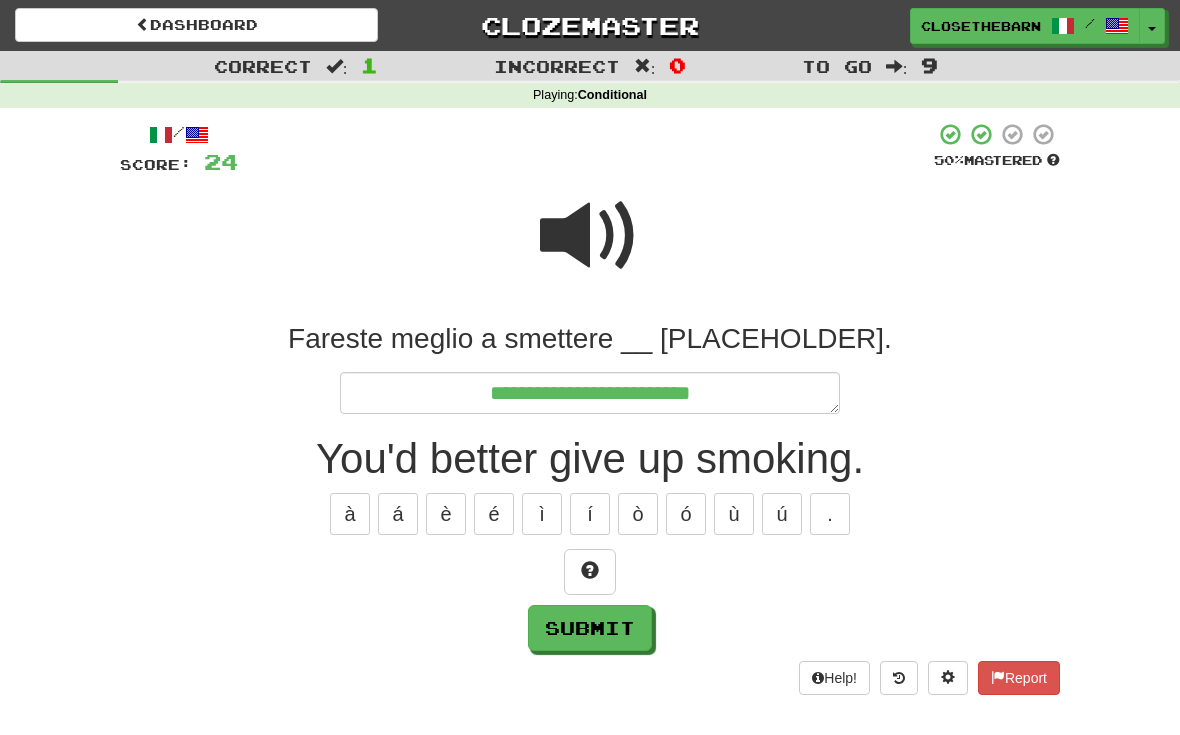 type on "*" 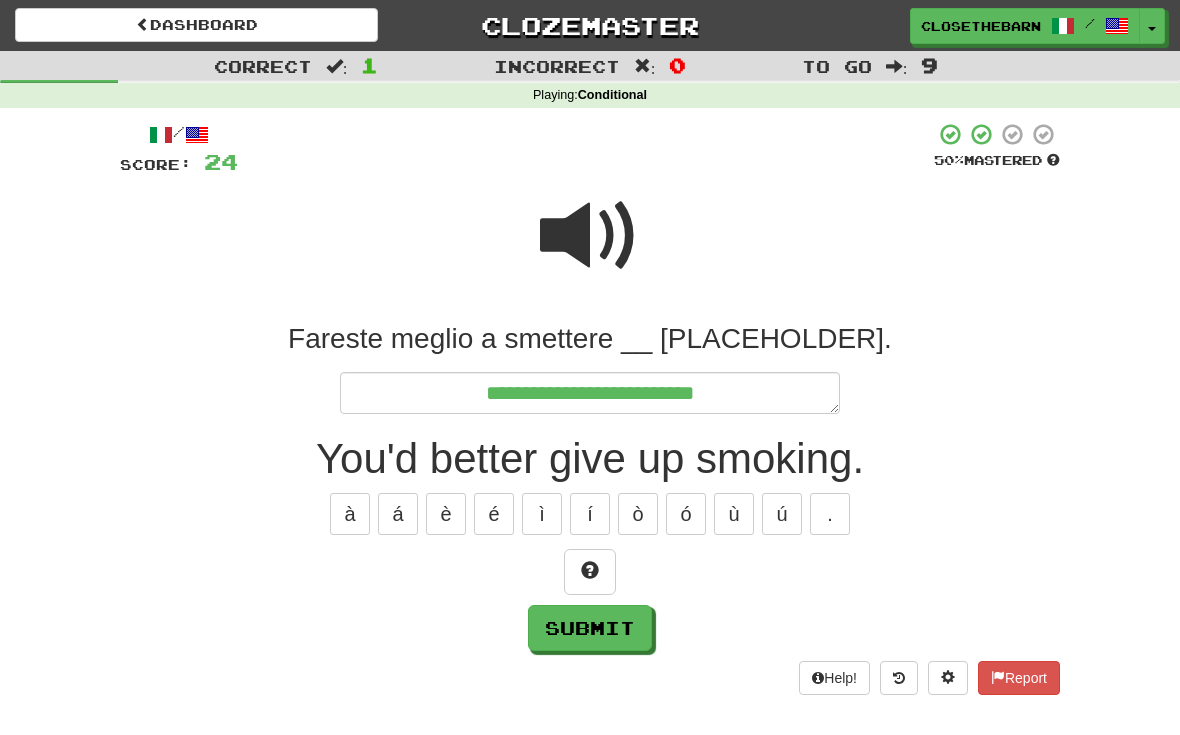 type on "*" 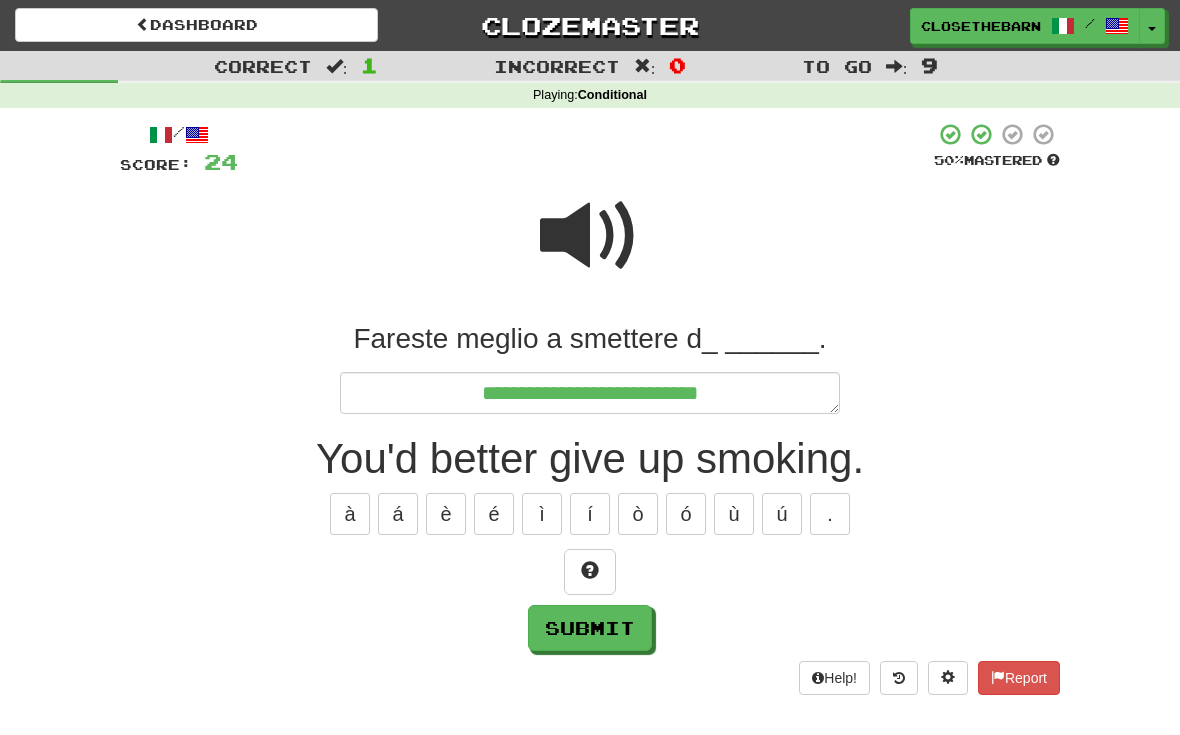 type on "*" 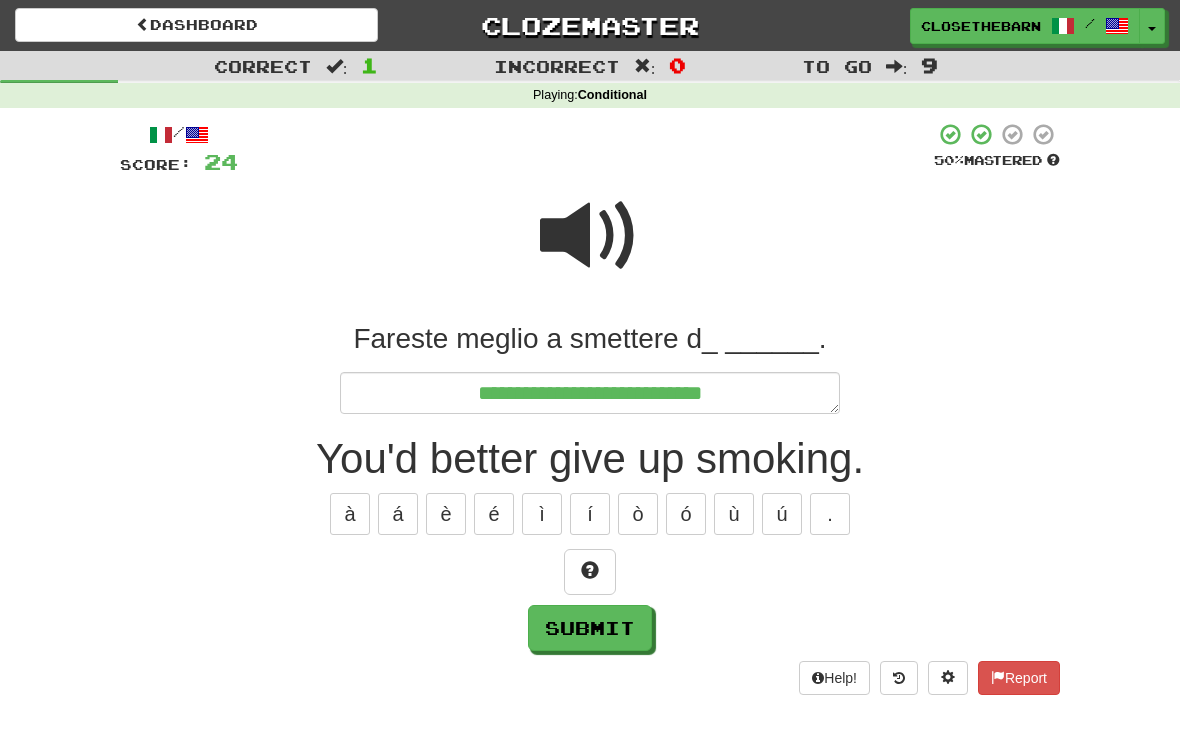 type on "*" 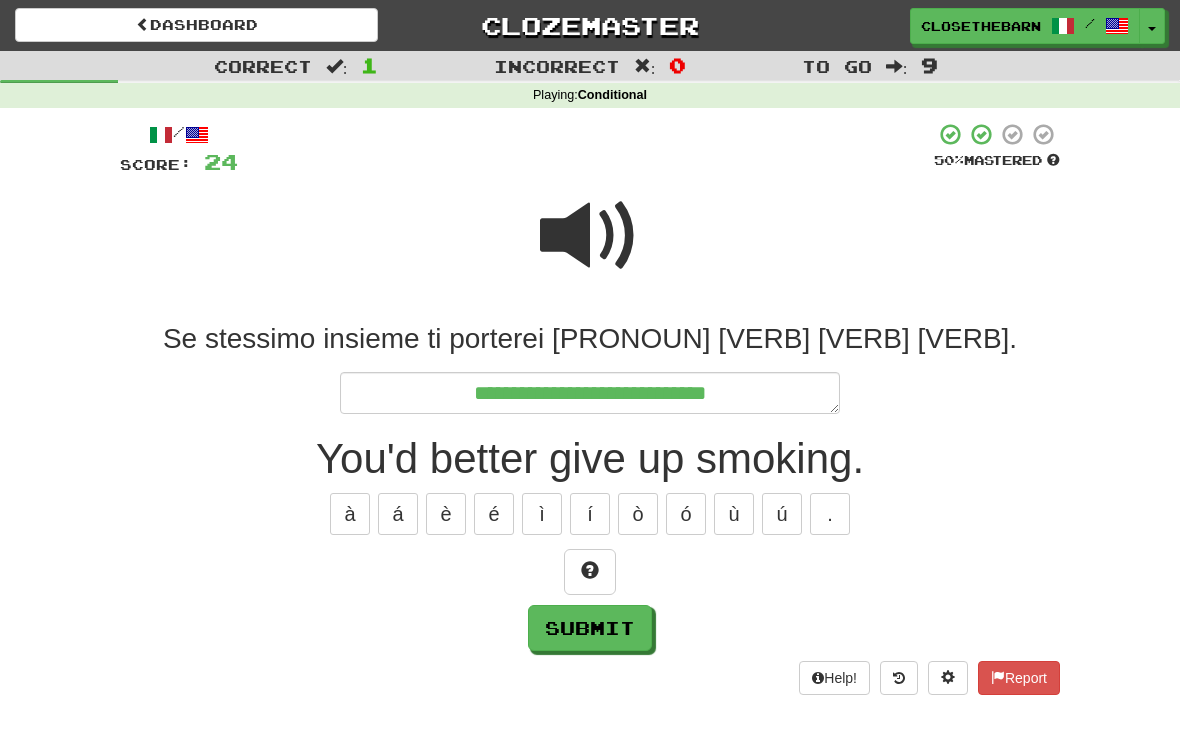 type on "*" 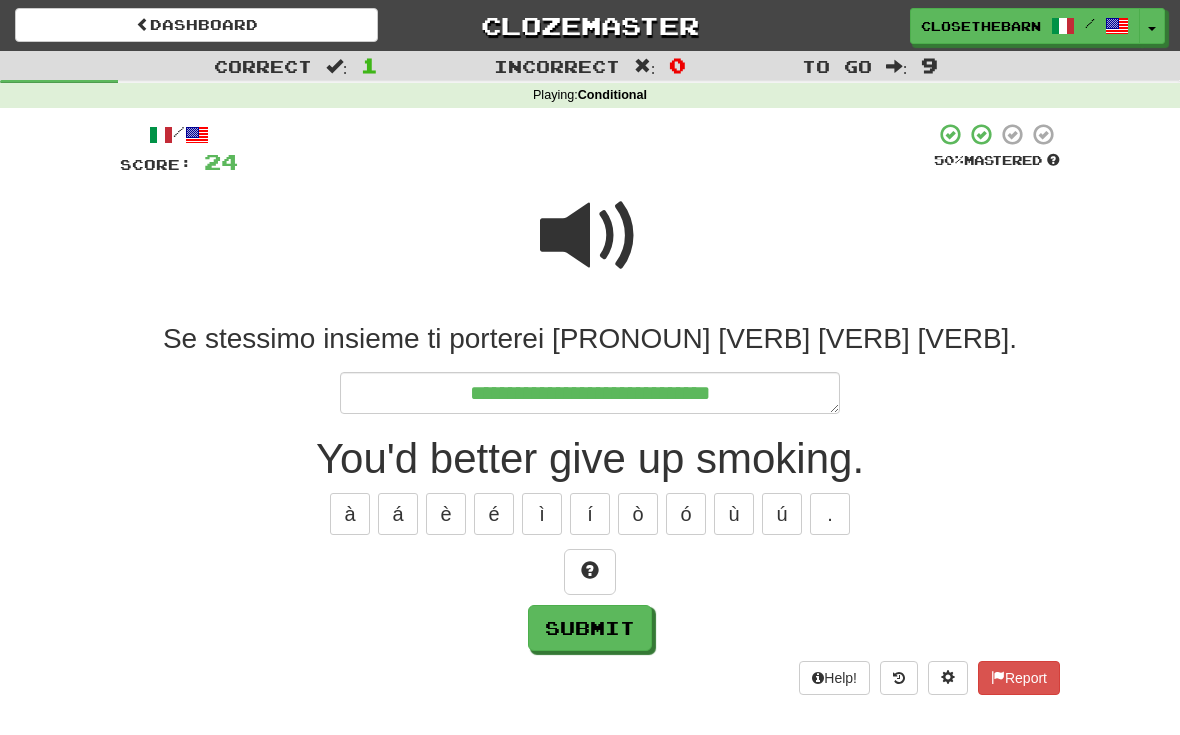 type on "*" 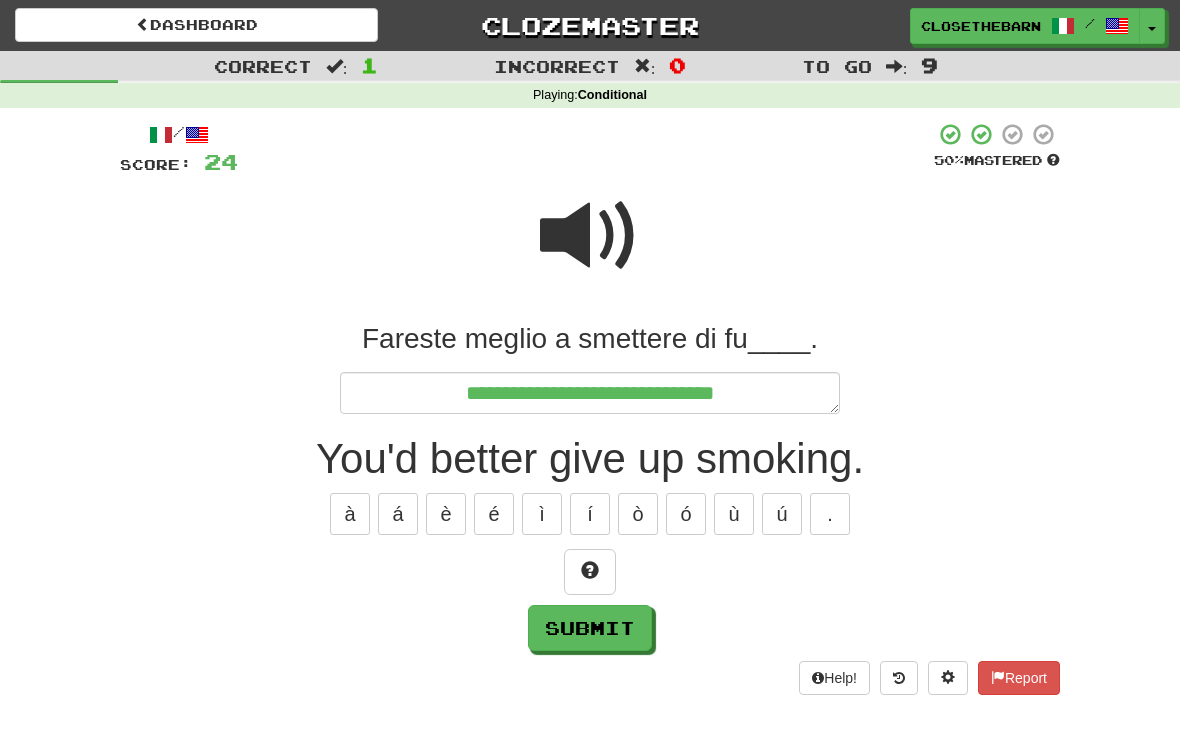 type on "*" 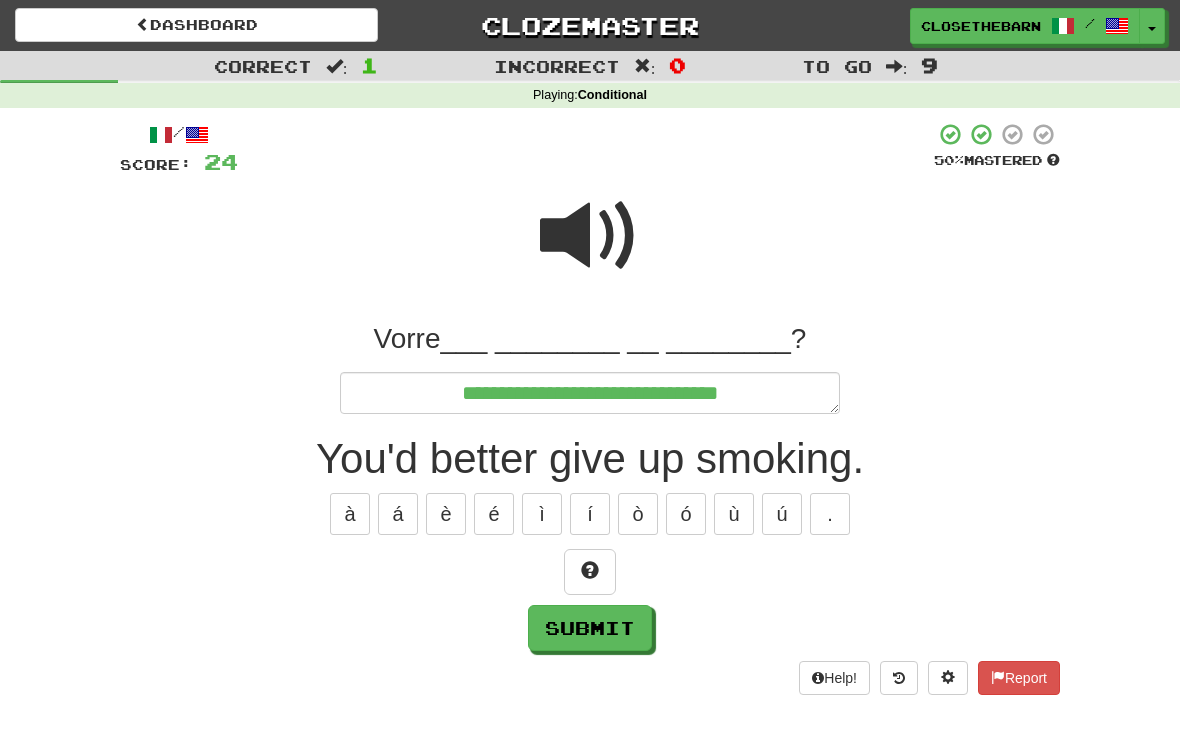 type on "*" 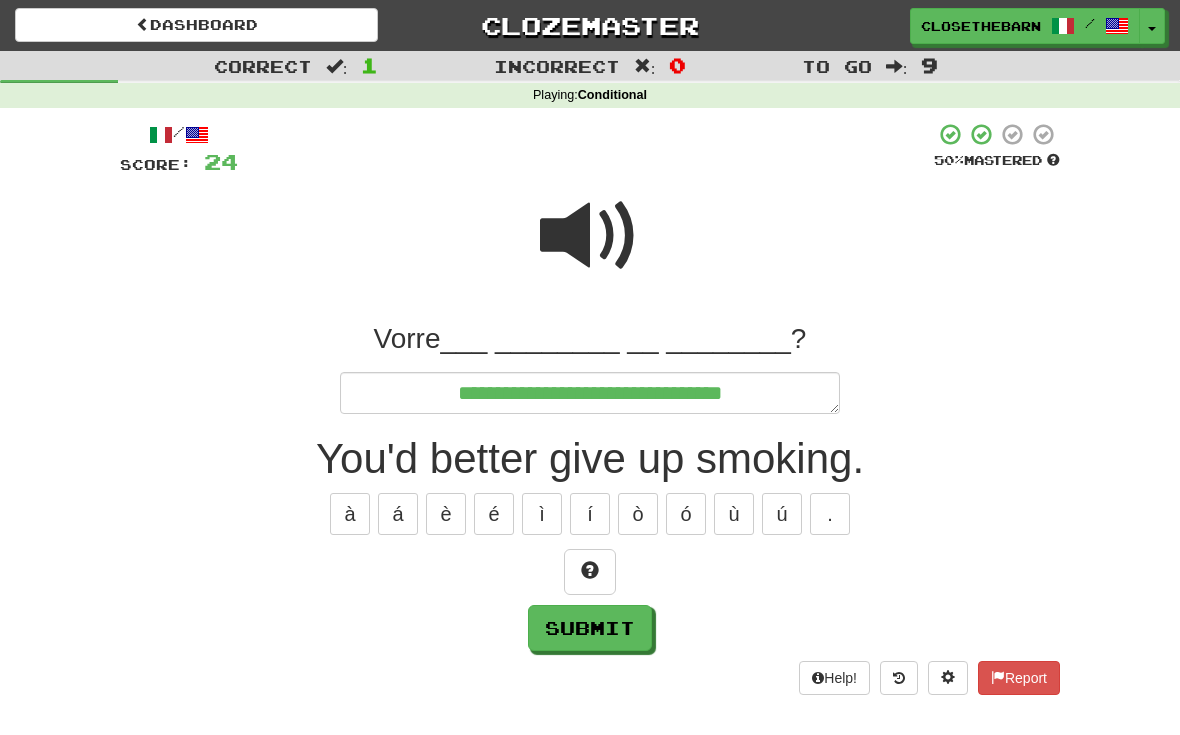 type on "*" 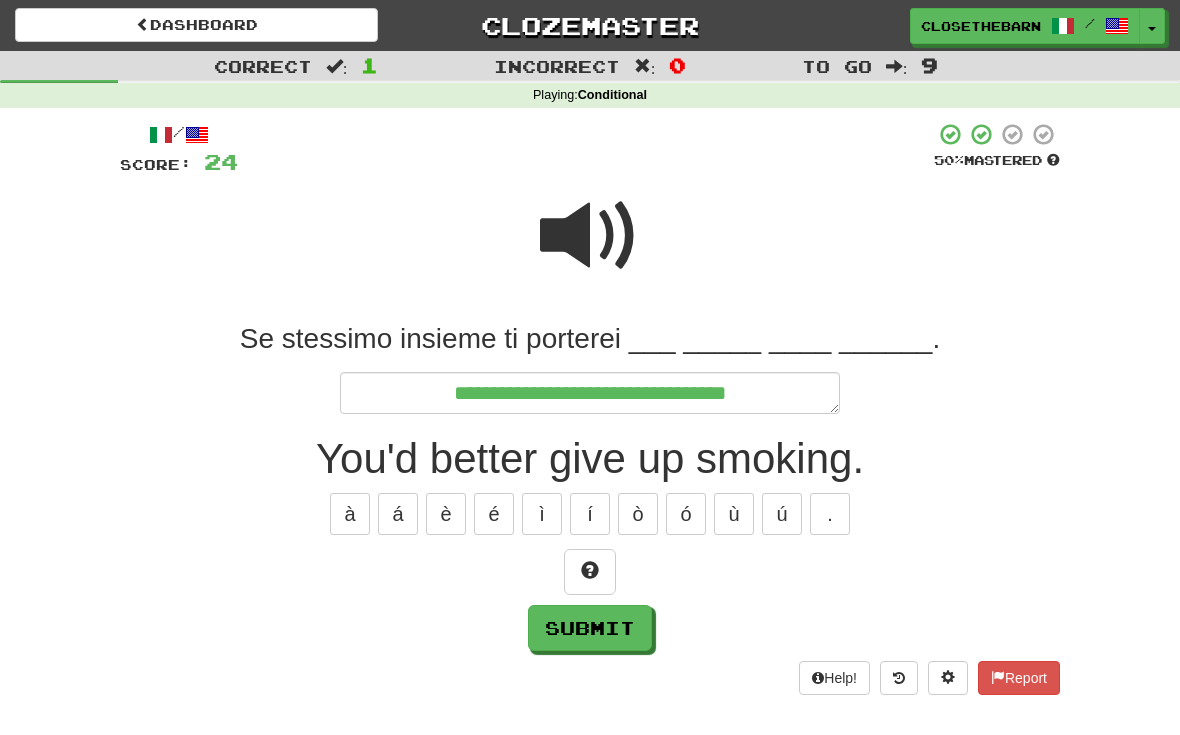 type on "*" 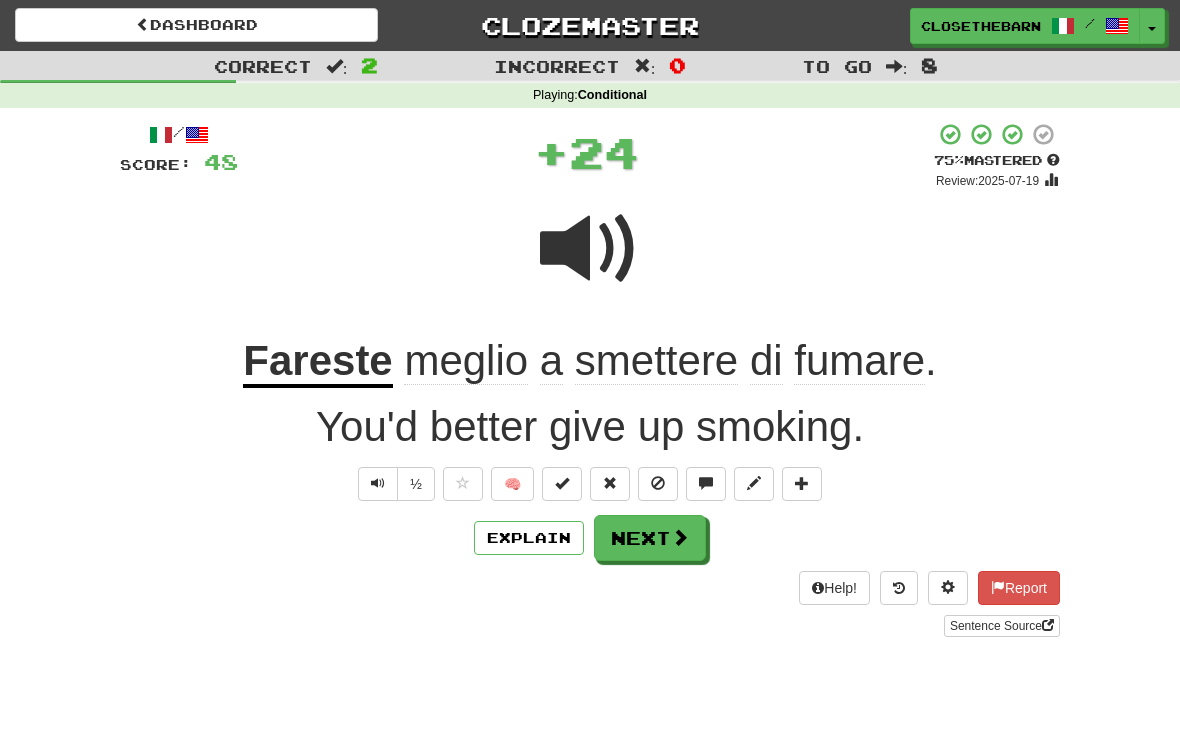 click at bounding box center [754, 483] 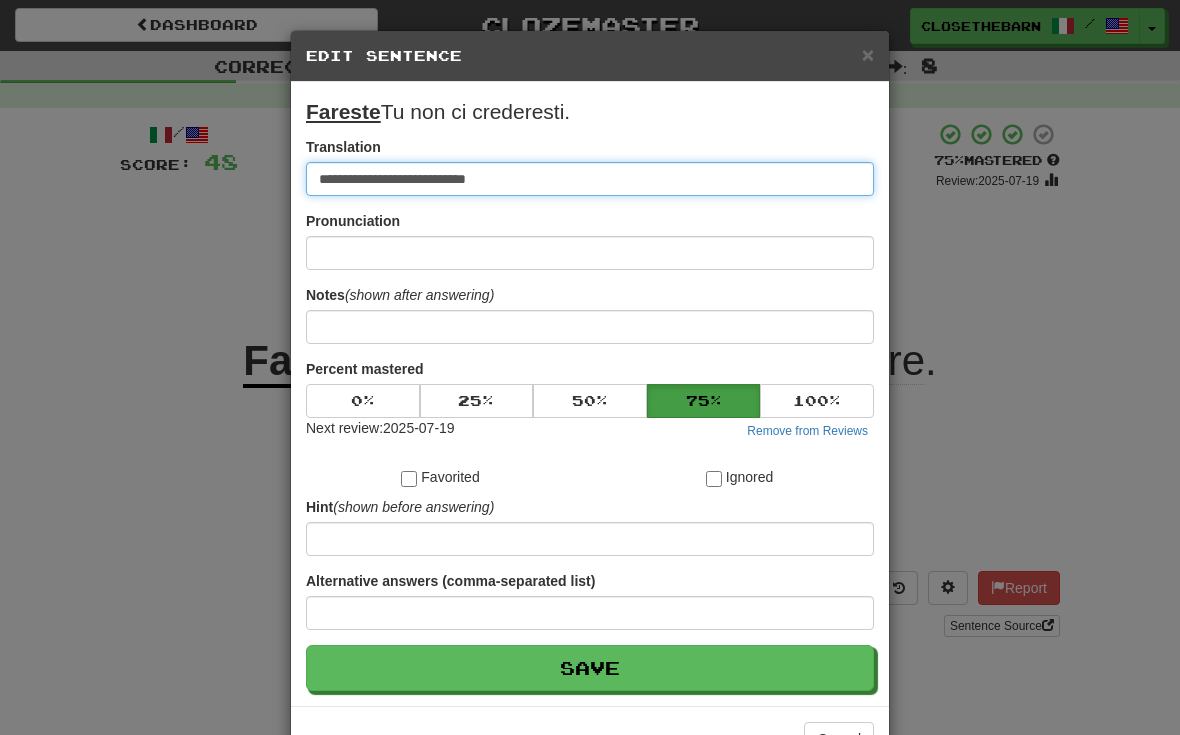 click on "**********" at bounding box center (590, 179) 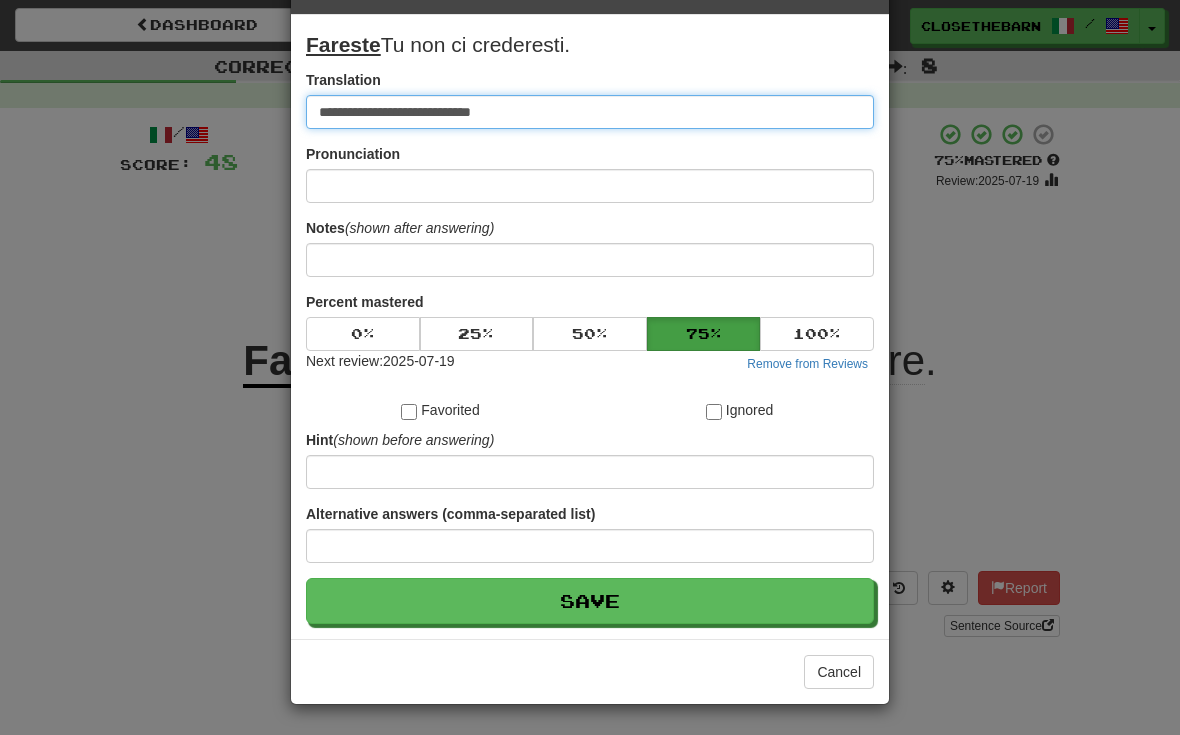 scroll, scrollTop: 68, scrollLeft: 0, axis: vertical 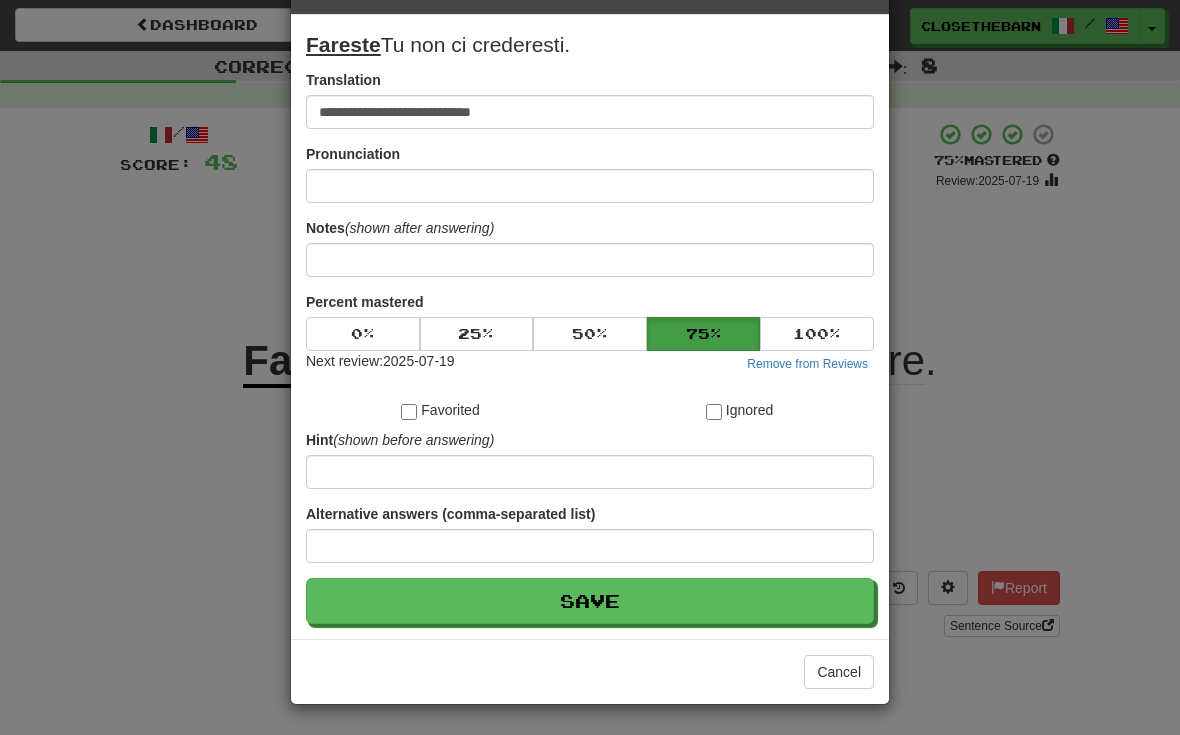 click on "Save" at bounding box center (590, 601) 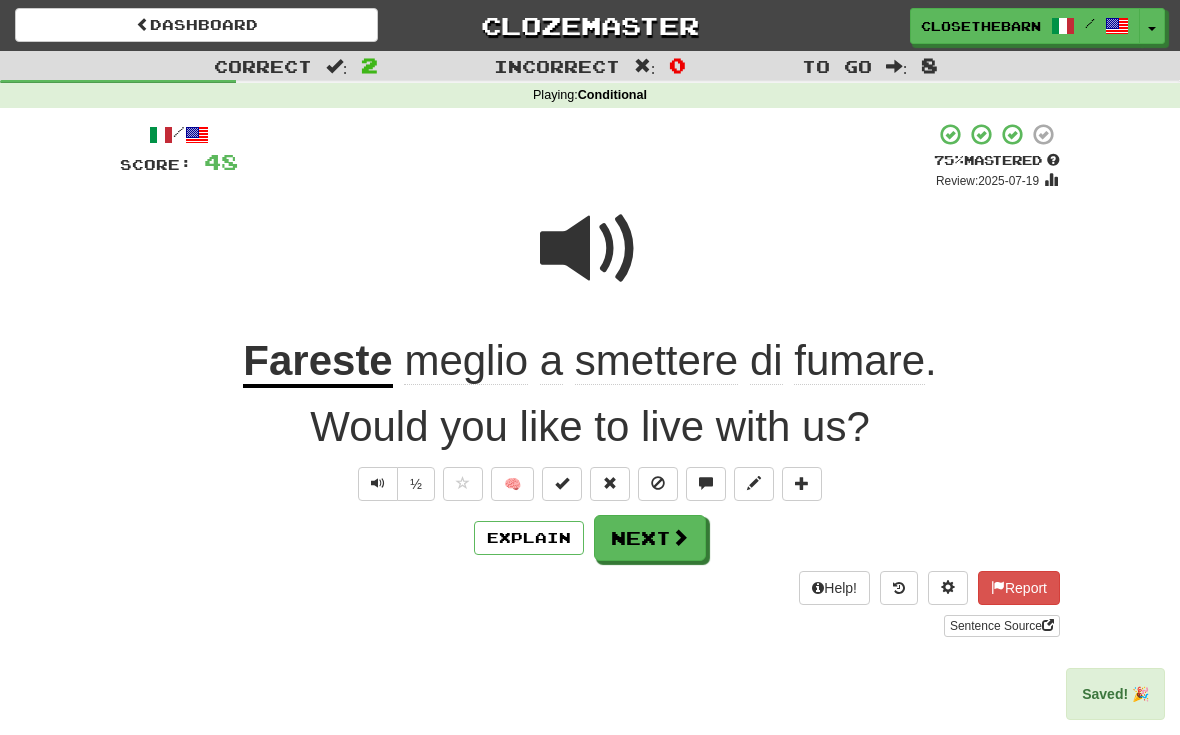 click at bounding box center (680, 537) 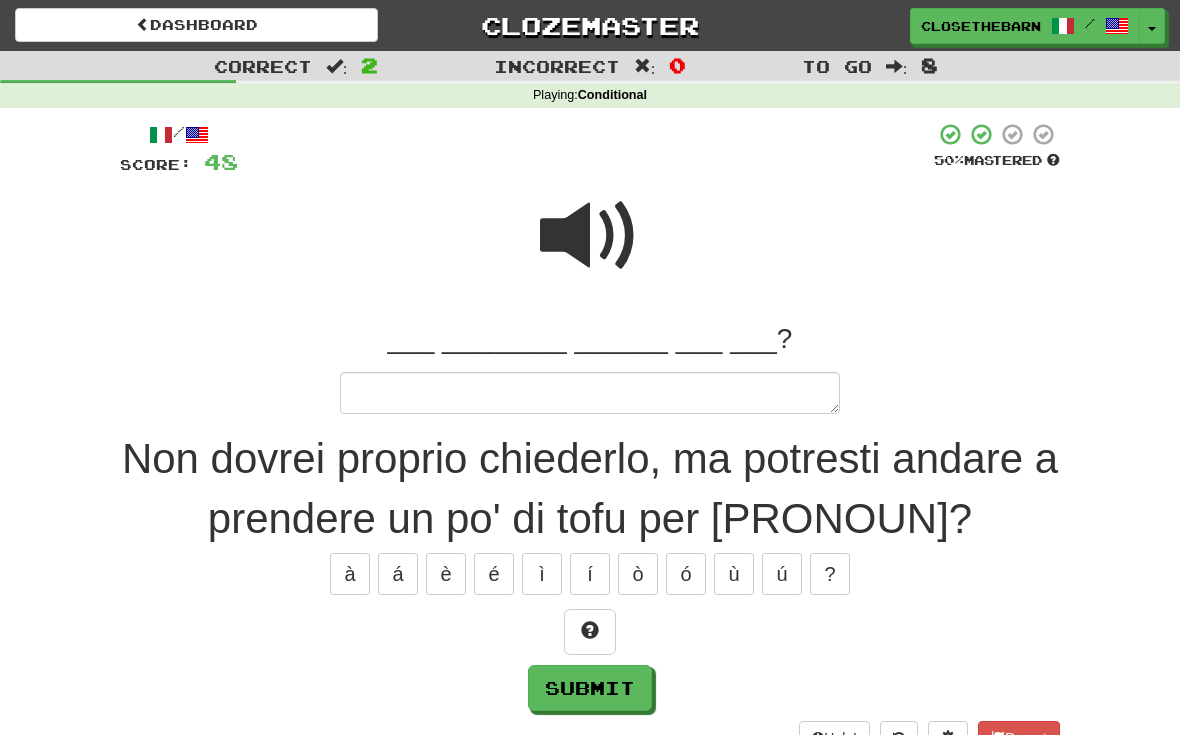 type on "*" 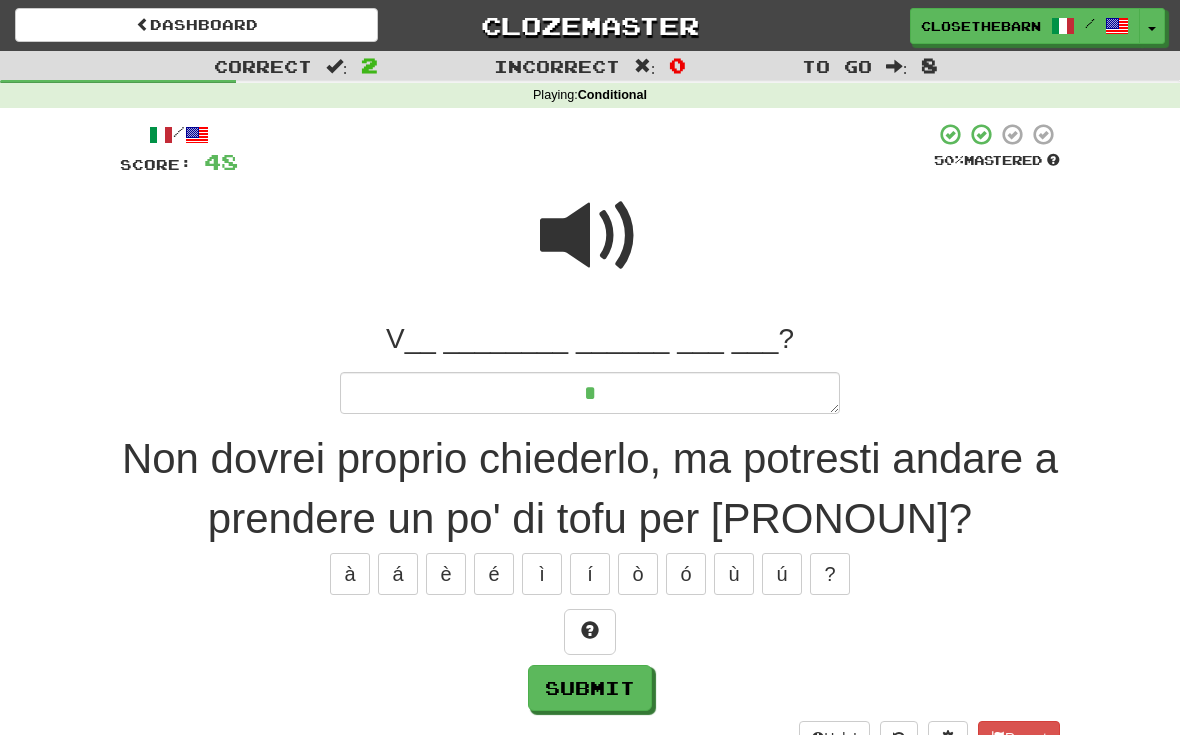type on "*" 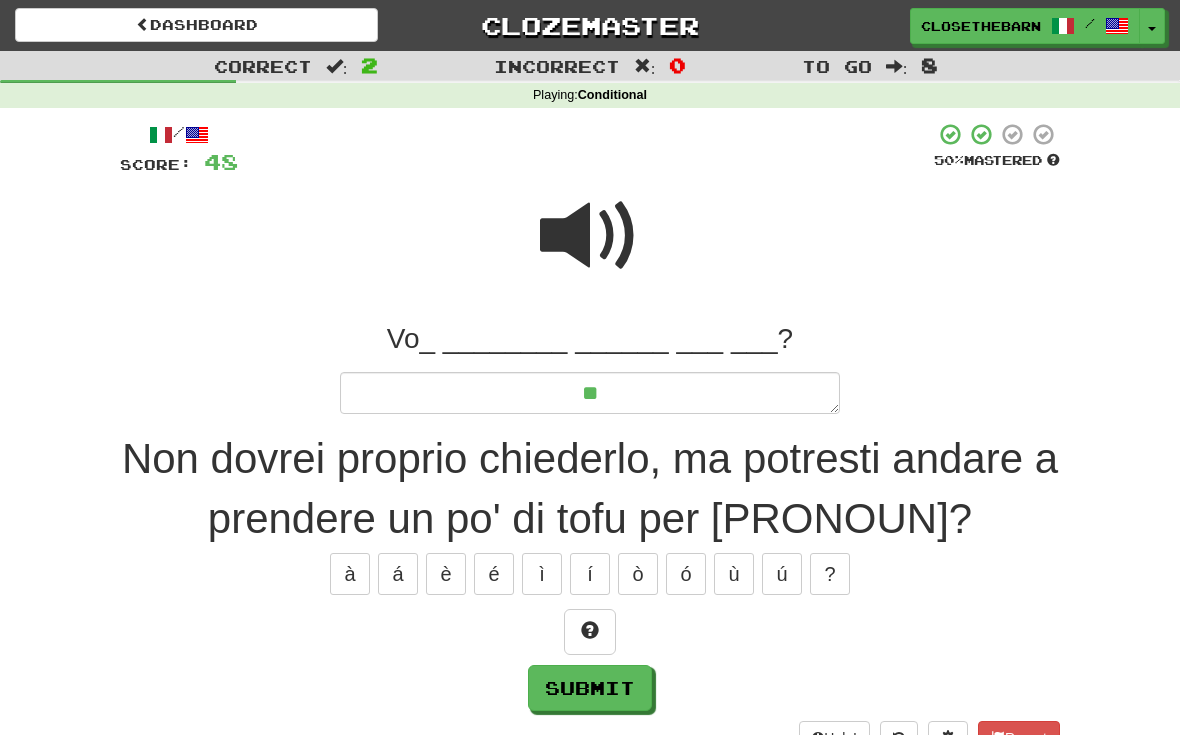 type on "*" 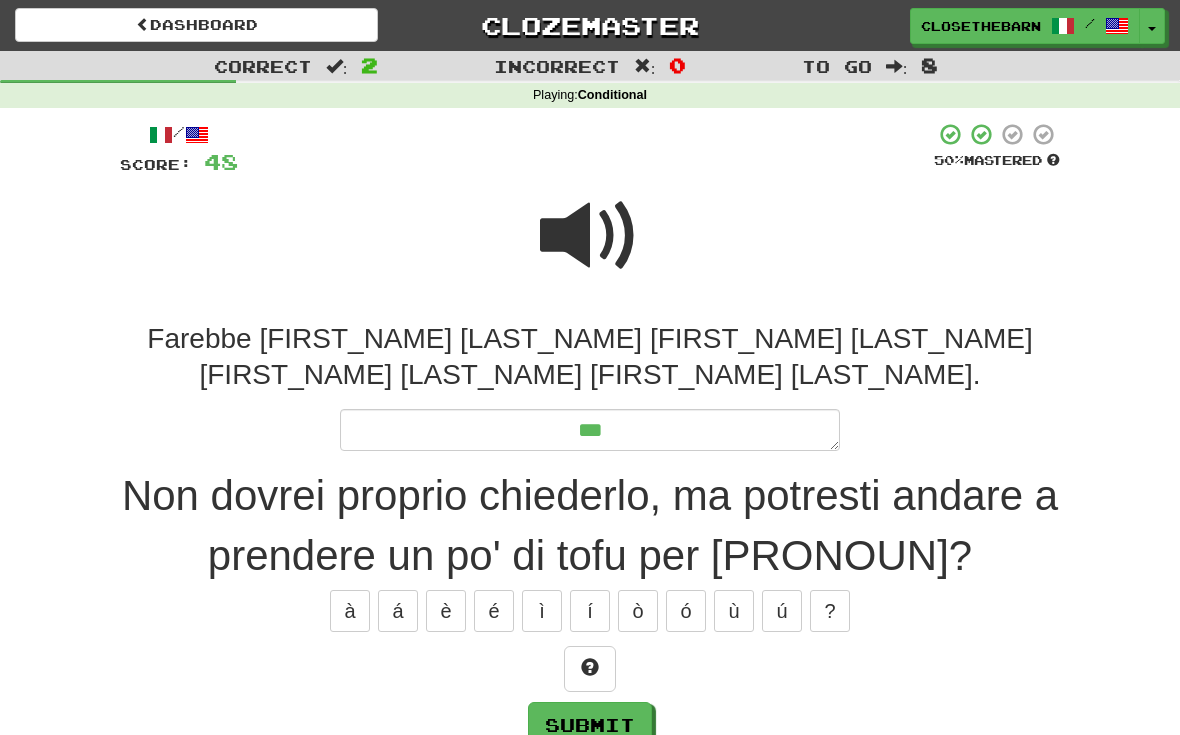 type on "*" 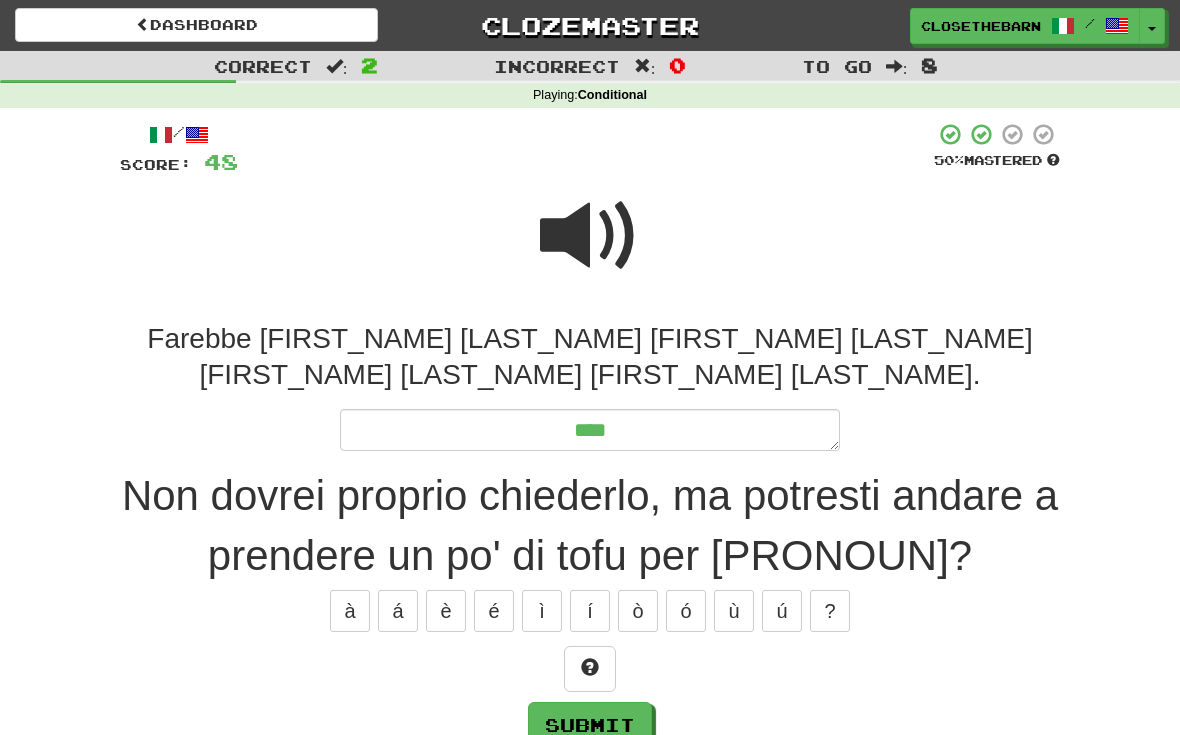 type on "*" 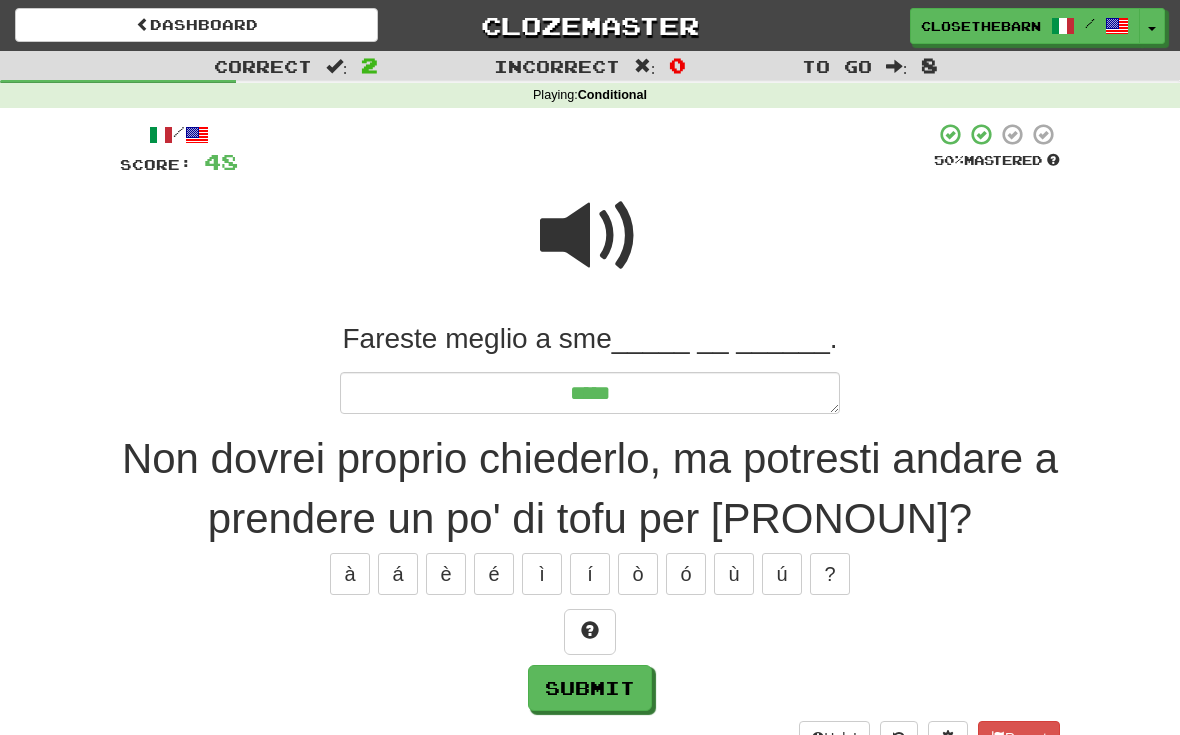 type on "*" 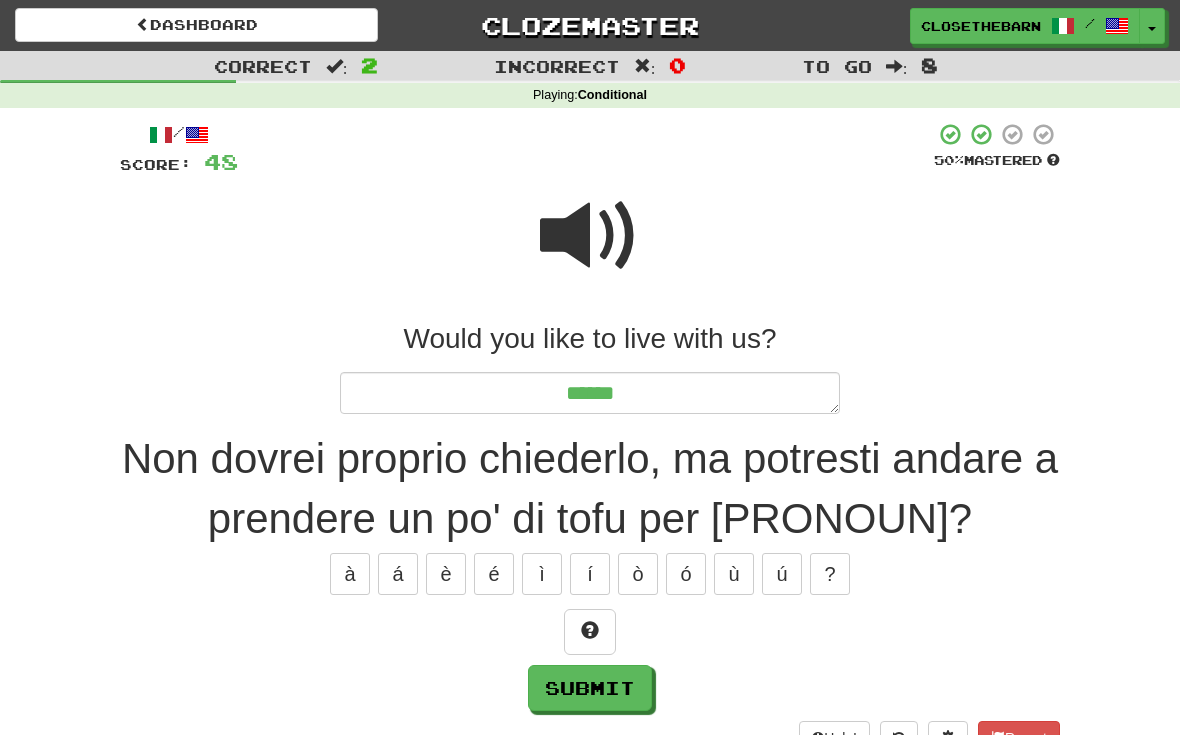 type on "*" 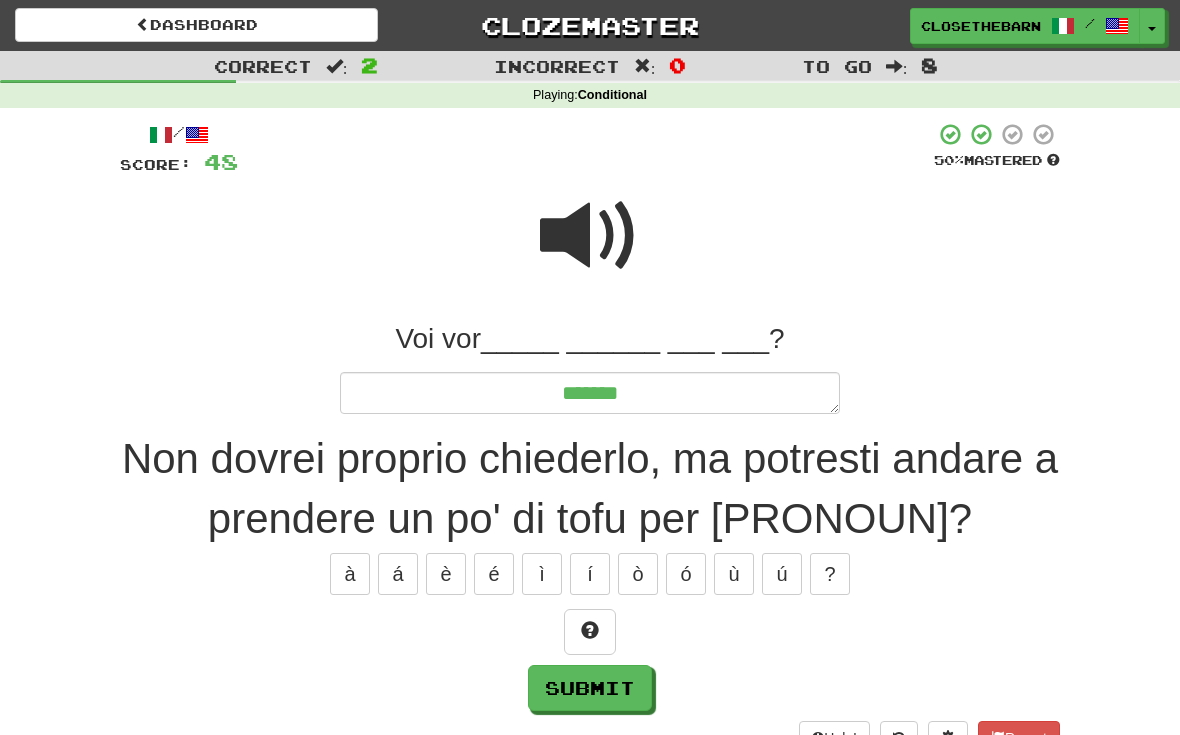 type on "*" 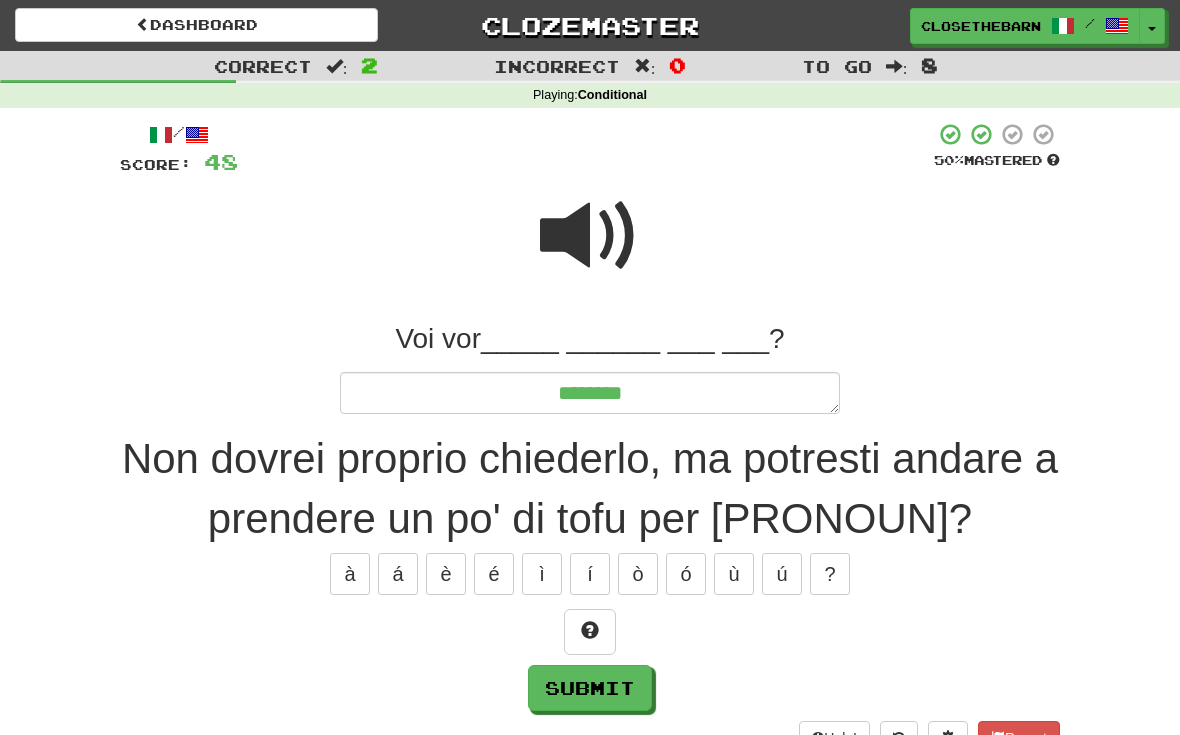 type on "*" 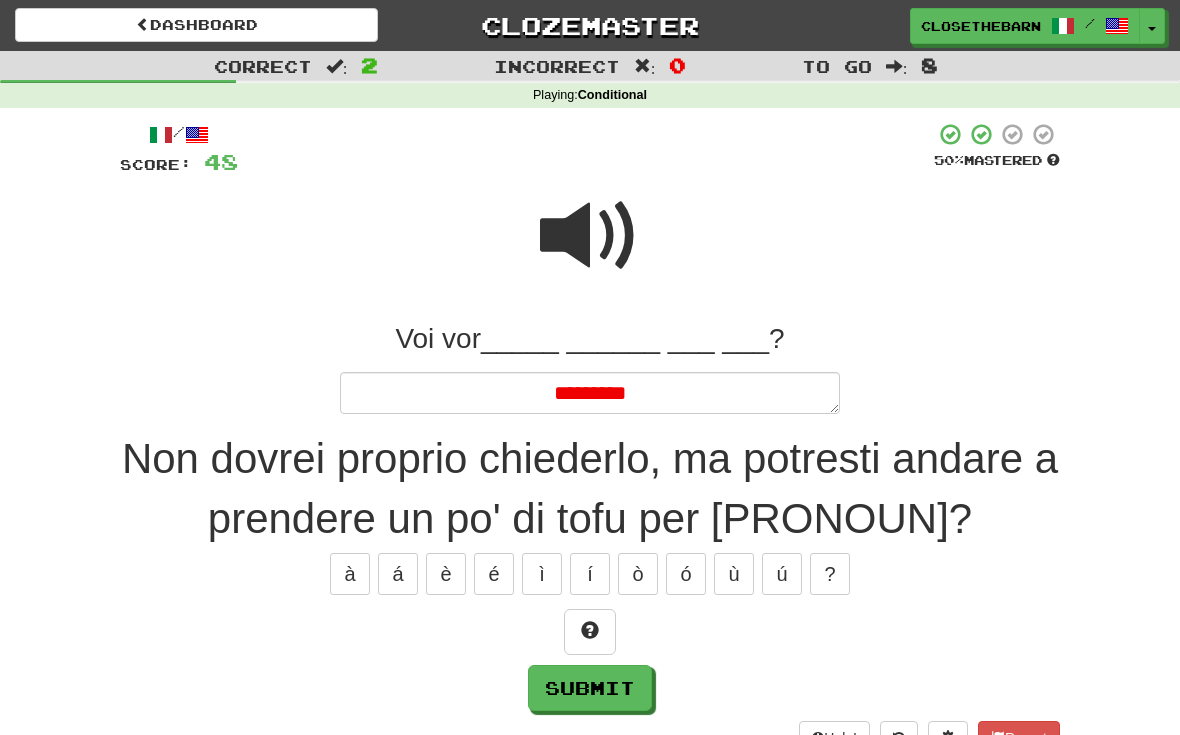 type on "*" 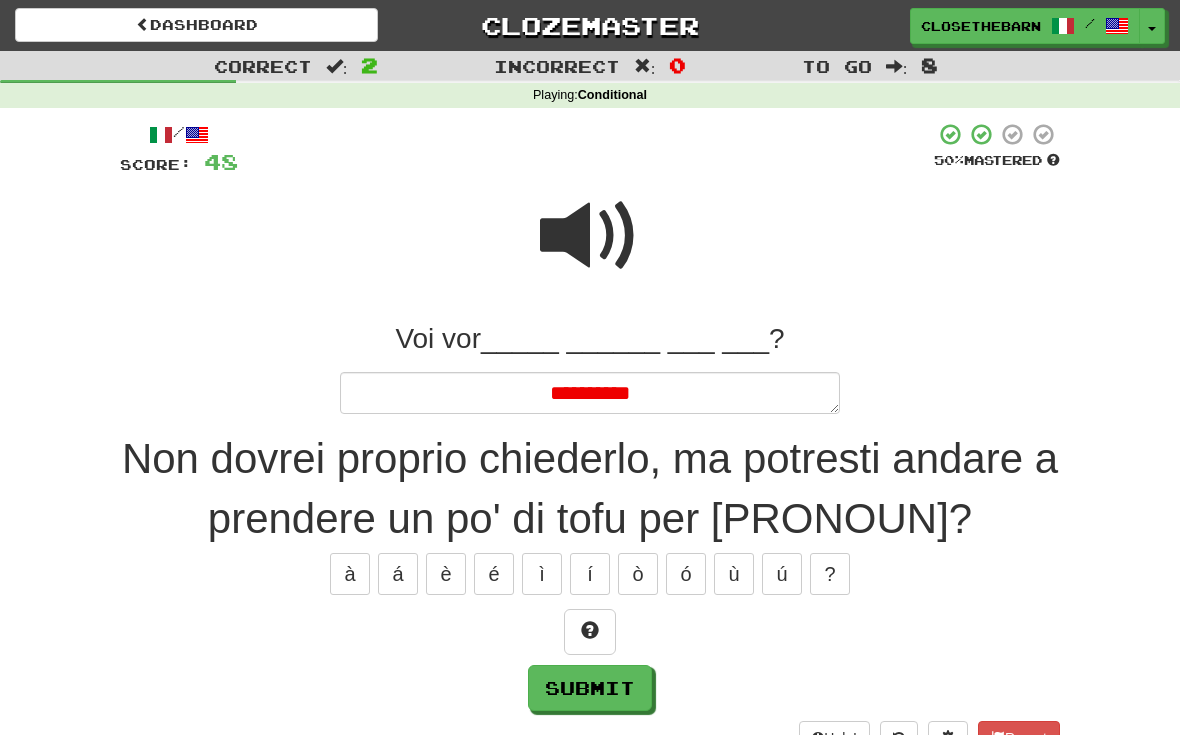type on "*" 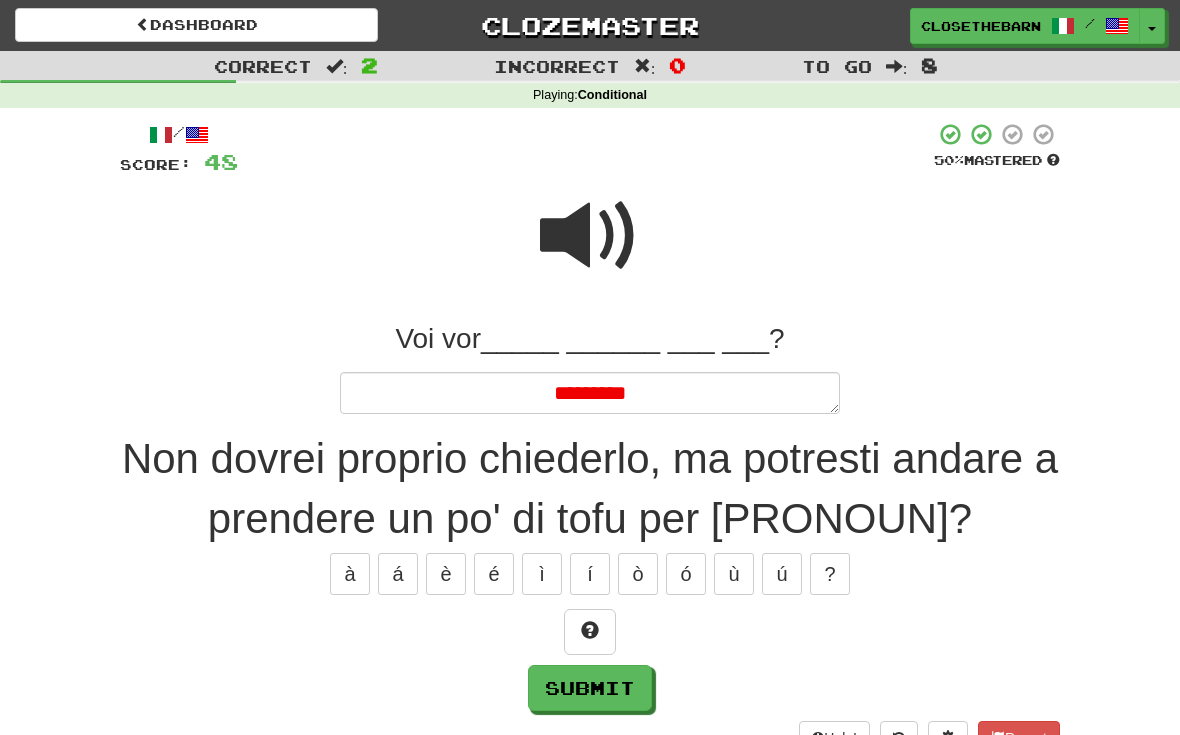 type on "*" 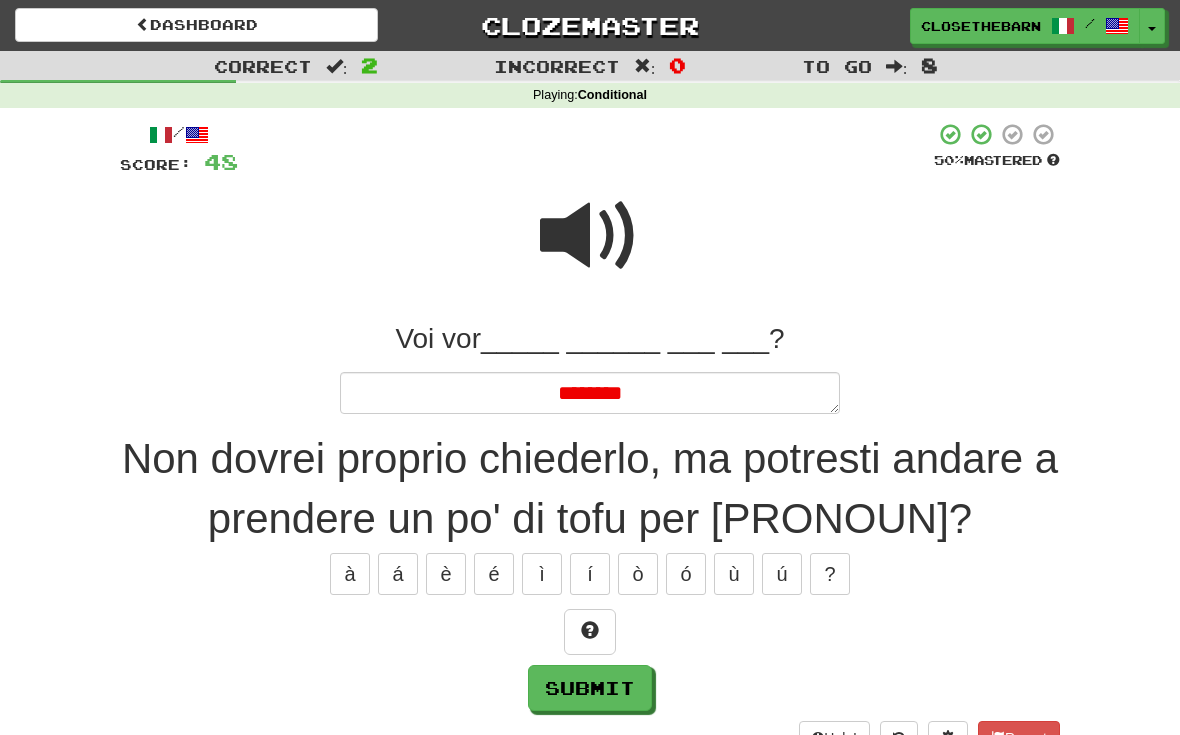type on "*" 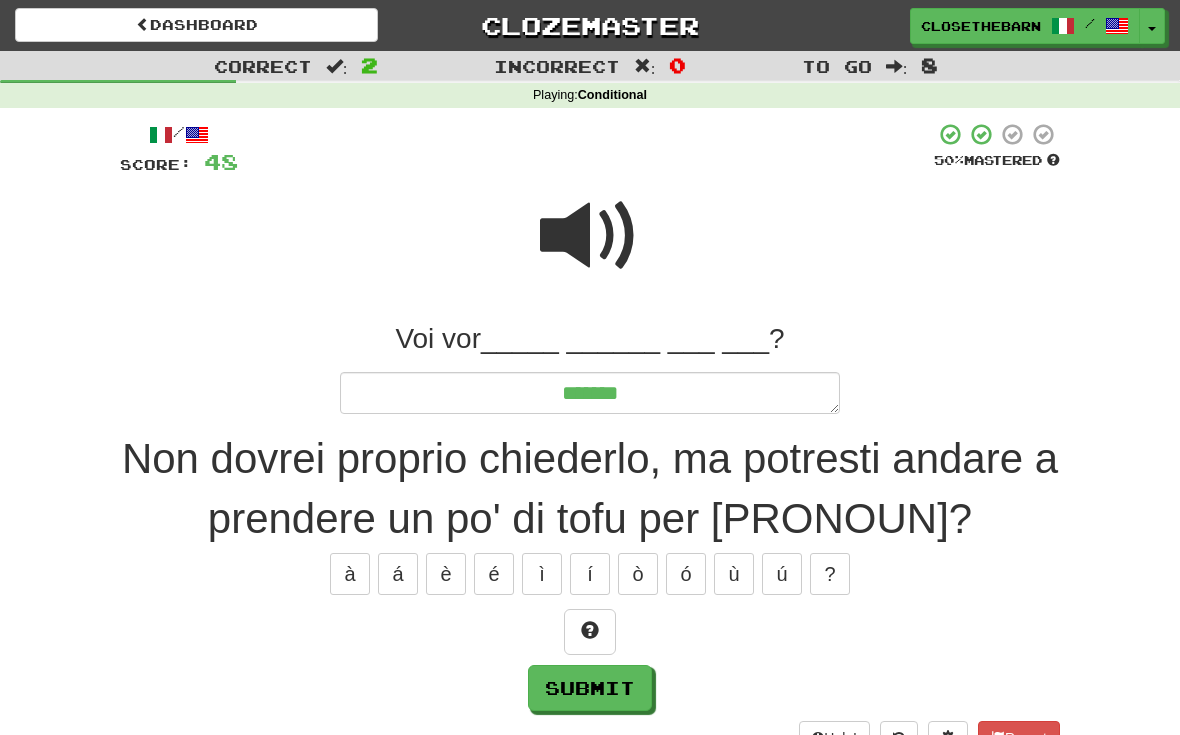type on "*" 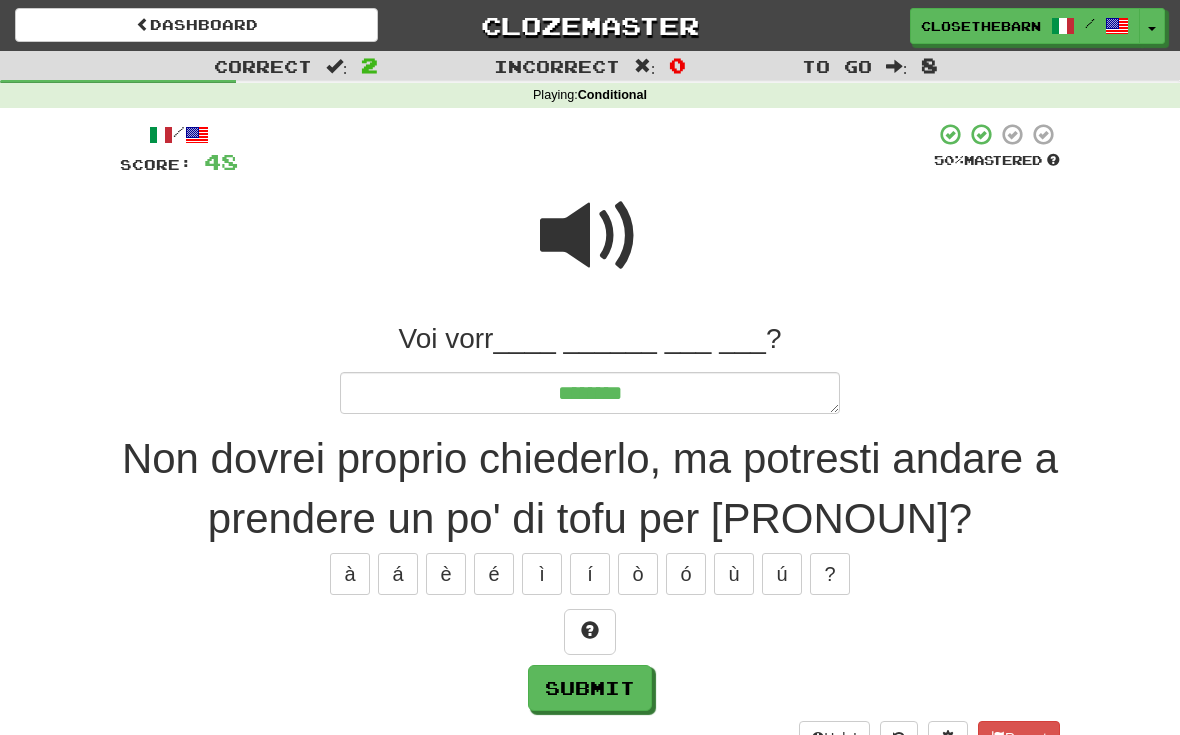 type on "*" 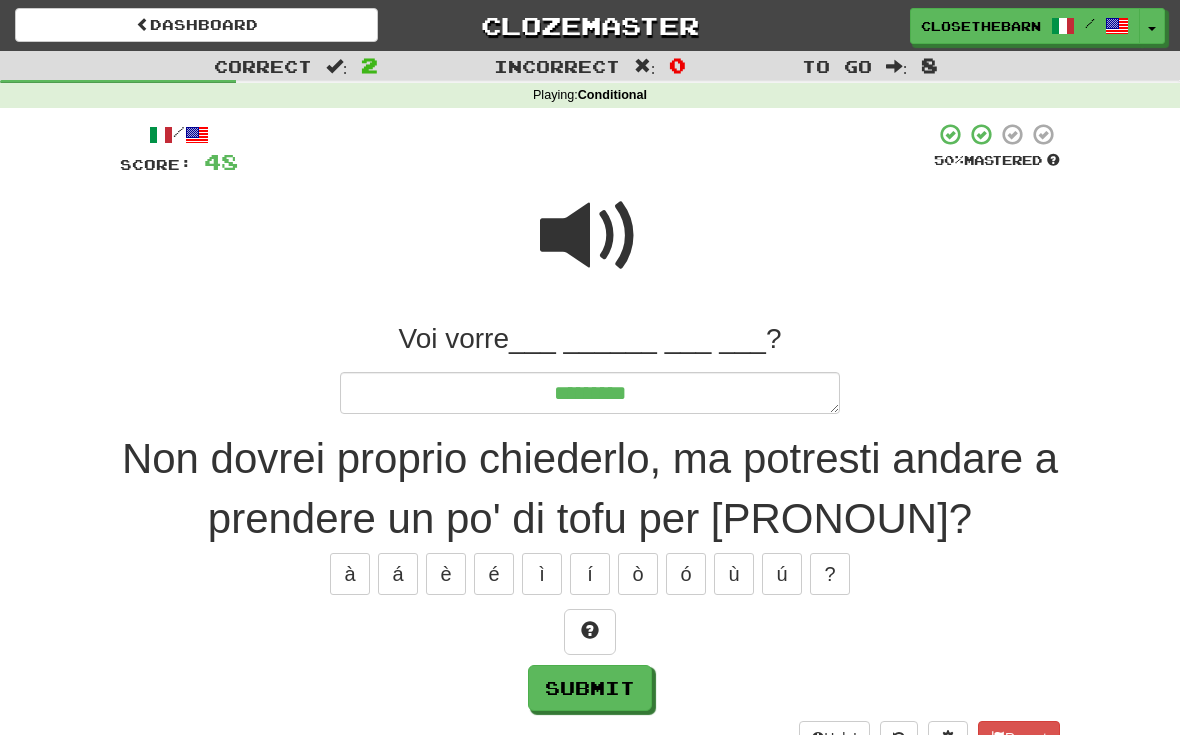type on "*" 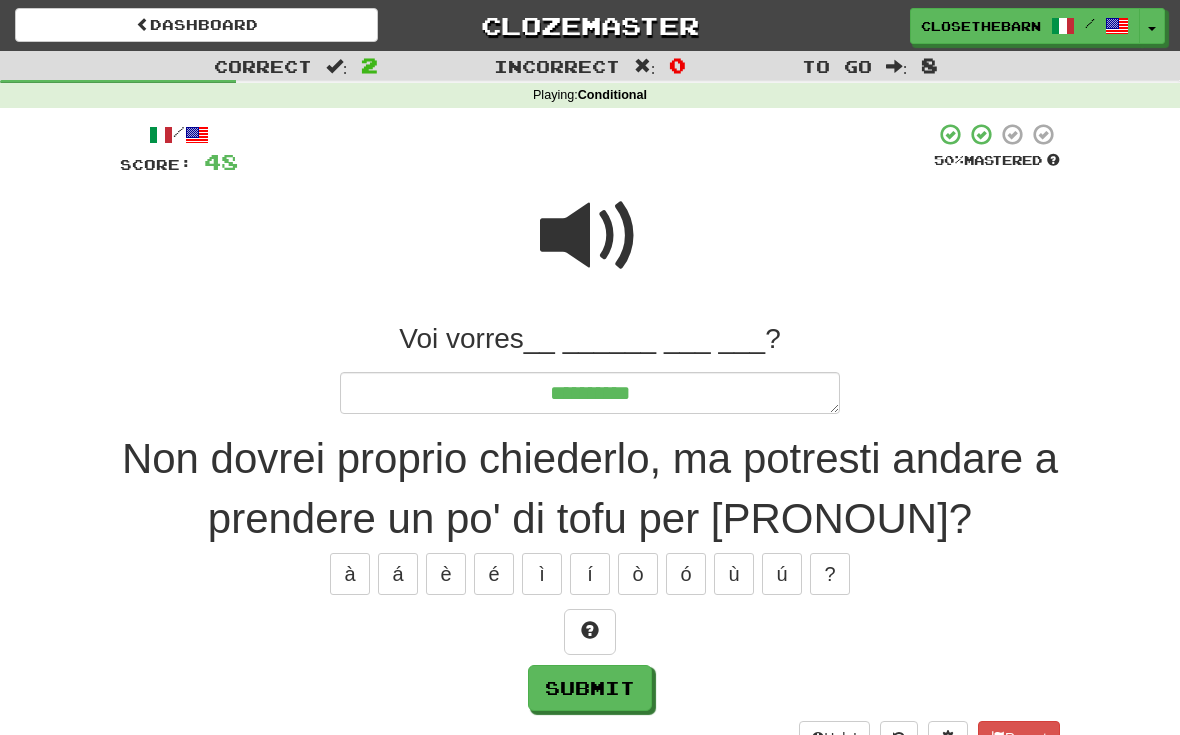 type on "*" 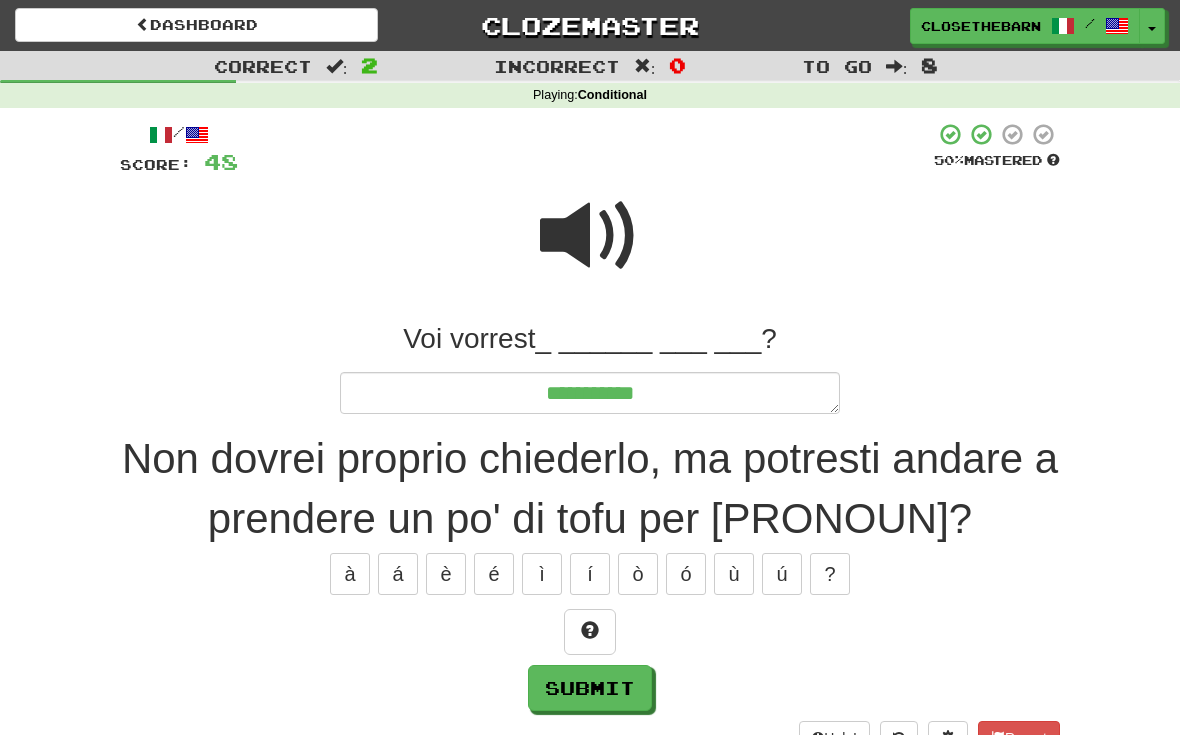 type on "*" 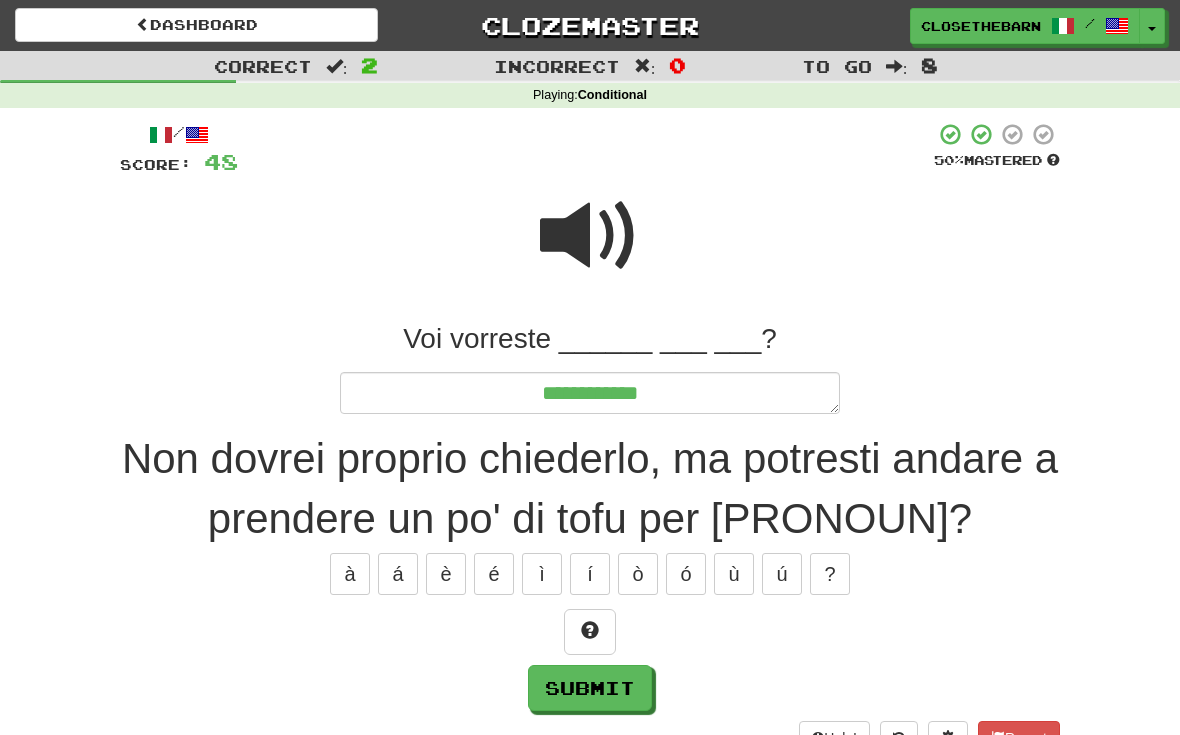 type on "*" 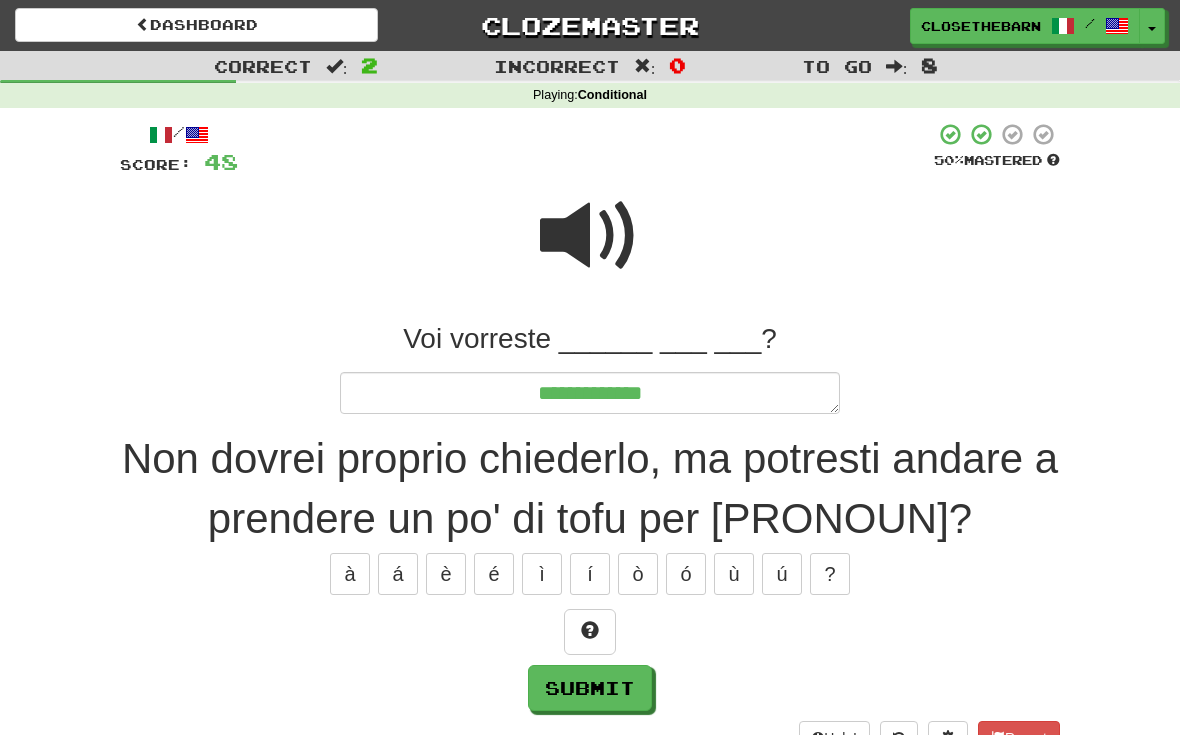 type on "*" 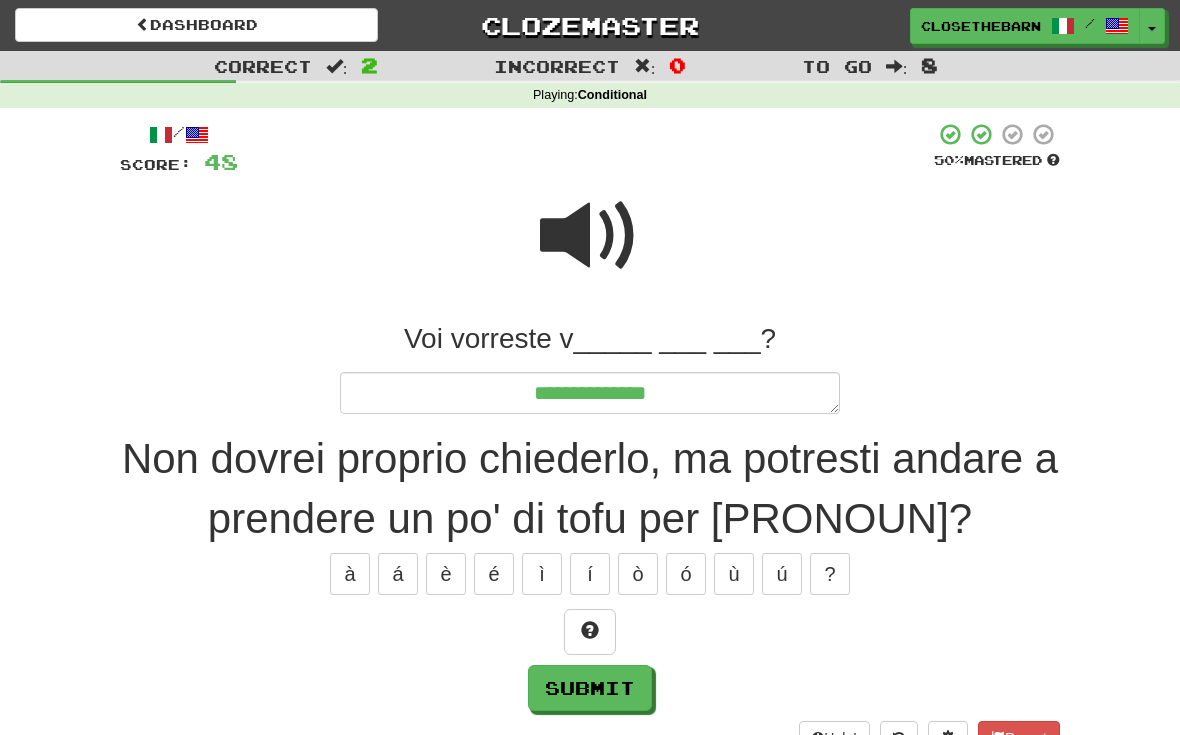 type on "*" 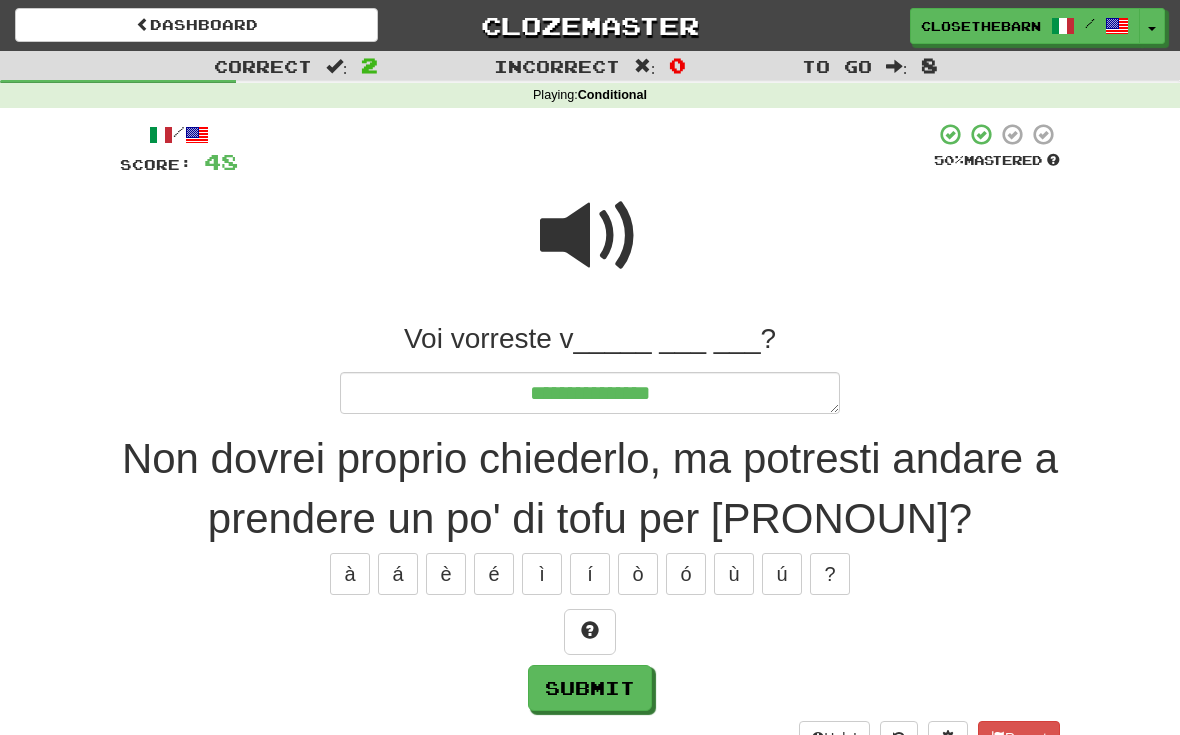 type on "*" 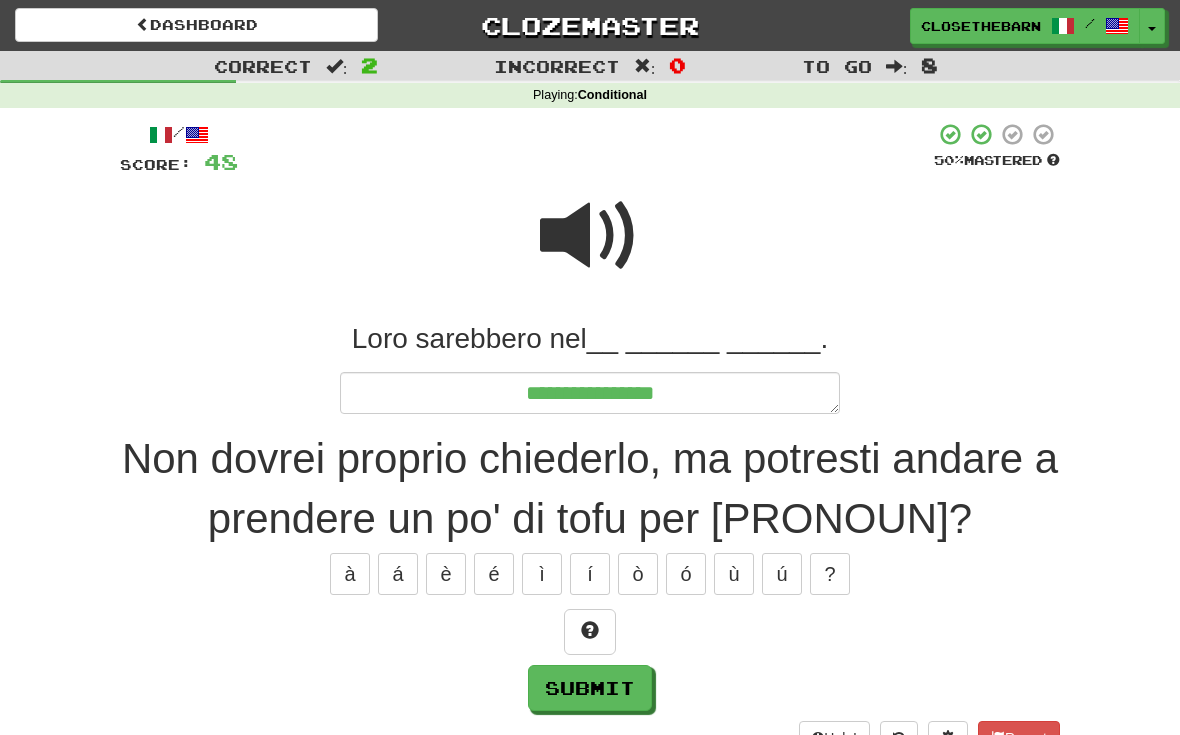 type on "*" 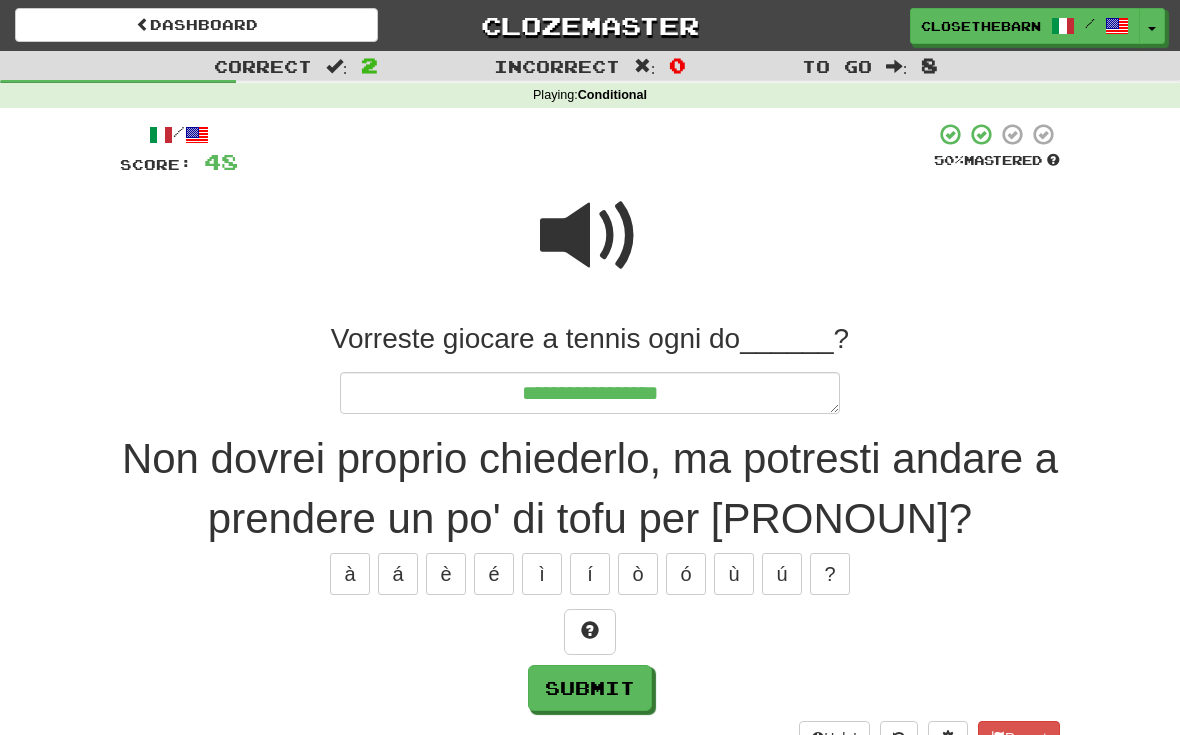 type on "*" 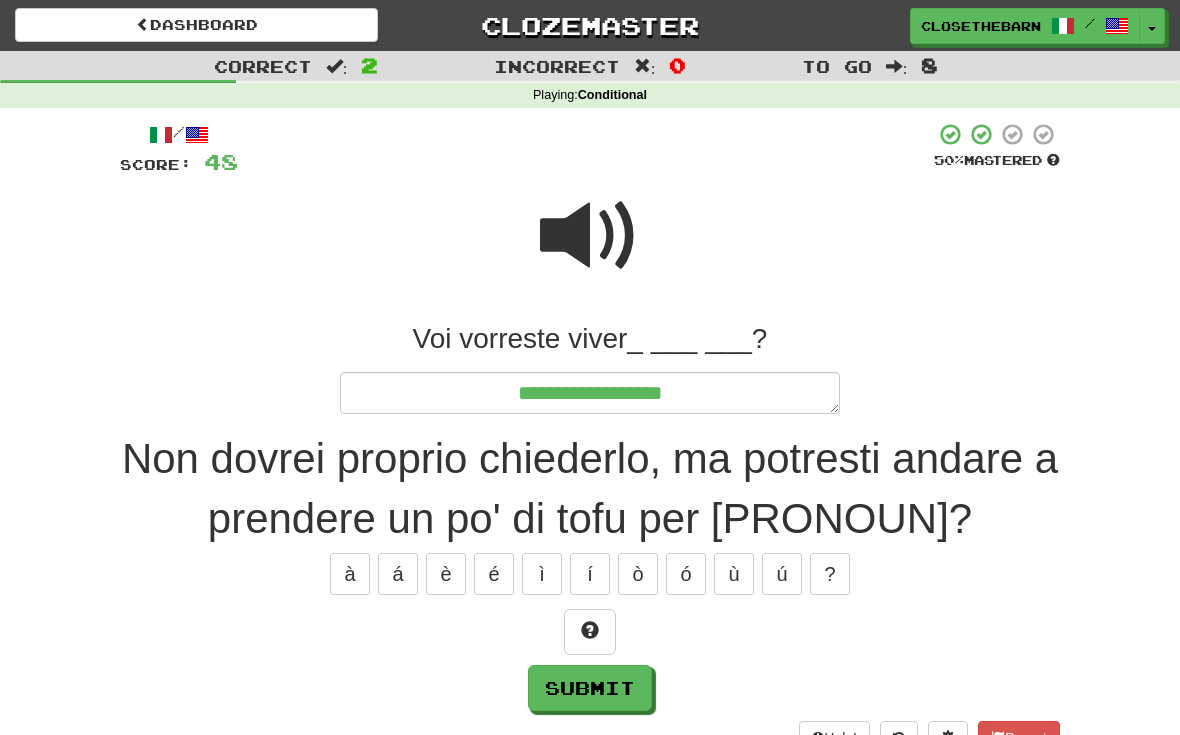 type on "*" 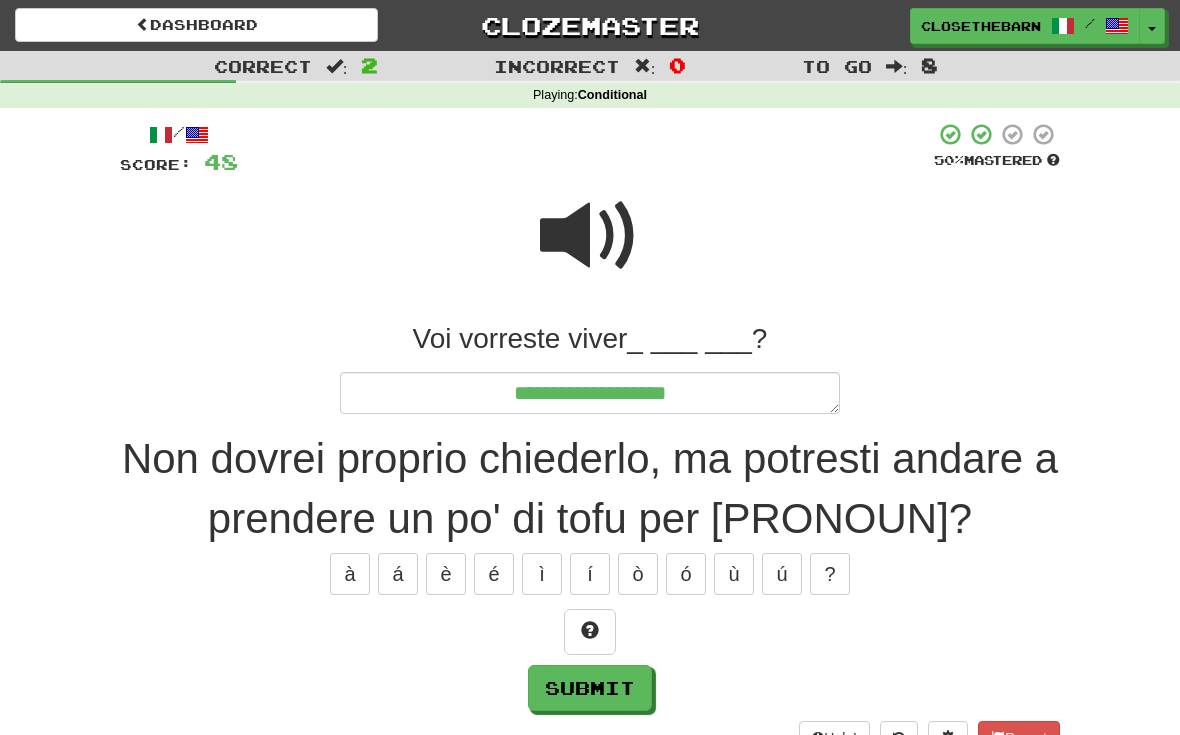 type 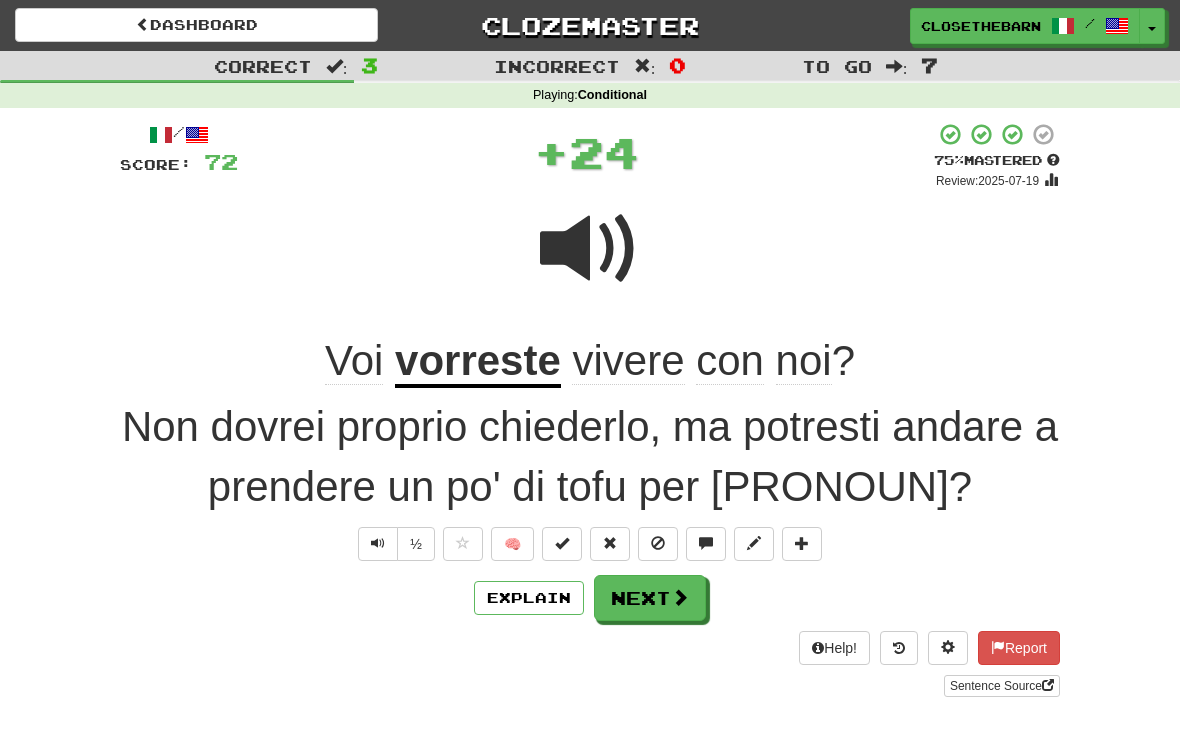 click at bounding box center [754, 544] 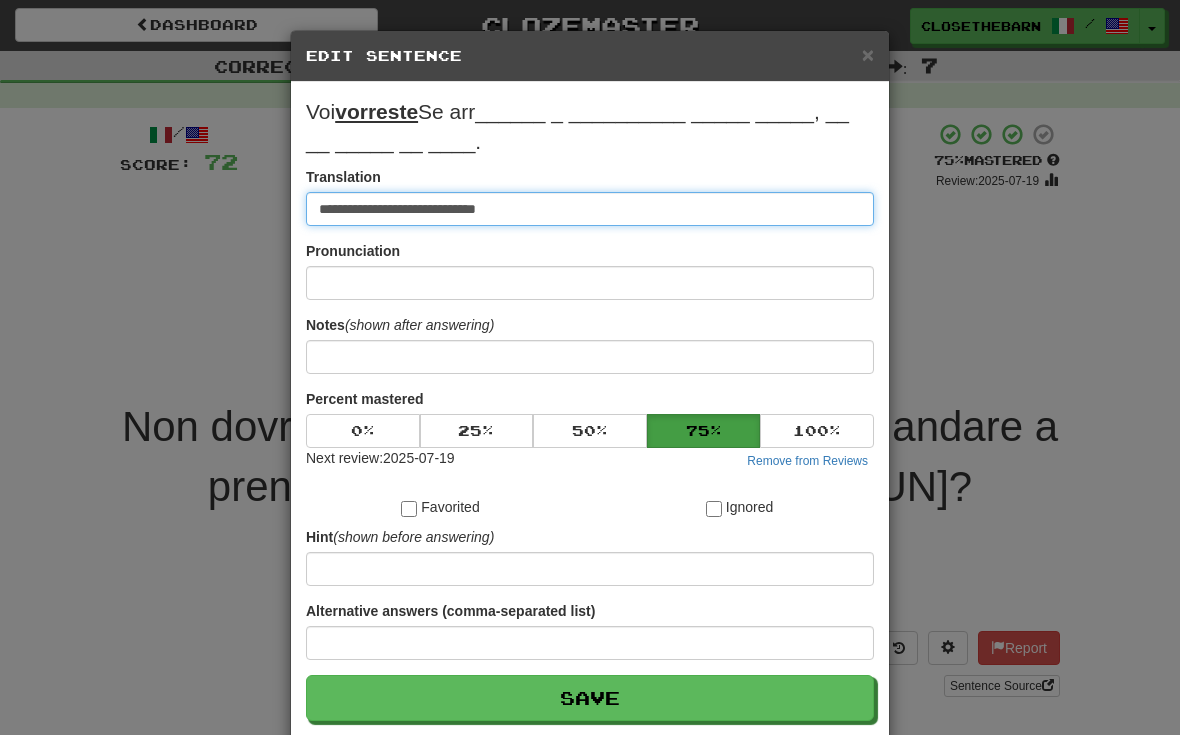 click on "**********" at bounding box center [590, 209] 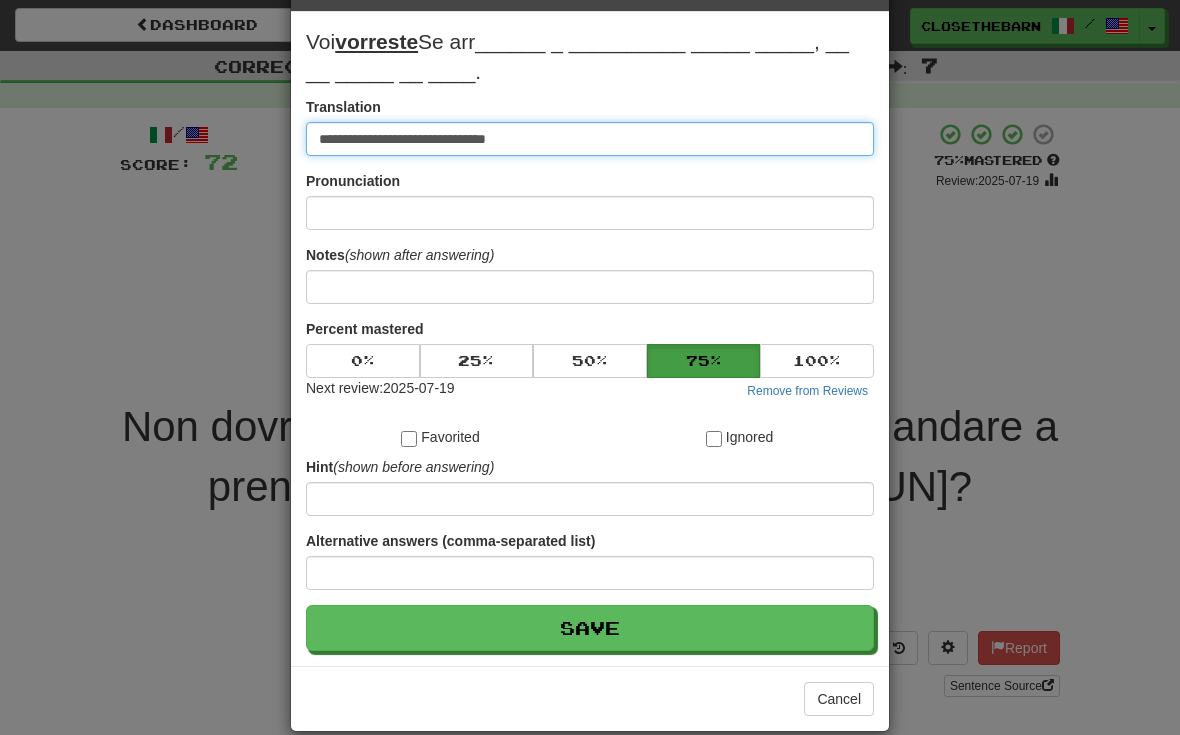 scroll, scrollTop: 68, scrollLeft: 0, axis: vertical 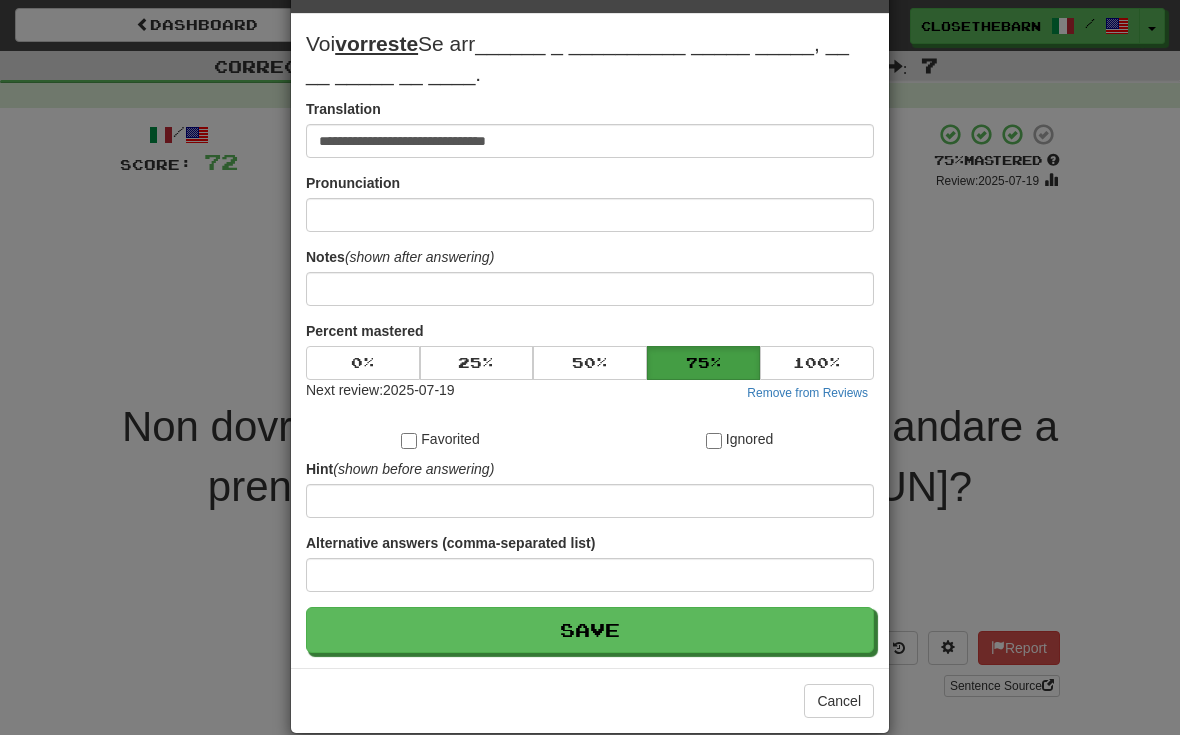 click on "Save" at bounding box center [590, 630] 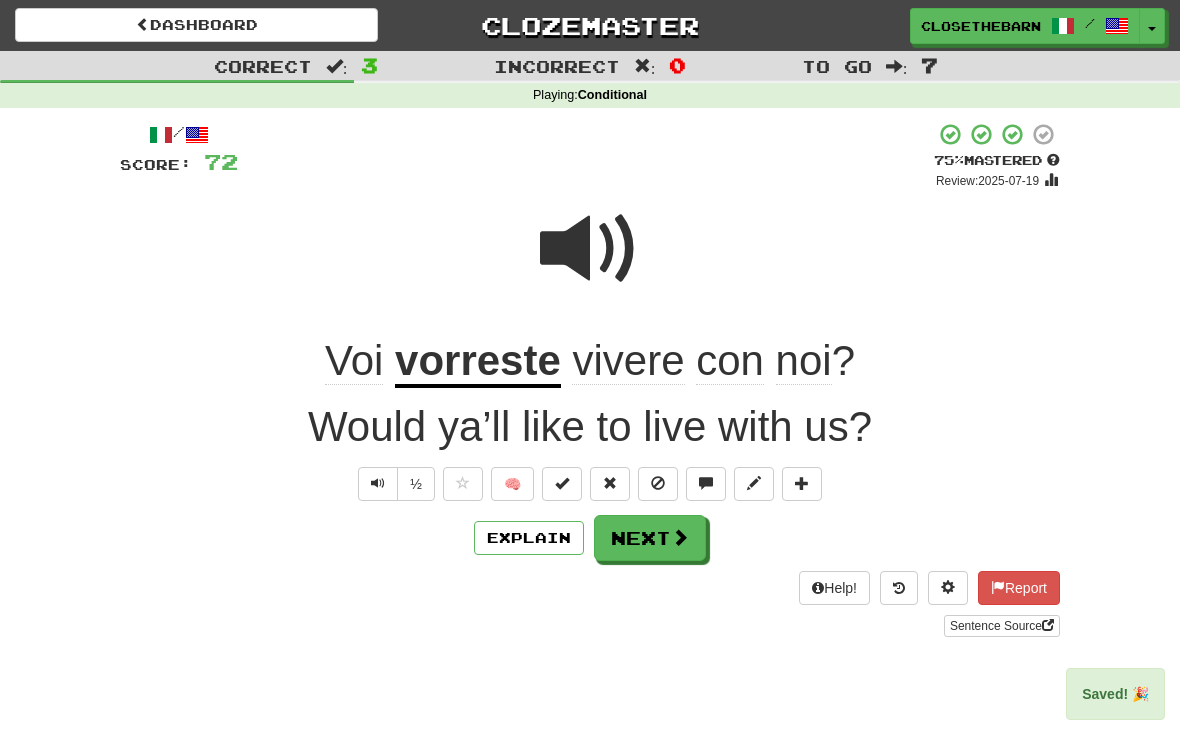 click on "Next" at bounding box center [650, 538] 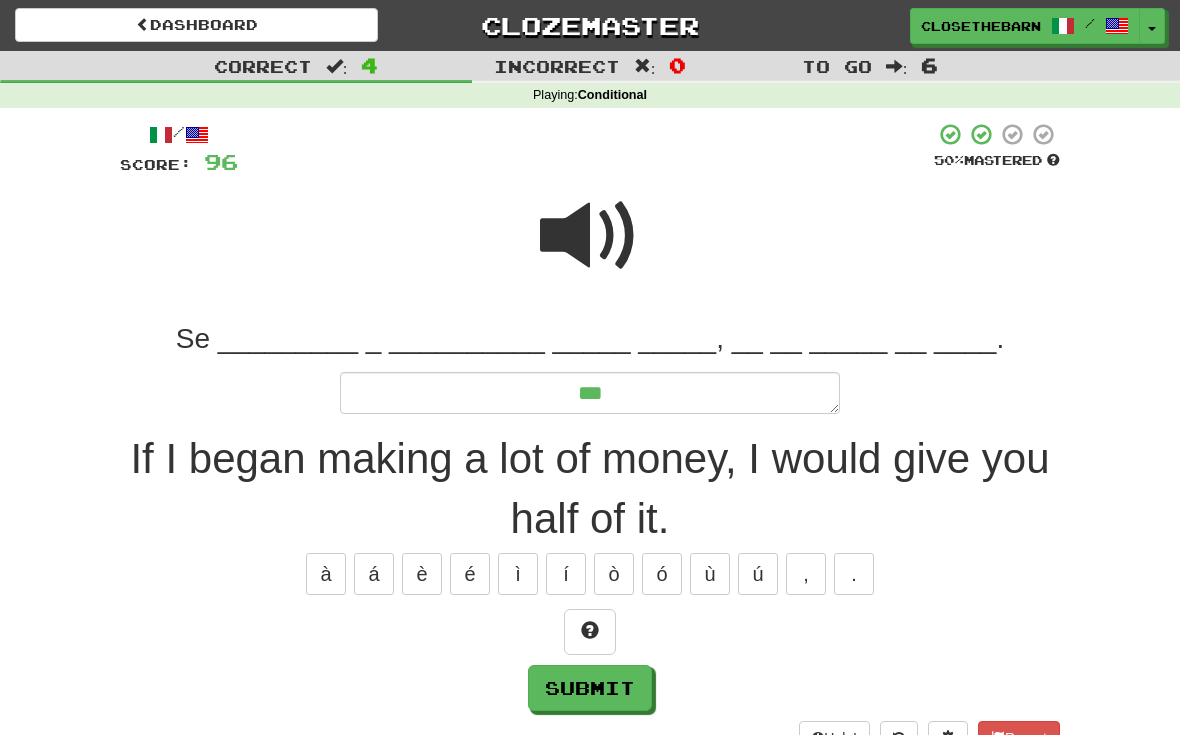 click at bounding box center (590, 632) 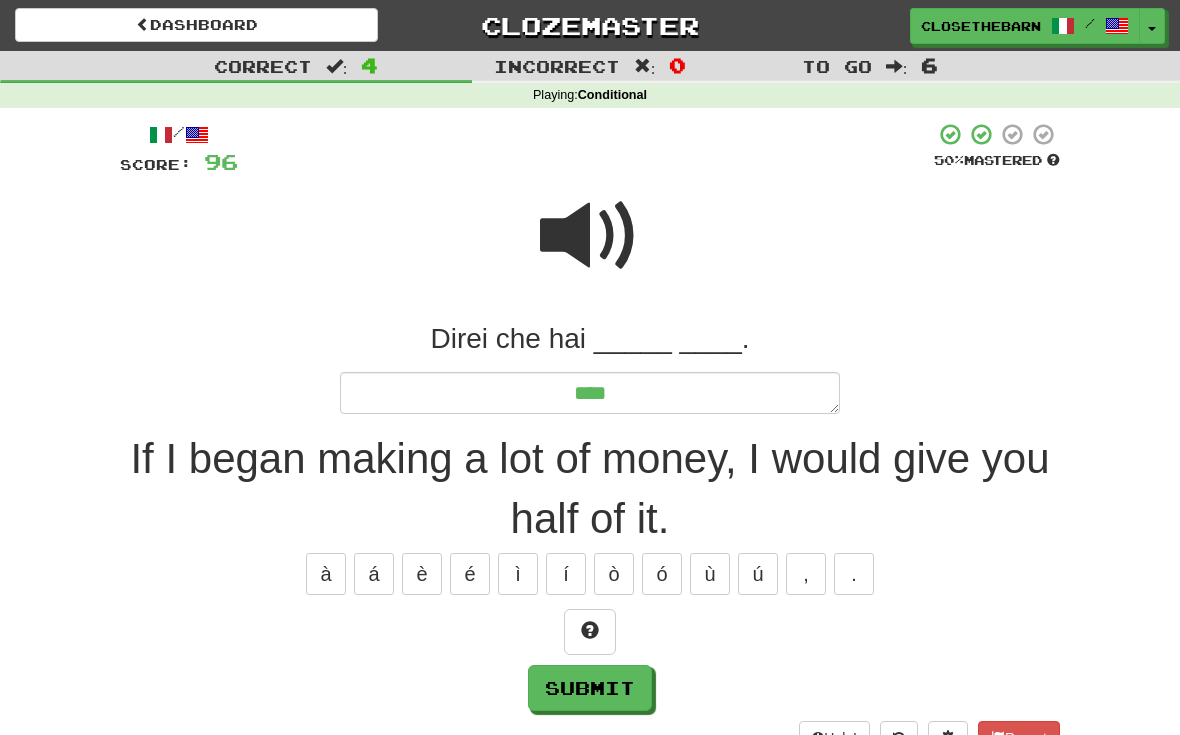 click at bounding box center (590, 632) 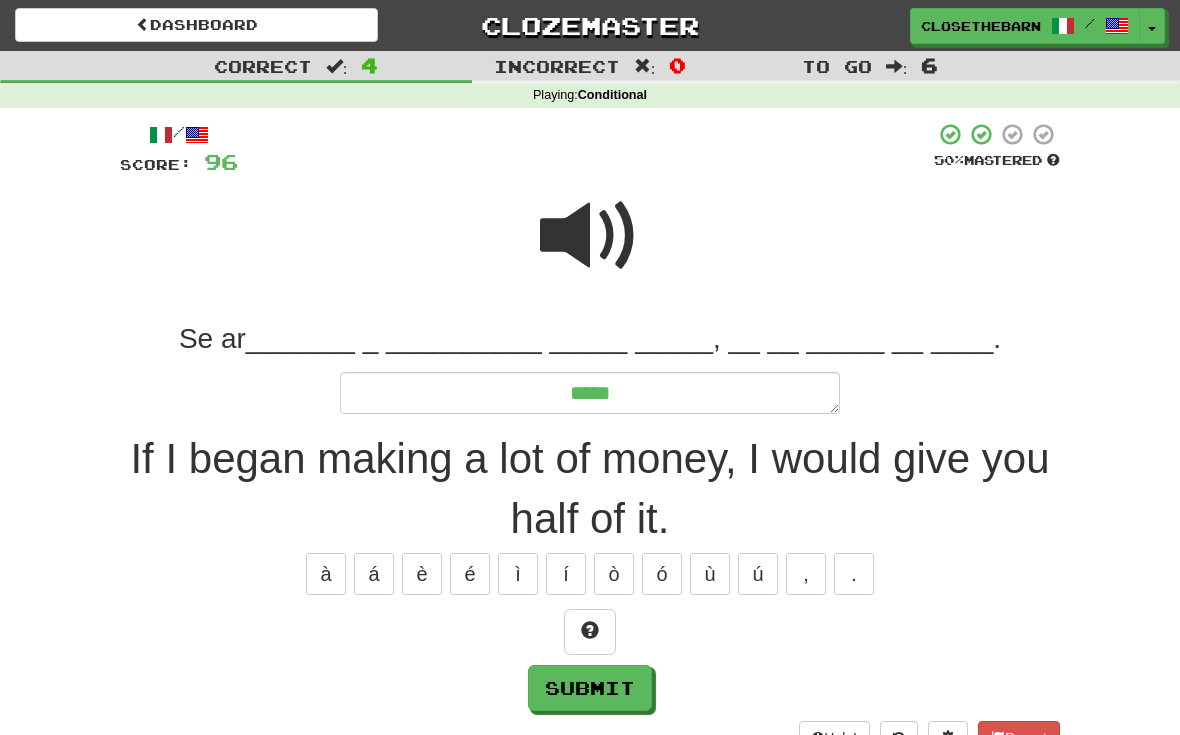 click at bounding box center (590, 632) 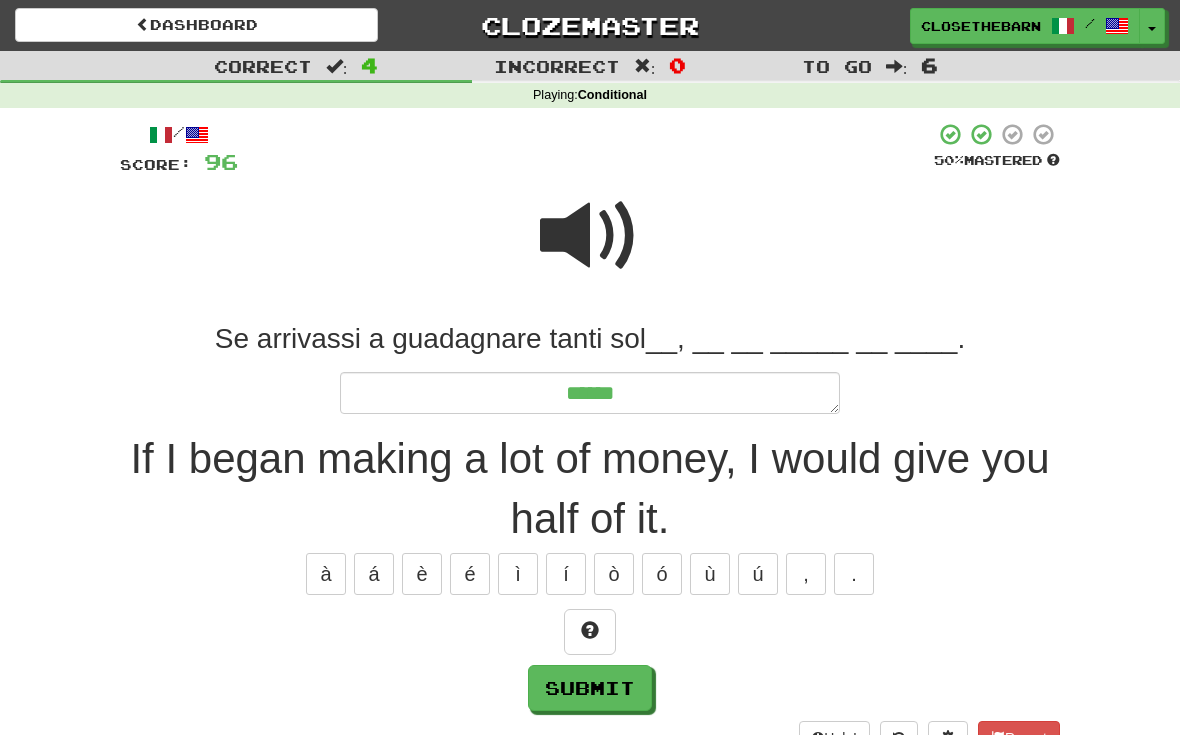 click on "Se arr______ _ __________ _____ _____, __ __ _____ __ ____. ****** If I began making a lot of money, I would give you half of it. à á è é ì í ò ó ù ú , . Submit" at bounding box center (590, 516) 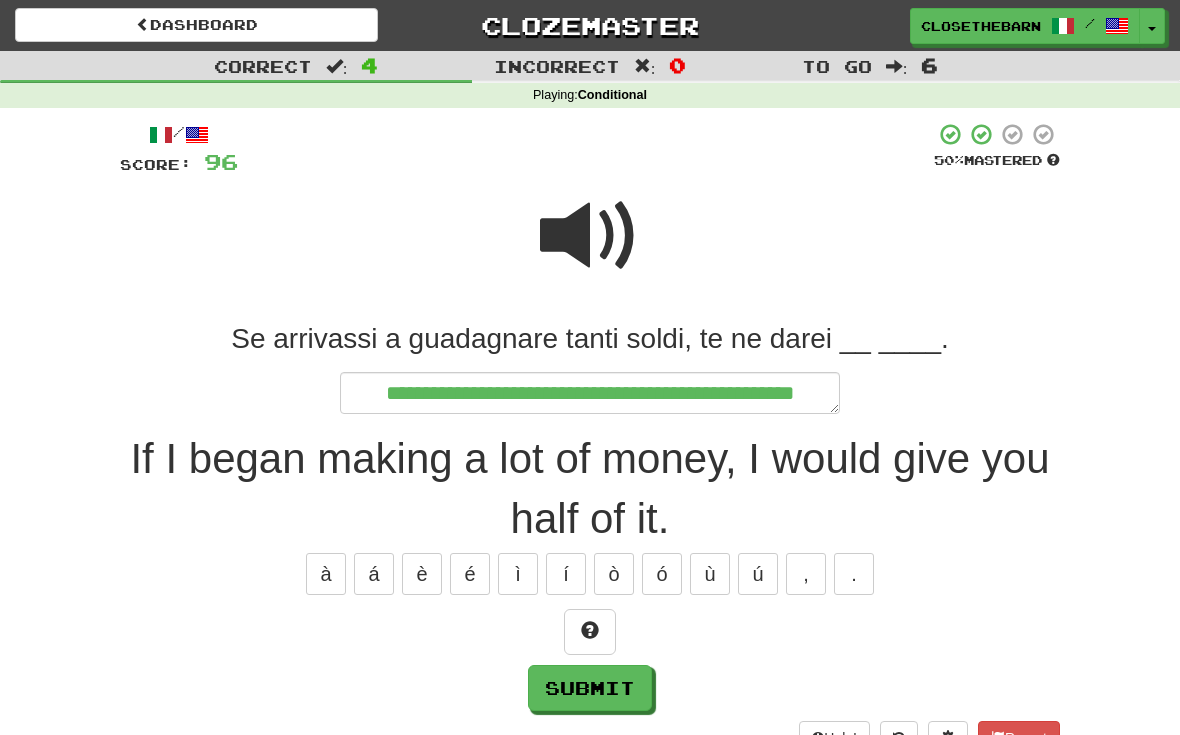 click at bounding box center (590, 630) 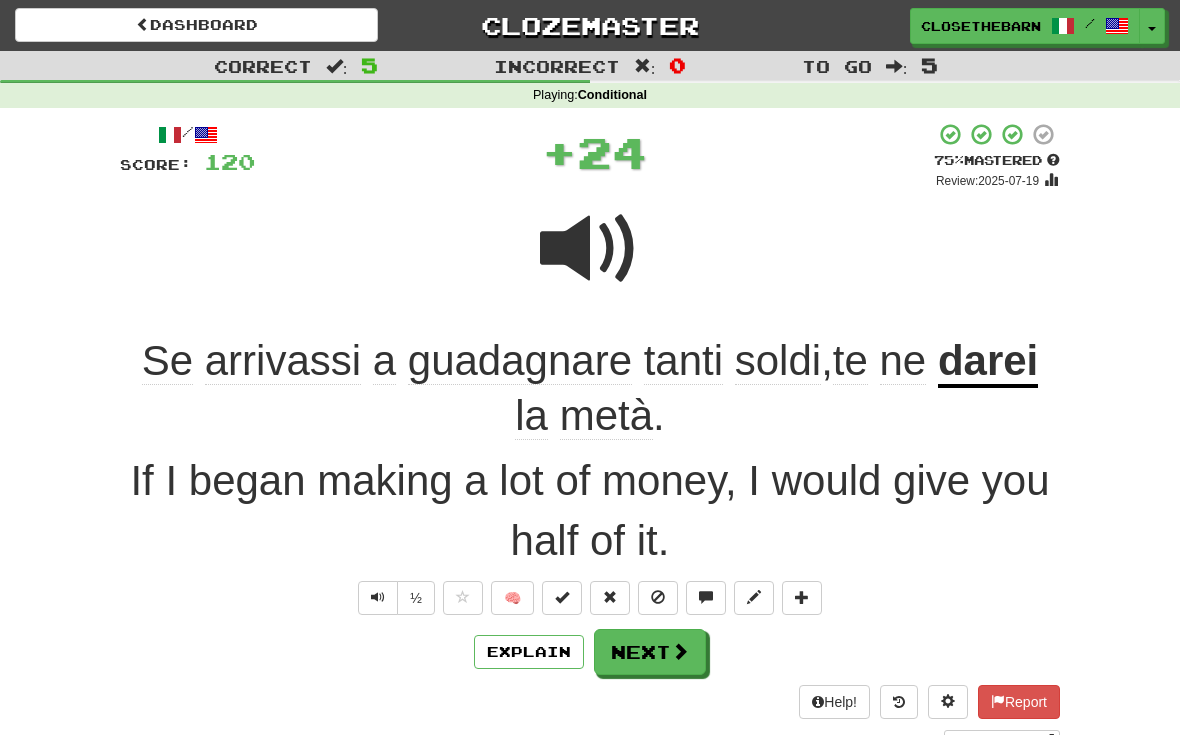 click at bounding box center [802, 598] 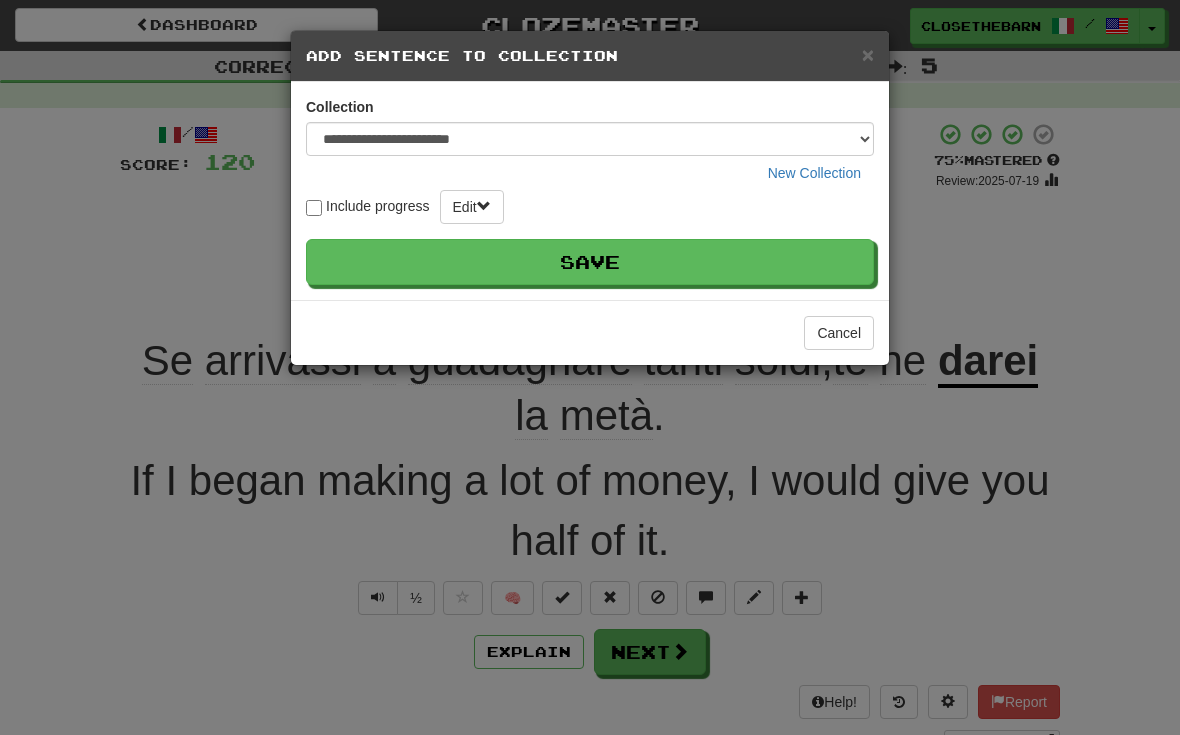 click on "**********" at bounding box center (590, 367) 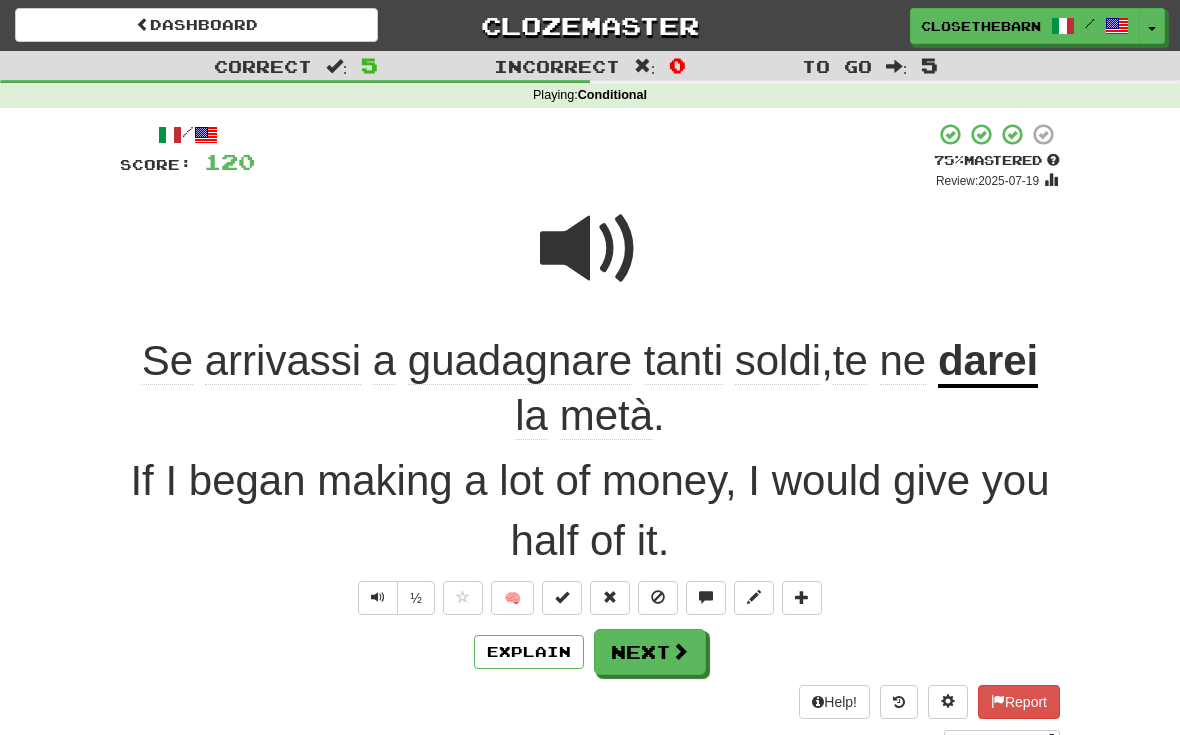 click at bounding box center [754, 597] 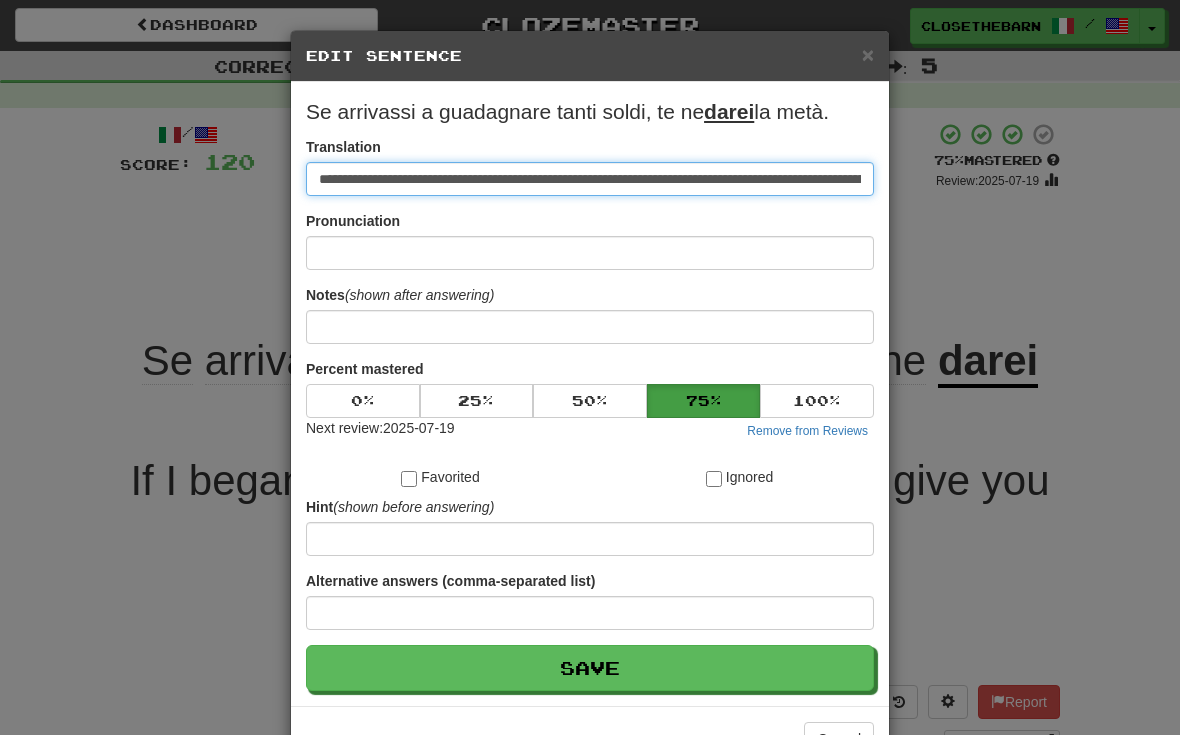 click on "**********" at bounding box center [590, 179] 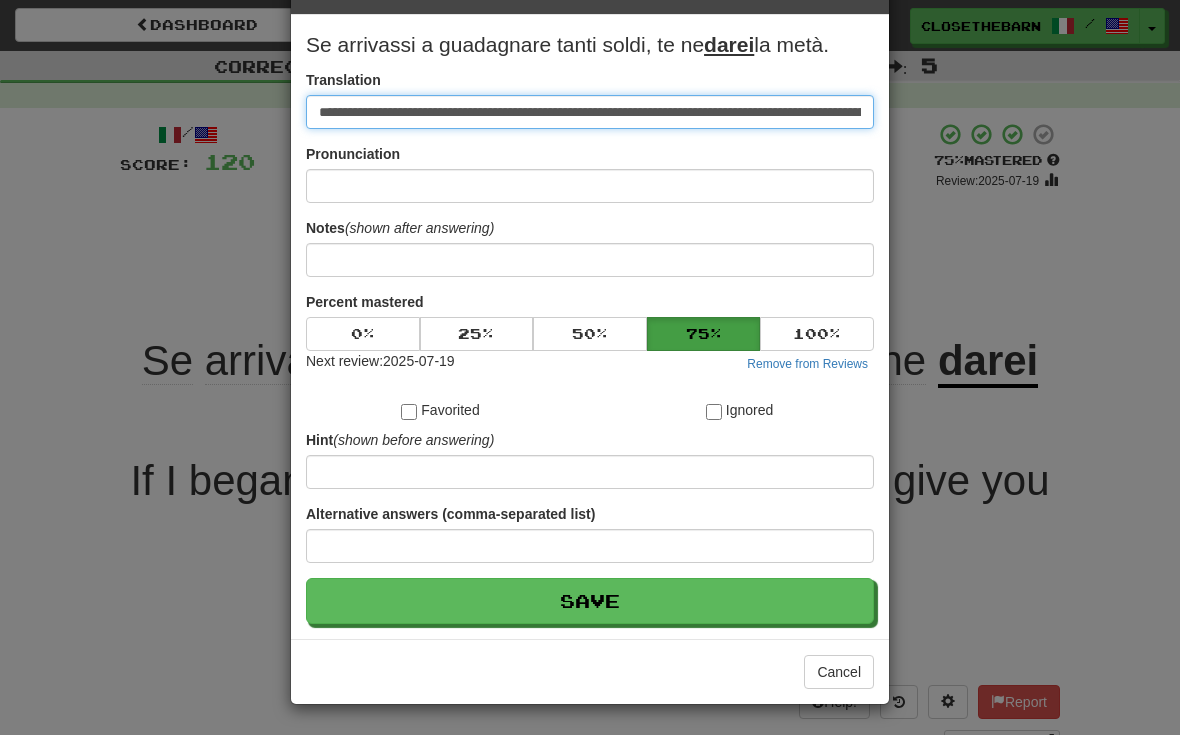 scroll, scrollTop: 68, scrollLeft: 0, axis: vertical 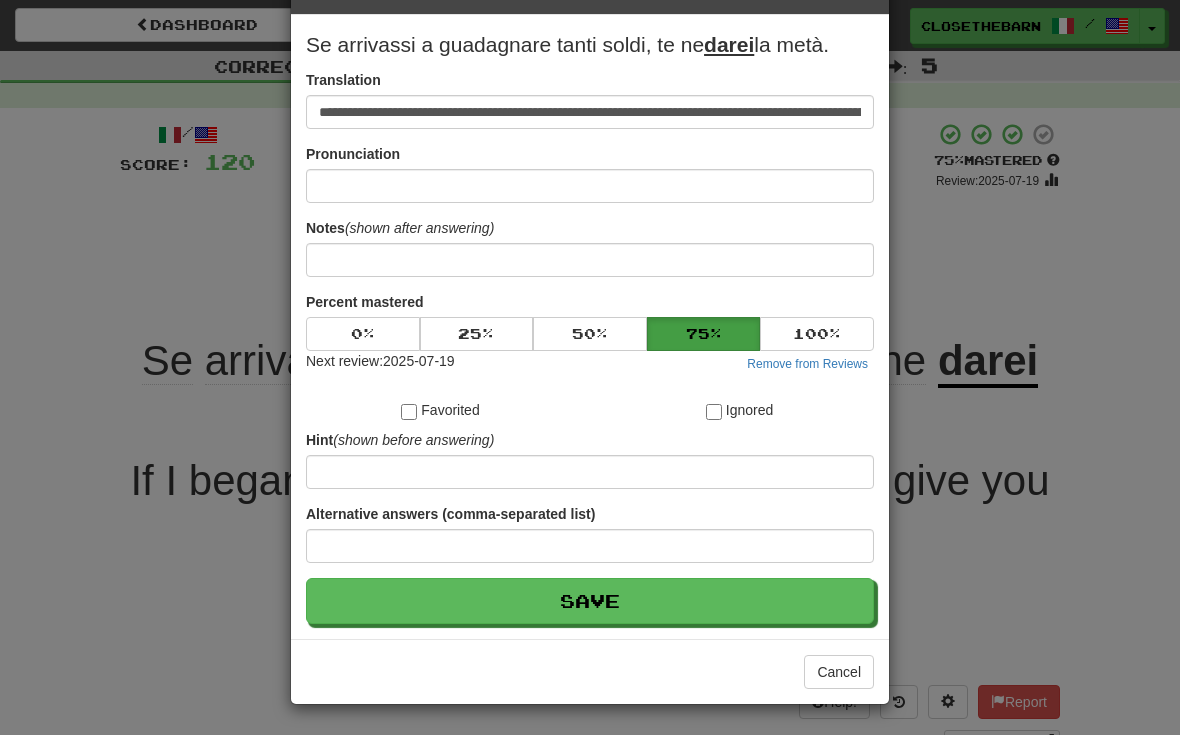 click on "Save" at bounding box center (590, 601) 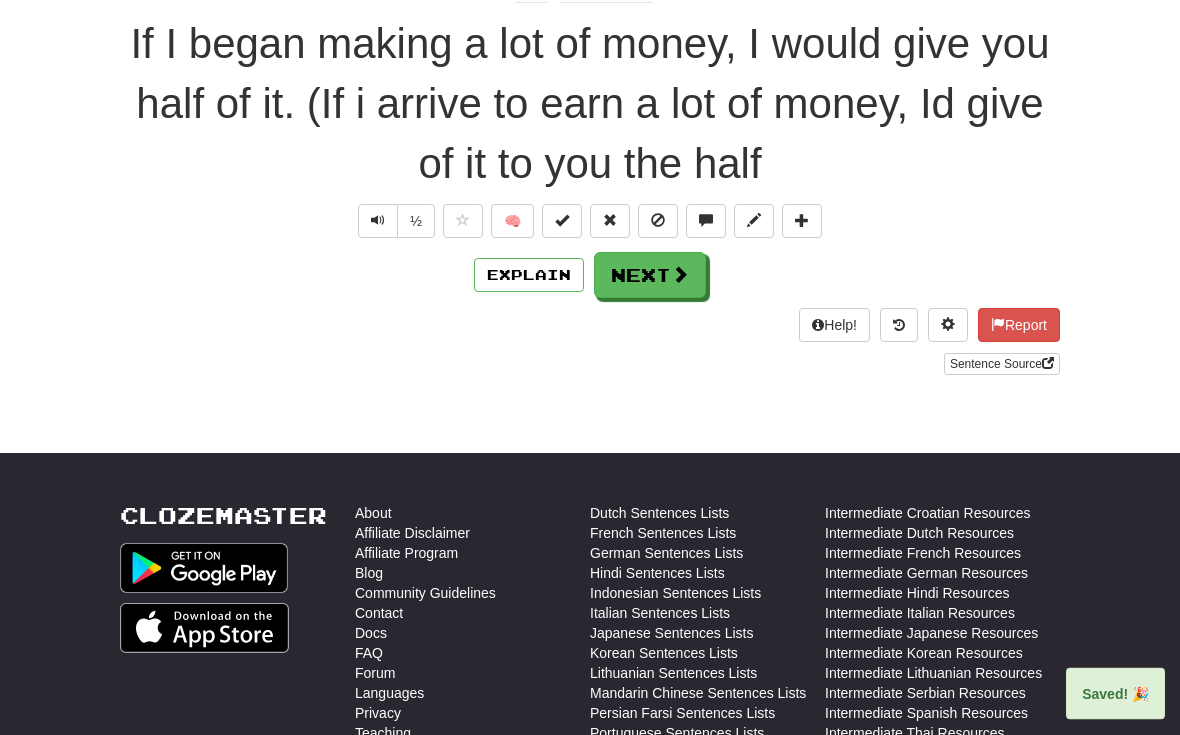 scroll, scrollTop: 437, scrollLeft: 0, axis: vertical 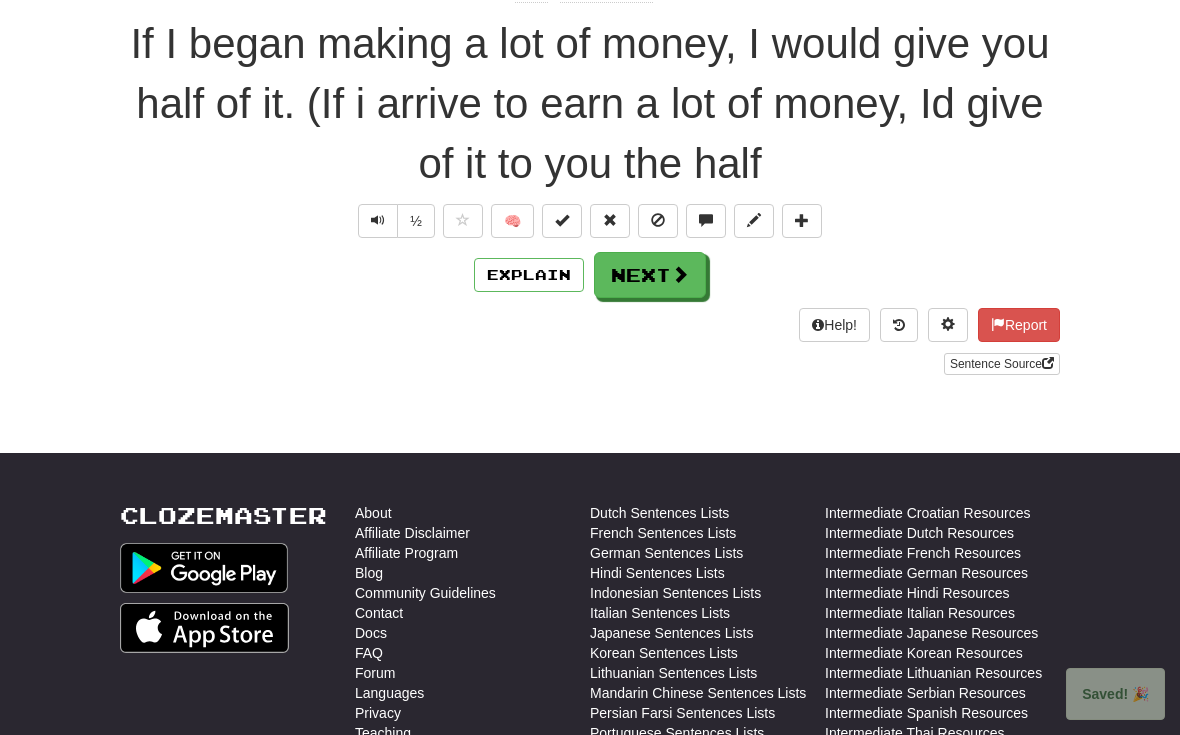click at bounding box center [463, 220] 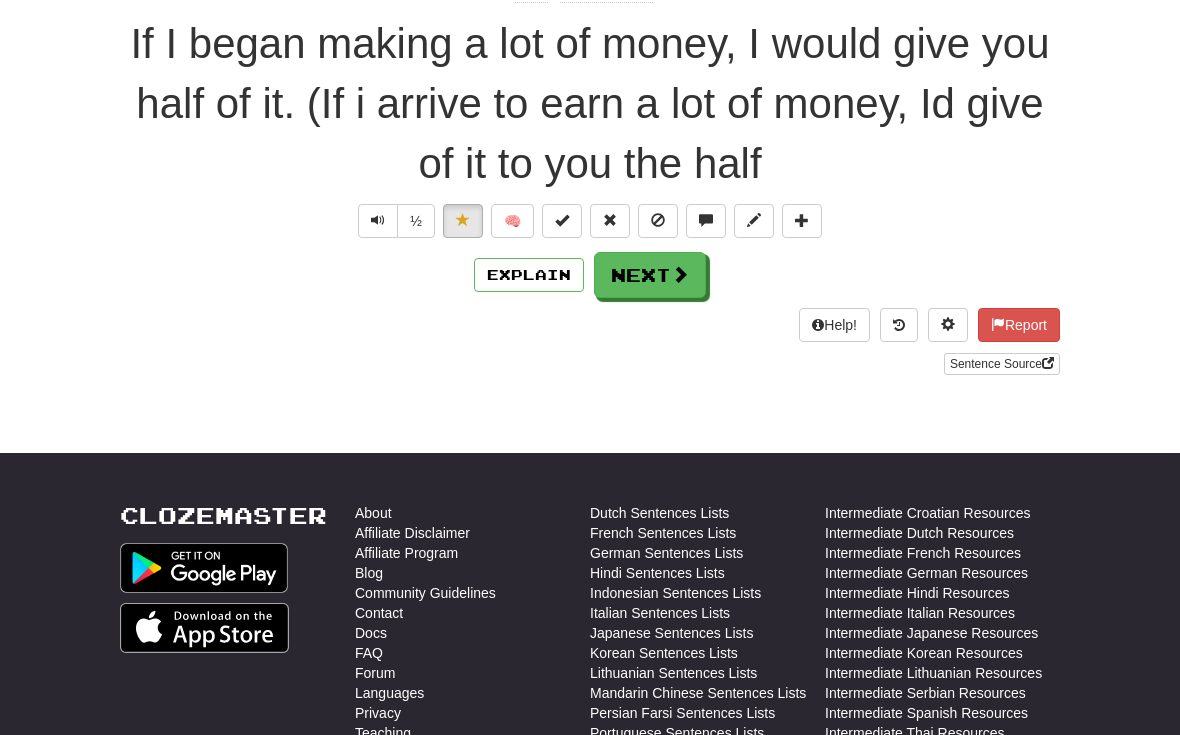 click at bounding box center [802, 220] 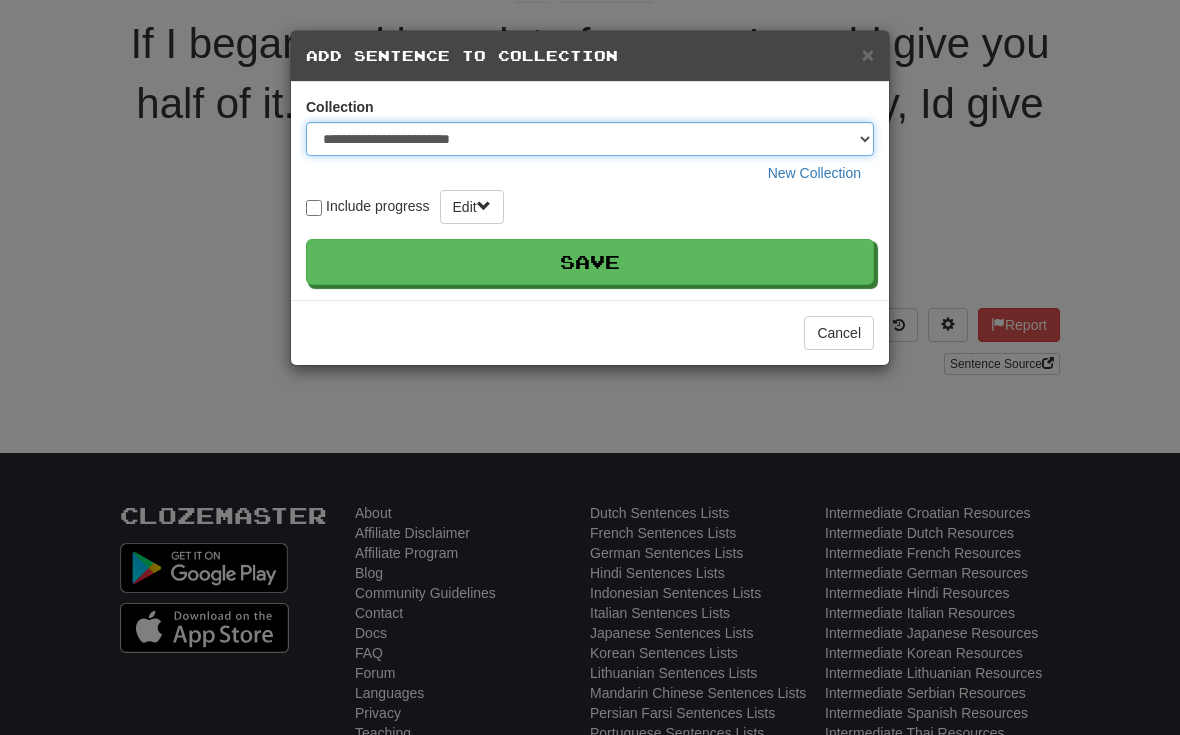 click on "**********" at bounding box center [590, 139] 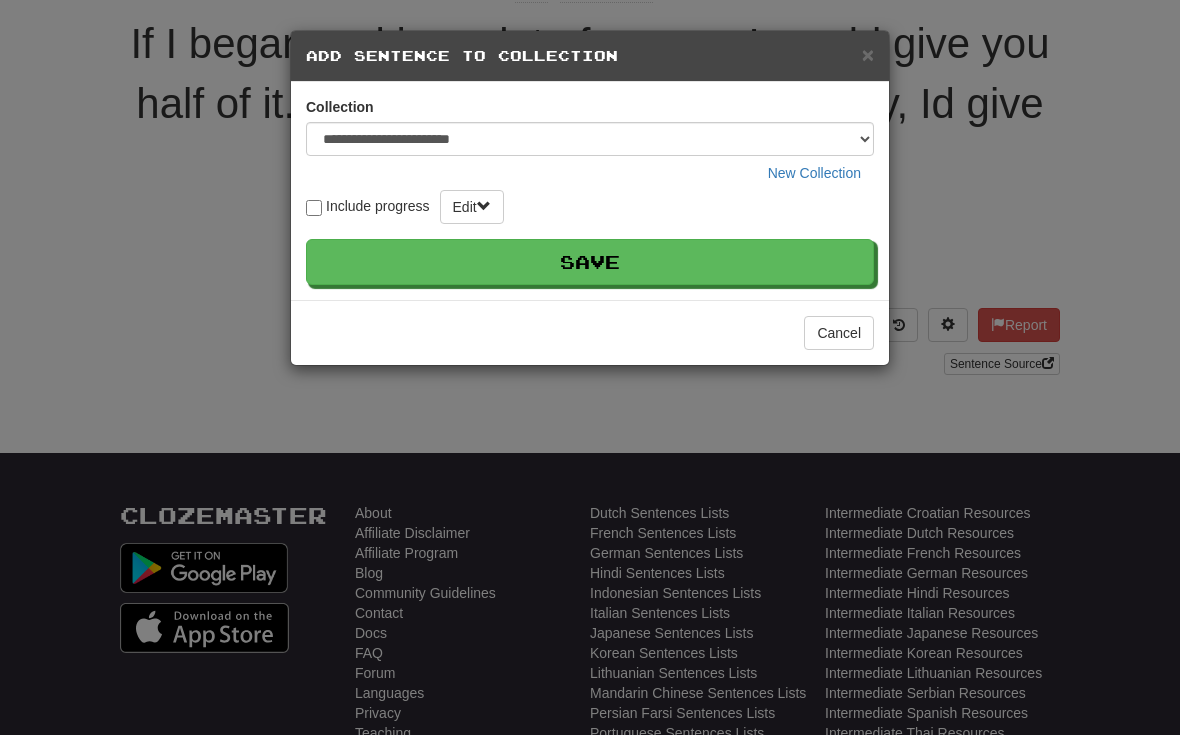 click on "Save" at bounding box center [590, 262] 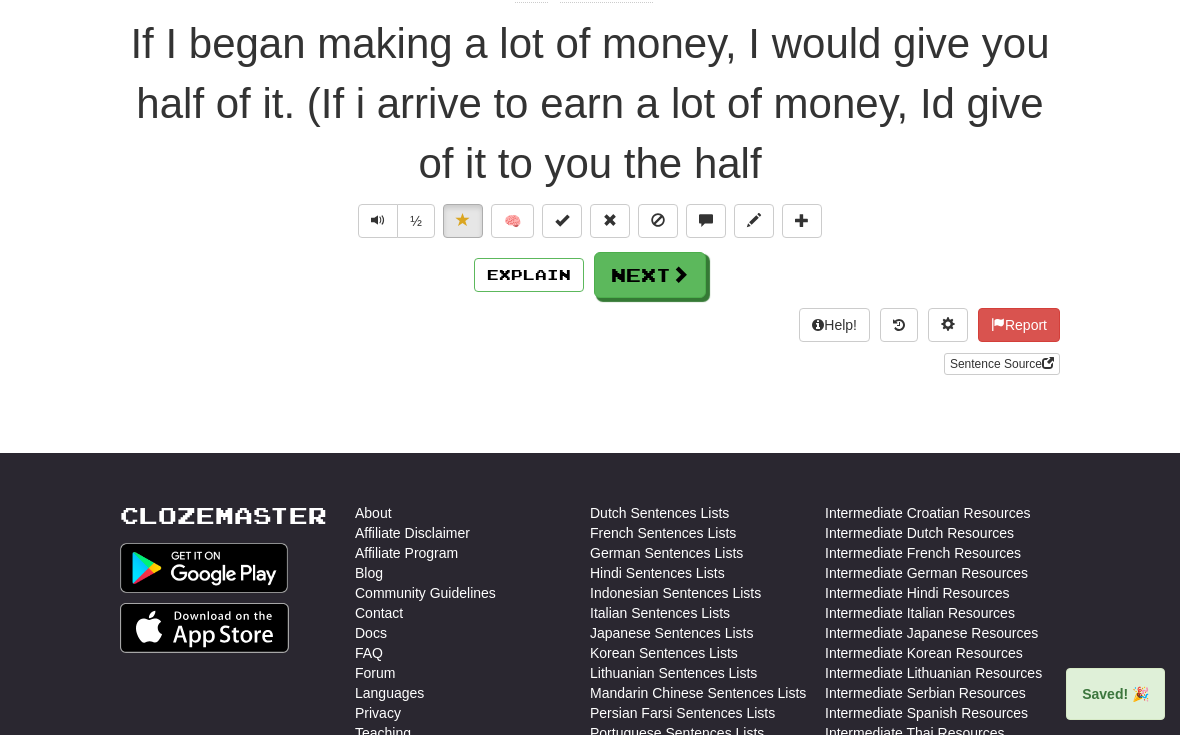 click on "Next" at bounding box center (650, 275) 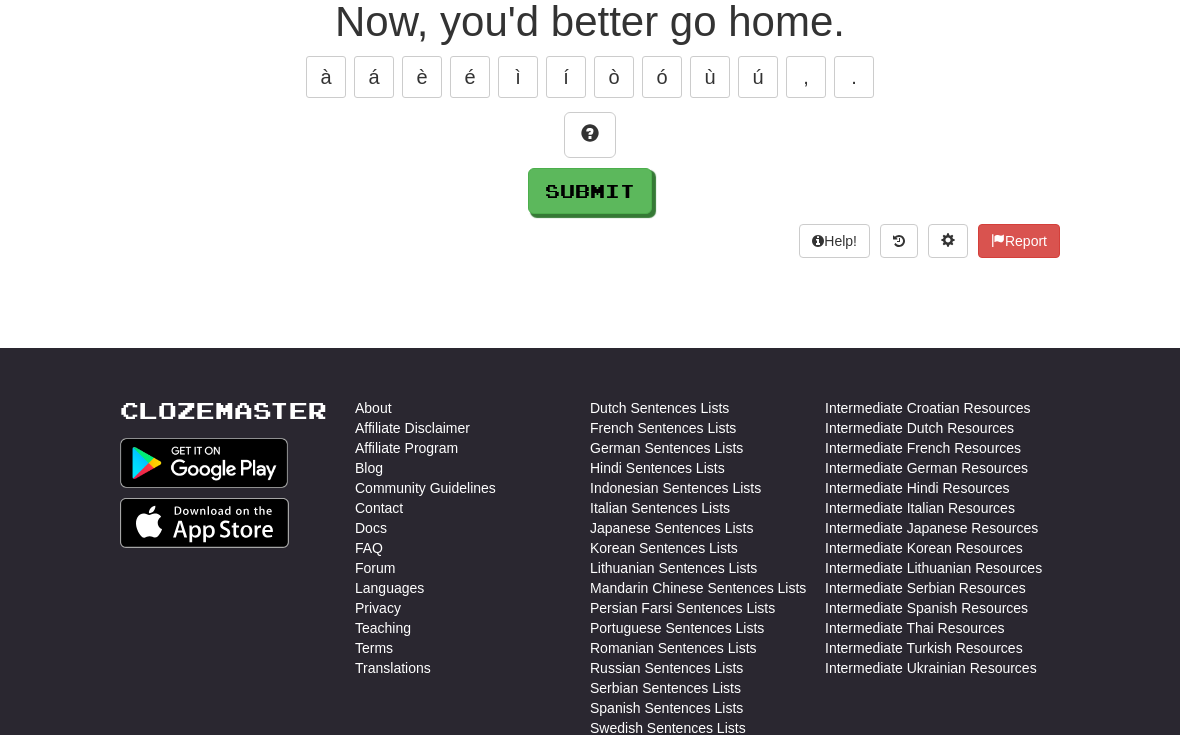 scroll, scrollTop: 39, scrollLeft: 0, axis: vertical 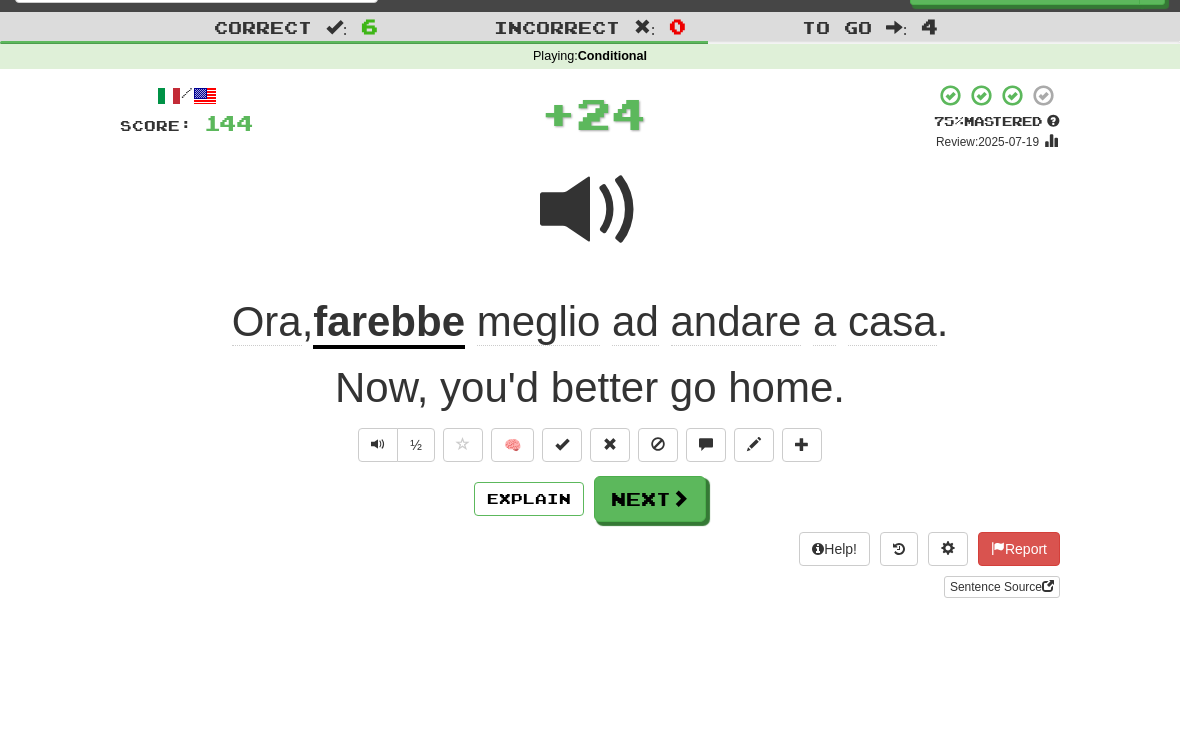 click at bounding box center [754, 445] 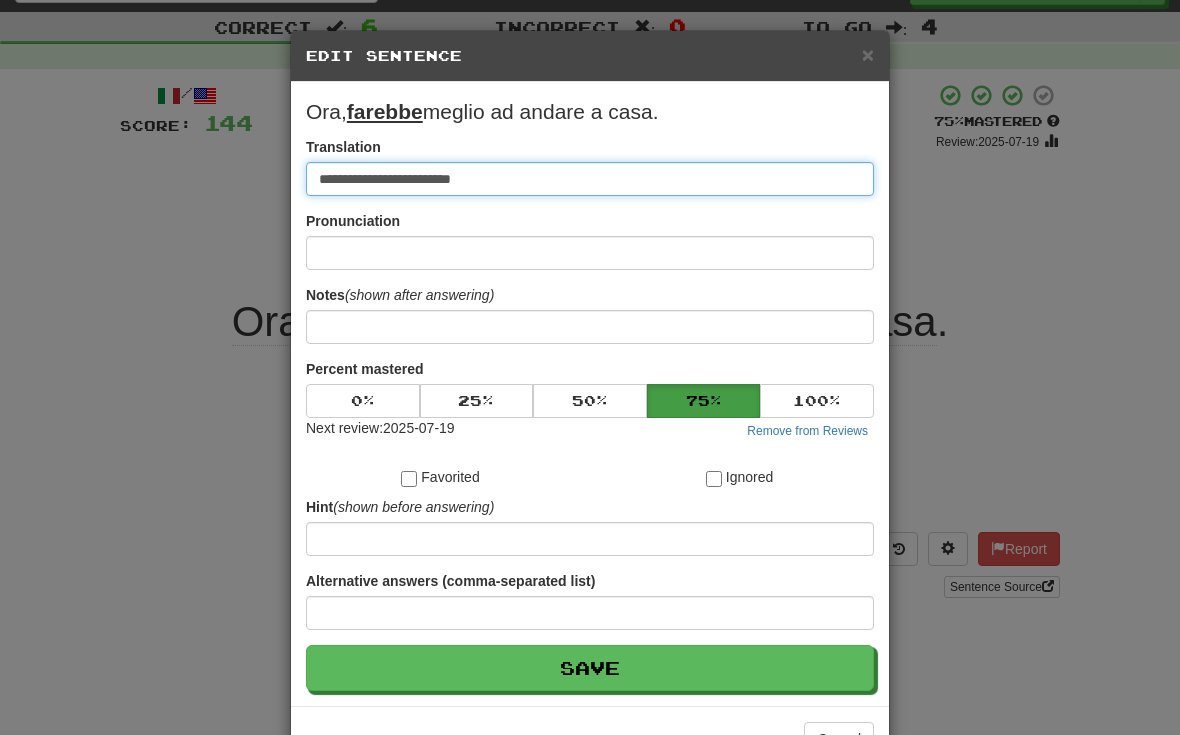 click on "**********" at bounding box center [590, 179] 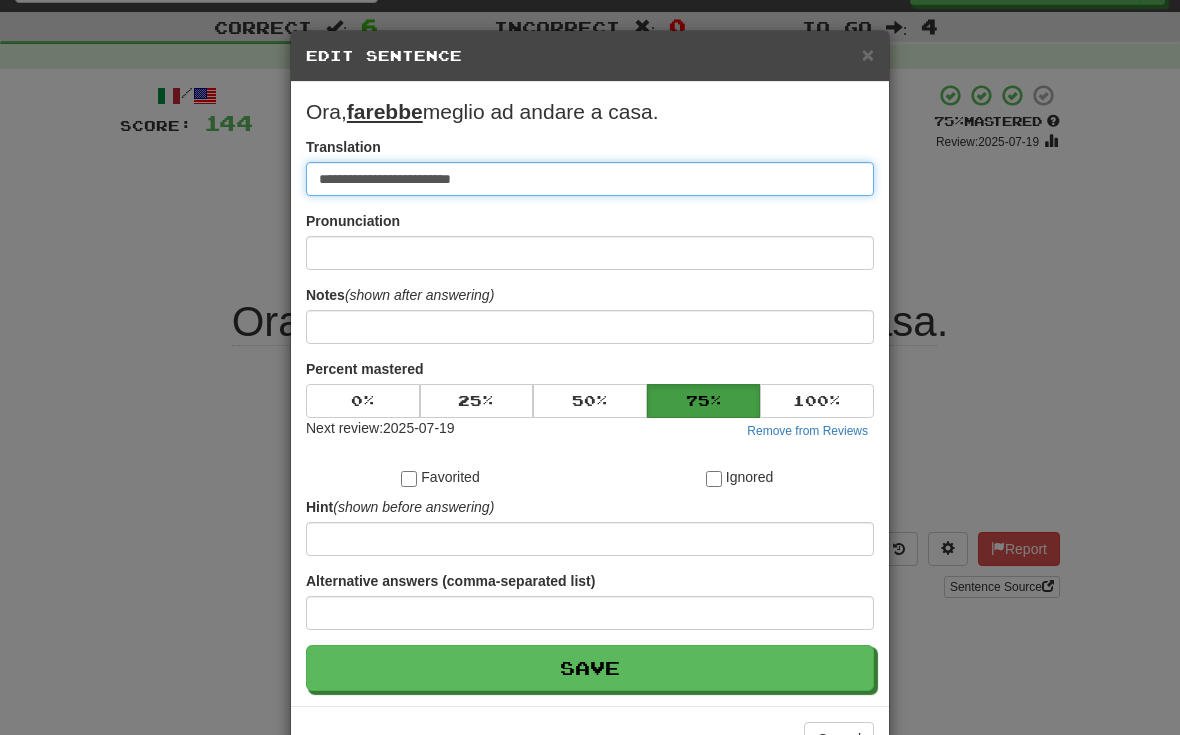 click on "**********" at bounding box center [590, 179] 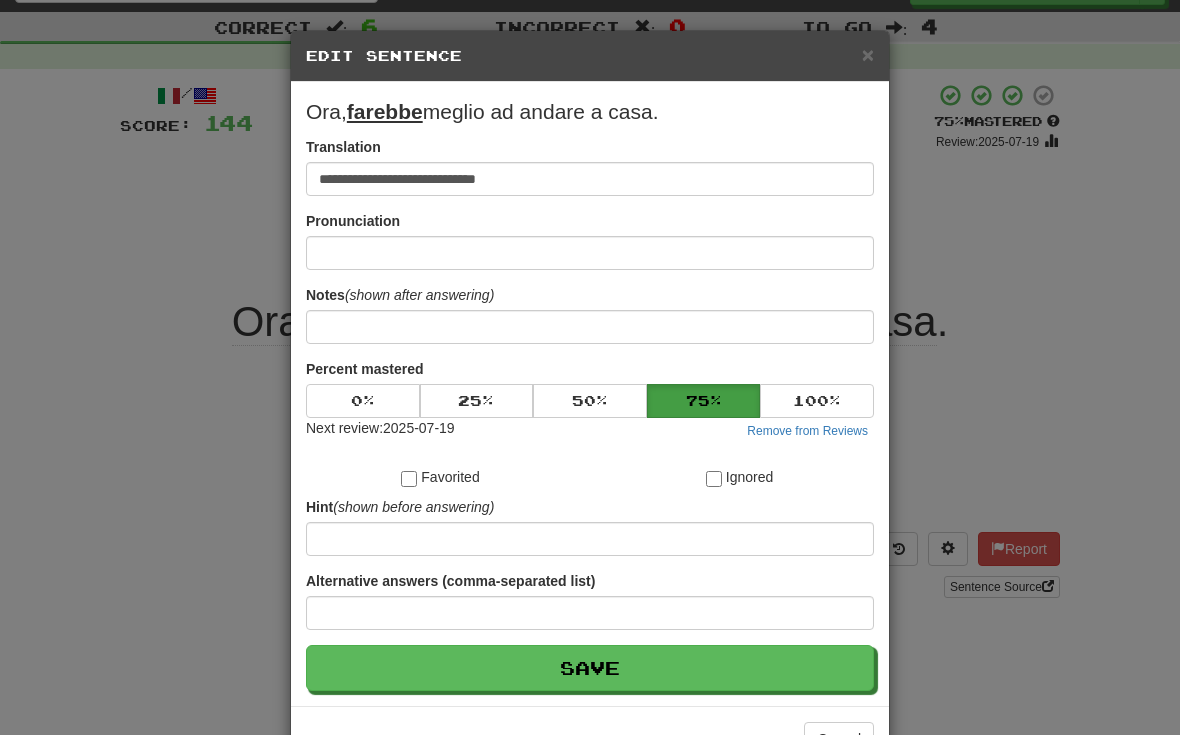 click on "Save" at bounding box center (590, 668) 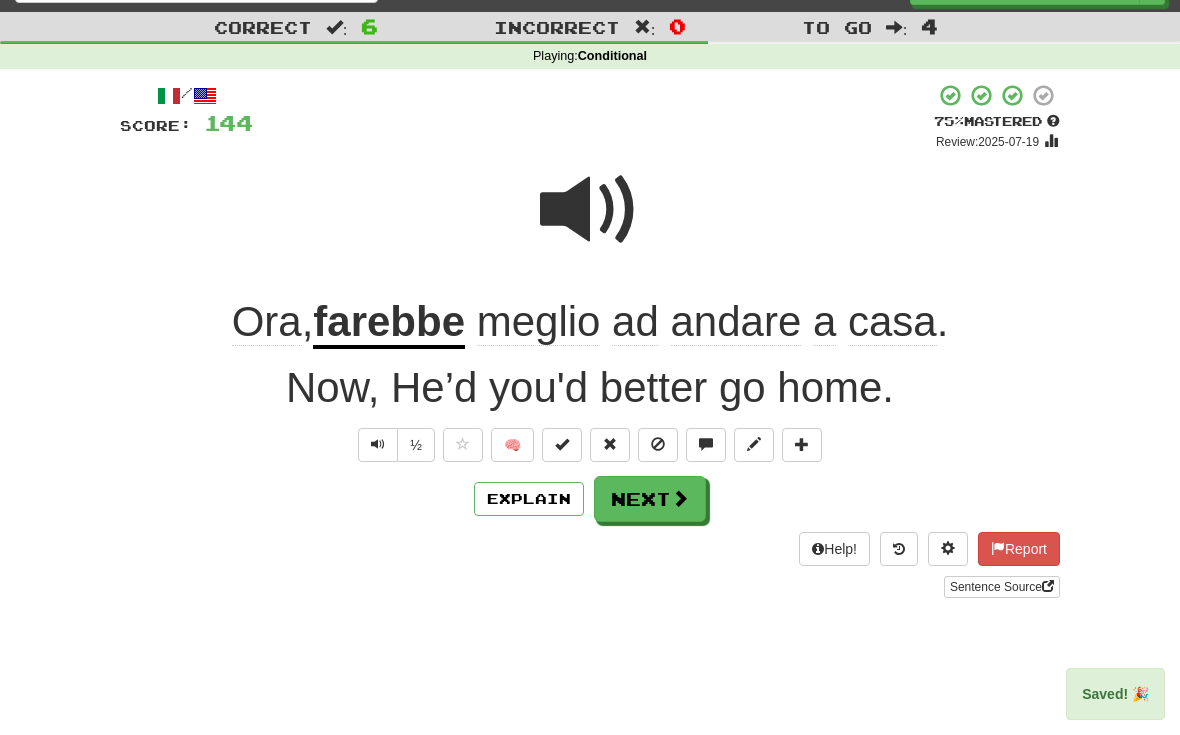 click on "Next" at bounding box center [650, 499] 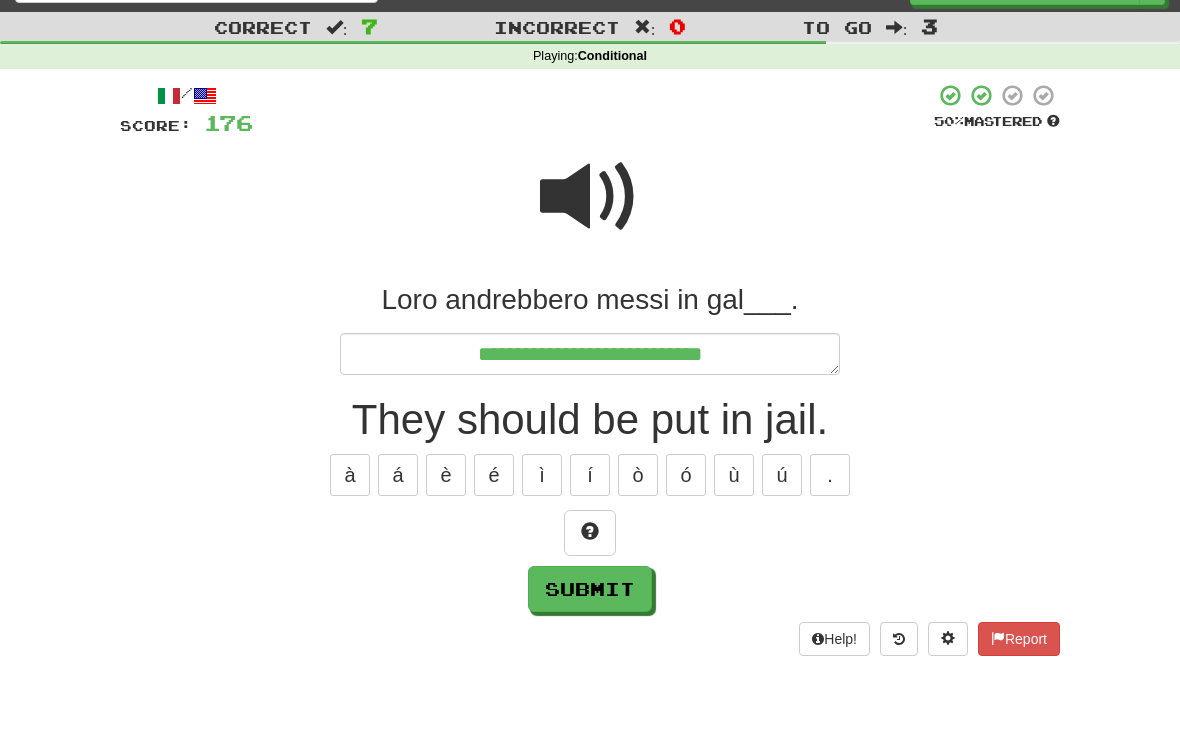 click at bounding box center (590, 533) 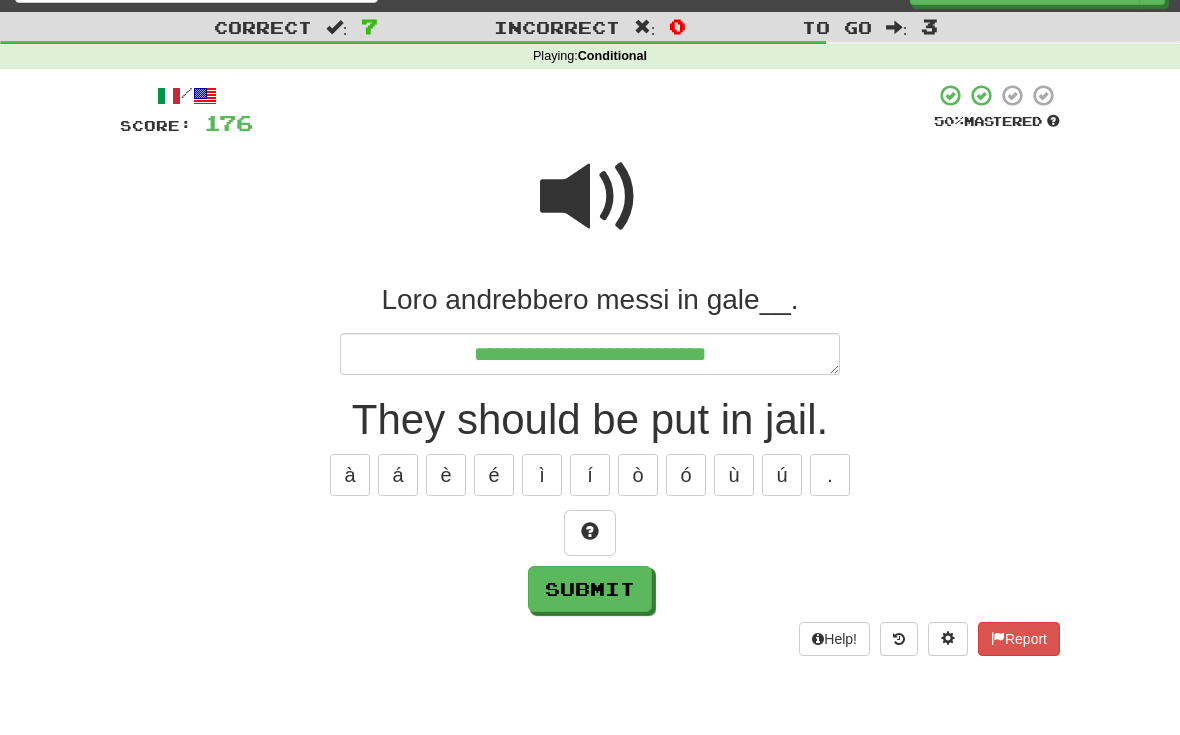 click at bounding box center (590, 533) 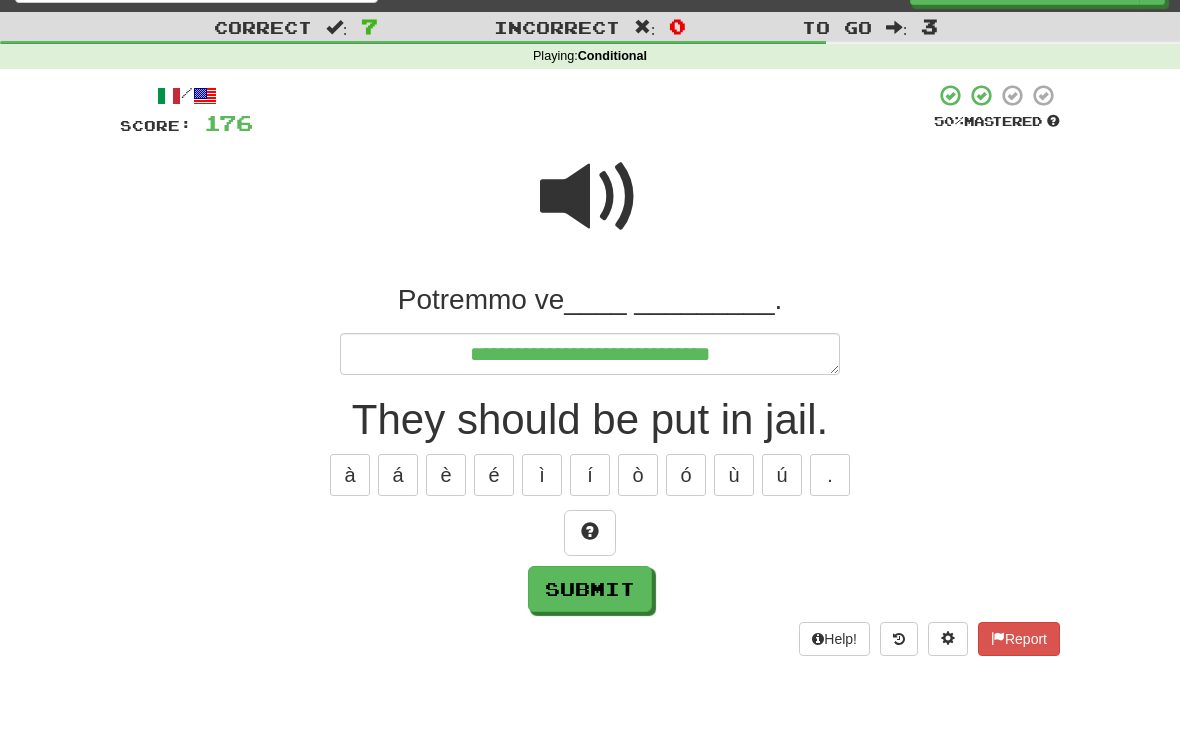 click at bounding box center [590, 533] 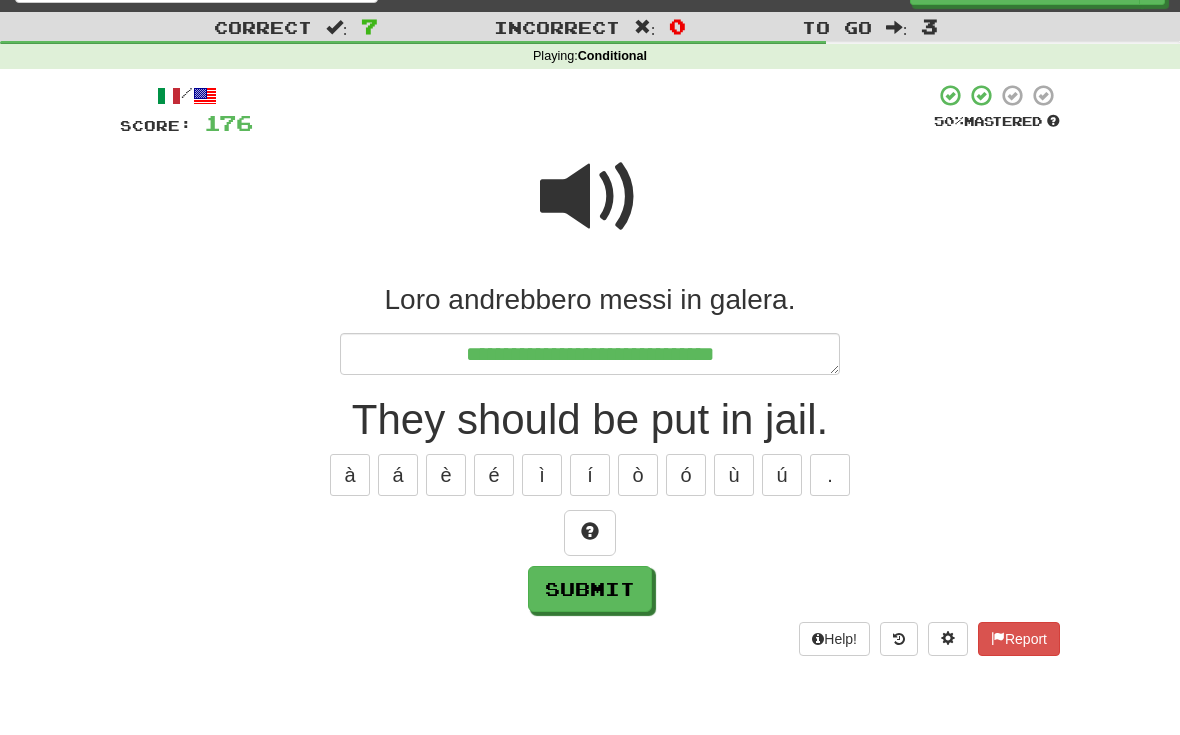 click at bounding box center (590, 533) 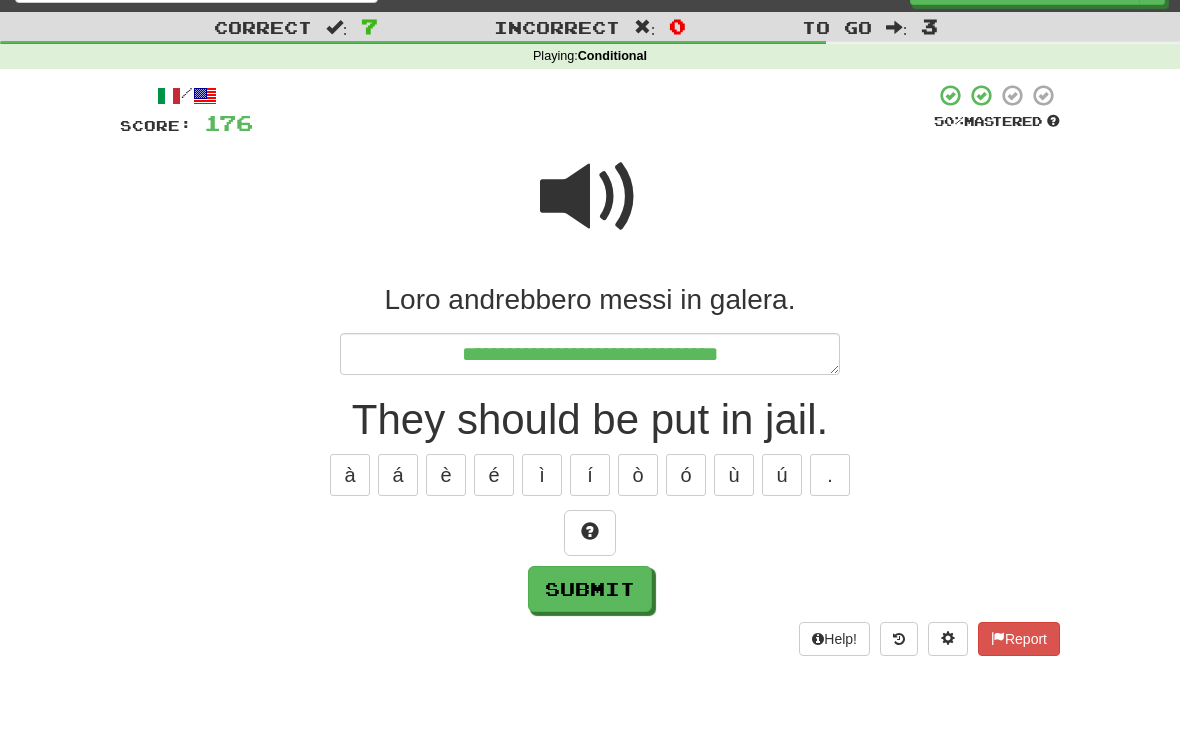 click on "Submit" at bounding box center [590, 589] 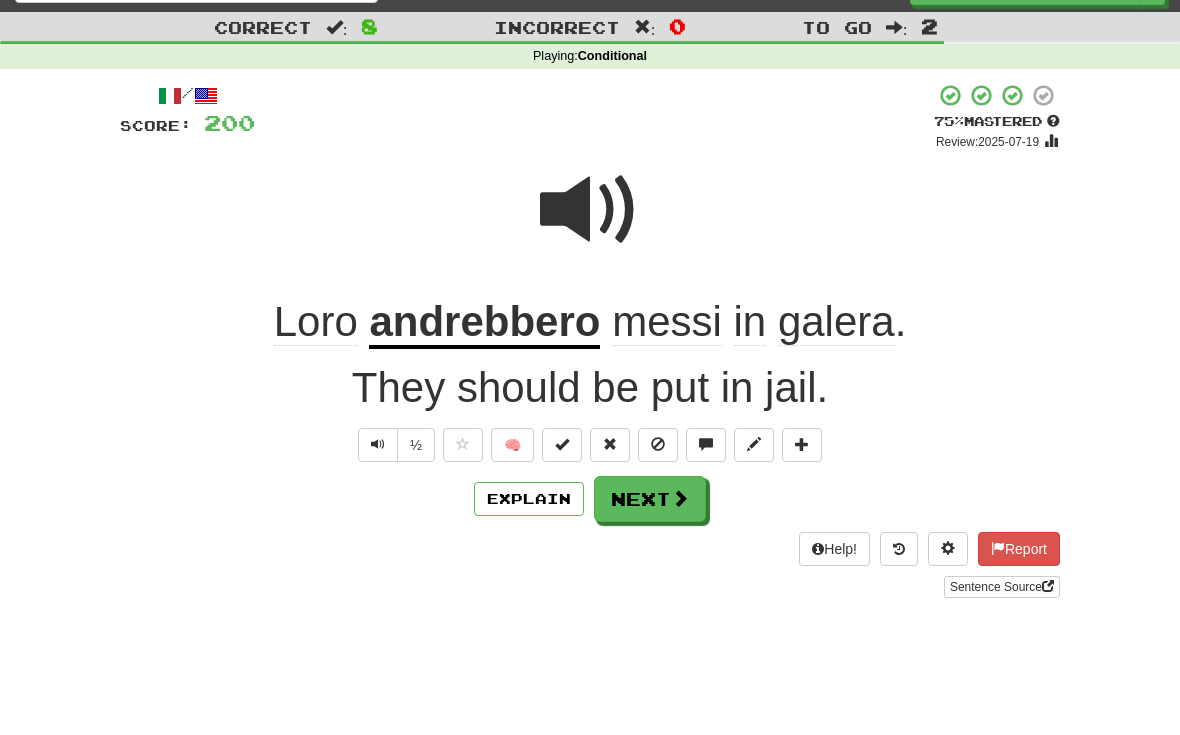 click on "/  Score:   200 + 24 75 %  Mastered Review:  2025-07-19 Loro   andrebbero   messi   in   galera . They should be put in jail. ½ 🧠 Explain Next  Help!  Report Sentence Source" at bounding box center [590, 340] 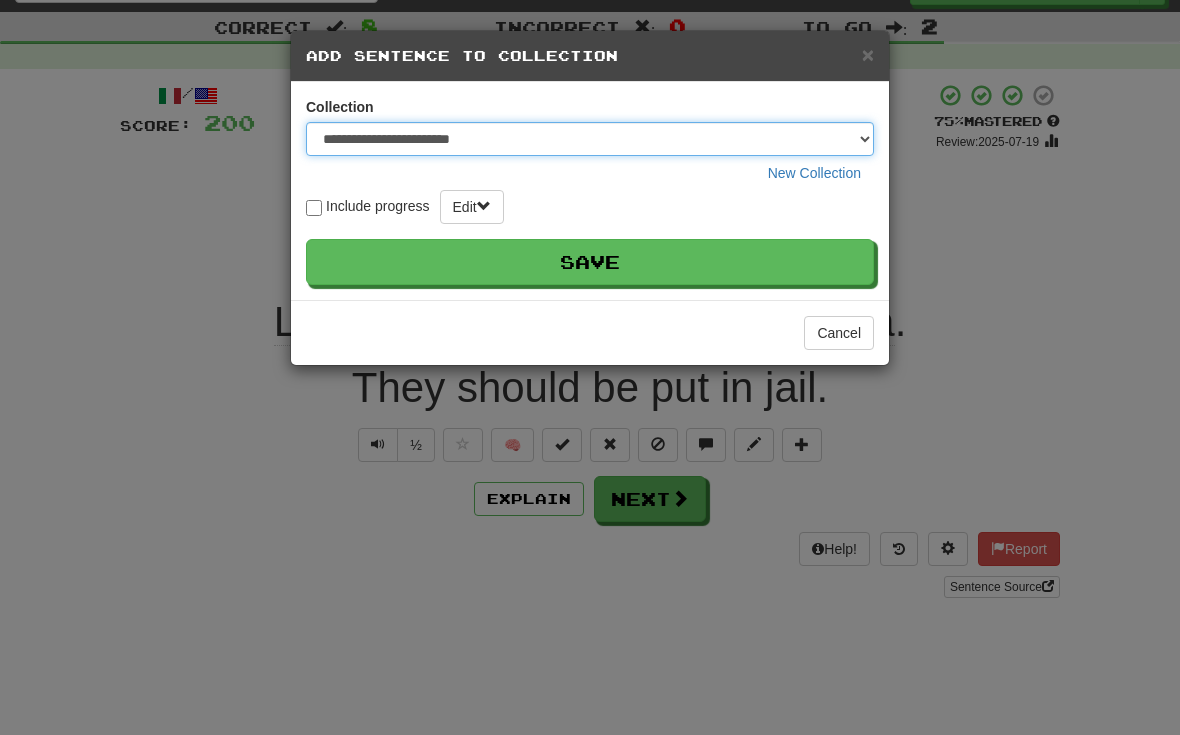 click on "**********" at bounding box center [590, 139] 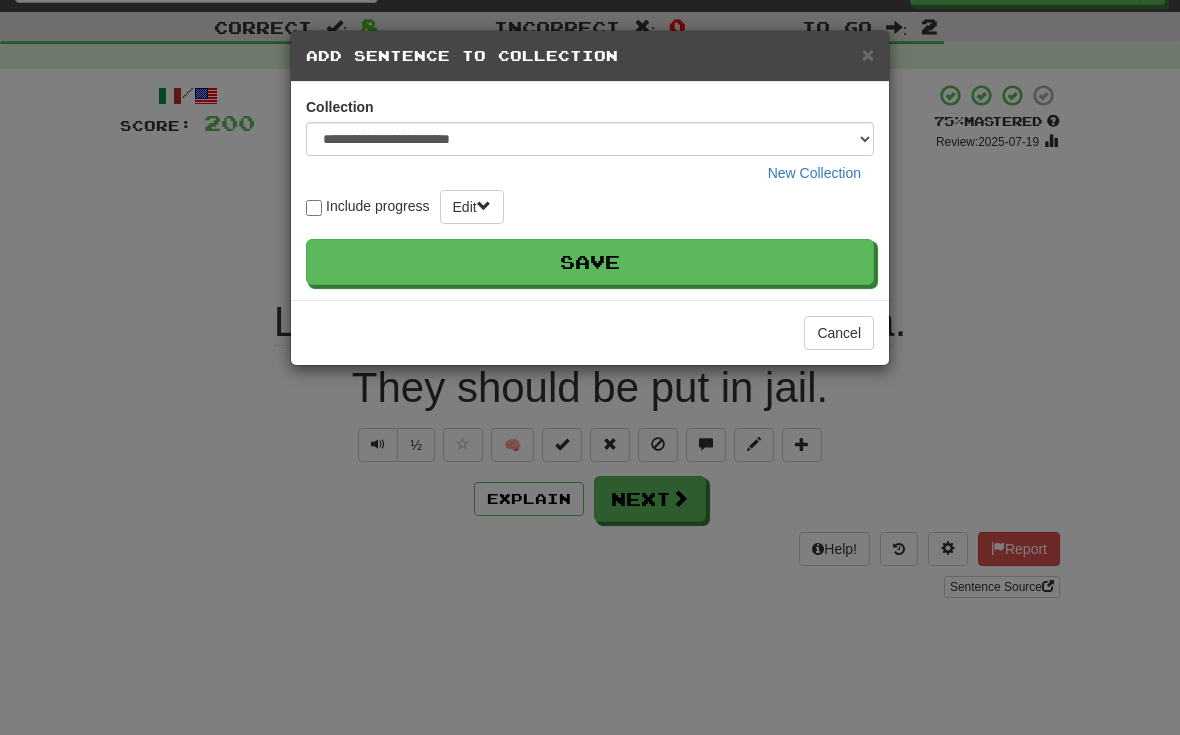 click on "Save" at bounding box center [590, 262] 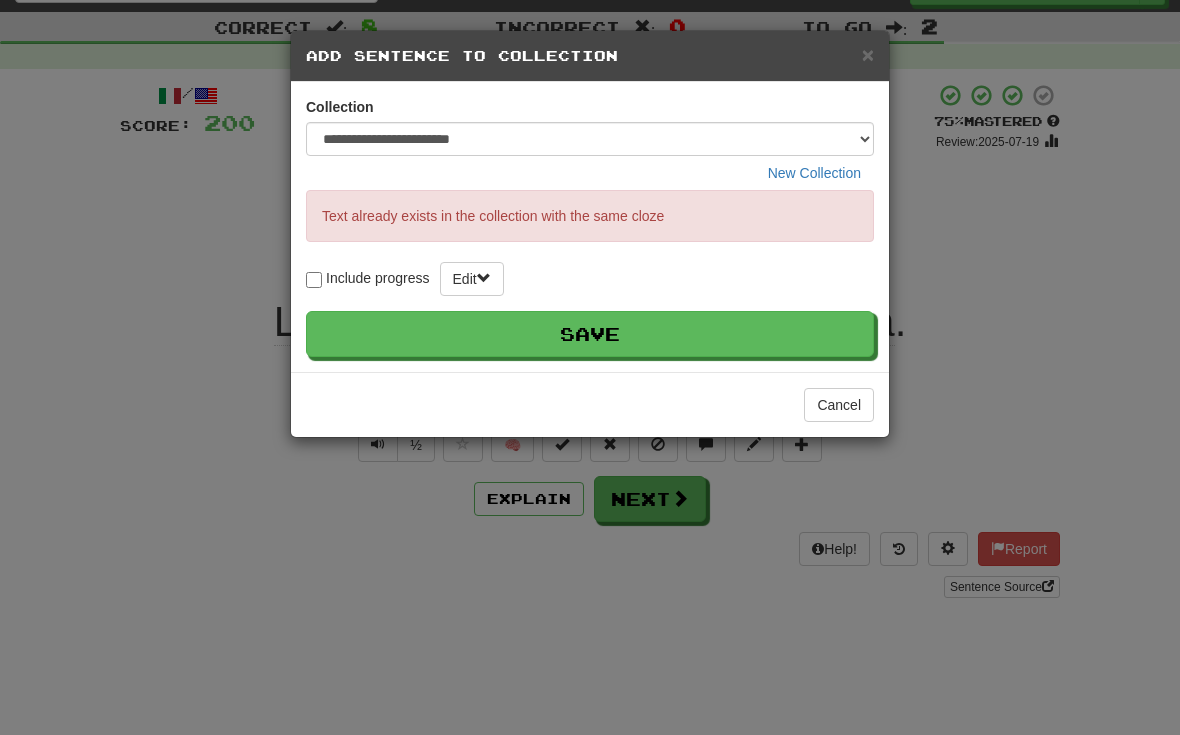 click on "×" at bounding box center (868, 54) 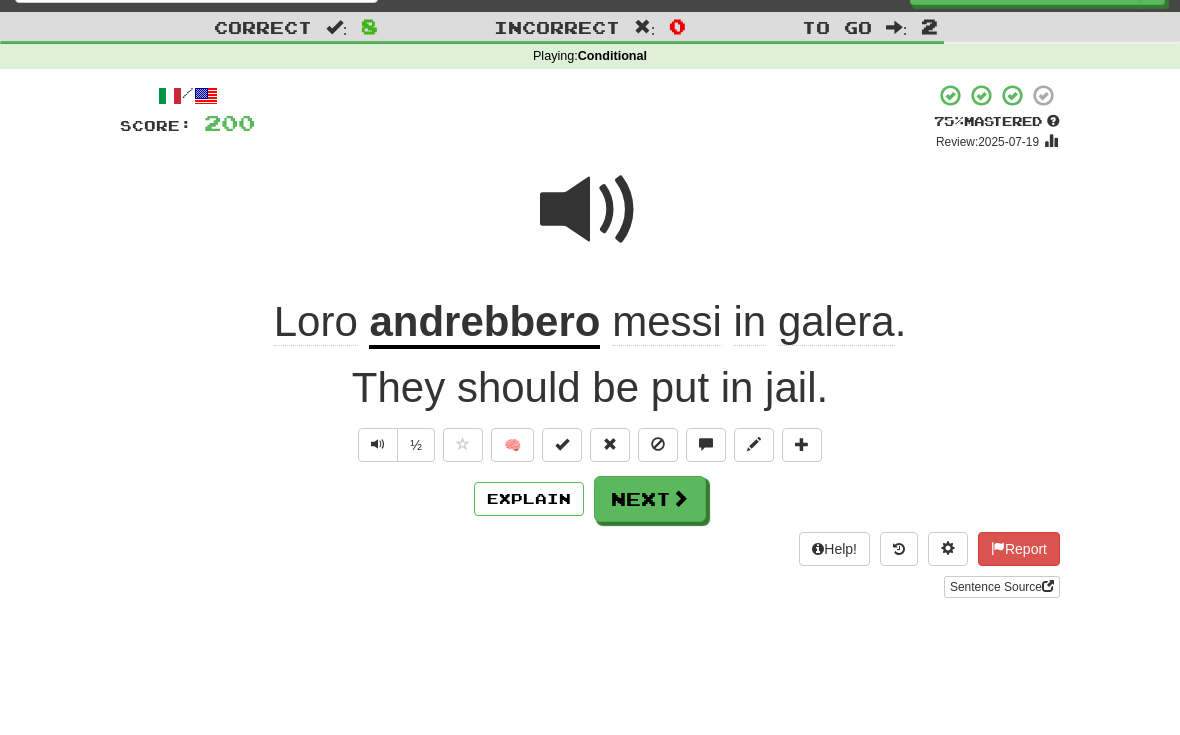 click at bounding box center (754, 445) 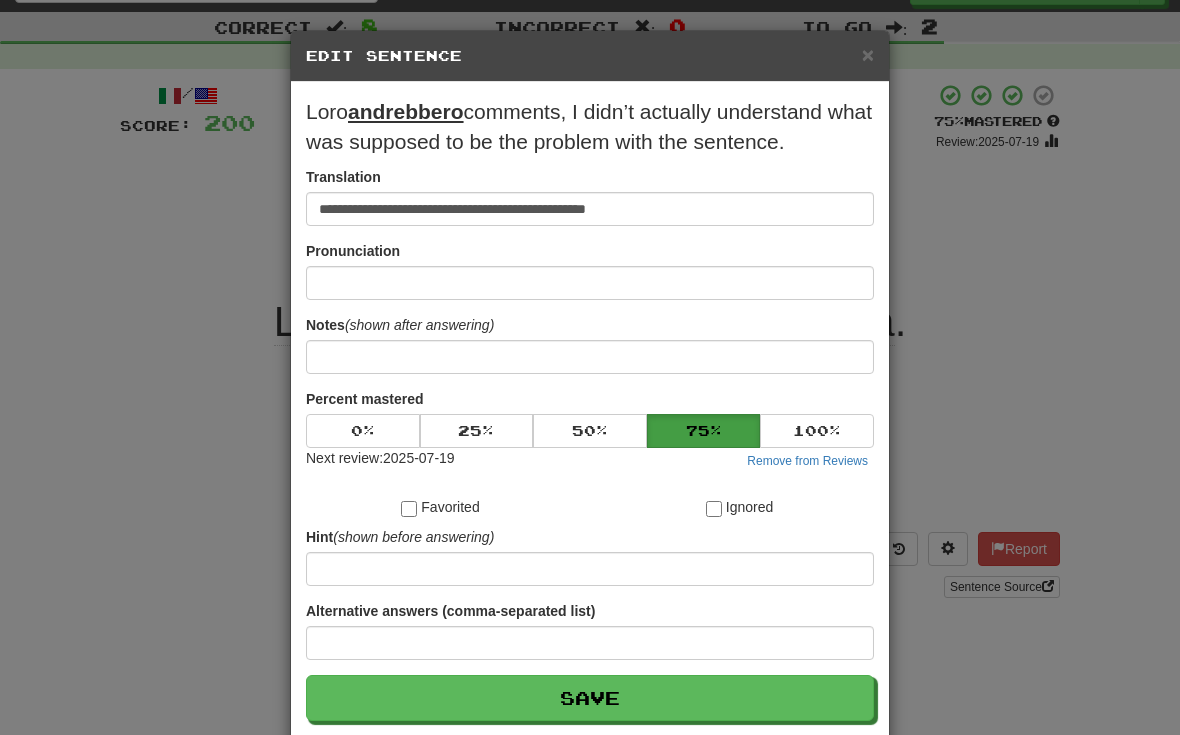 click on "Save" at bounding box center [590, 698] 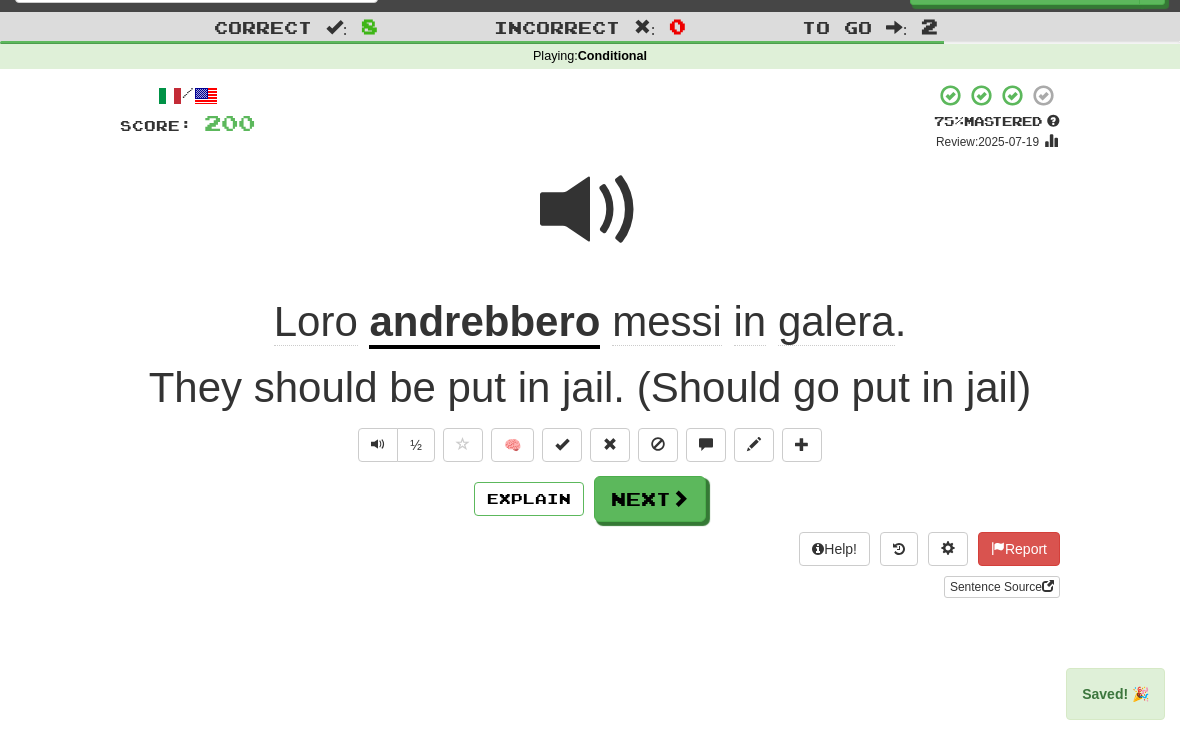 click at bounding box center (706, 445) 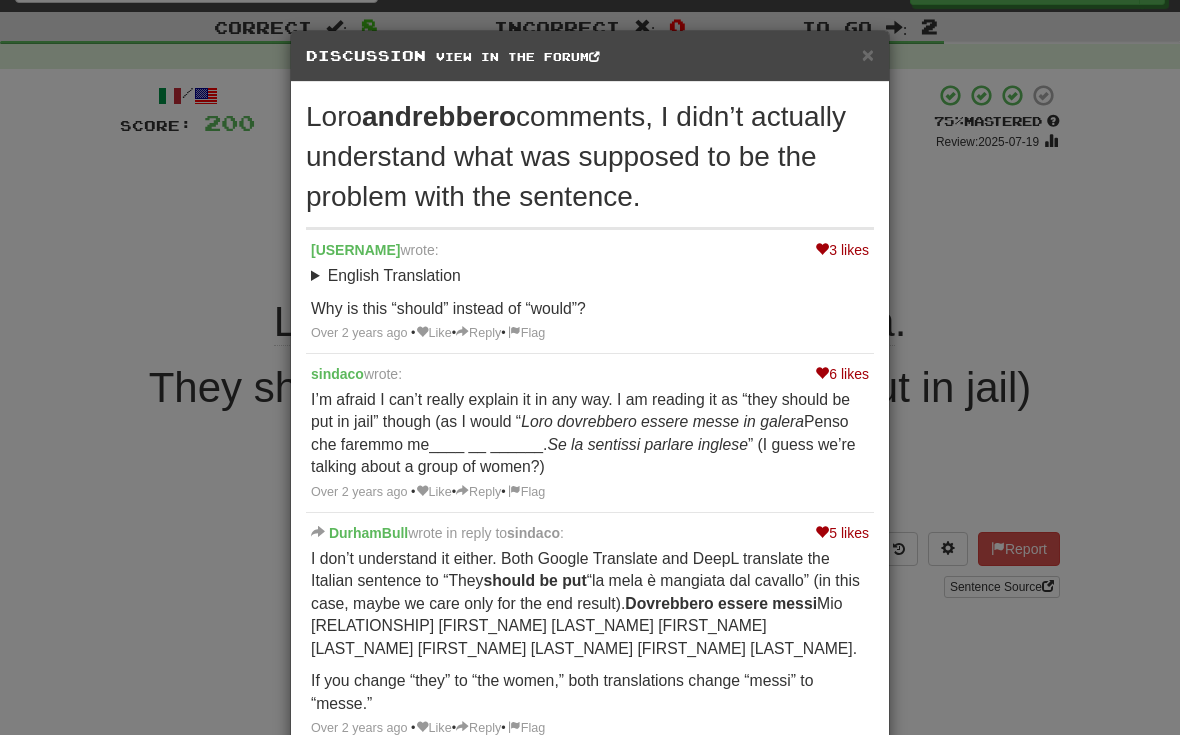 click on "× Discussion View in the forum  Loro  andrebbero  messi in galera.
3
likes
joecoolubu
wrote:
English Translation
They should be put in jail.
Why is this “should” instead of “would”?
Over 2 years ago
•
Like
•
Reply
•
Flag
6
likes
sindaco
wrote:
I’m afraid I can’t really explain it in any way. I am reading it as “they should be put in jail” though (as I would “ Loro dovrebbero essere messe in galera ”). For “would” I would expect “ Loro sarebbero state messe in galera ” (I guess we’re talking about a group of women?)
Over 2 years ago
•
Like
•
Reply
•
Flag
5
likes
DurhamBull
wrote
in reply to
sindaco :
I don’t understand it either. Both Google Translate and DeepL translate the Italian sentence to “They  should be put  in jail.” However, when you input the English sentence, both Google Translate and DeepL translate it to “ Dovrebbero essere messi" at bounding box center (590, 367) 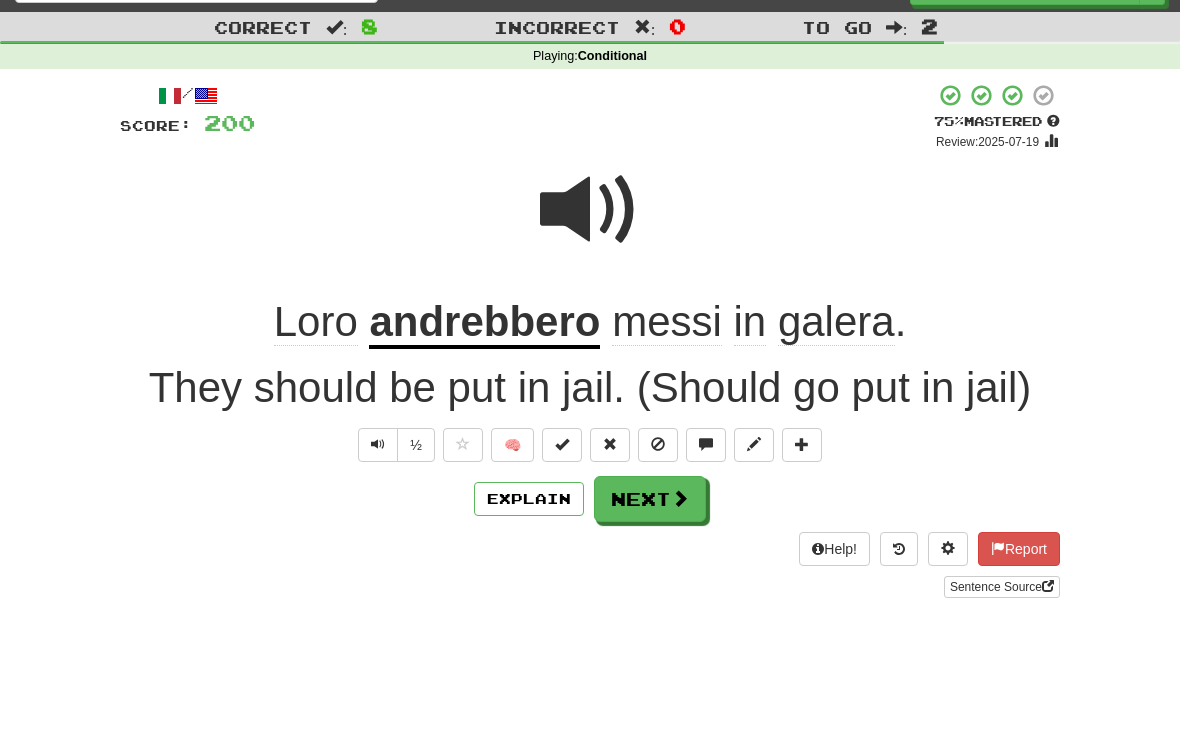 click on "Next" at bounding box center [650, 499] 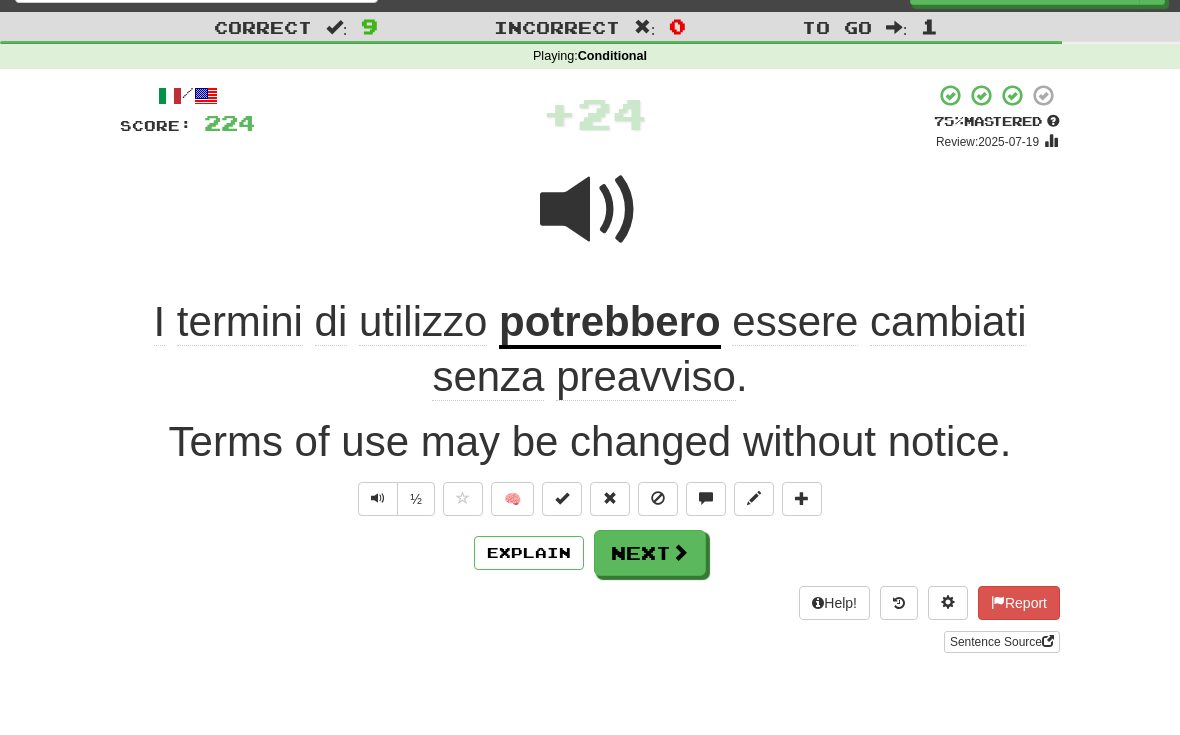click at bounding box center (802, 498) 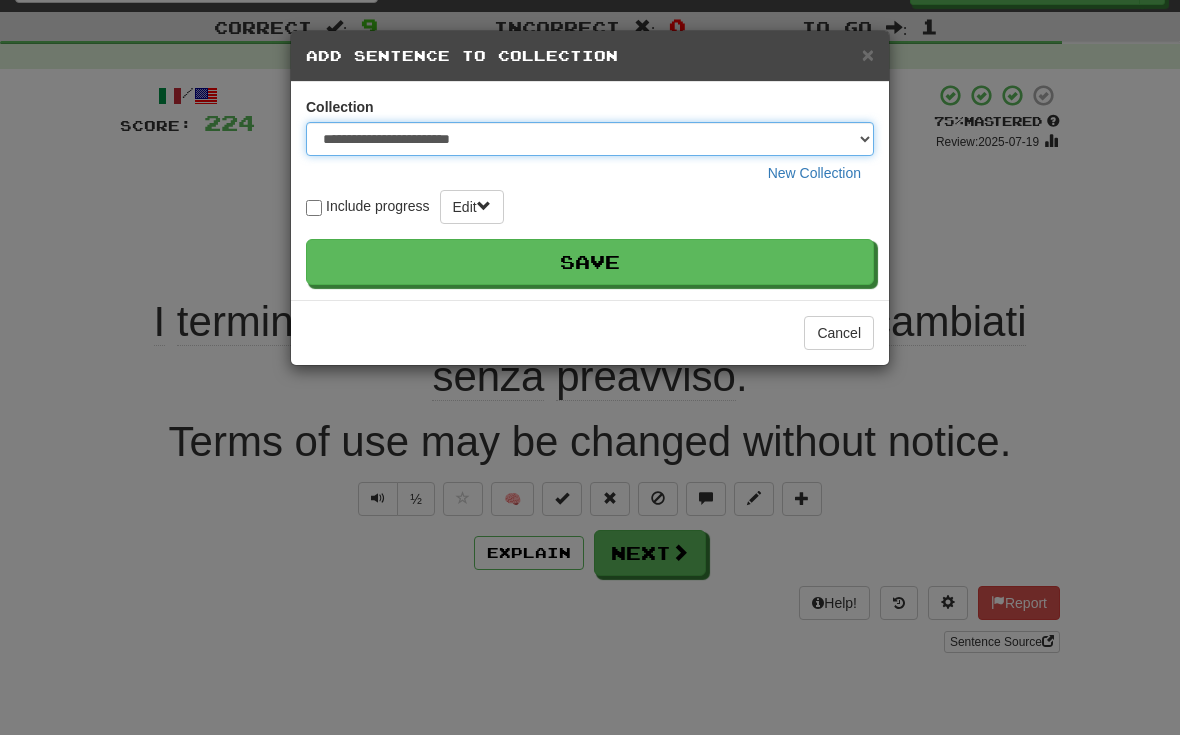 click on "**********" at bounding box center (590, 139) 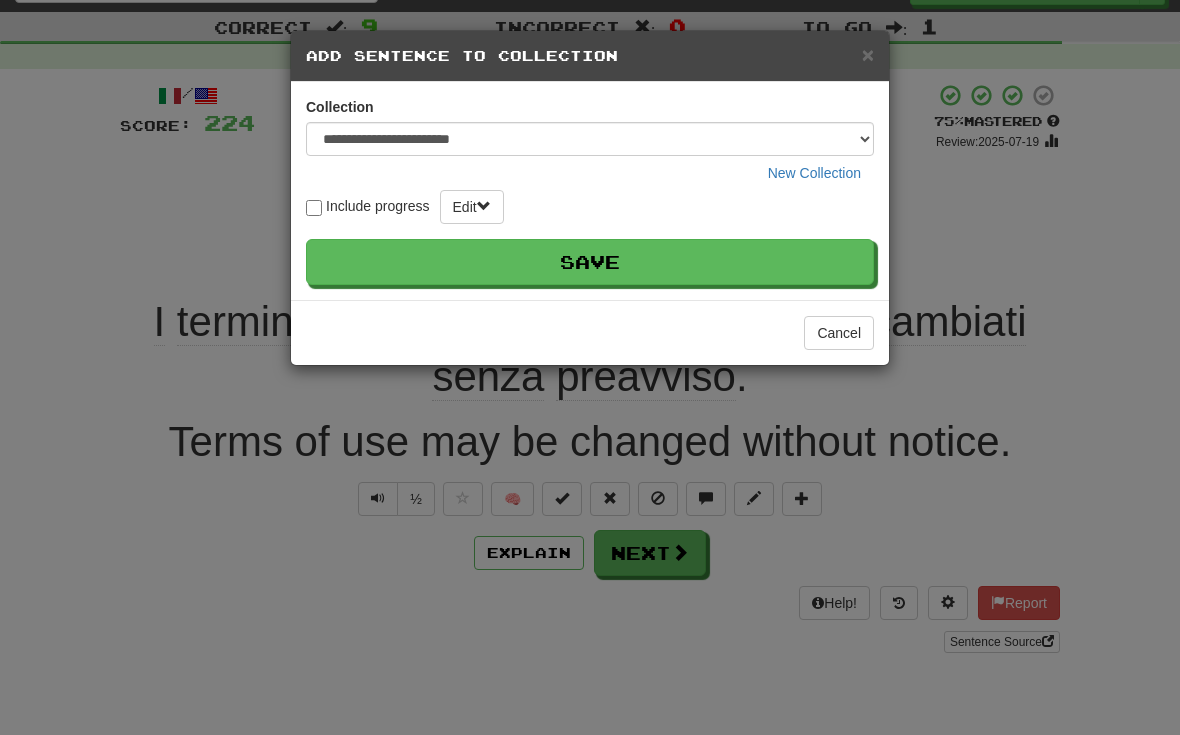 click on "Save" at bounding box center (590, 262) 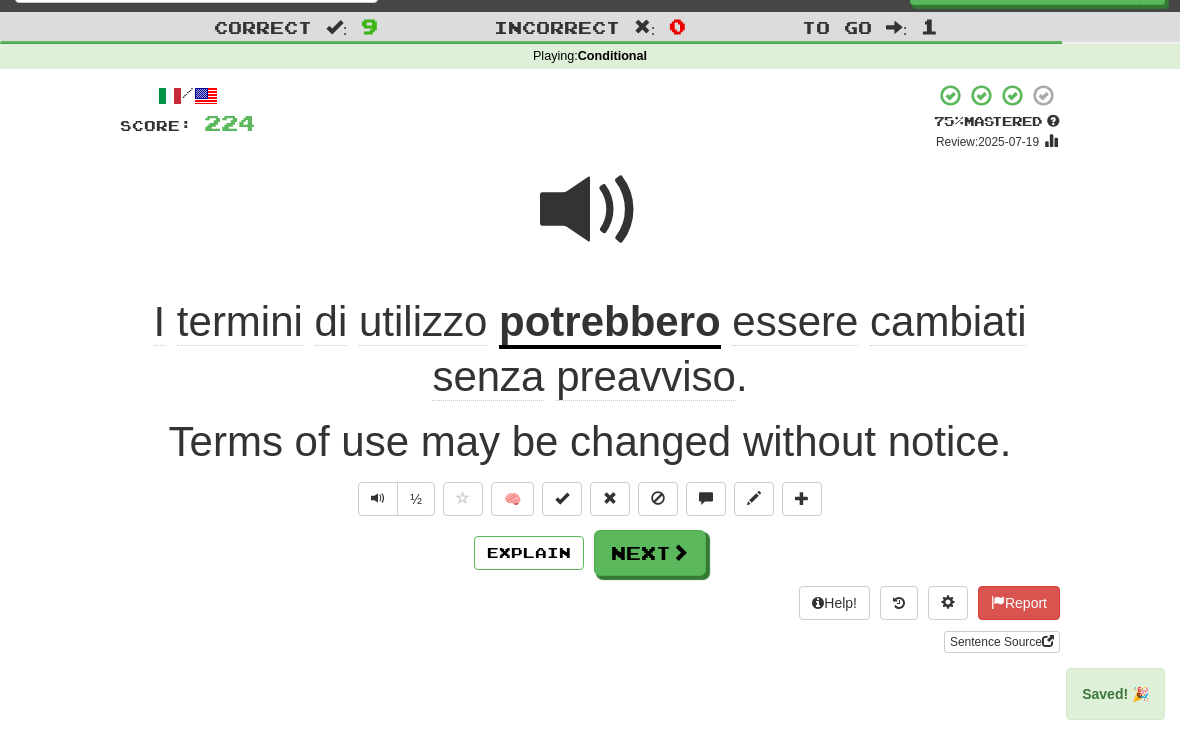 click at bounding box center (463, 498) 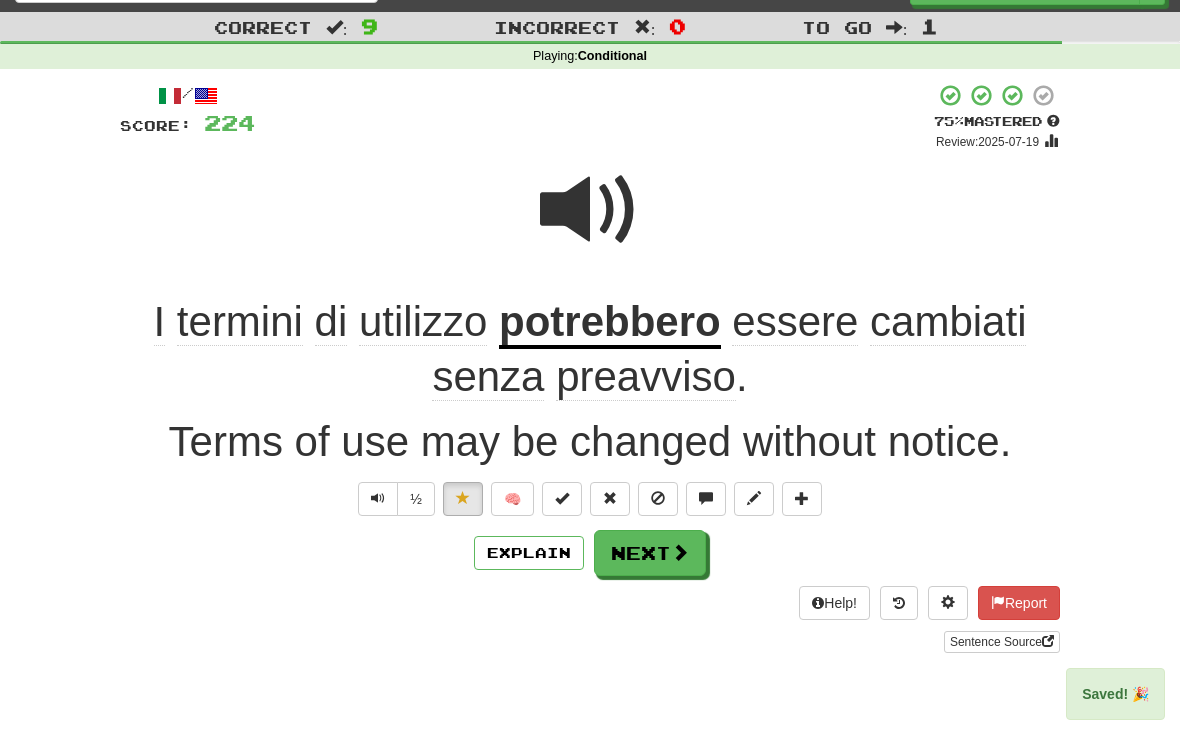 click at bounding box center [680, 552] 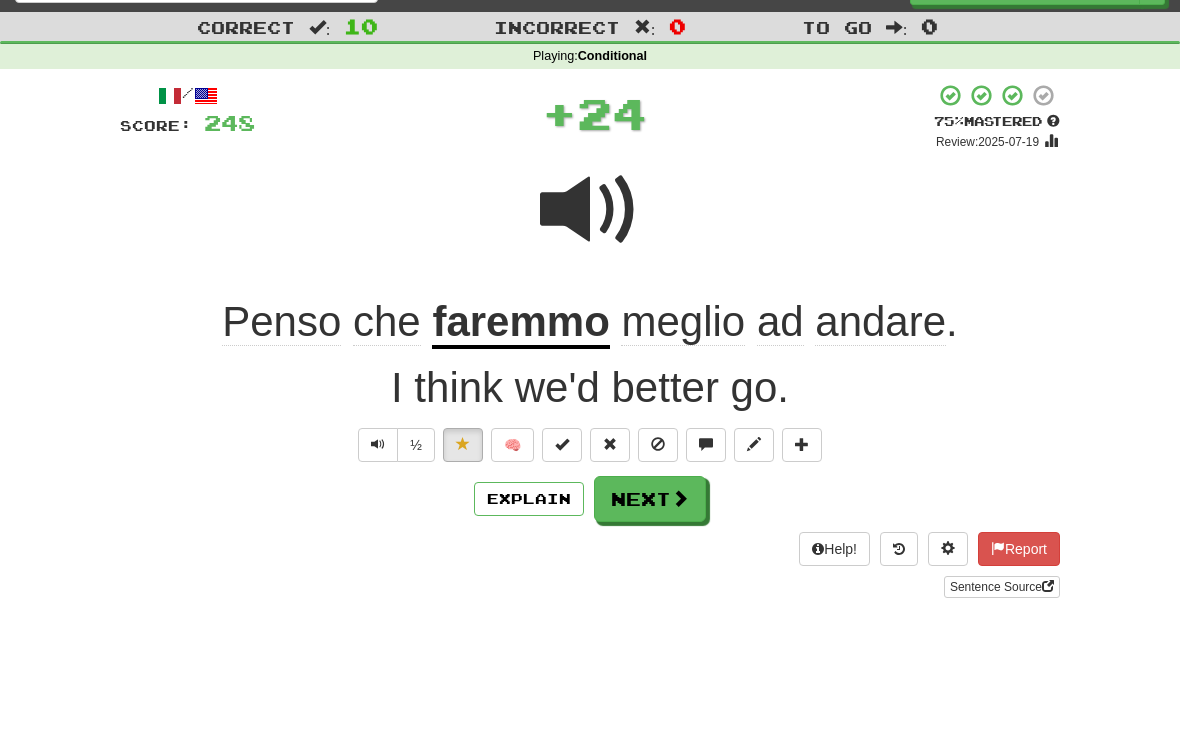 click on "Next" at bounding box center (650, 499) 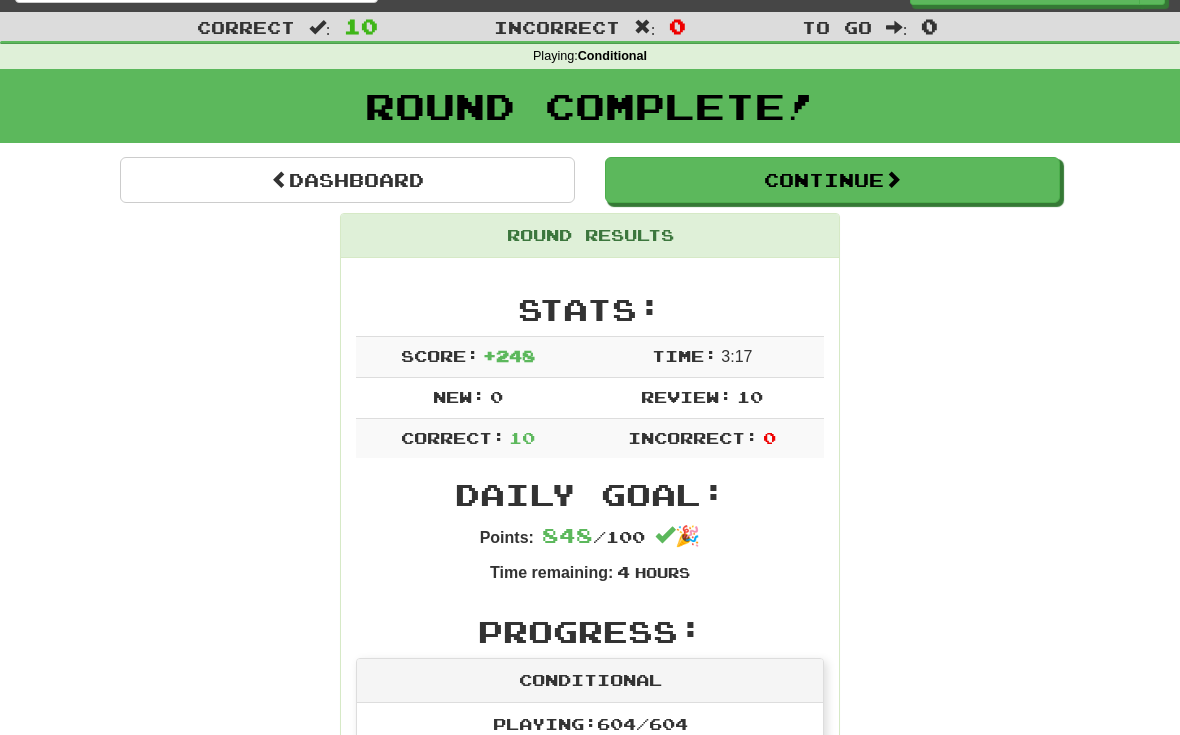 click on "Continue" at bounding box center [832, 180] 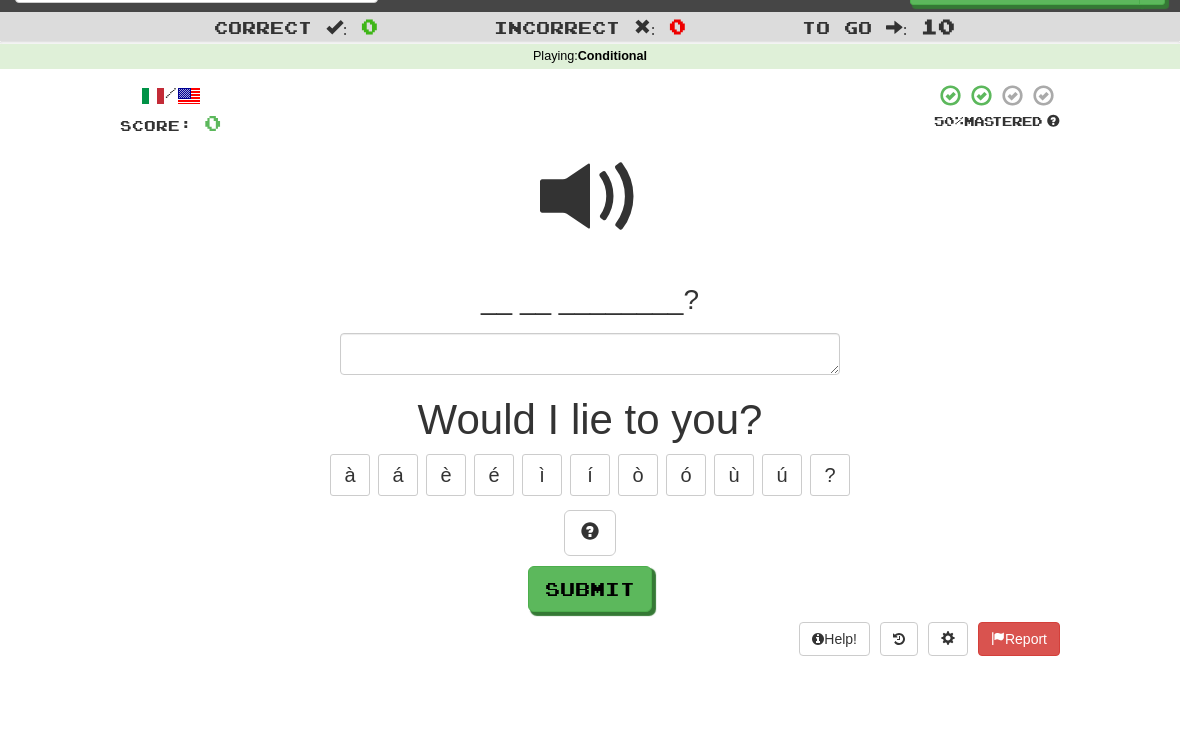 click at bounding box center (590, 533) 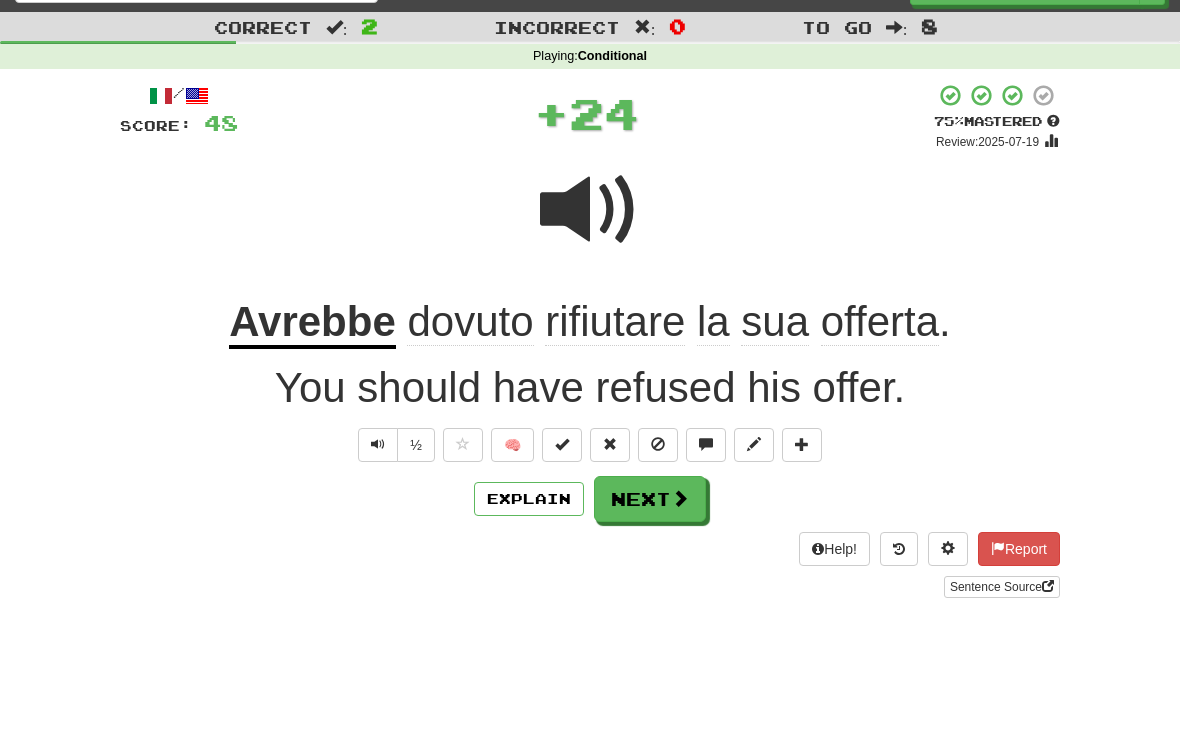 click at bounding box center (754, 444) 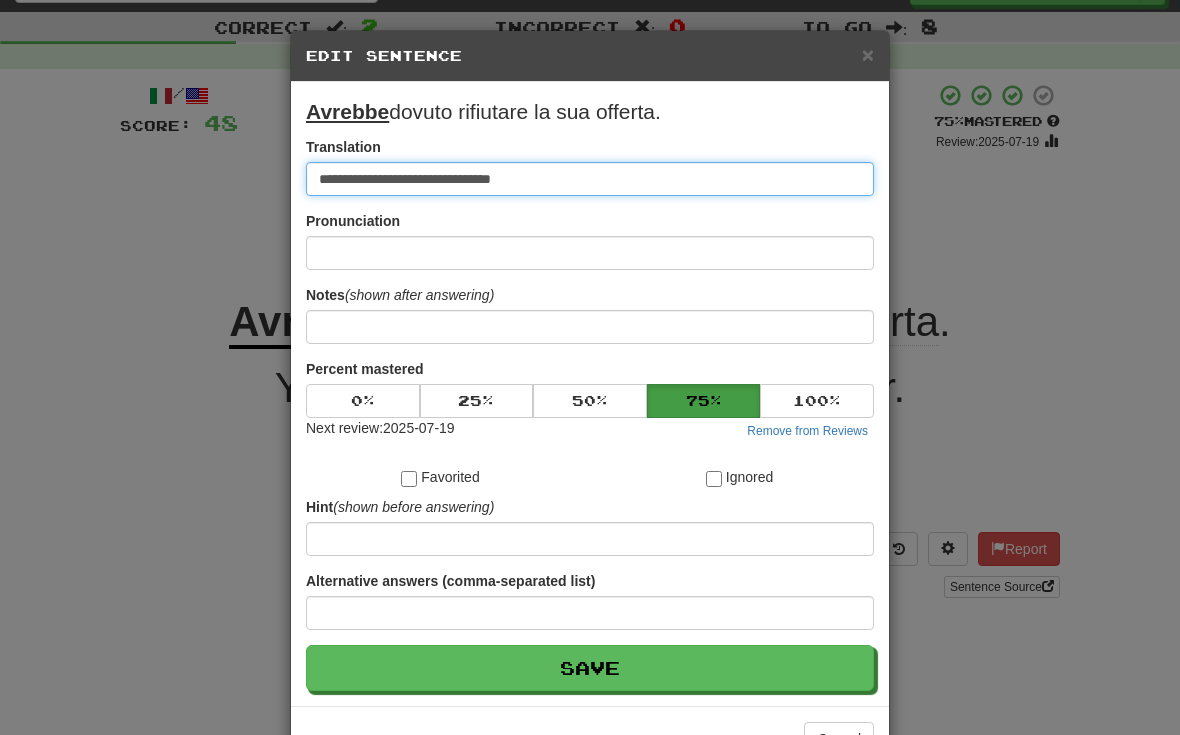 click on "**********" at bounding box center (590, 179) 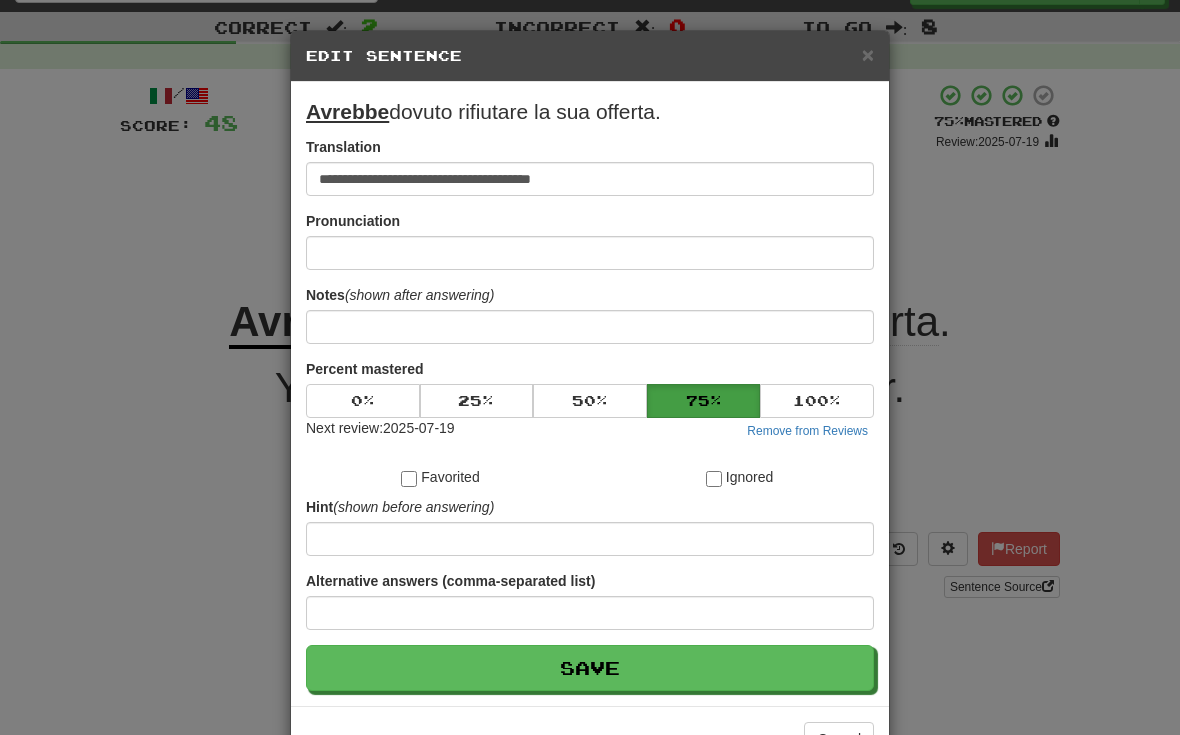 click on "Save" at bounding box center (590, 668) 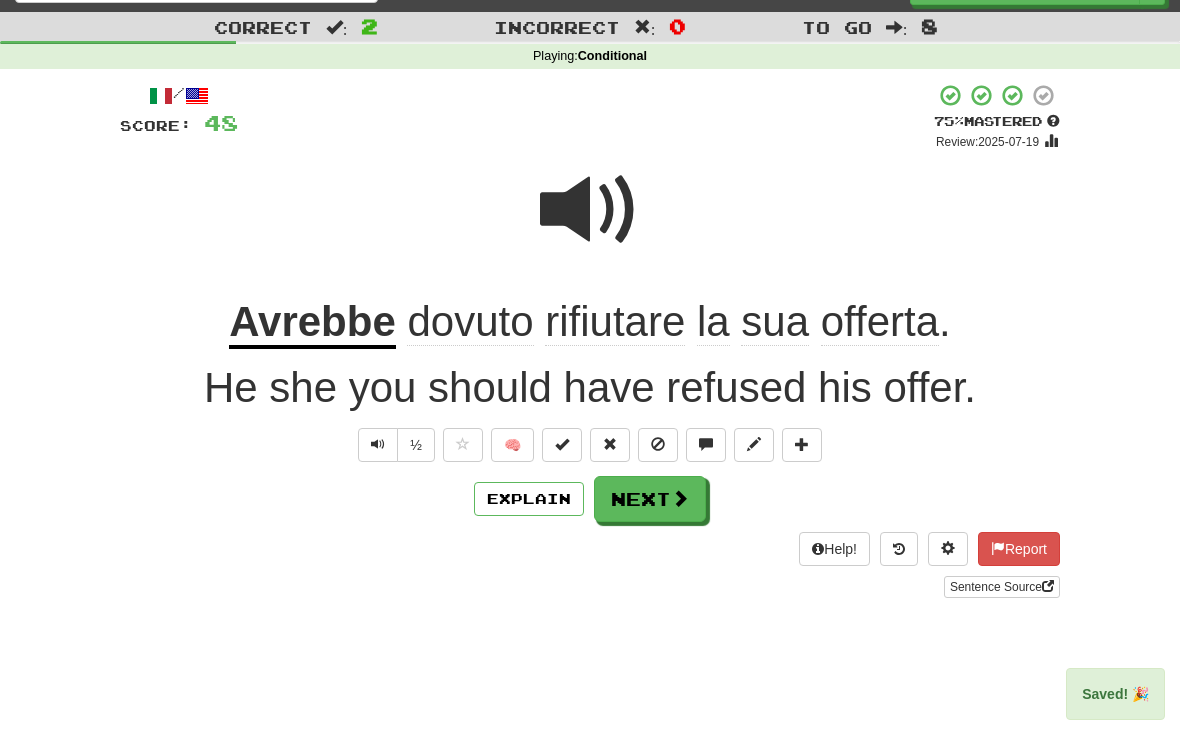 click at bounding box center (680, 498) 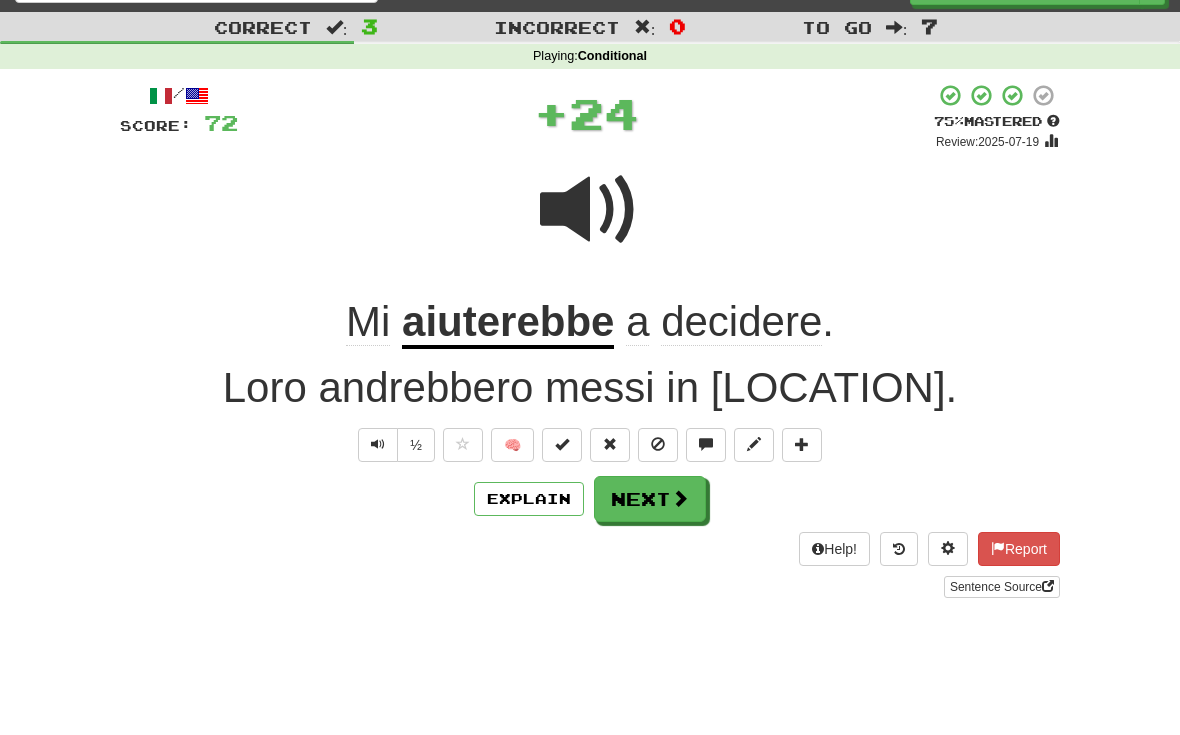 click at bounding box center (802, 444) 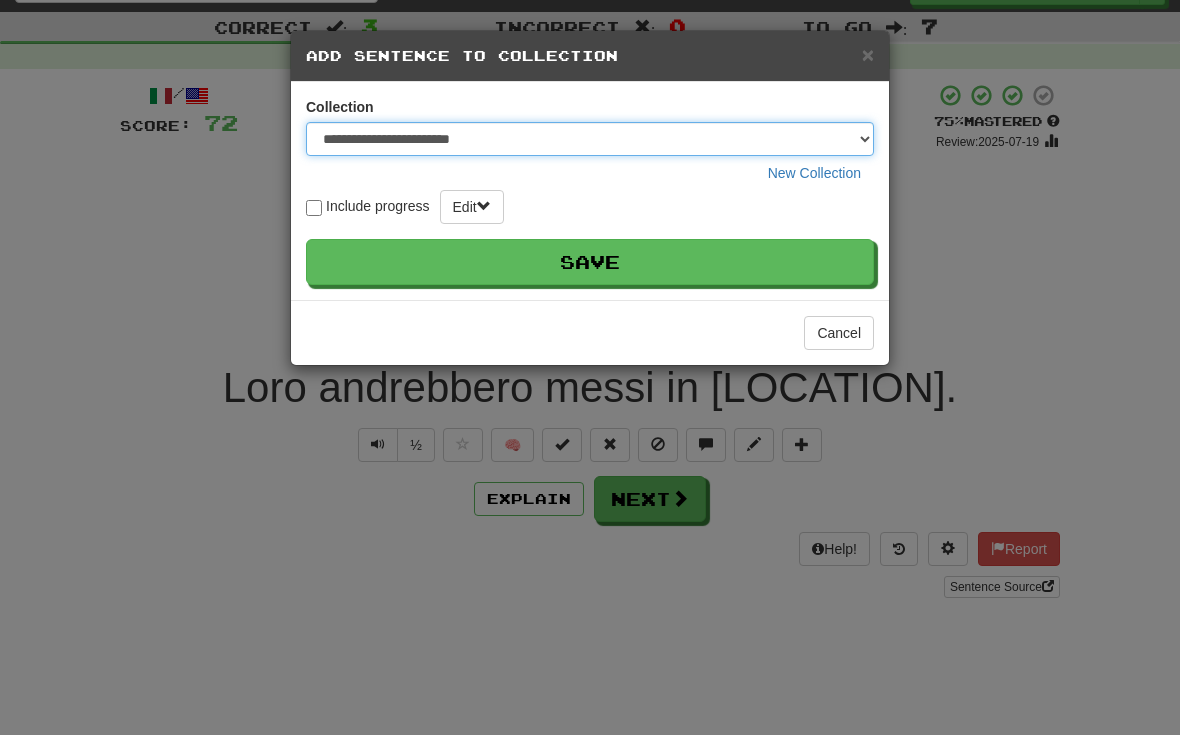 click on "**********" at bounding box center (590, 139) 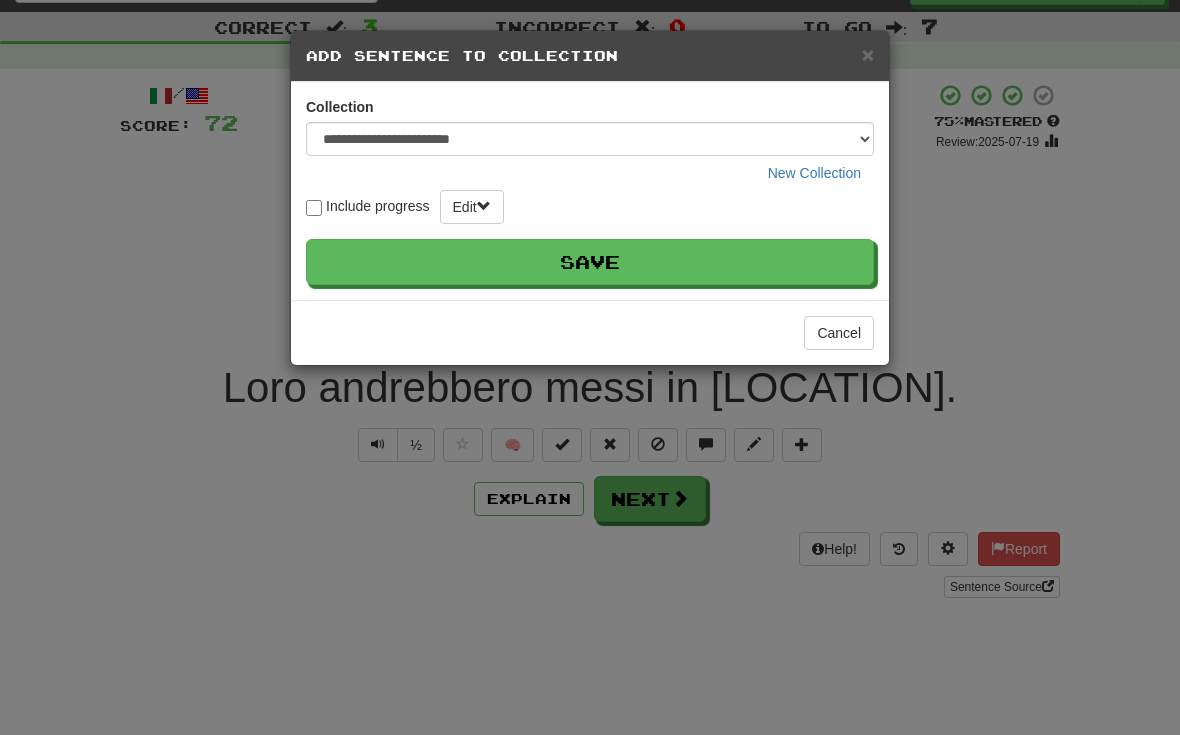 click on "Save" at bounding box center [590, 262] 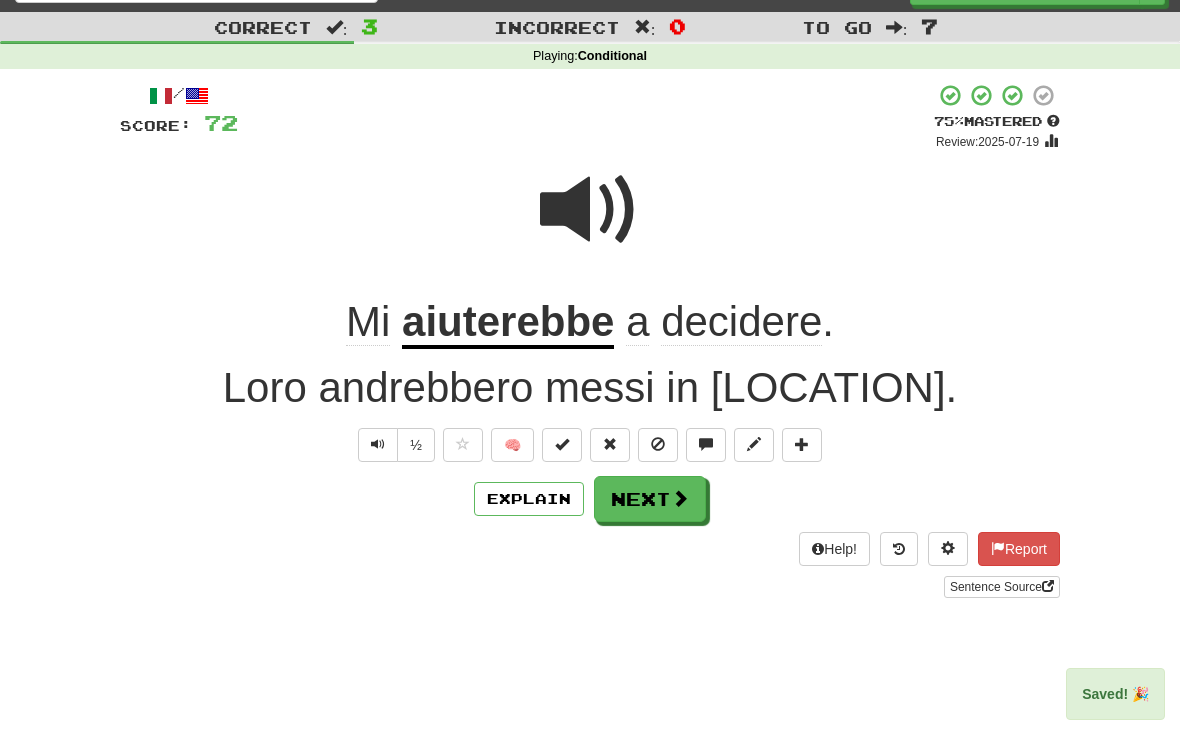 click at bounding box center [802, 445] 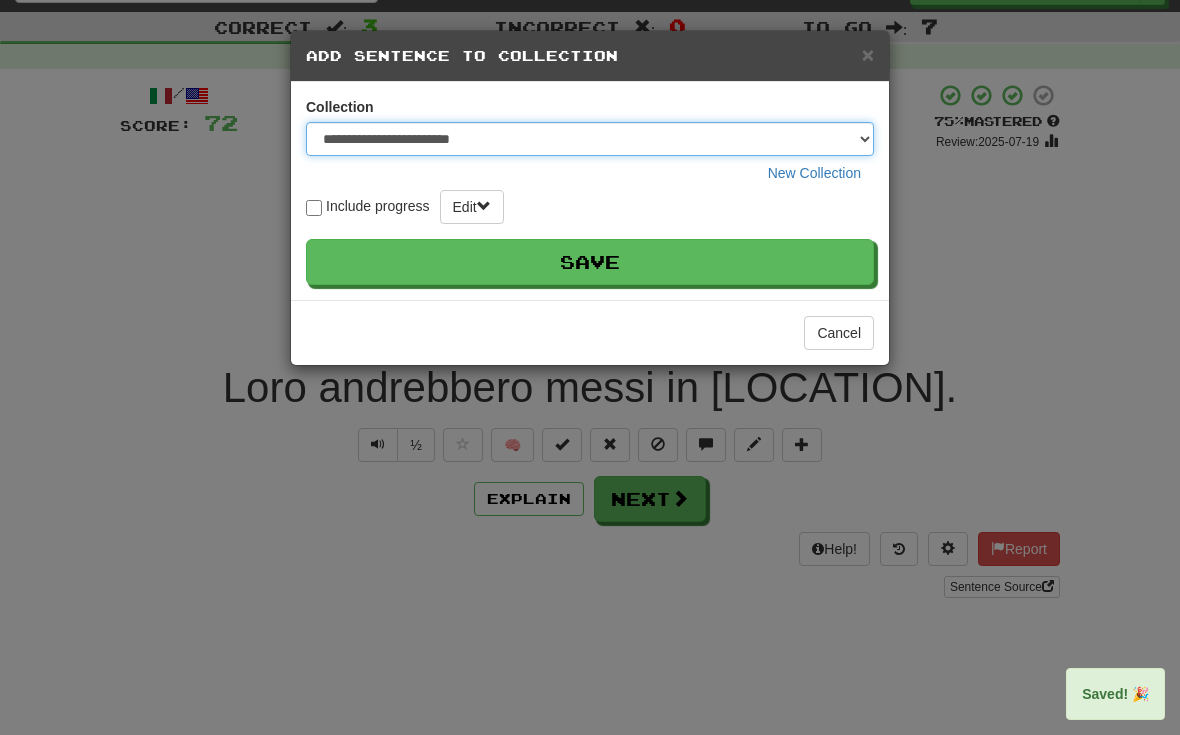 click on "**********" at bounding box center [590, 139] 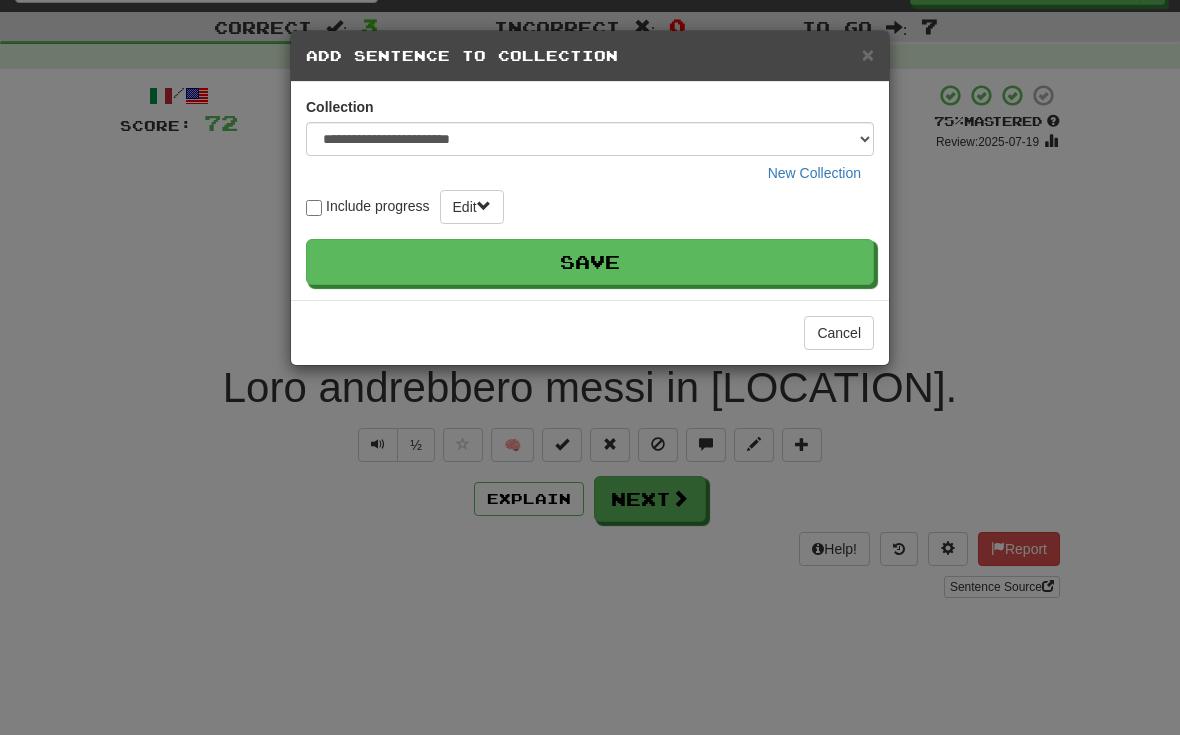 click on "Save" at bounding box center (590, 262) 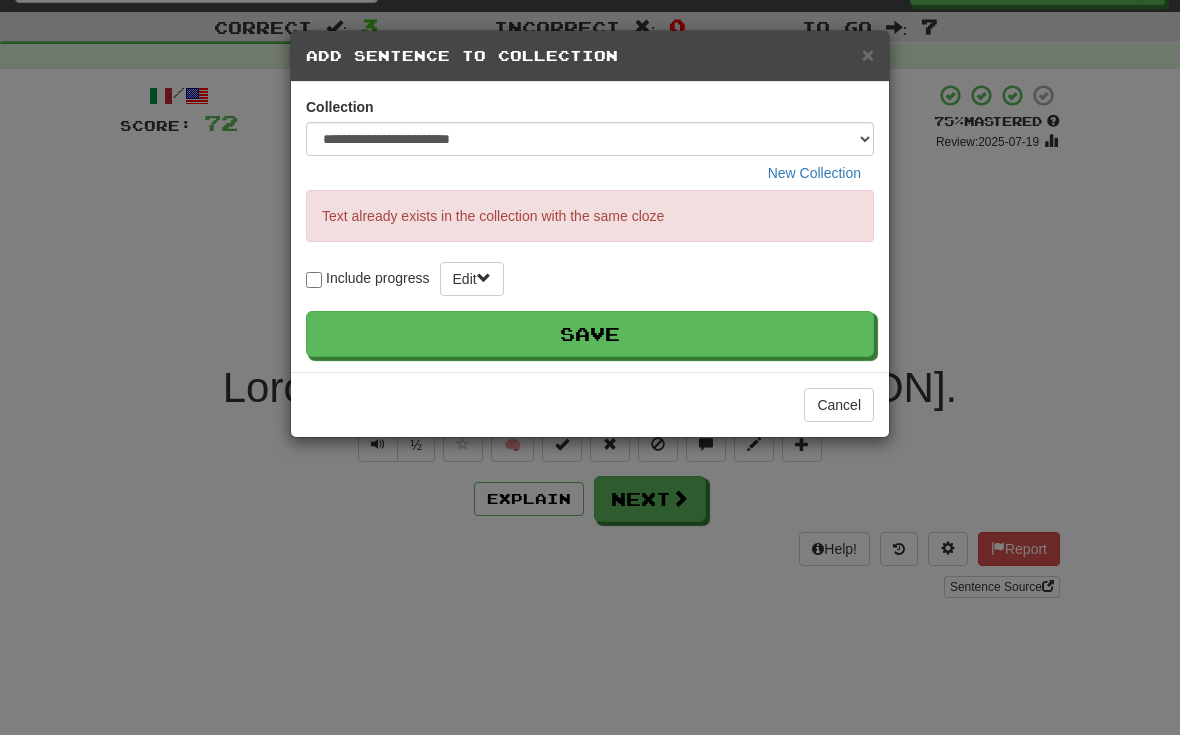 click on "×" at bounding box center (868, 54) 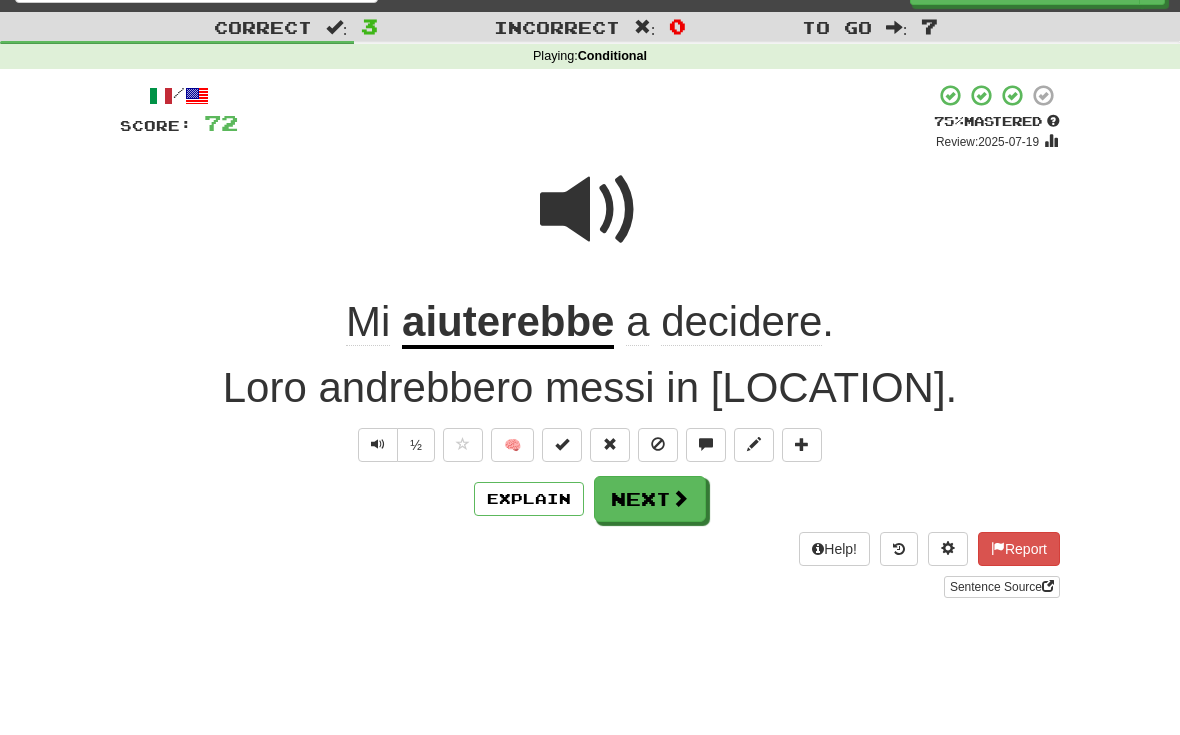 click on "Next" at bounding box center [650, 499] 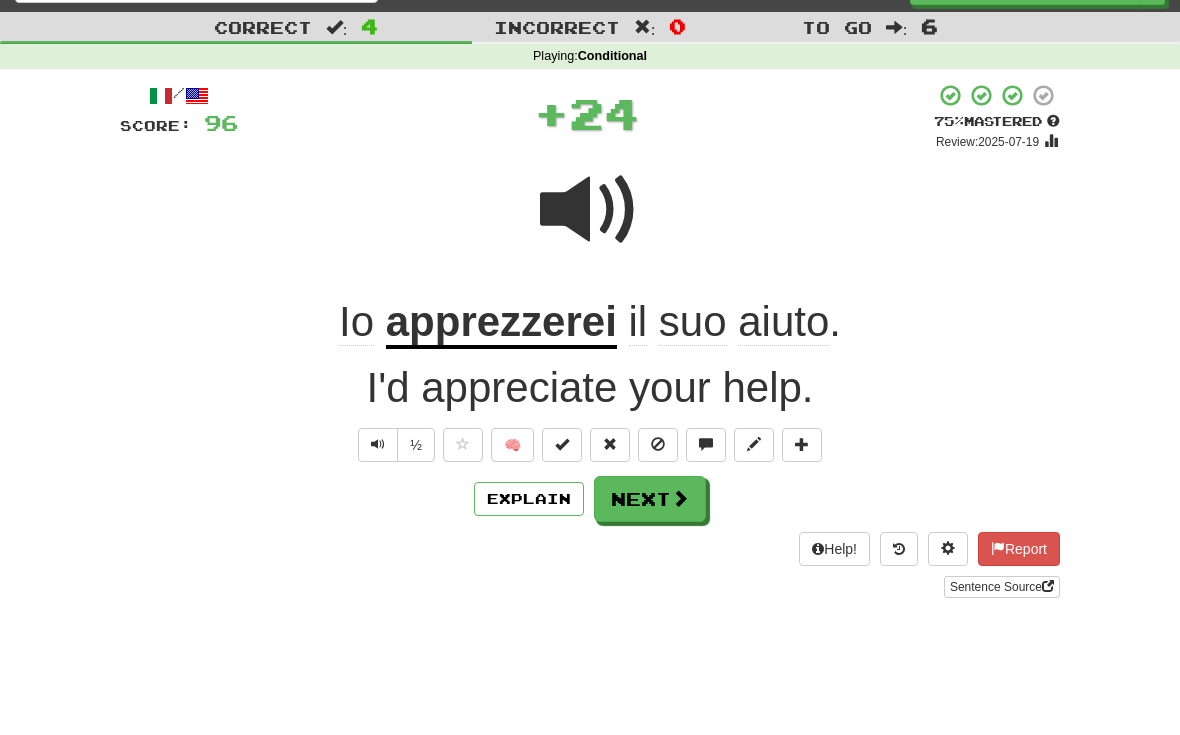 click at bounding box center (754, 444) 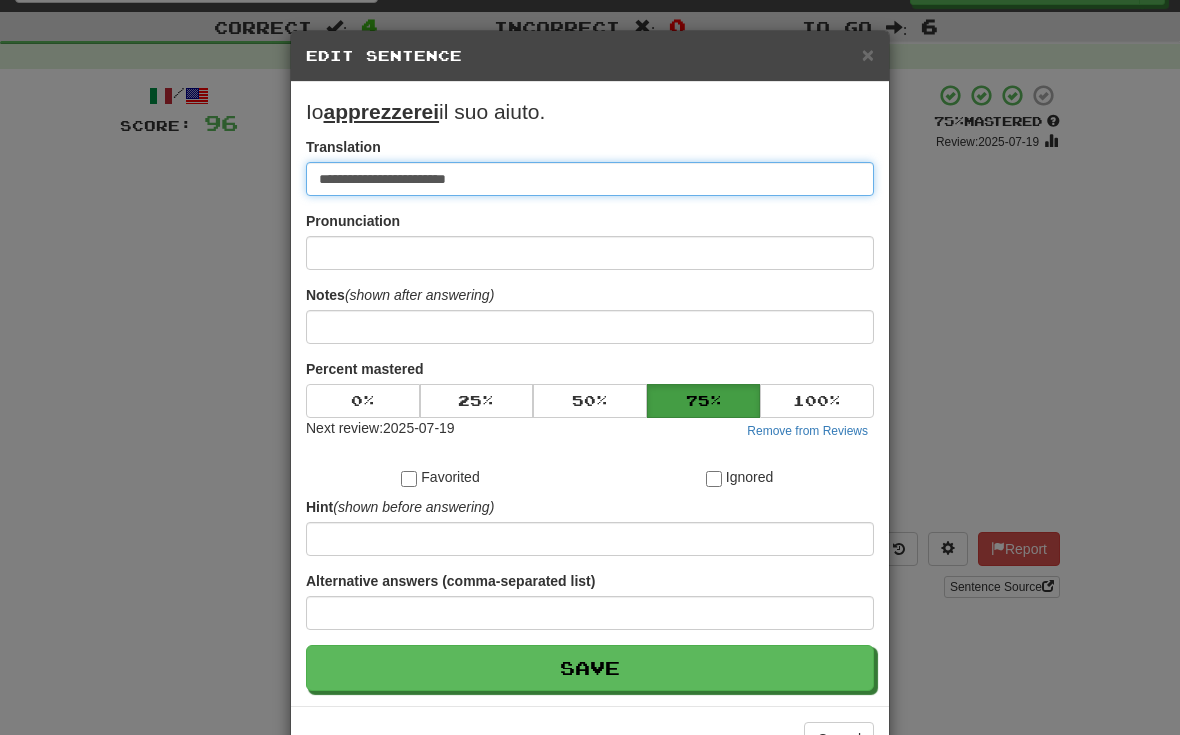 click on "**********" at bounding box center (590, 179) 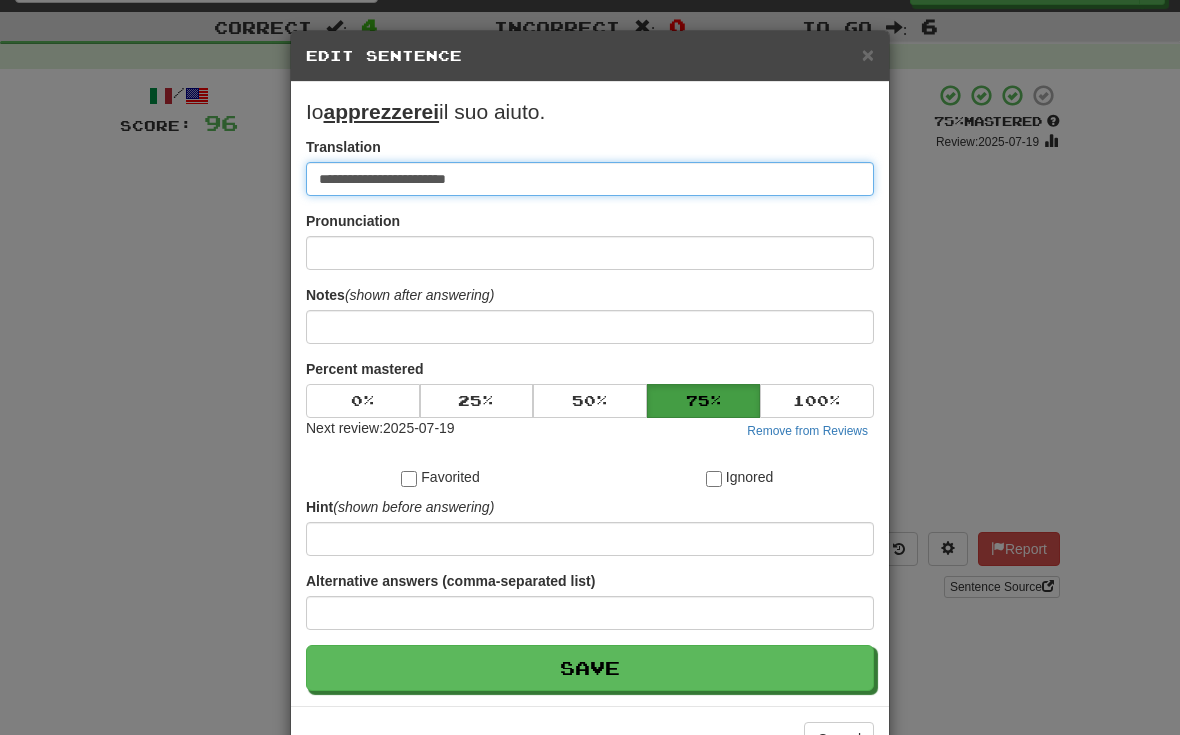 click on "**********" at bounding box center (590, 179) 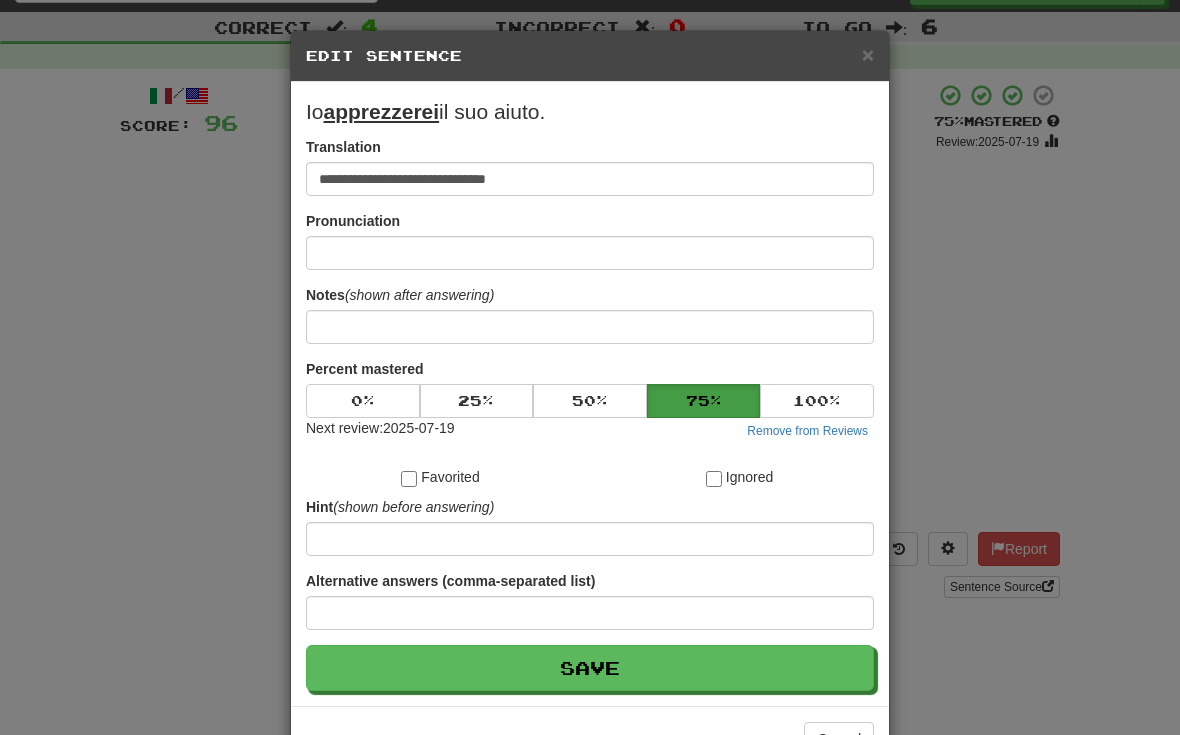 click on "Save" at bounding box center (590, 668) 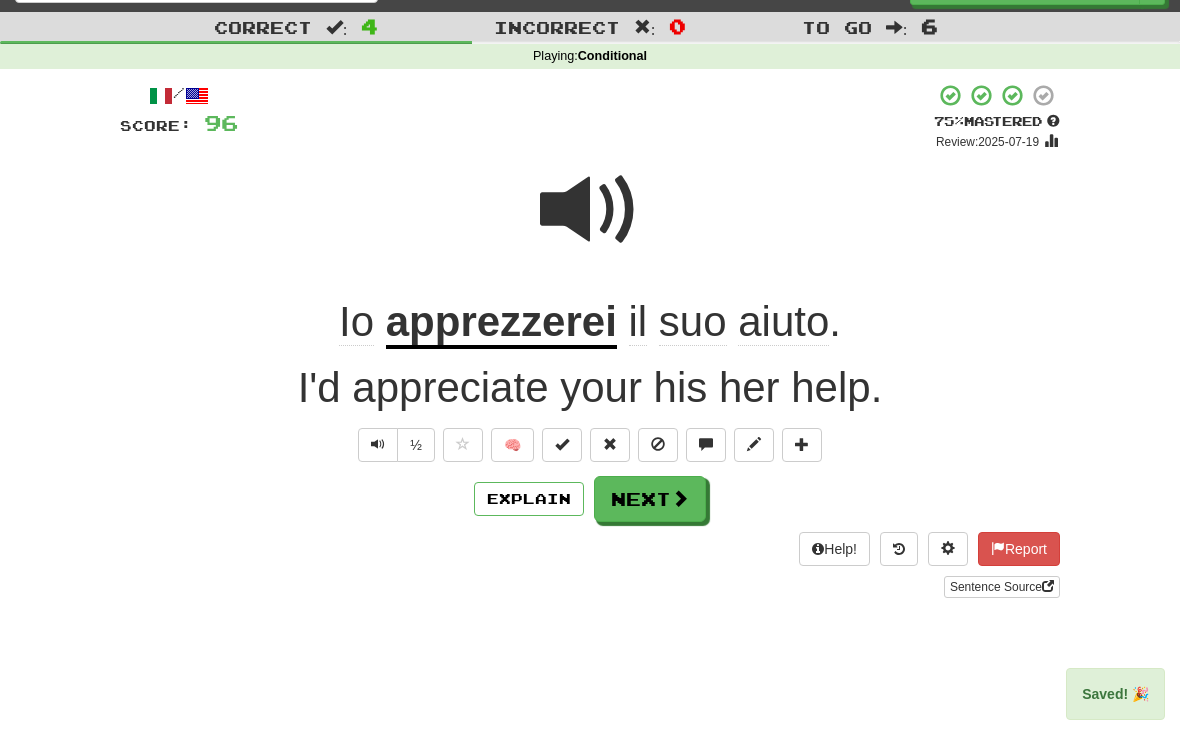 click on "Next" at bounding box center [650, 499] 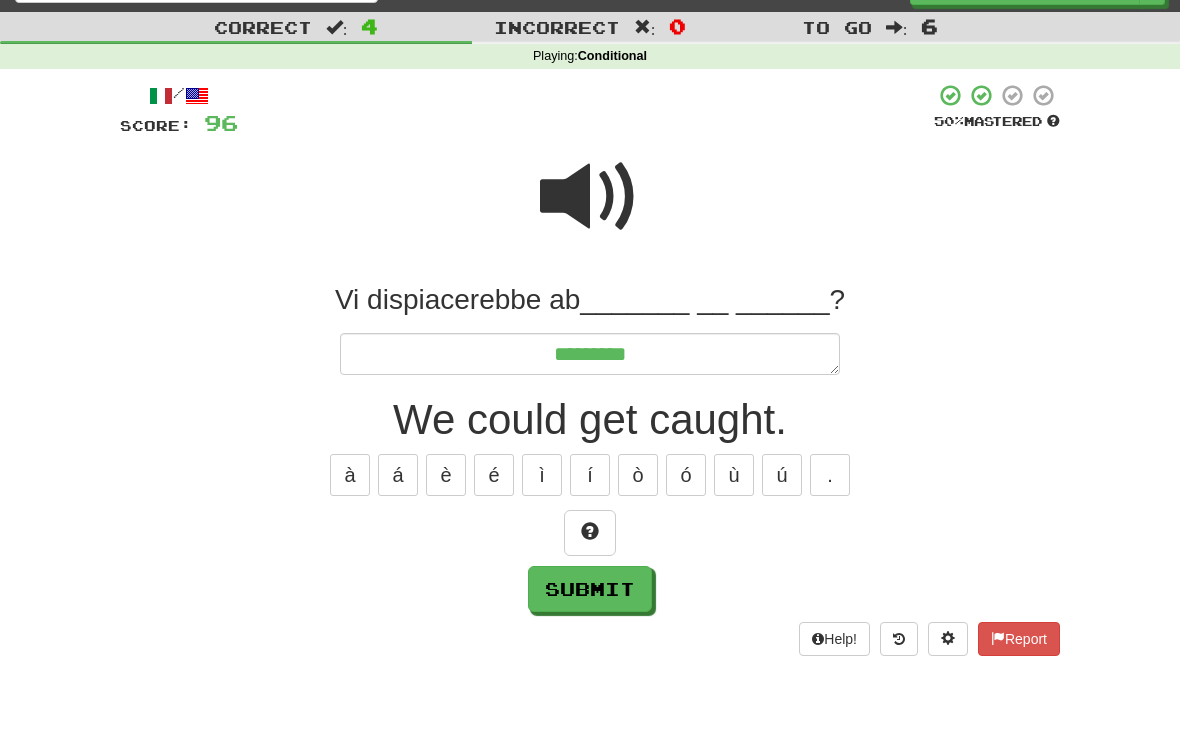 click at bounding box center (590, 531) 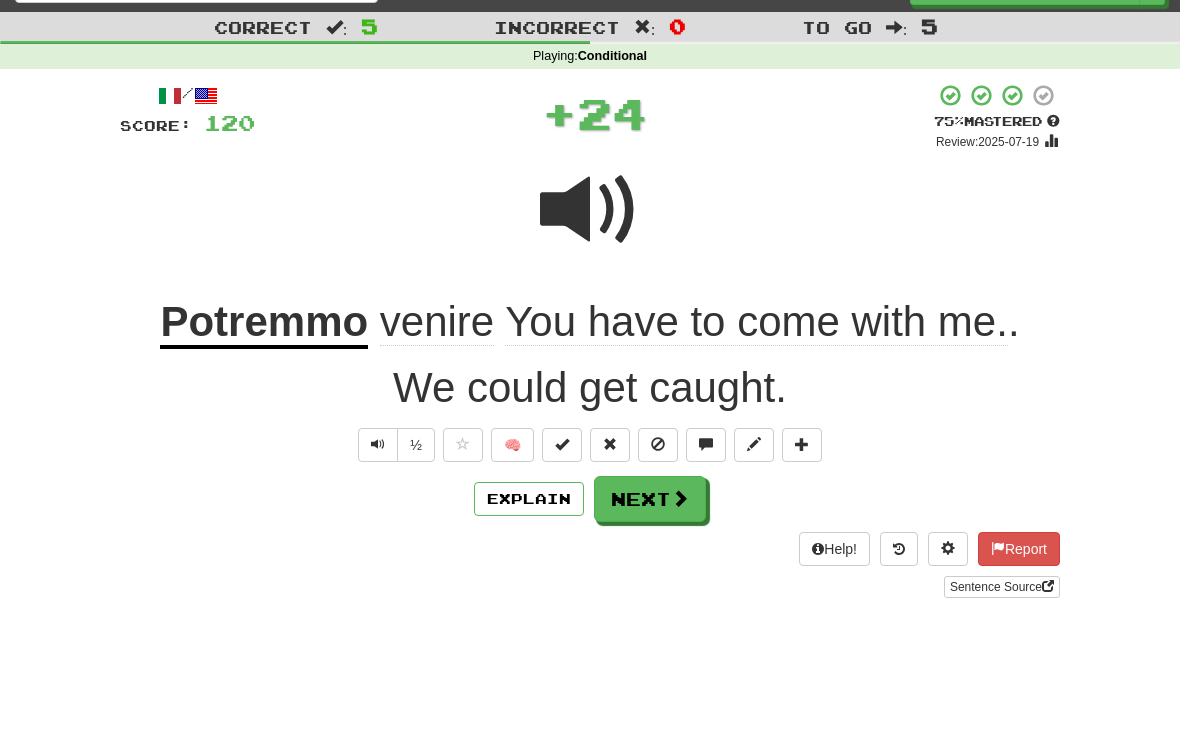 click at bounding box center [754, 444] 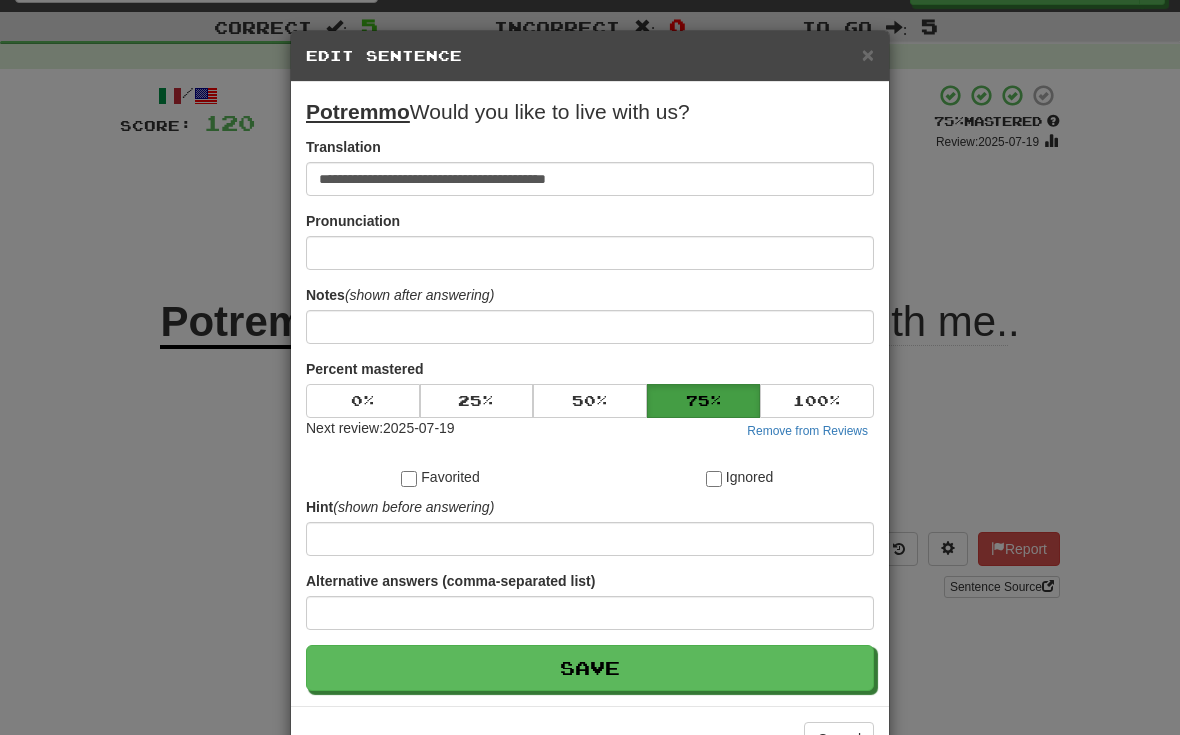 click on "Save" at bounding box center (590, 668) 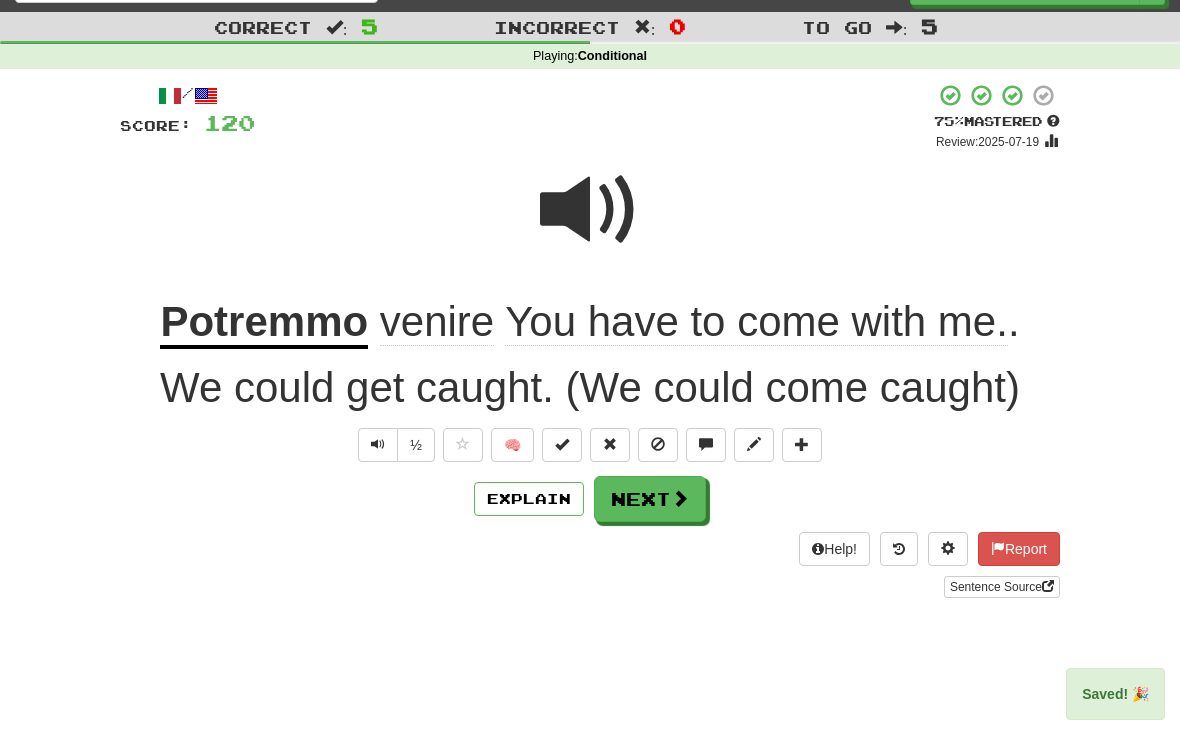 click on "venire" at bounding box center [437, 322] 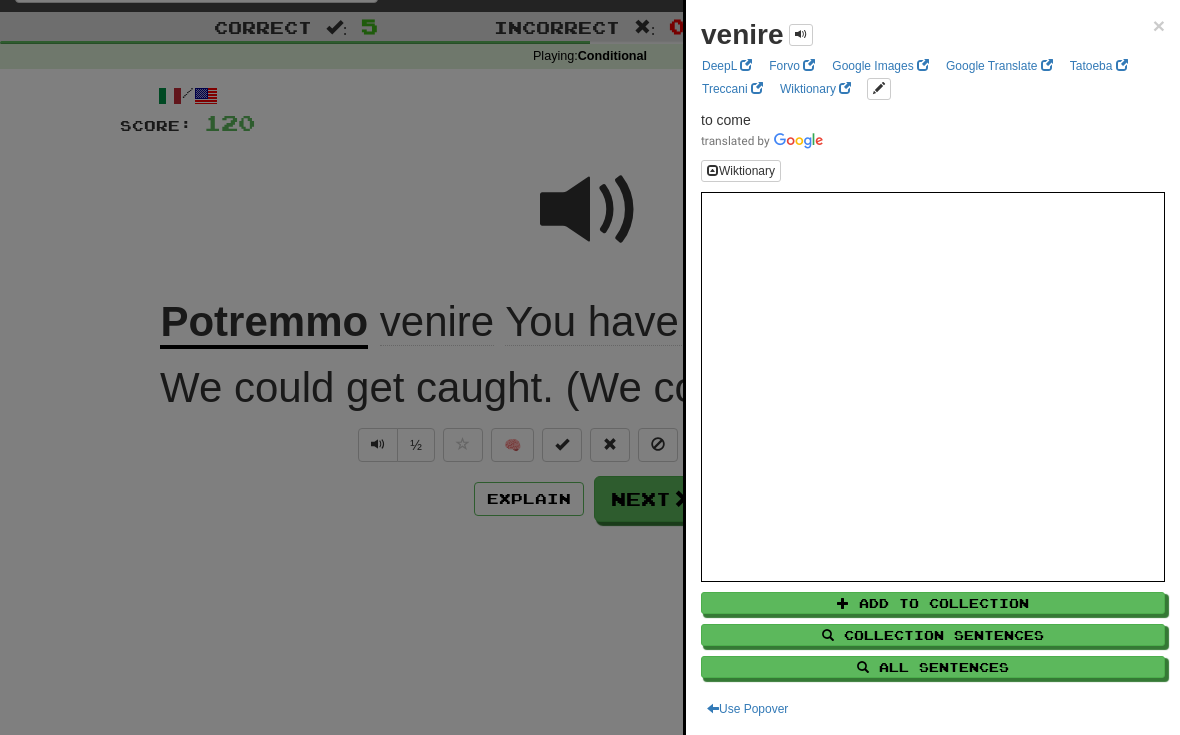 click on "All Sentences" at bounding box center [933, 667] 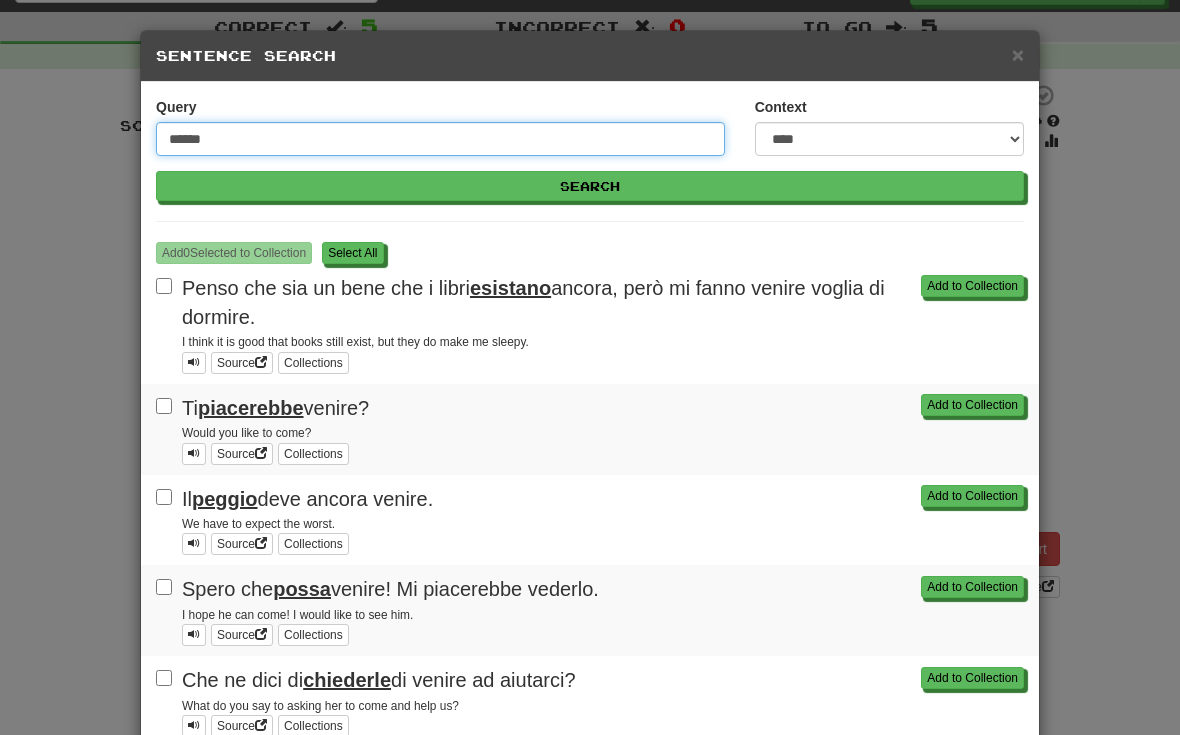 click on "******" at bounding box center (440, 139) 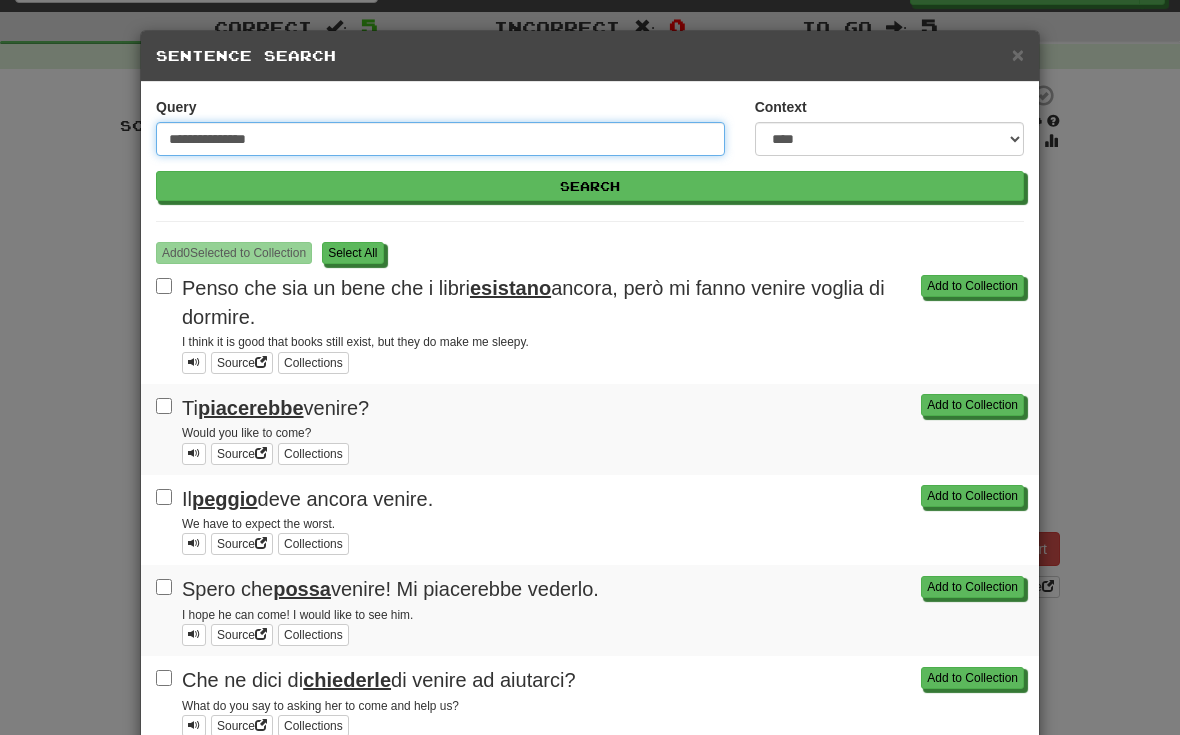 click on "Search" at bounding box center [590, 186] 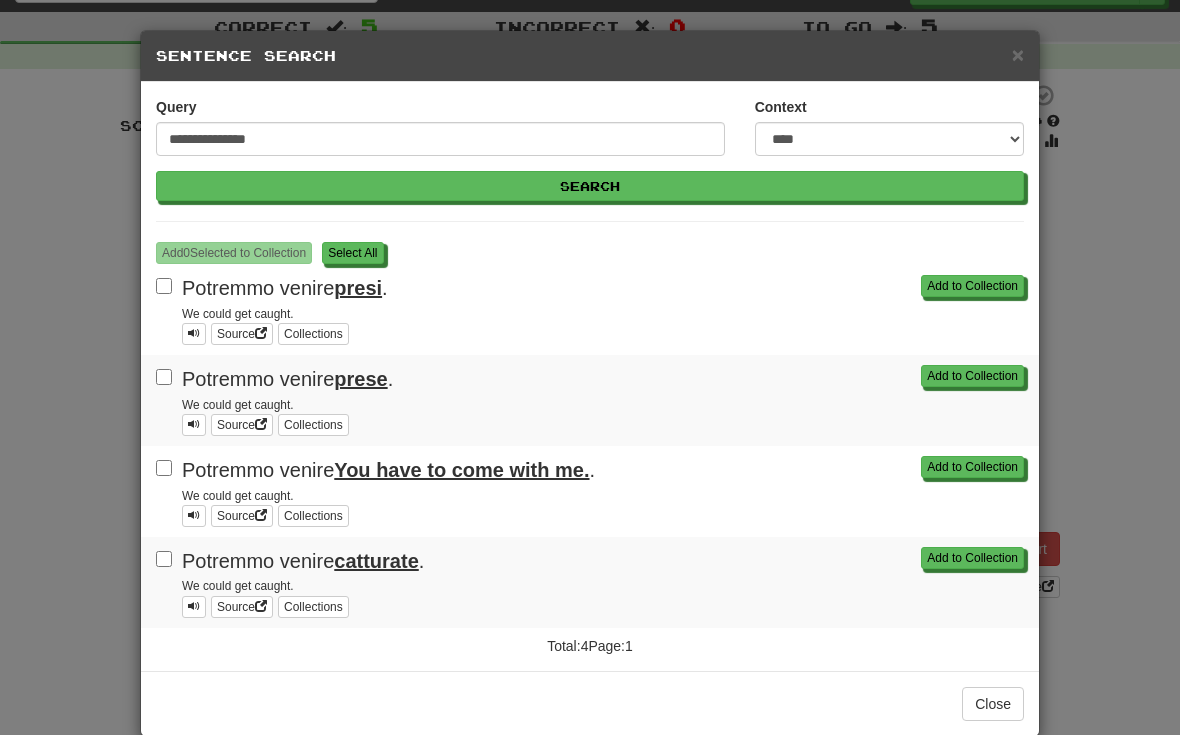 click on "S elect All" at bounding box center (352, 253) 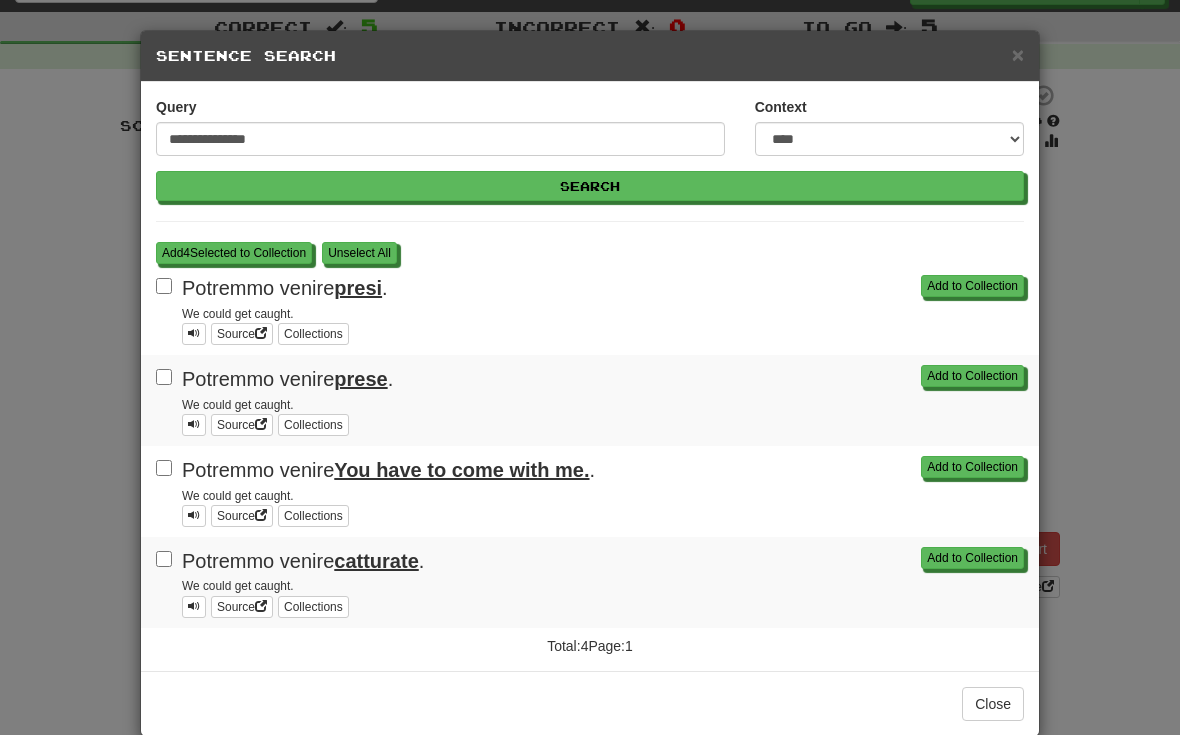 click on "Add  4  Selected to Collection" at bounding box center [234, 253] 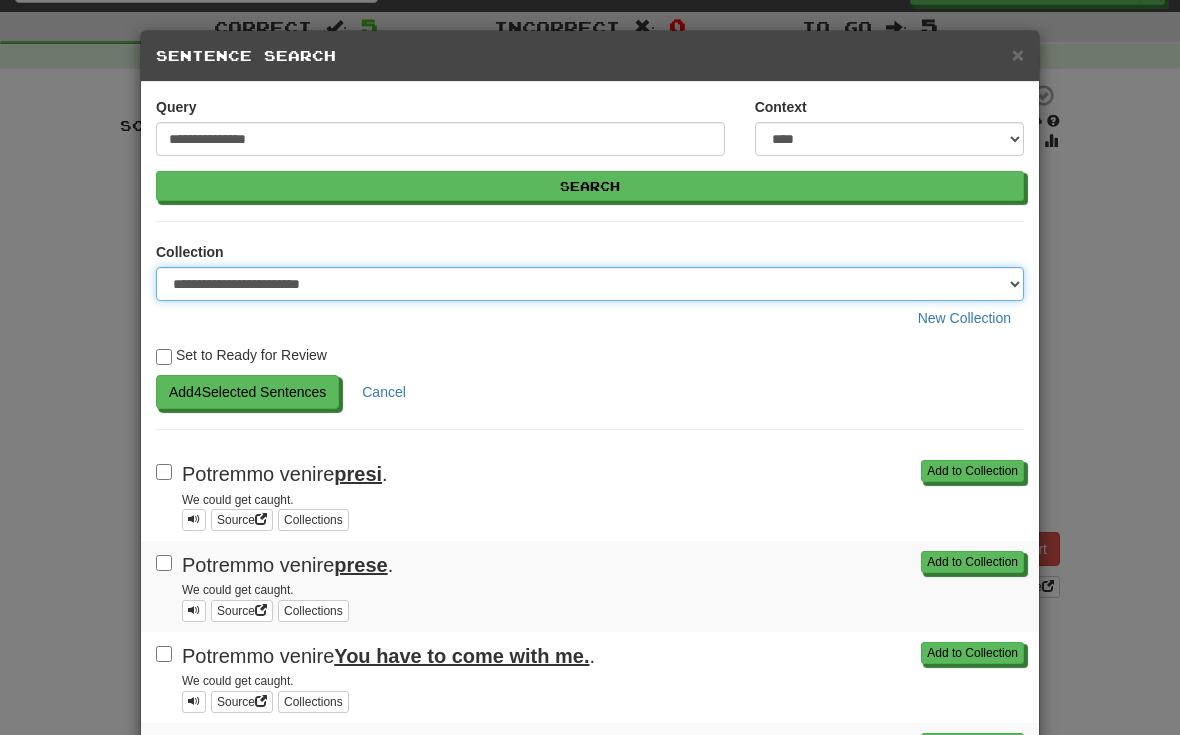 click on "**********" at bounding box center (590, 284) 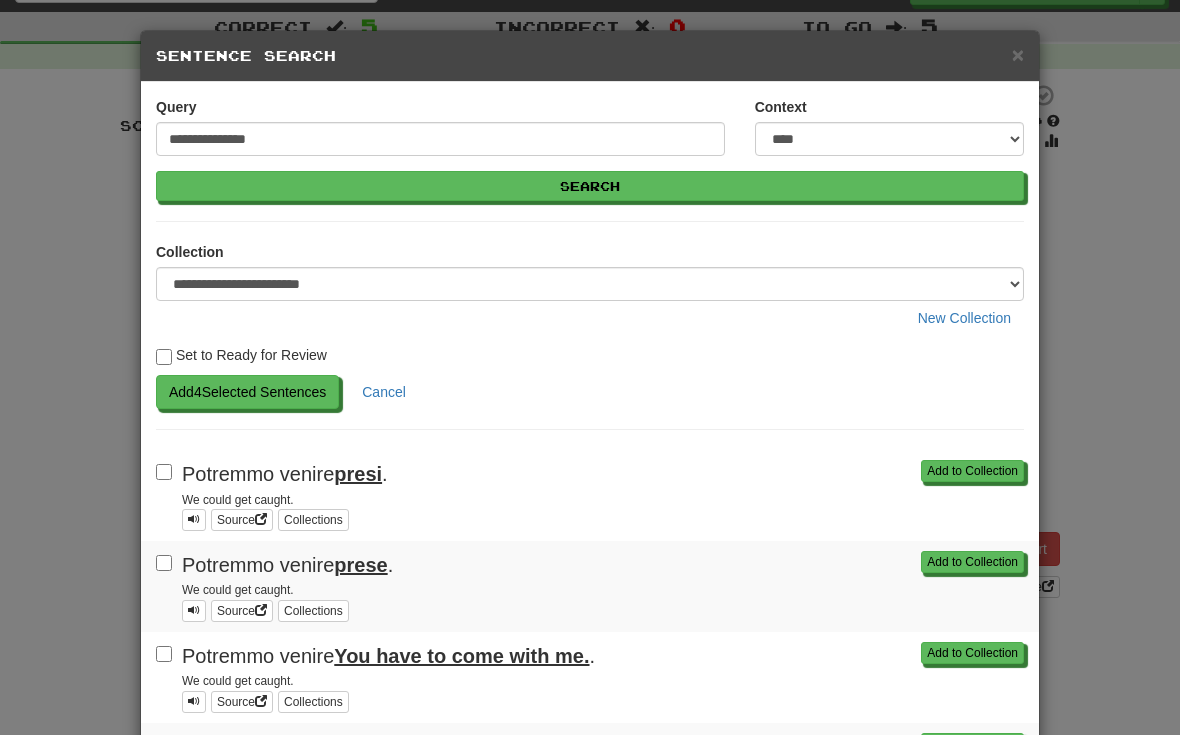 click on "Add  4  Selected Sentences" at bounding box center (247, 392) 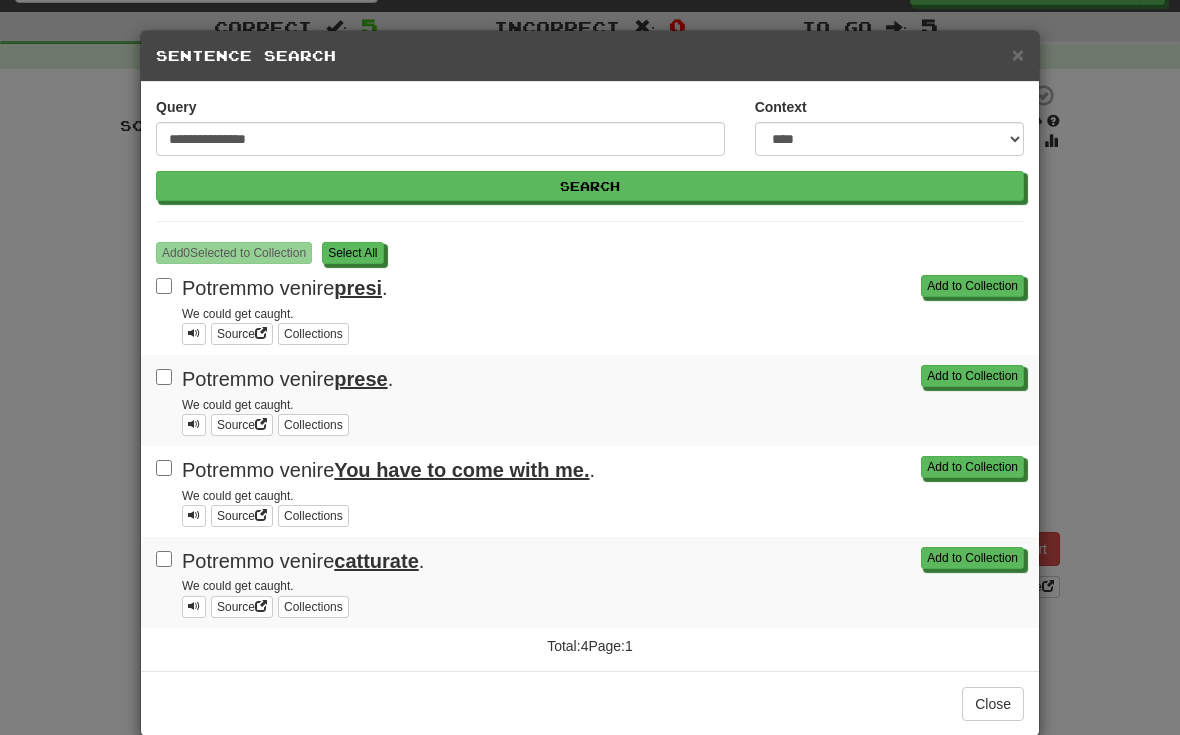 click on "S elect All" at bounding box center [352, 253] 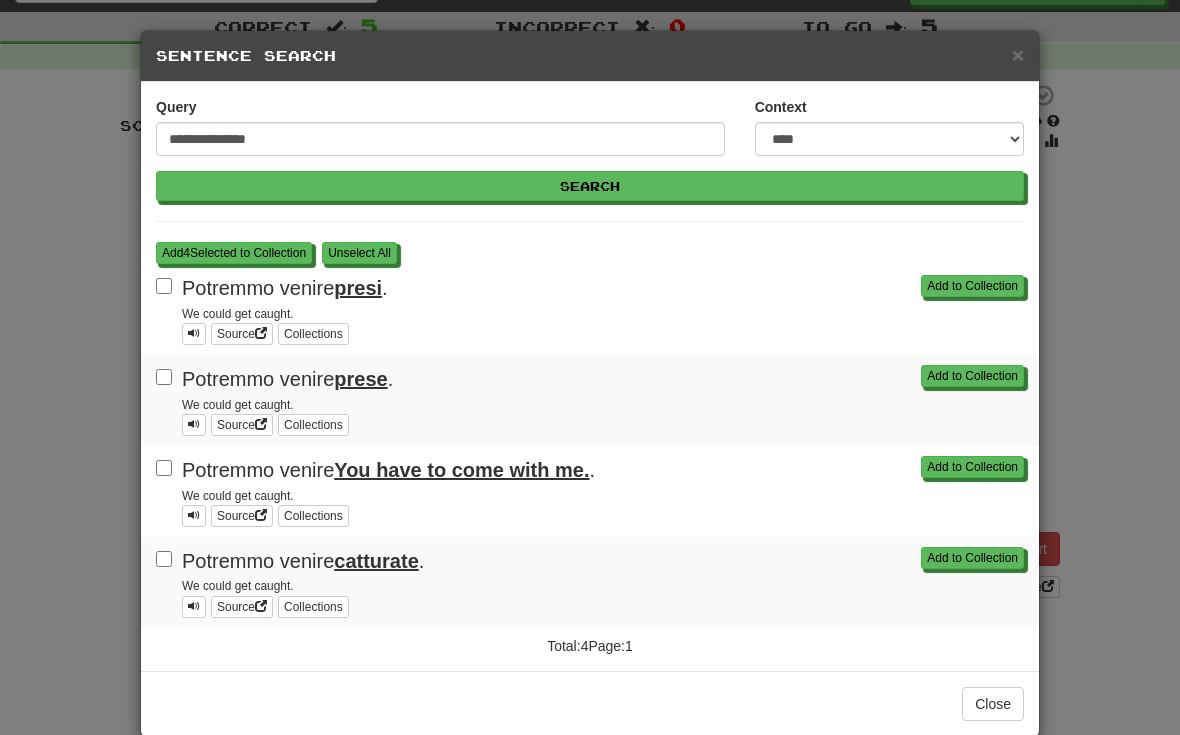 click on "Add  4  Selected to Collection" at bounding box center [234, 253] 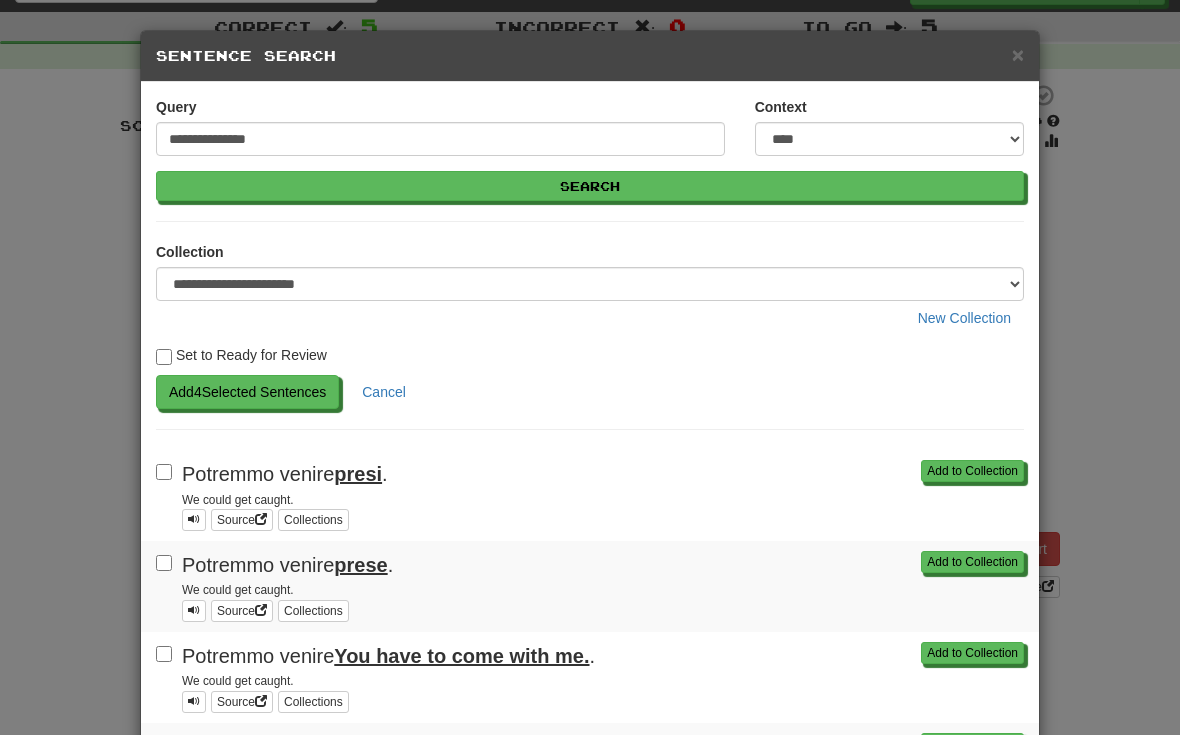 click on "Add  4  Selected Sentences" at bounding box center [247, 392] 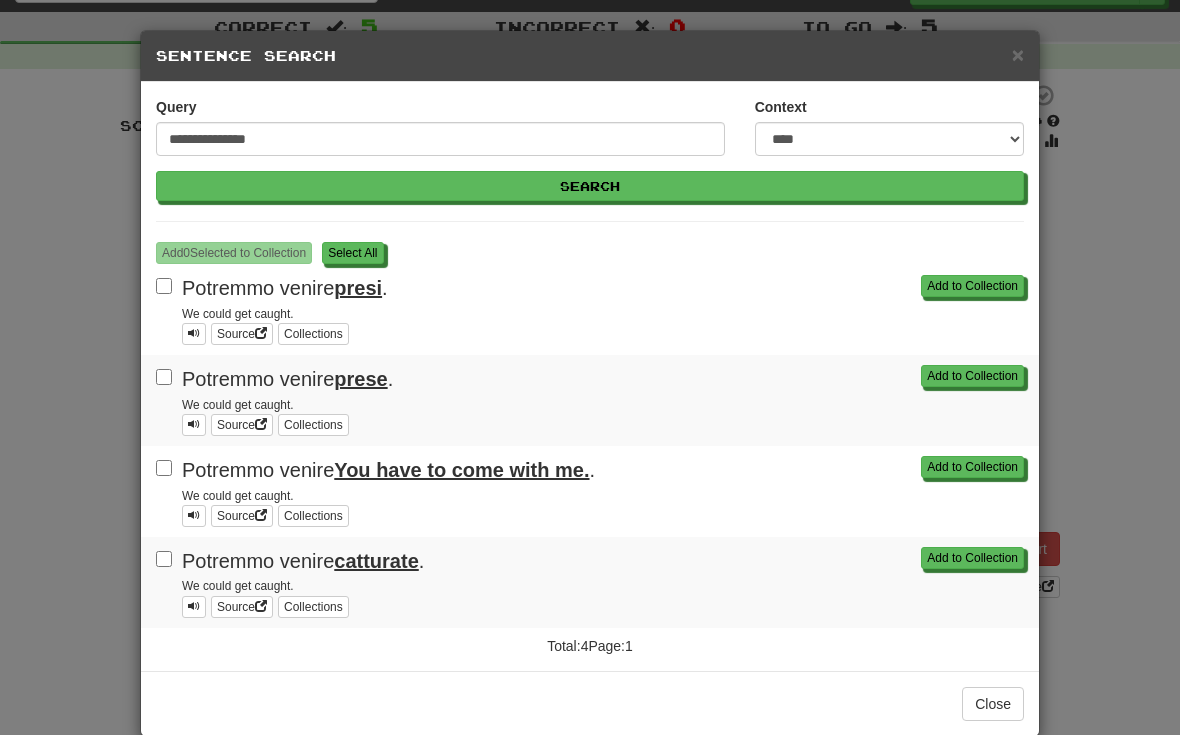 click on "S elect All" at bounding box center [352, 253] 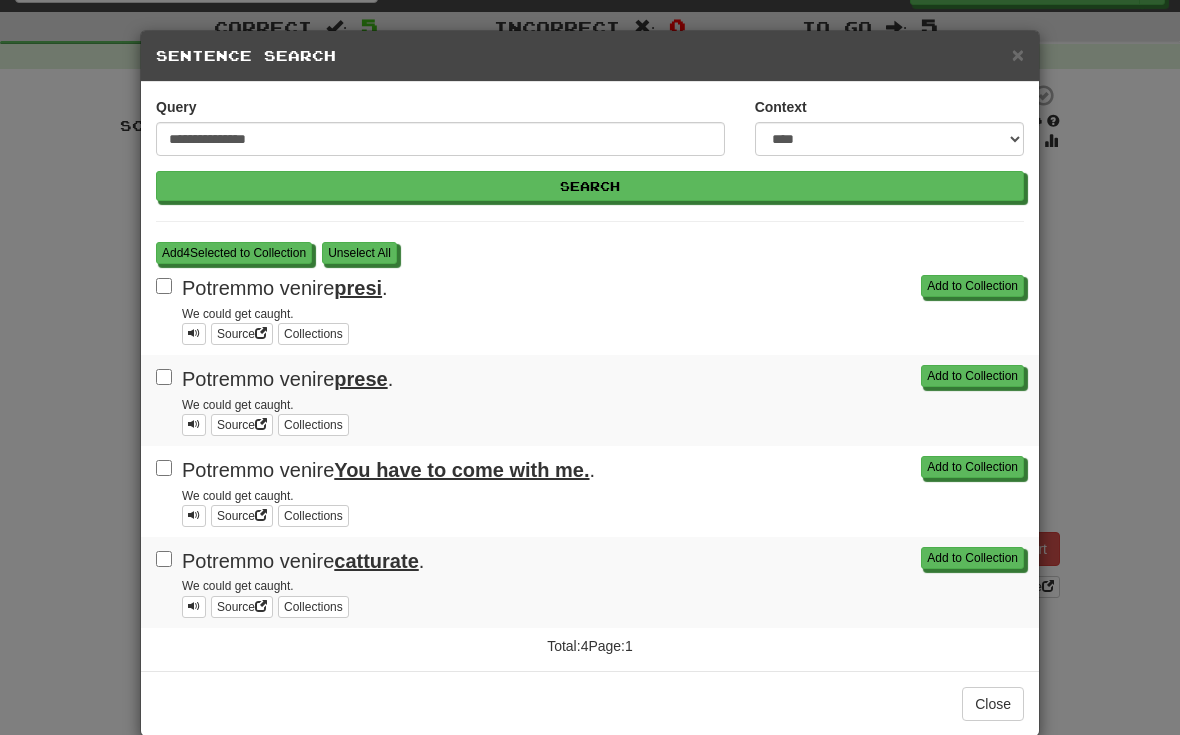 click on "Add  4  Selected to Collection" at bounding box center [234, 253] 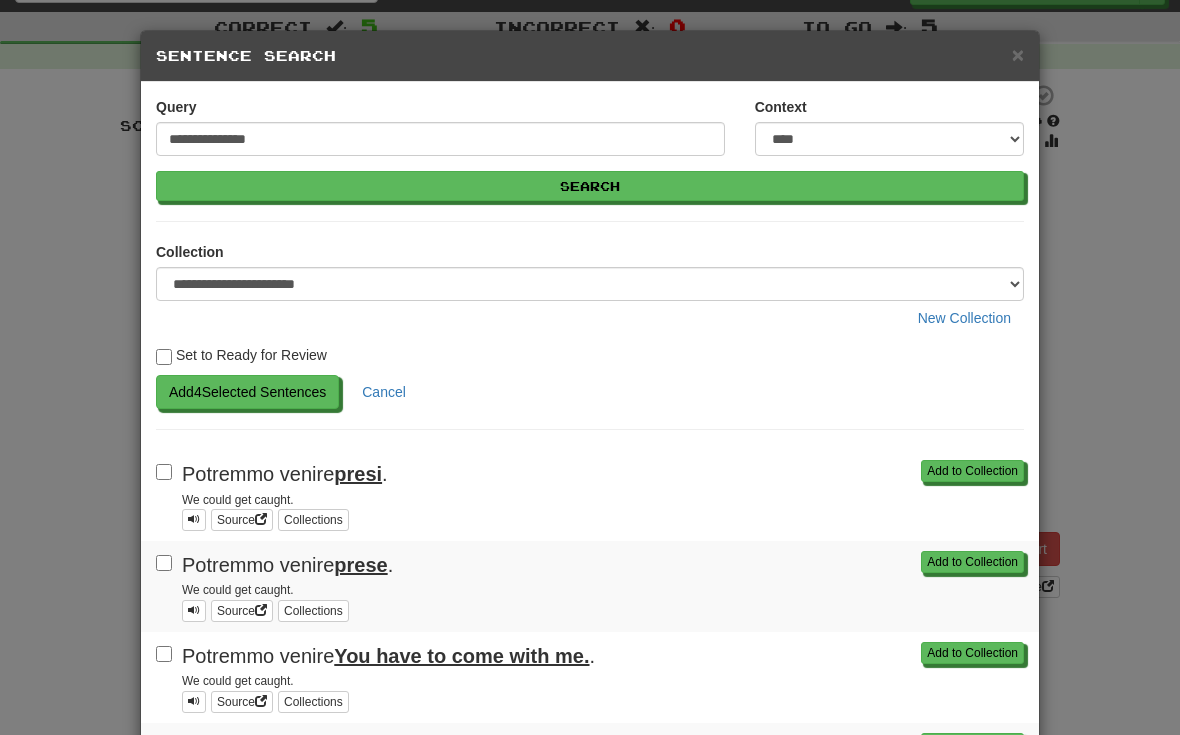 click on "Add  4  Selected Sentences" at bounding box center [247, 392] 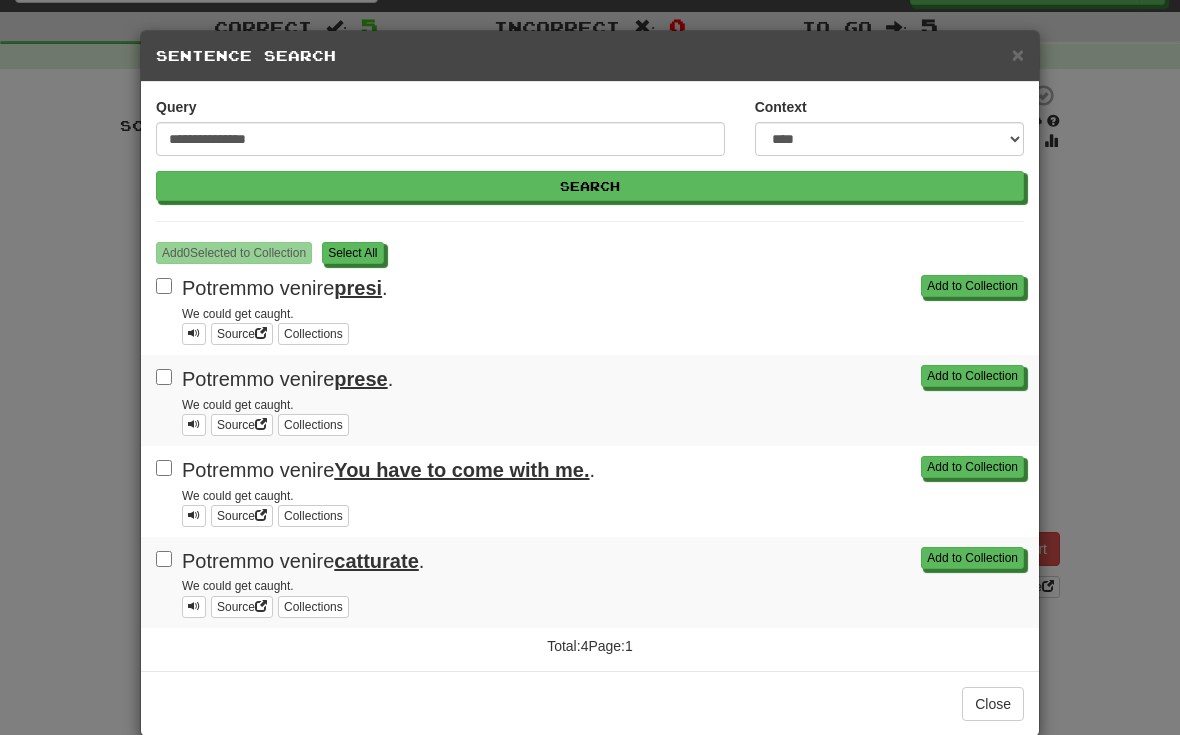 click on "×" at bounding box center [1018, 54] 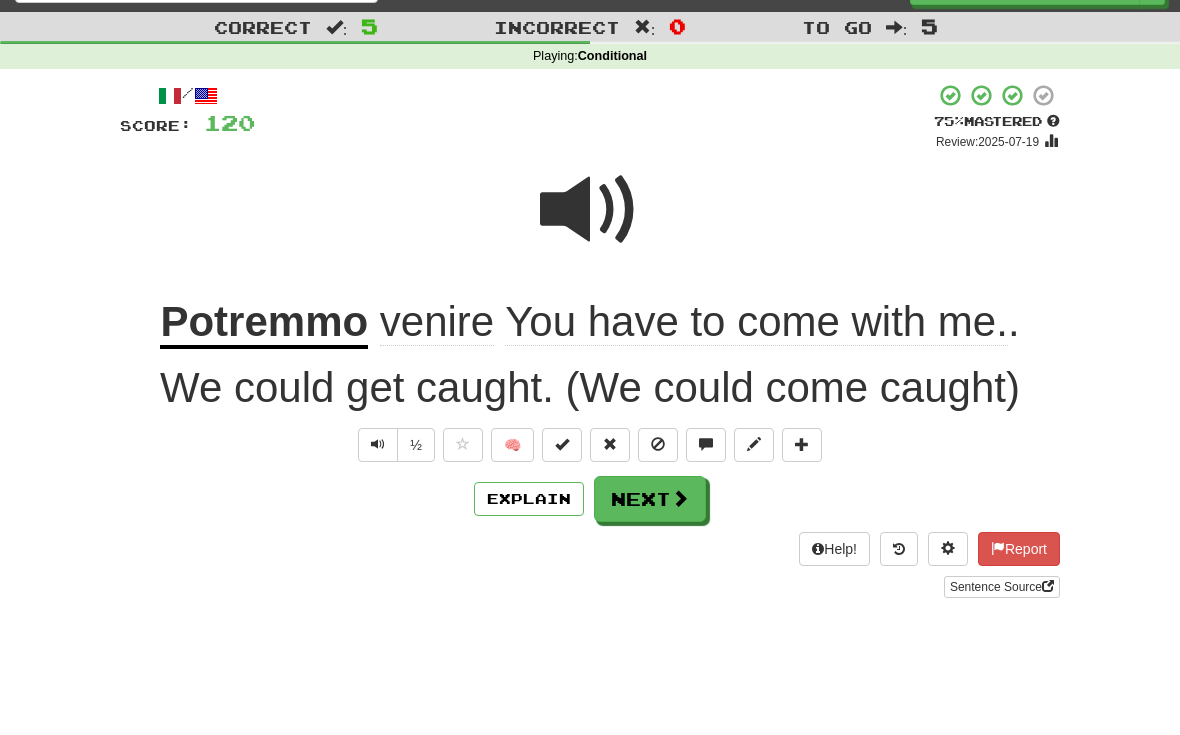 click on "Next" at bounding box center [650, 499] 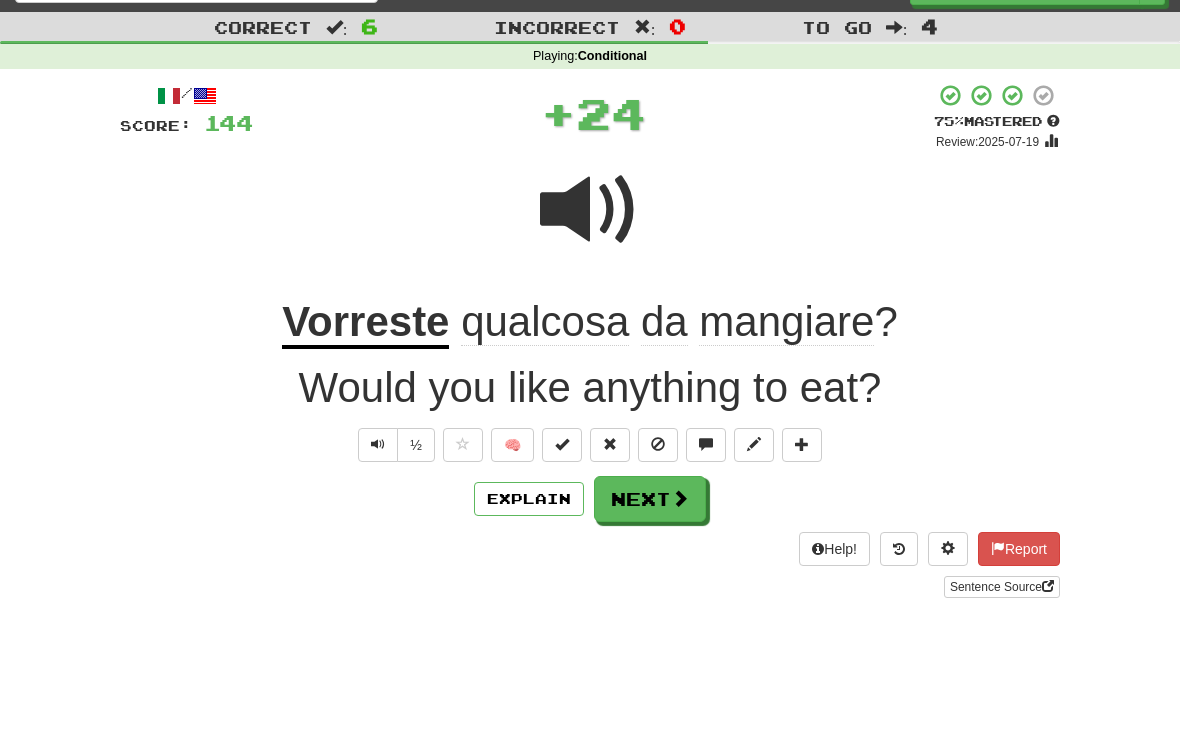 click at bounding box center [754, 444] 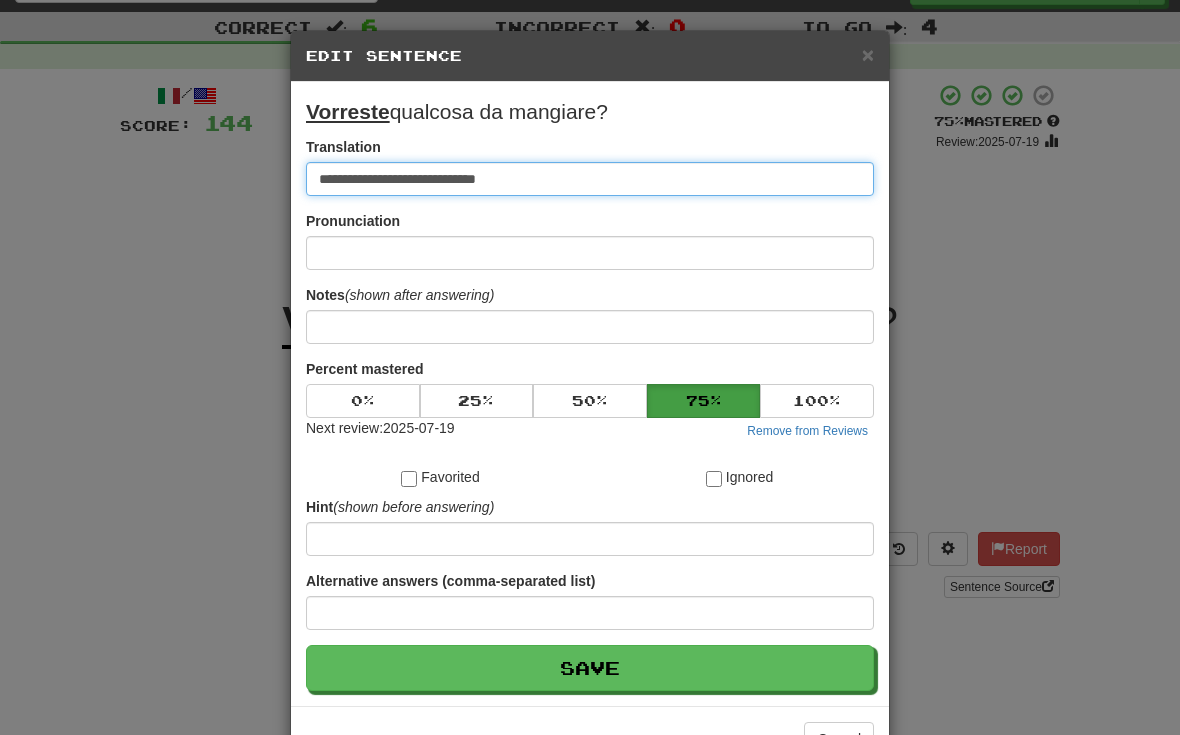 click on "**********" at bounding box center [590, 179] 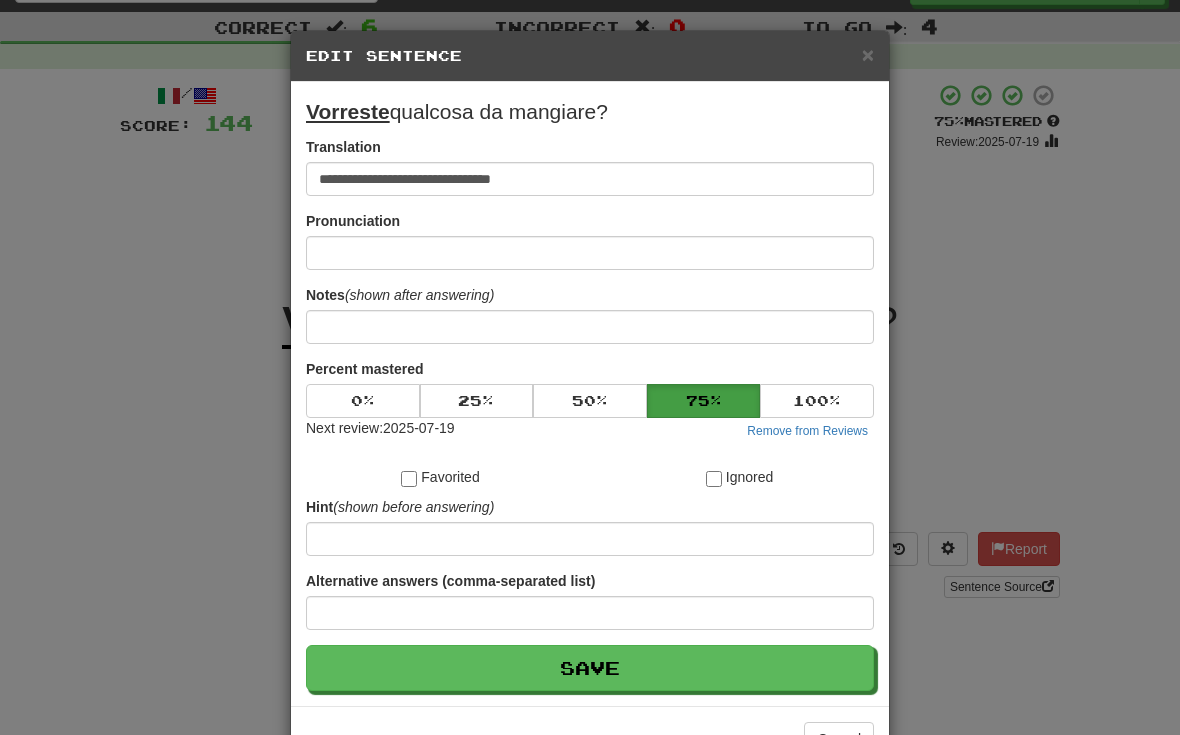 click on "Save" at bounding box center (590, 668) 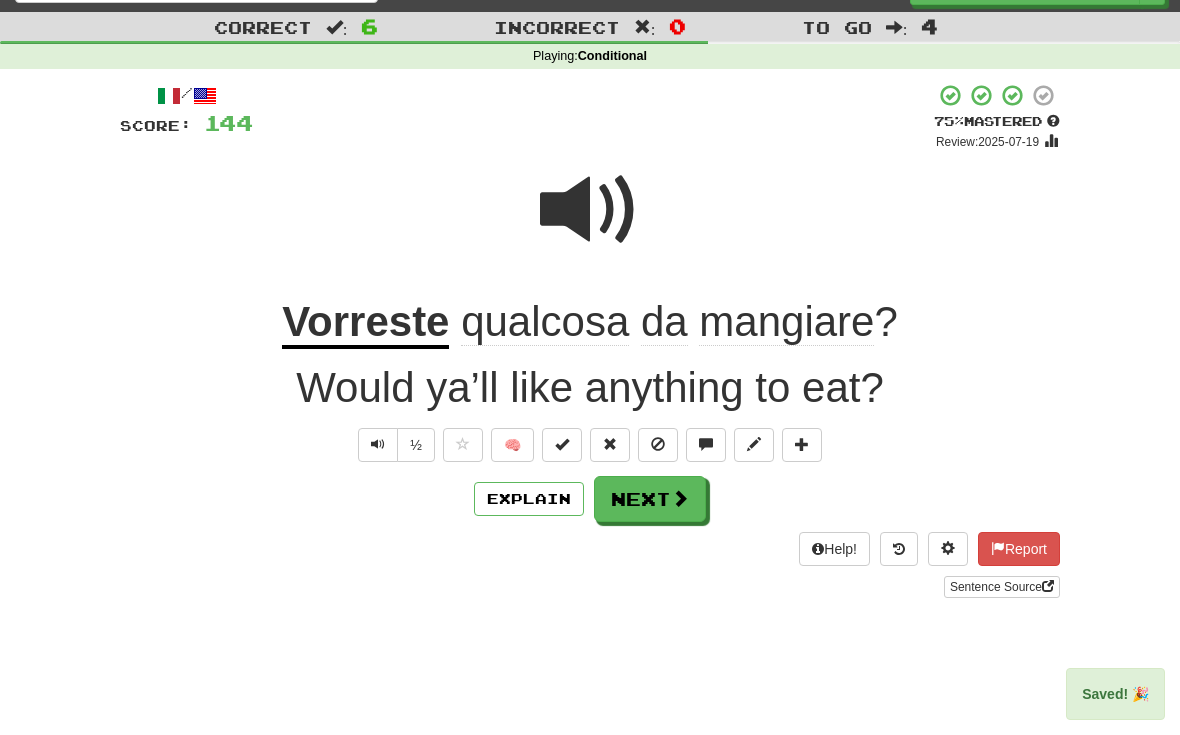 click on "Next" at bounding box center (650, 499) 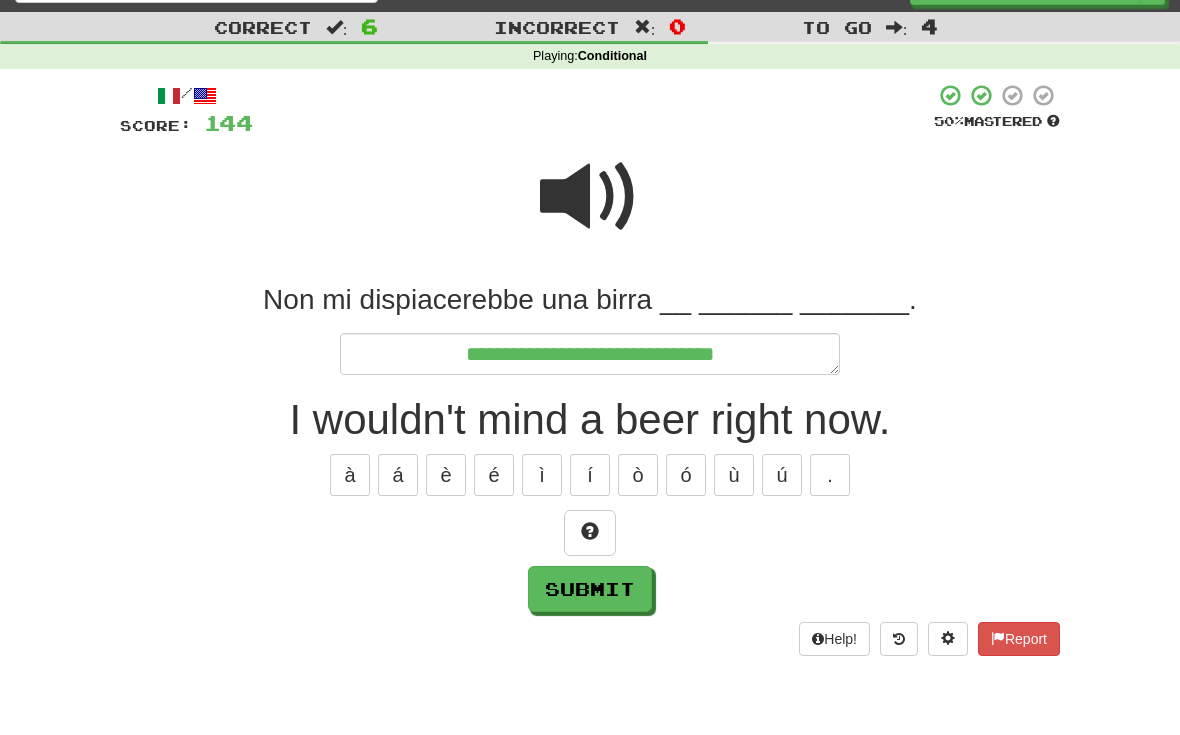 click at bounding box center (590, 533) 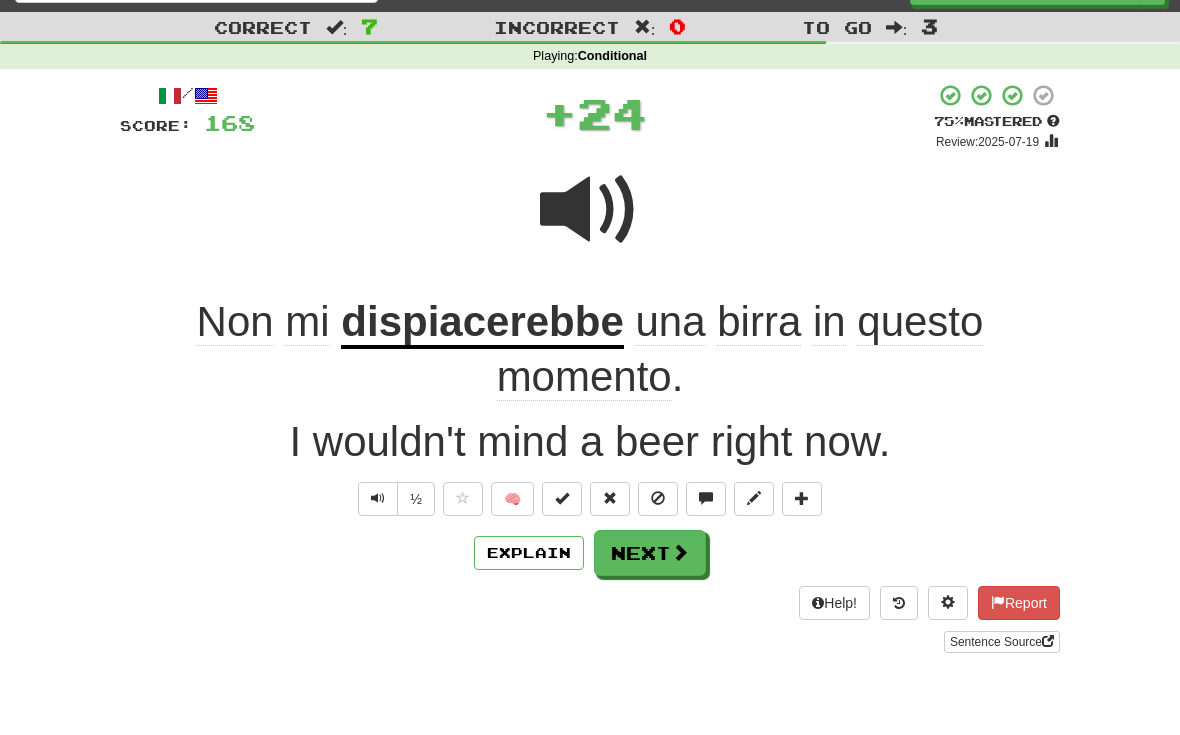 click at bounding box center [680, 552] 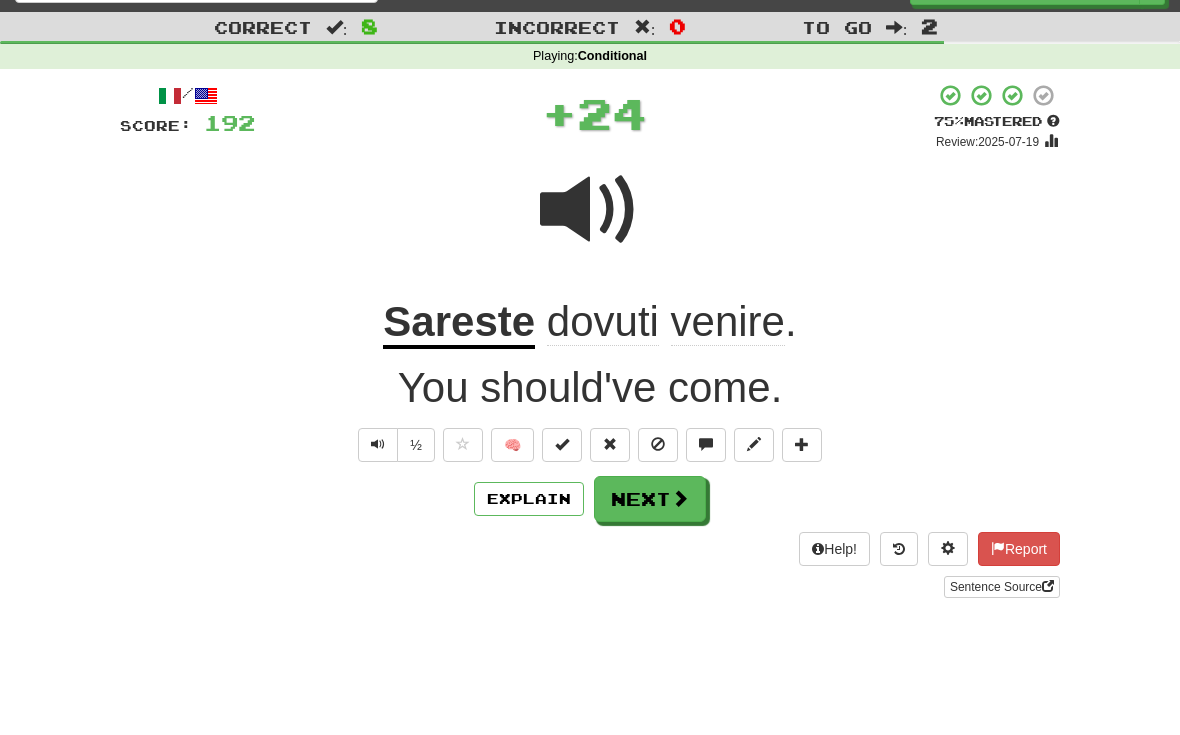 click at bounding box center [754, 444] 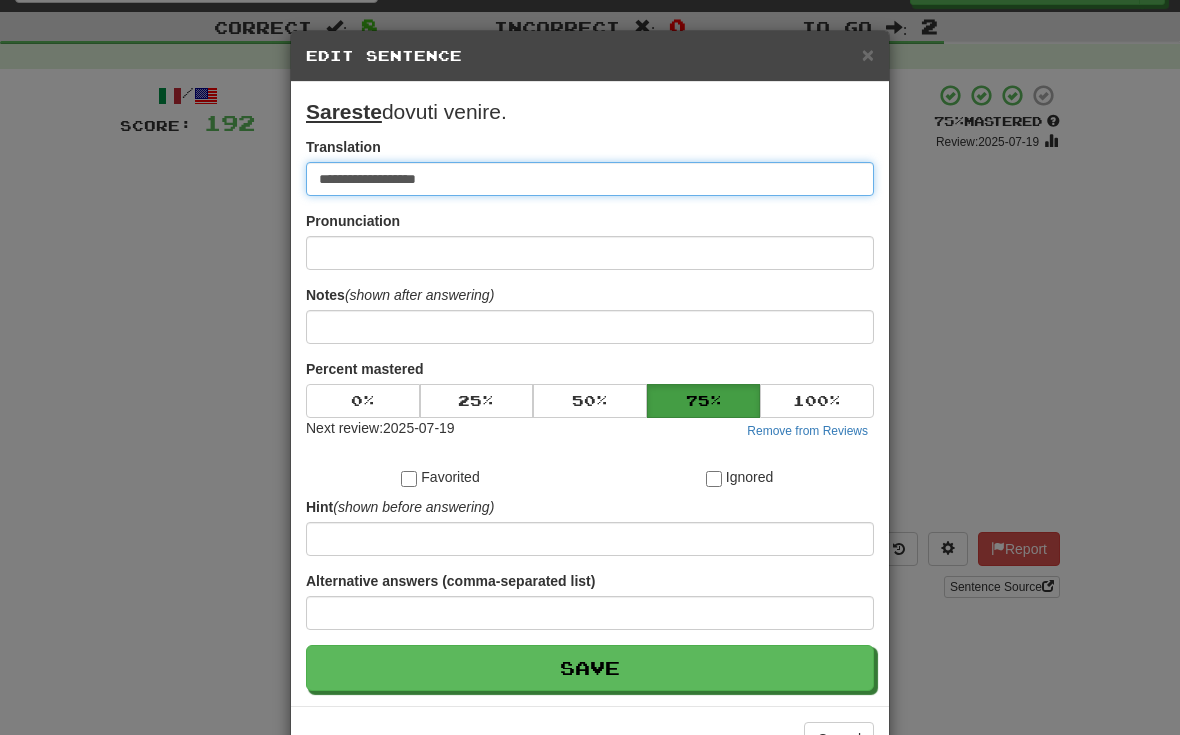 click on "**********" at bounding box center (590, 179) 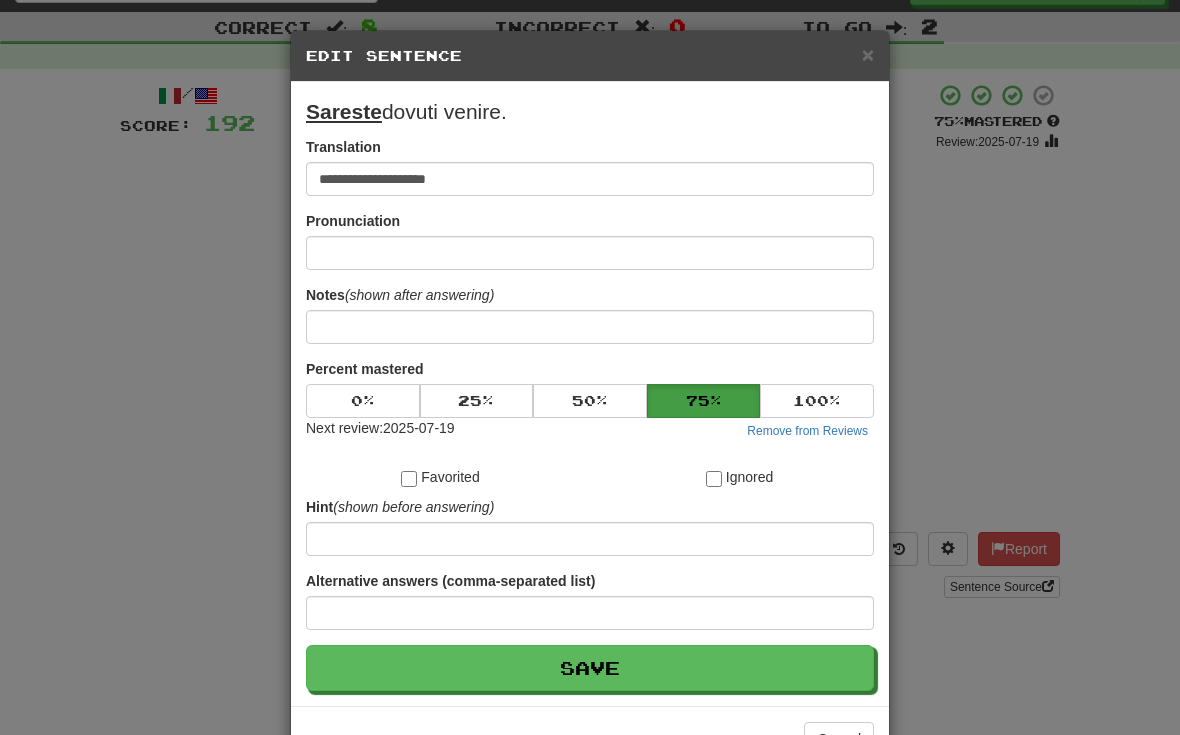 click on "Save" at bounding box center [590, 668] 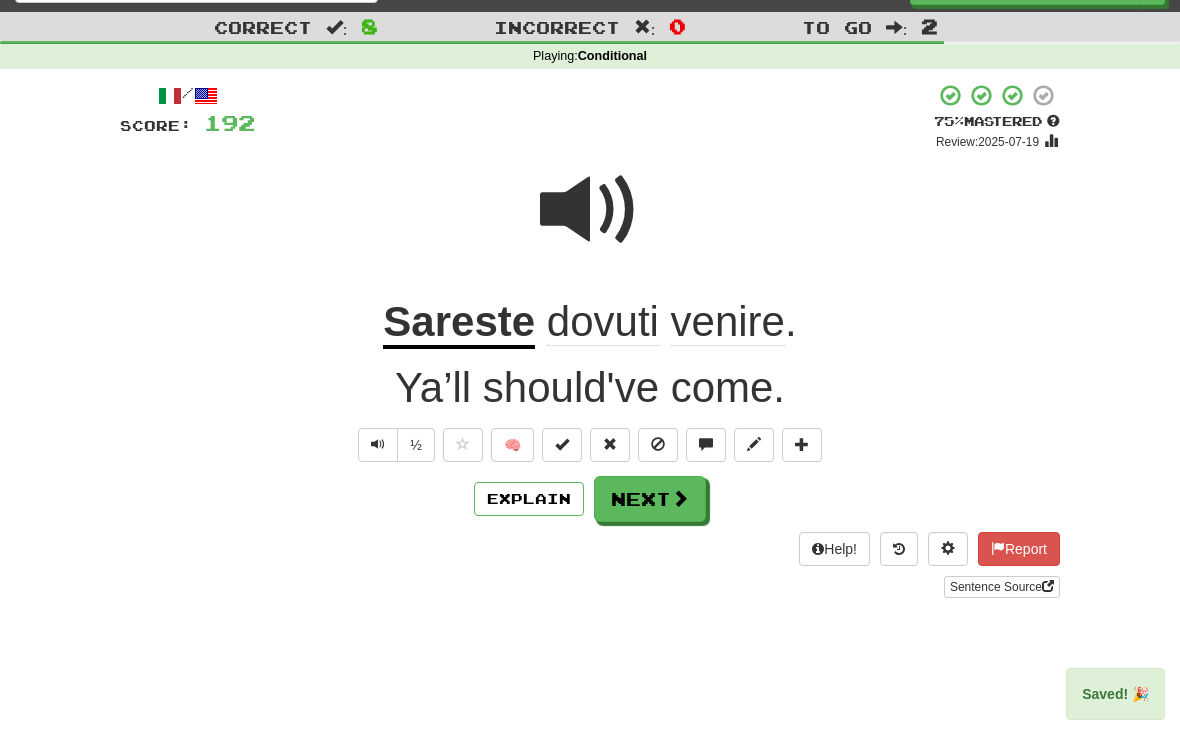 click at bounding box center (680, 498) 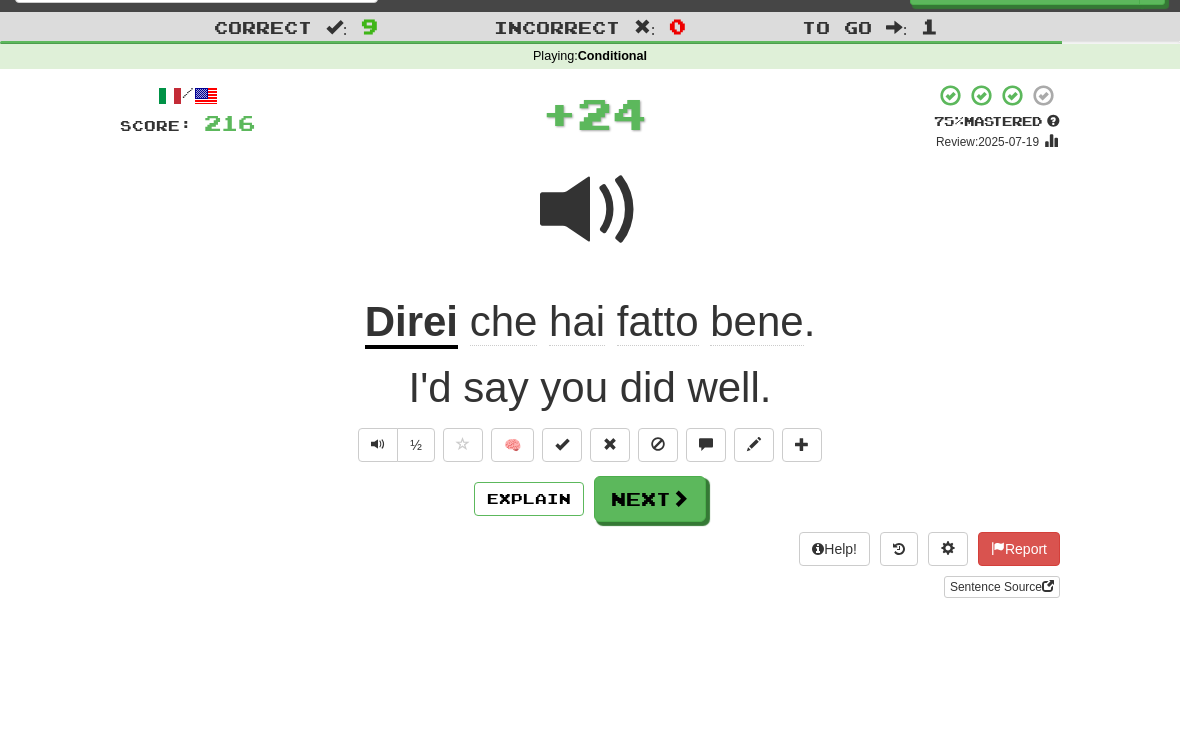 click at bounding box center (802, 445) 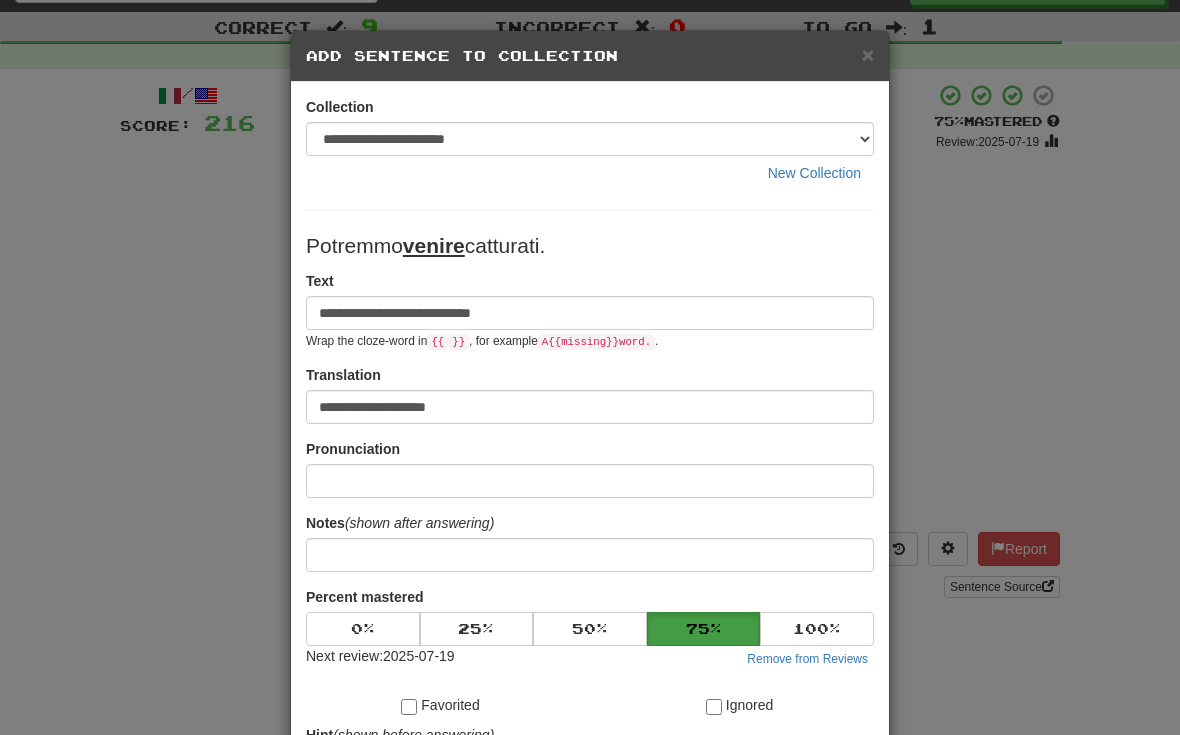 click on "**********" at bounding box center (590, 367) 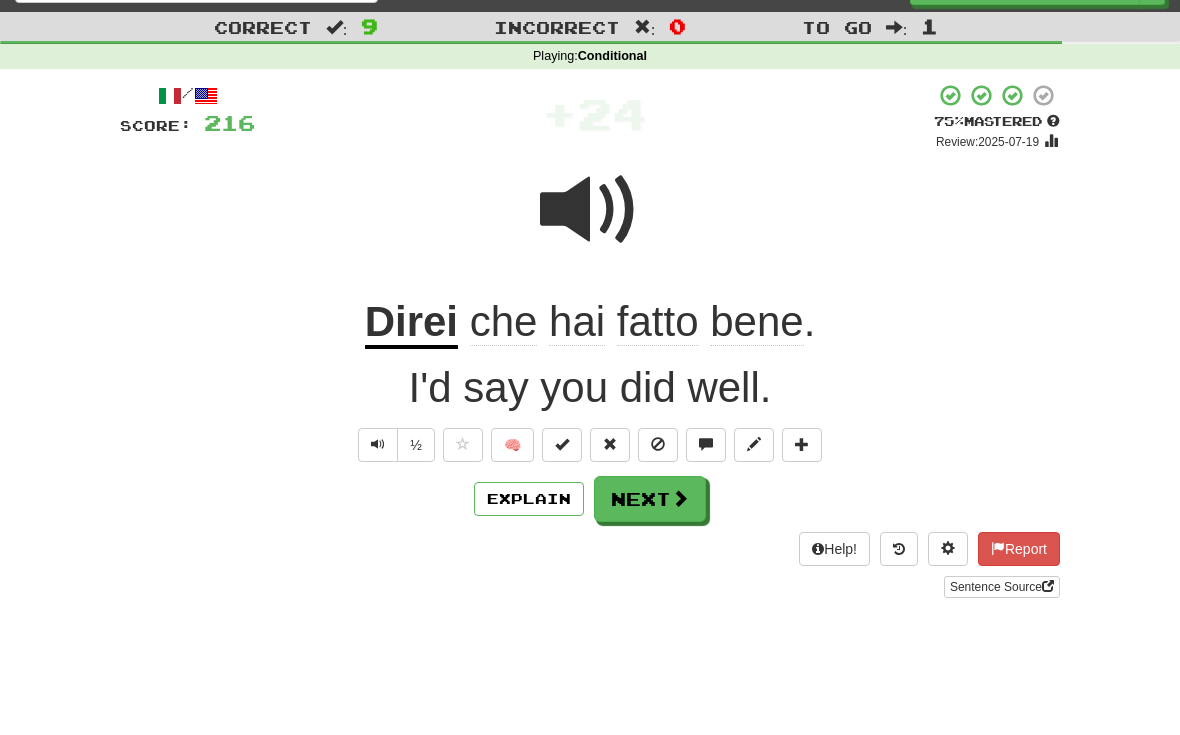 click at bounding box center [802, 444] 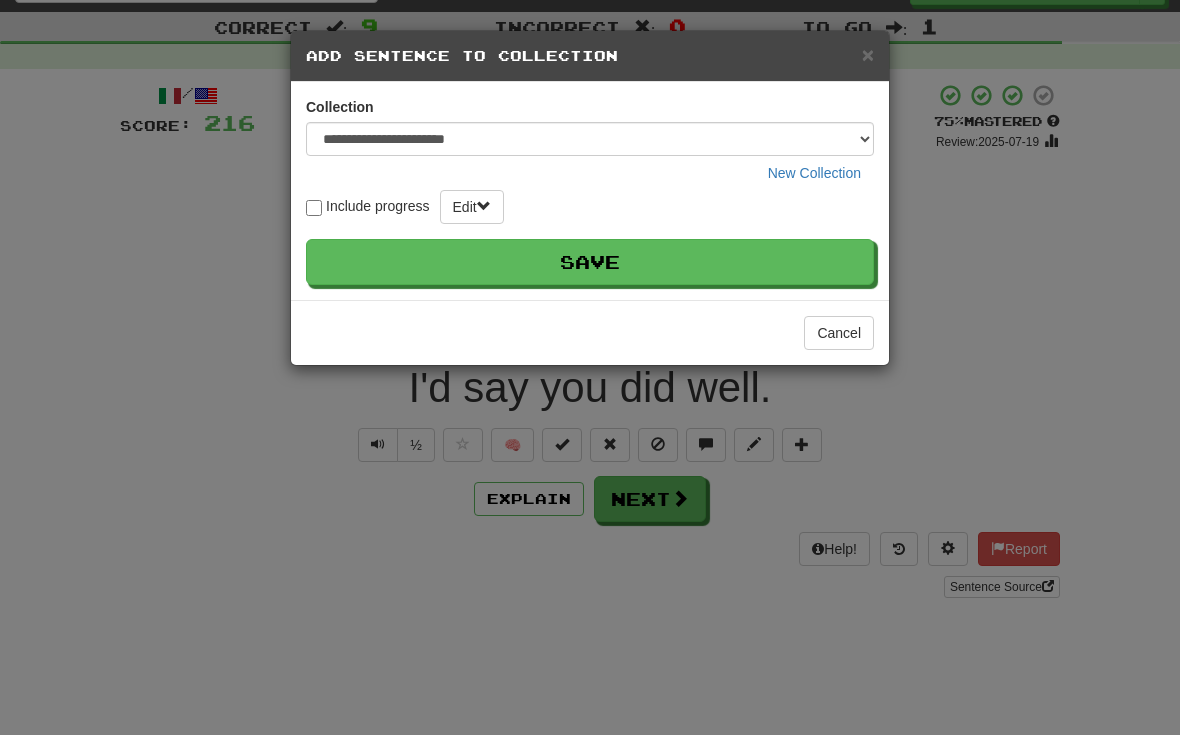 click on "**********" at bounding box center [590, 143] 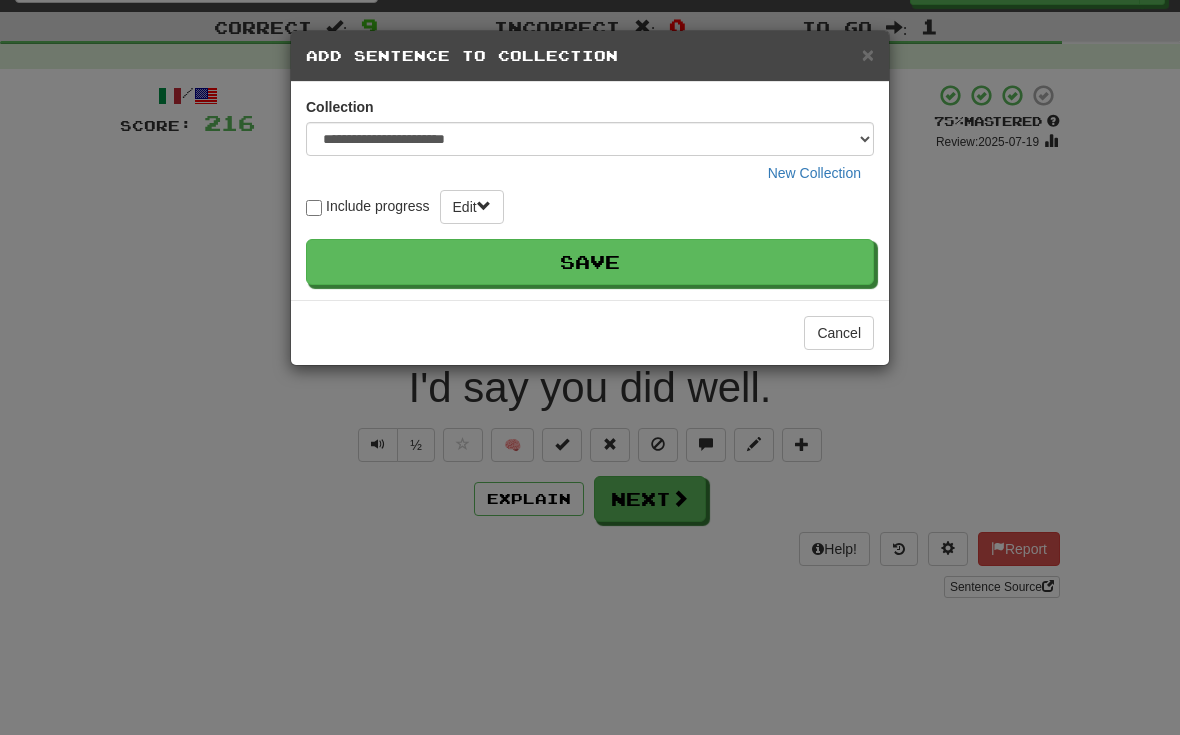 click on "Save" at bounding box center (590, 262) 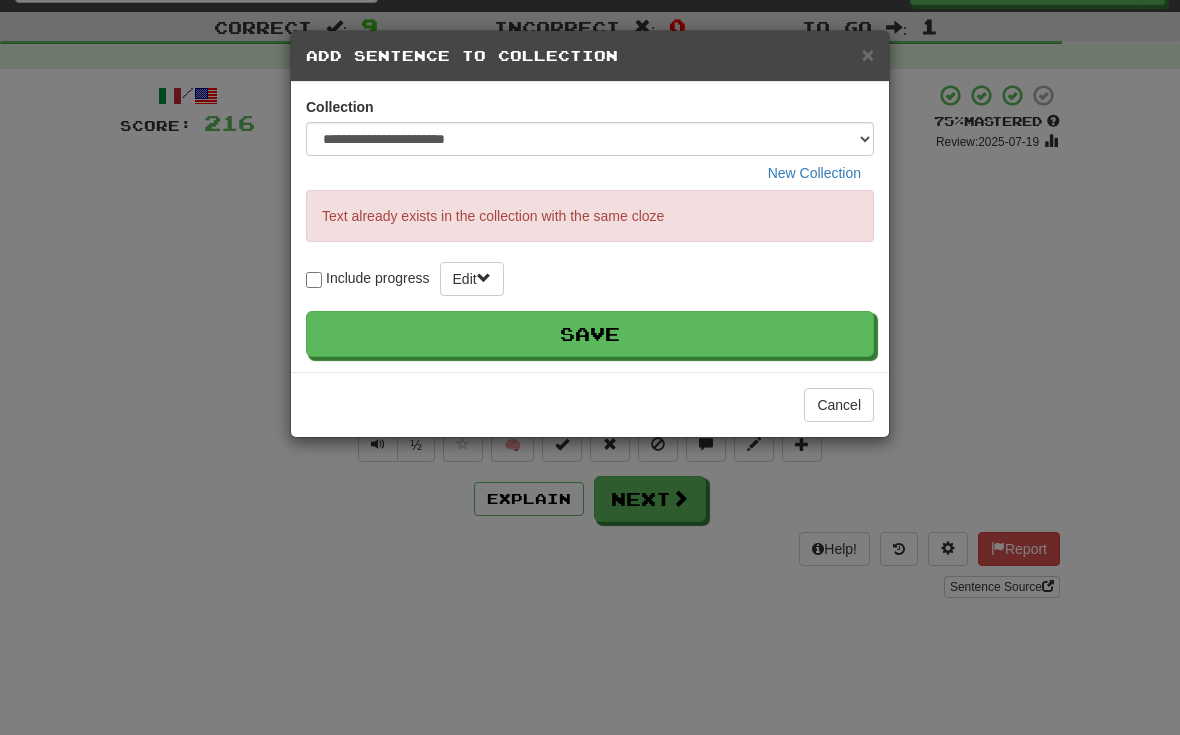 click on "×" at bounding box center [868, 54] 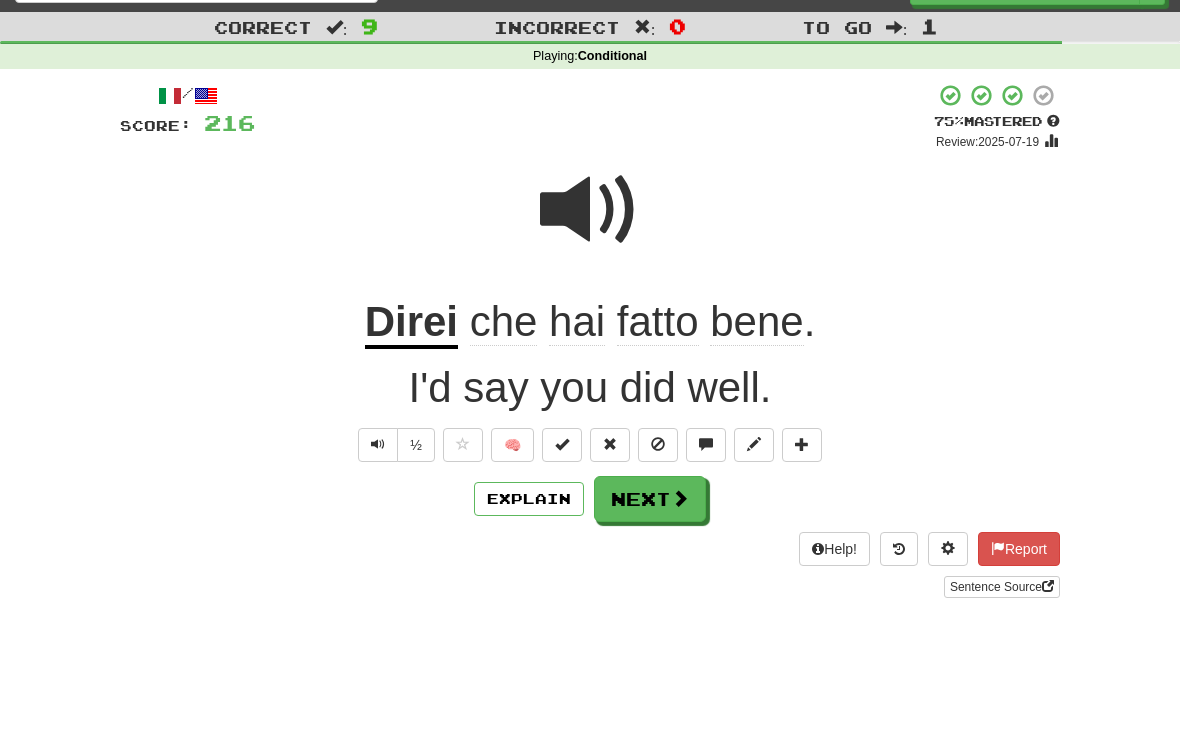 click at bounding box center [802, 445] 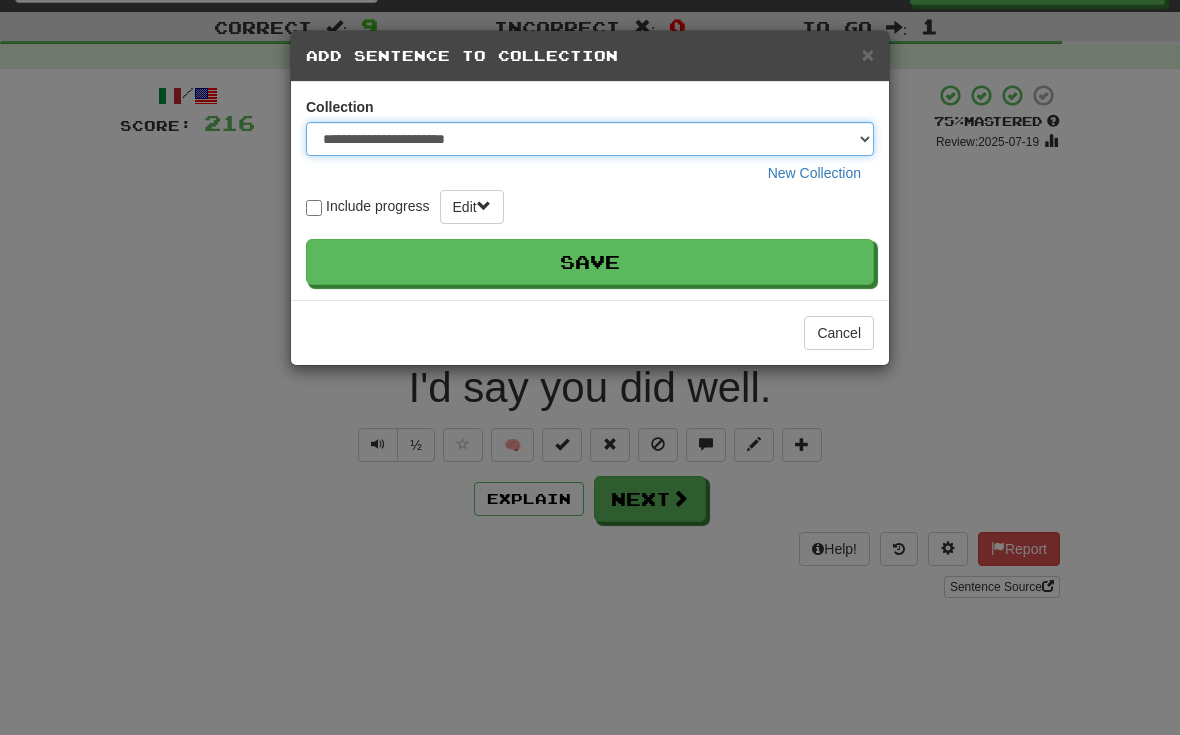 click on "**********" at bounding box center (590, 139) 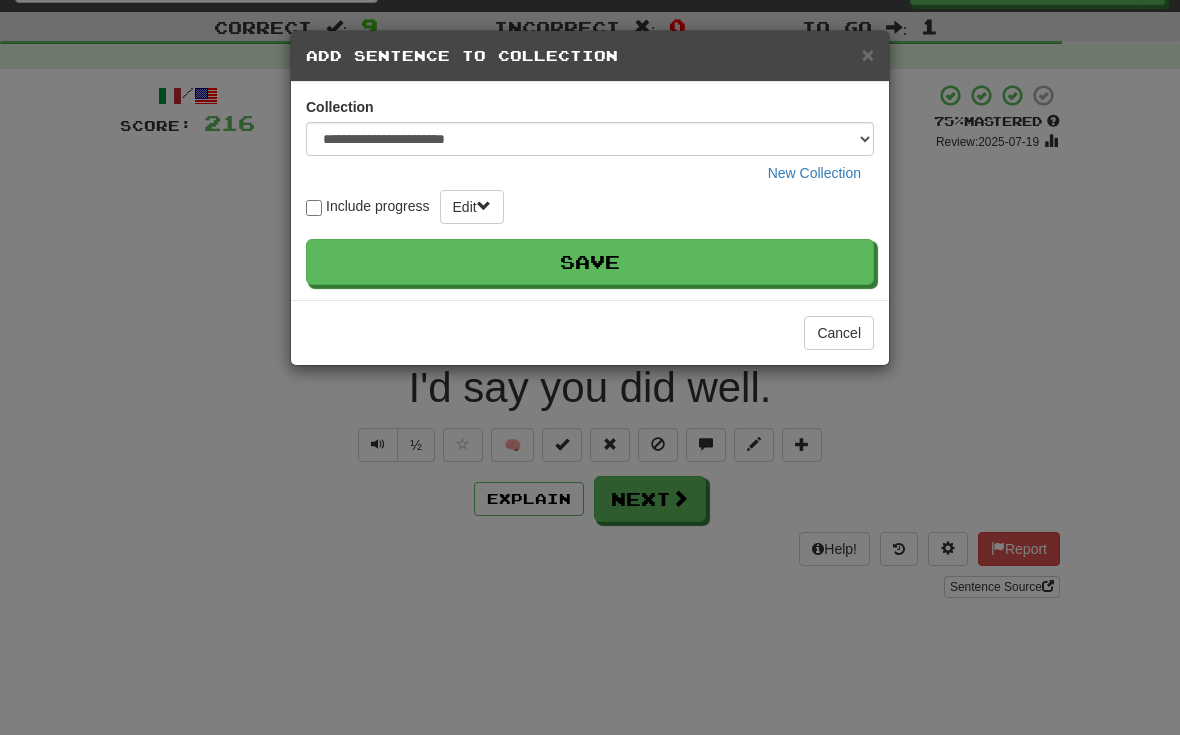 click on "Save" at bounding box center (590, 262) 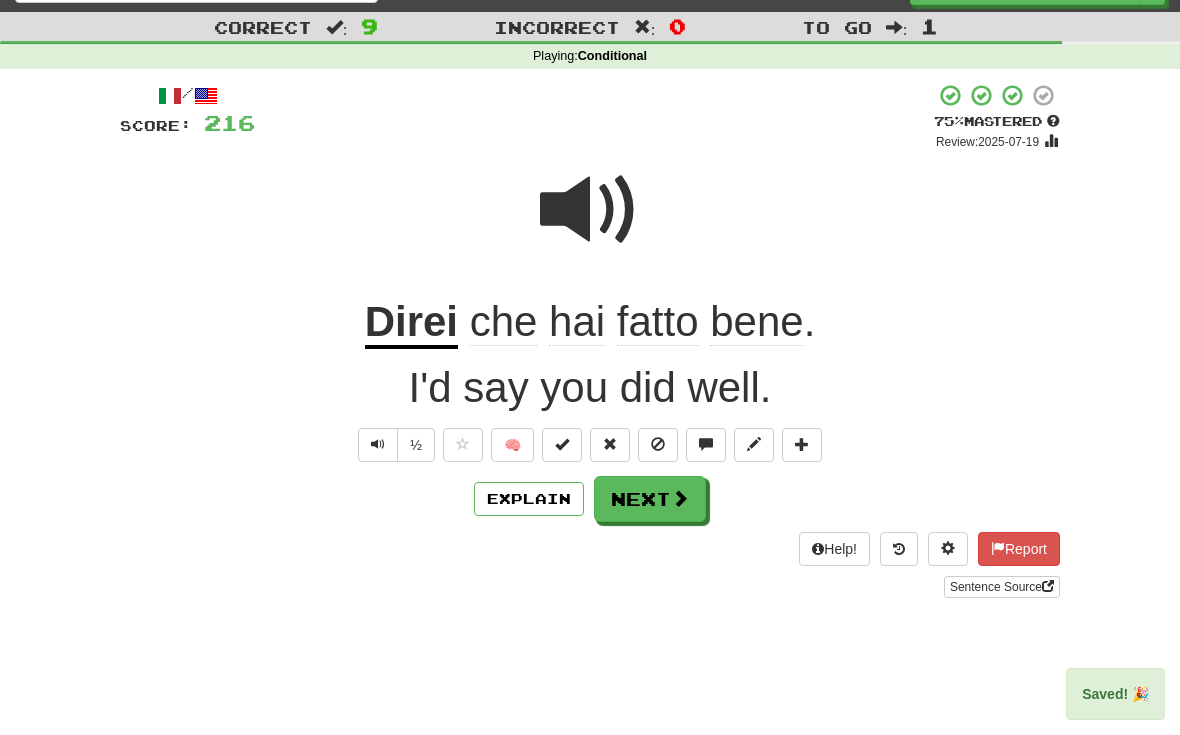 click at bounding box center [680, 498] 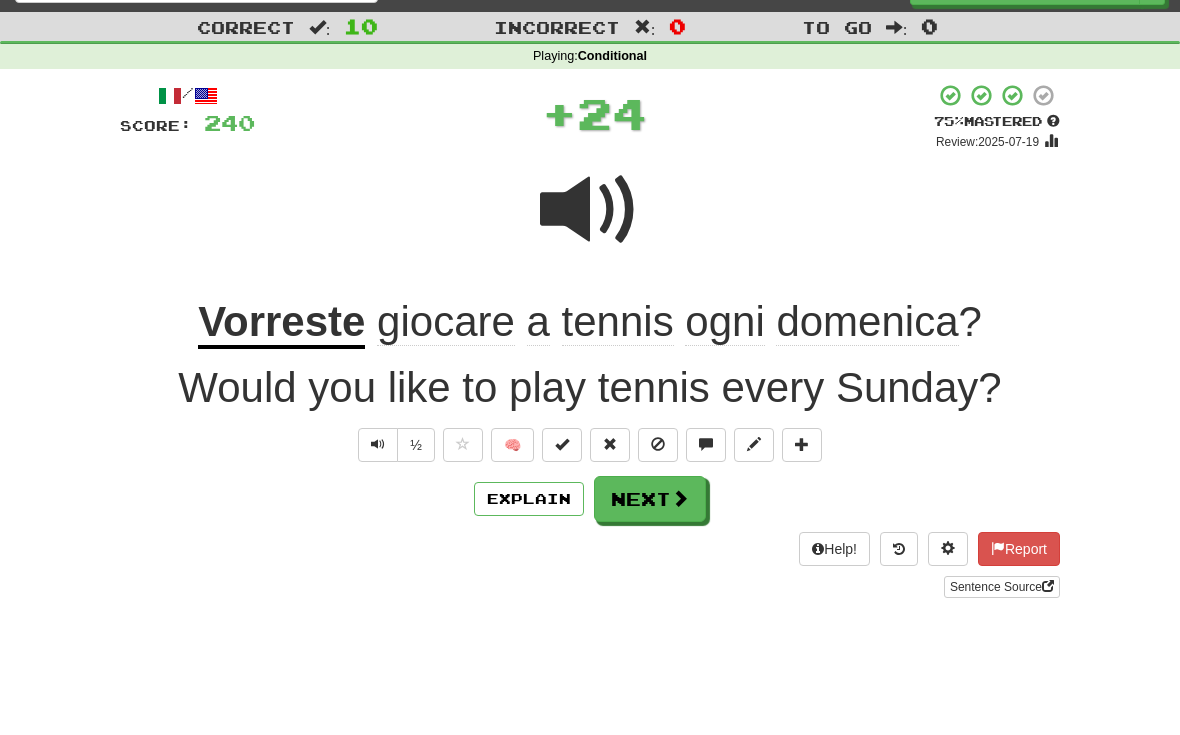 click at bounding box center [754, 445] 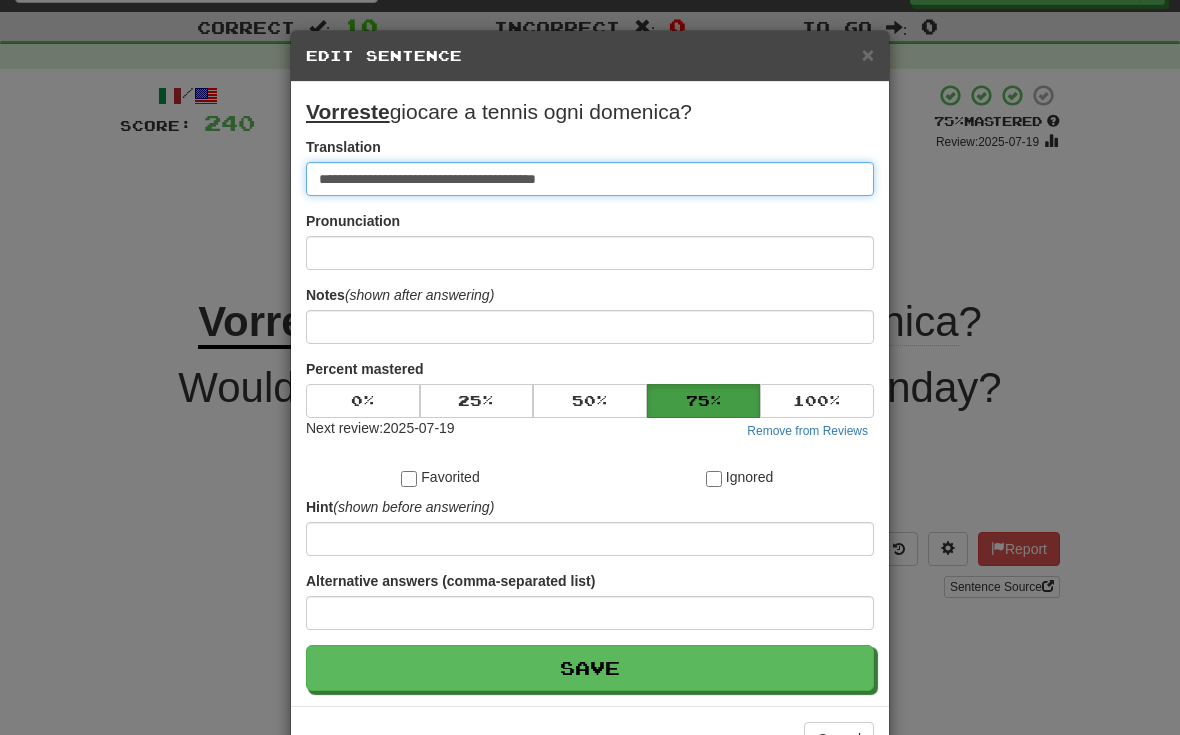 click on "**********" at bounding box center (590, 179) 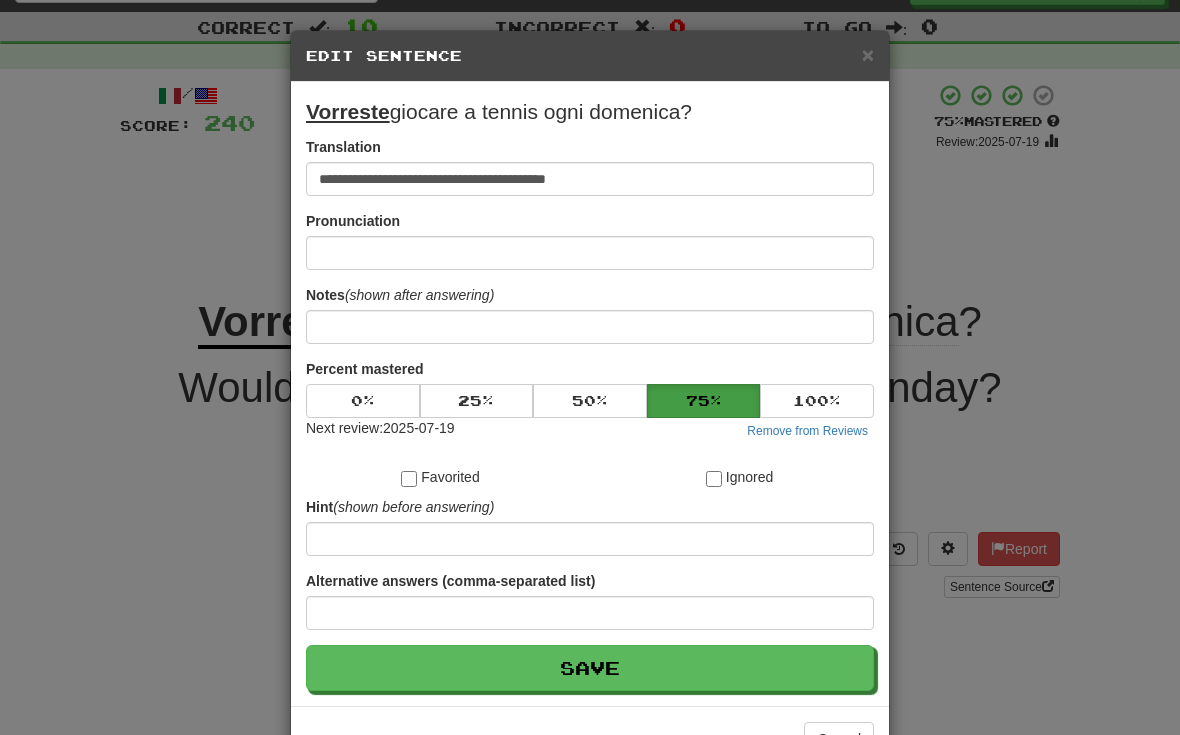 click on "Save" at bounding box center (590, 668) 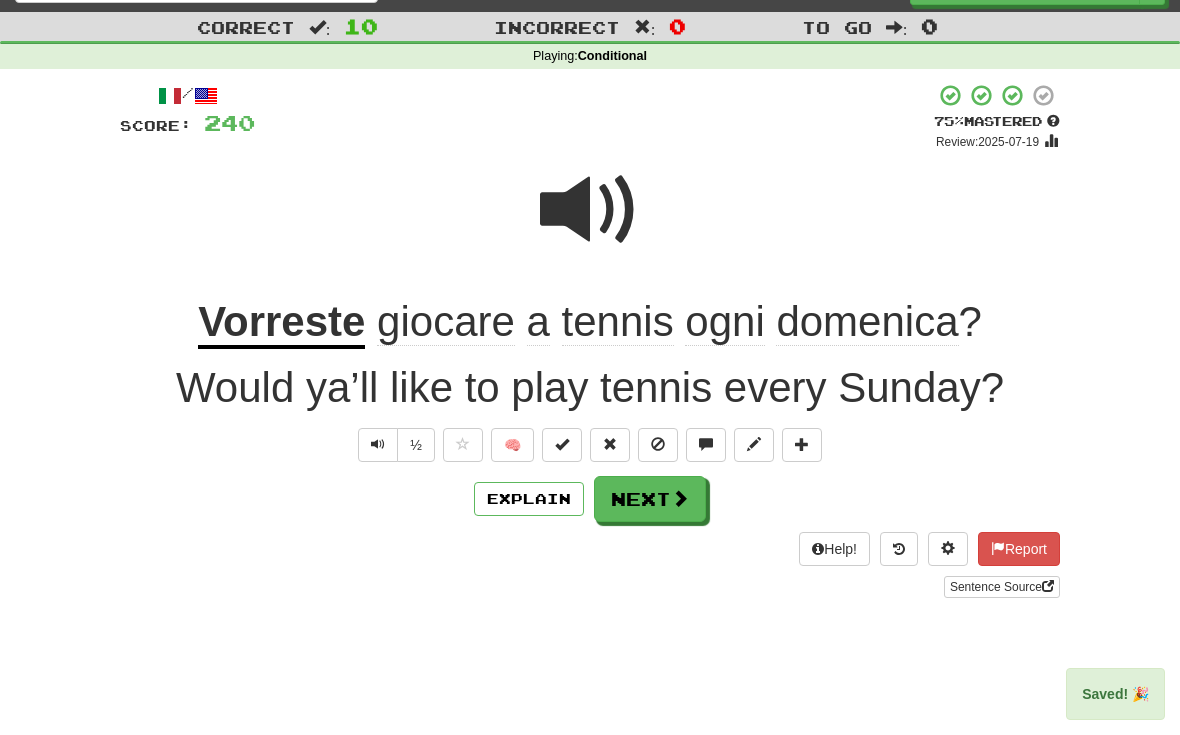 click on "Next" at bounding box center [650, 499] 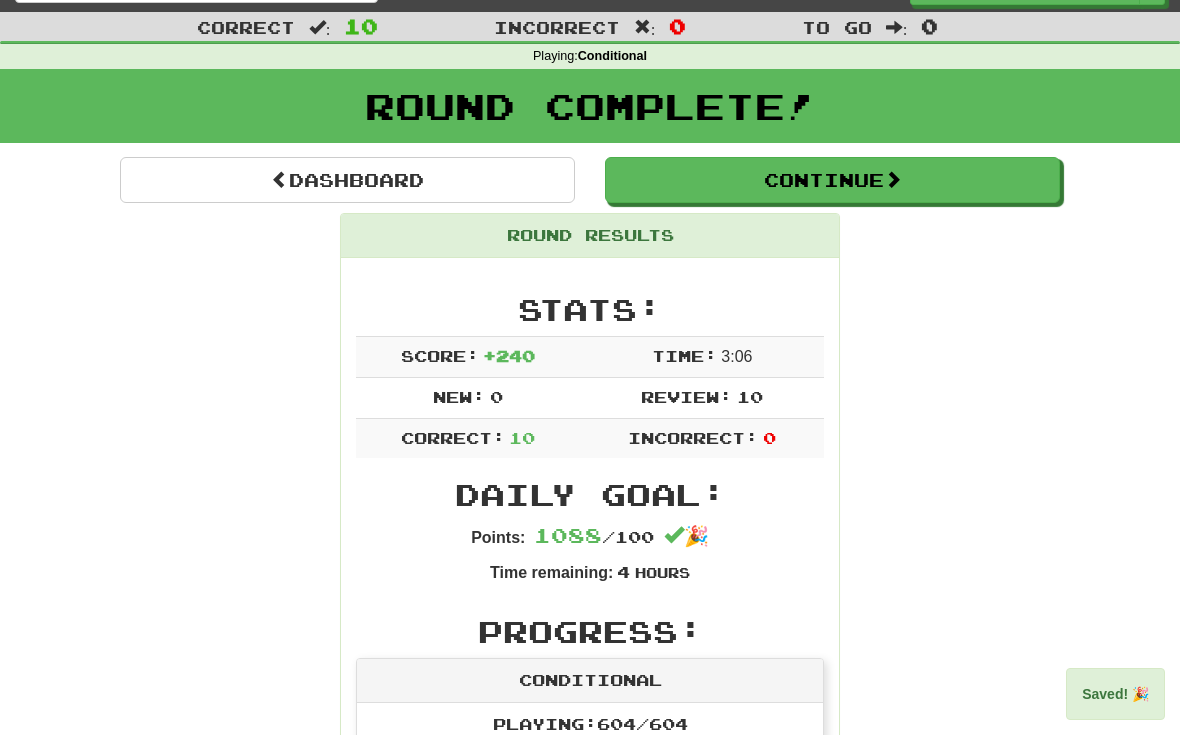 click on "Round Complete!" at bounding box center (590, 113) 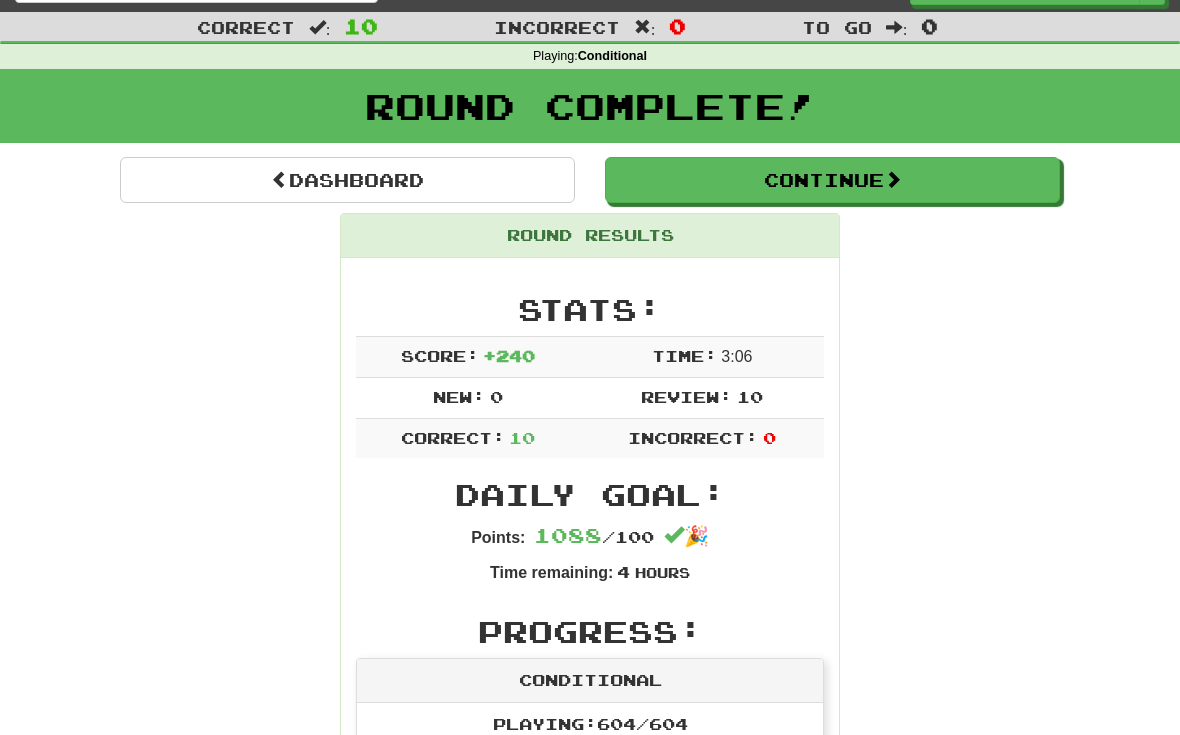 click on "Round Complete!" at bounding box center (590, 106) 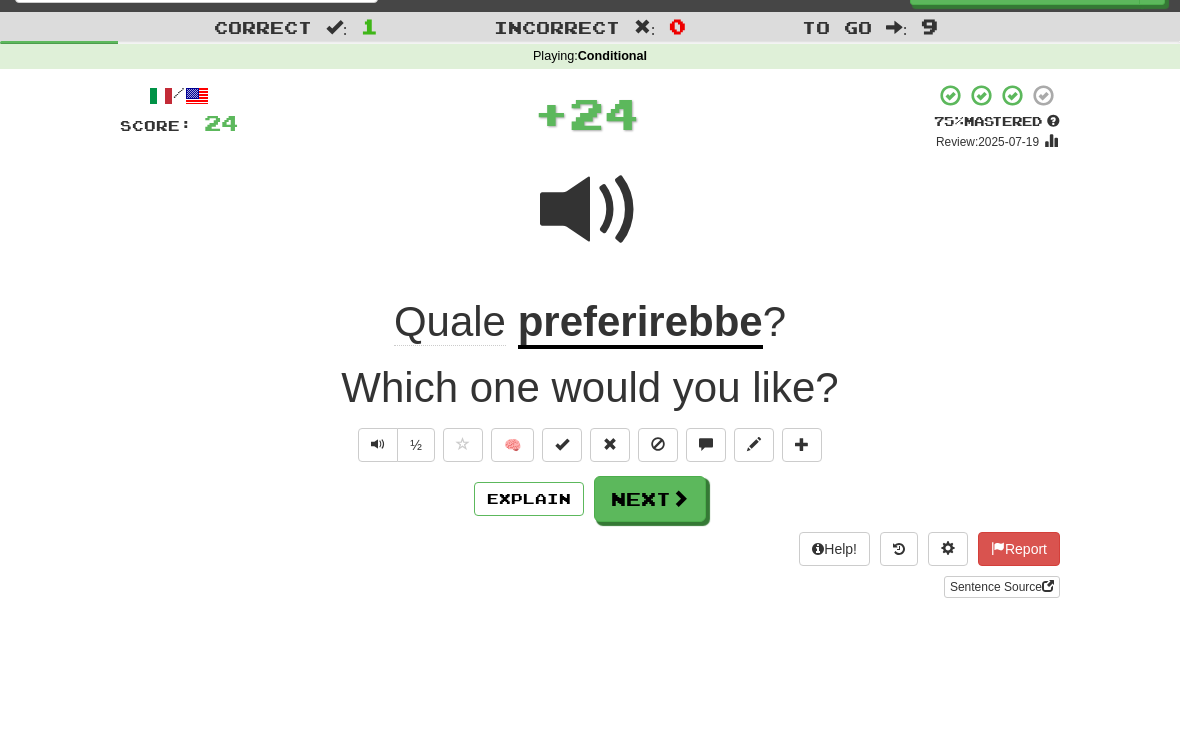click at bounding box center (754, 445) 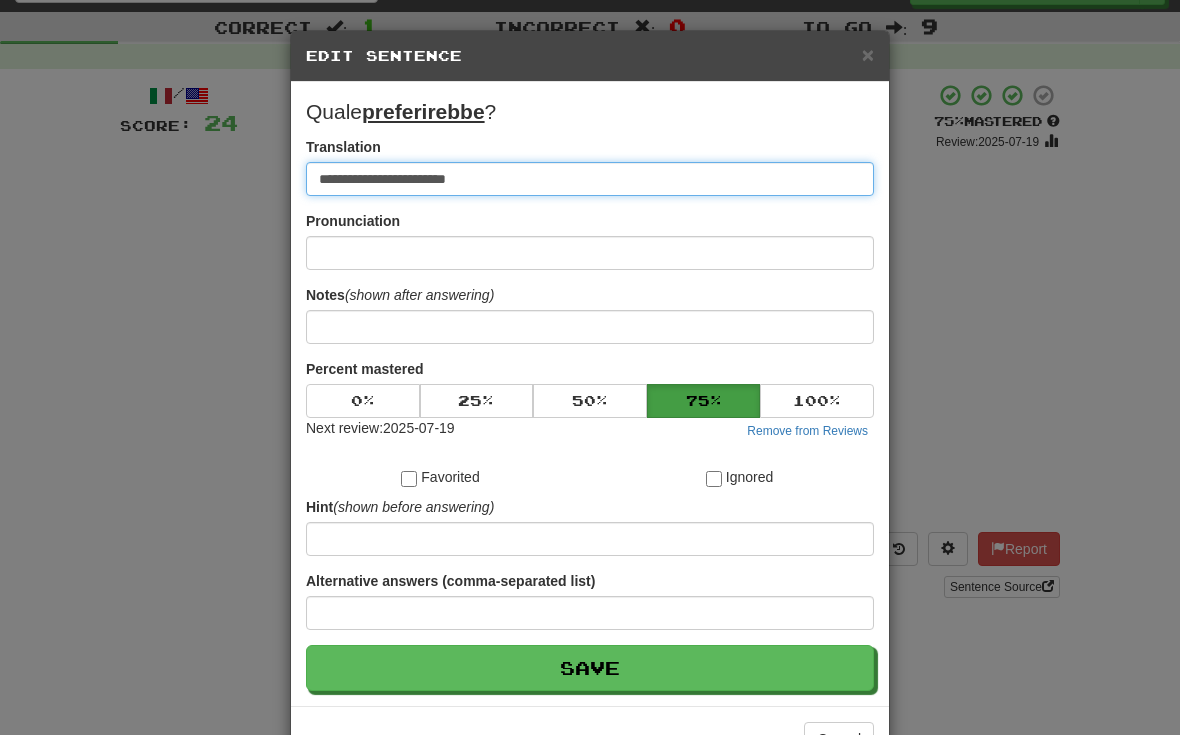 click on "**********" at bounding box center [590, 179] 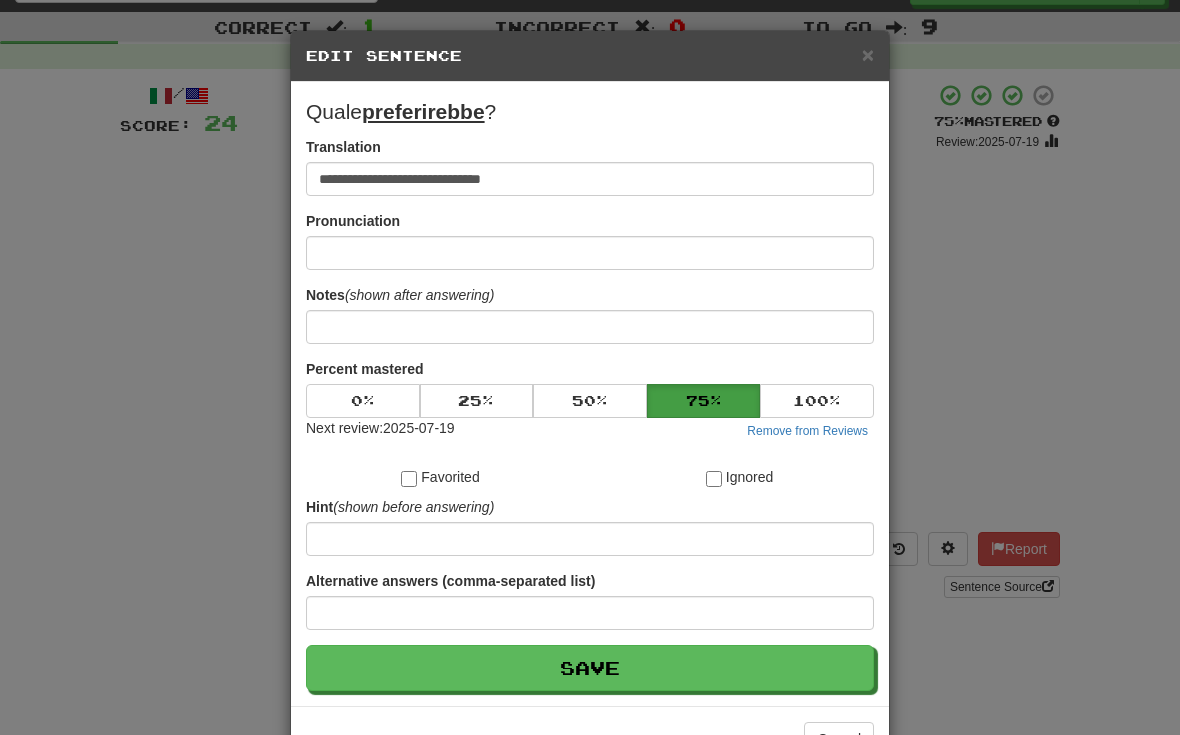 click on "Save" at bounding box center (590, 668) 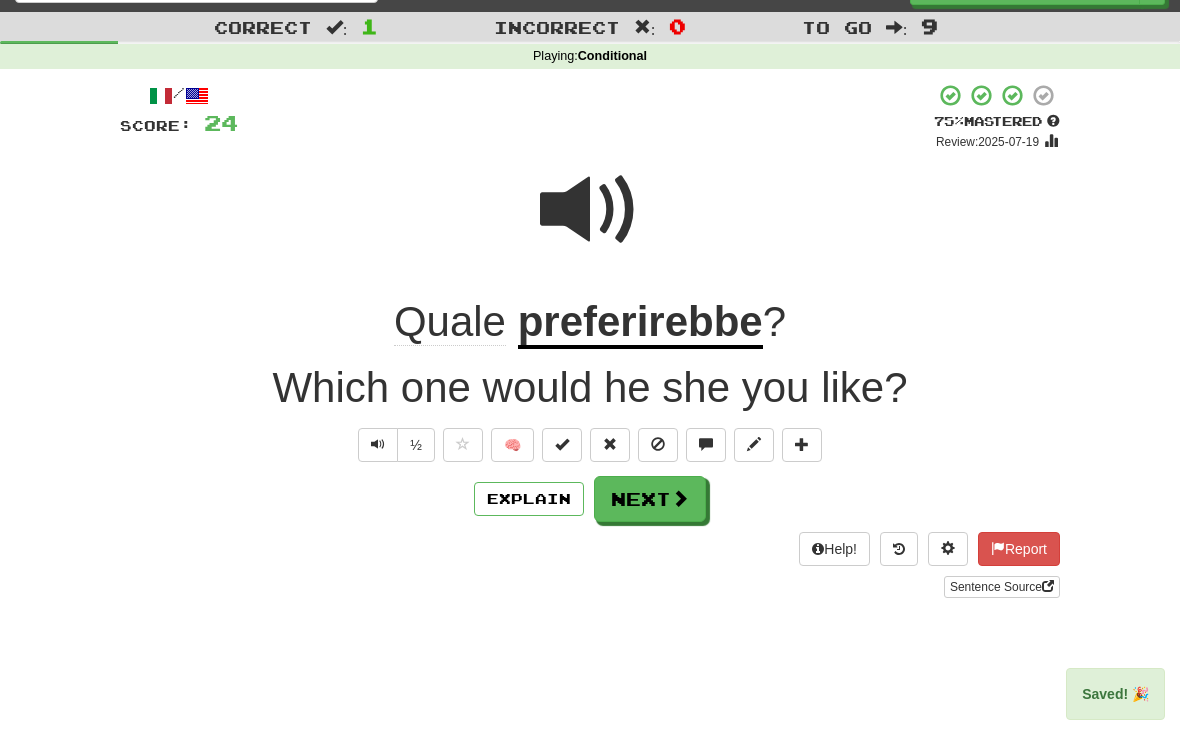 click on "Next" at bounding box center [650, 499] 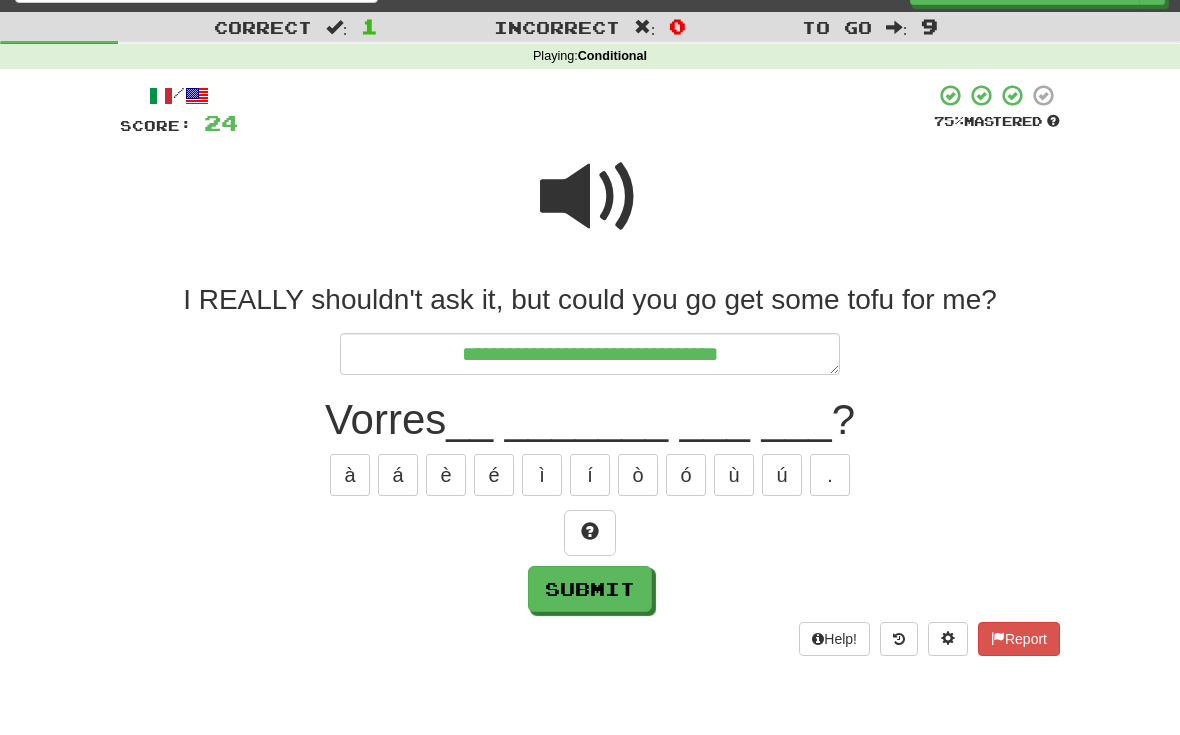 click at bounding box center [590, 533] 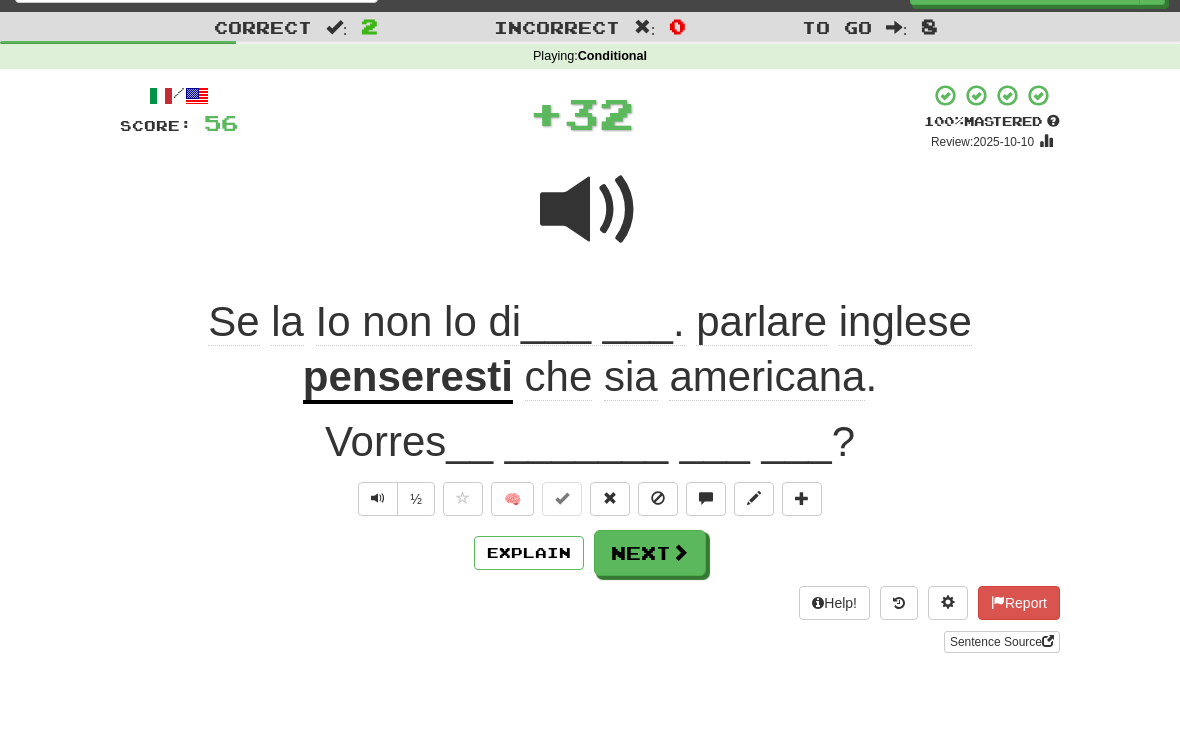click at bounding box center (754, 498) 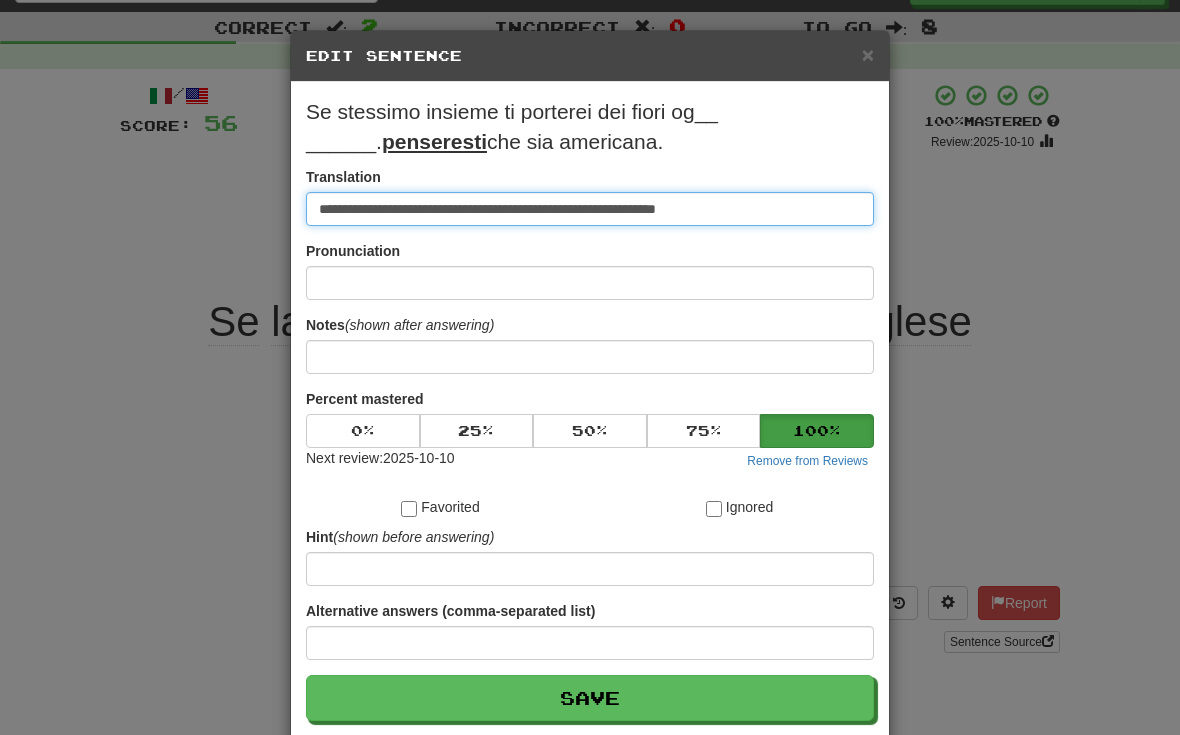 click on "**********" at bounding box center [590, 209] 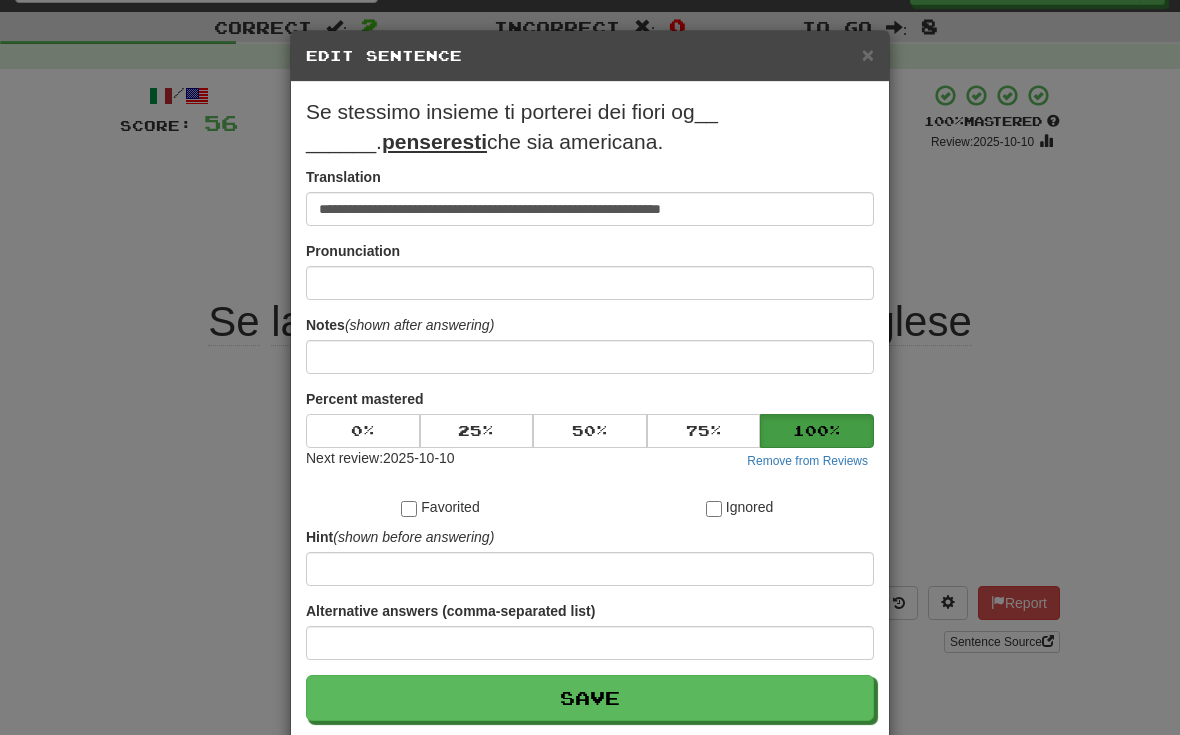 click on "Save" at bounding box center [590, 698] 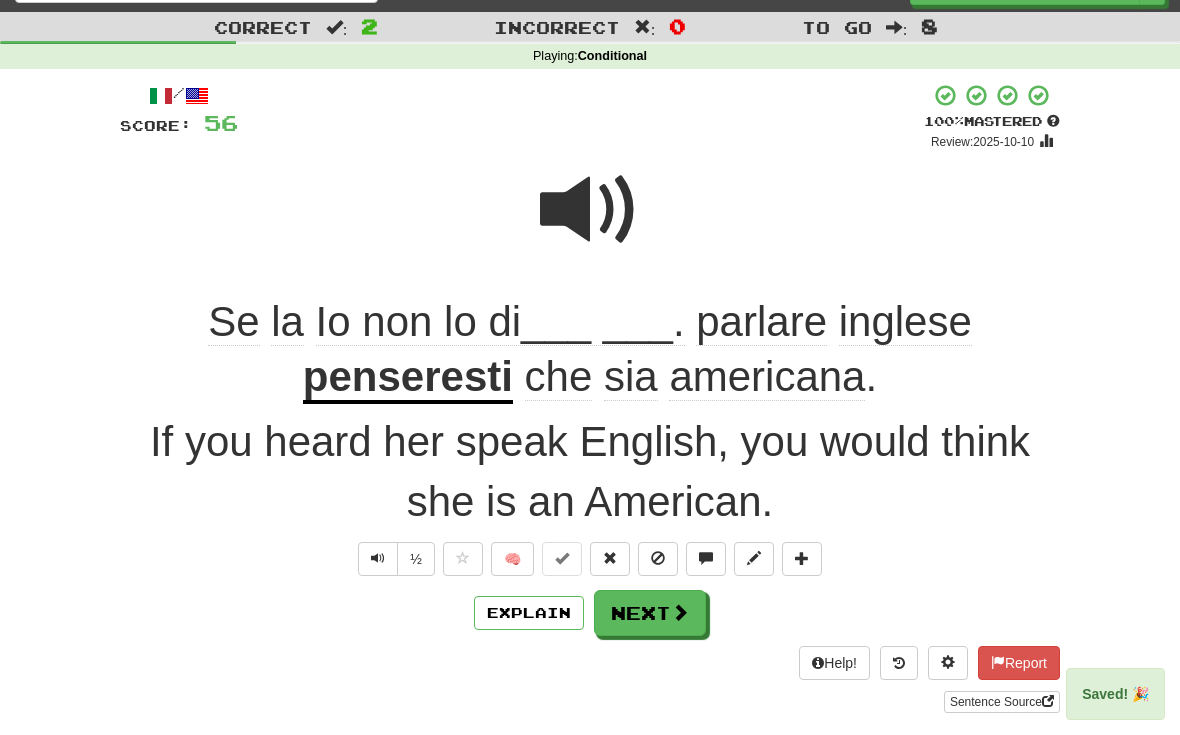 click at bounding box center (680, 612) 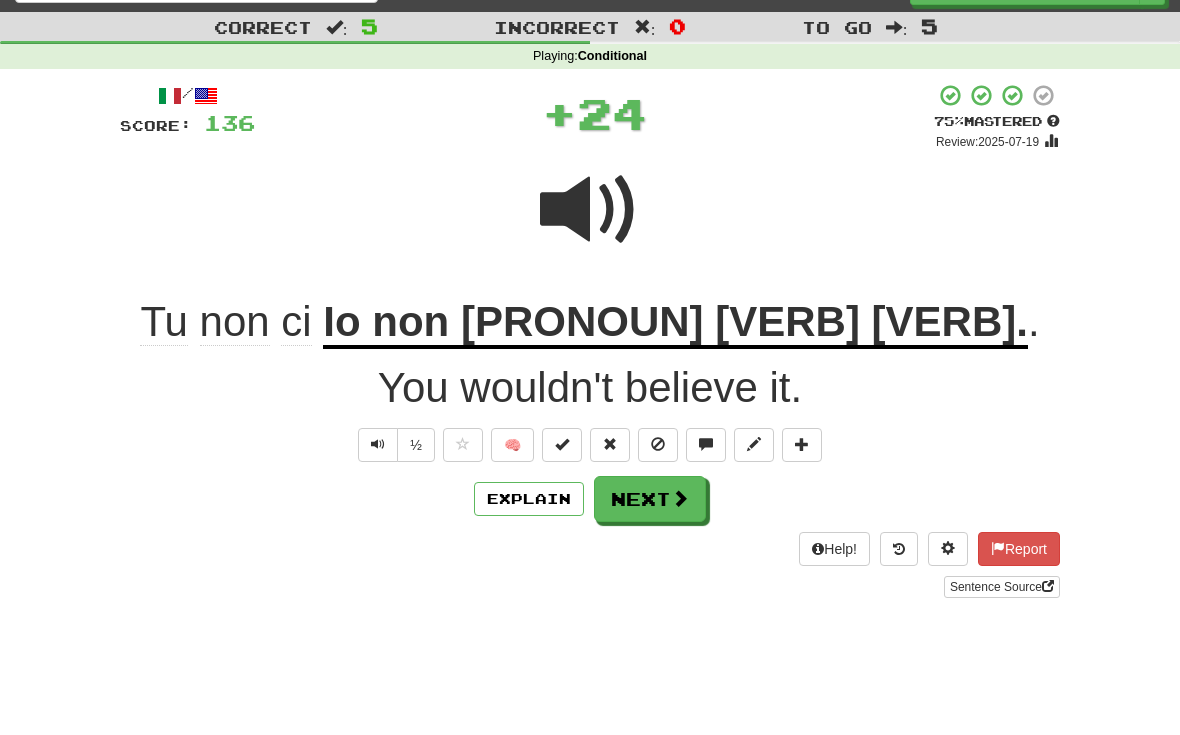 click at bounding box center [802, 445] 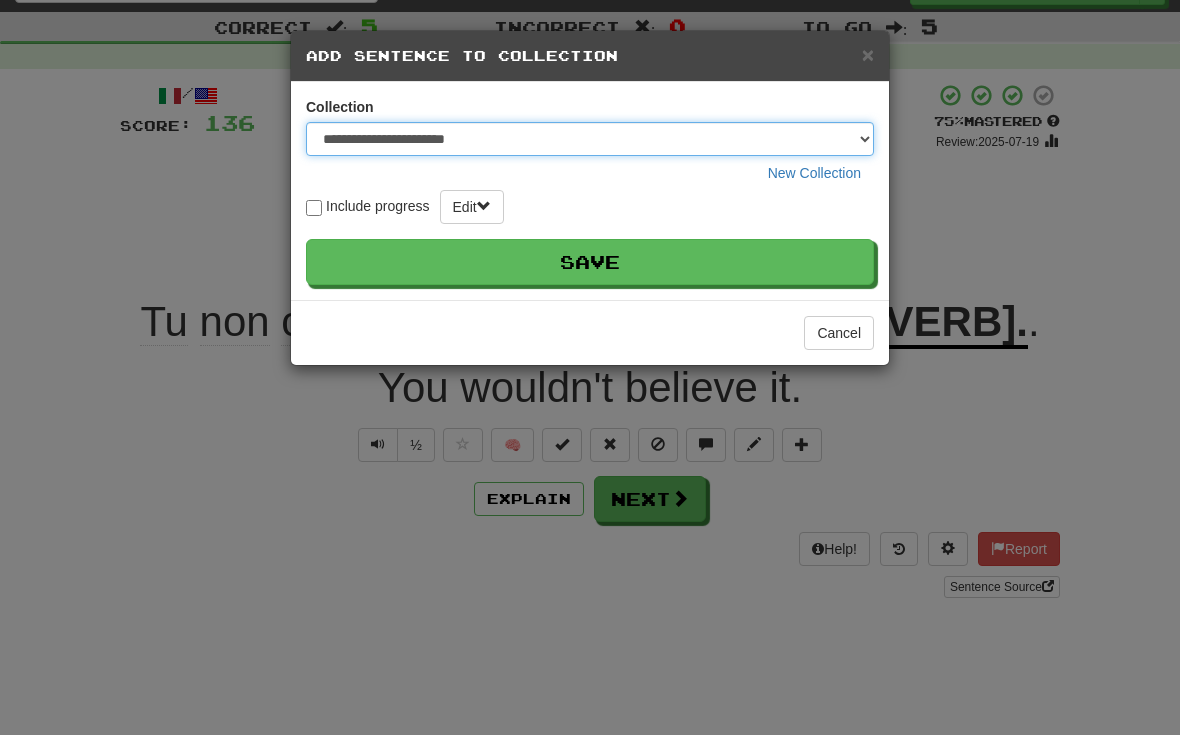 click on "**********" at bounding box center (590, 139) 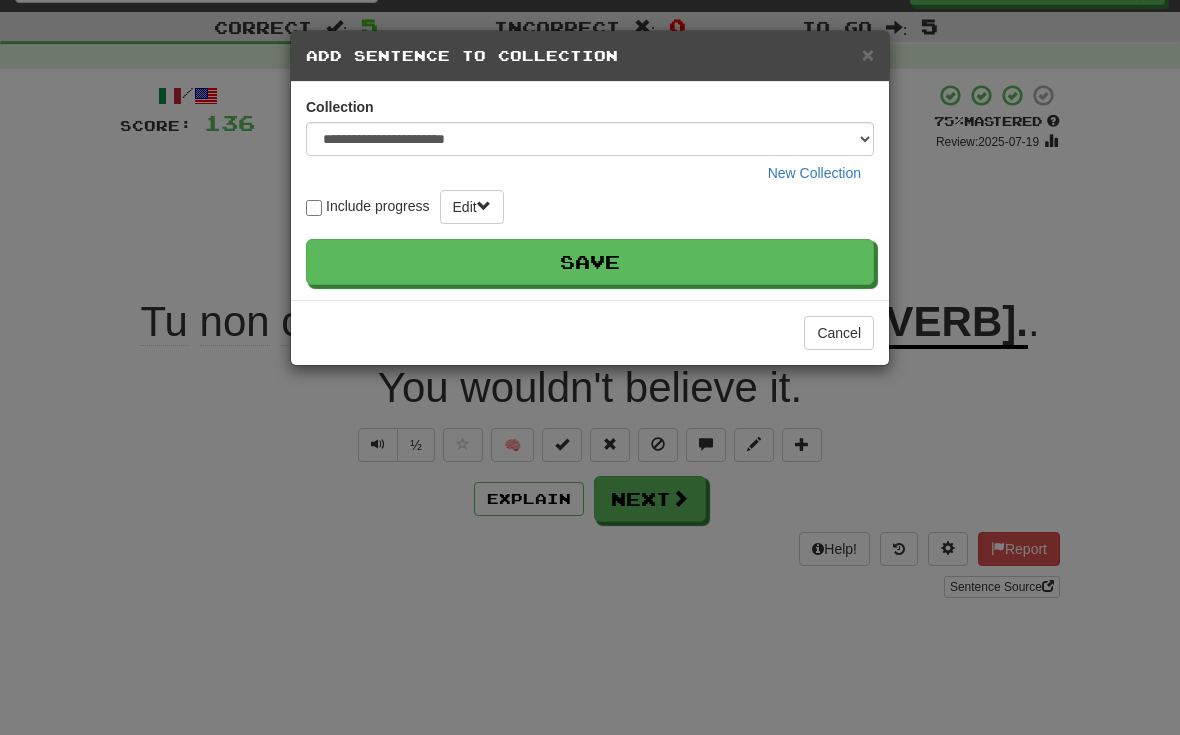 click on "Save" at bounding box center (590, 262) 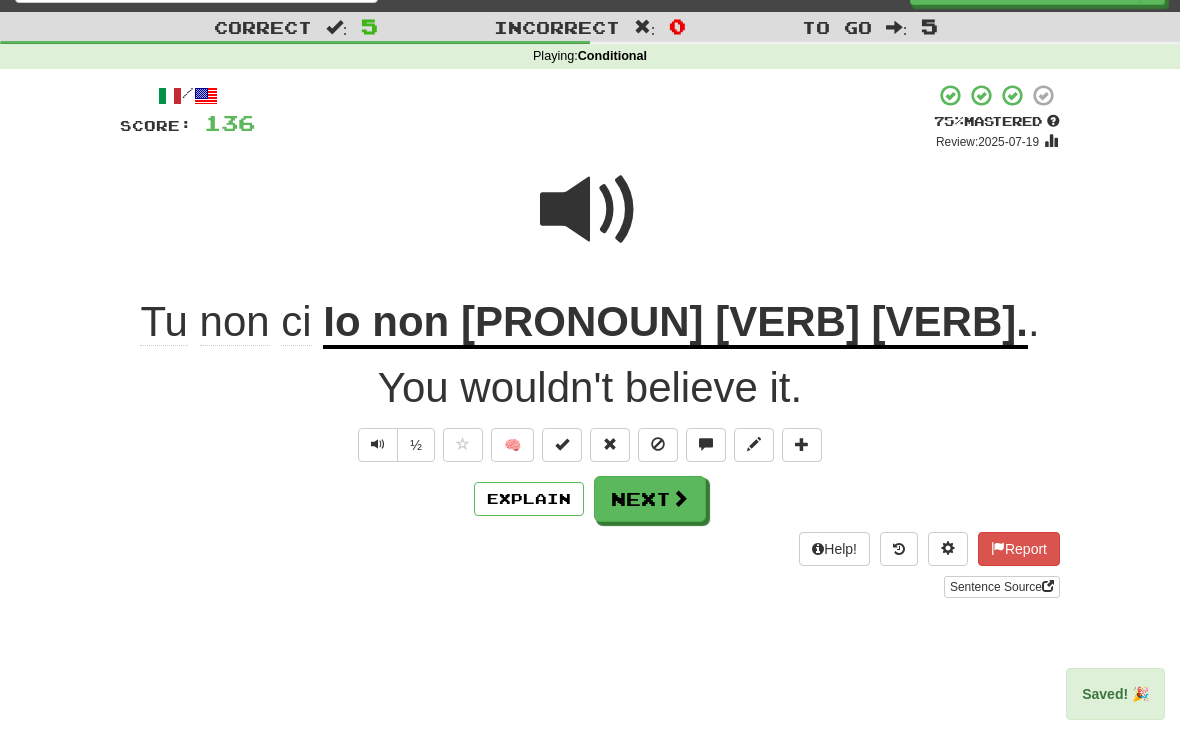 click at bounding box center (802, 445) 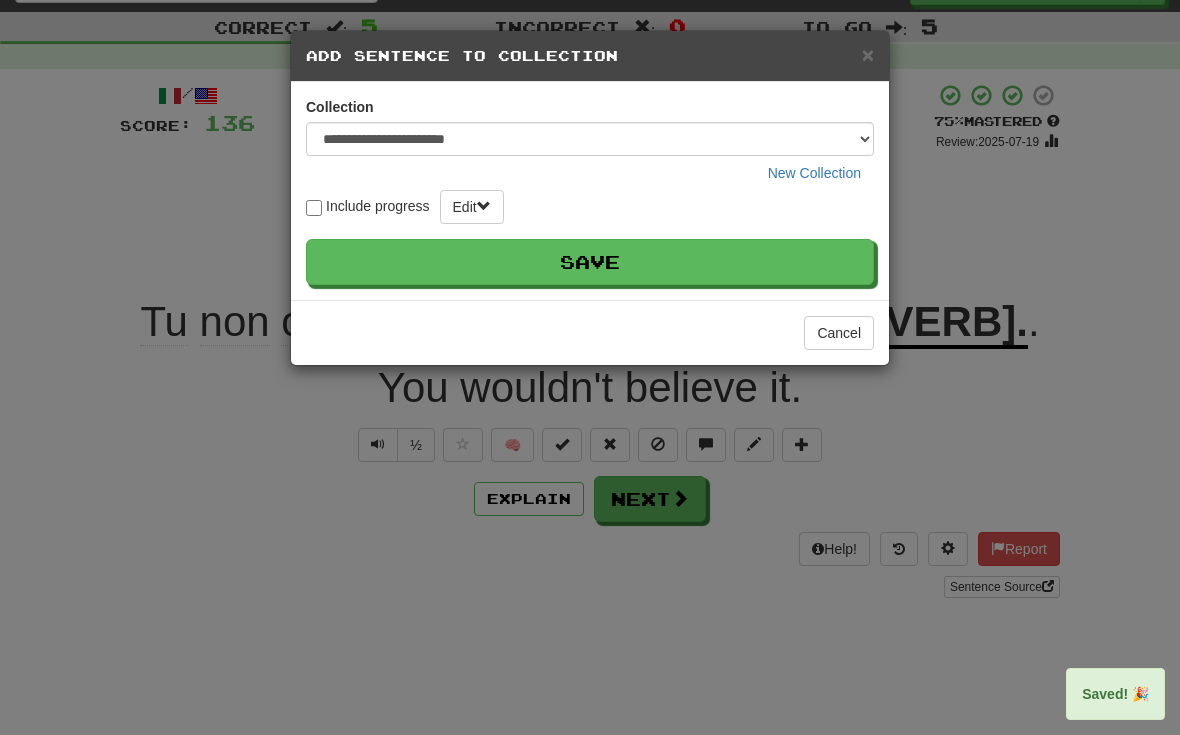 click on "**********" at bounding box center (590, 143) 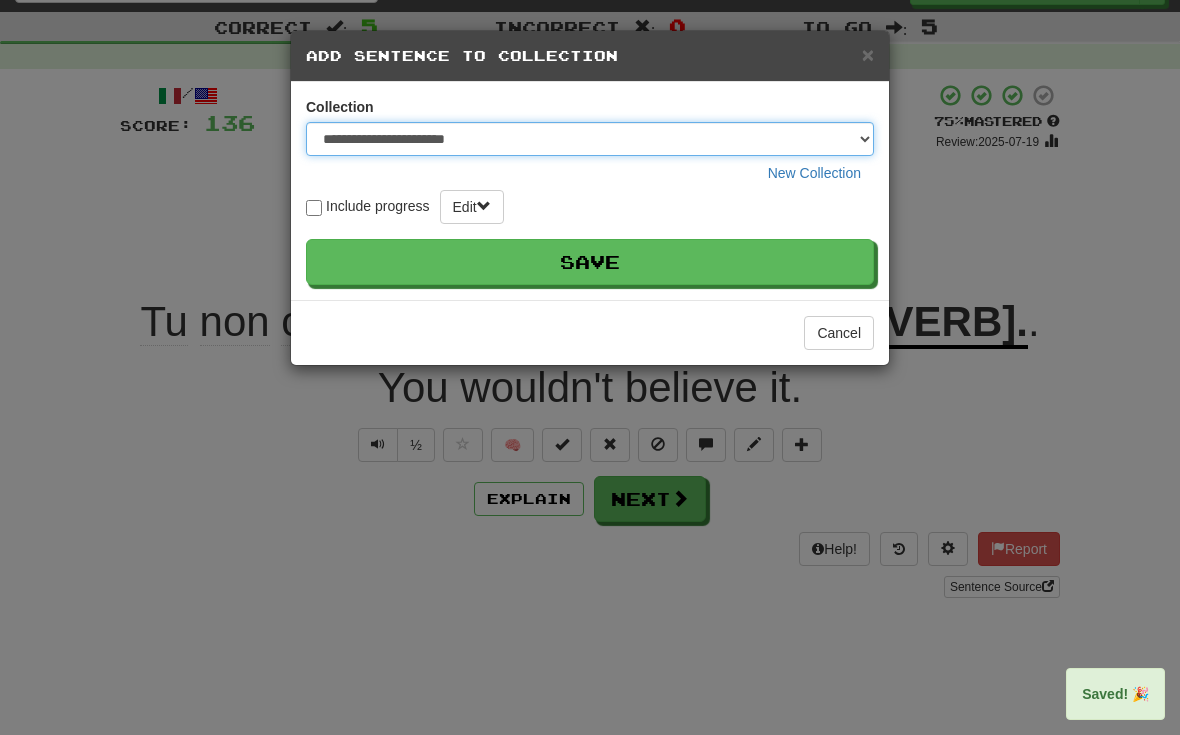 click on "**********" at bounding box center [590, 139] 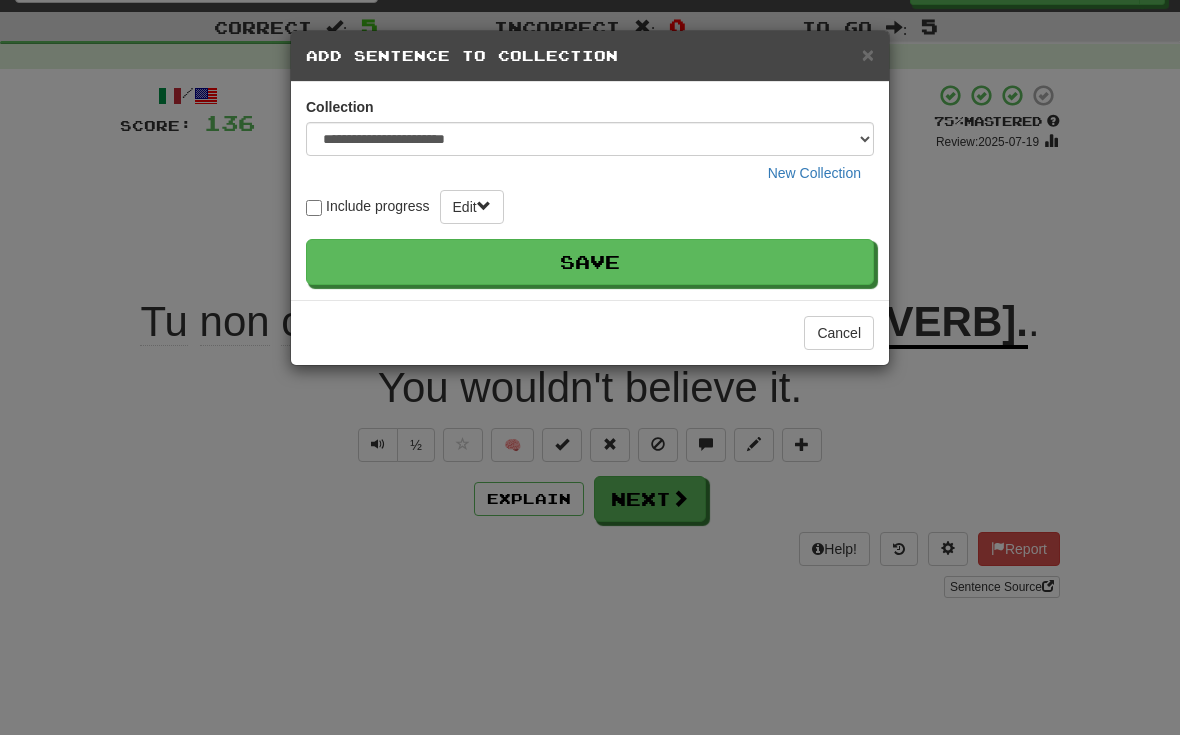 click on "Save" at bounding box center [590, 262] 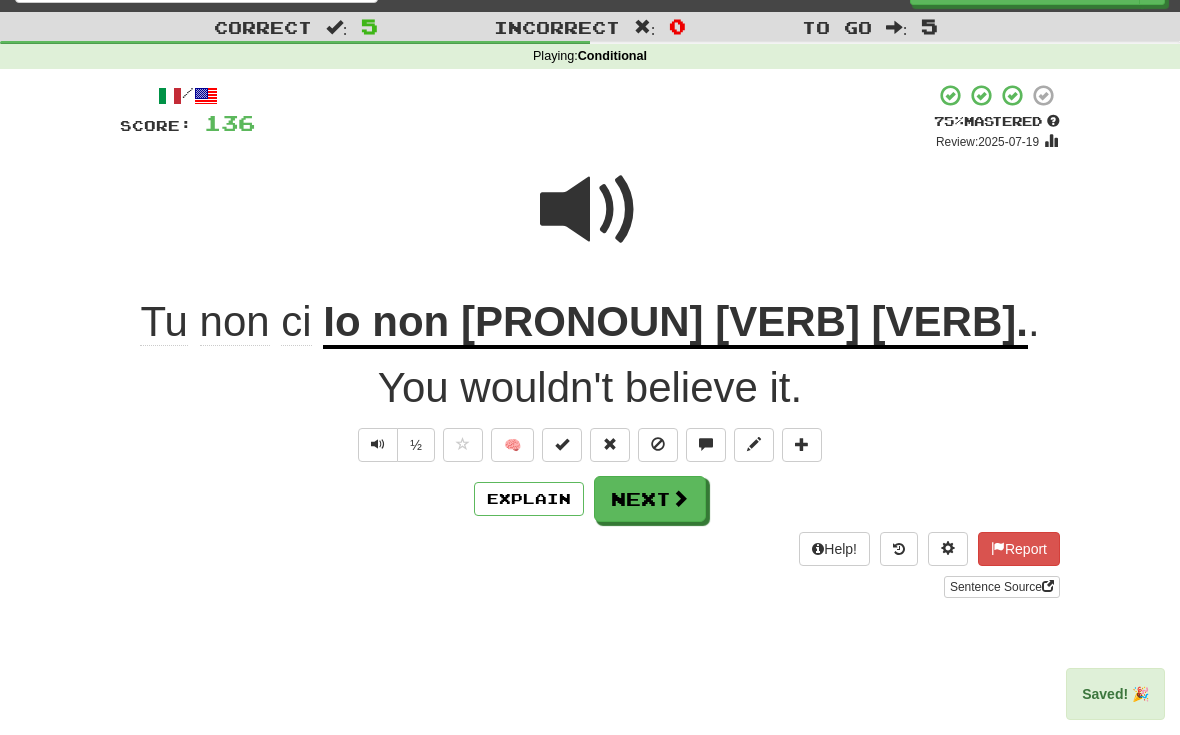 click on "/  Score:   136 + 24 75 %  Mastered Review:  2025-07-19 Tu   non   ci   crederesti . You wouldn't believe it. ½ 🧠 Explain Next  Help!  Report Sentence Source" at bounding box center (590, 340) 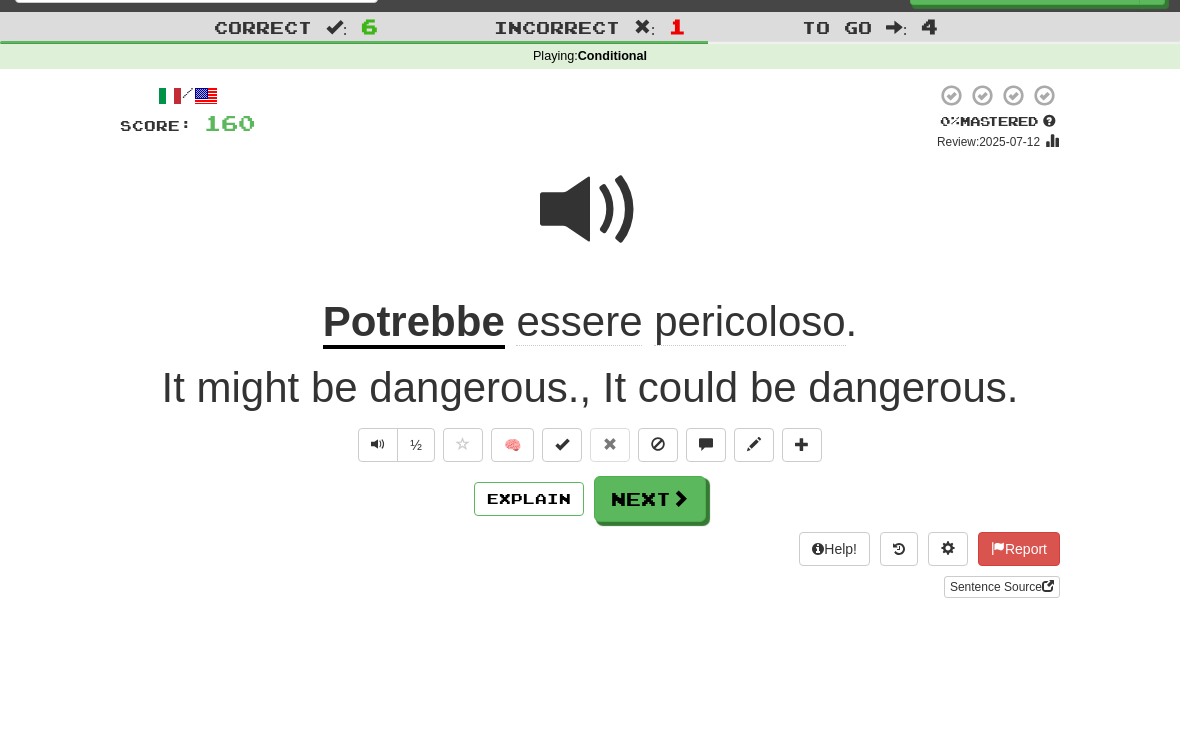 click on "Next" at bounding box center [650, 499] 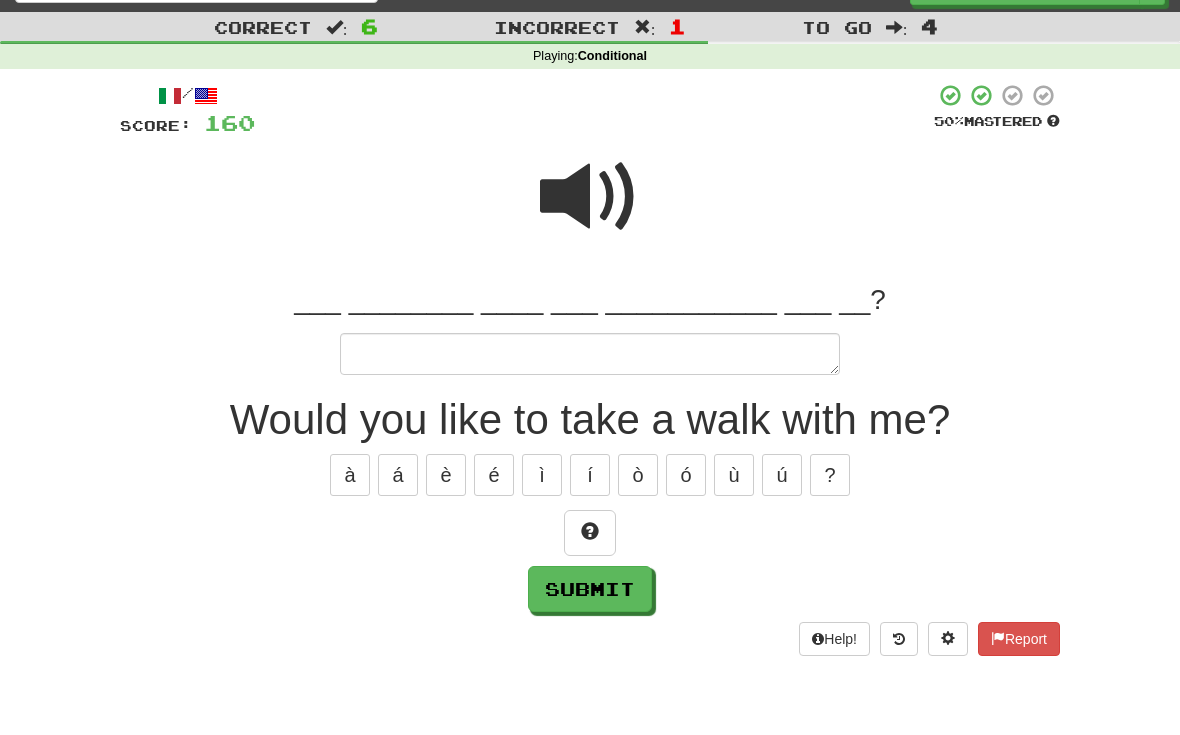 click at bounding box center (590, 533) 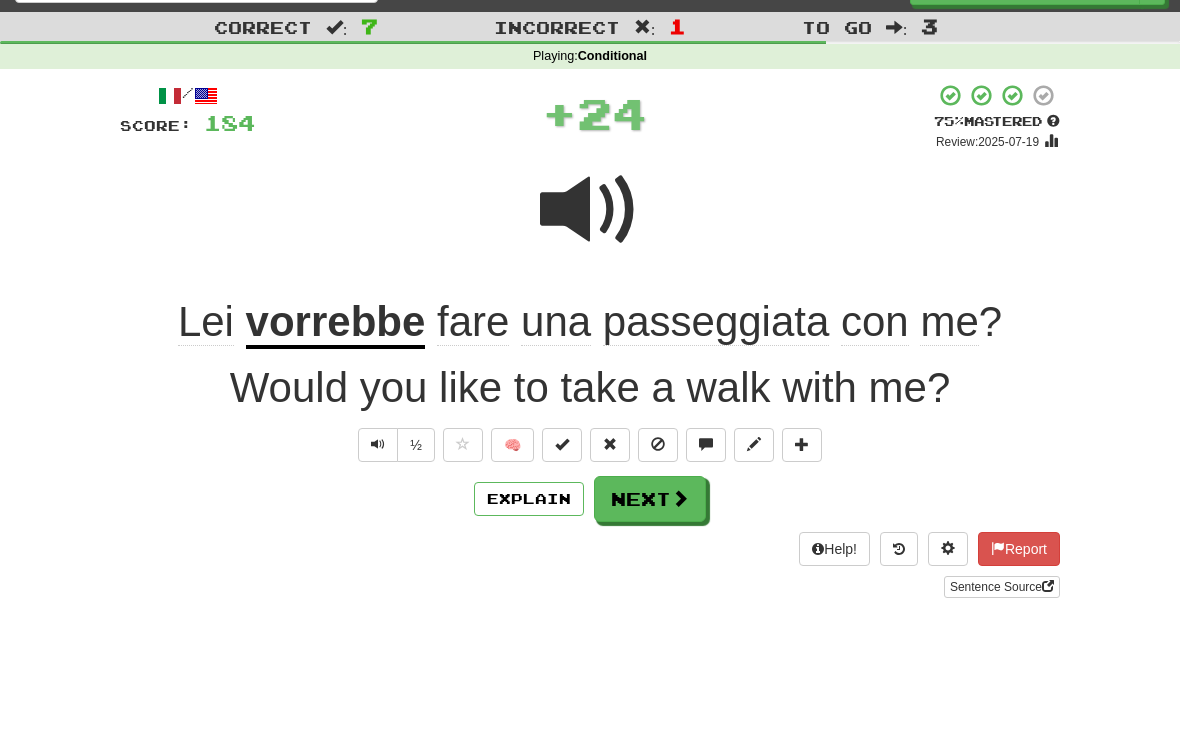 click on "Next" at bounding box center (650, 499) 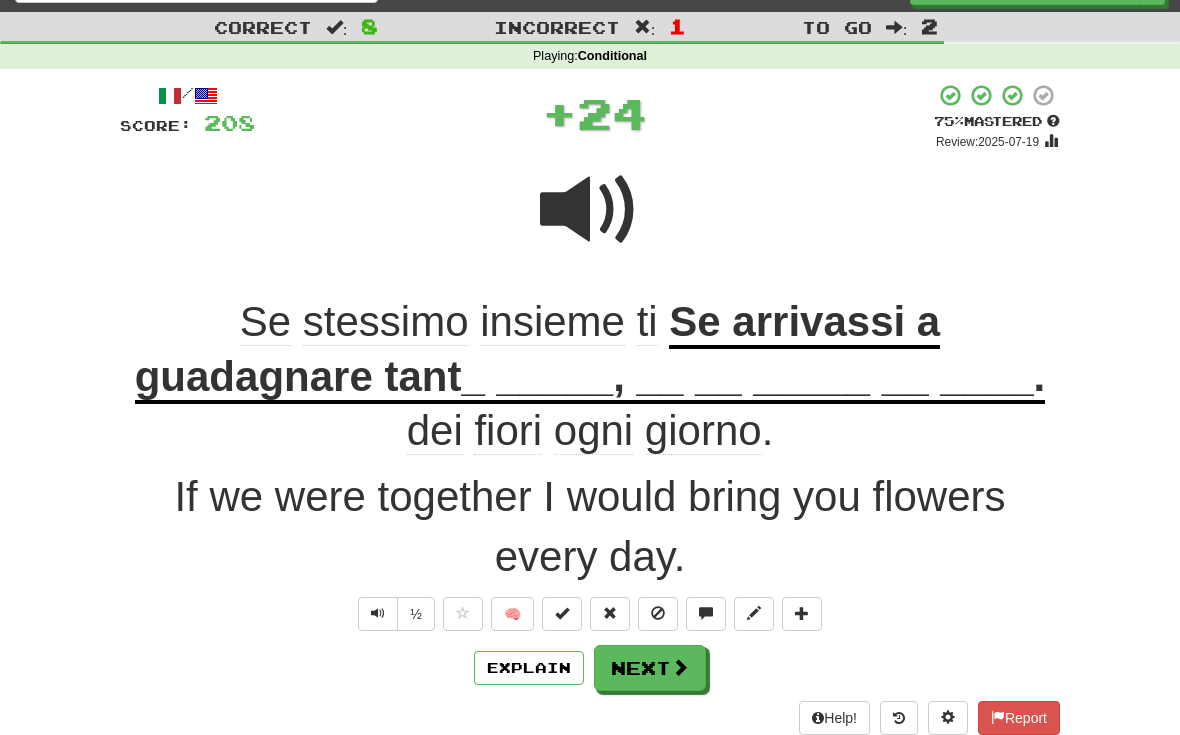 click on "Next" at bounding box center [650, 668] 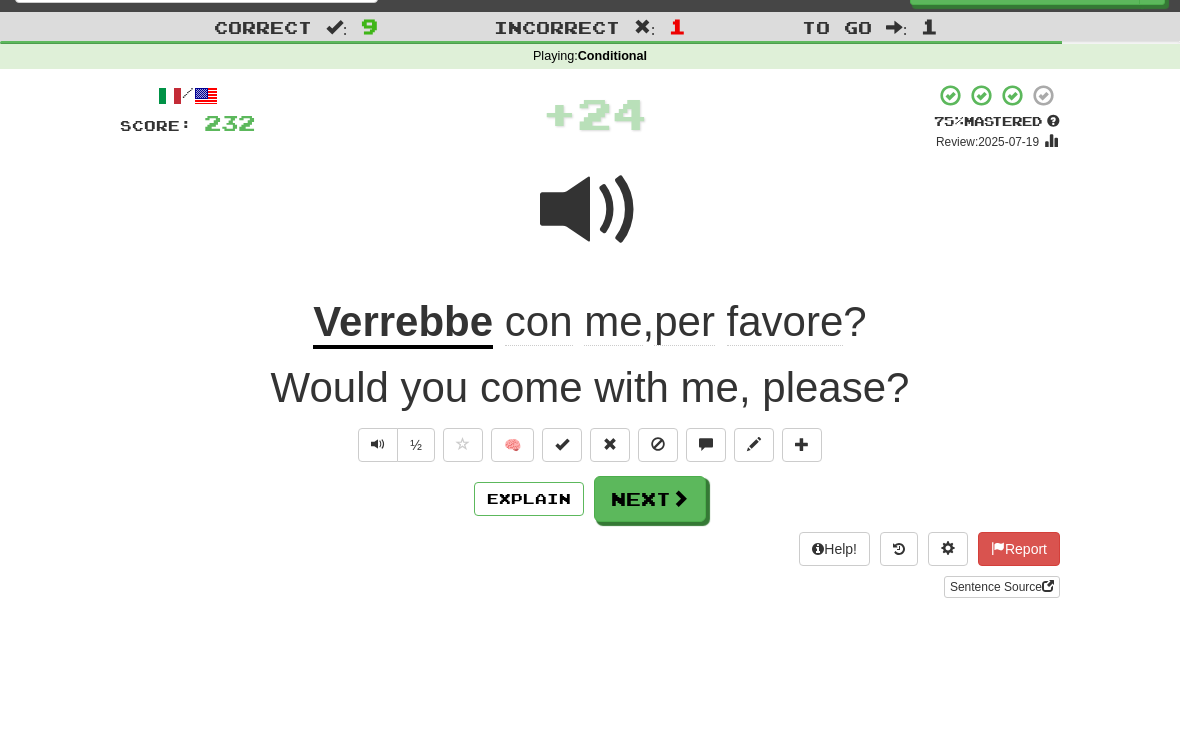 click at bounding box center [754, 445] 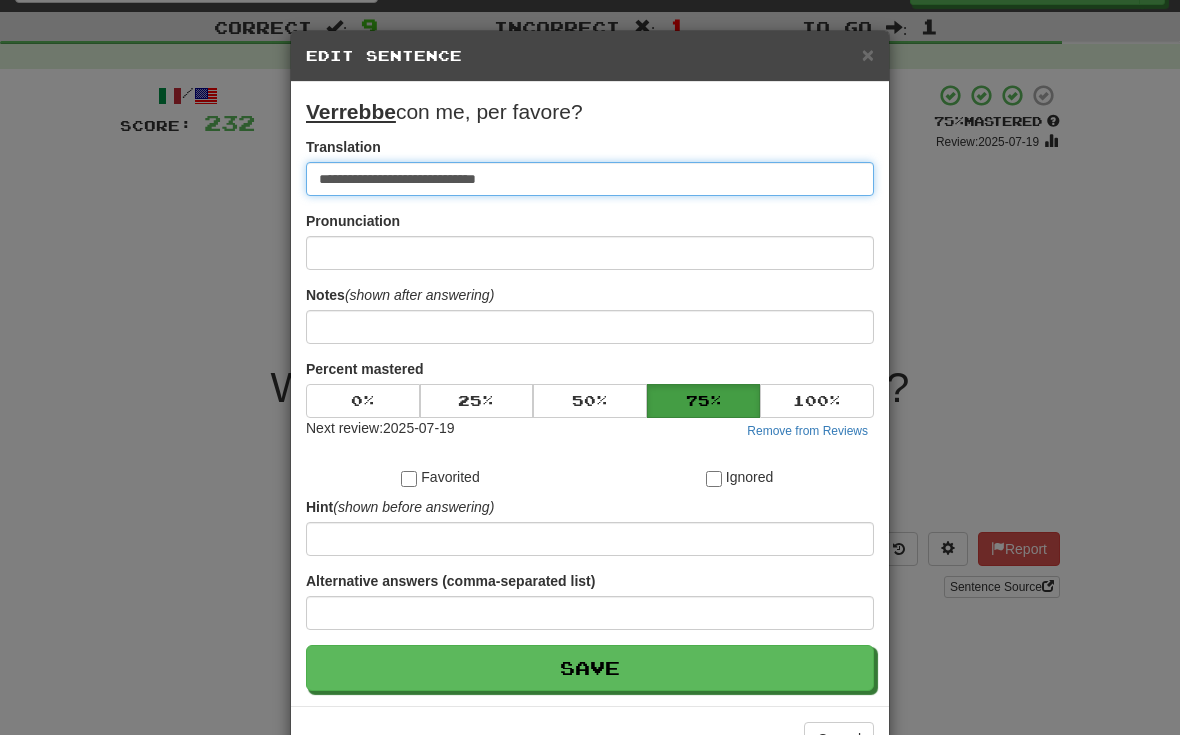 click on "**********" at bounding box center (590, 179) 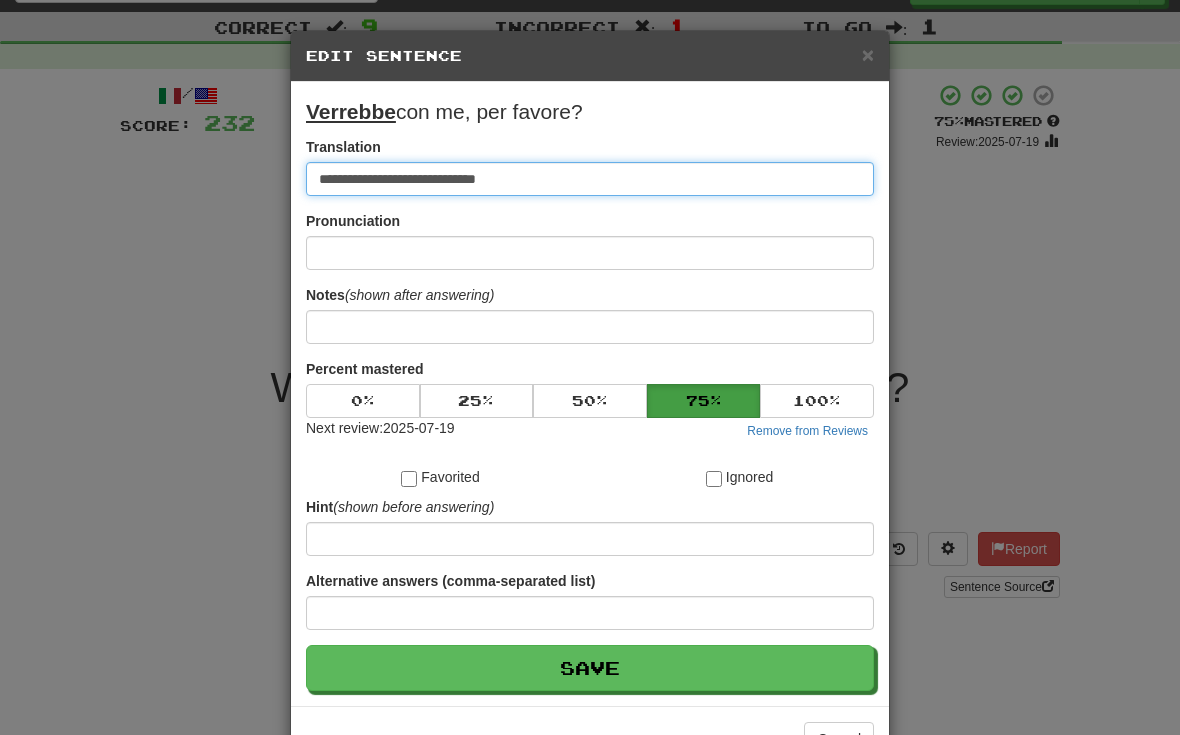 click on "Save" at bounding box center (590, 668) 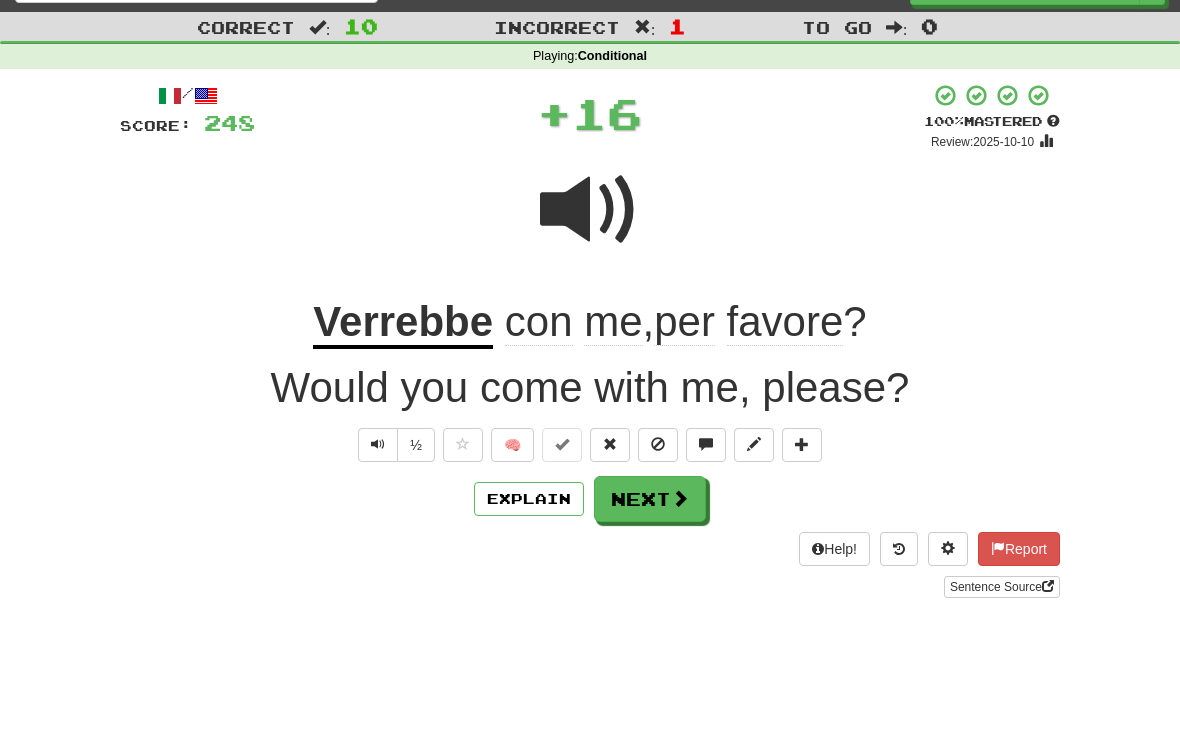 click at bounding box center (754, 444) 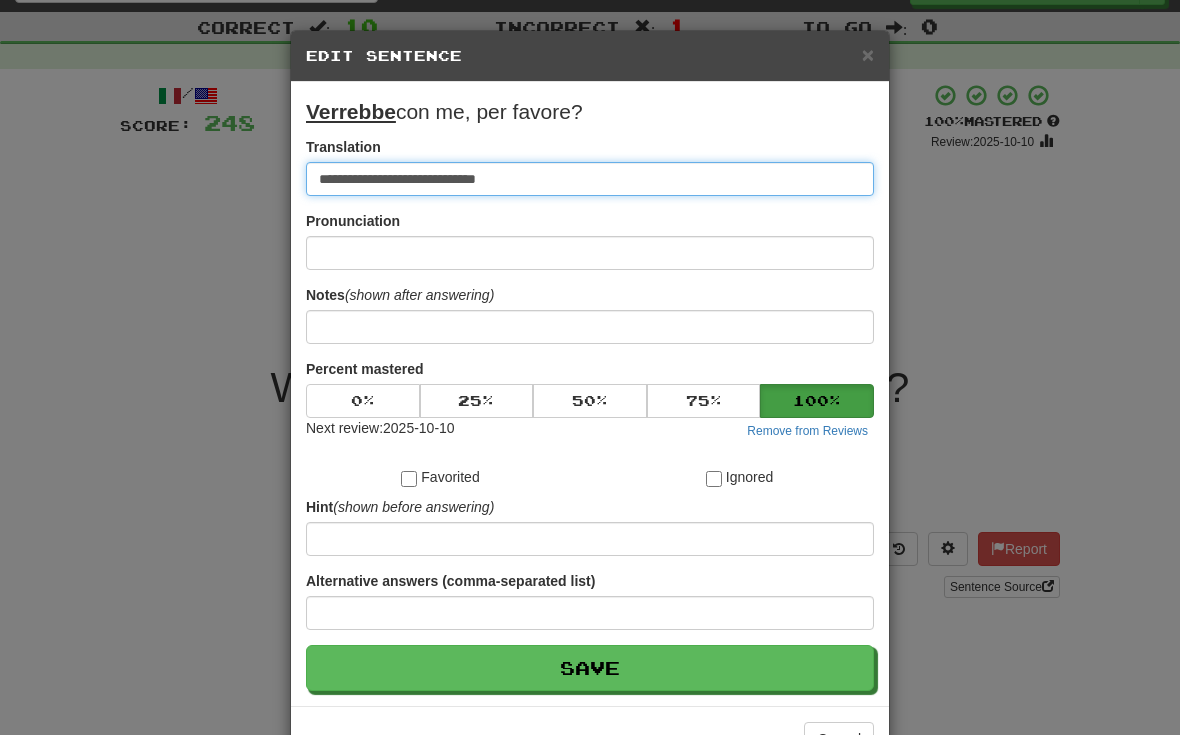 click on "**********" at bounding box center [590, 179] 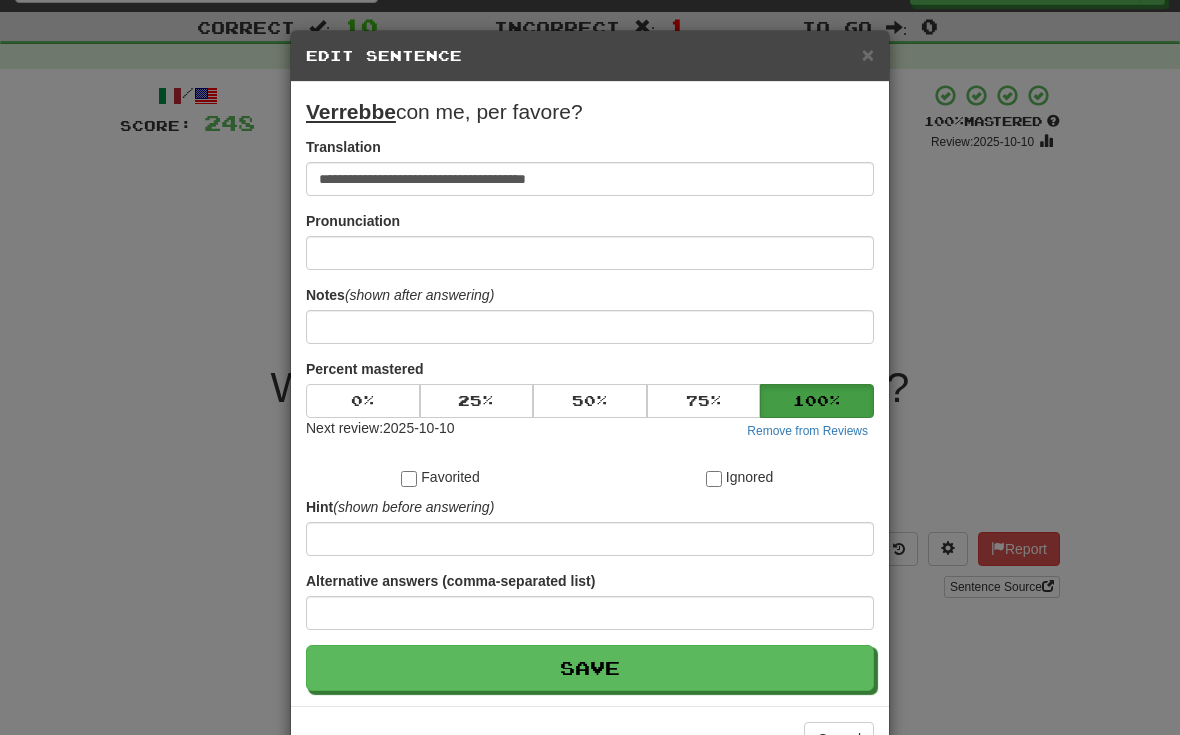click on "Save" at bounding box center (590, 668) 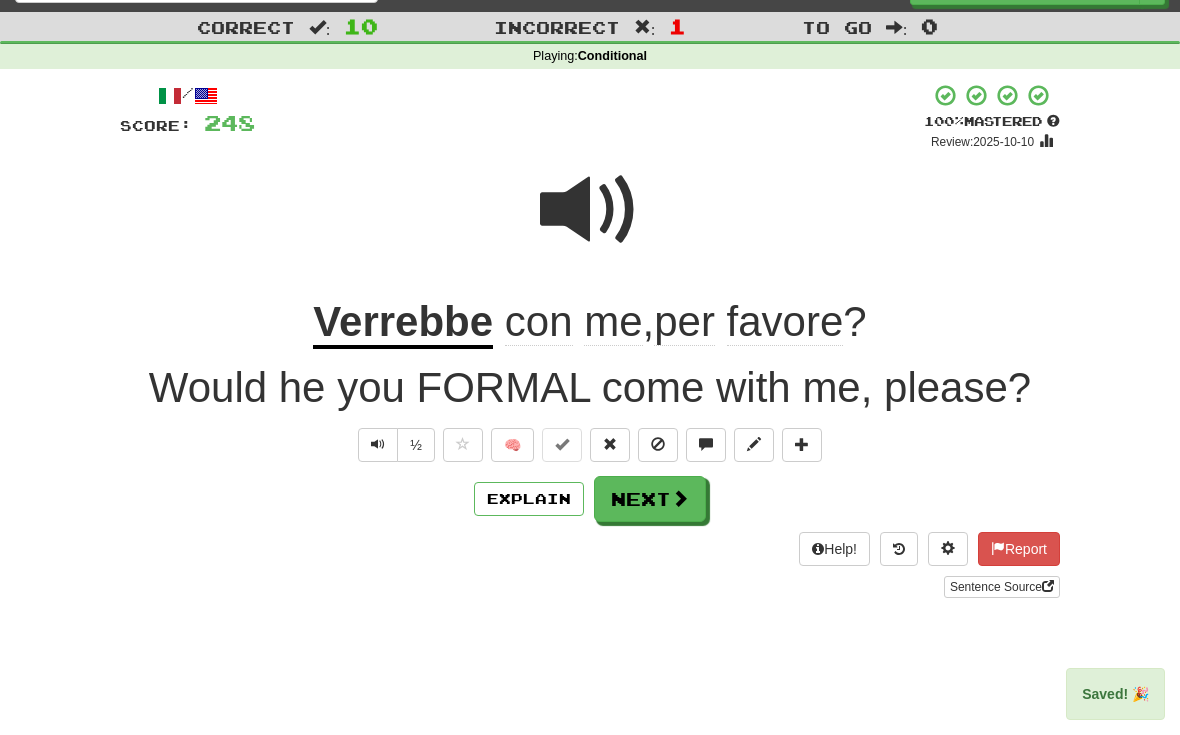 click on "Next" at bounding box center [650, 499] 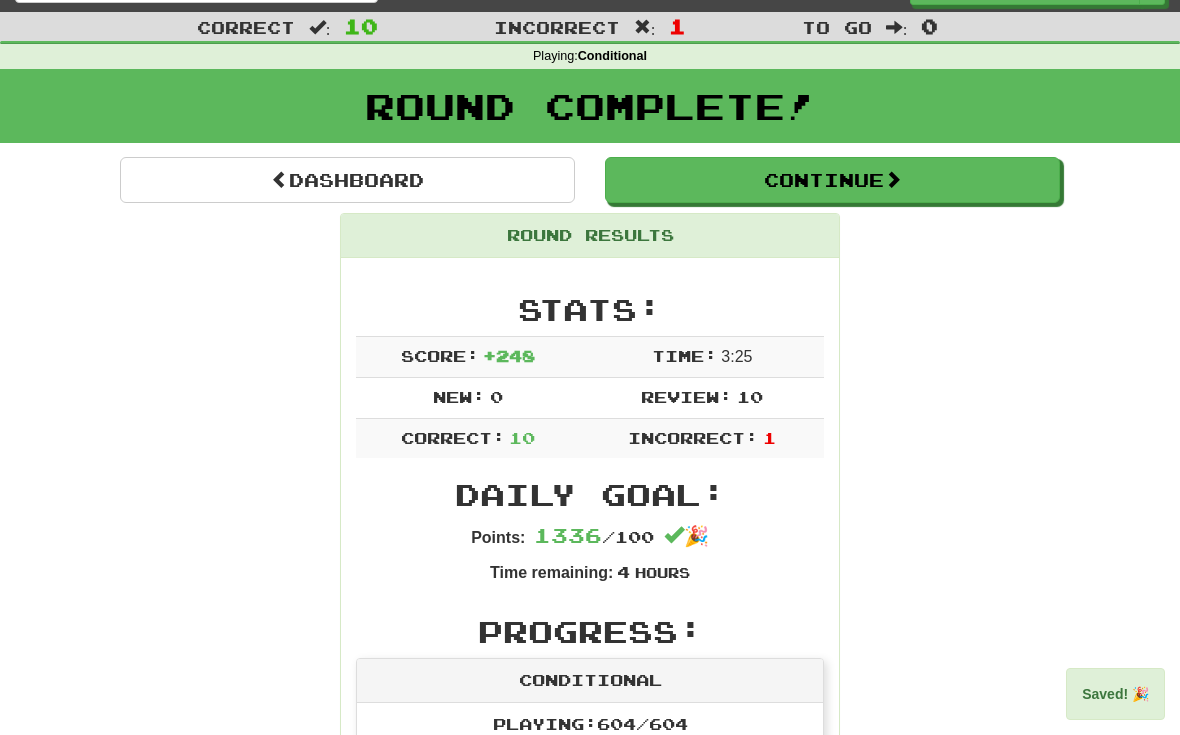 click on "Round Complete!" at bounding box center (590, 113) 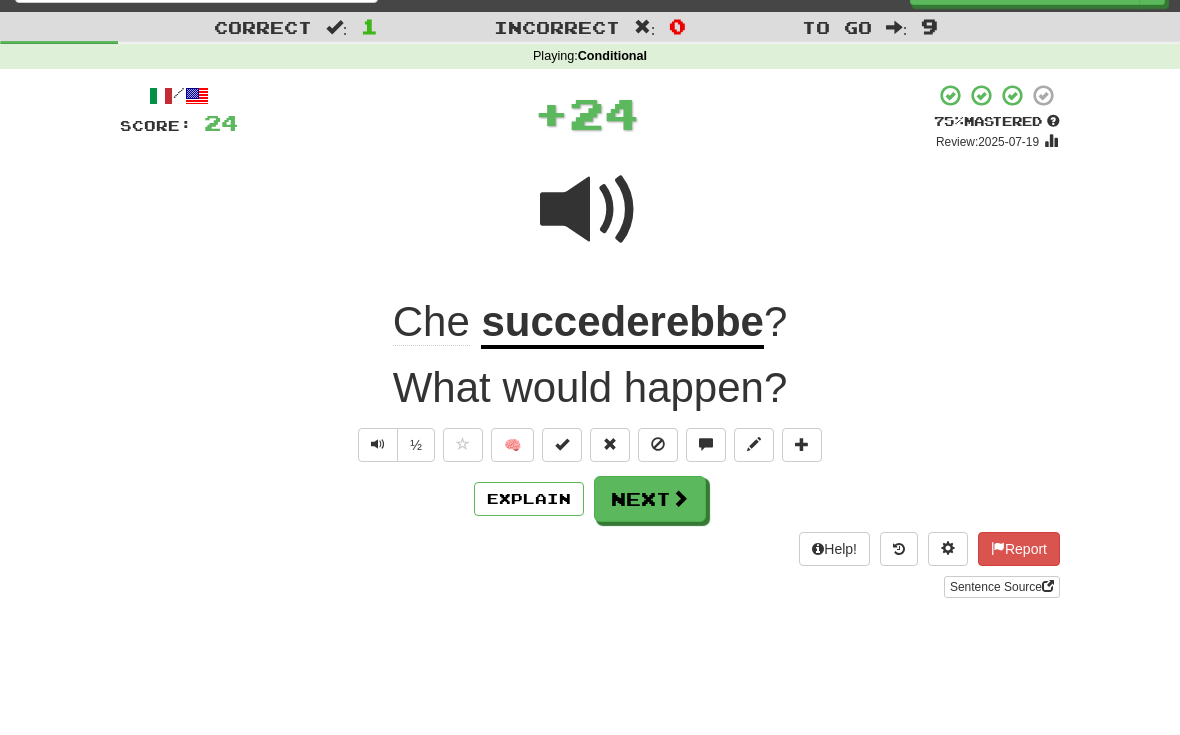 click at bounding box center (802, 444) 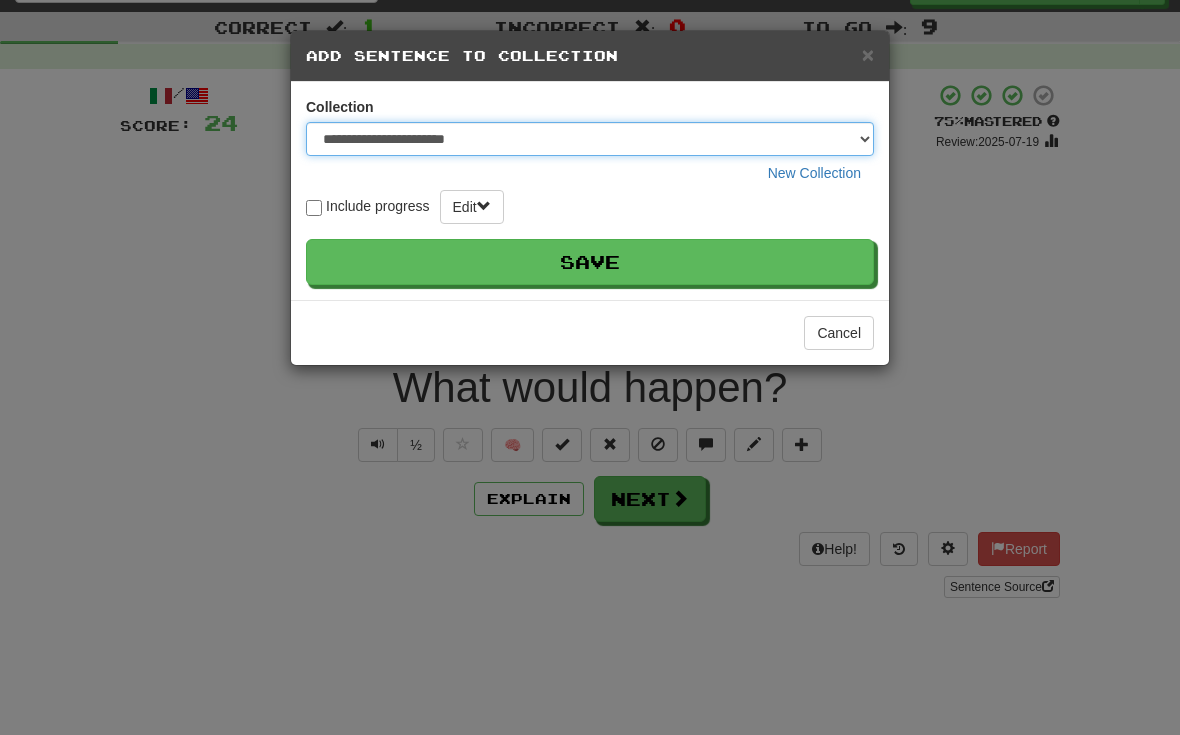 click on "**********" at bounding box center (590, 139) 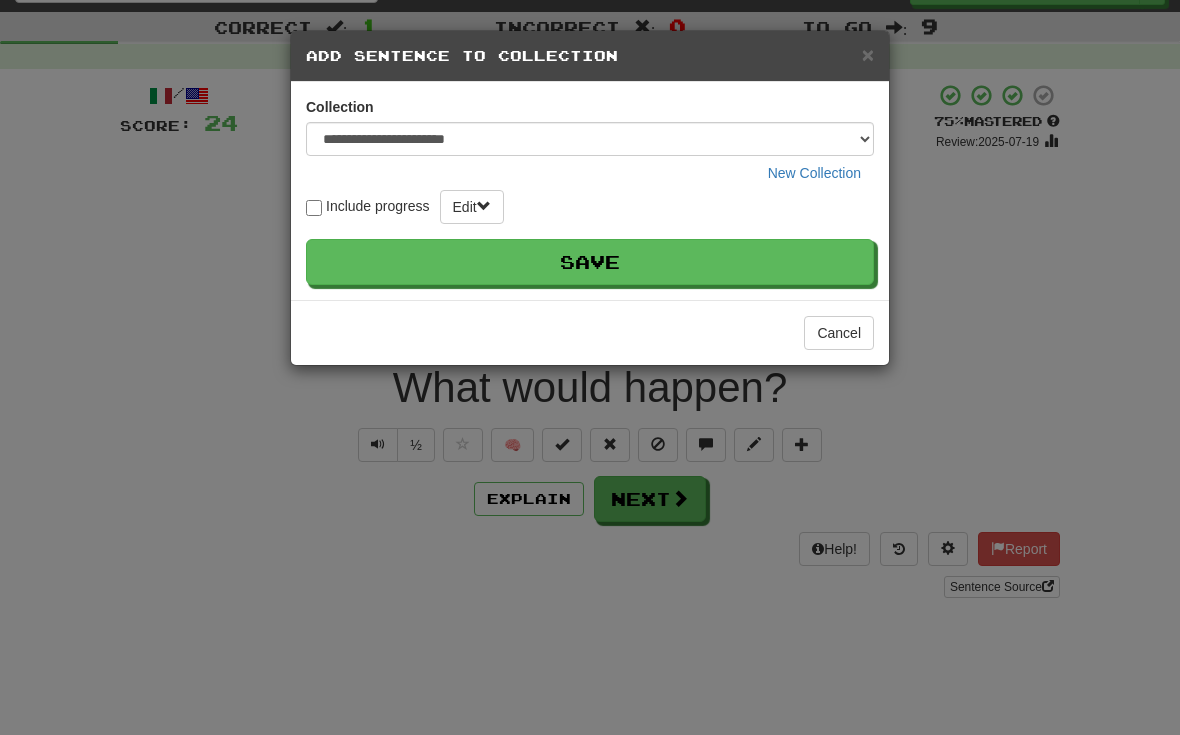 click on "Save" at bounding box center [590, 262] 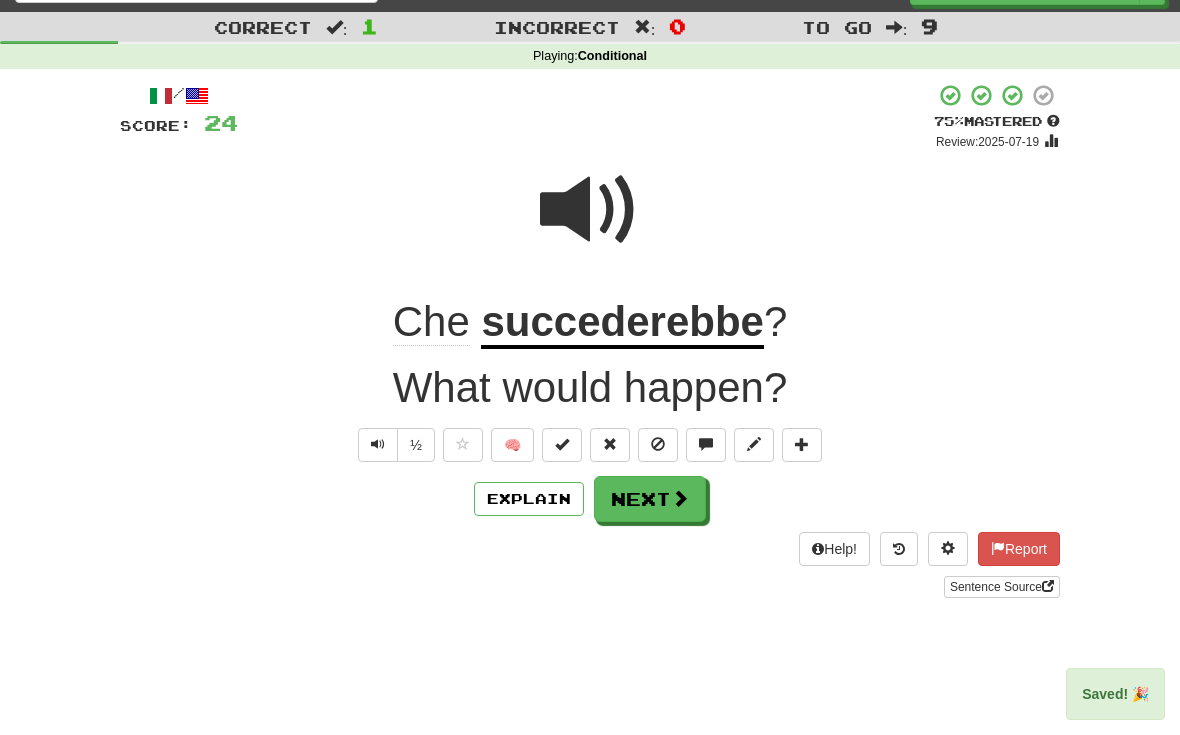 click on "Next" at bounding box center [650, 499] 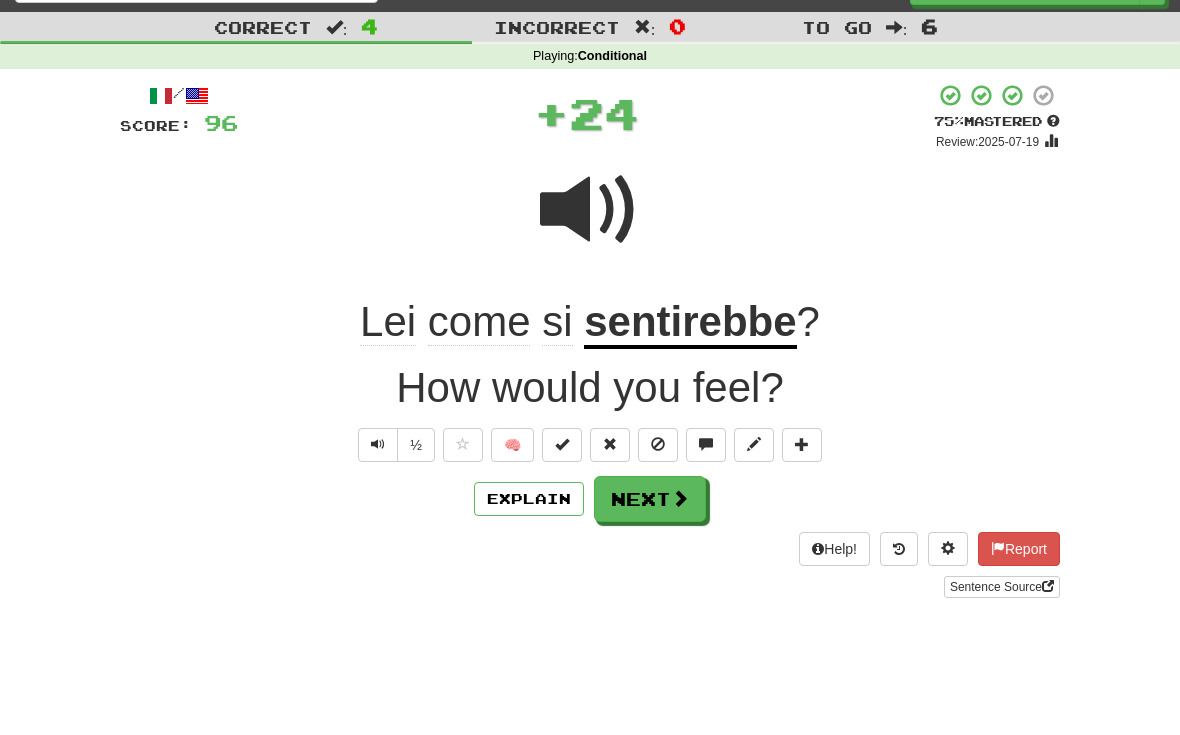 click at bounding box center (754, 444) 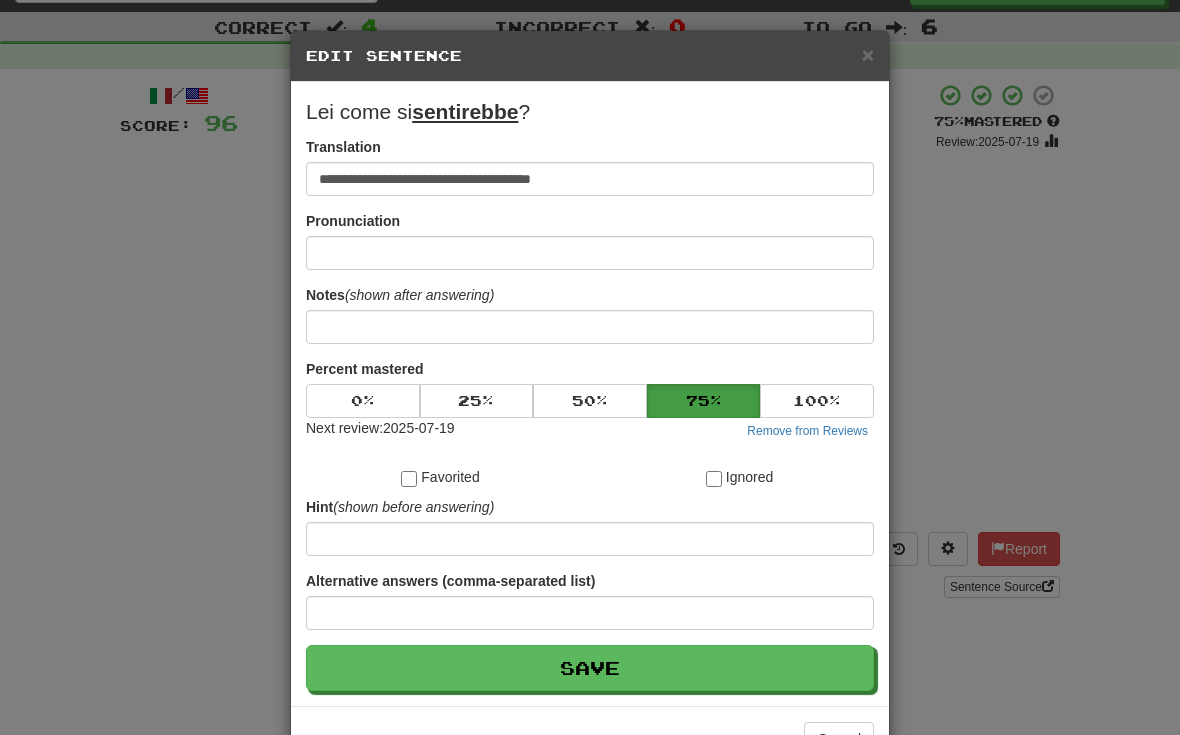 click on "Save" at bounding box center [590, 668] 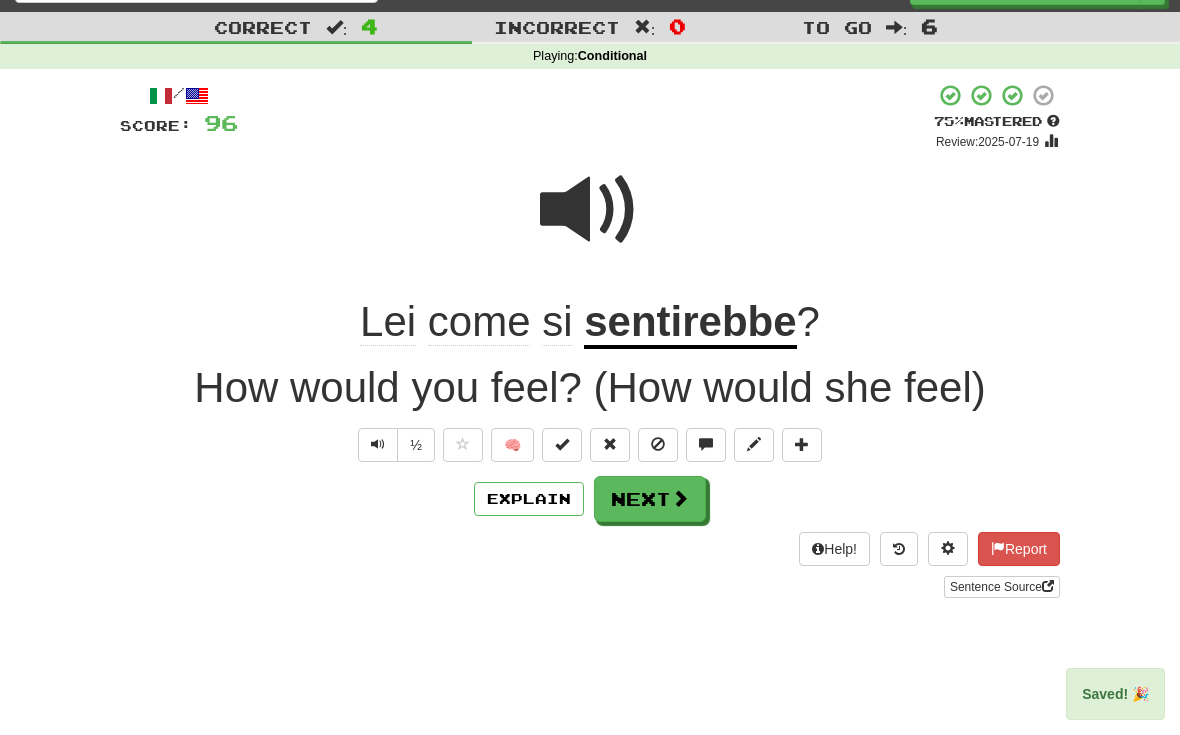 click on "Next" at bounding box center [650, 499] 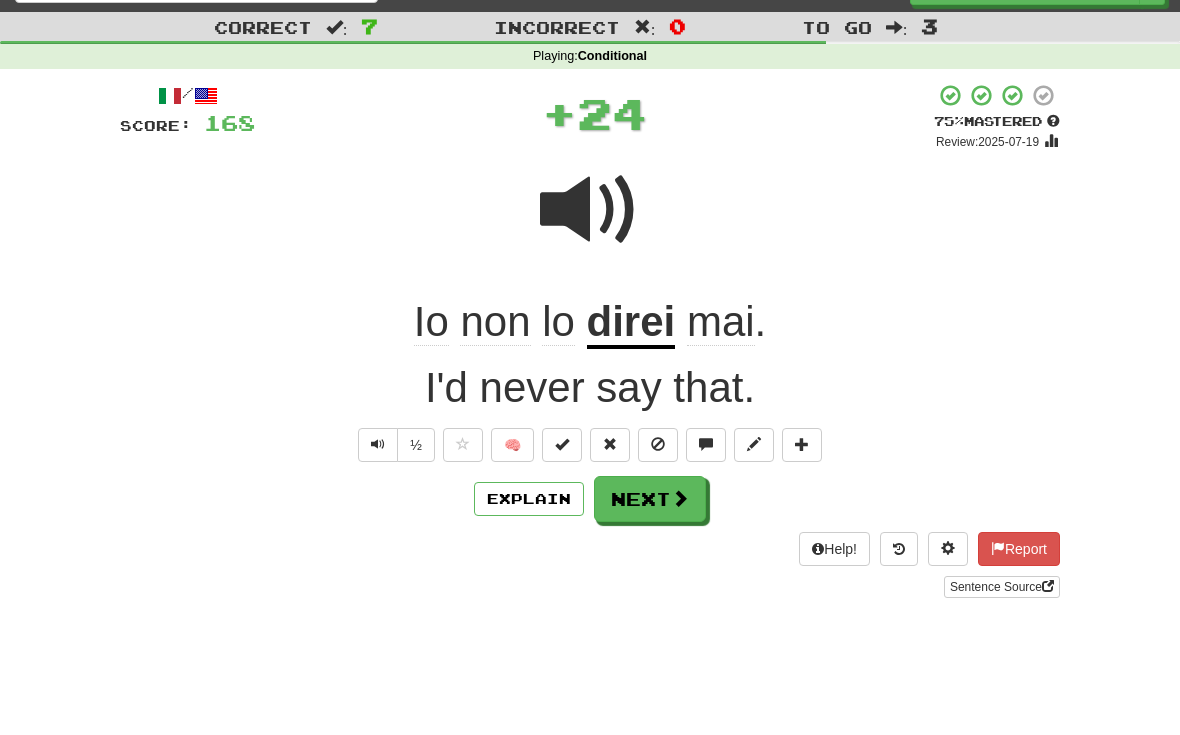 click at bounding box center [802, 445] 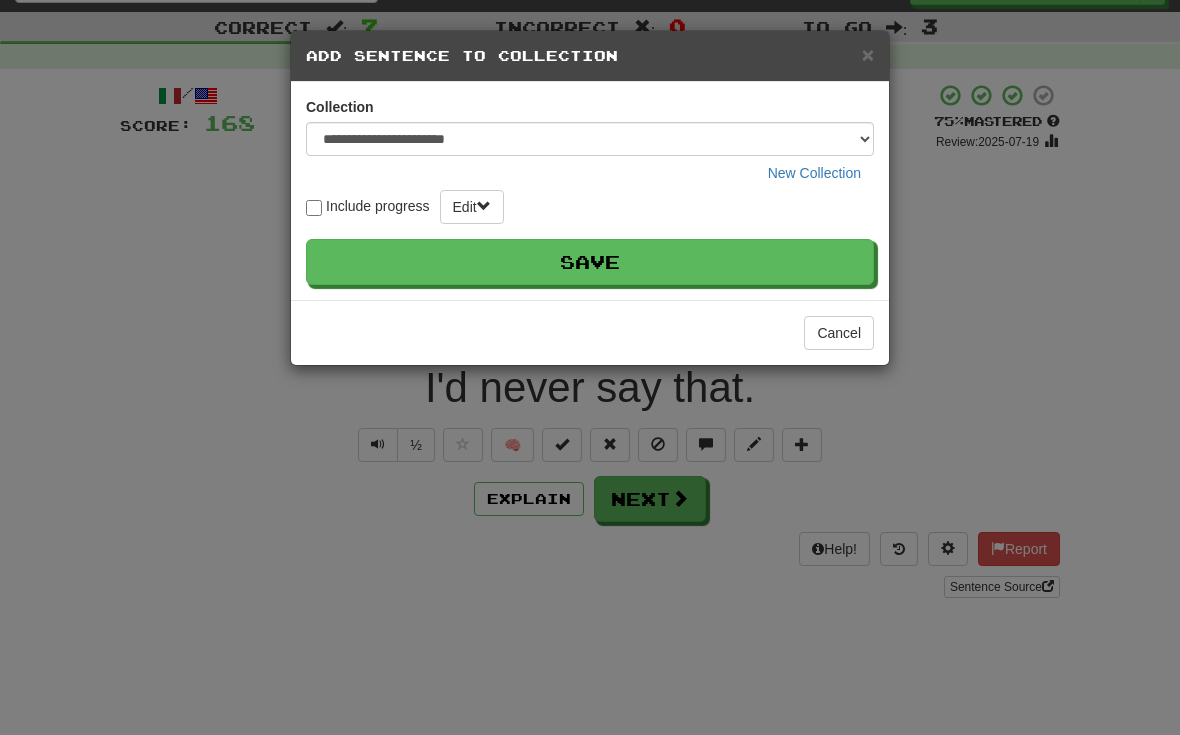 click on "Save" at bounding box center [590, 262] 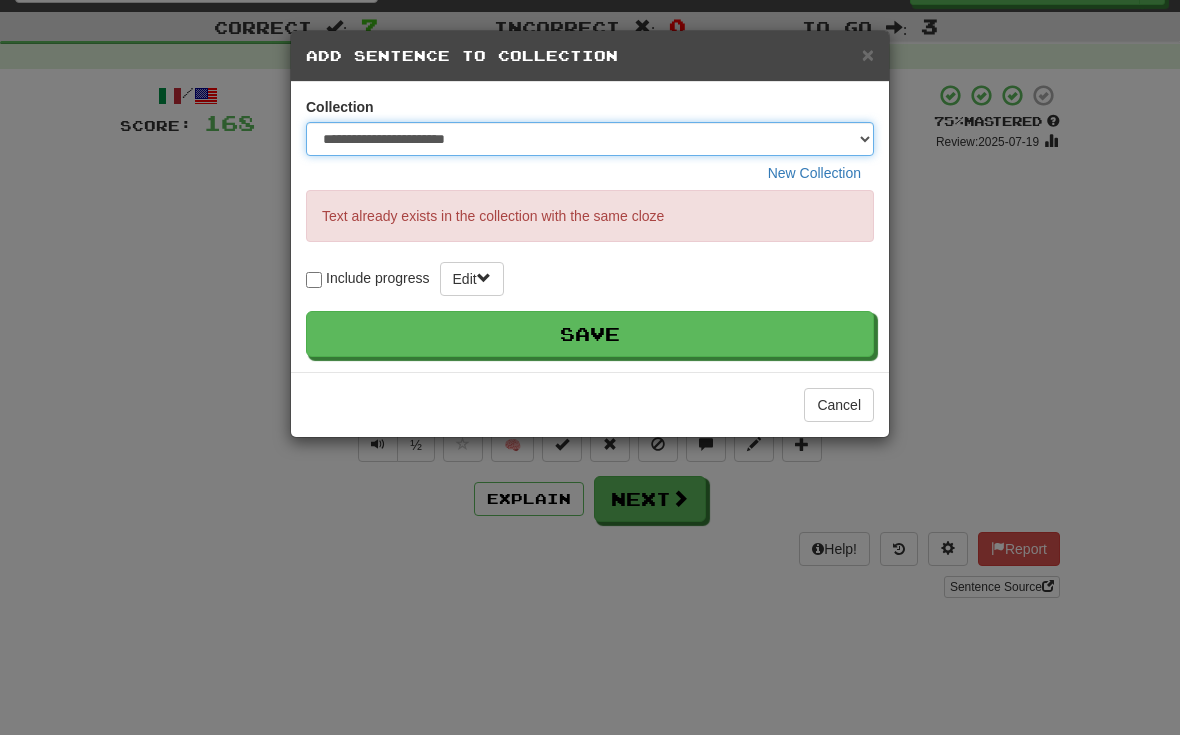 click on "**********" at bounding box center [590, 139] 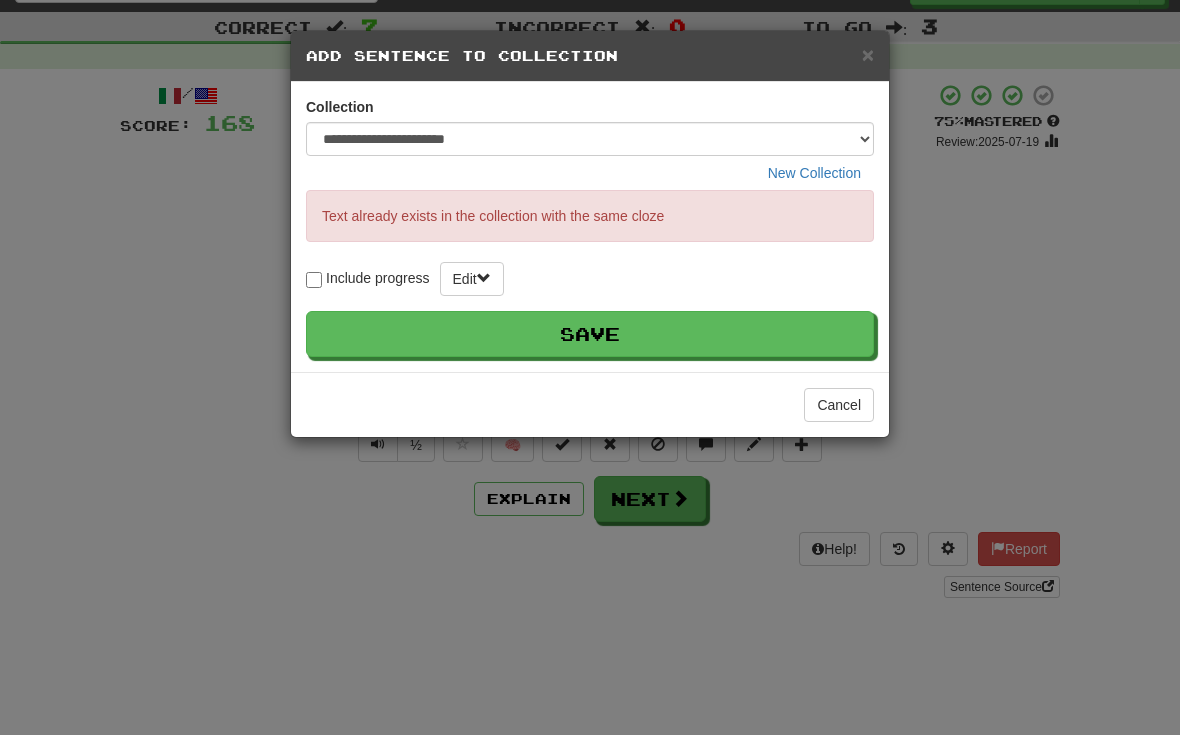 click on "Save" at bounding box center [590, 334] 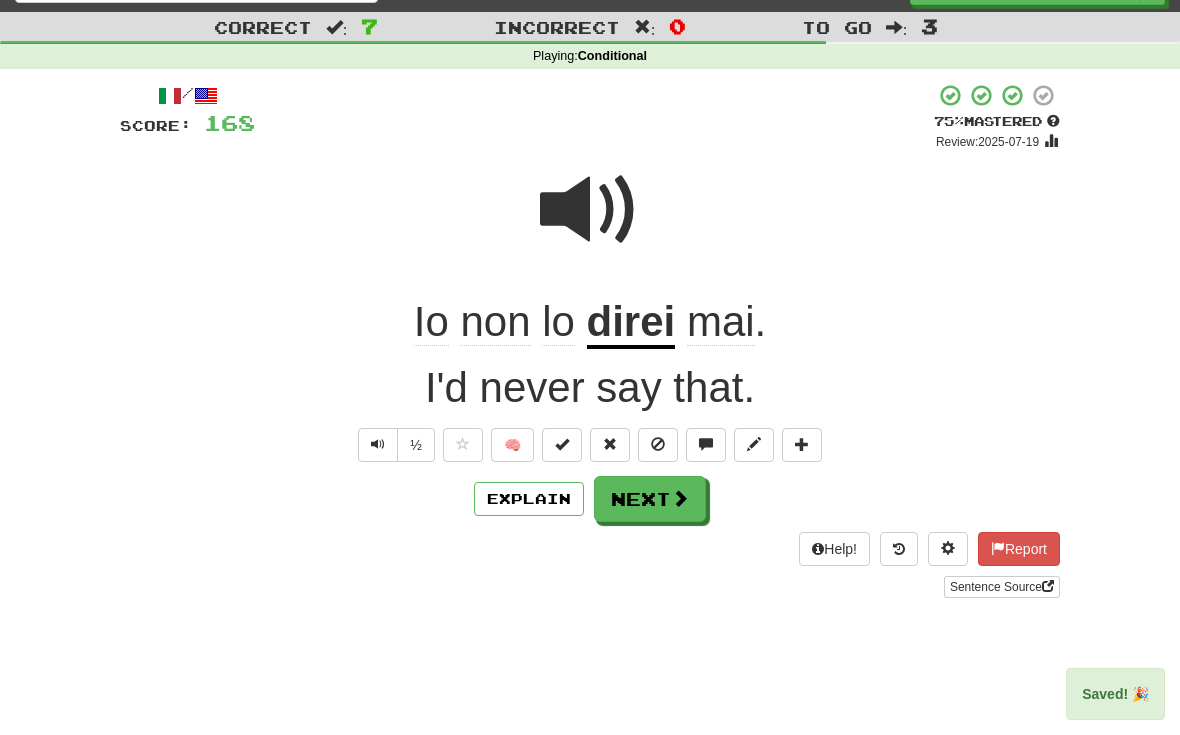 click at bounding box center (802, 444) 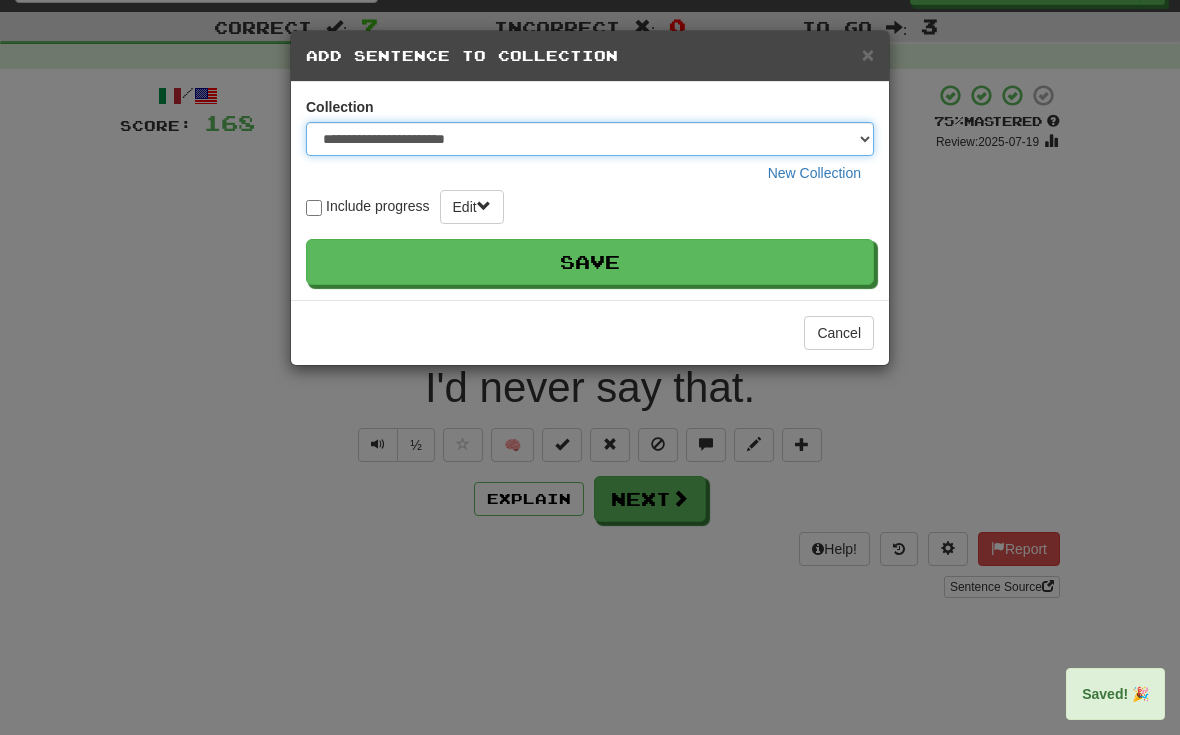 click on "**********" at bounding box center (590, 139) 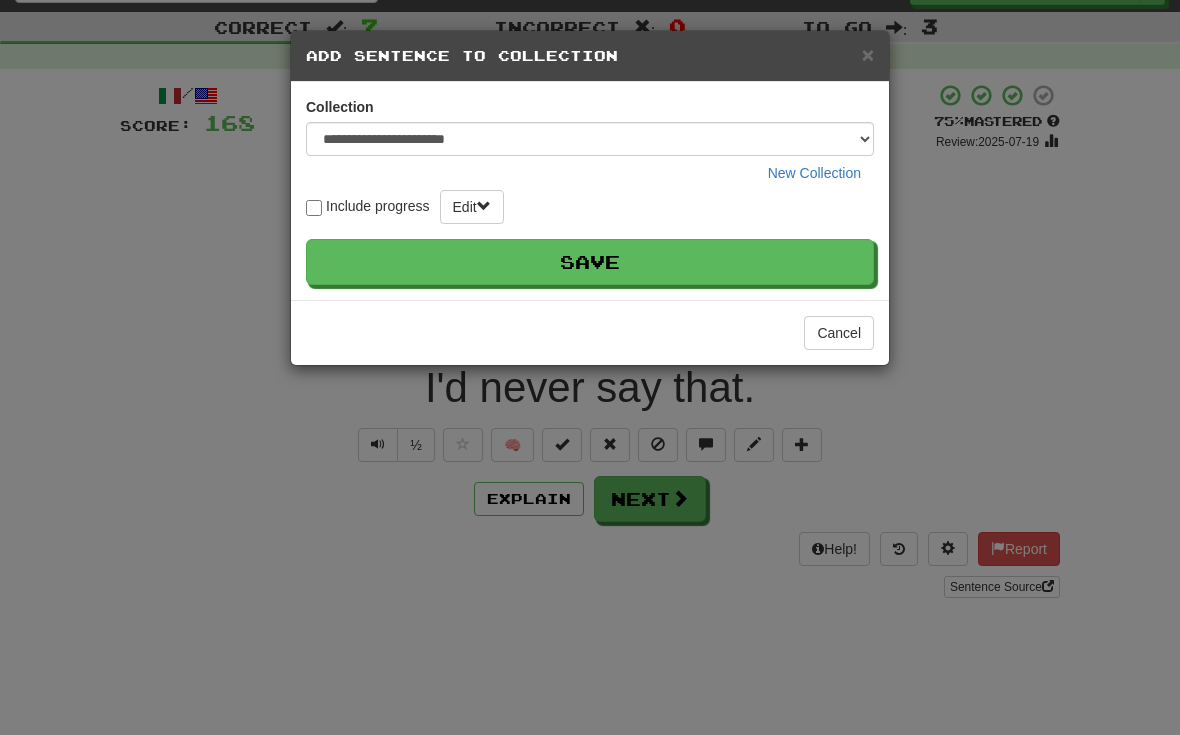 click on "Save" at bounding box center [590, 262] 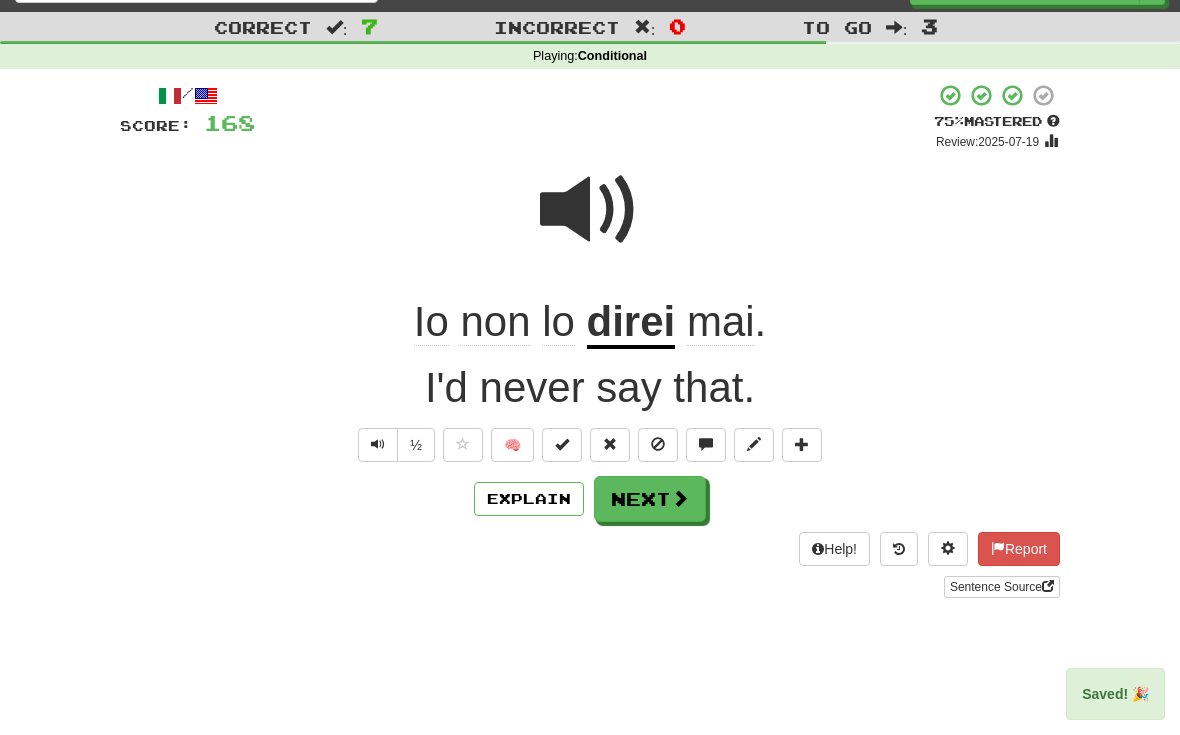 click on "Next" at bounding box center [650, 499] 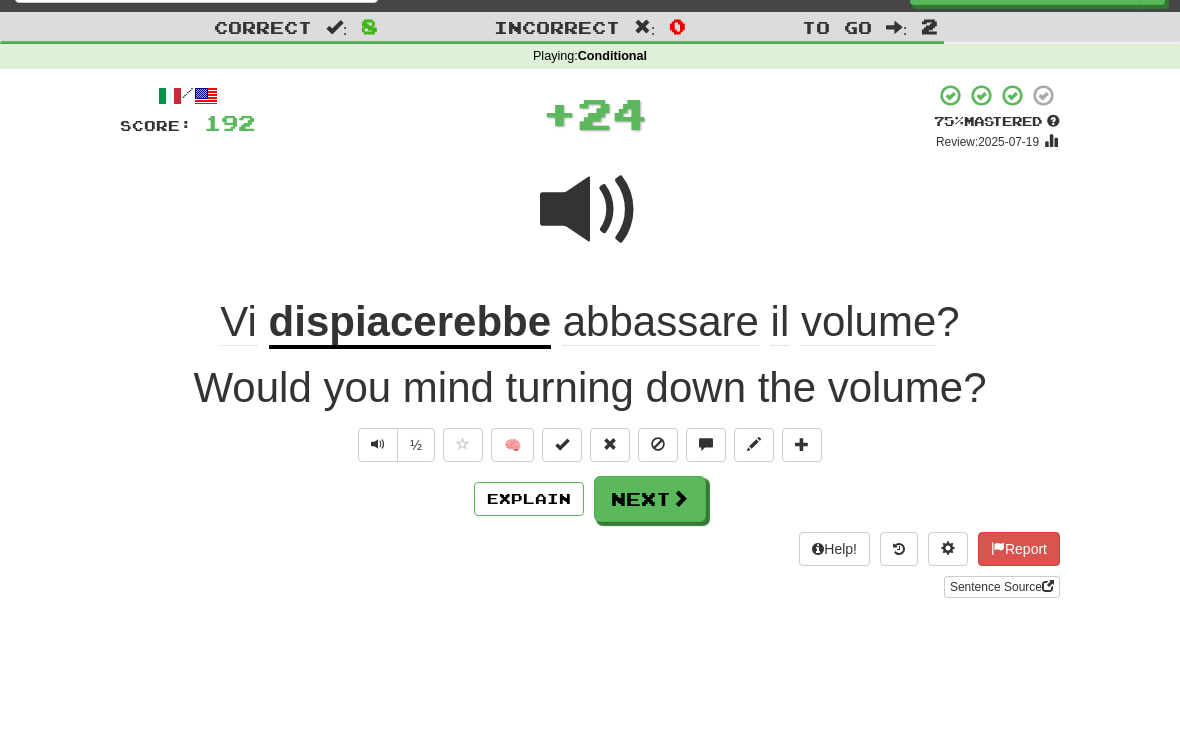 click at bounding box center (754, 444) 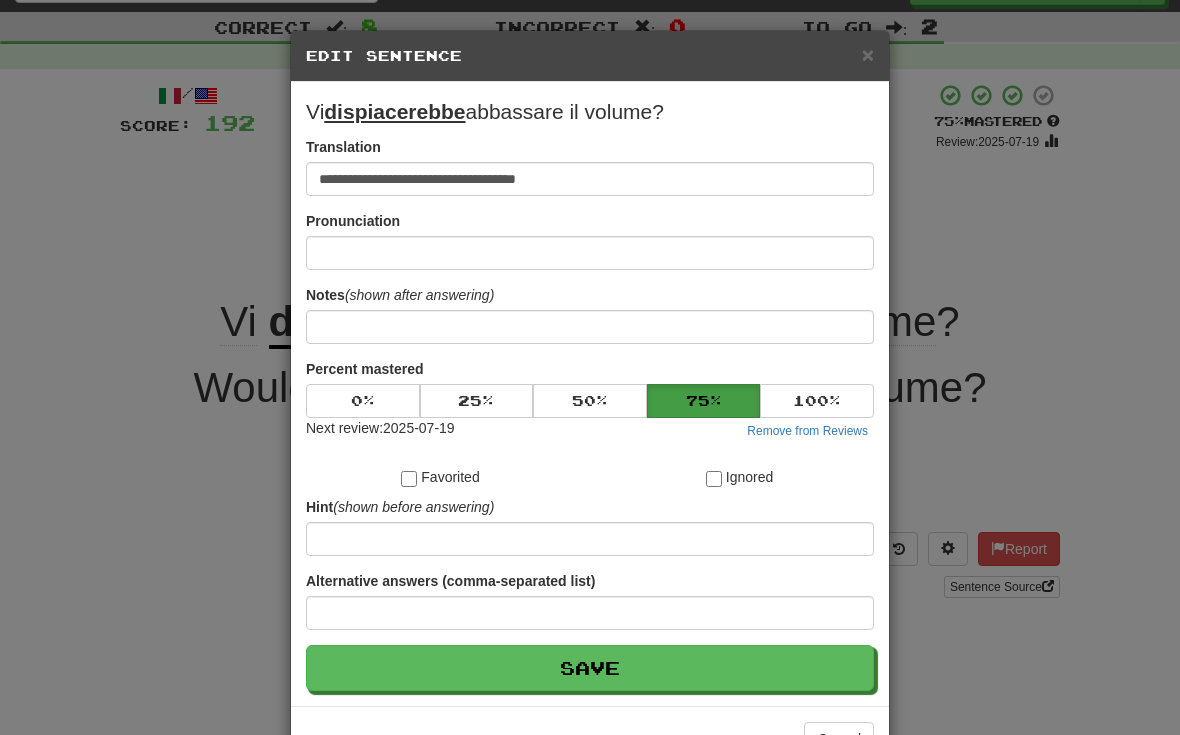 click on "**********" at bounding box center [590, 367] 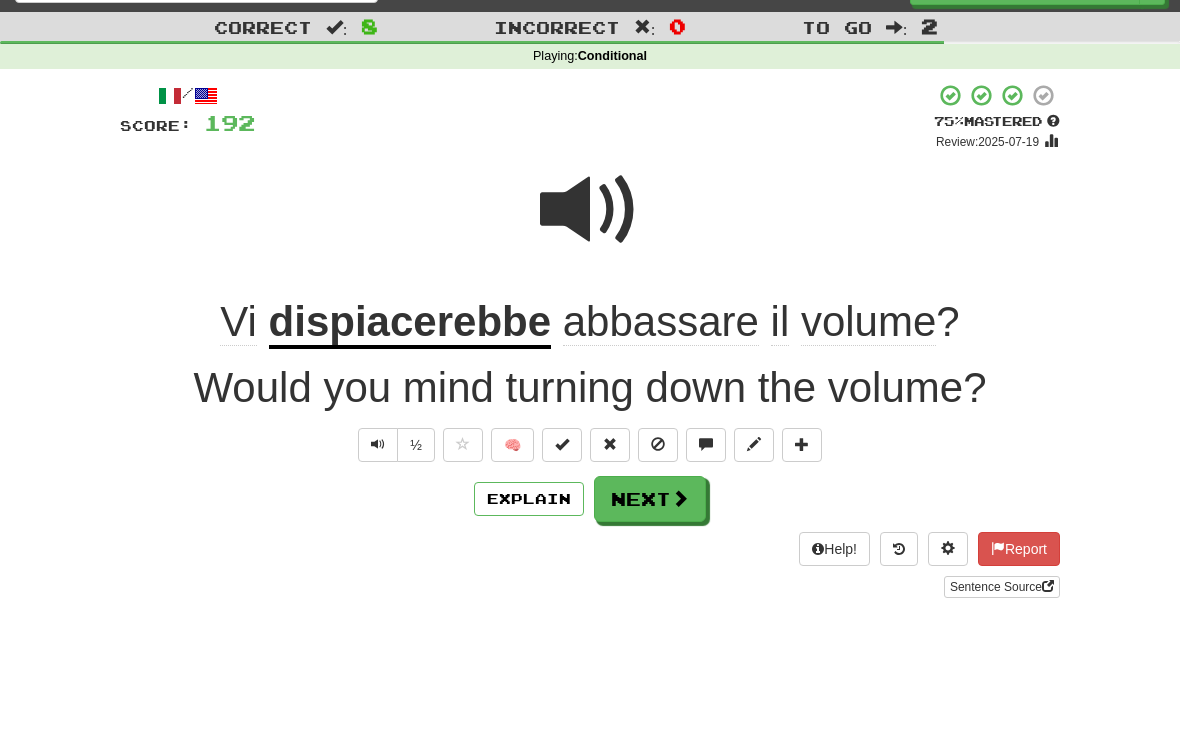 click at bounding box center [754, 444] 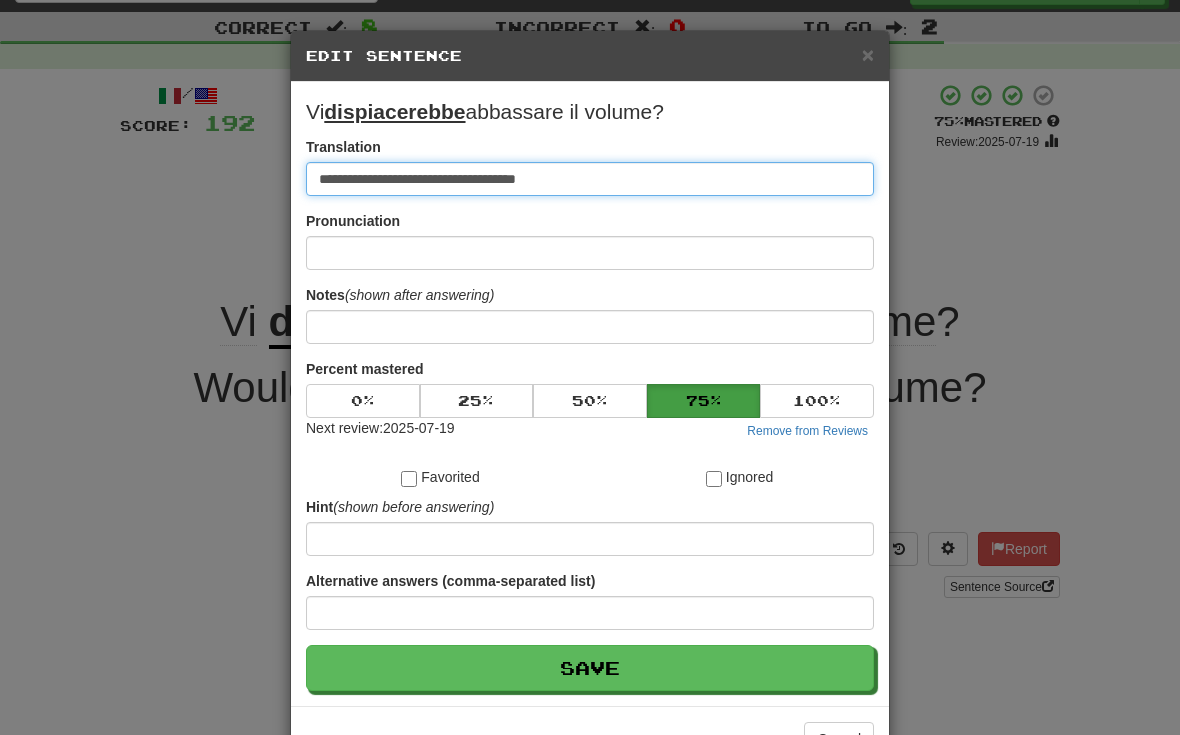 click on "**********" at bounding box center (590, 179) 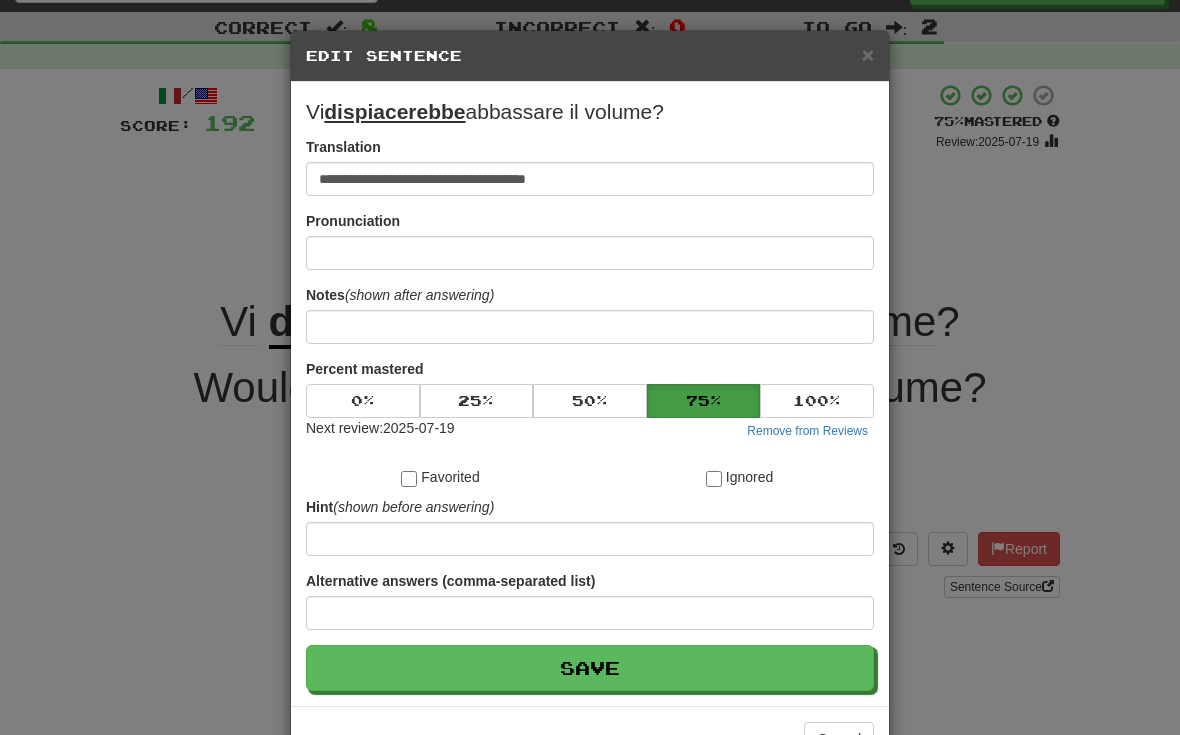 click on "Save" at bounding box center (590, 668) 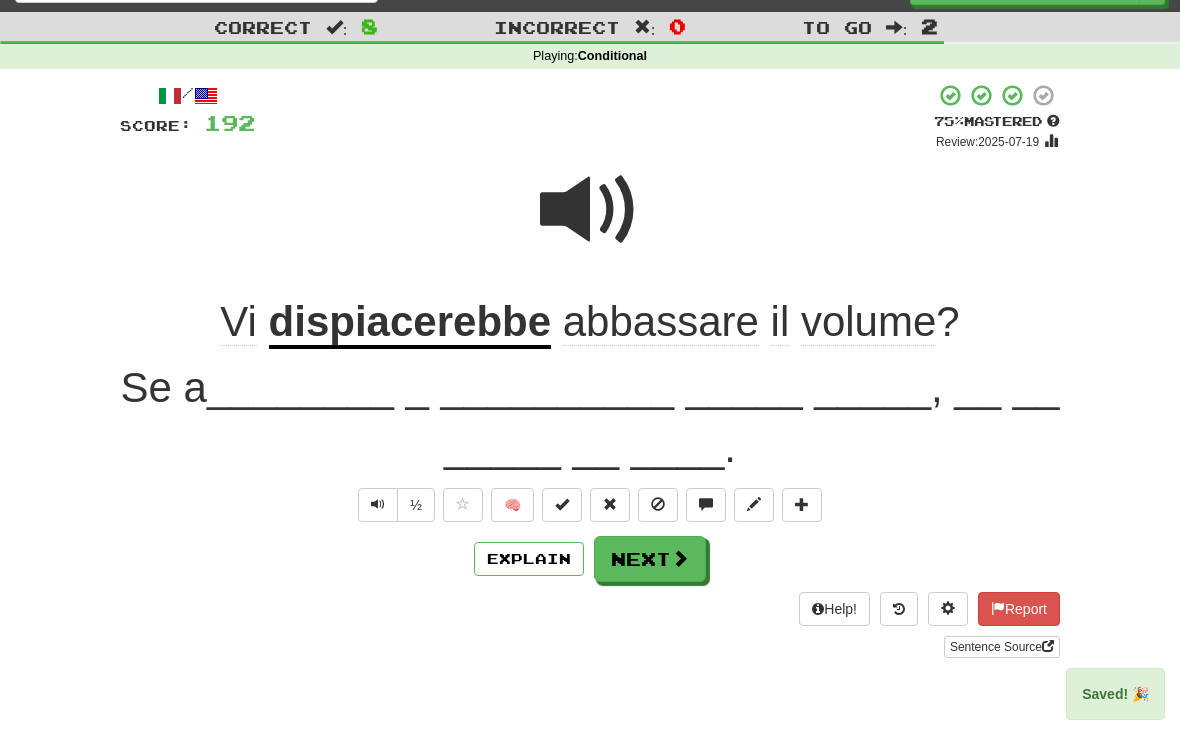 click at bounding box center [802, 505] 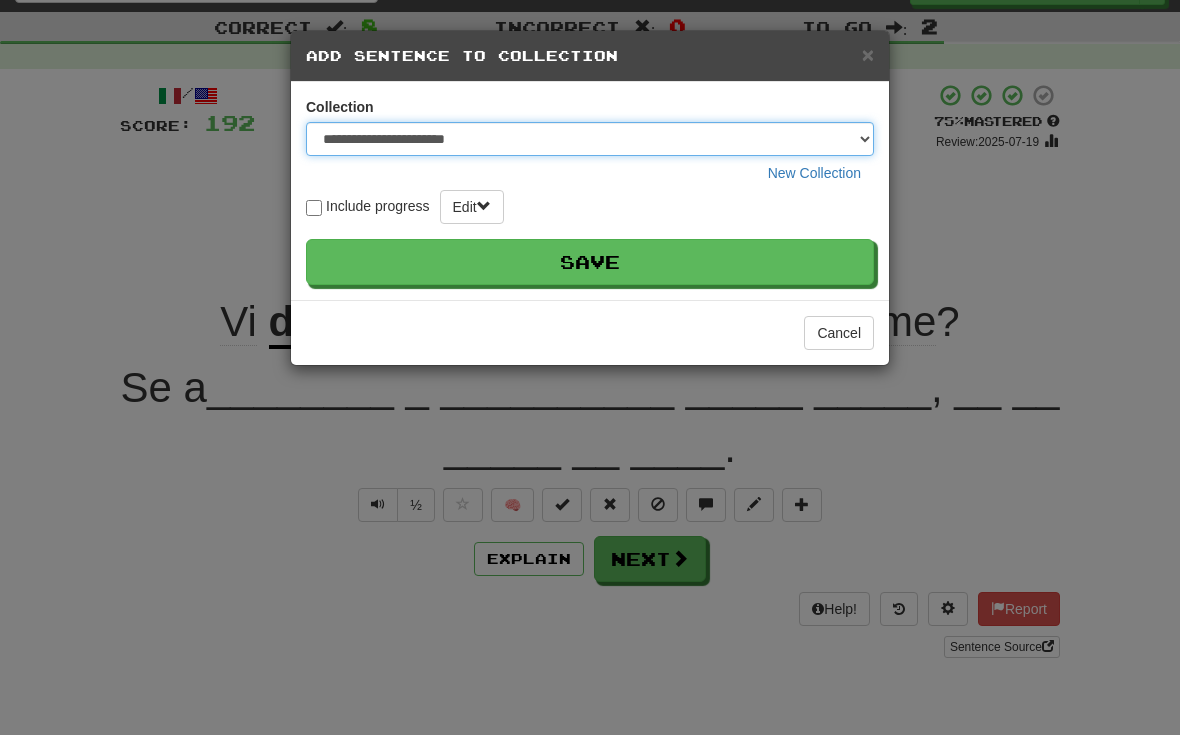 click on "**********" at bounding box center [590, 139] 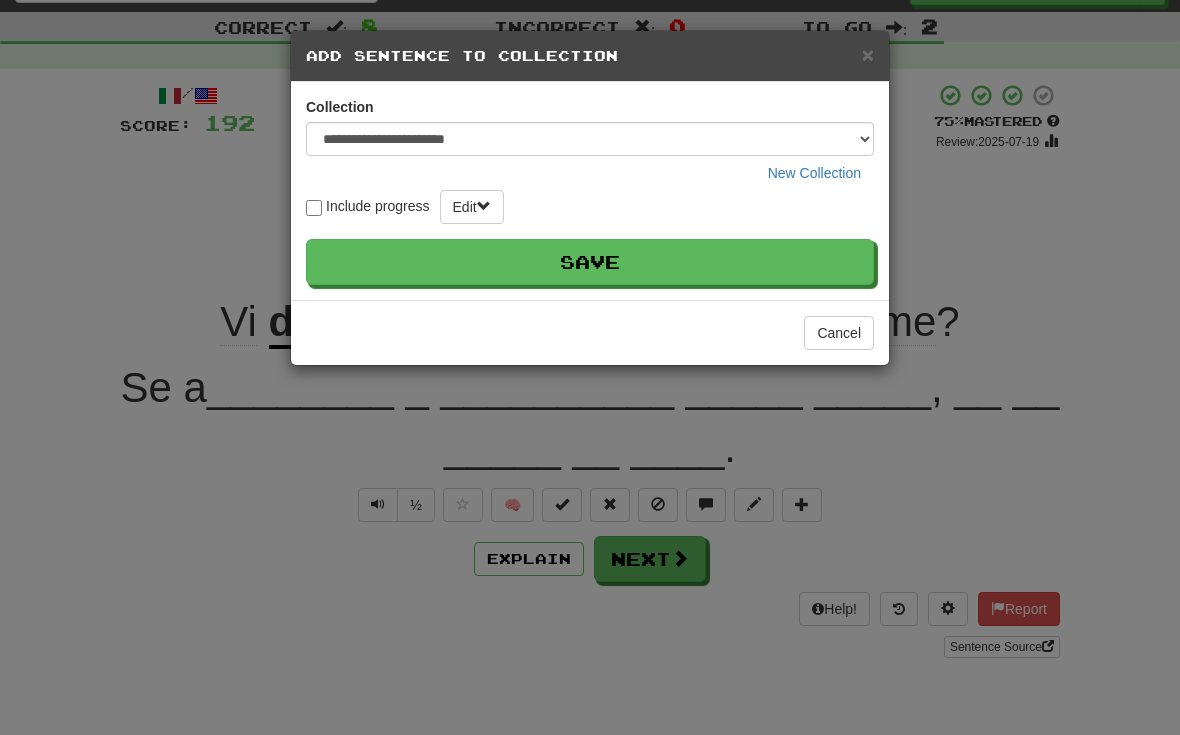 click on "Include progress Edit  Save" at bounding box center (590, 237) 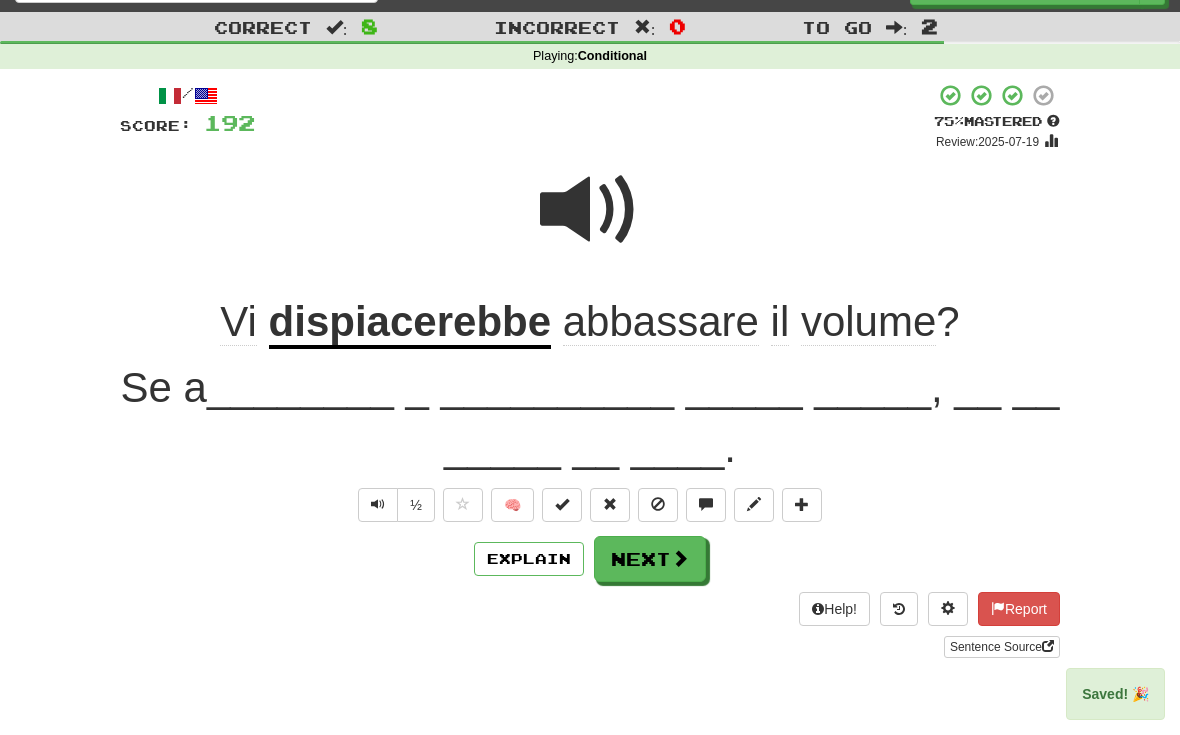click at bounding box center [680, 558] 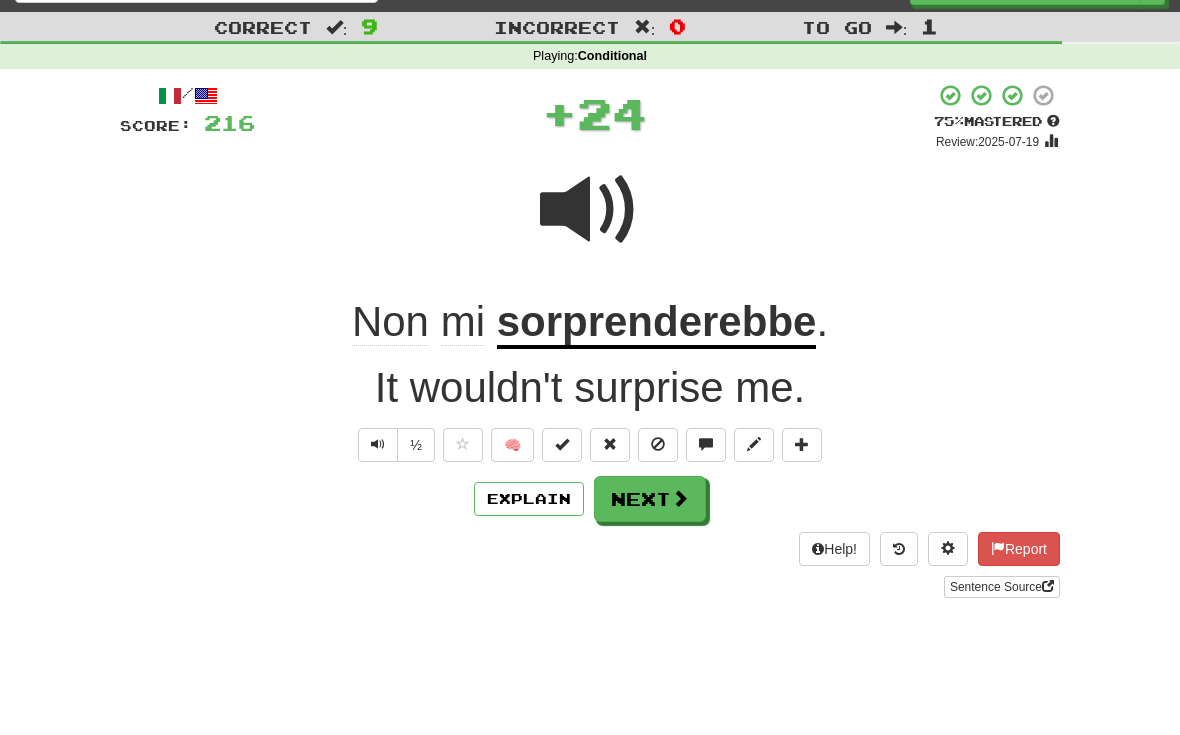 click at bounding box center [802, 445] 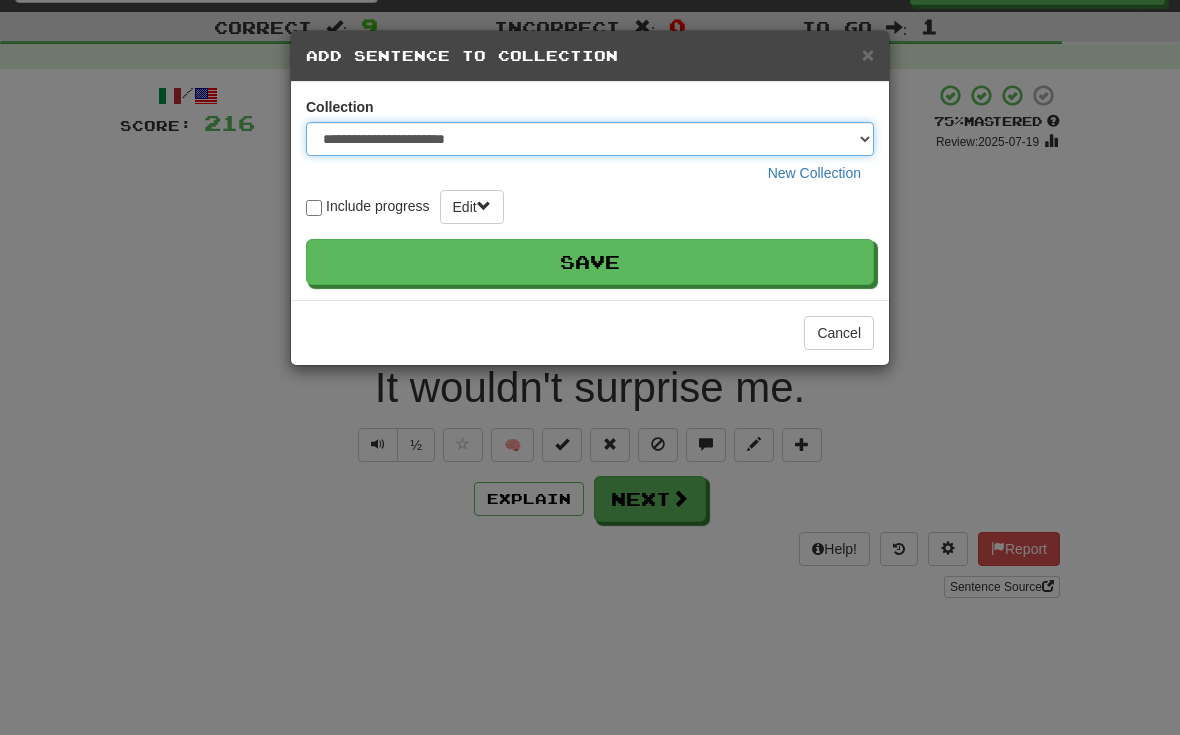 click on "**********" at bounding box center (590, 139) 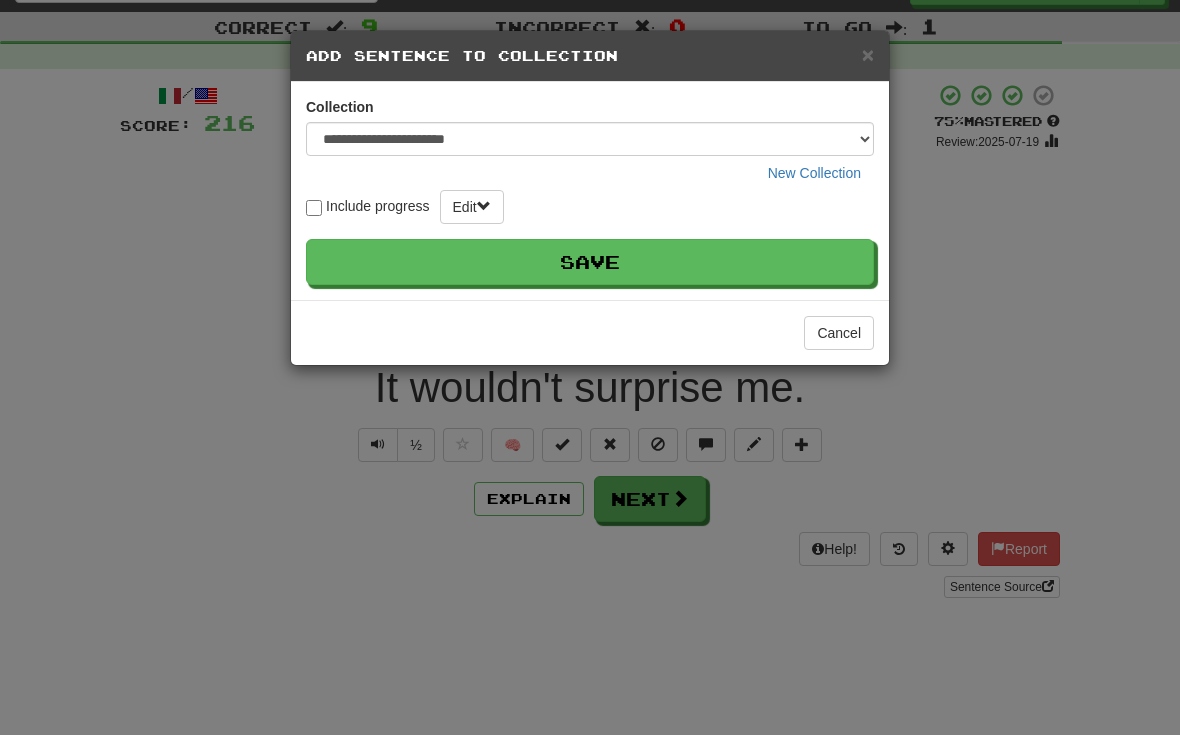 click on "Save" at bounding box center [590, 262] 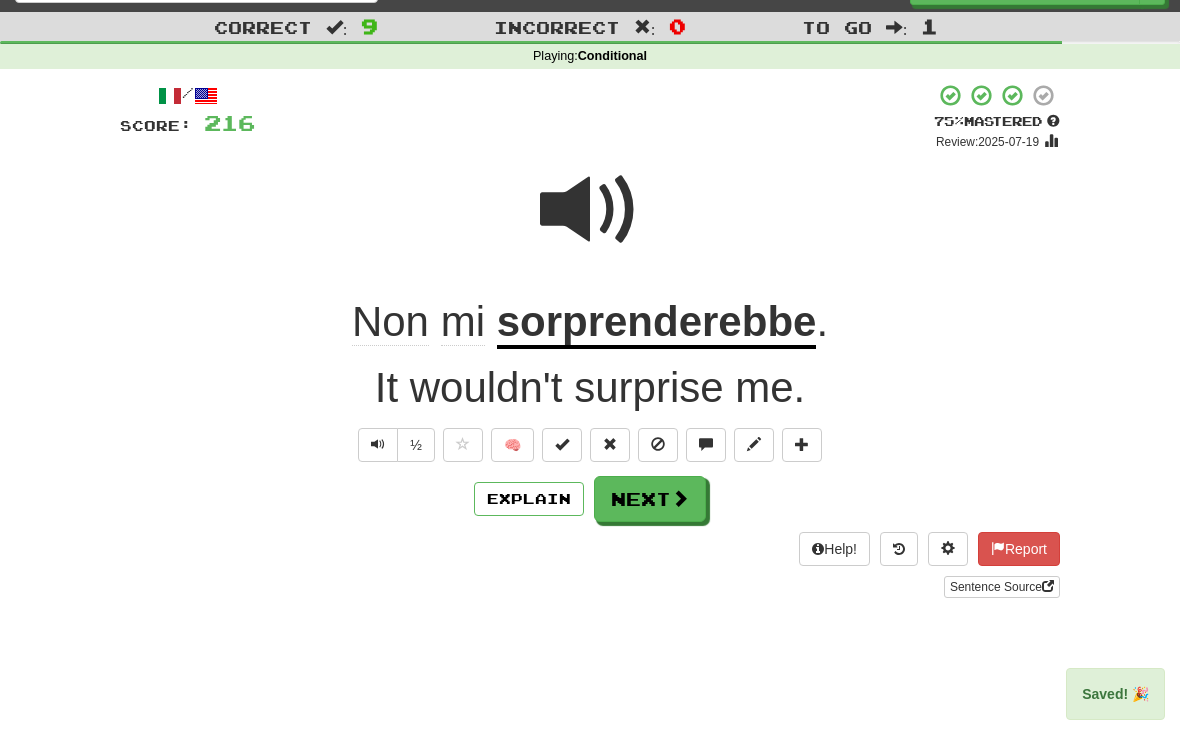 click at bounding box center (802, 445) 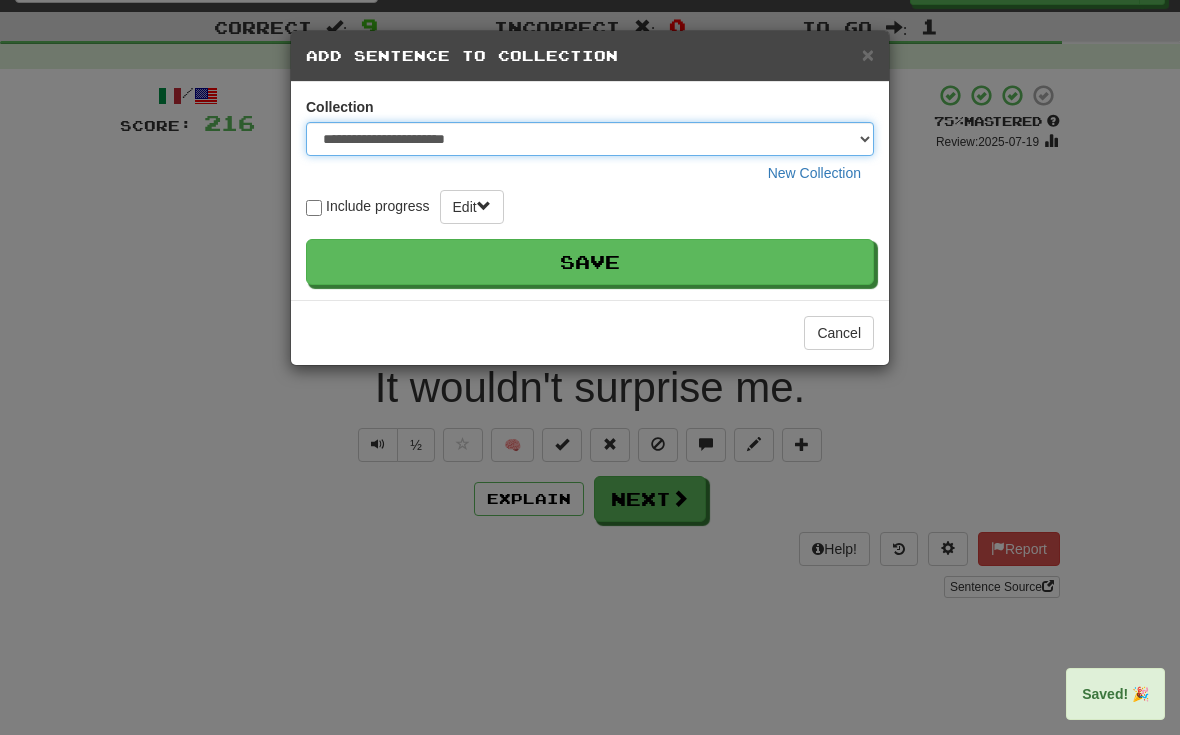 click on "**********" at bounding box center [590, 139] 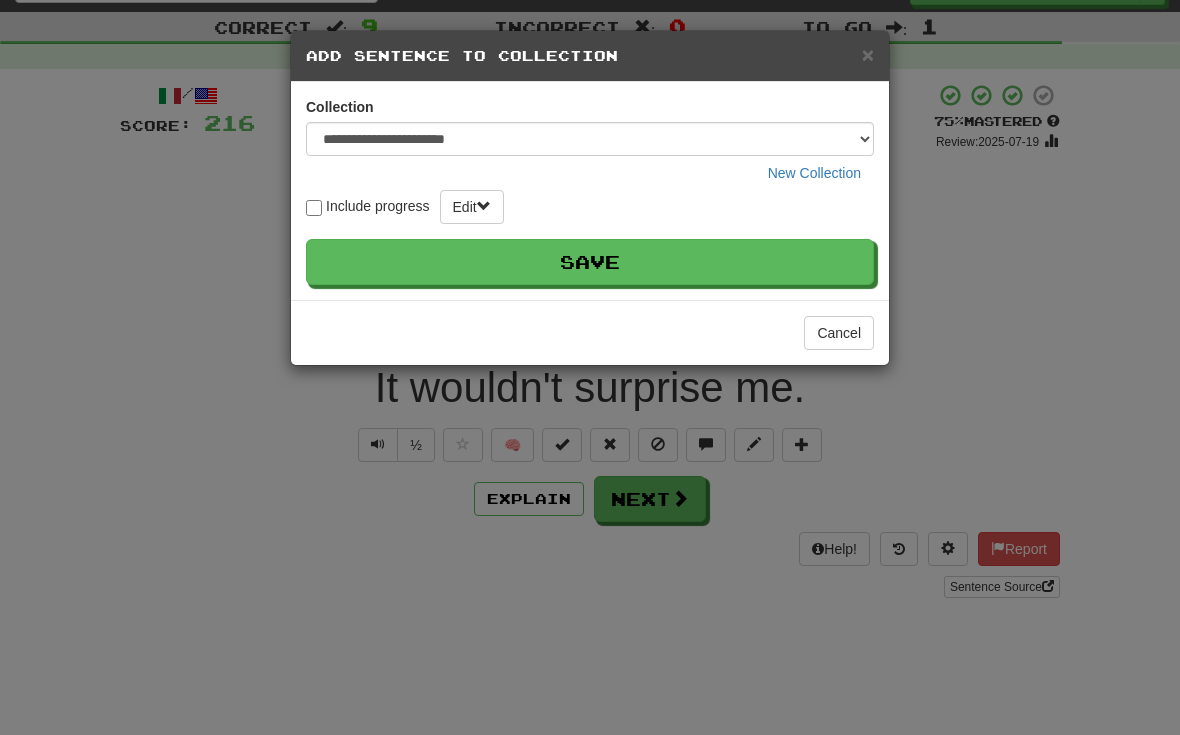 click on "Save" at bounding box center (590, 262) 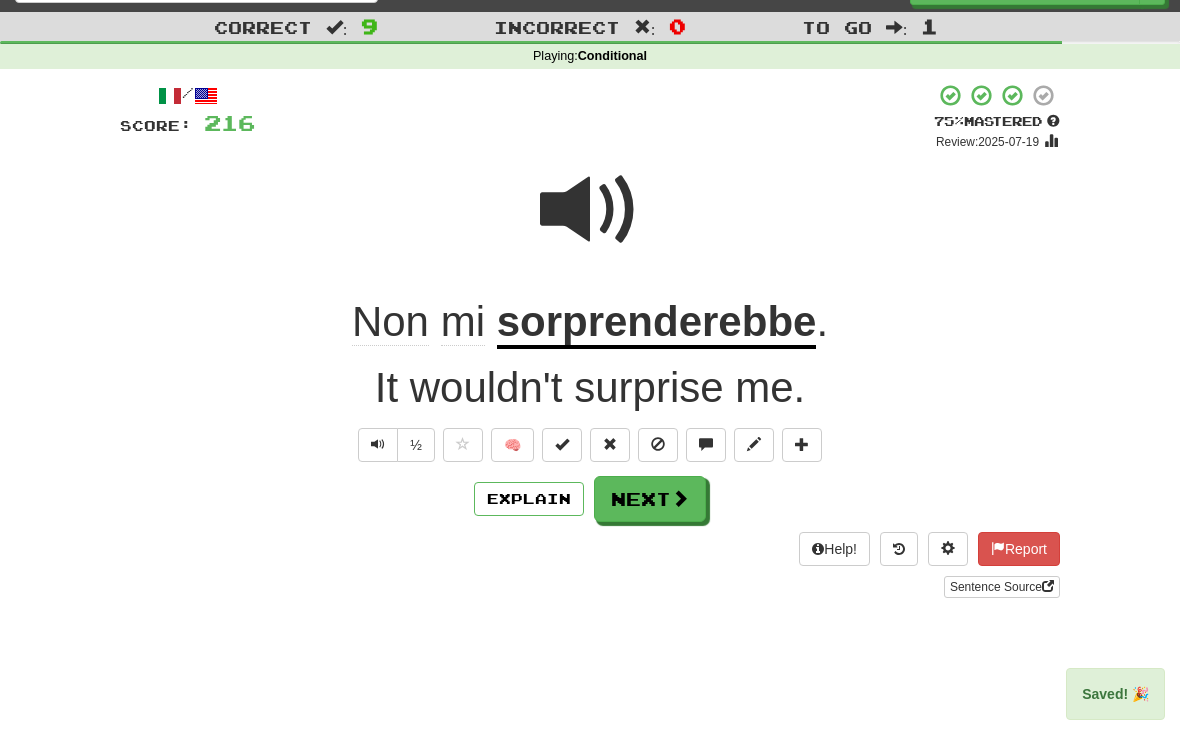 click on "sorprenderebbe" at bounding box center (657, 323) 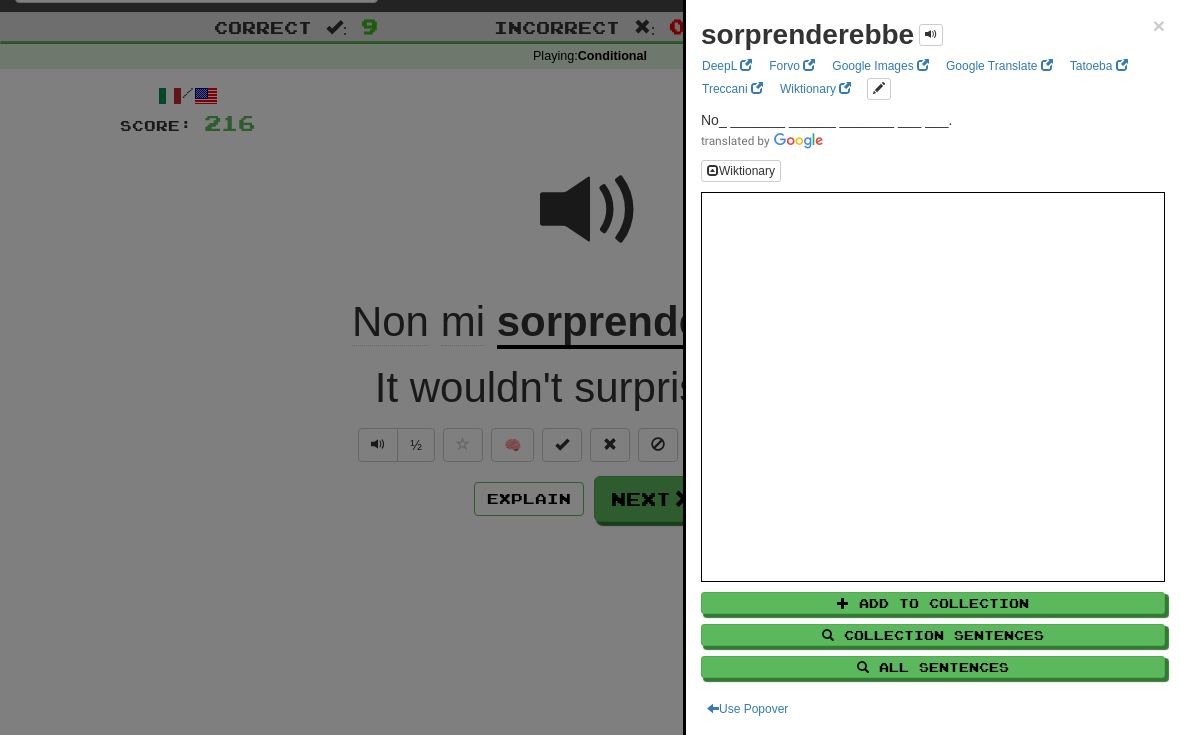 click on "All Sentences" at bounding box center [933, 667] 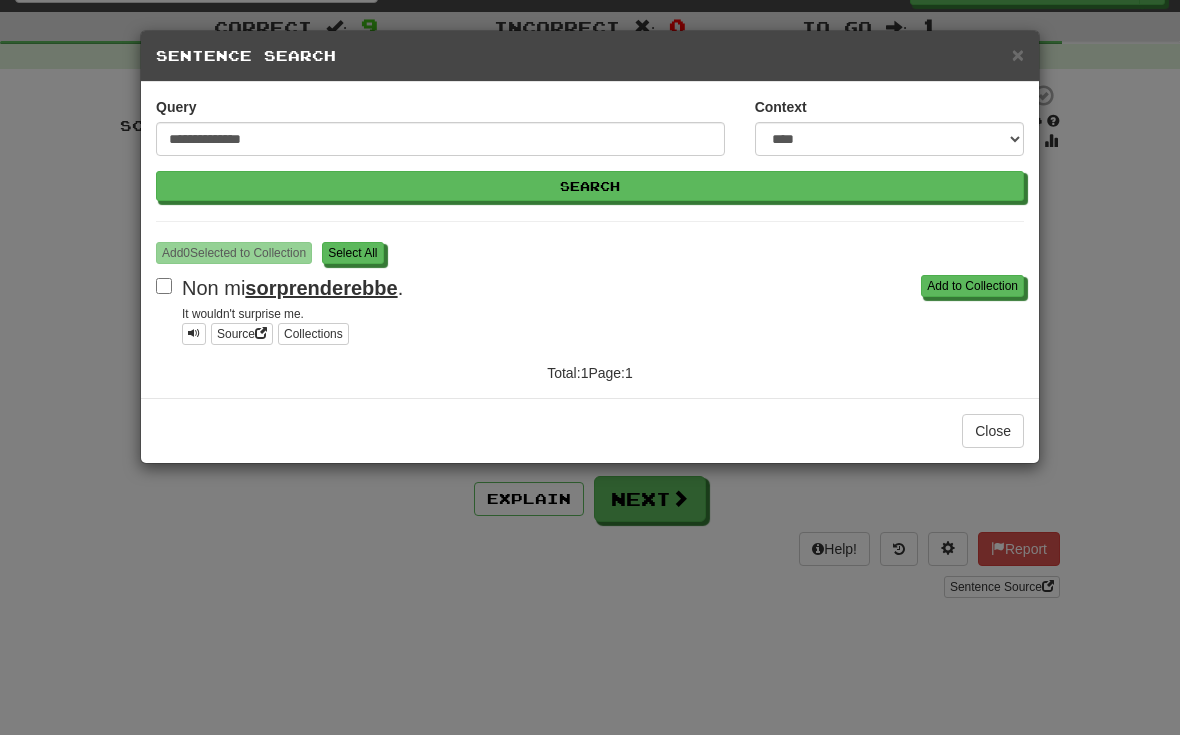 click on "S elect All" at bounding box center (352, 253) 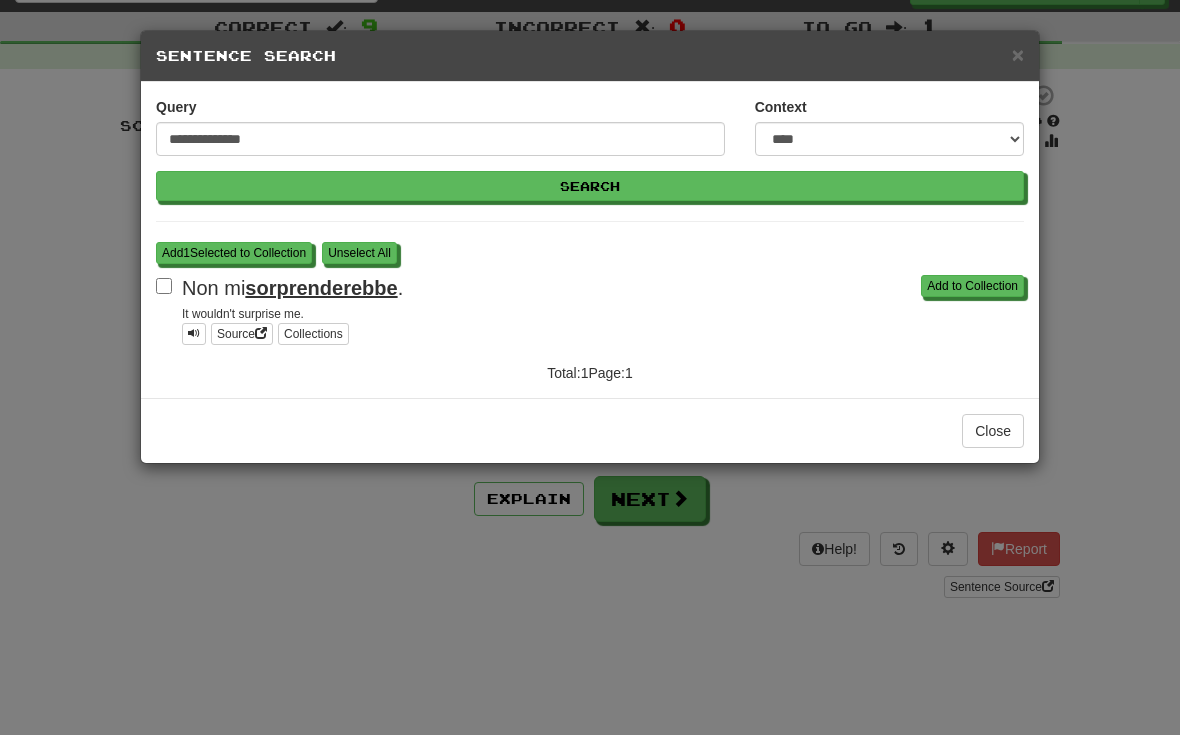 click on "Add  1  Selected to Collection" at bounding box center (234, 253) 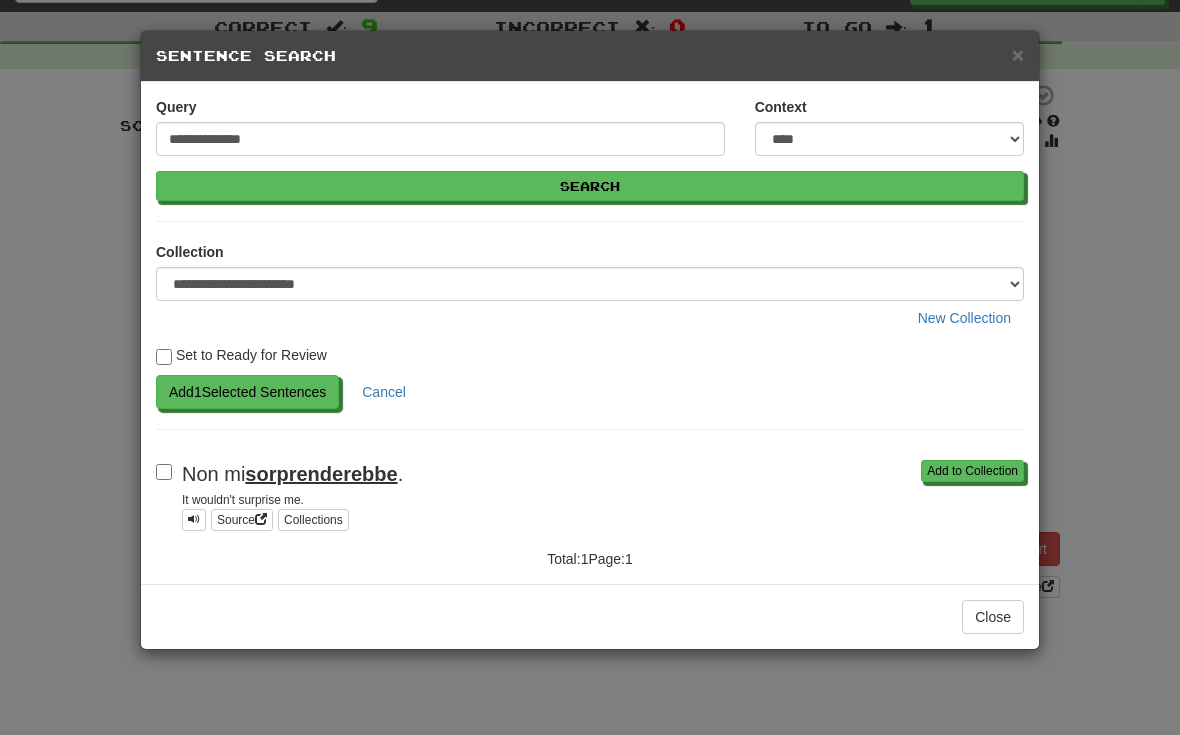 click on "Add  1  Selected Sentences" at bounding box center (247, 392) 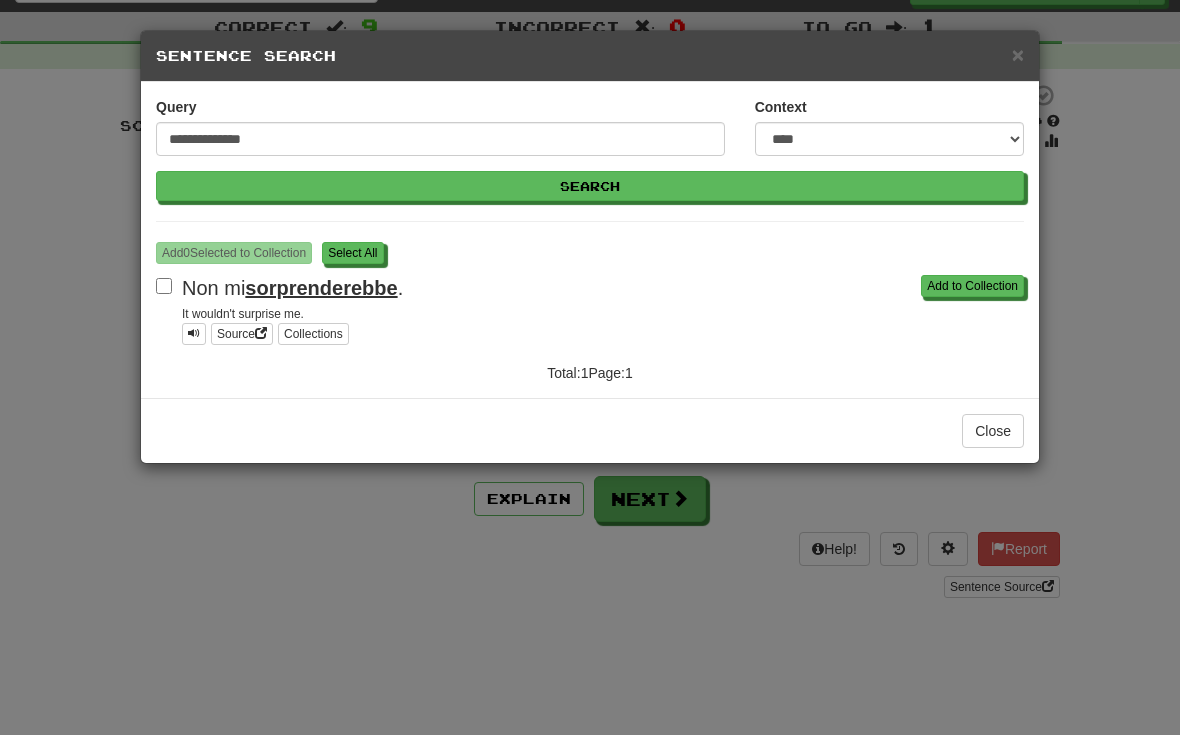 click on "S elect All" at bounding box center (352, 253) 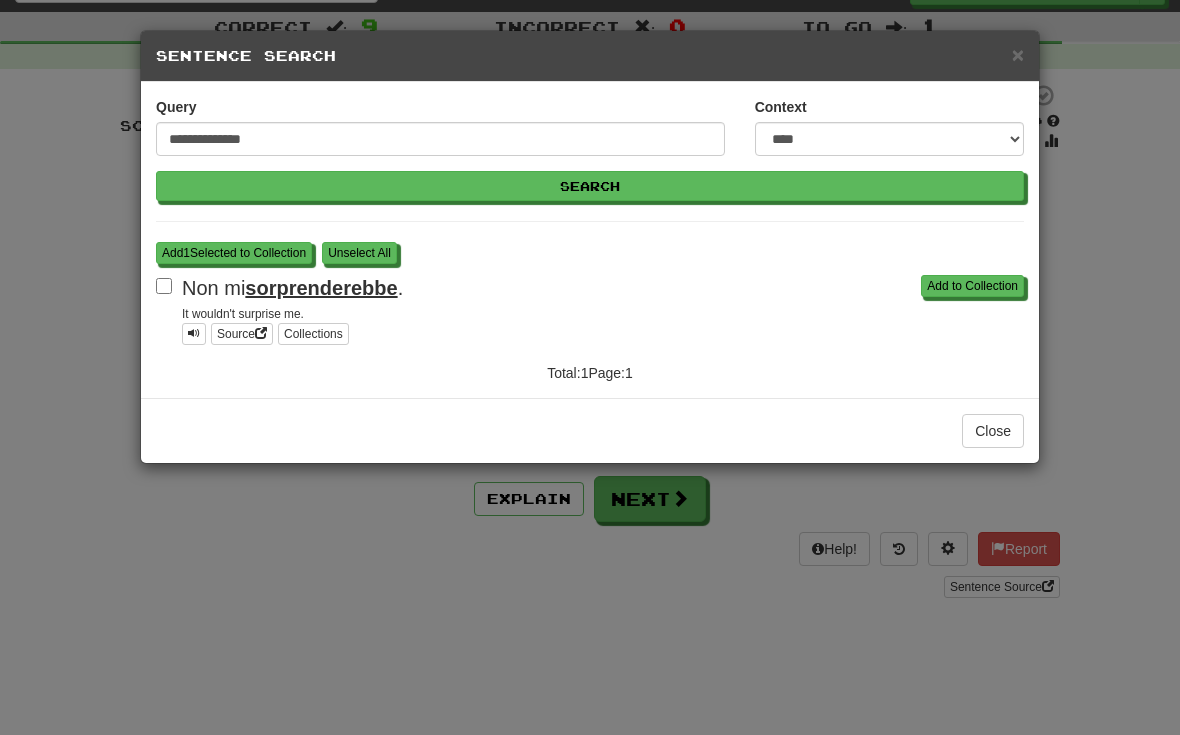 click on "Add  1  Selected to Collection" at bounding box center [234, 253] 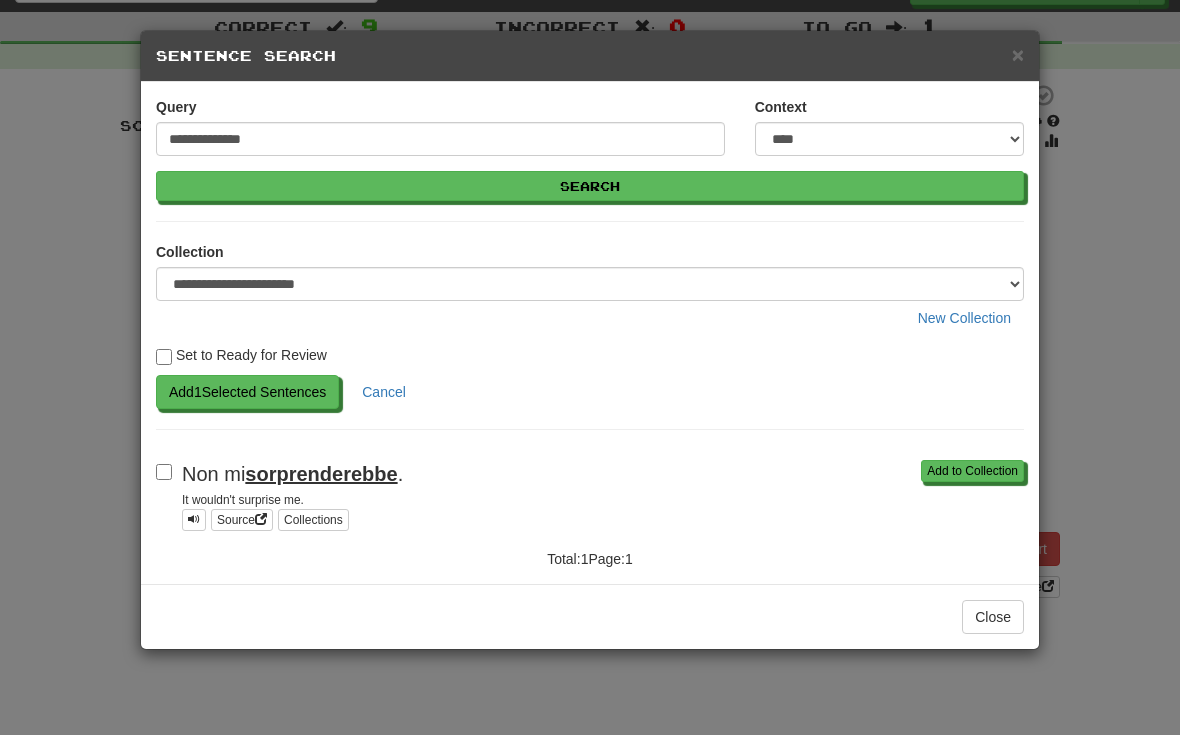 click on "Add  1  Selected Sentences" at bounding box center [247, 392] 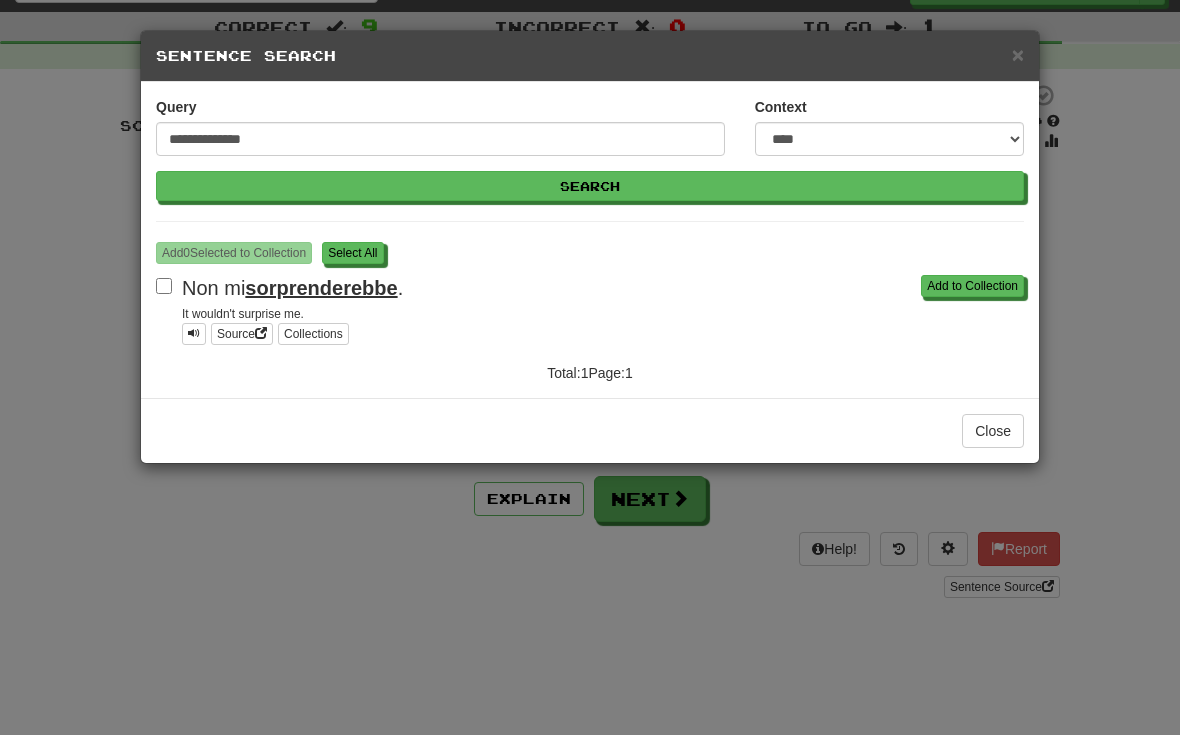click on "S elect All" at bounding box center [352, 253] 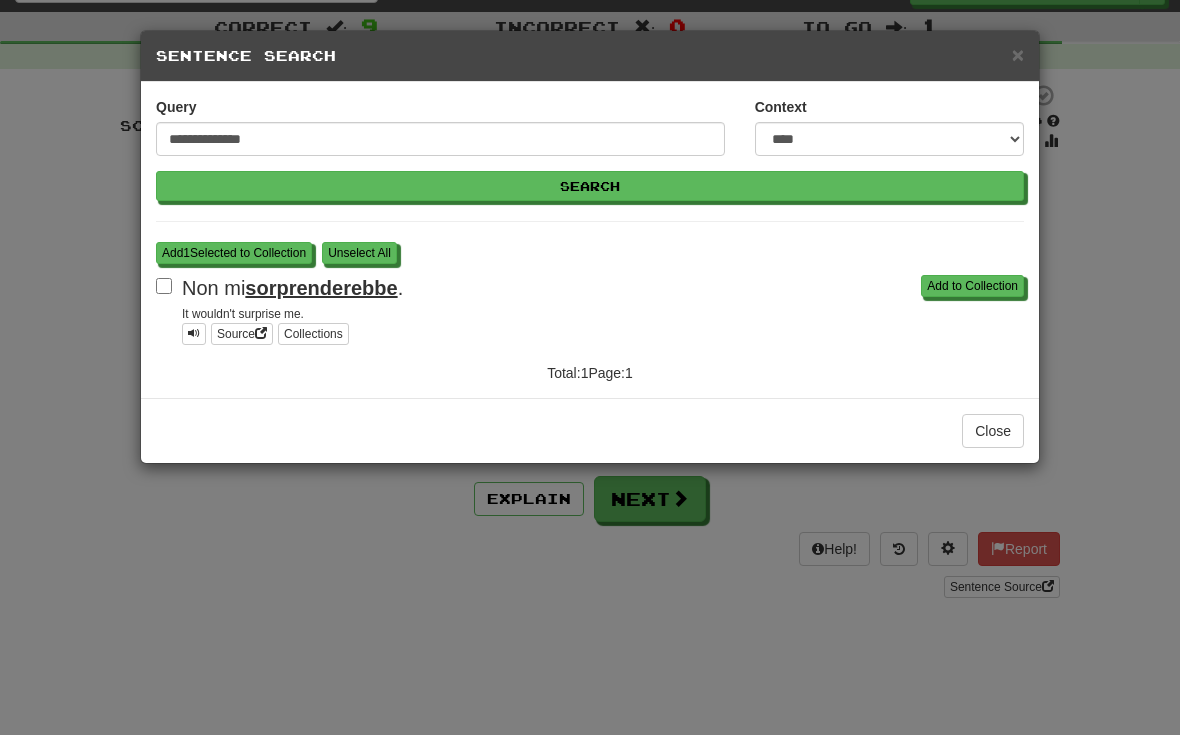 click on "Add  1  Selected to Collection" at bounding box center (234, 253) 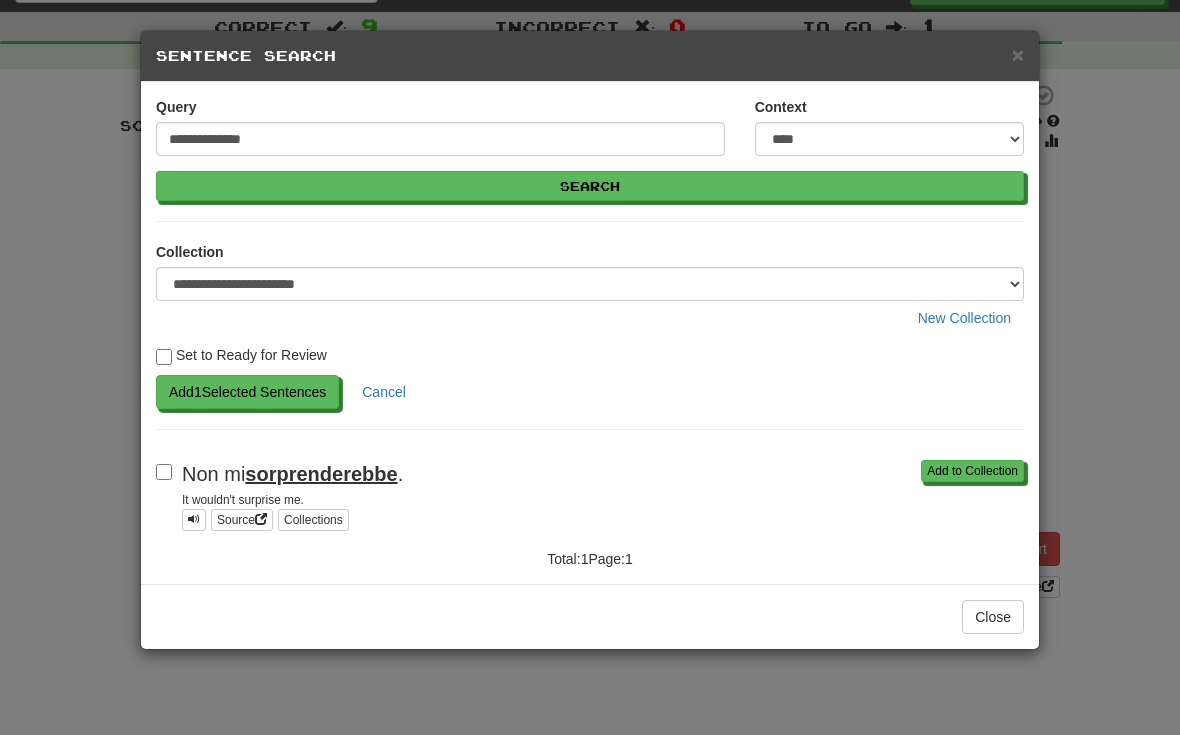click on "Add  1  Selected Sentences" at bounding box center (247, 392) 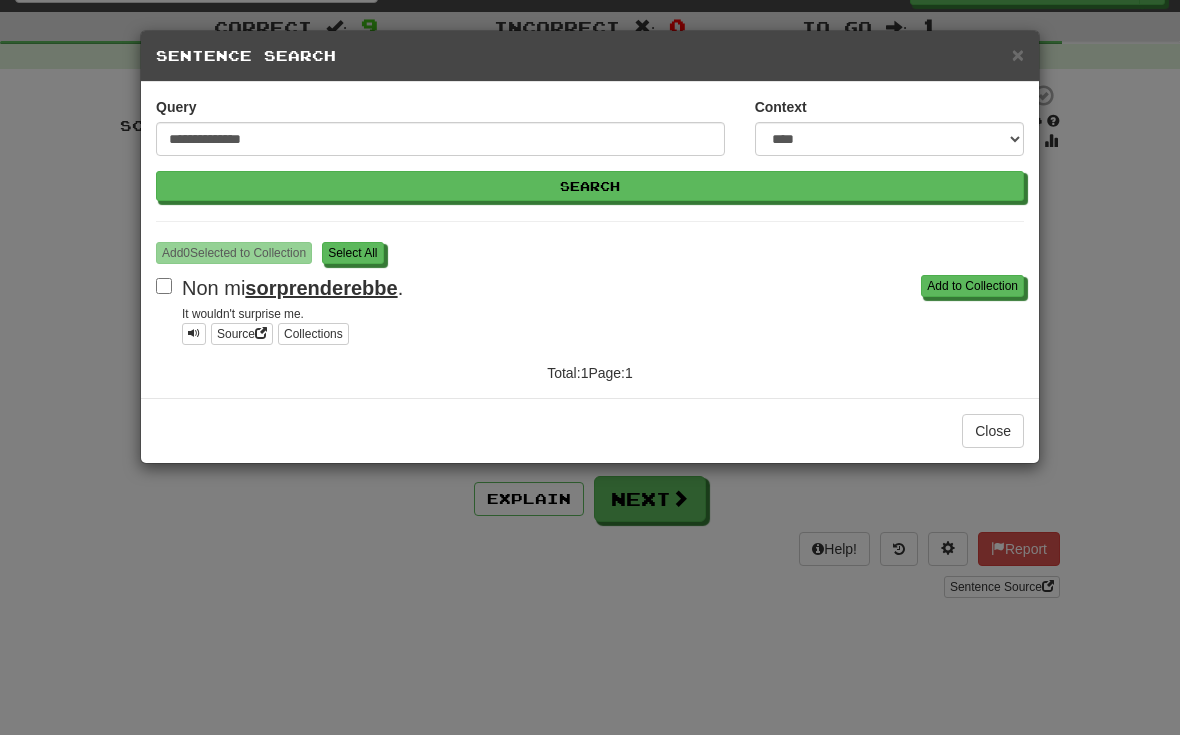 click on "× Sentence Search" at bounding box center [590, 56] 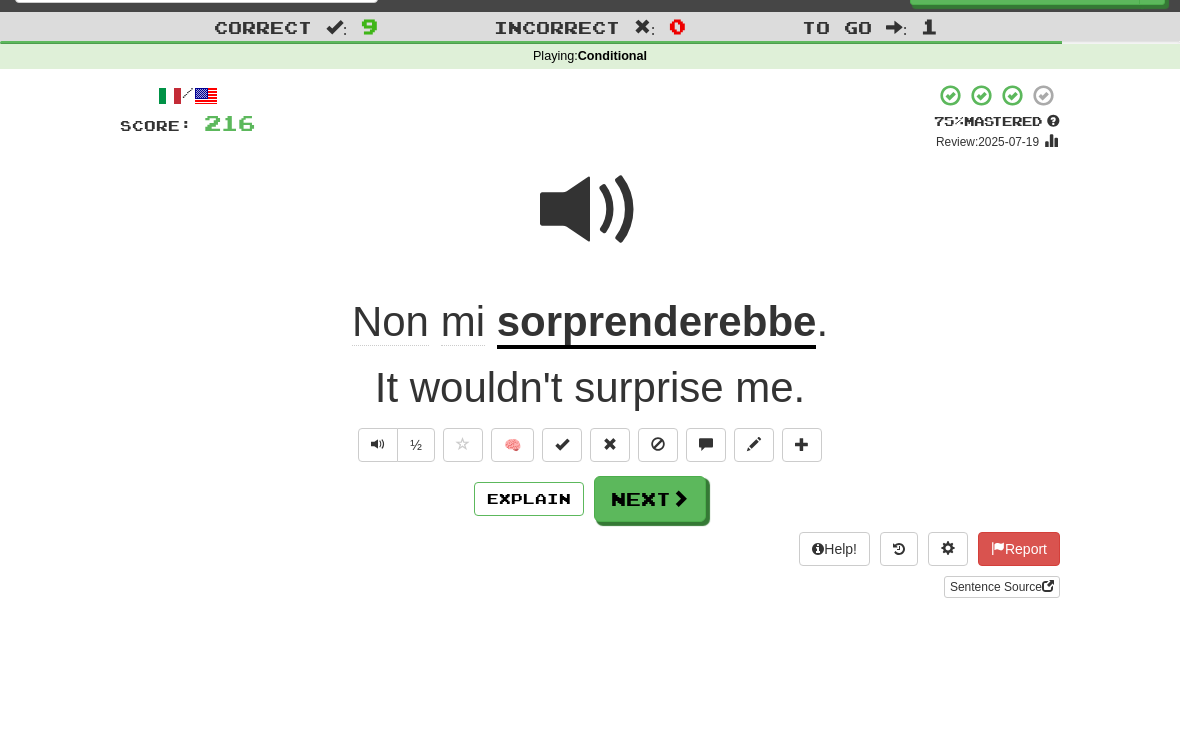 click on "Next" at bounding box center (650, 499) 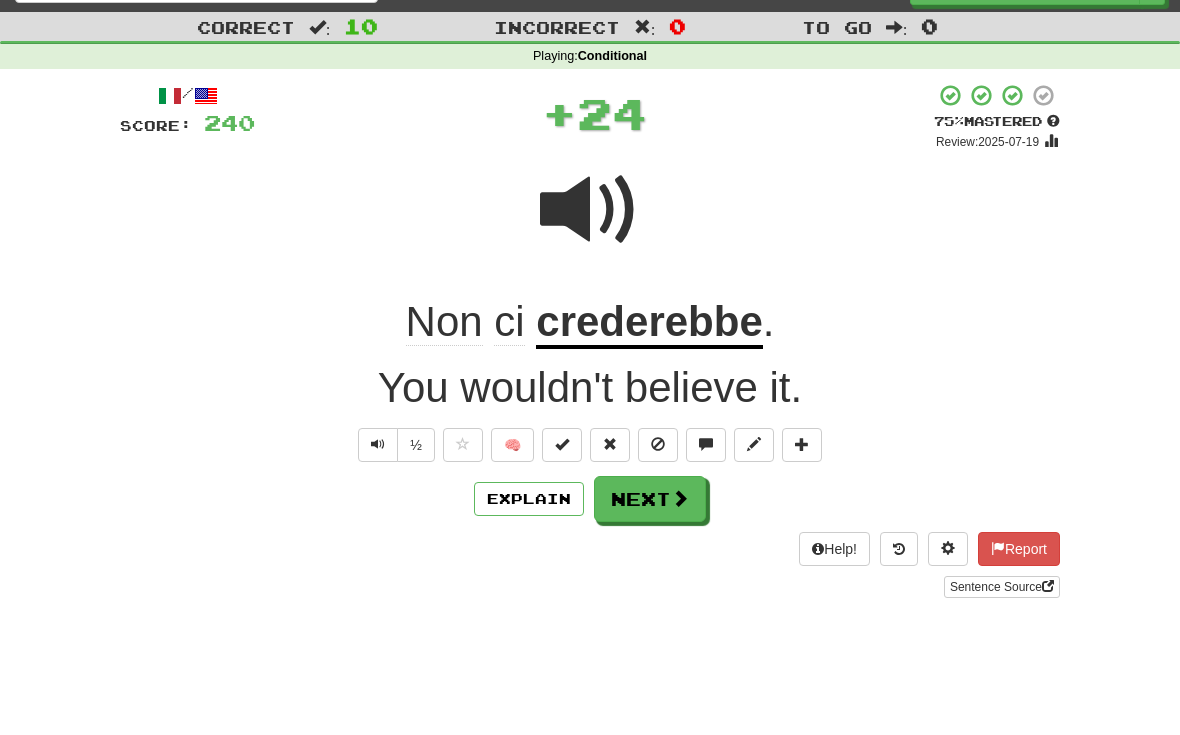 click at bounding box center (754, 445) 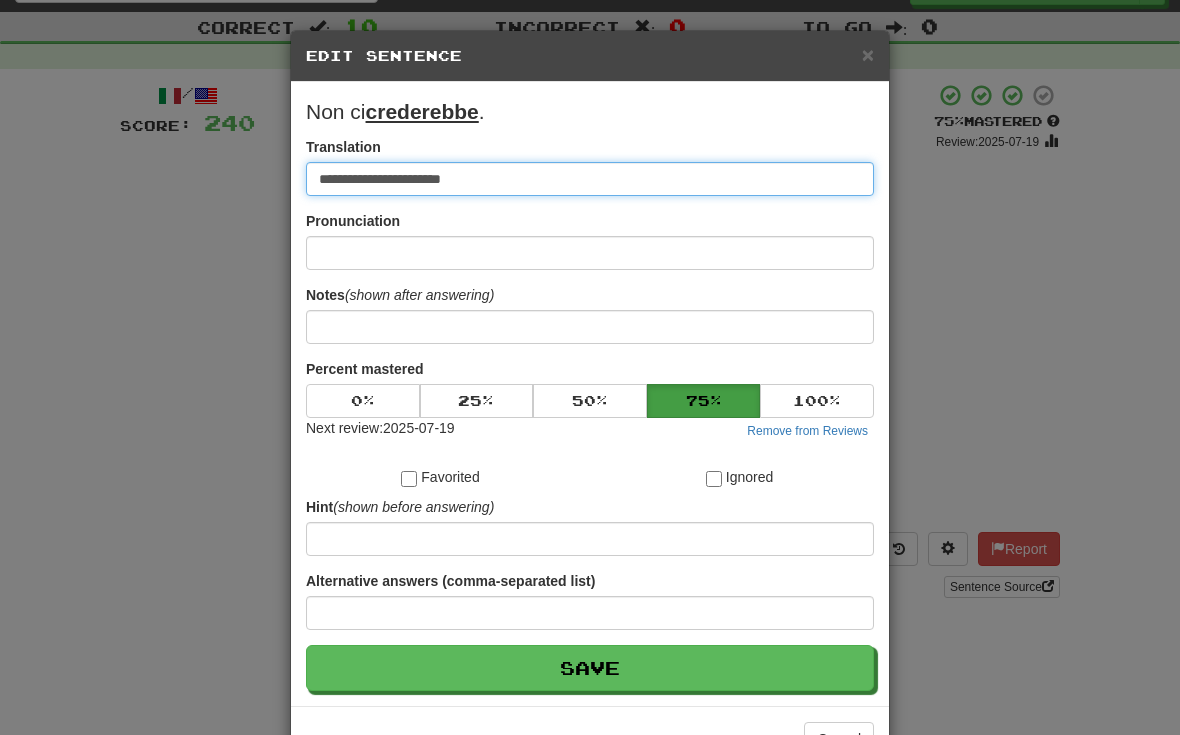 click on "**********" at bounding box center (590, 179) 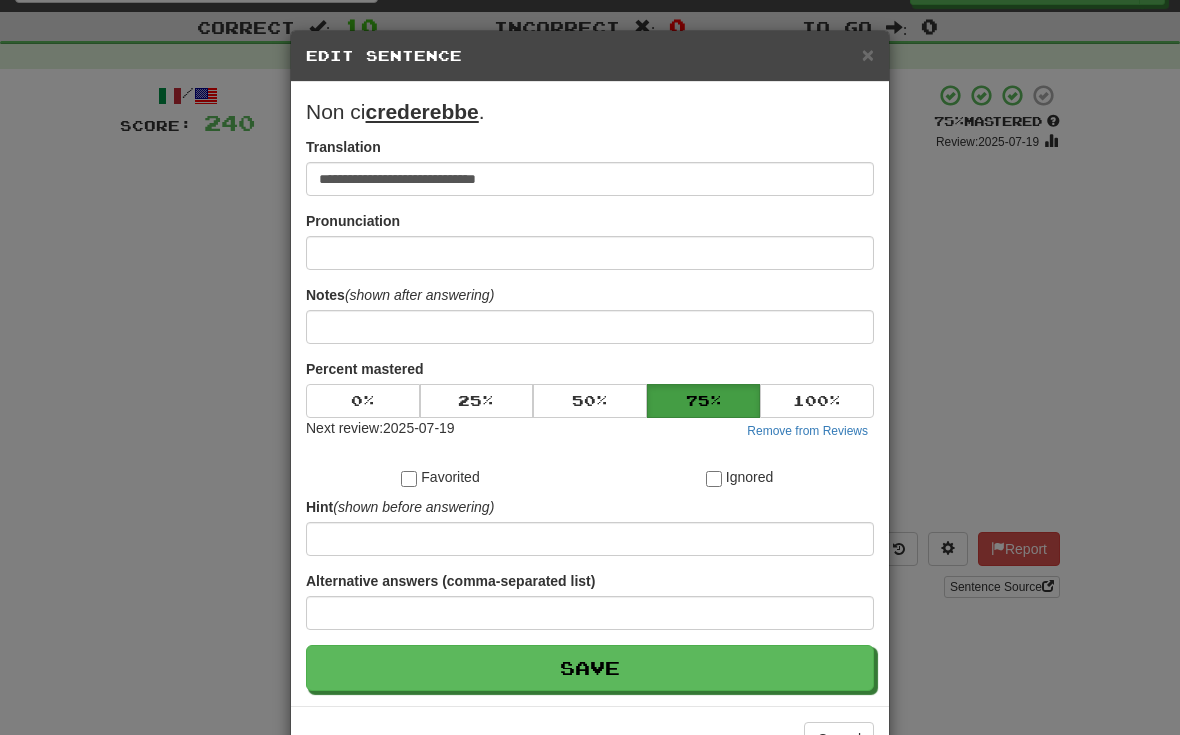 click on "Save" at bounding box center [590, 668] 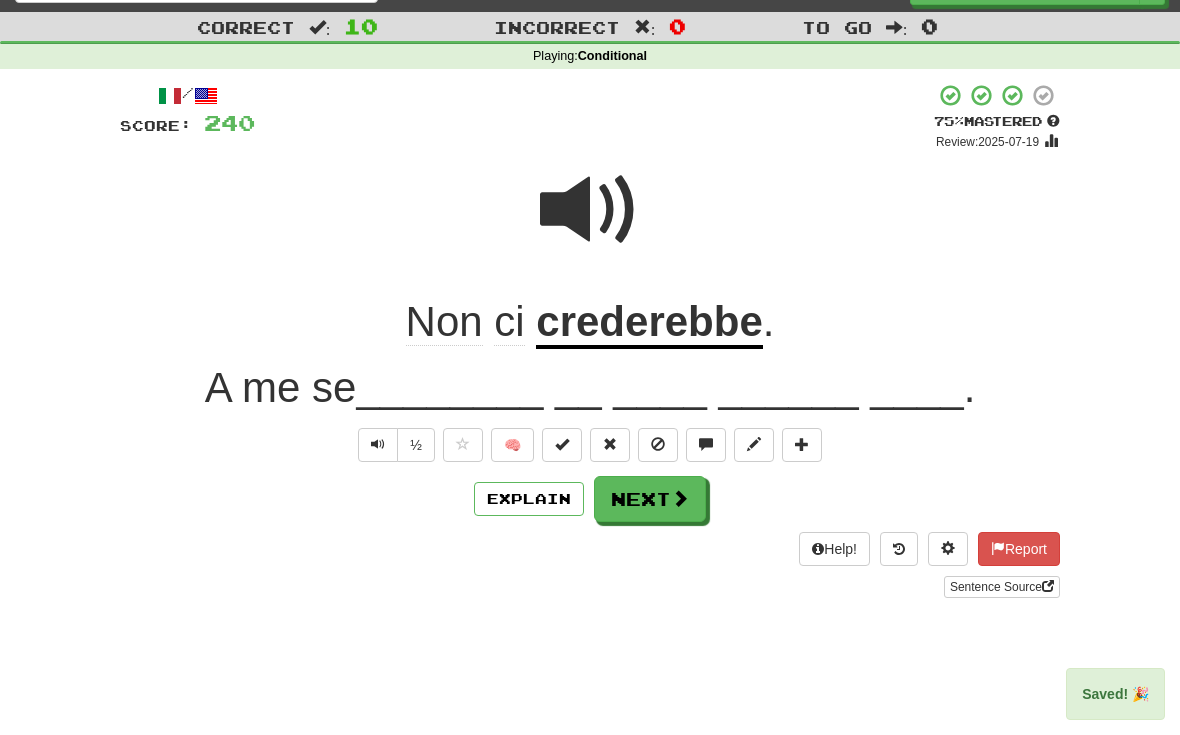 click at bounding box center [802, 444] 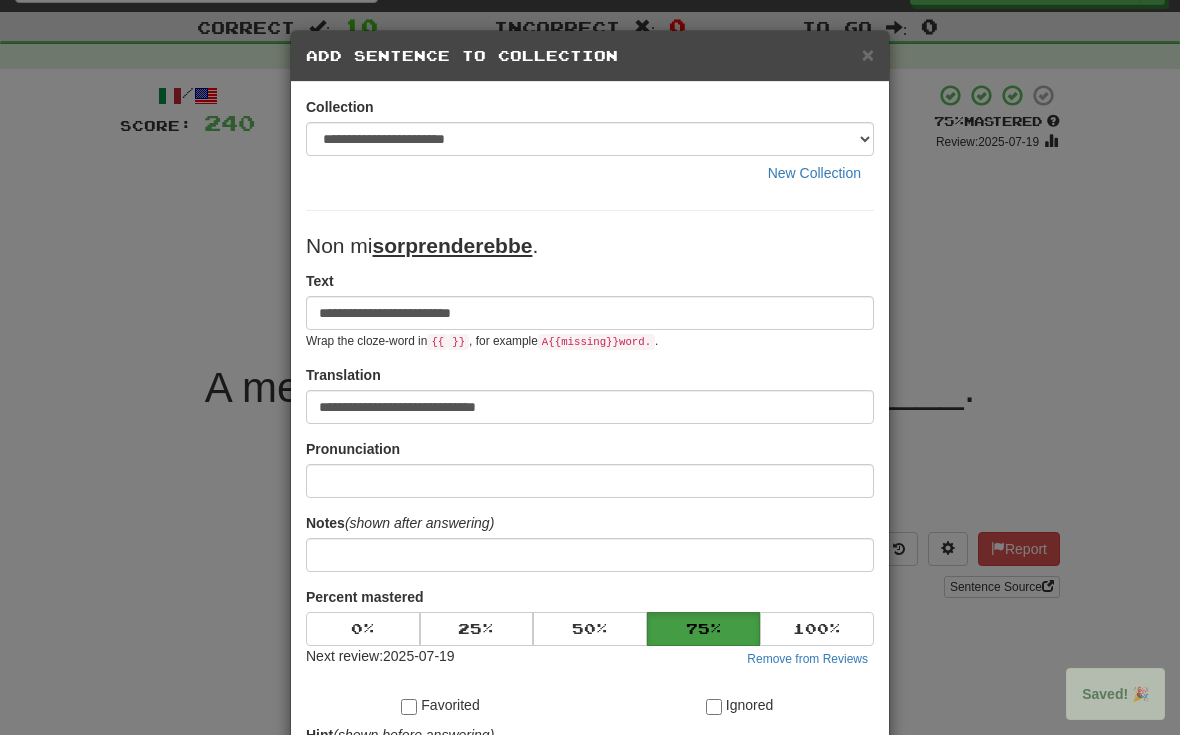 click on "× Add Sentence to Collection" at bounding box center [590, 56] 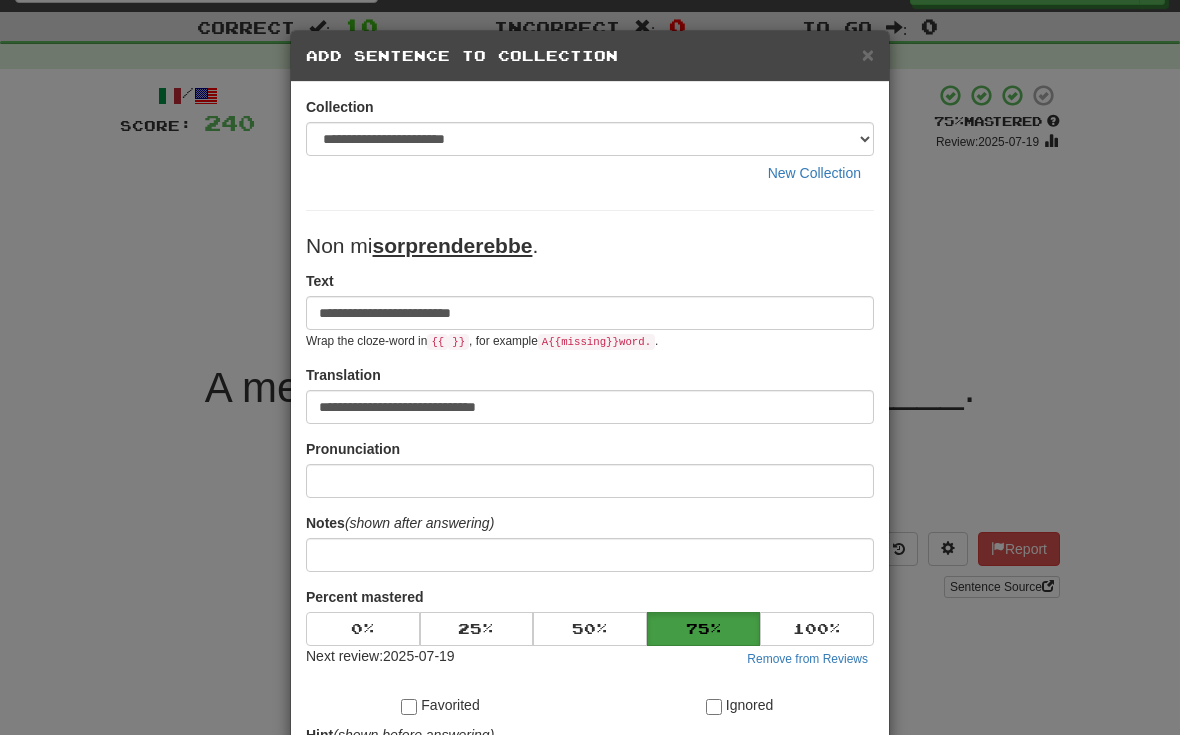 click on "×" at bounding box center [868, 54] 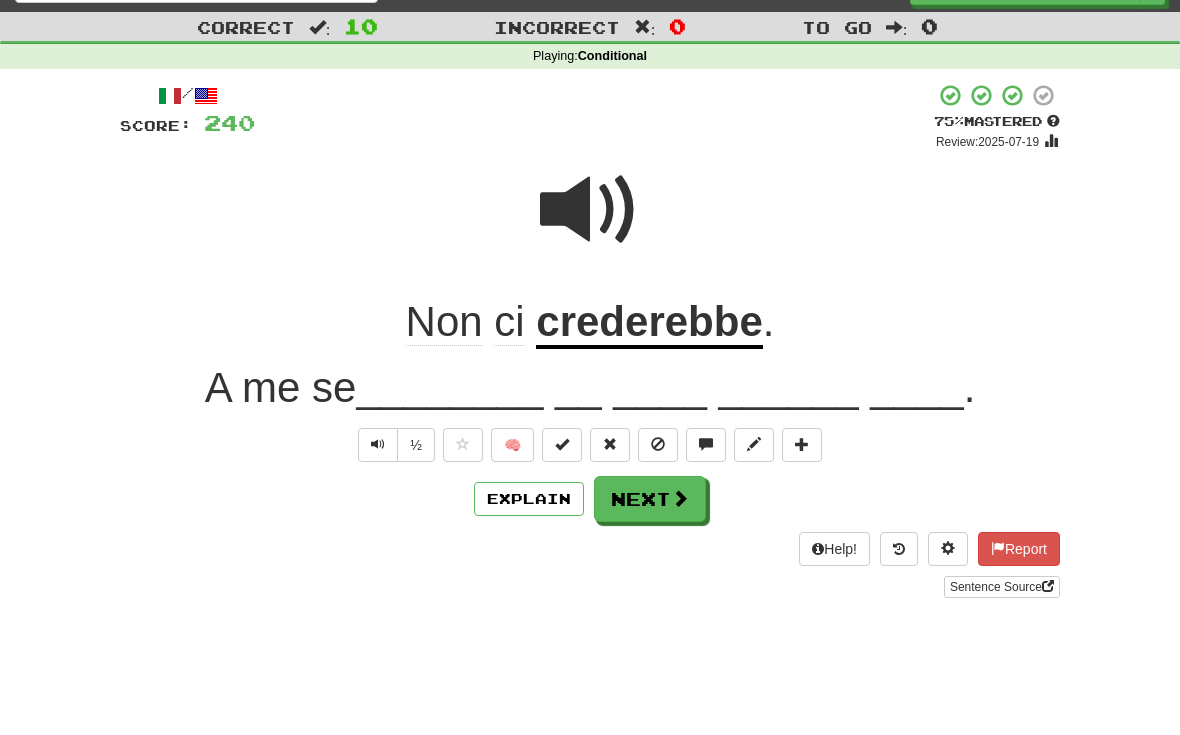 click at bounding box center [802, 445] 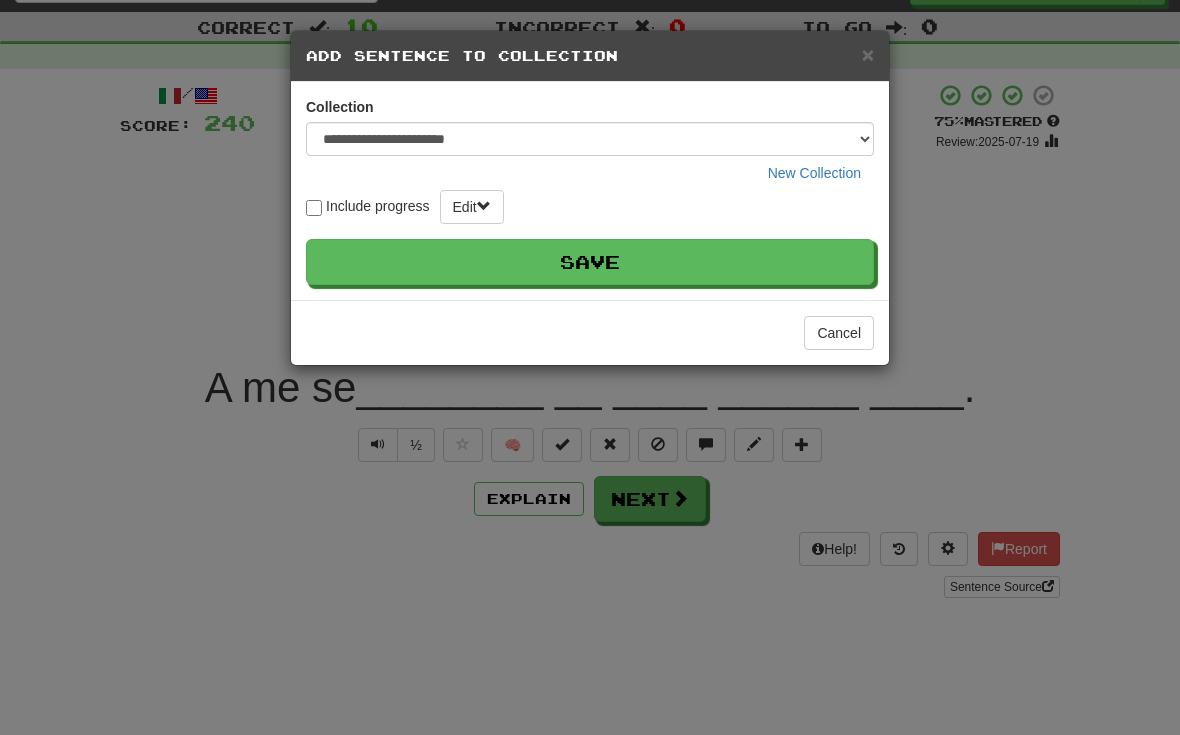click on "**********" at bounding box center [590, 367] 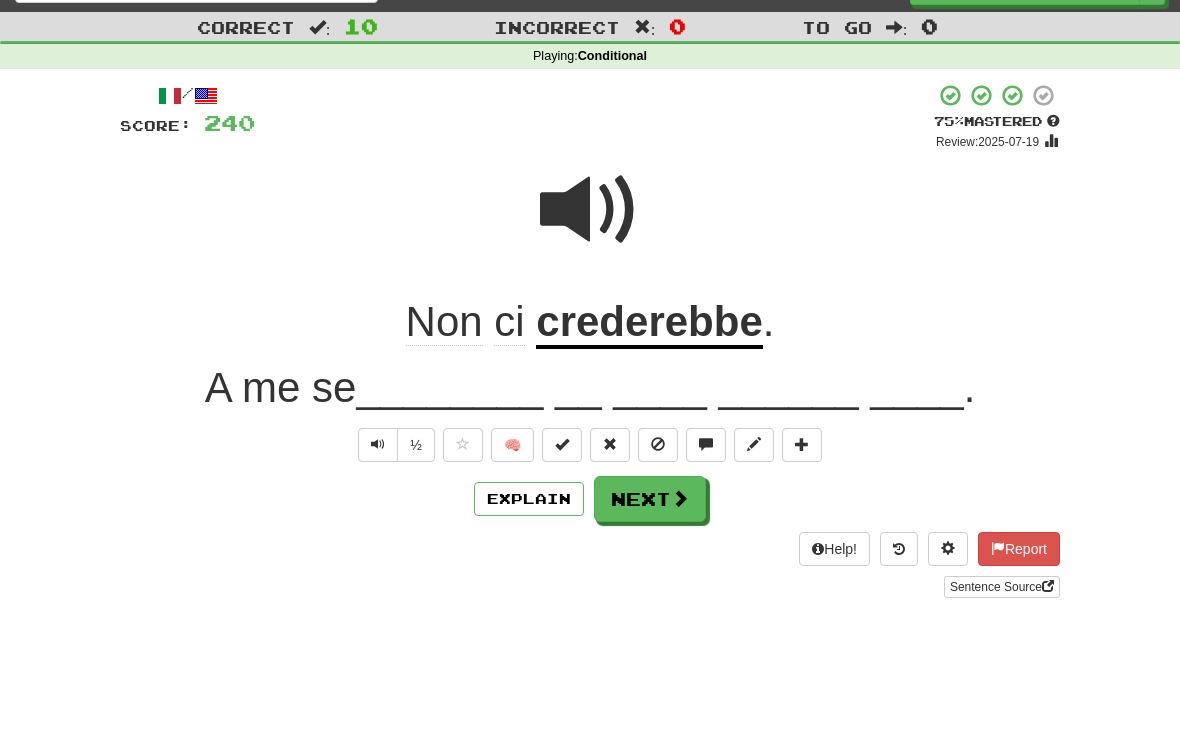 click on "crederebbe" at bounding box center (649, 323) 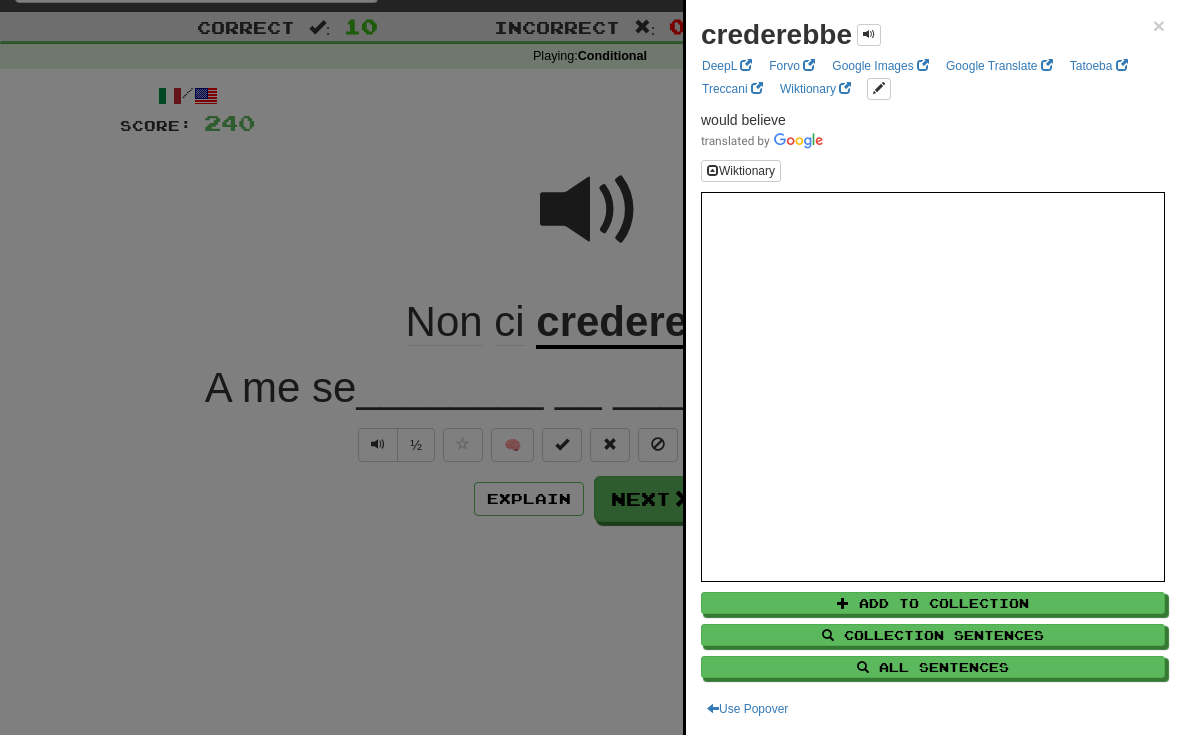 click on "All Sentences" at bounding box center (933, 667) 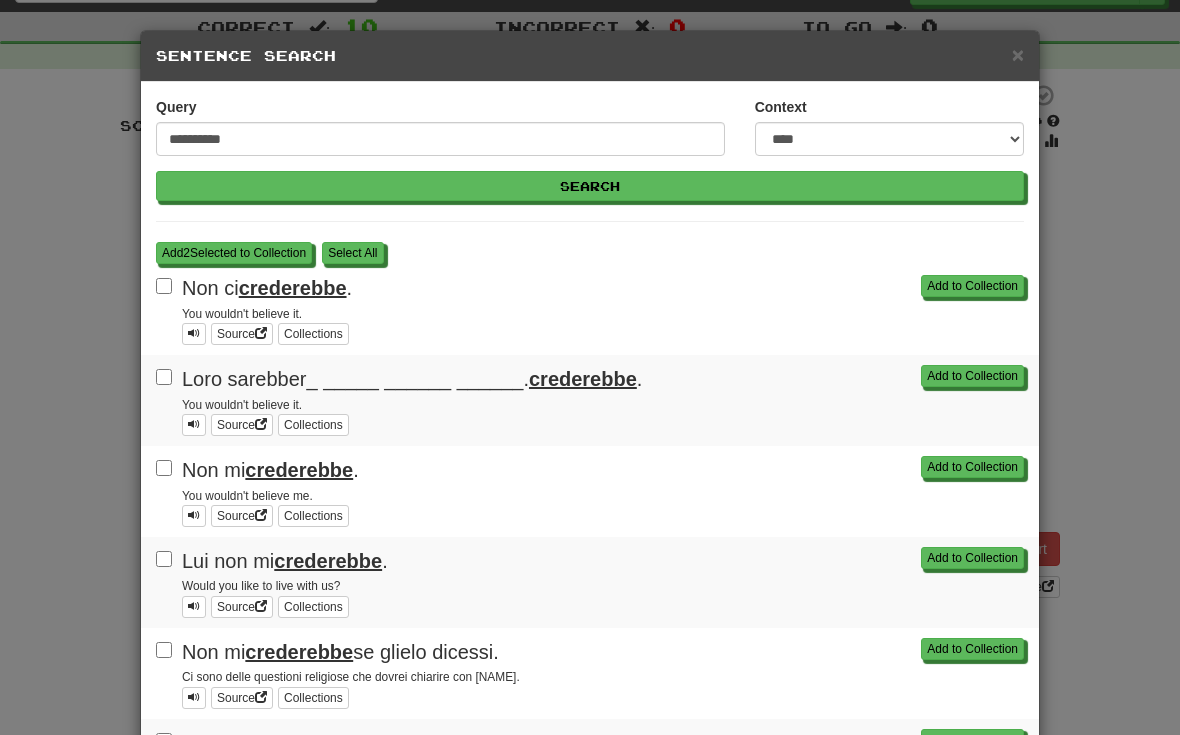 click on "You wouldn't believe me." at bounding box center [603, 495] 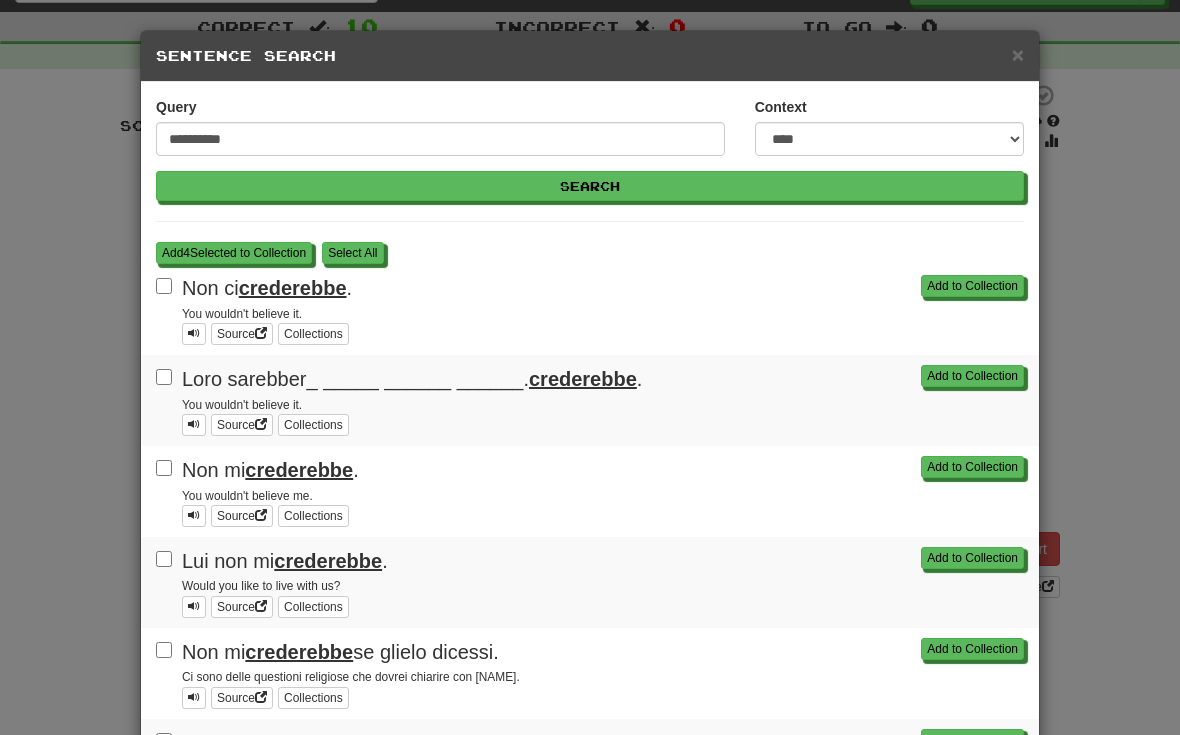click on "S elect All" at bounding box center (352, 253) 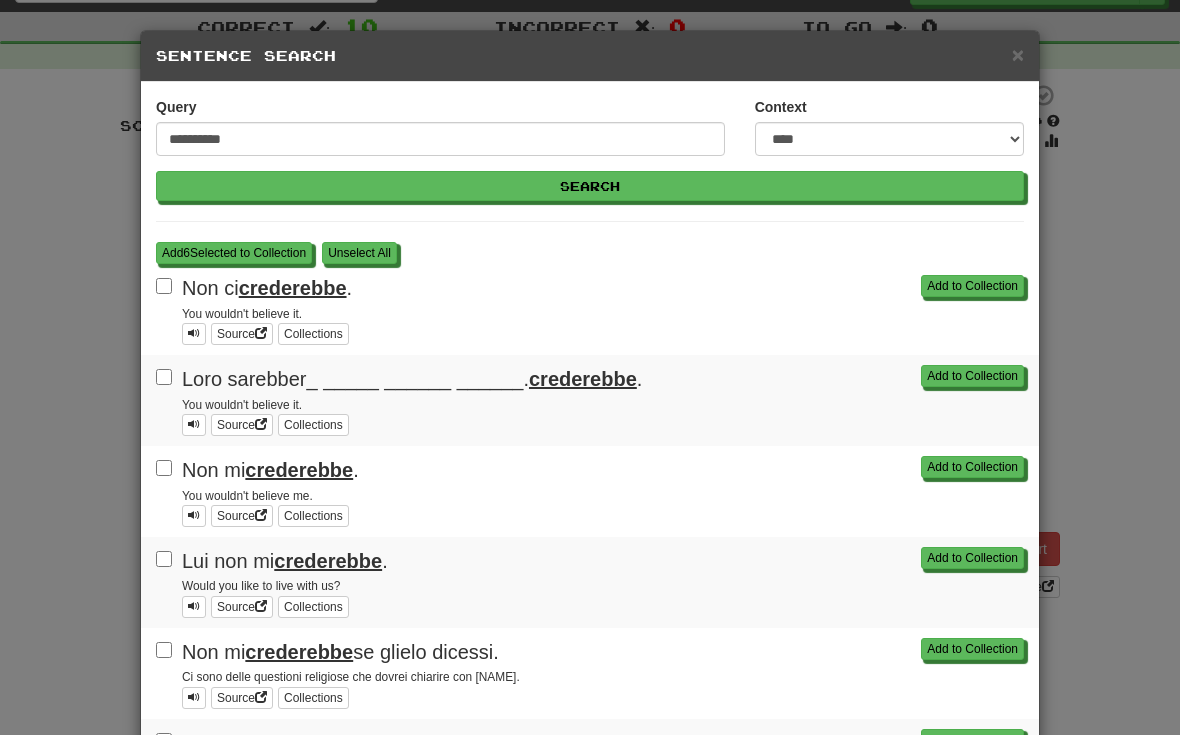 scroll, scrollTop: 0, scrollLeft: 0, axis: both 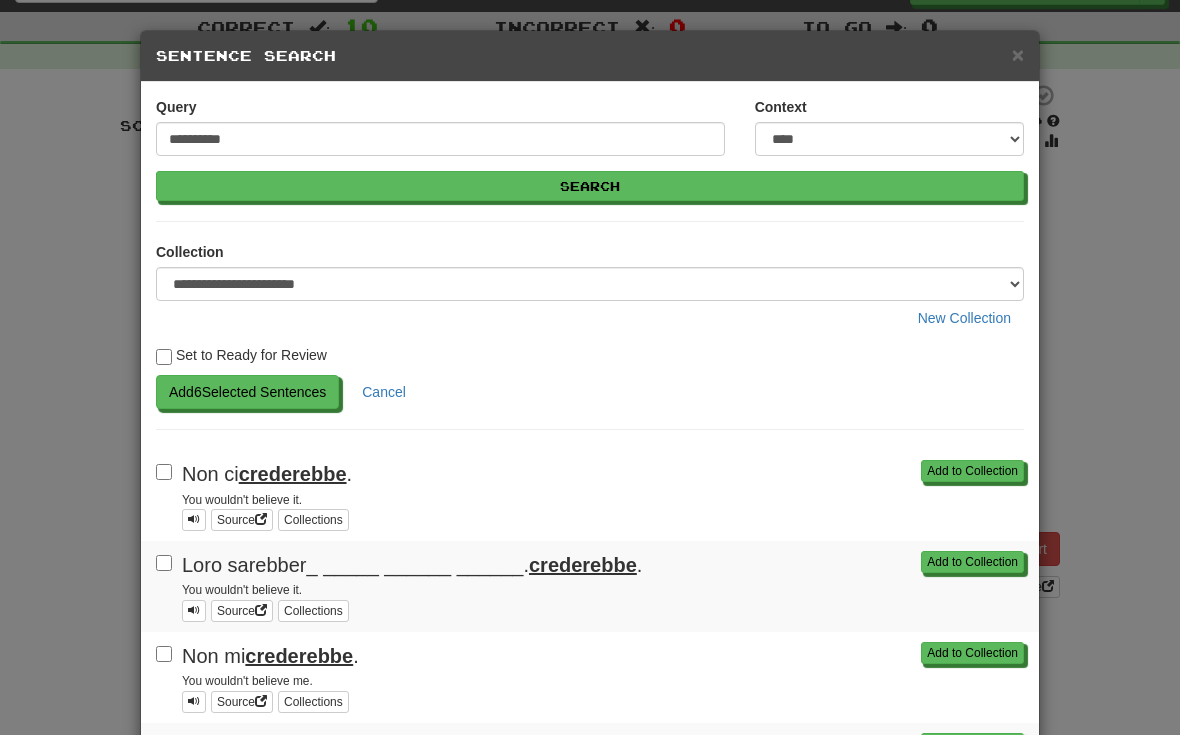 click on "Add  6  Selected Sentences" at bounding box center [247, 392] 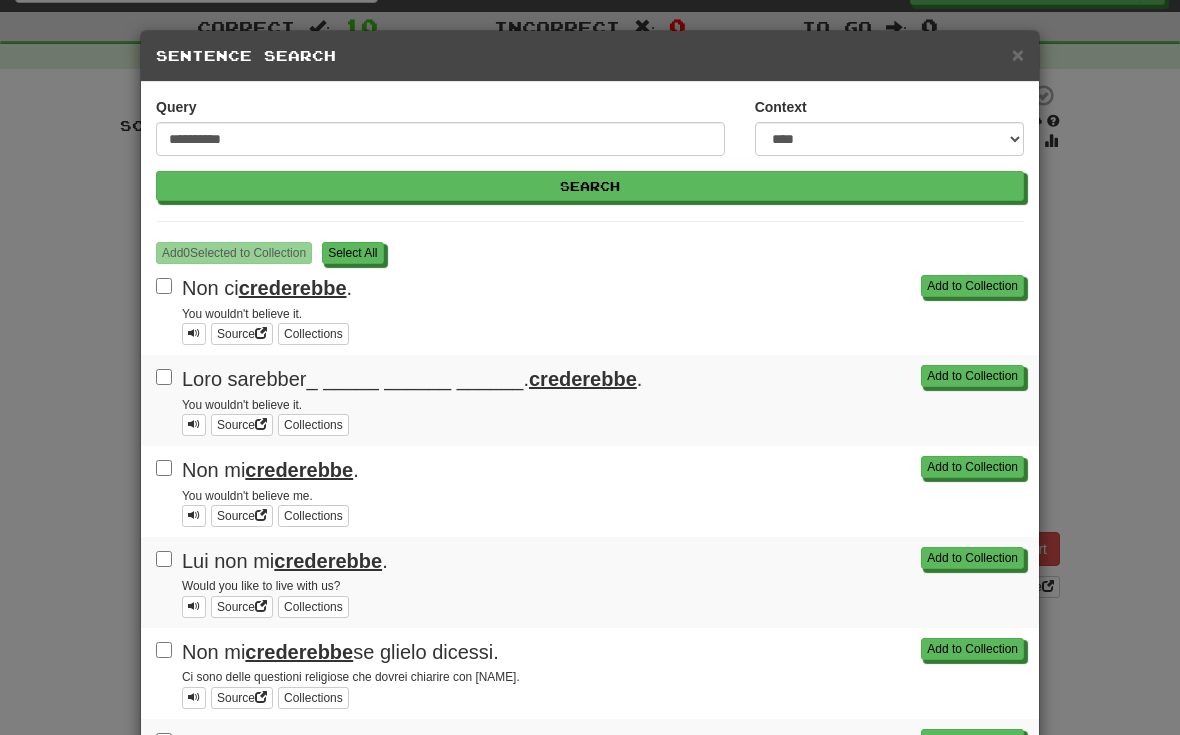 click on "×" at bounding box center [1018, 54] 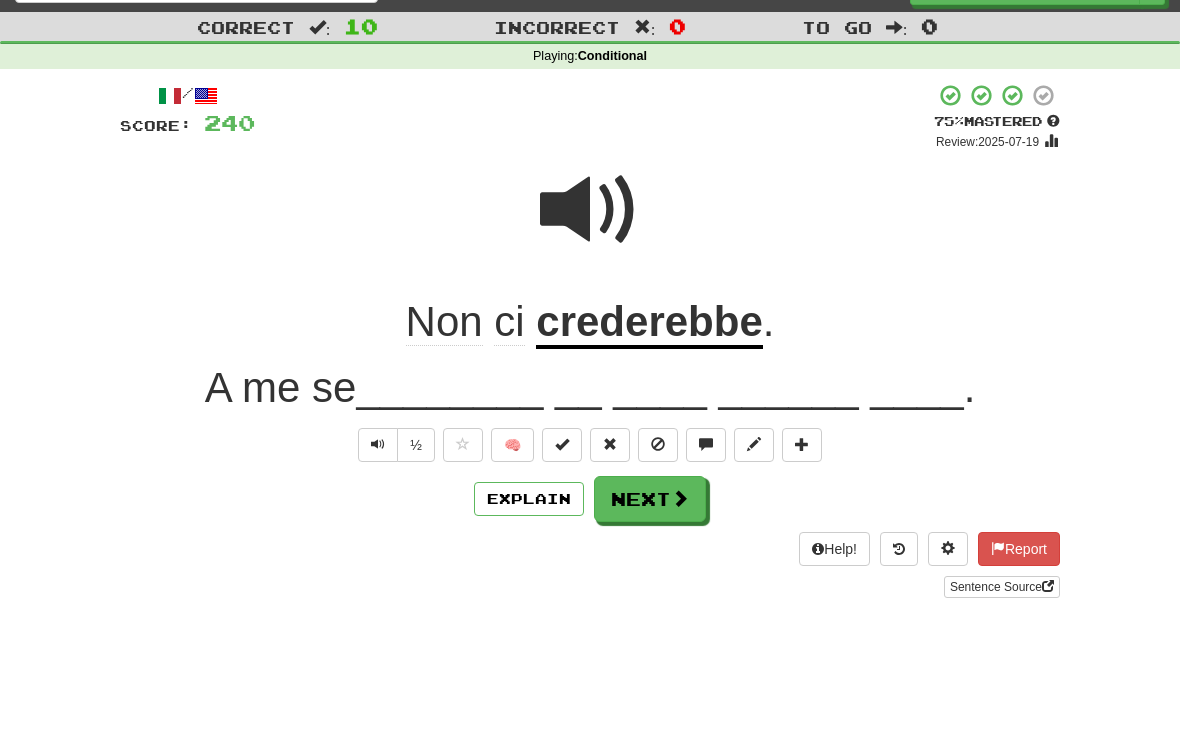 click at bounding box center [680, 498] 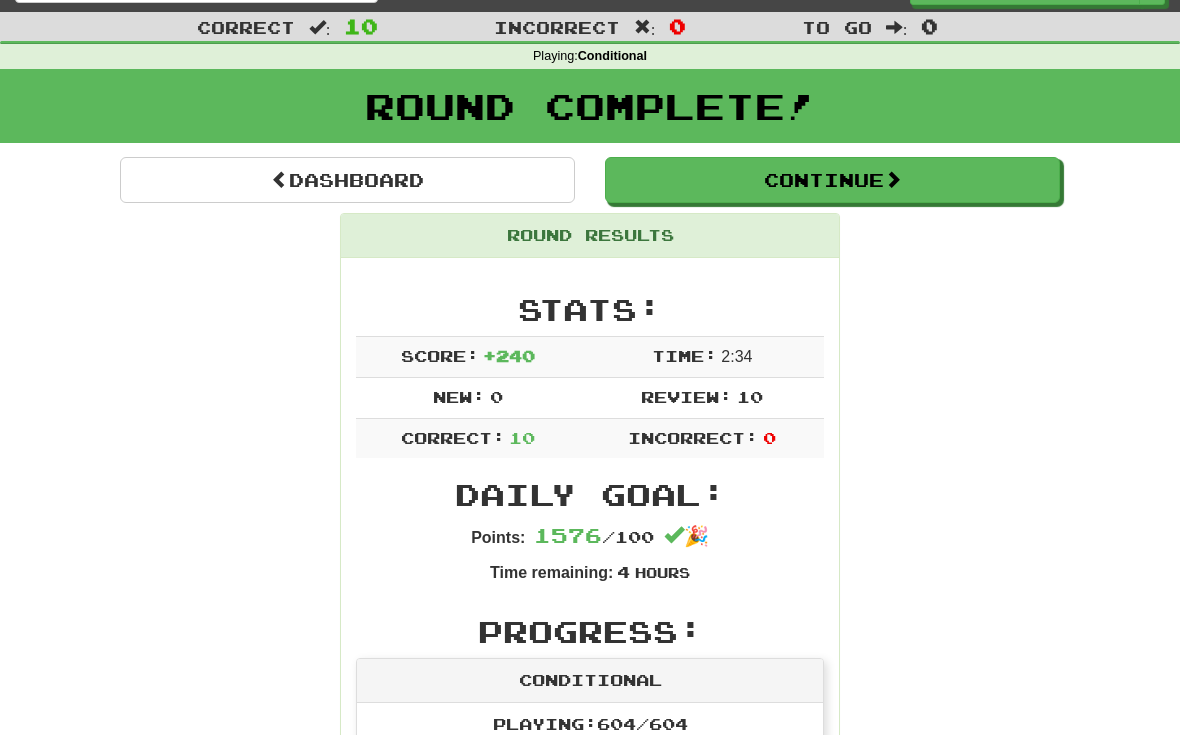 click on "Continue" at bounding box center [832, 180] 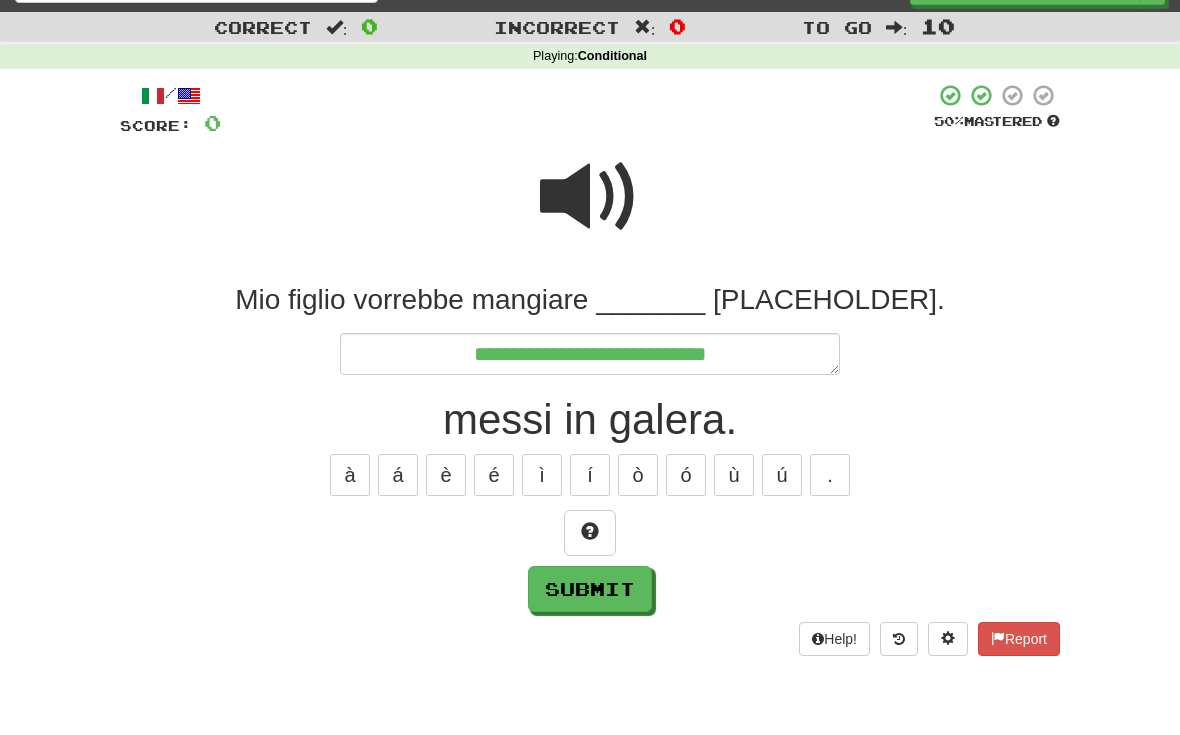click at bounding box center [590, 531] 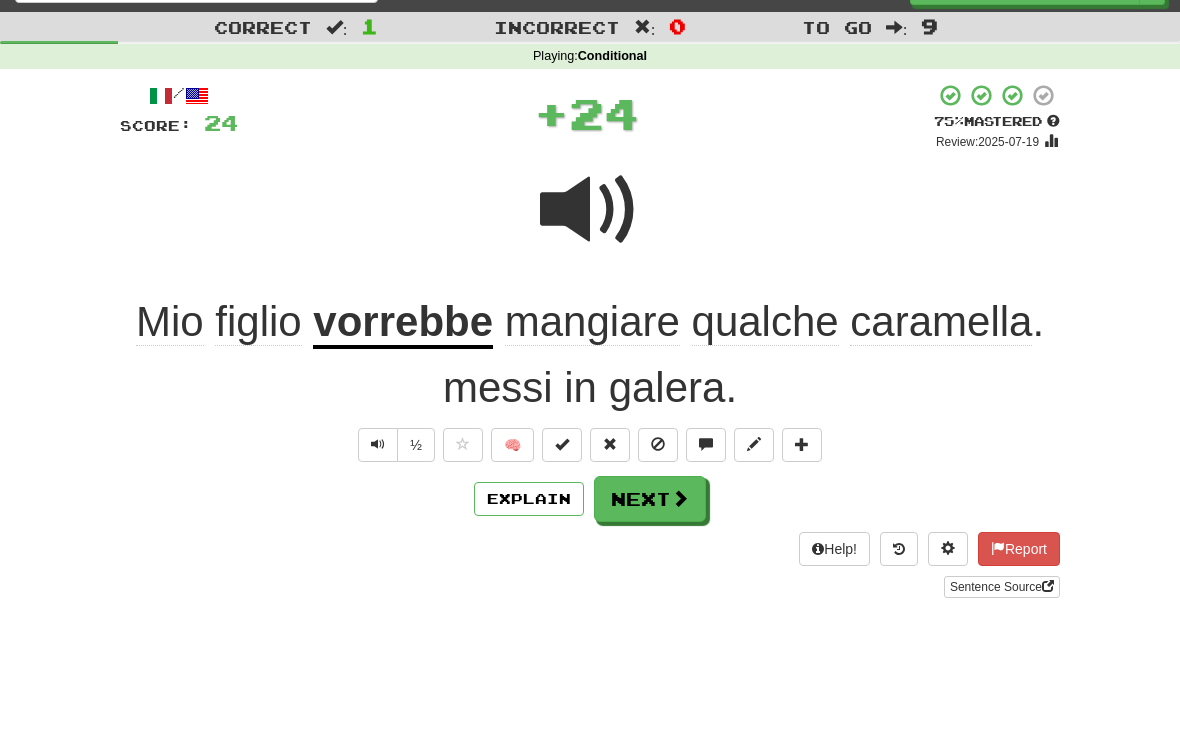 click on "Next" at bounding box center (650, 499) 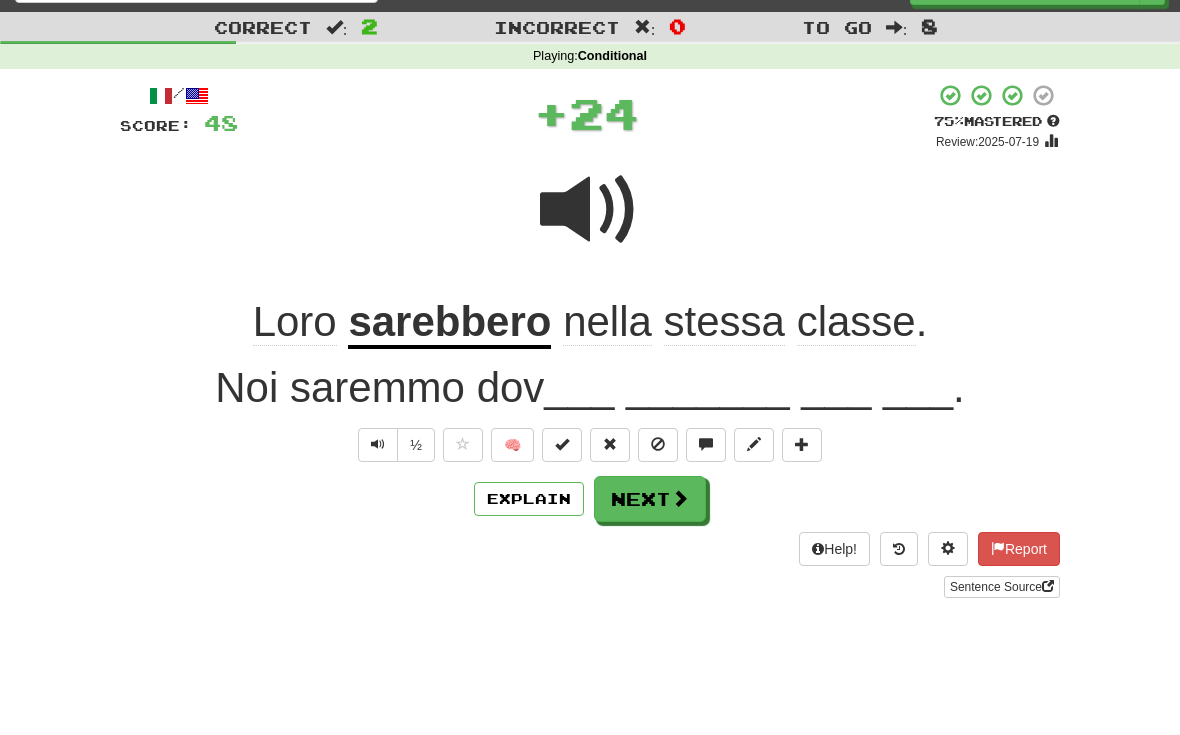 click on "Next" at bounding box center [650, 499] 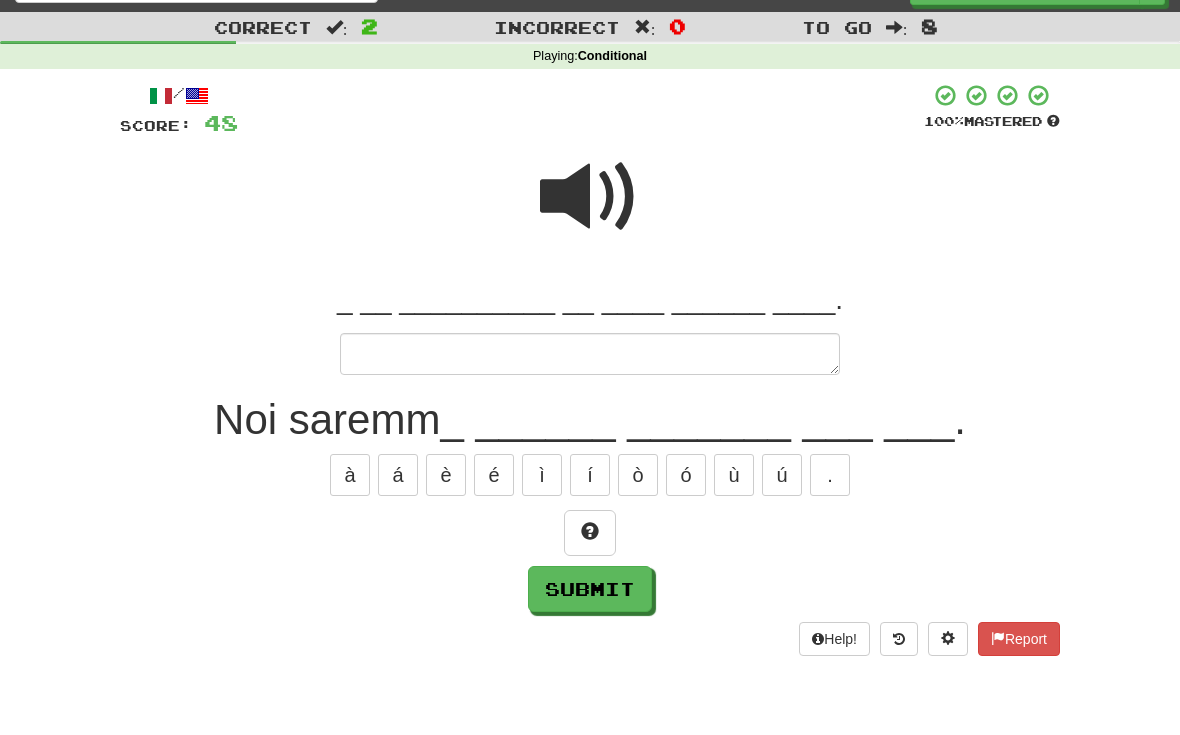 click at bounding box center (590, 531) 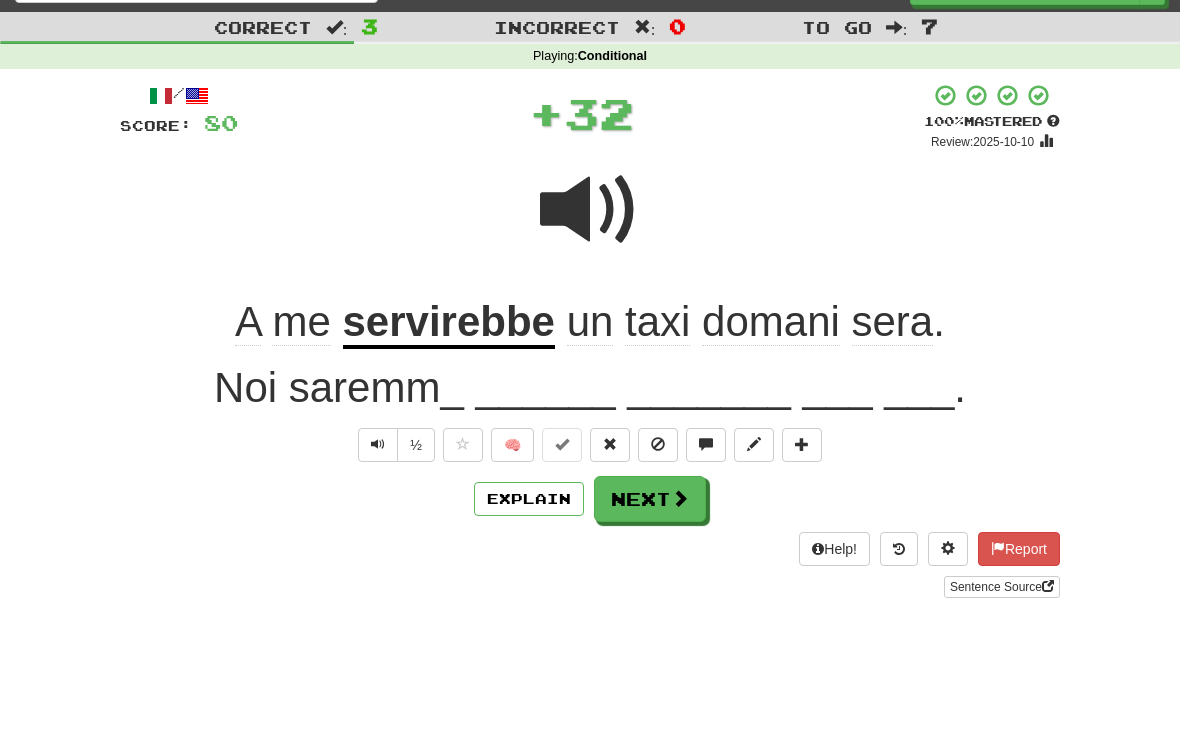 click on "servirebbe" at bounding box center (449, 323) 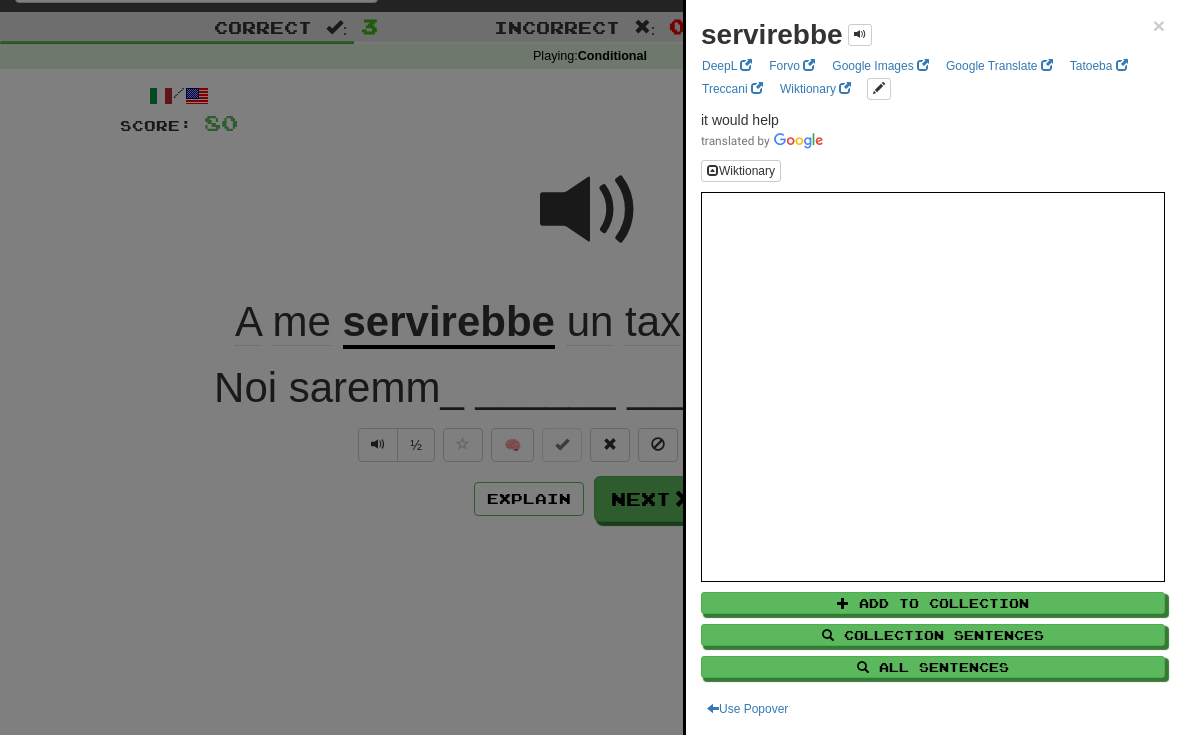click on "All Sentences" at bounding box center [933, 667] 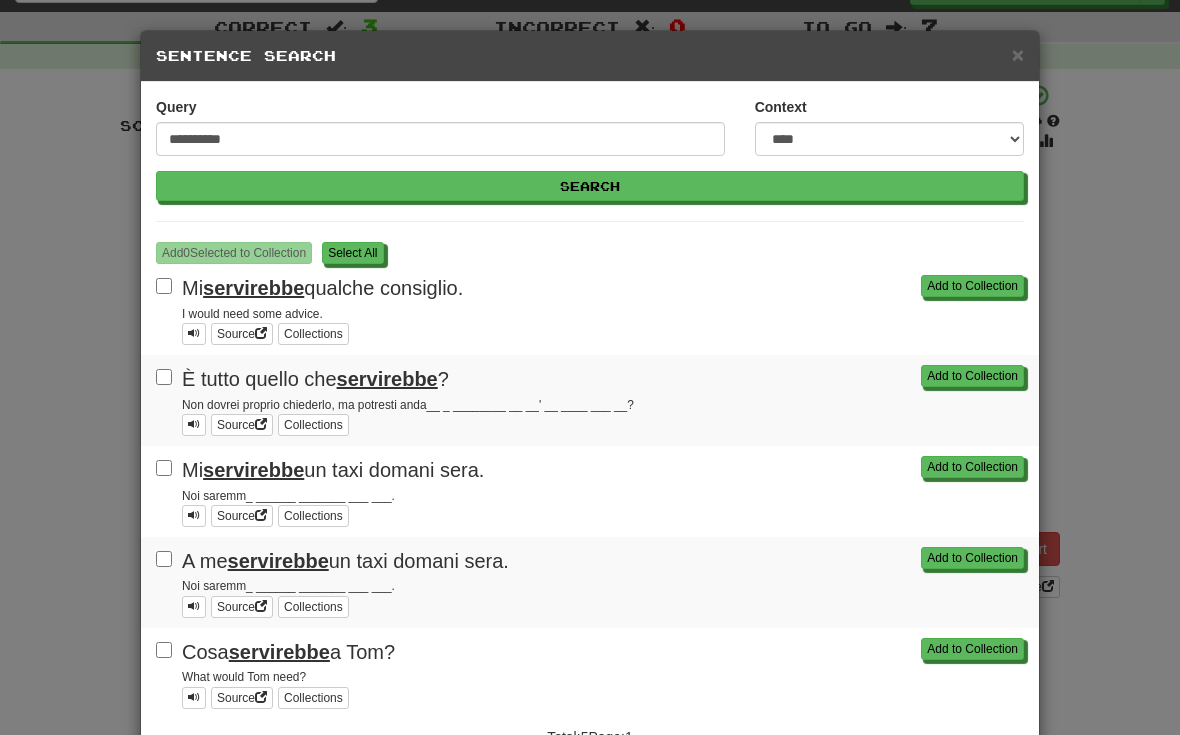 click on "S elect All" at bounding box center (352, 253) 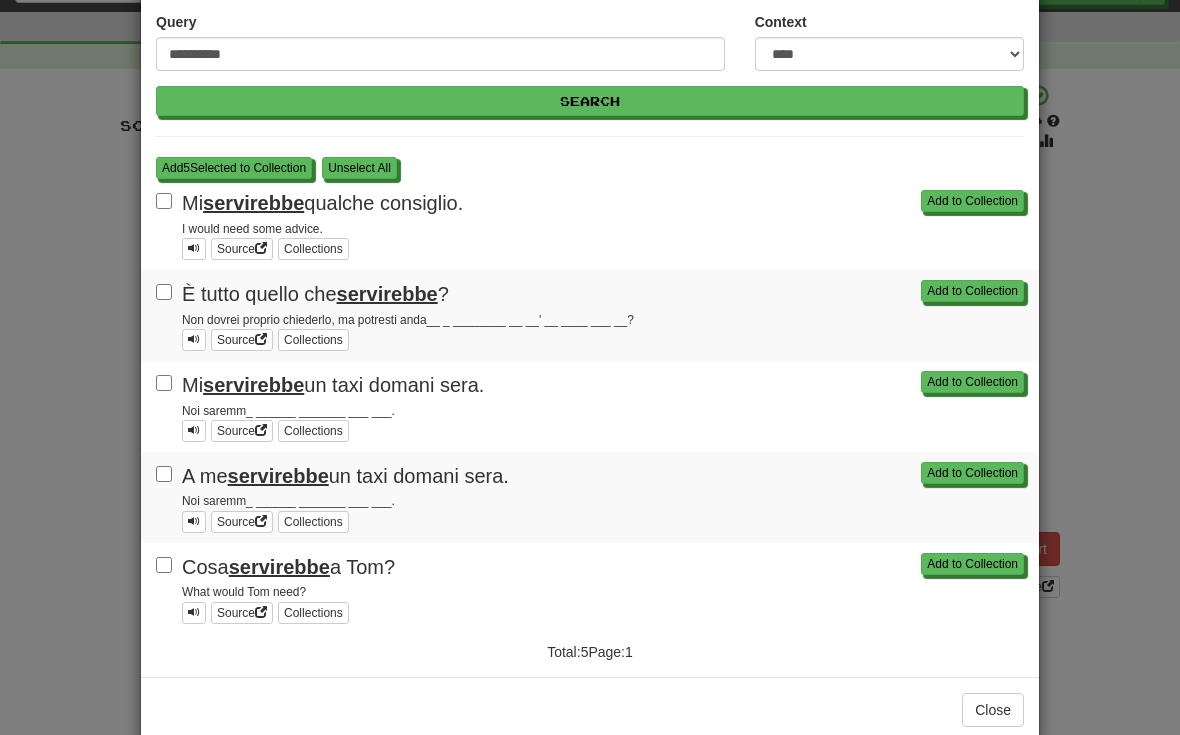 scroll, scrollTop: 84, scrollLeft: 0, axis: vertical 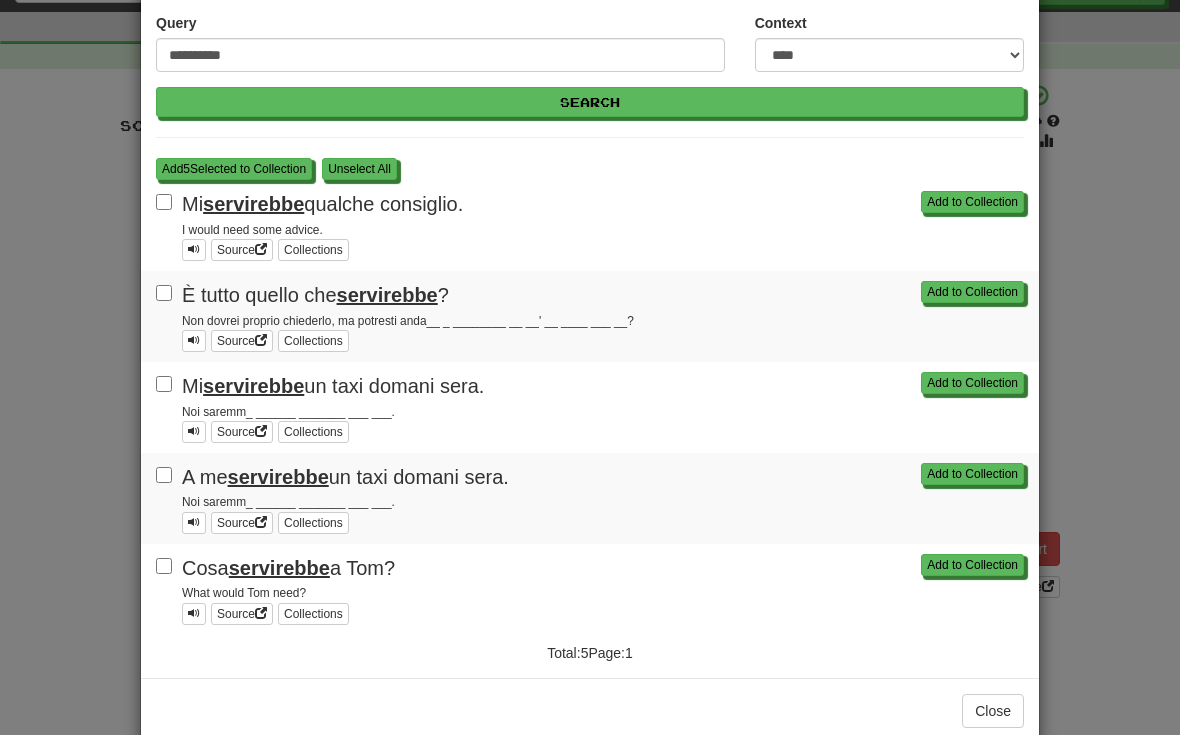 click on "Add  5  Selected to Collection" at bounding box center [234, 169] 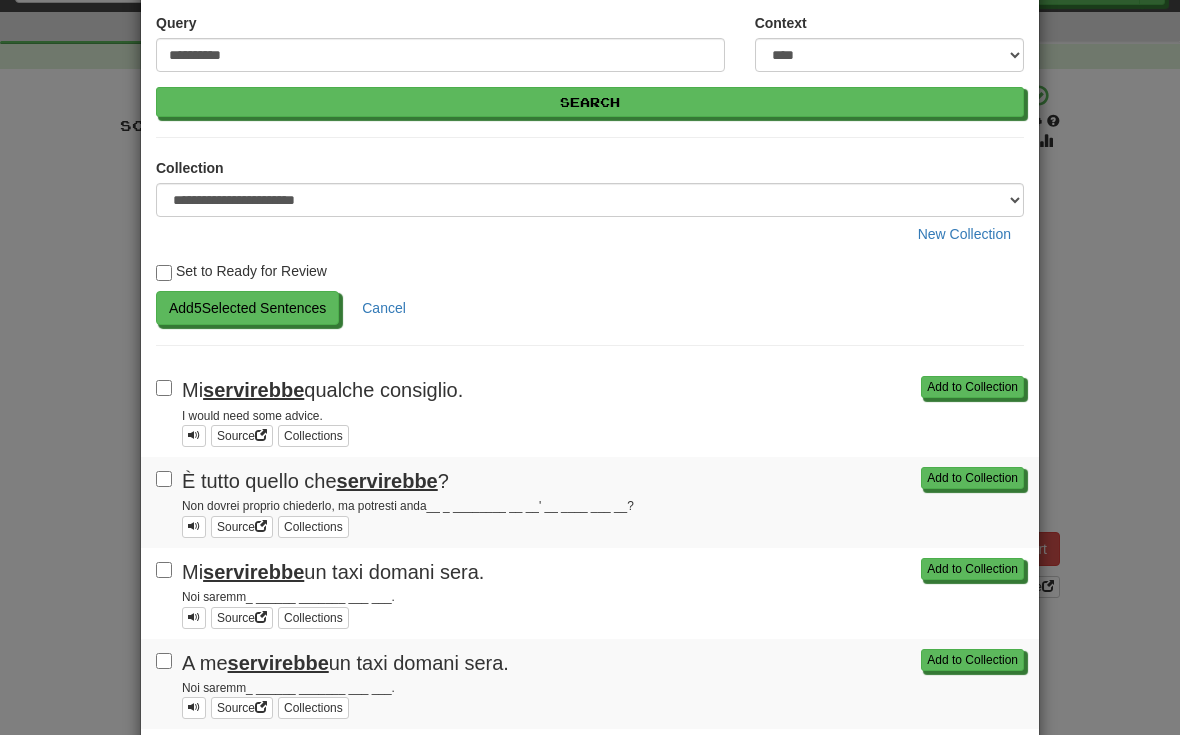 click on "Add  5  Selected Sentences" at bounding box center (247, 308) 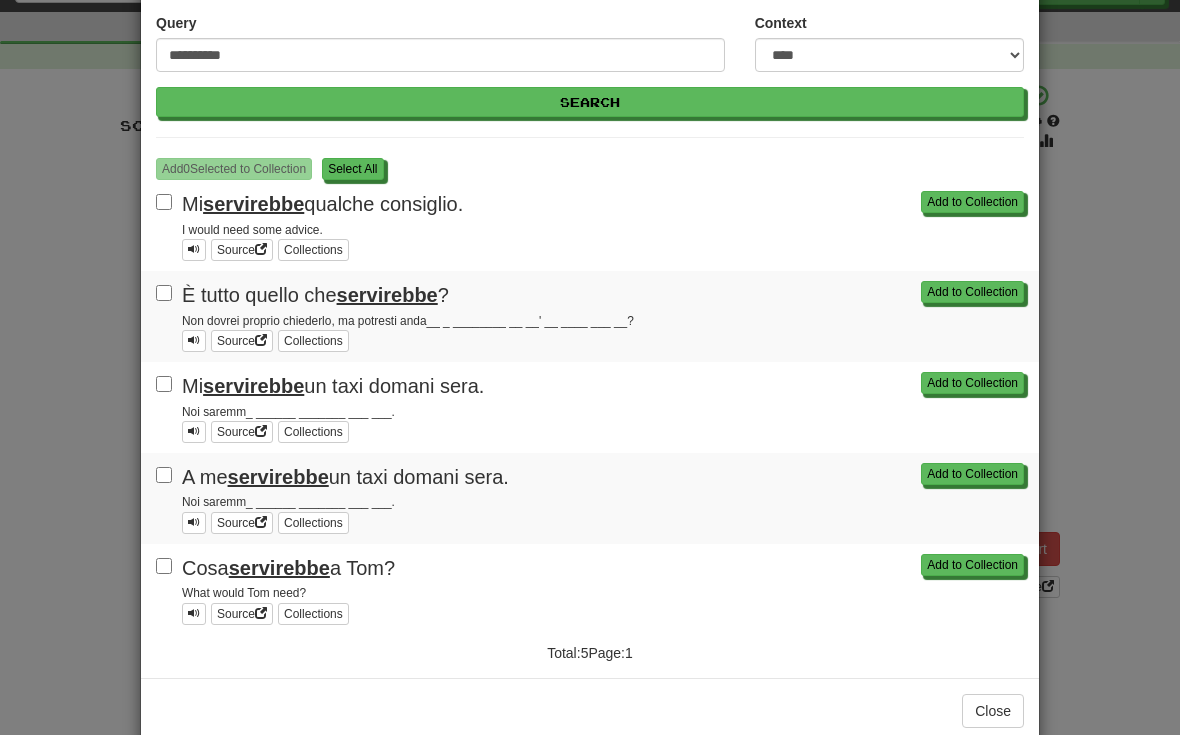 click on "S elect All" at bounding box center (352, 169) 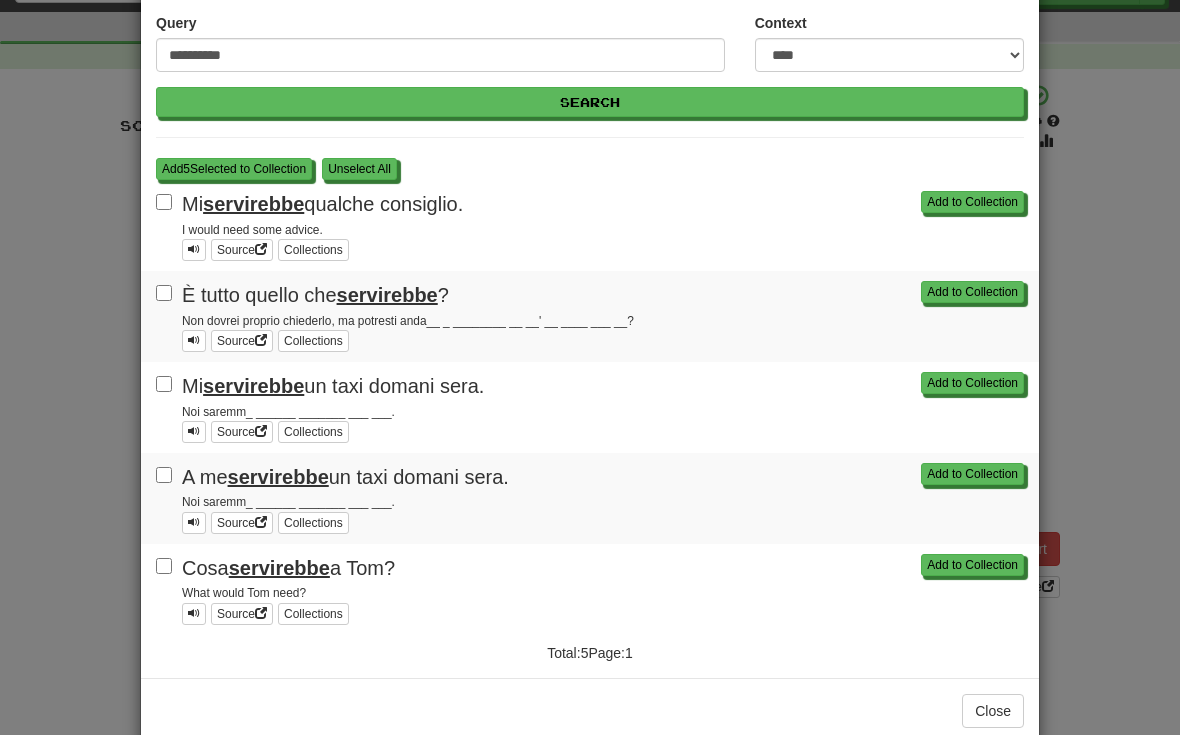 click on "Add  5  Selected to Collection" at bounding box center [234, 169] 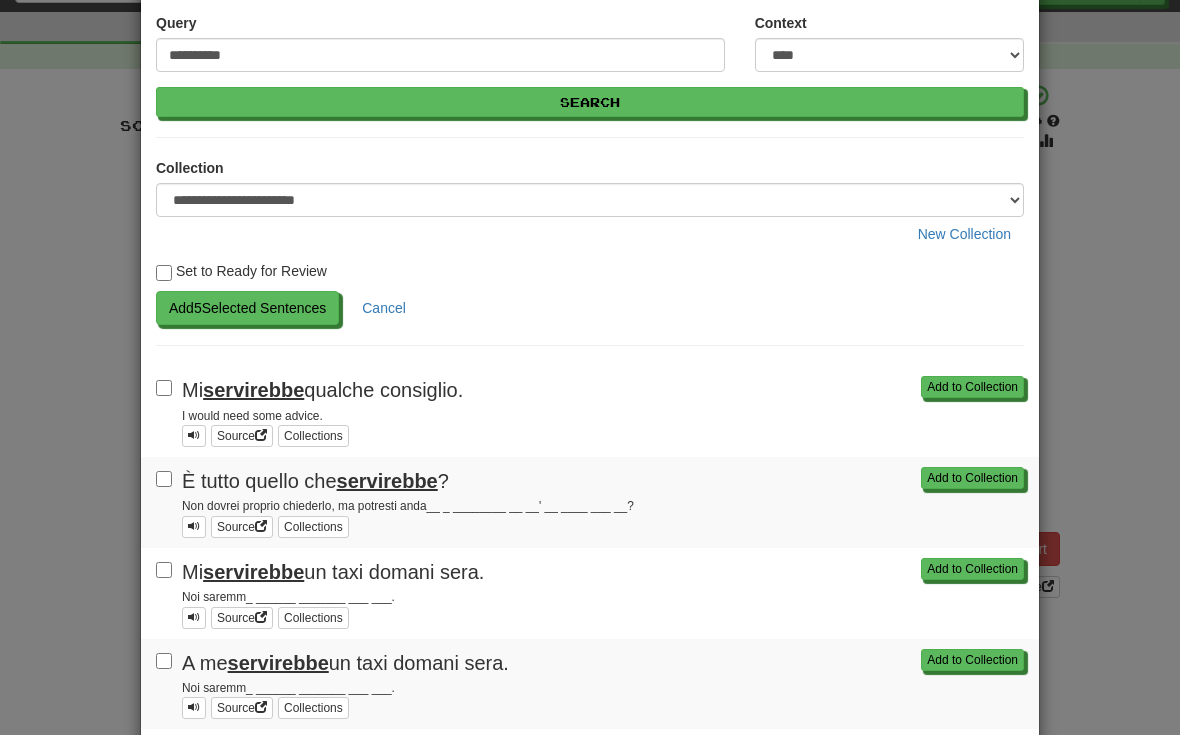 click on "Add  5  Selected Sentences" at bounding box center (247, 308) 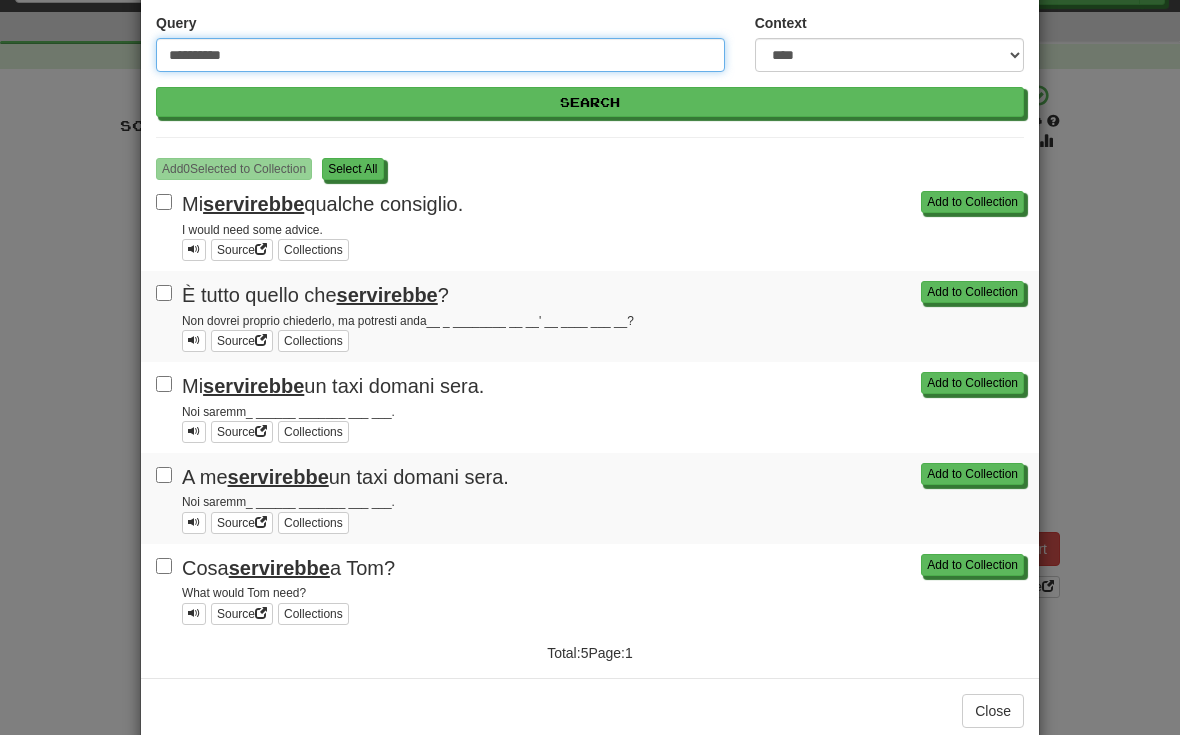 click on "**********" at bounding box center [440, 55] 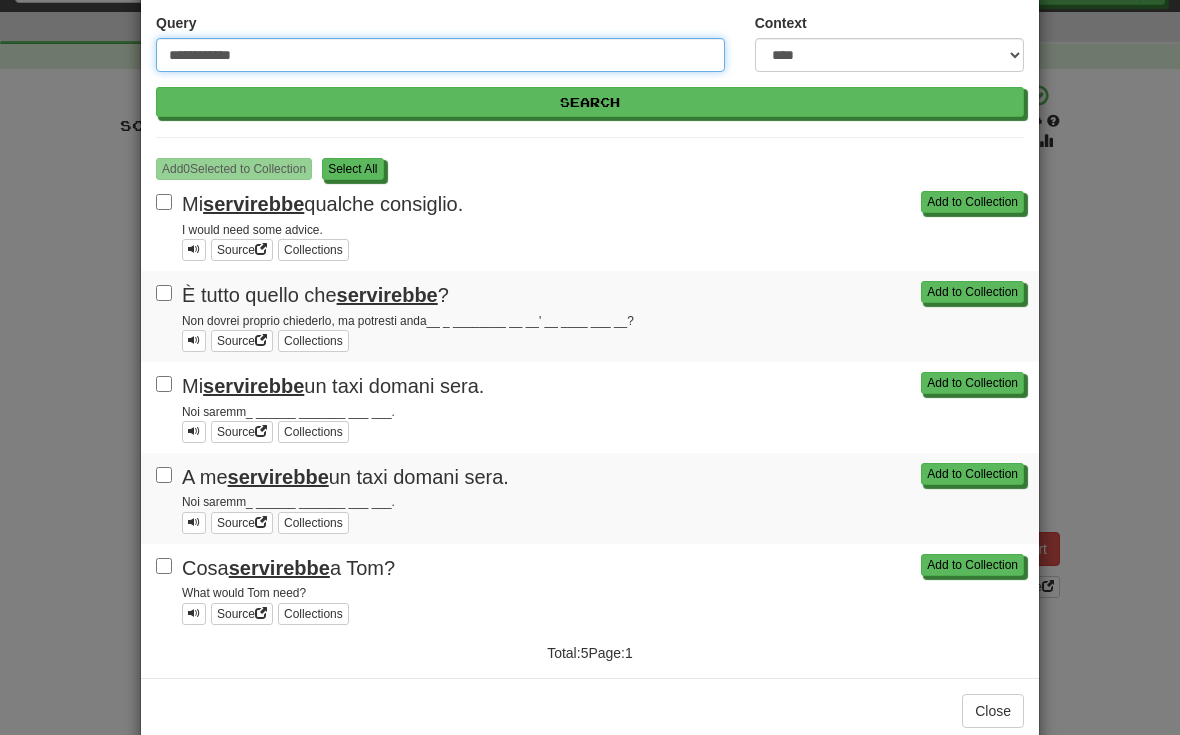 click on "Search" at bounding box center (590, 102) 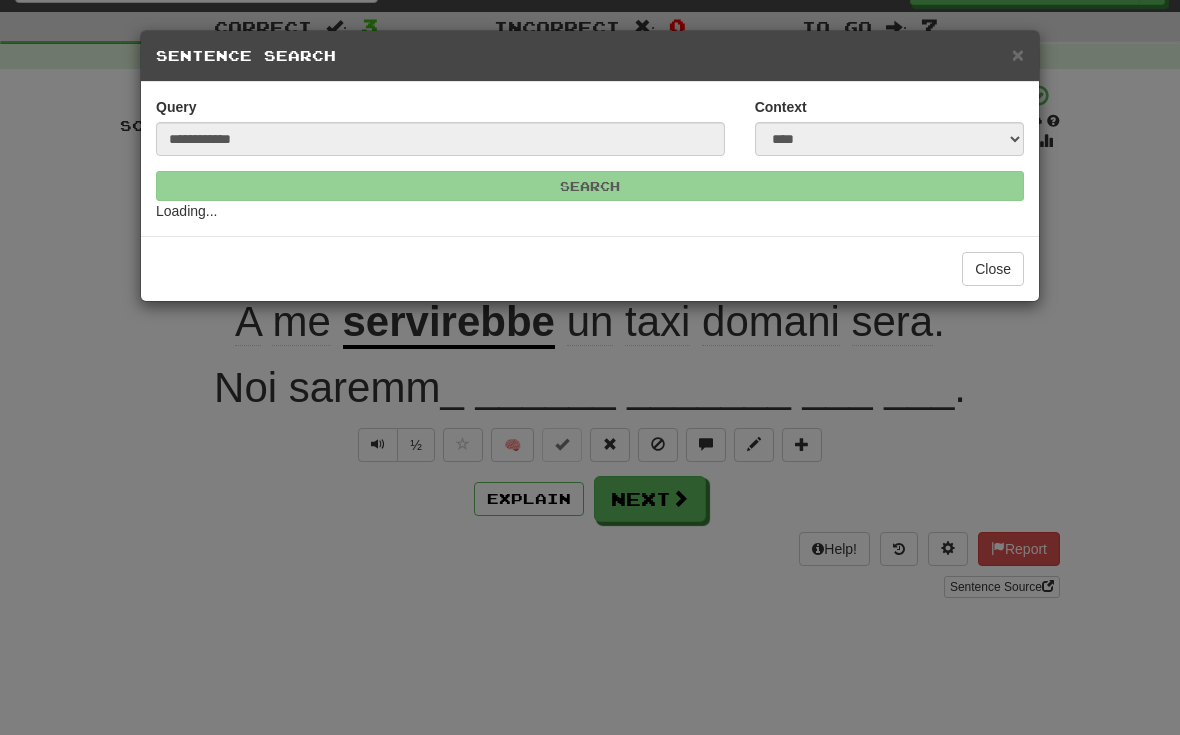scroll, scrollTop: 0, scrollLeft: 0, axis: both 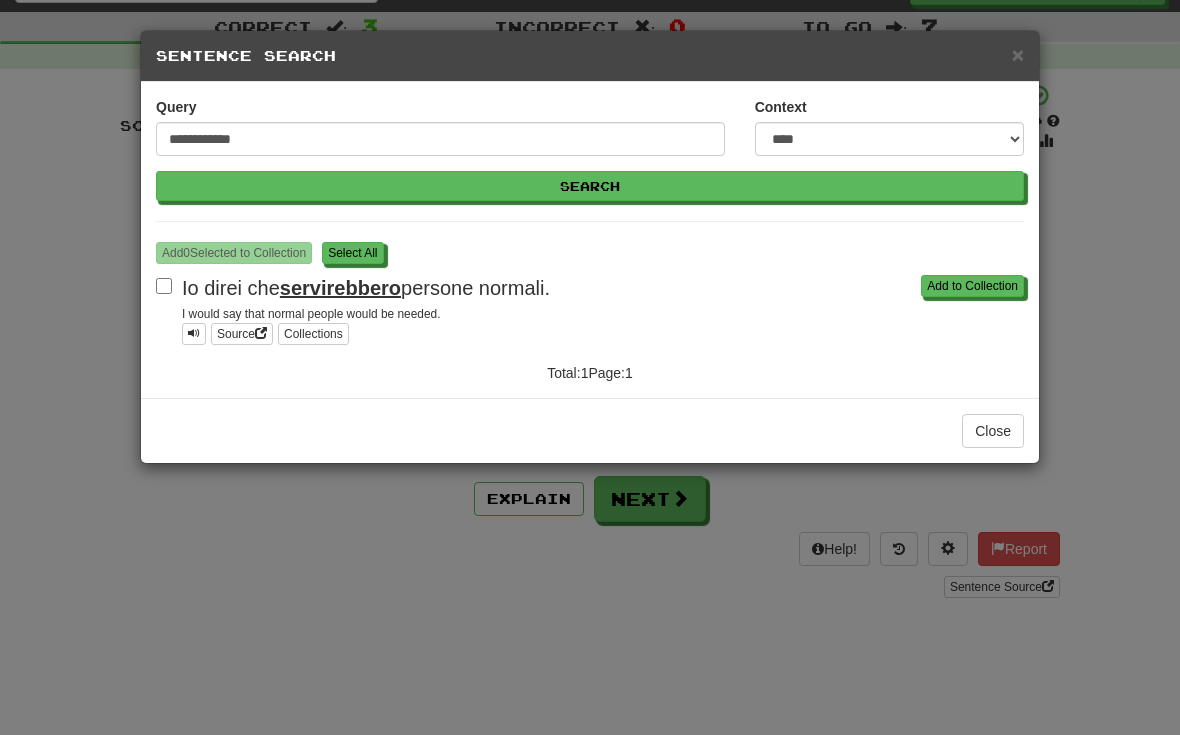 click on "S elect All" at bounding box center [352, 253] 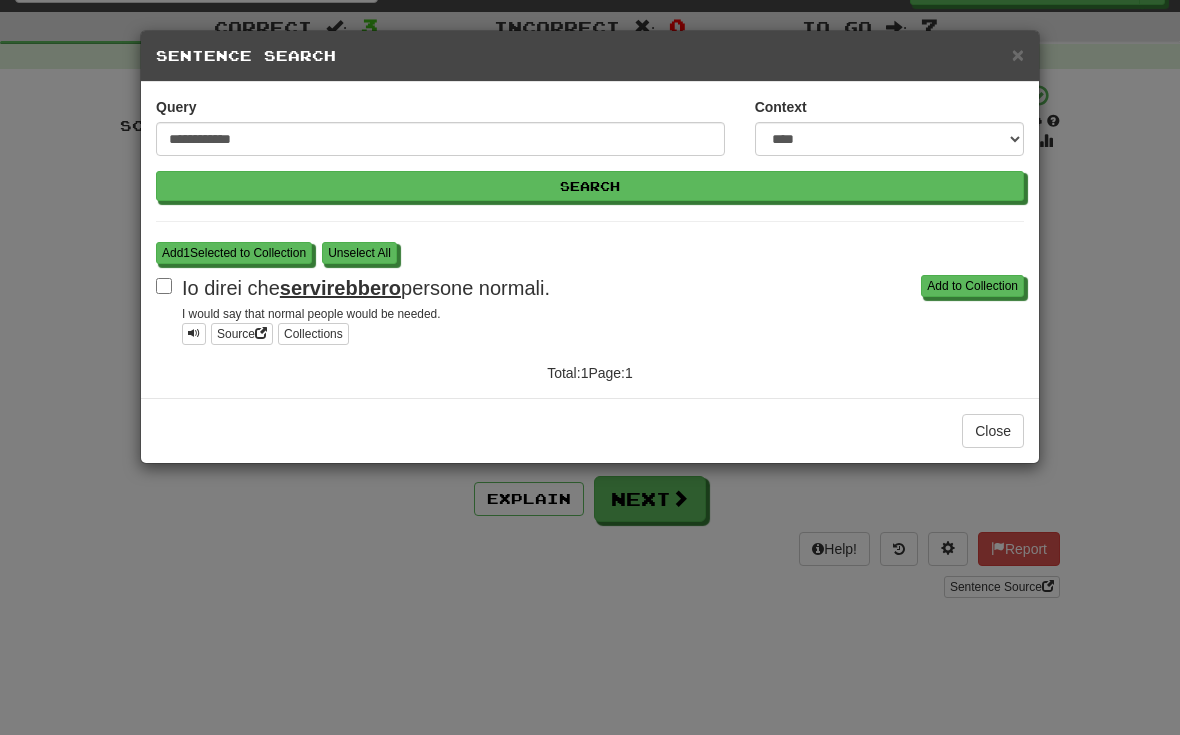 click on "Add  1  Selected to Collection" at bounding box center [234, 253] 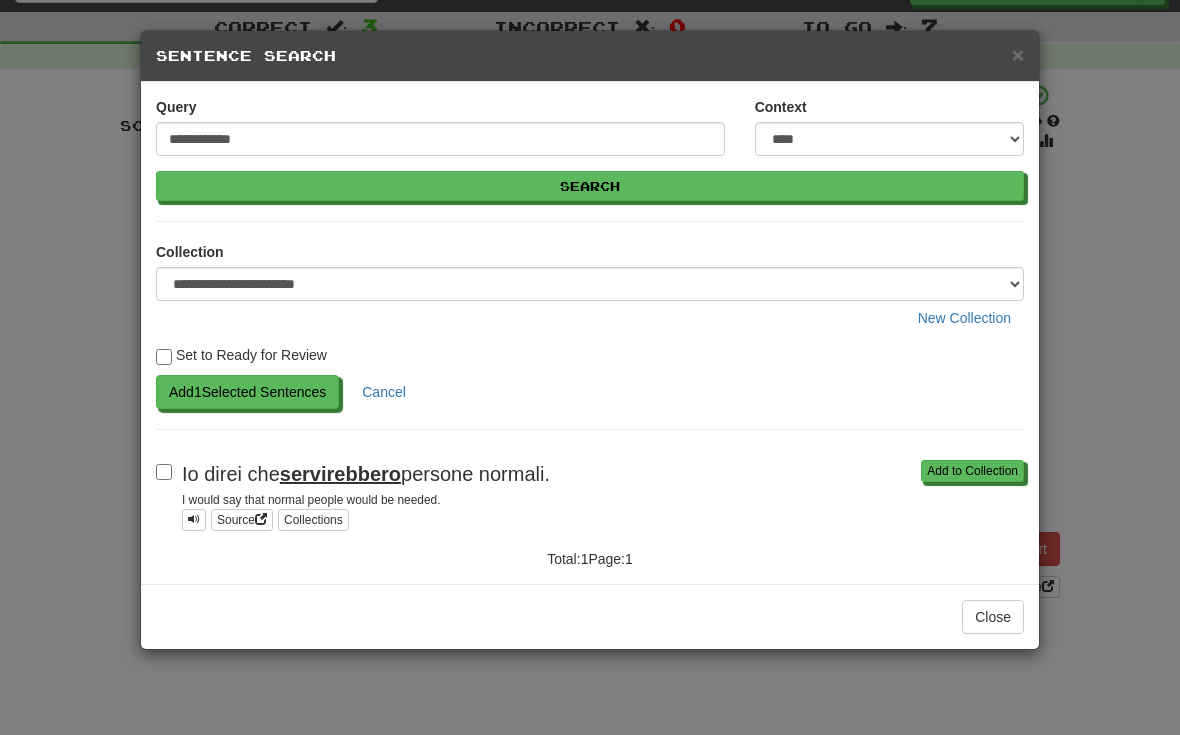 click on "Add  1  Selected Sentences" at bounding box center [247, 392] 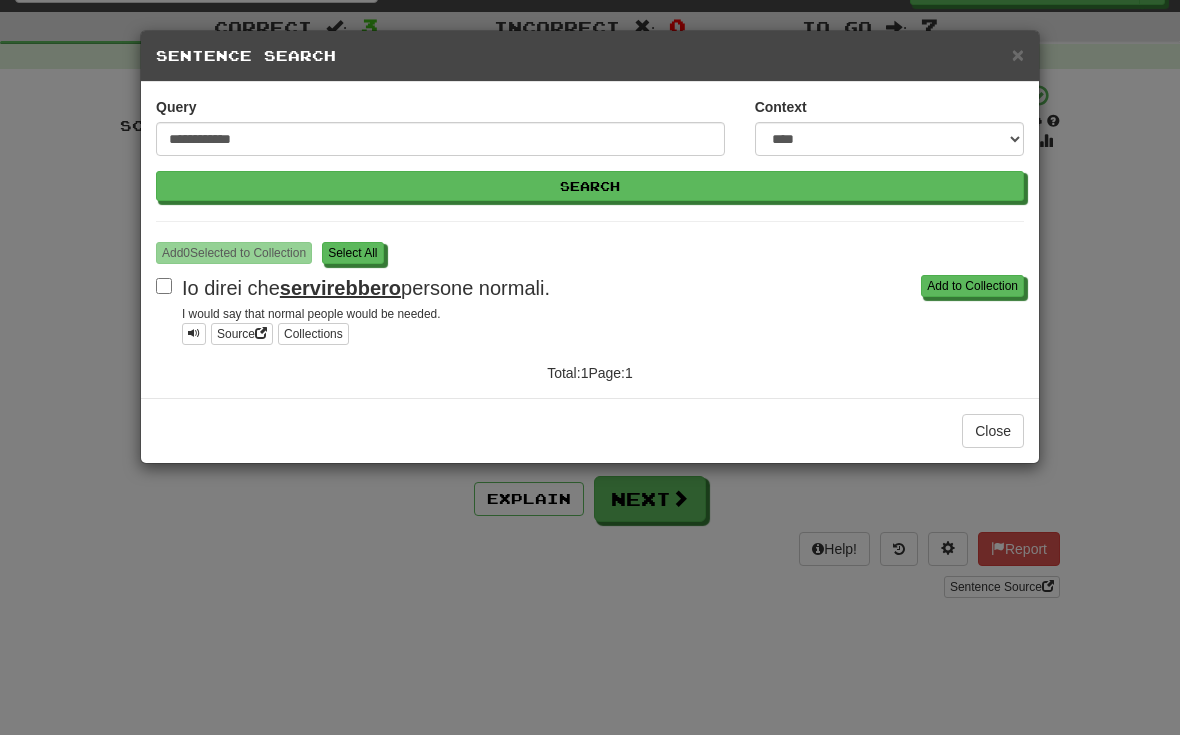 click on "Add  0  Selected to Collection S elect All Add to Collection Io direi che  servirebbero  persone normali. I would say that normal people would be needed. Source  Collections" at bounding box center (590, 288) 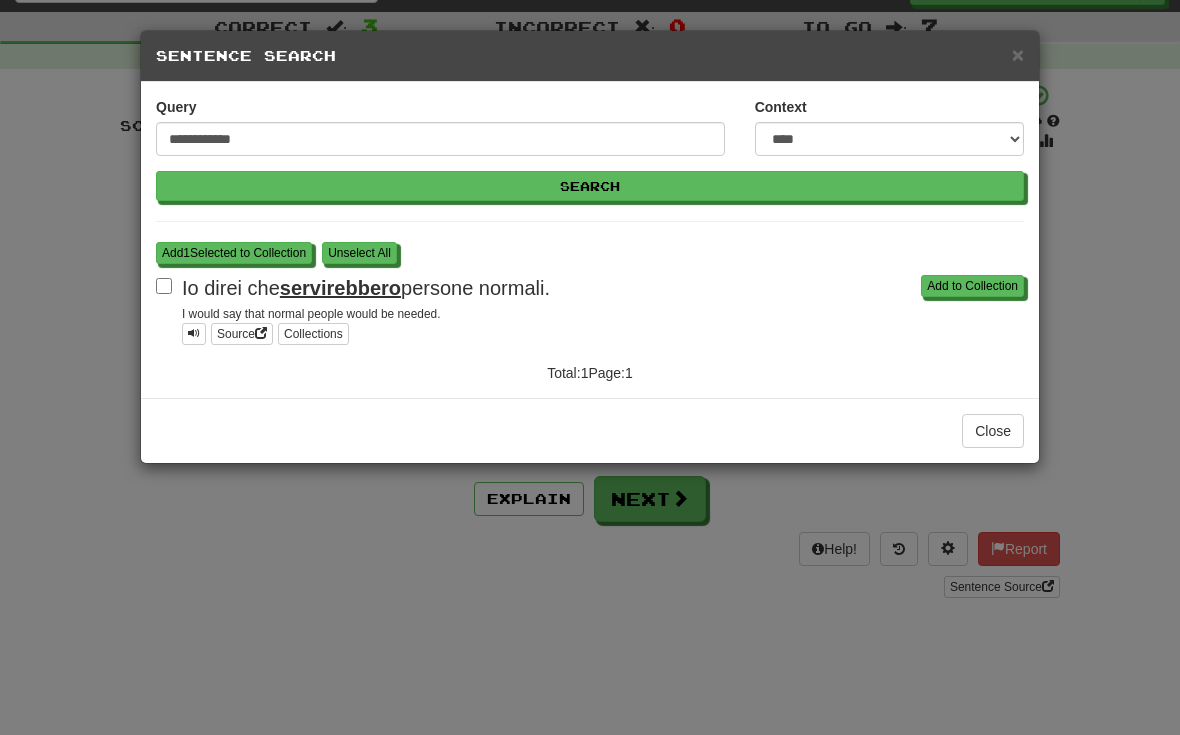 click on "Add  1  Selected to Collection" at bounding box center [234, 253] 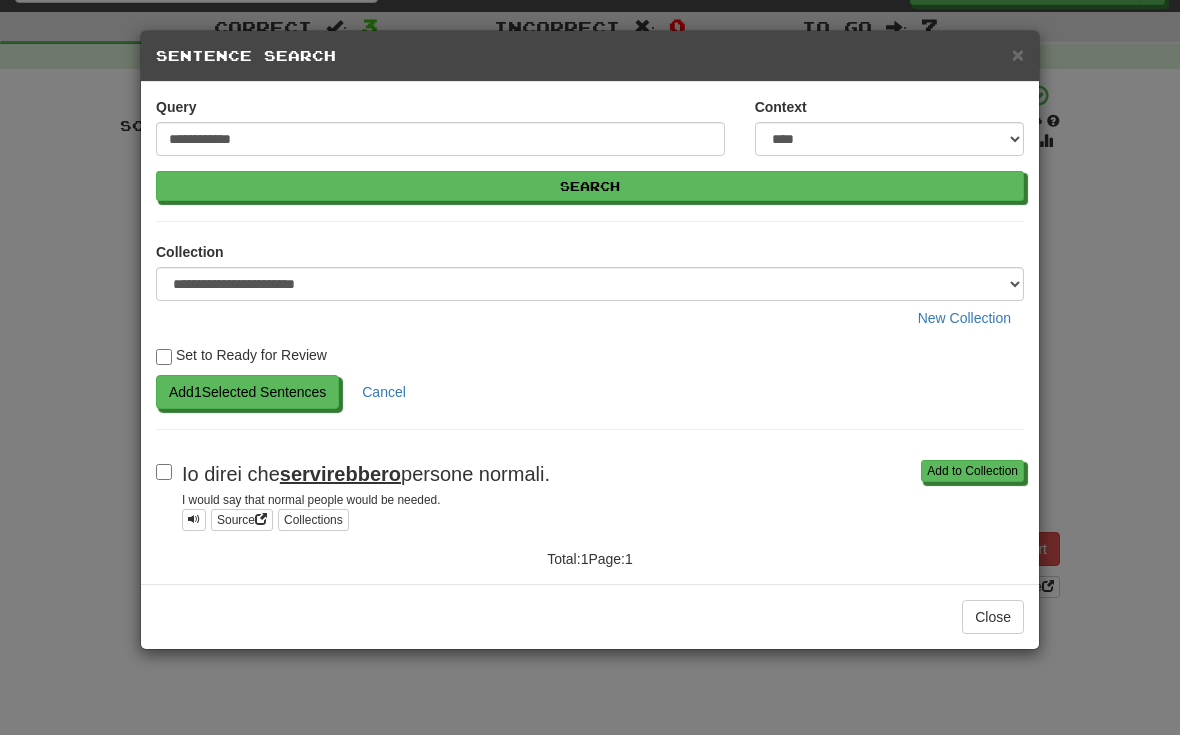 click on "Add  1  Selected Sentences" at bounding box center (247, 392) 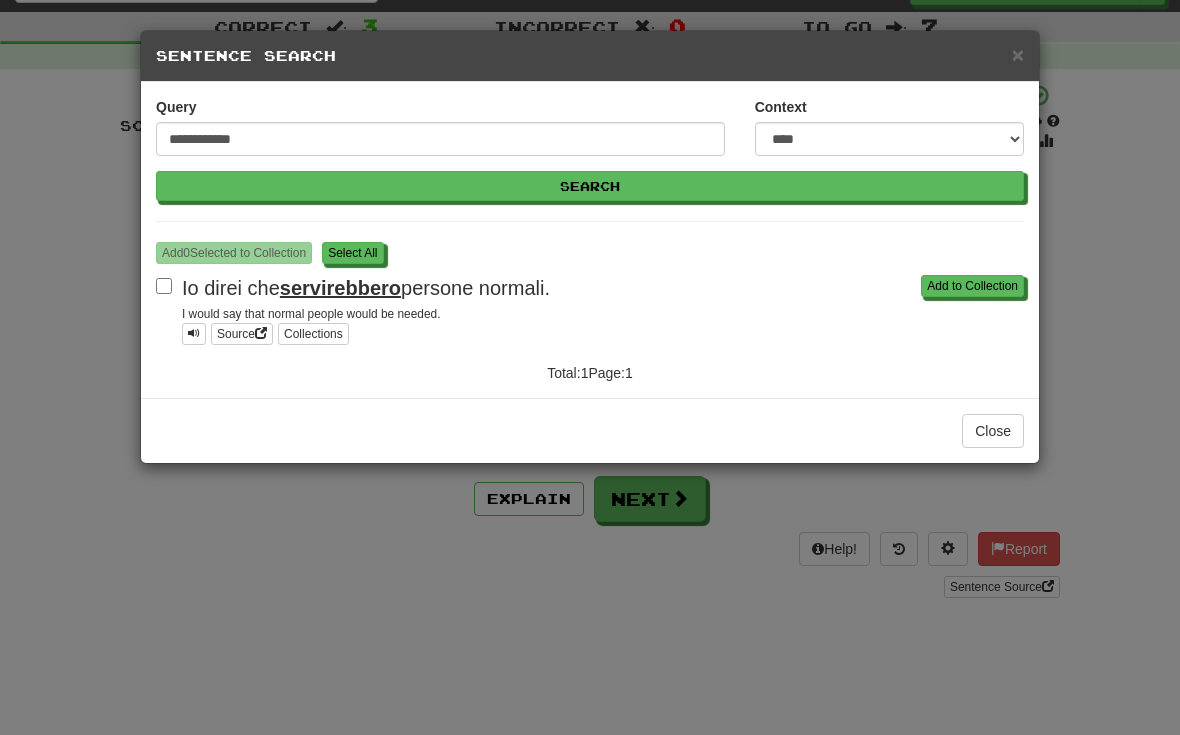 click on "S elect All" at bounding box center (352, 253) 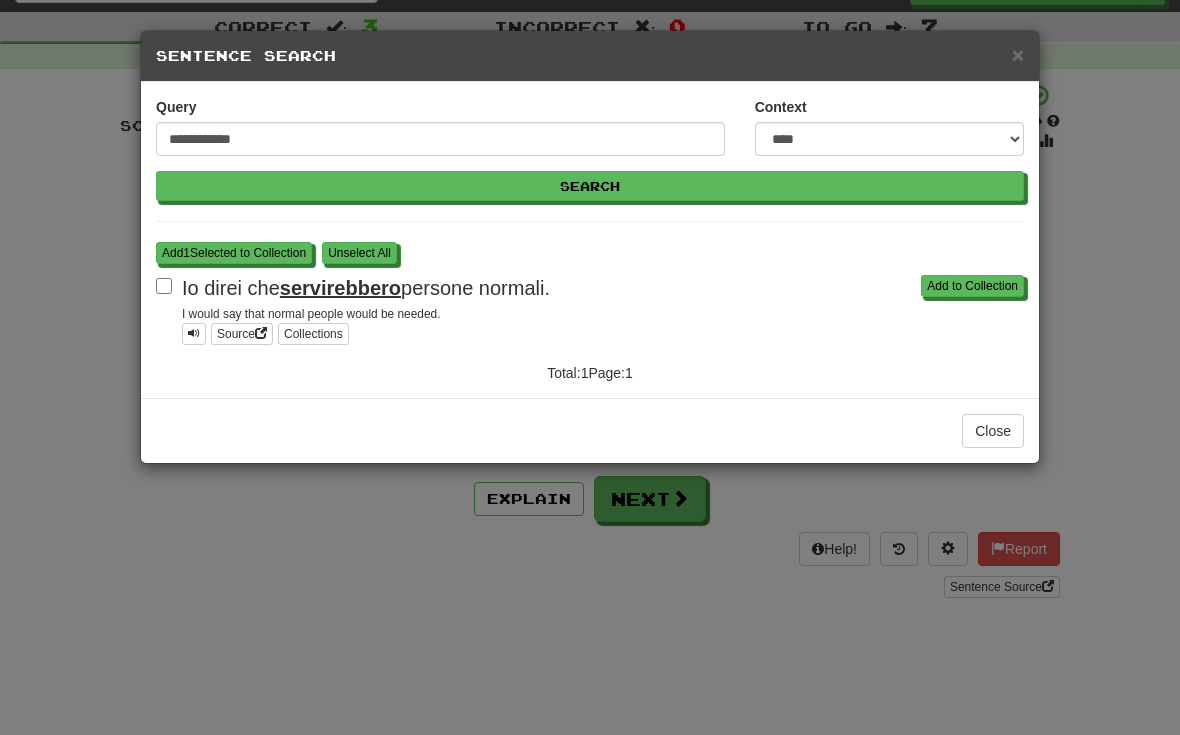 click on "Add  1  Selected to Collection" at bounding box center (234, 253) 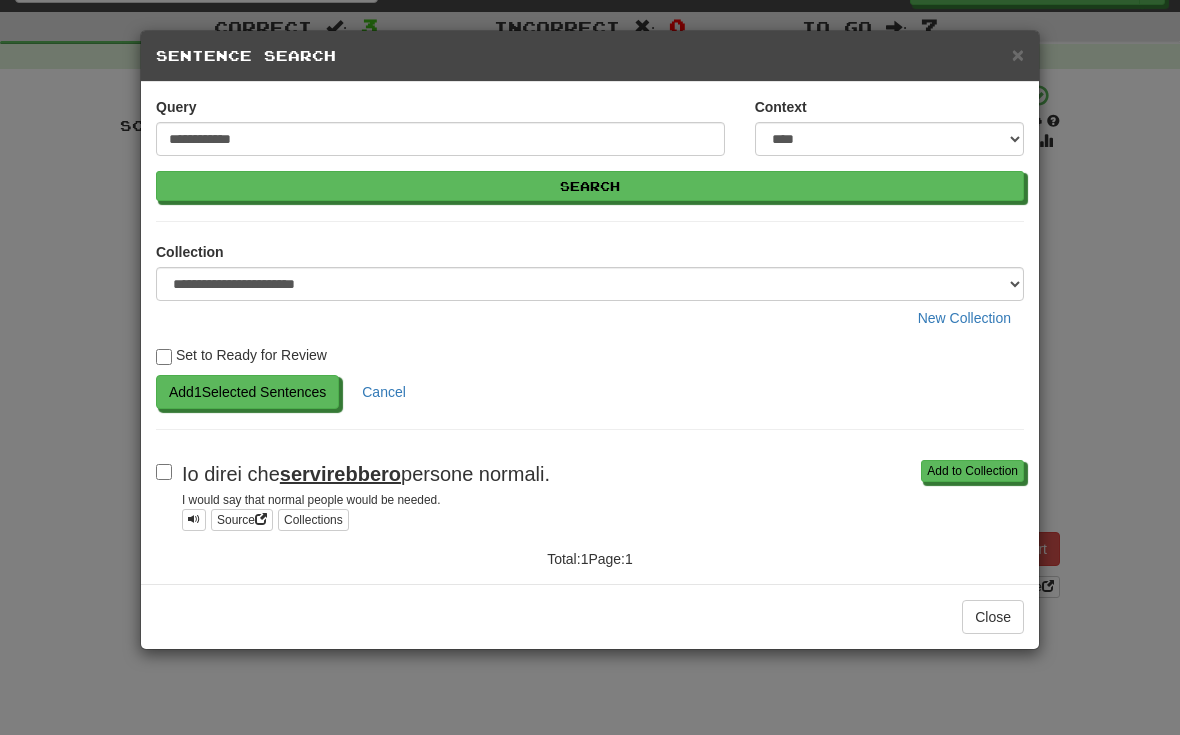 click on "Add  1  Selected Sentences" at bounding box center [247, 392] 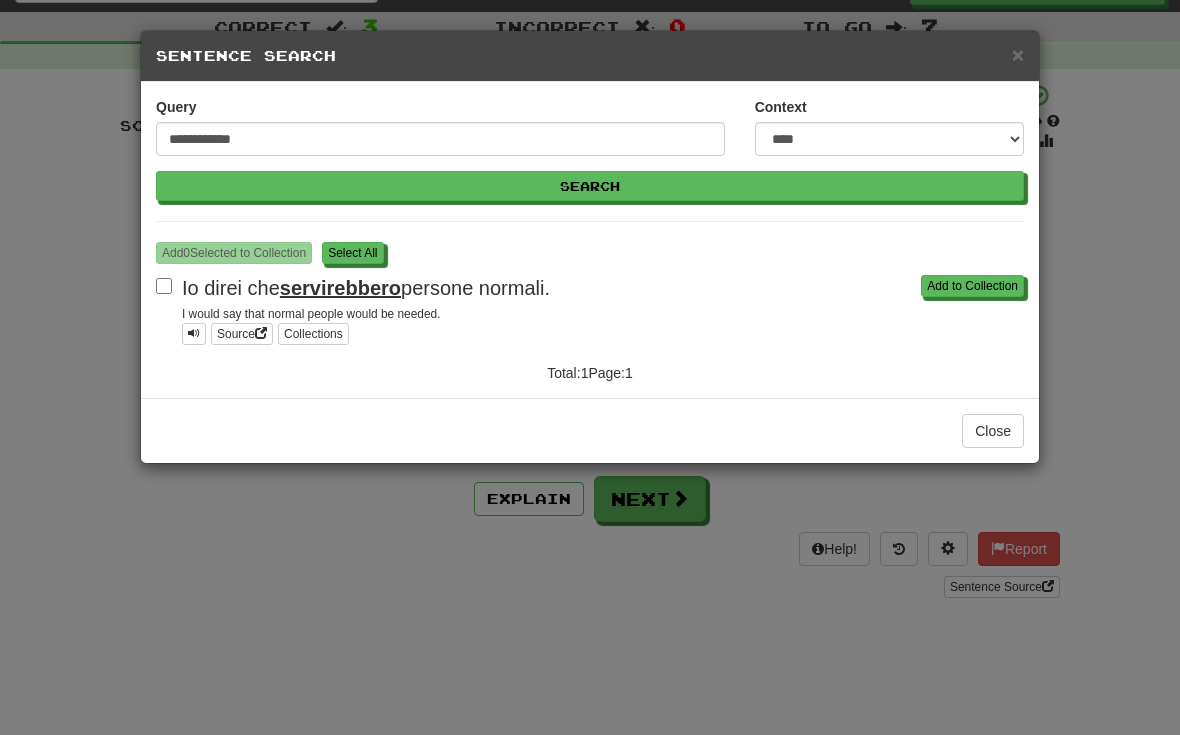 click on "×" at bounding box center (1018, 54) 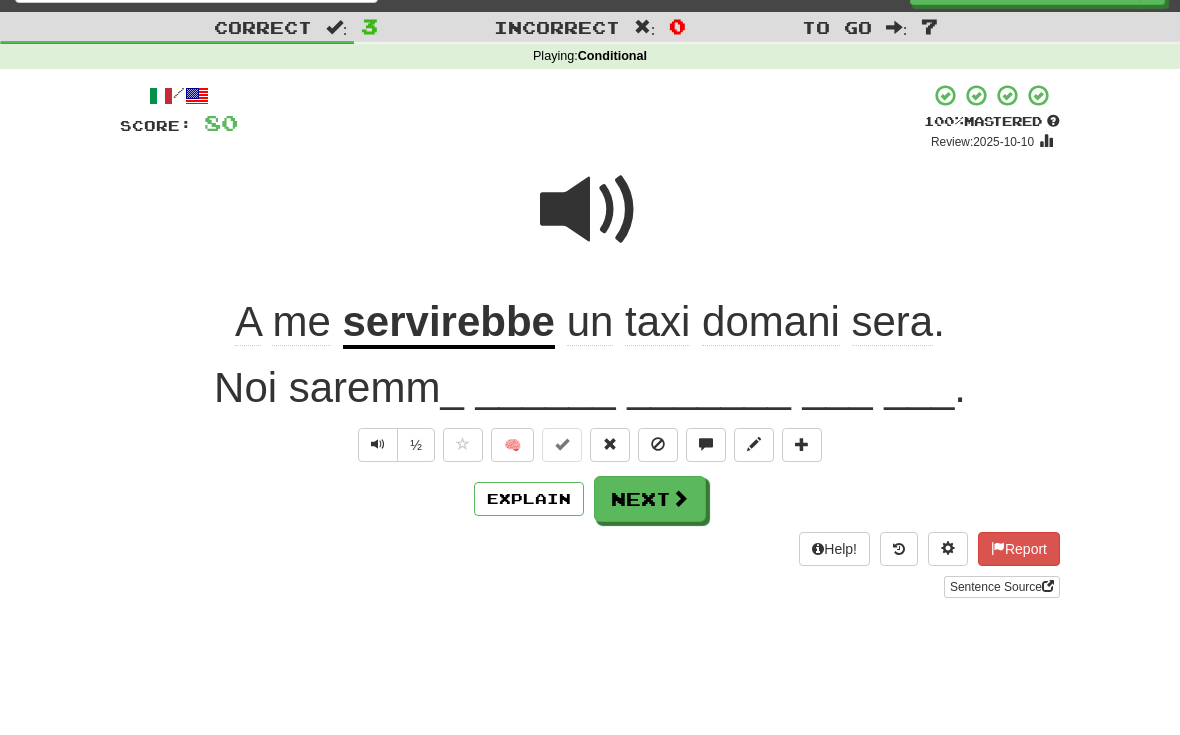 click on "Next" at bounding box center [650, 499] 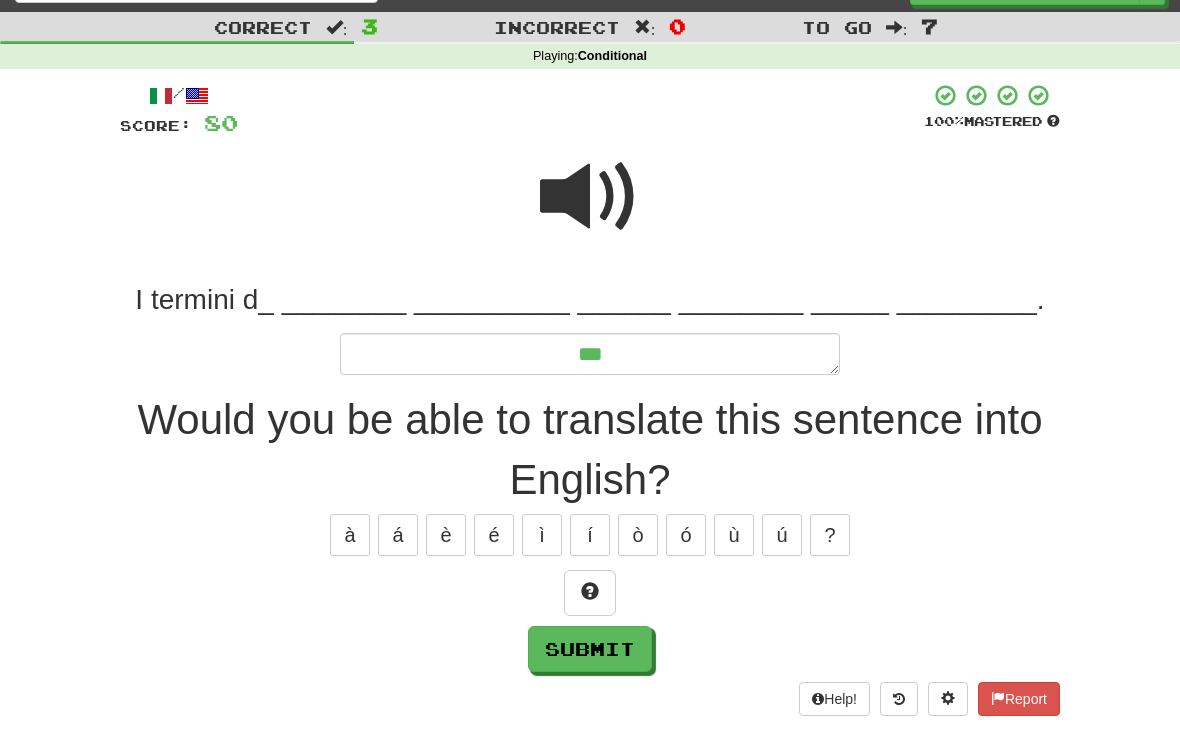 click at bounding box center (590, 591) 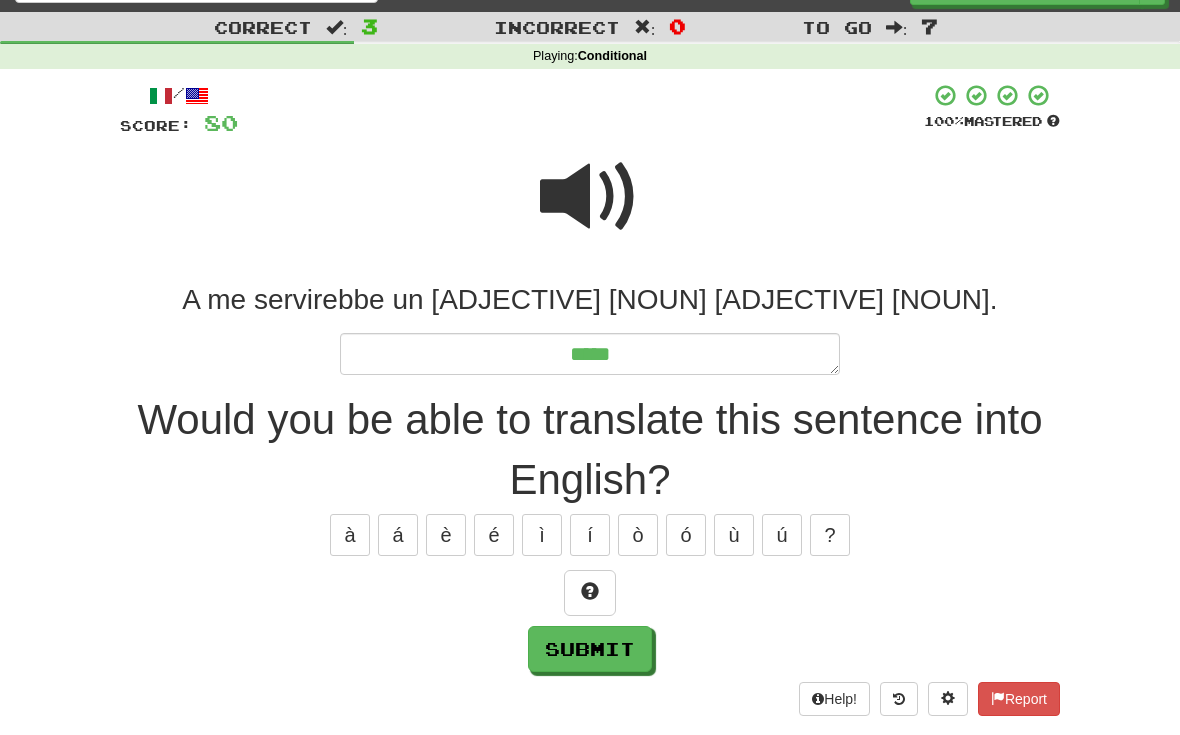 click at bounding box center (590, 591) 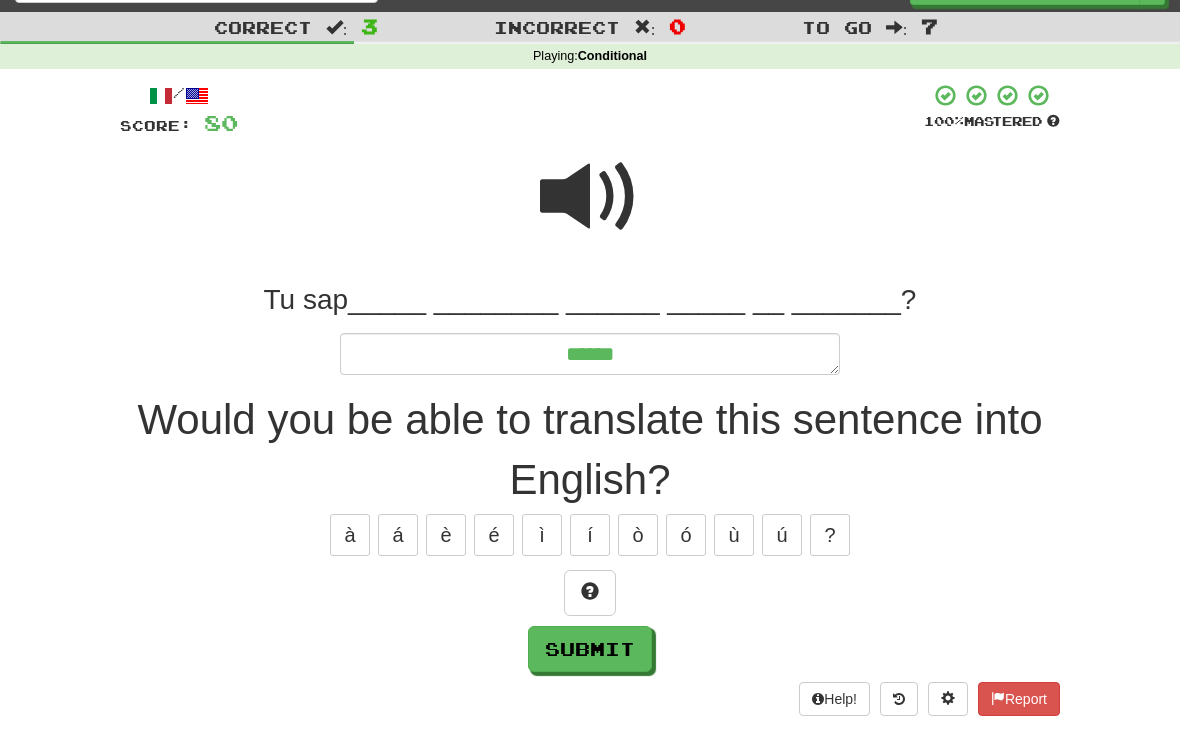 click at bounding box center (590, 593) 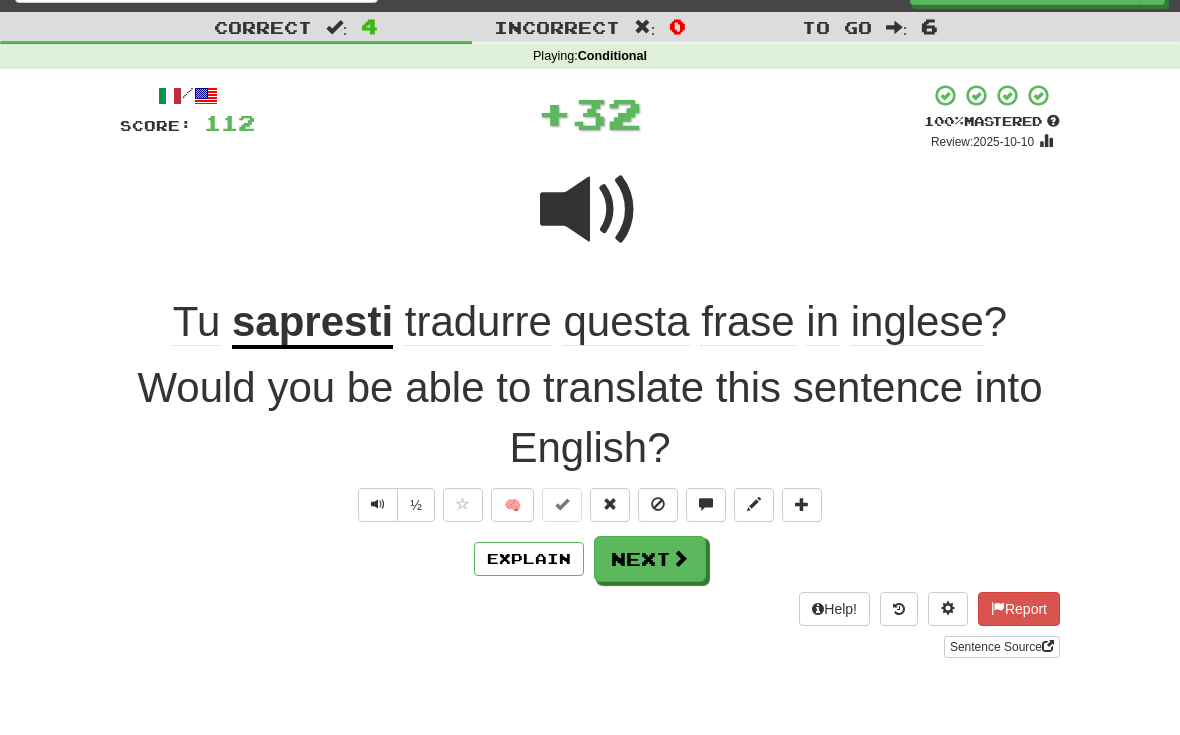 click on "sapresti" at bounding box center [312, 323] 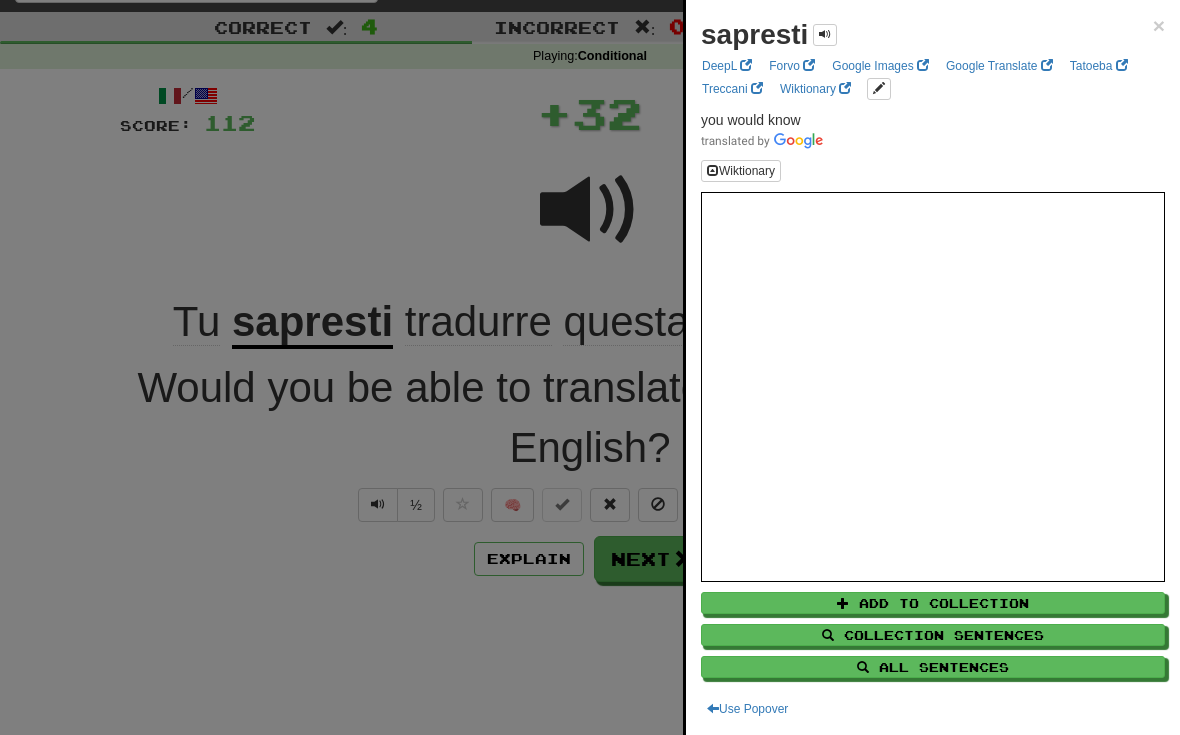 click on "All Sentences" at bounding box center (933, 667) 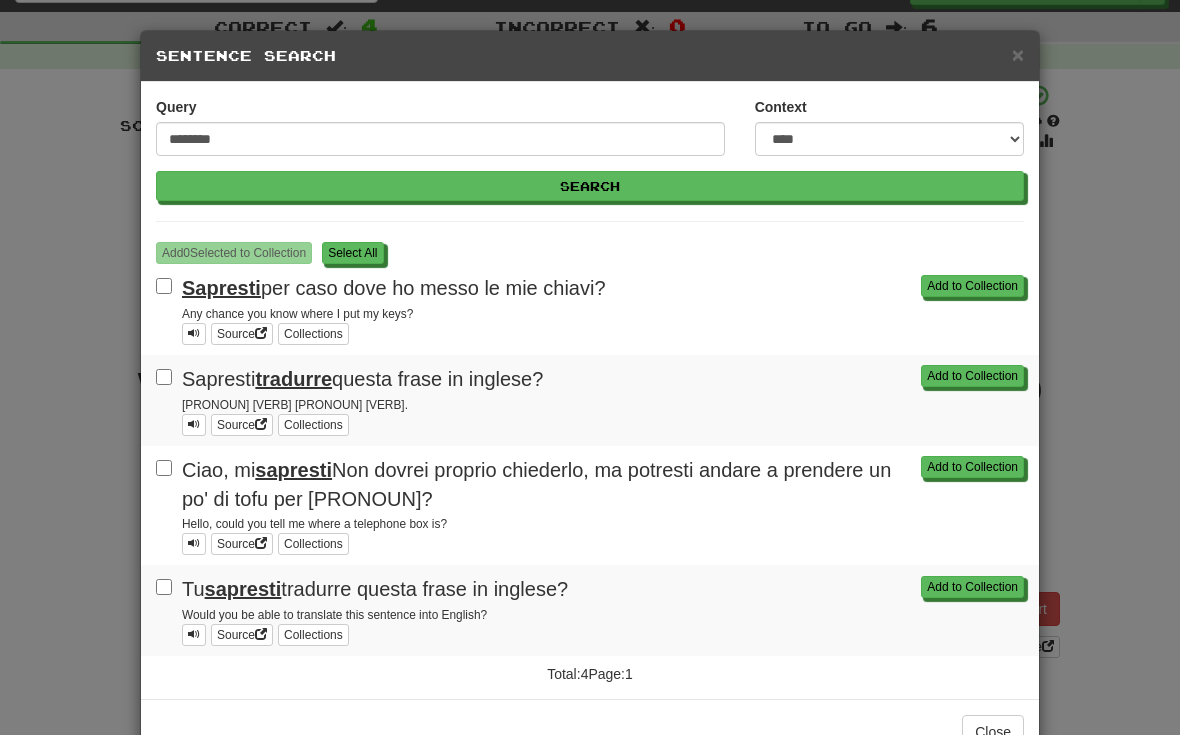 click on "S elect All" at bounding box center [352, 253] 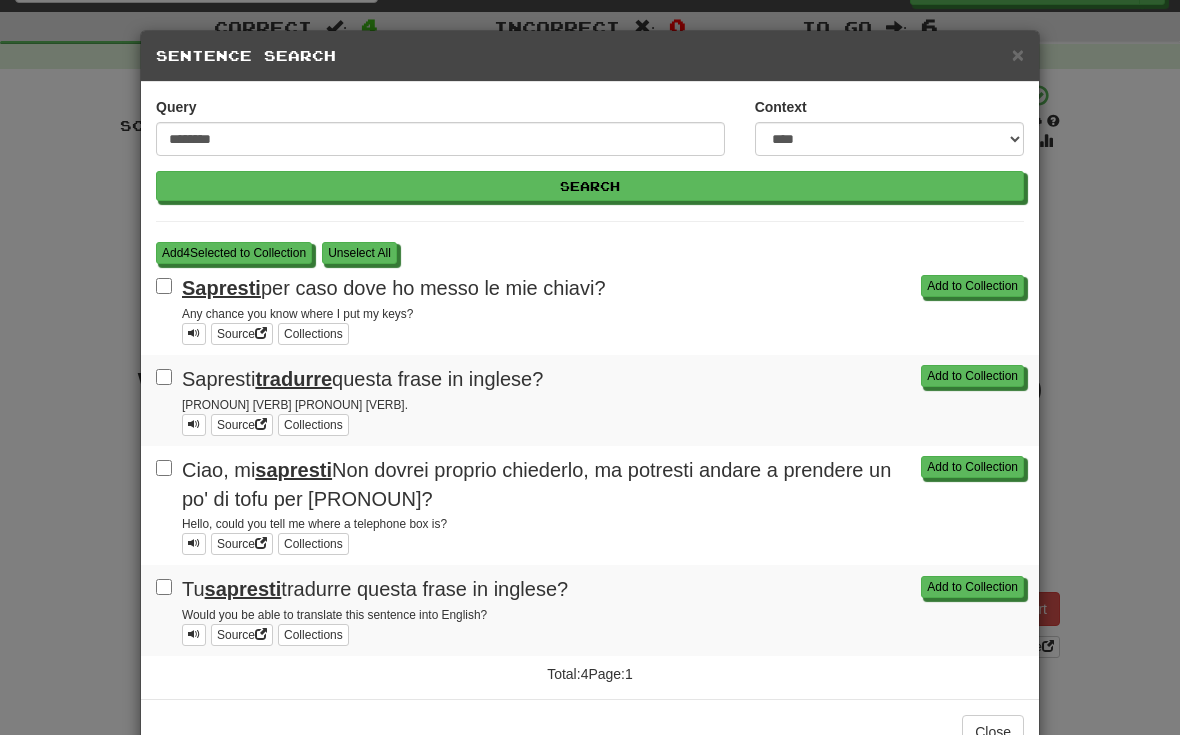 click on "Add  4  Selected to Collection" at bounding box center (234, 253) 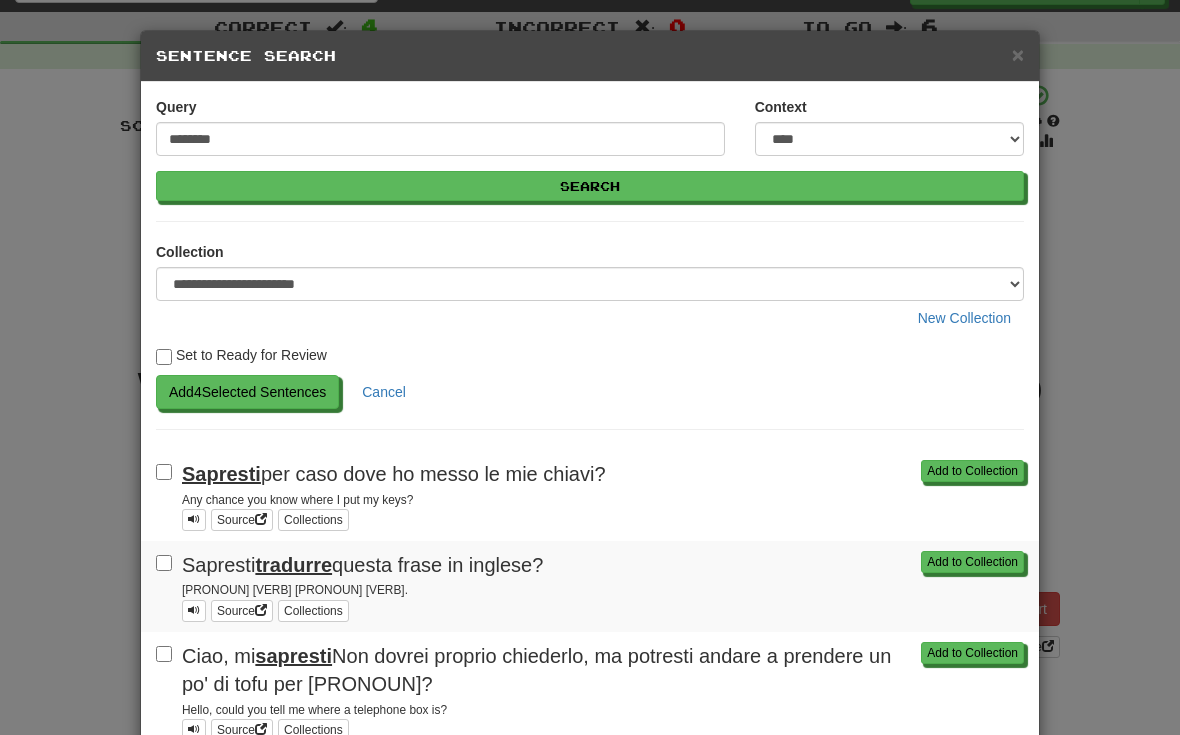 click on "Add  4  Selected Sentences" at bounding box center (247, 392) 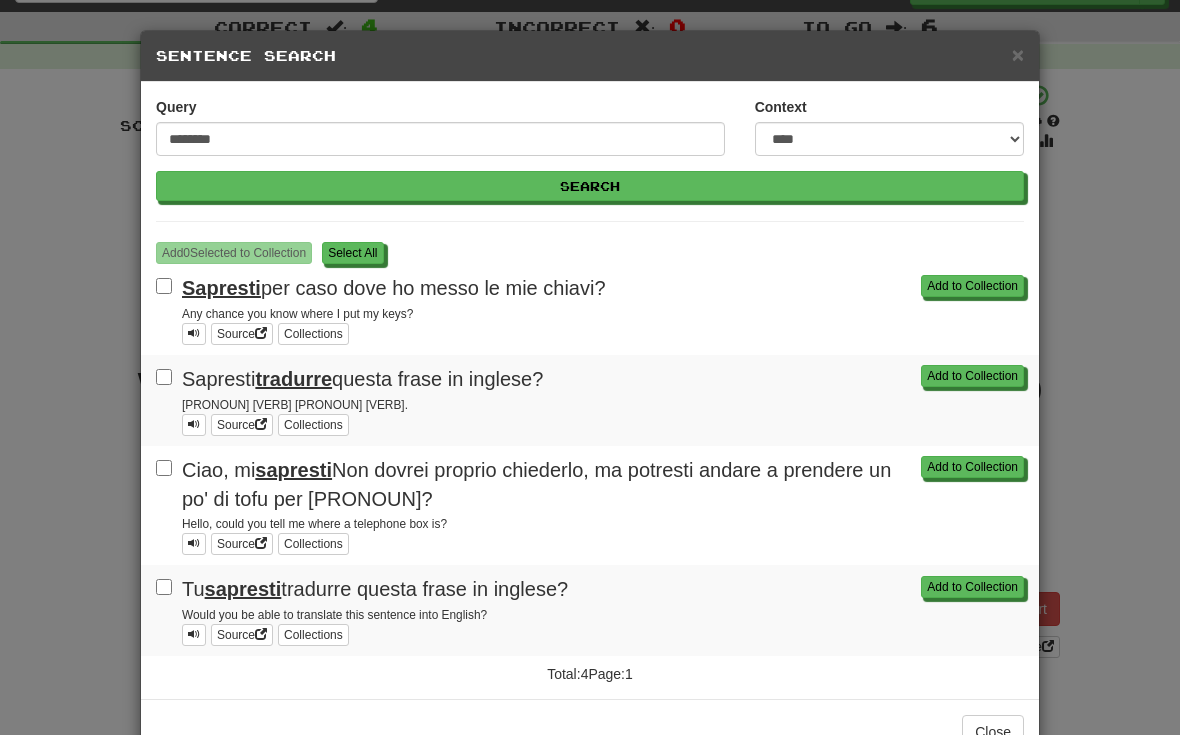 click on "S elect All" at bounding box center [352, 253] 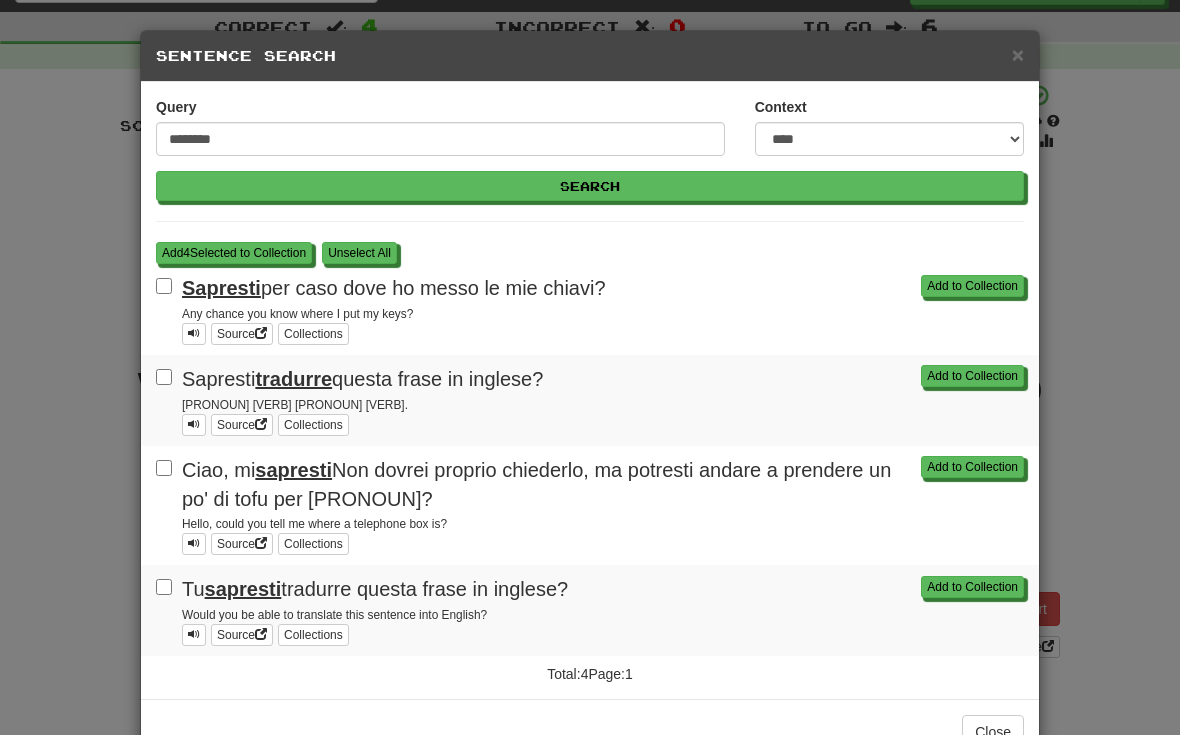 click on "Add  4  Selected to Collection" at bounding box center [234, 253] 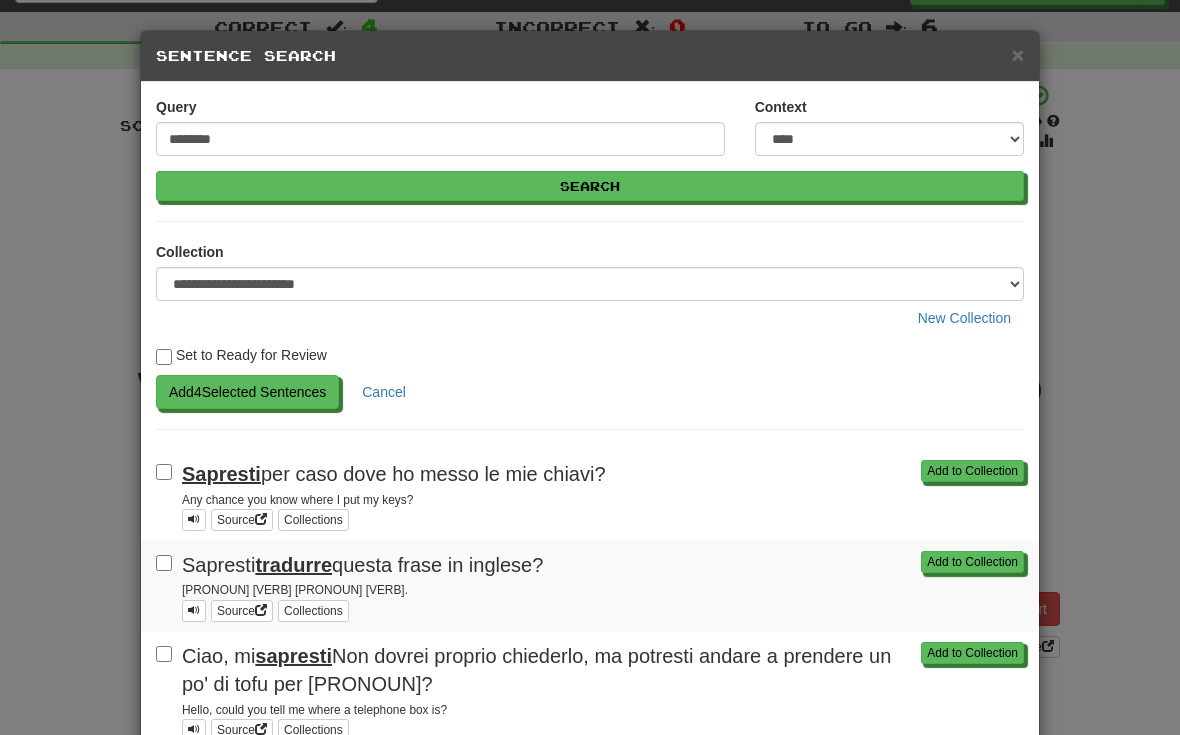 click on "Add  4  Selected Sentences" at bounding box center [247, 392] 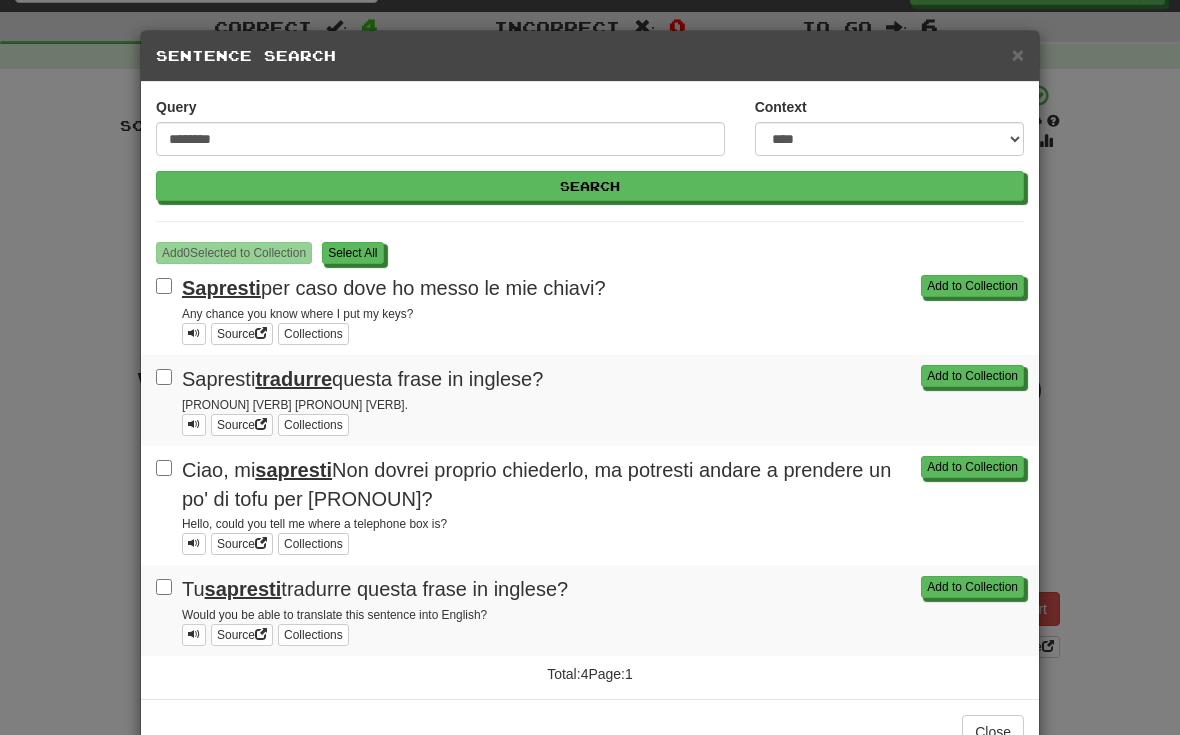 click on "S elect All" at bounding box center [352, 253] 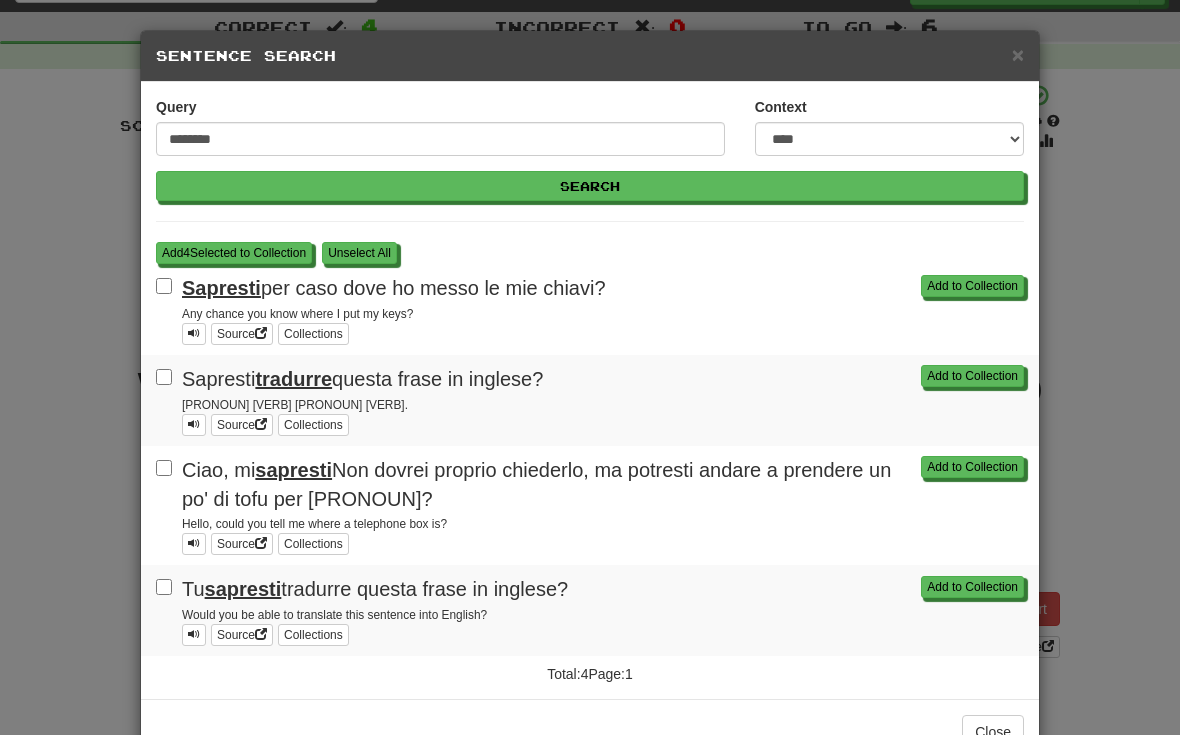 click on "Add  4  Selected to Collection" at bounding box center (234, 253) 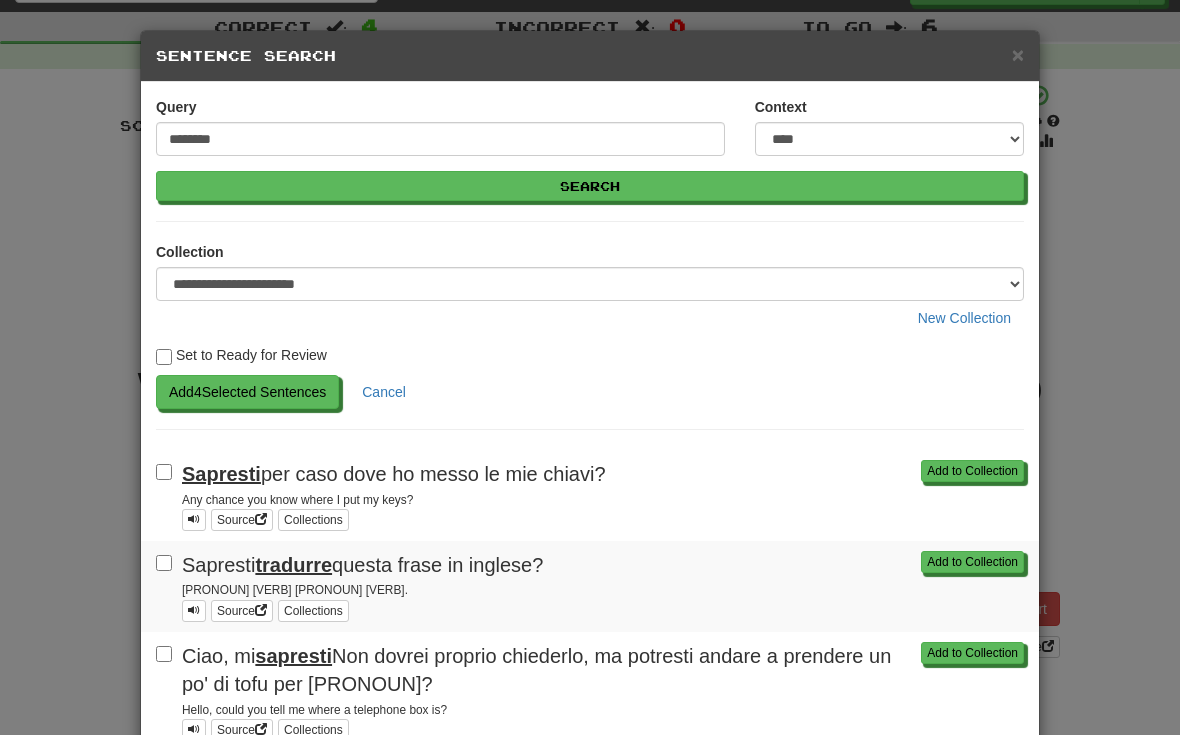 click on "Add  4  Selected Sentences" at bounding box center [247, 392] 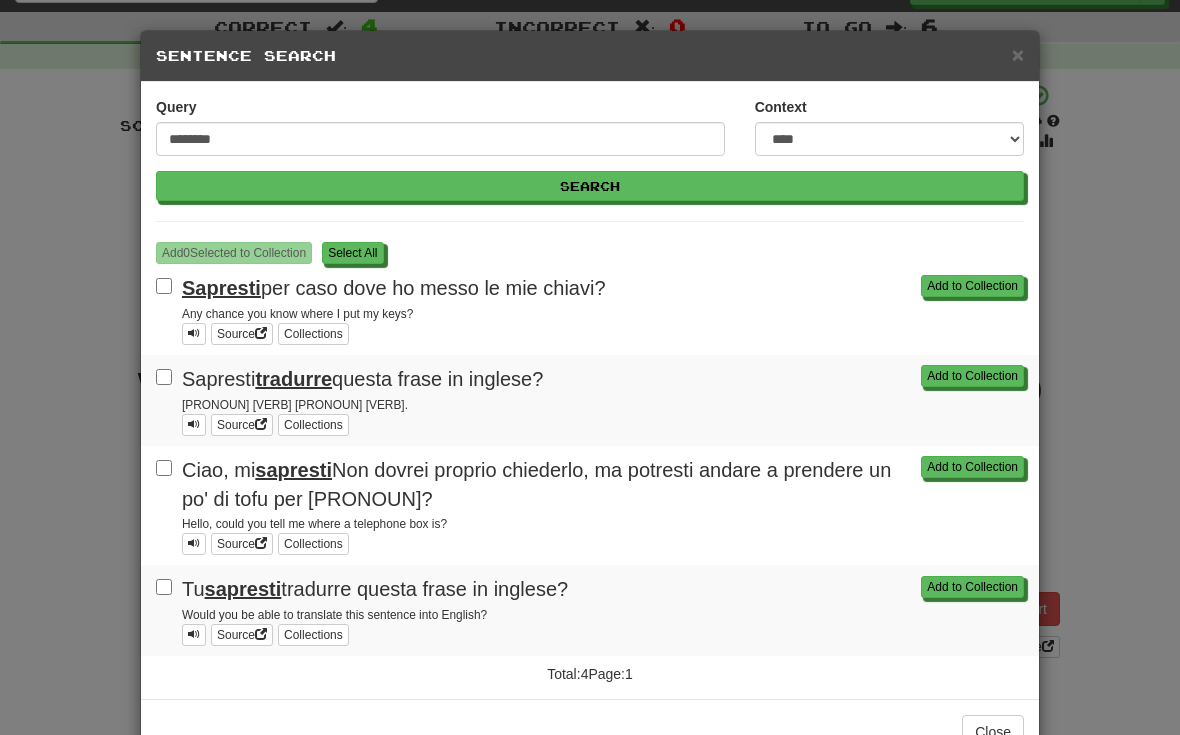 click on "S elect All" at bounding box center (352, 253) 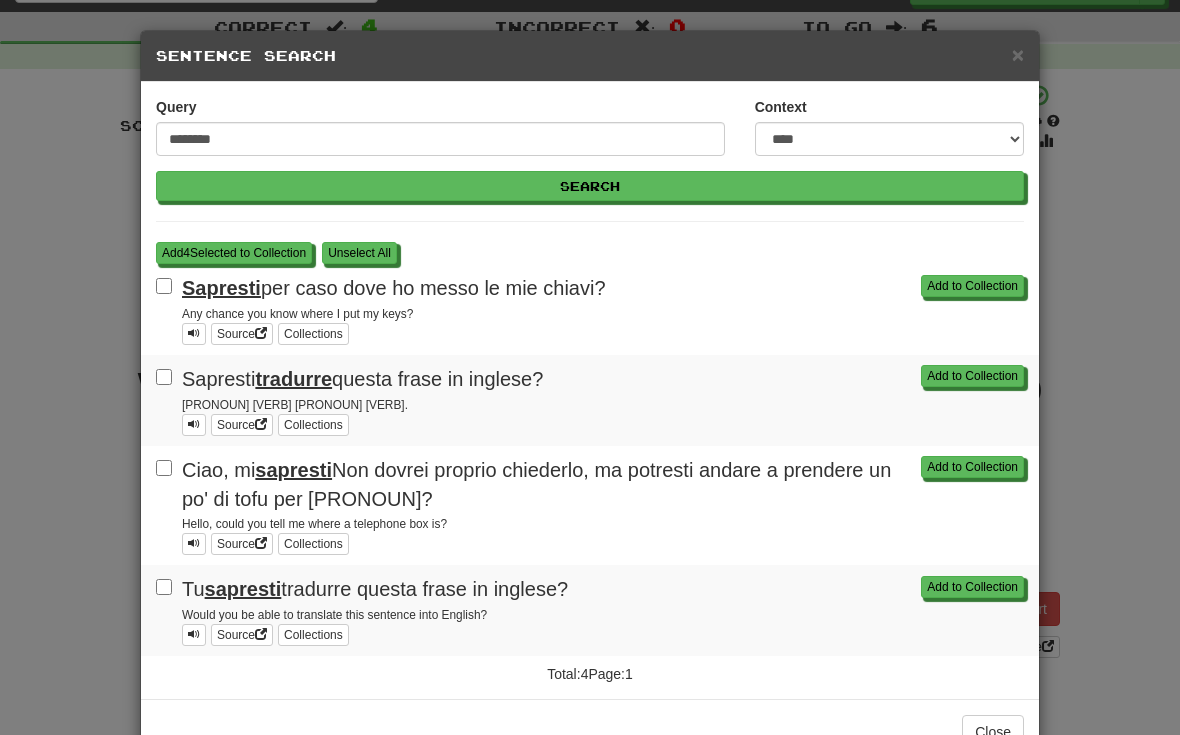 click on "Add  4  Selected to Collection" at bounding box center (234, 253) 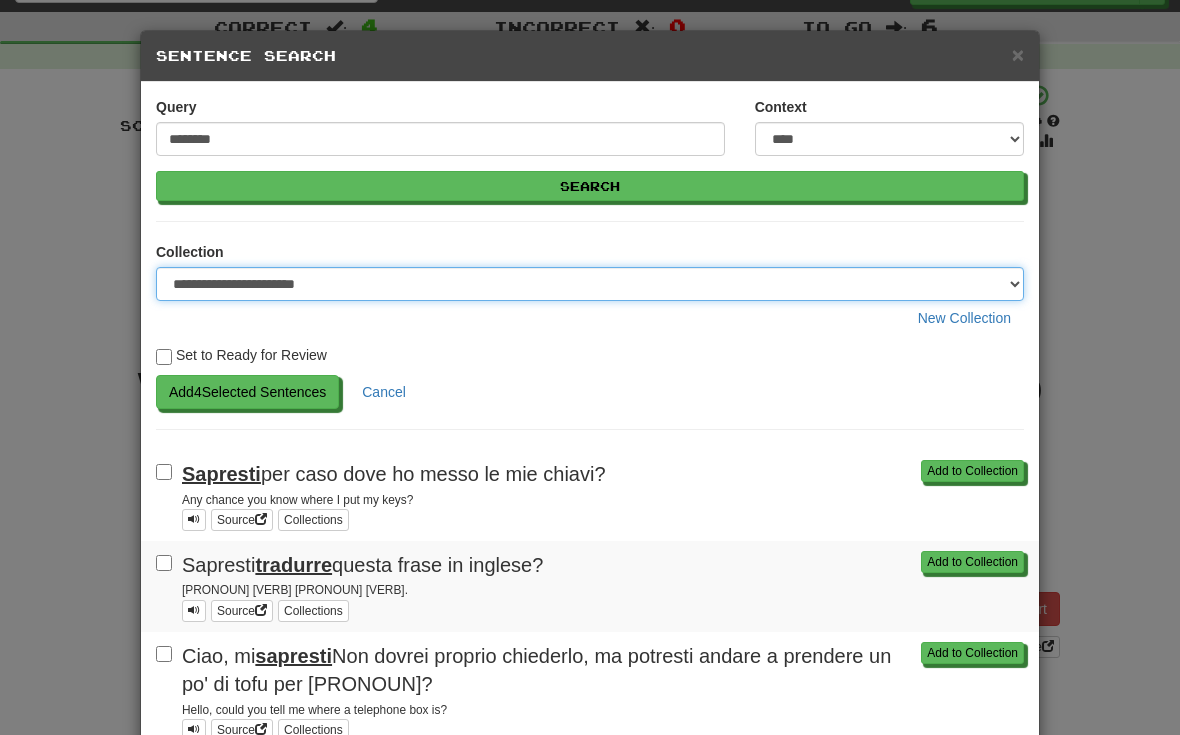 click on "**********" at bounding box center [590, 284] 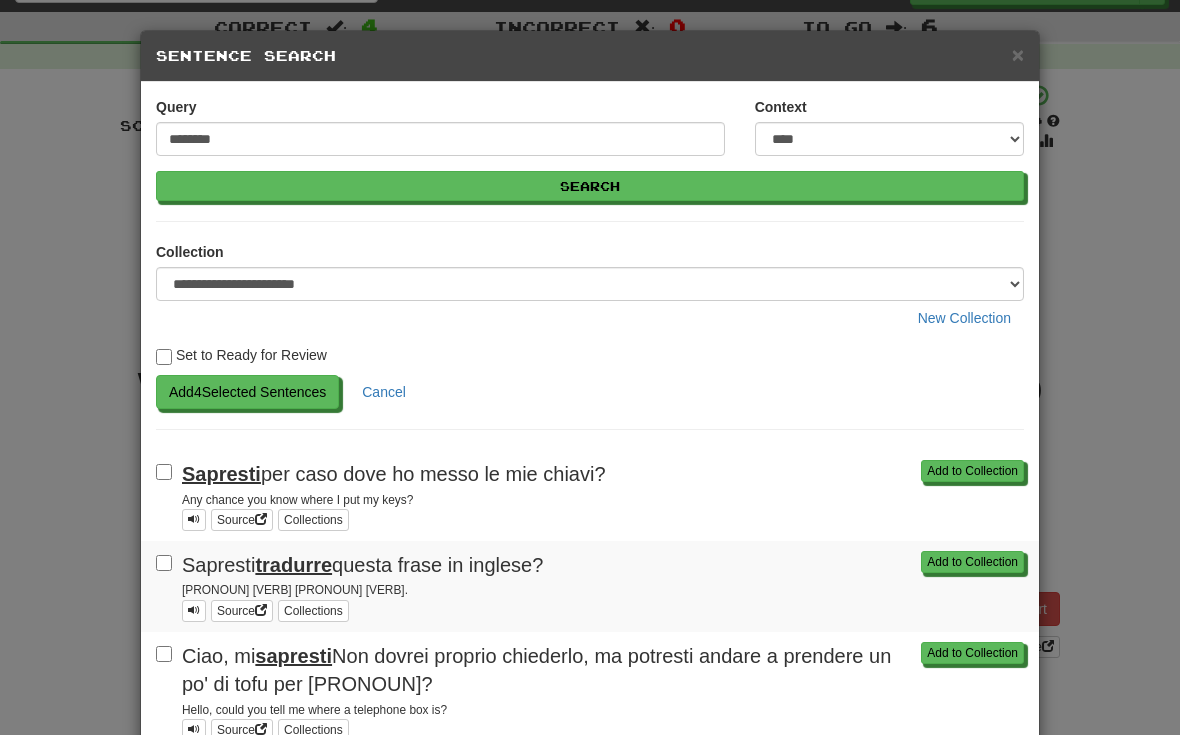 click on "Add  4  Selected Sentences" at bounding box center [247, 392] 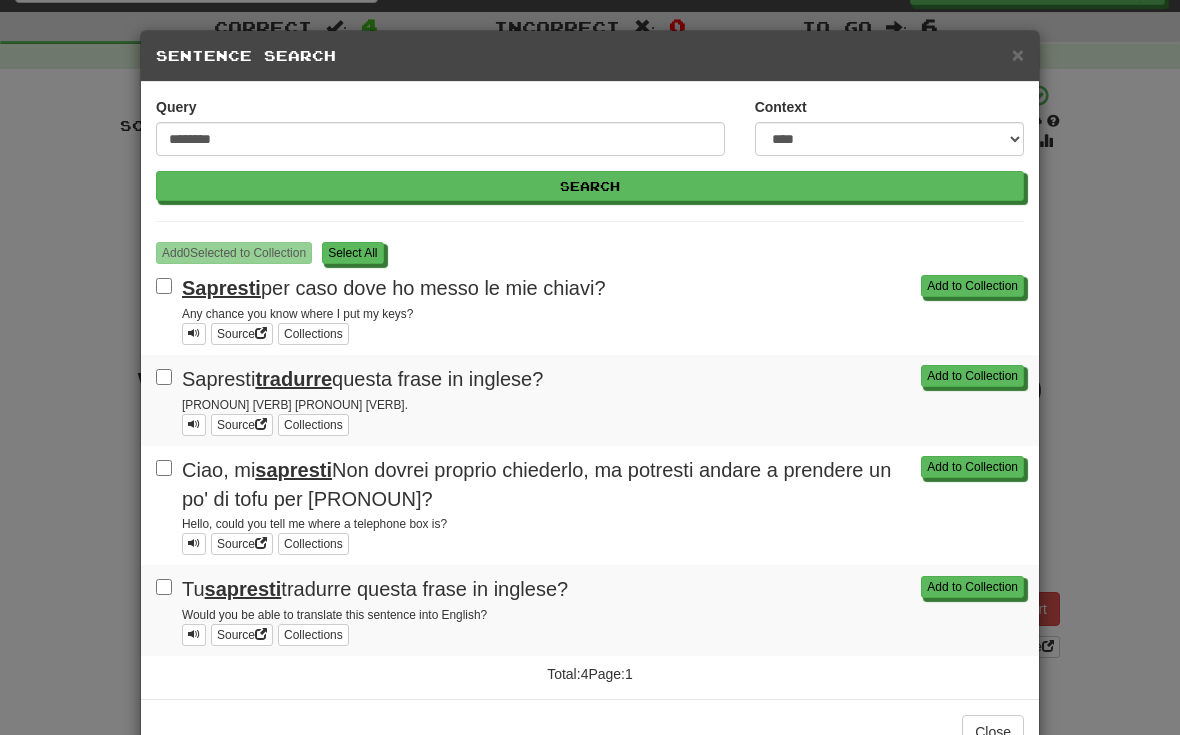 click on "S elect All" at bounding box center [352, 253] 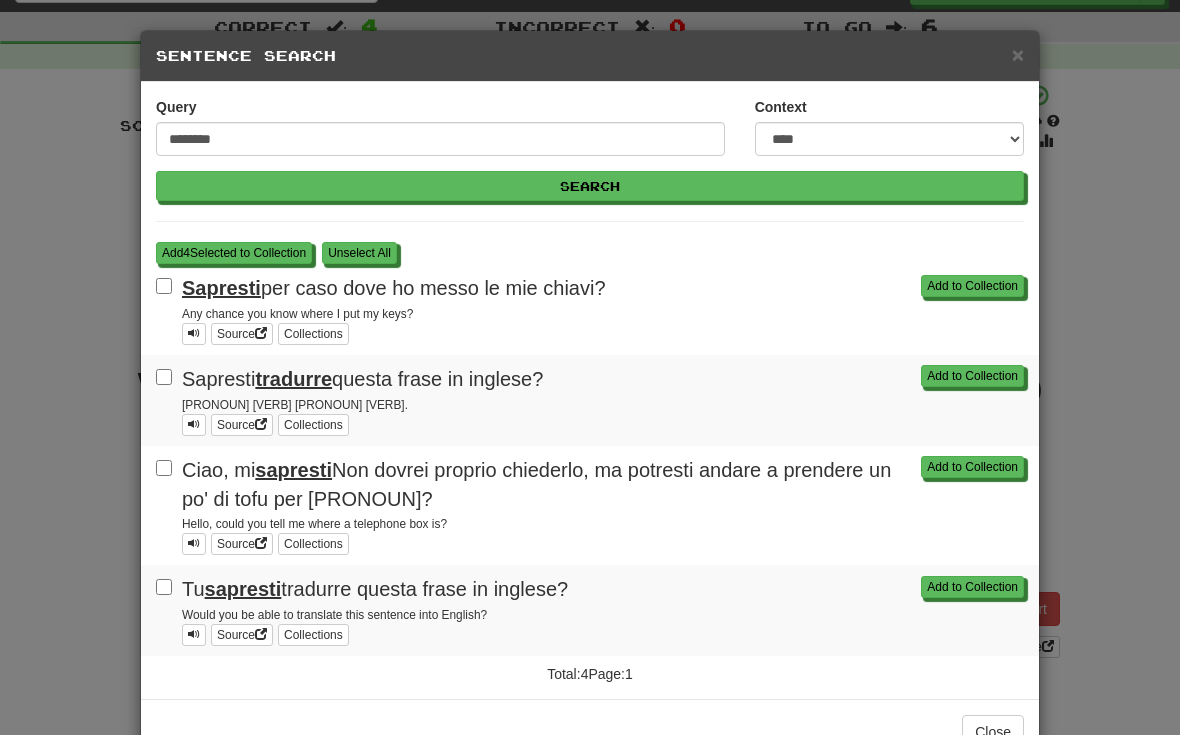 click on "Add  4  Selected to Collection" at bounding box center [234, 253] 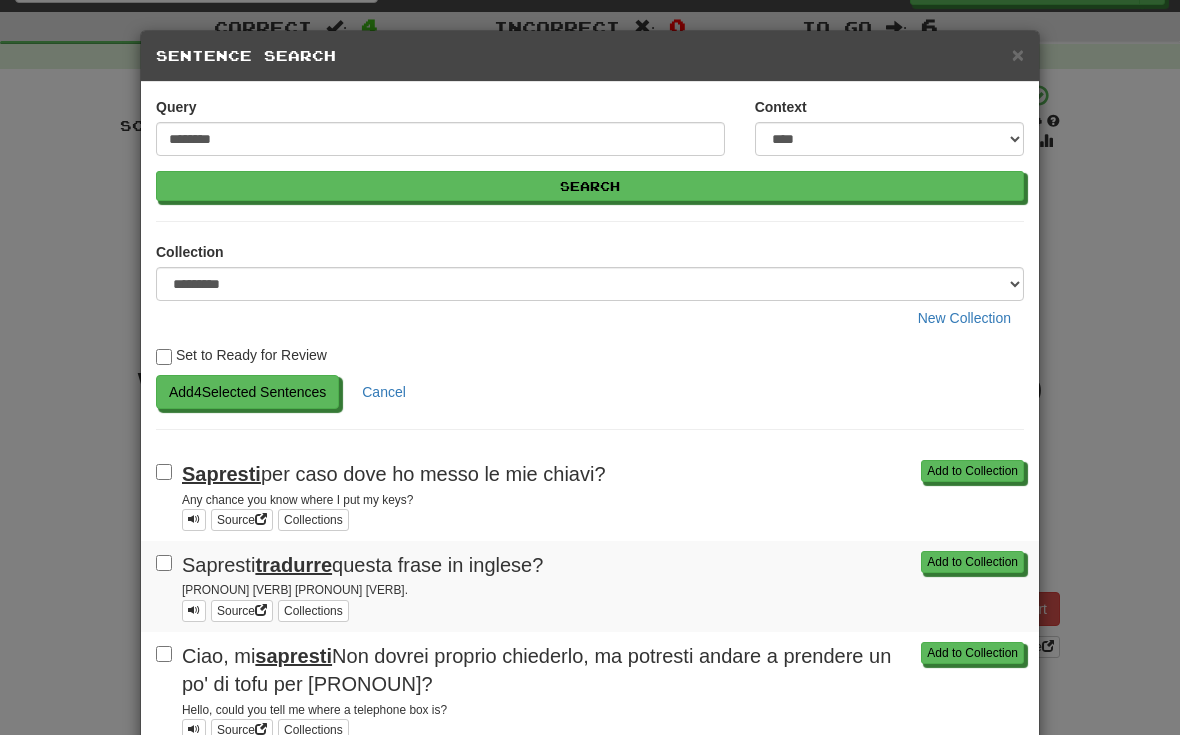 click on "Add  4  Selected Sentences" at bounding box center (247, 392) 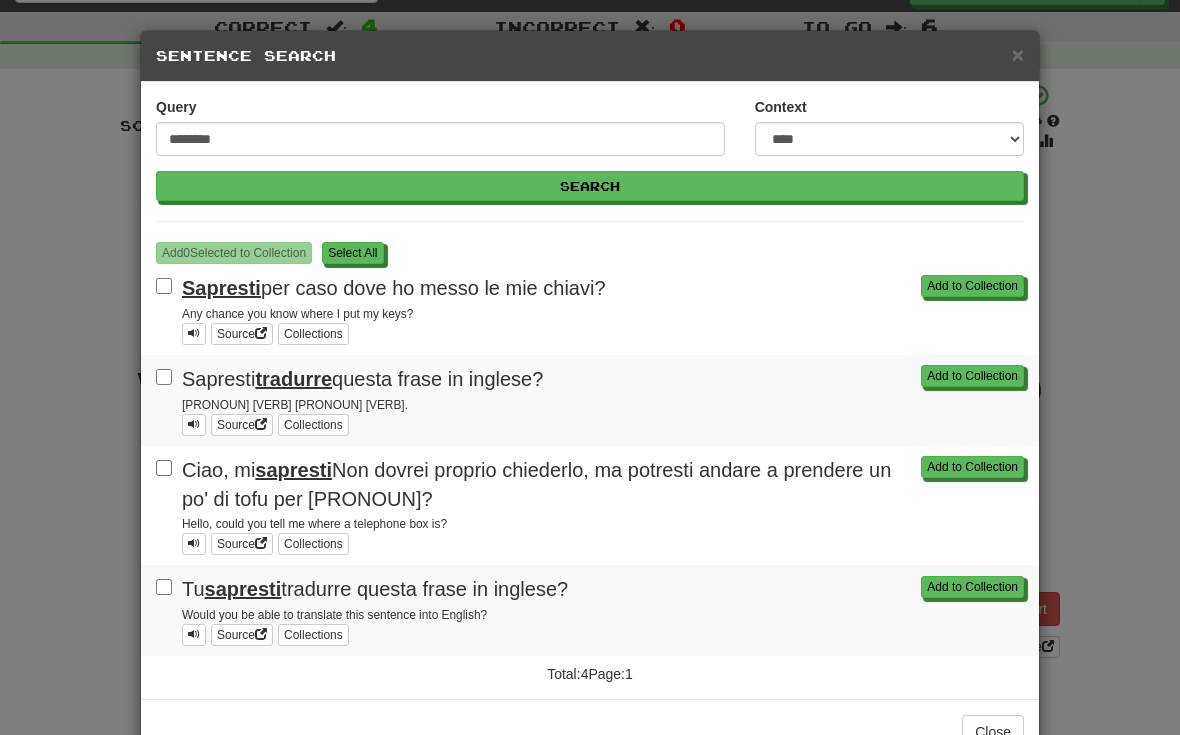 click on "S elect All" at bounding box center (352, 253) 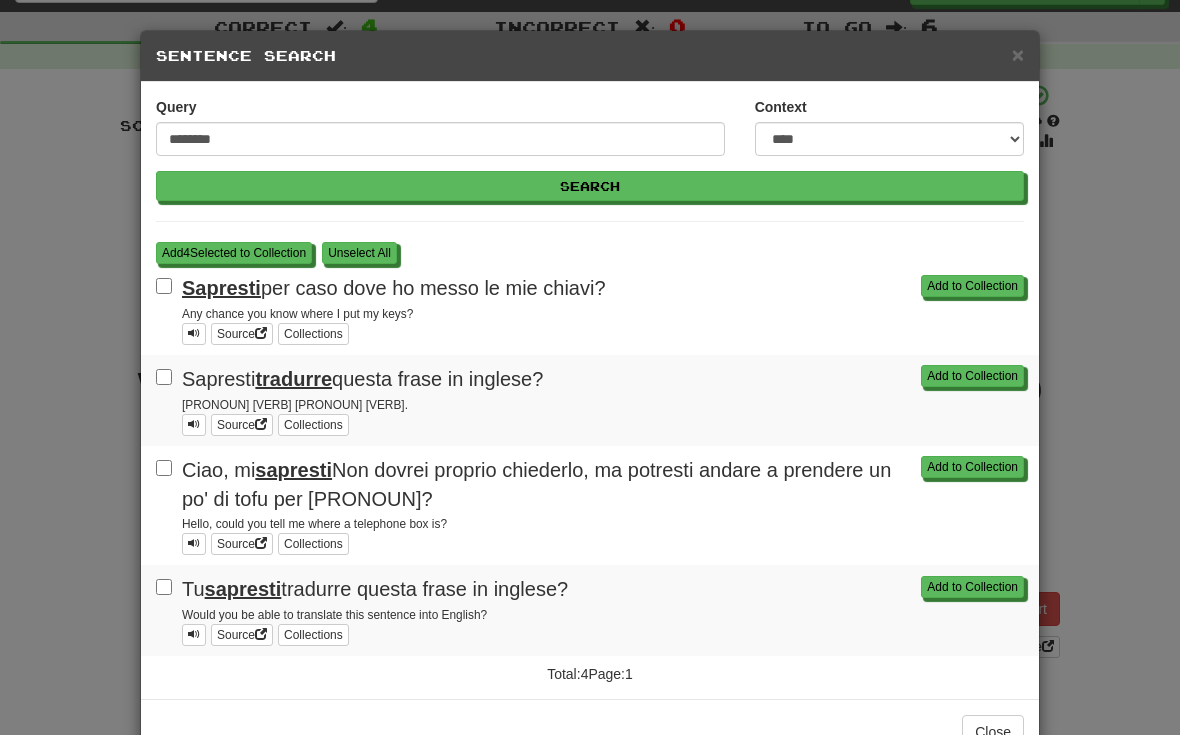 click on "Add  4  Selected to Collection" at bounding box center [234, 253] 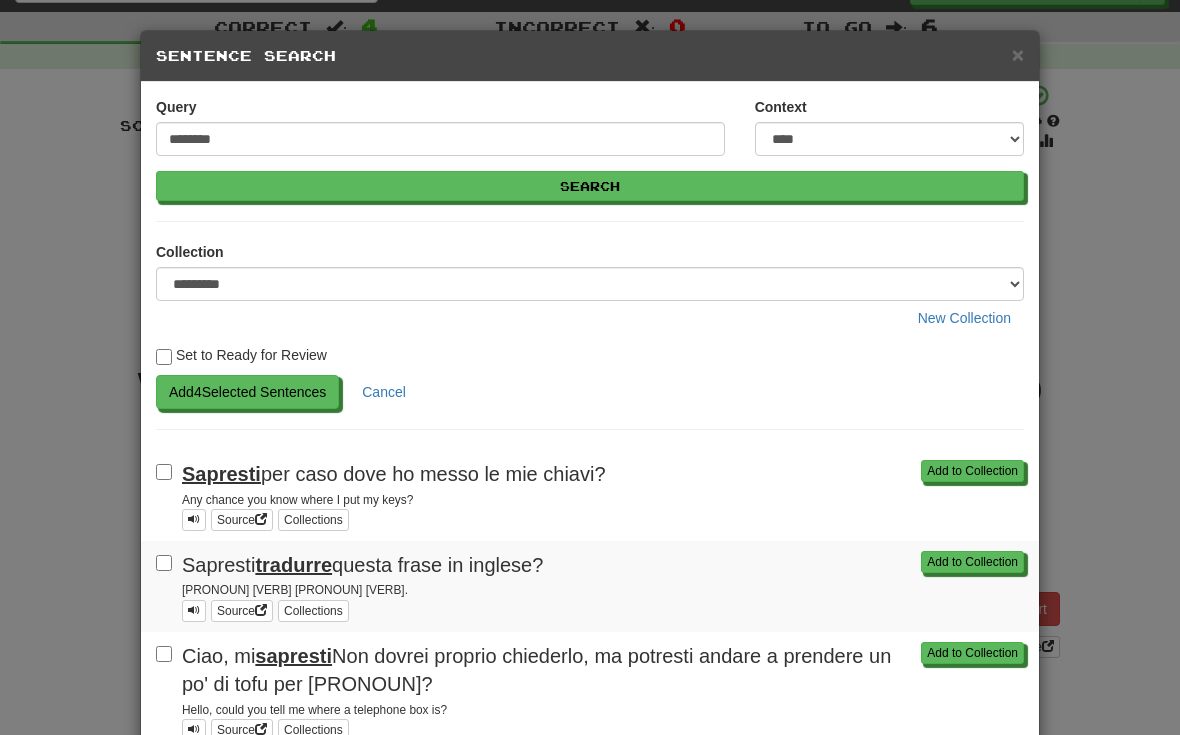 click on "Add  4  Selected Sentences" at bounding box center [247, 392] 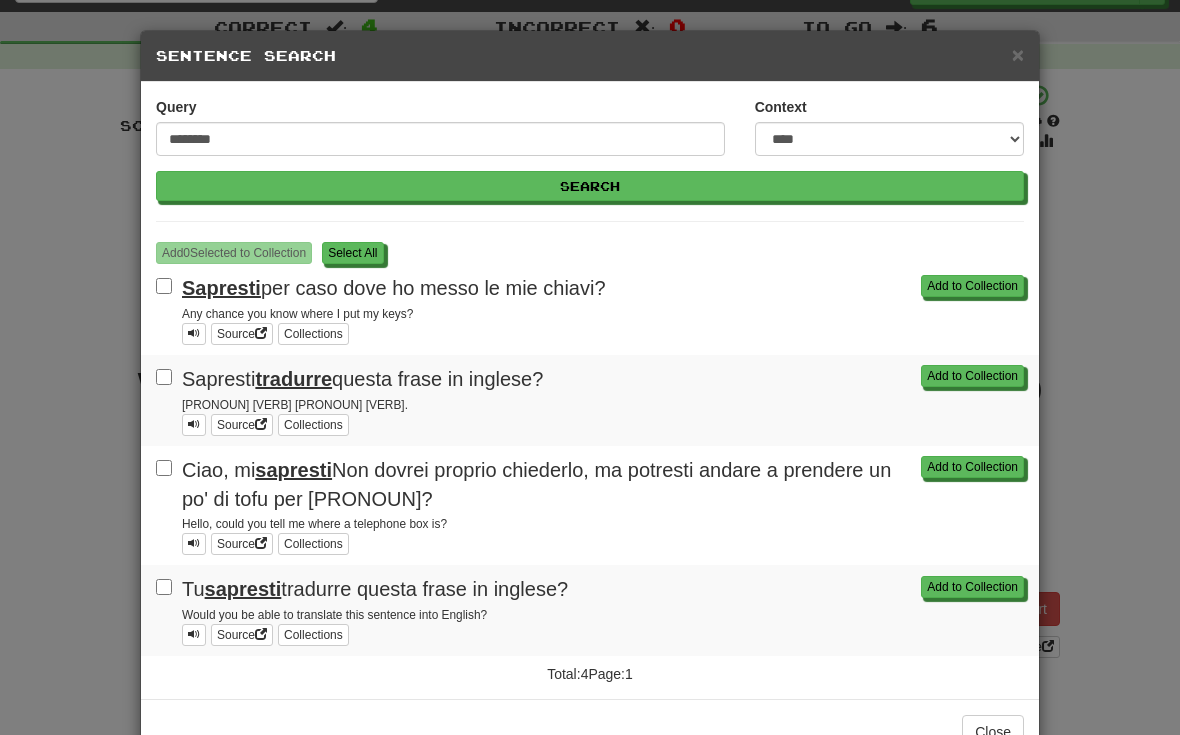 click on "**********" at bounding box center (590, 397) 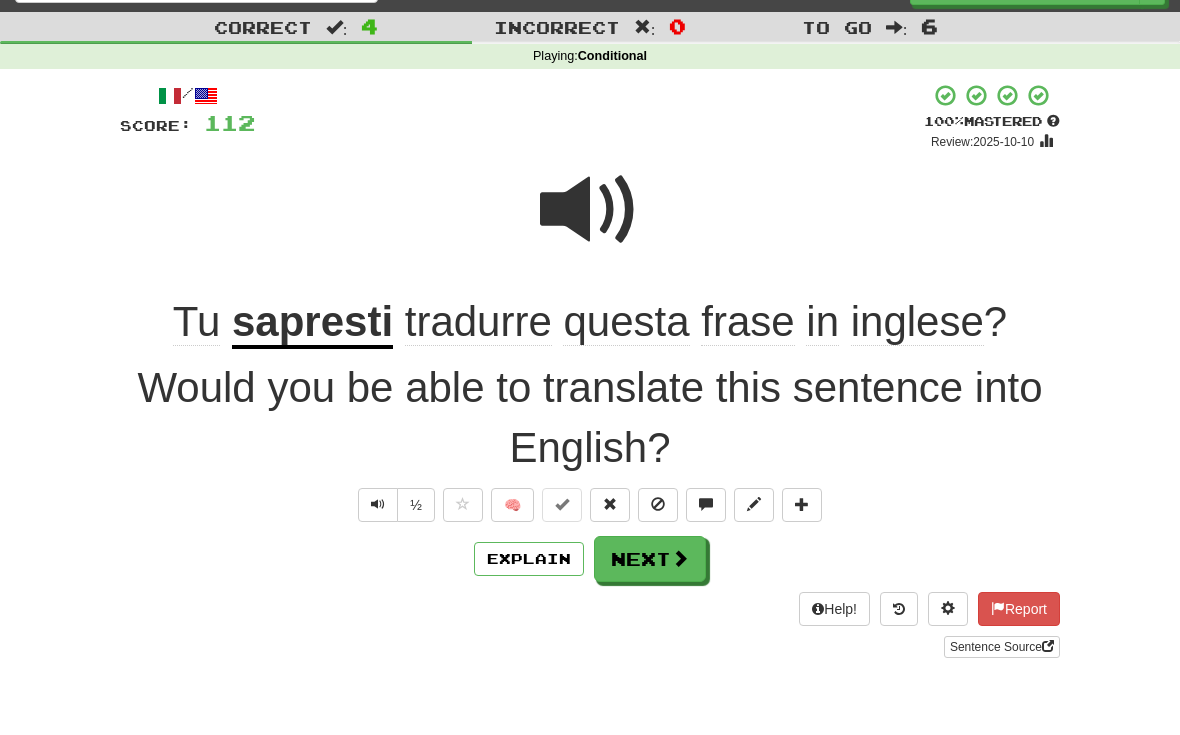 click on "Next" at bounding box center [650, 559] 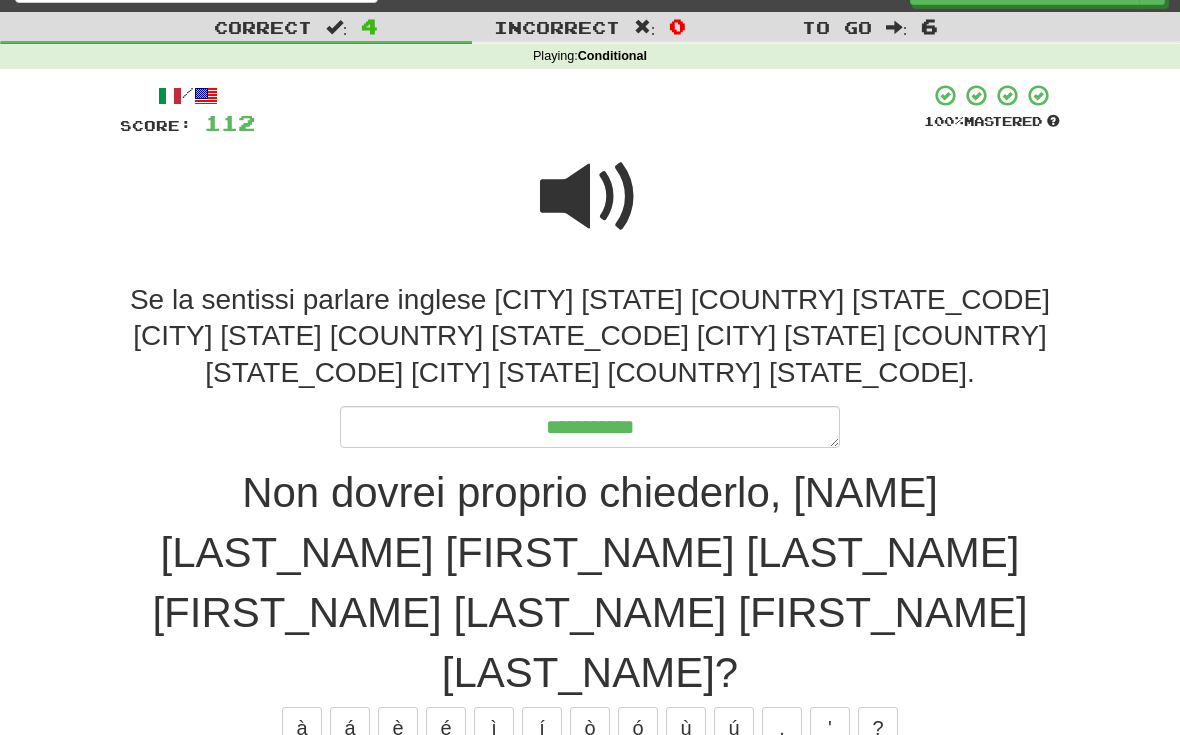 click at bounding box center (590, 786) 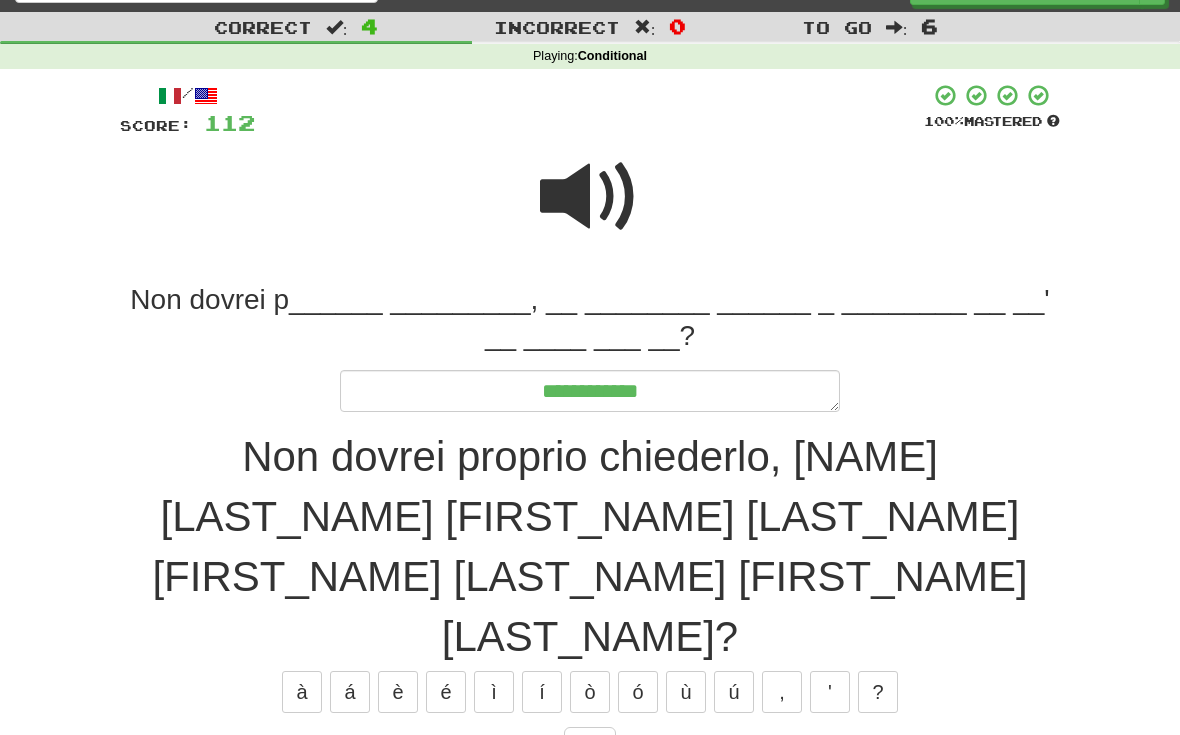 click at bounding box center [590, 750] 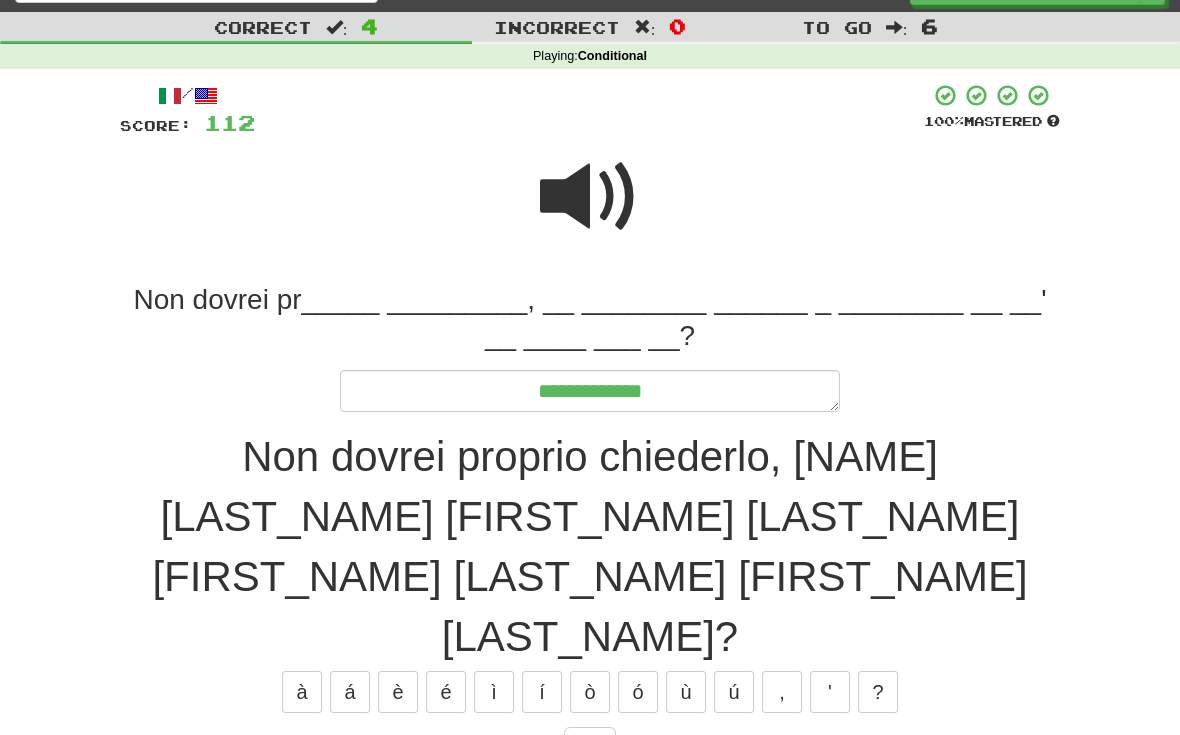 click at bounding box center (590, 748) 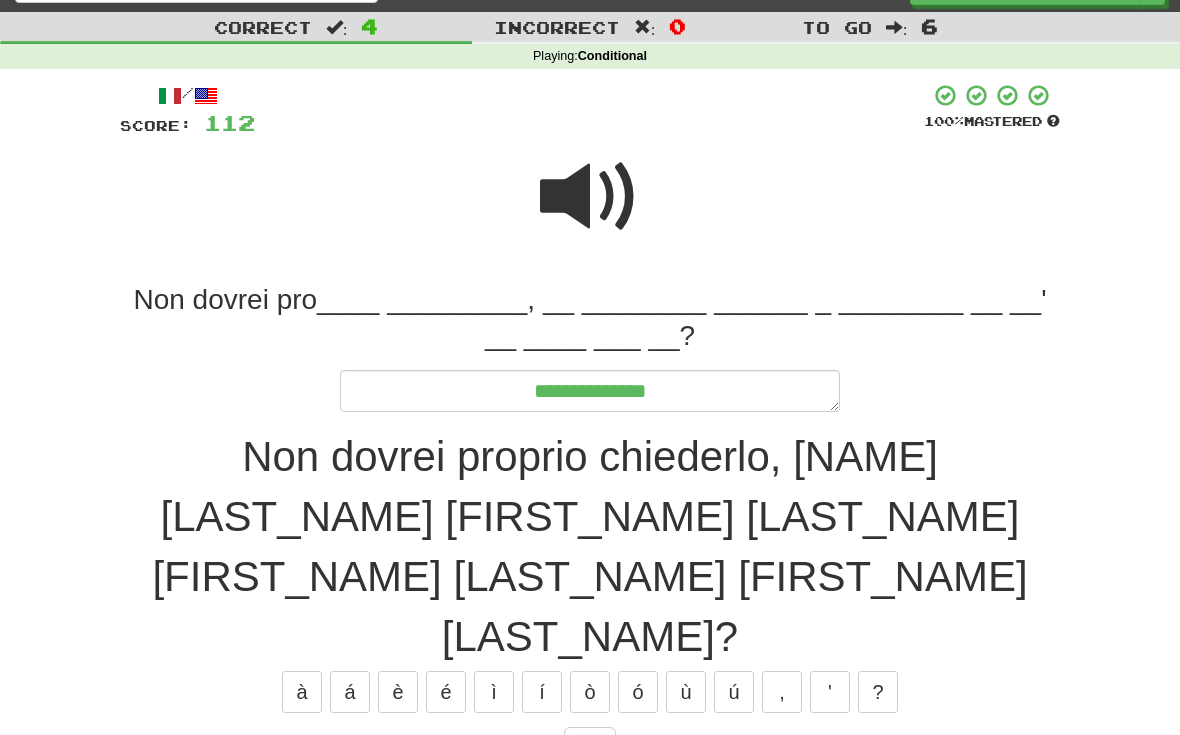 click at bounding box center [590, 748] 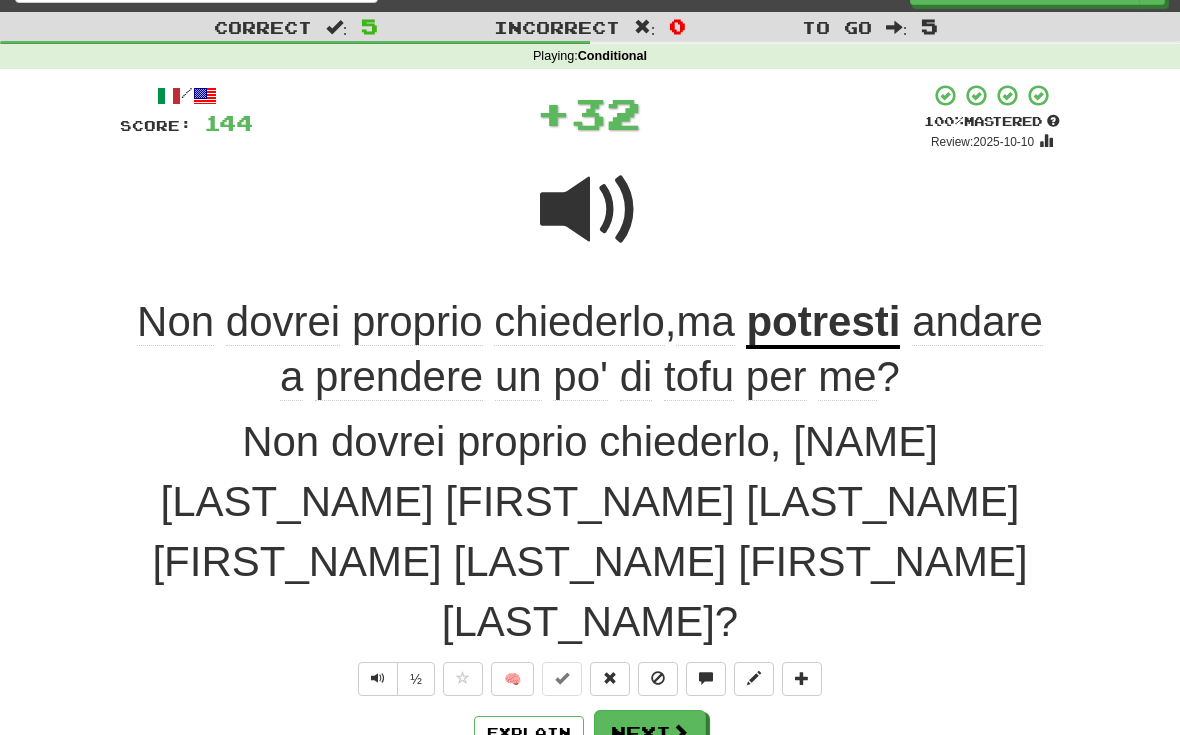 click at bounding box center [754, 678] 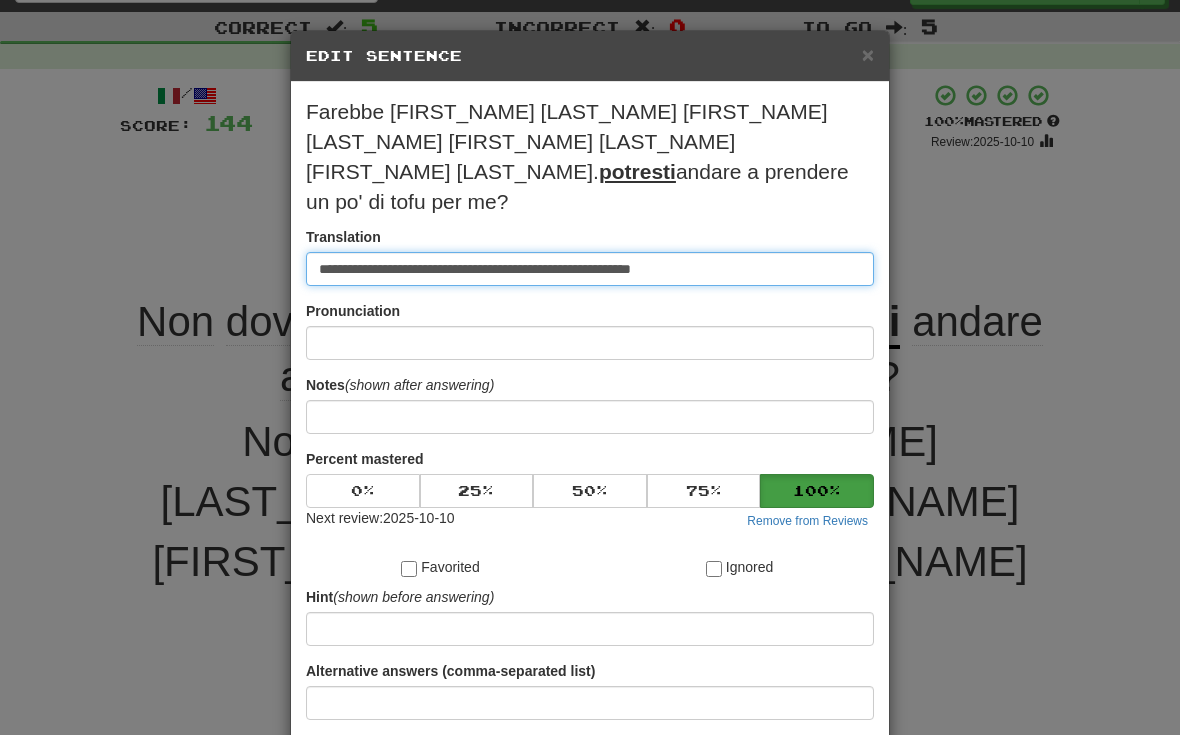 click on "**********" at bounding box center (590, 269) 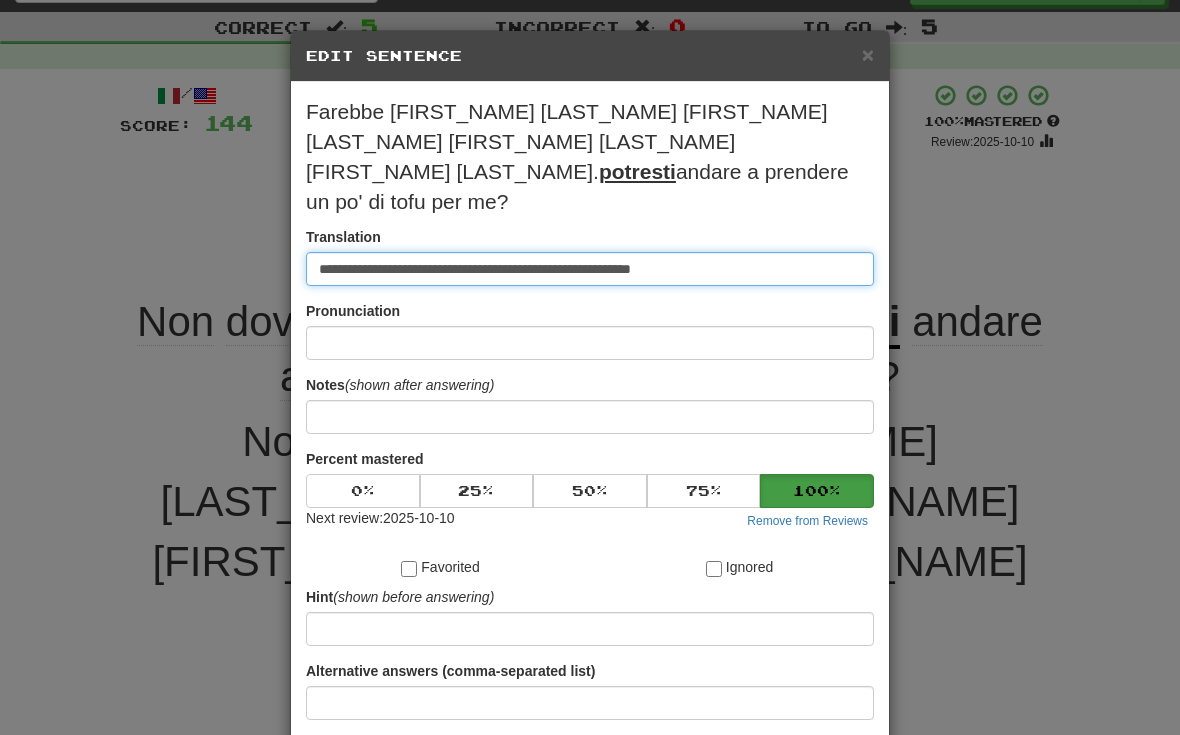 click on "**********" at bounding box center [590, 269] 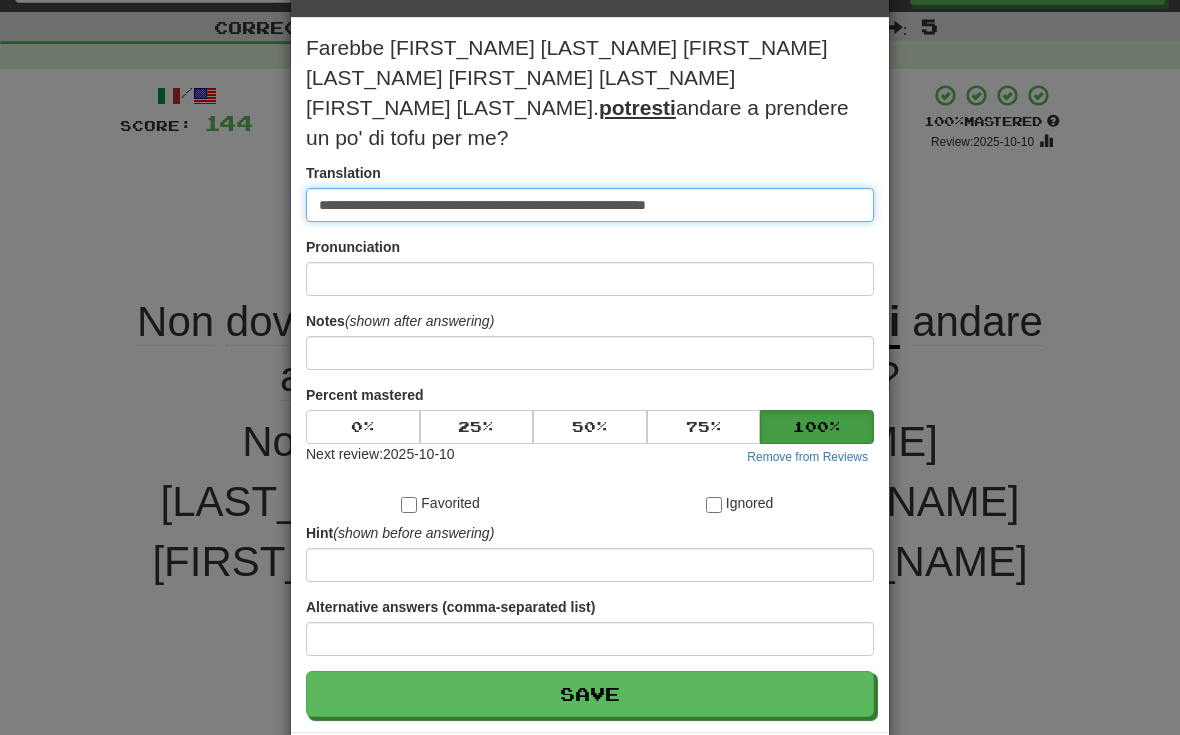 scroll, scrollTop: 62, scrollLeft: 0, axis: vertical 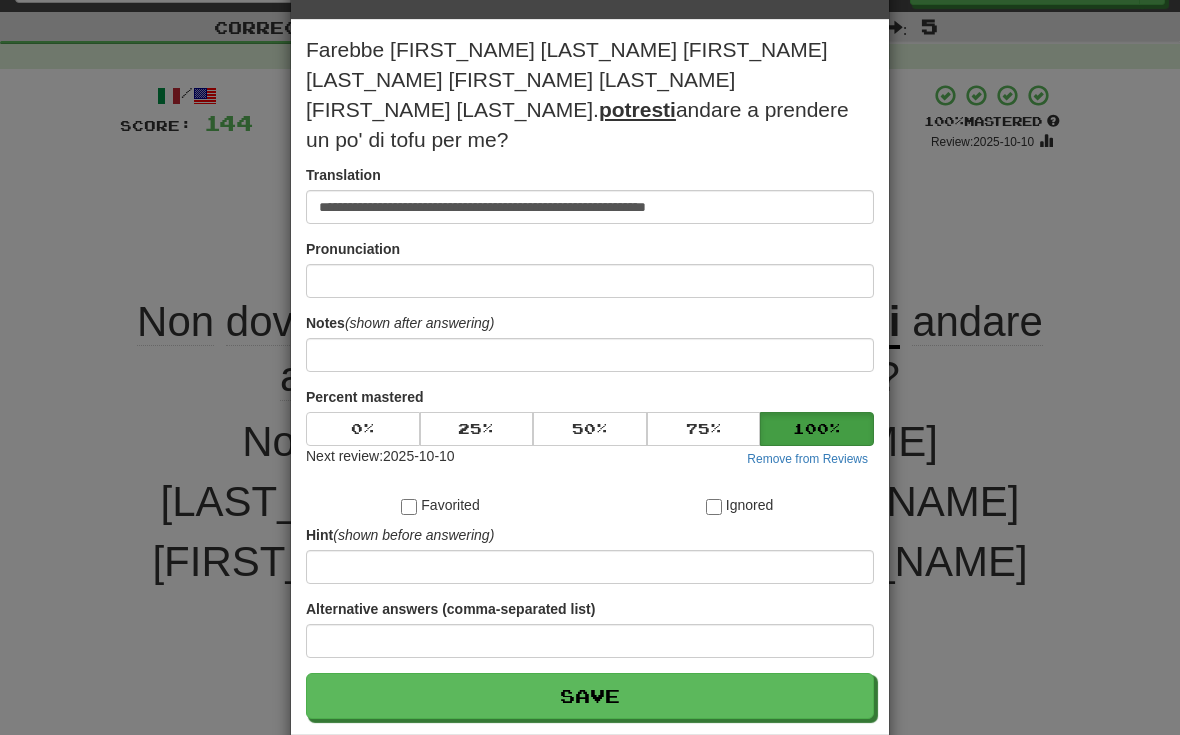 click on "Save" at bounding box center (590, 696) 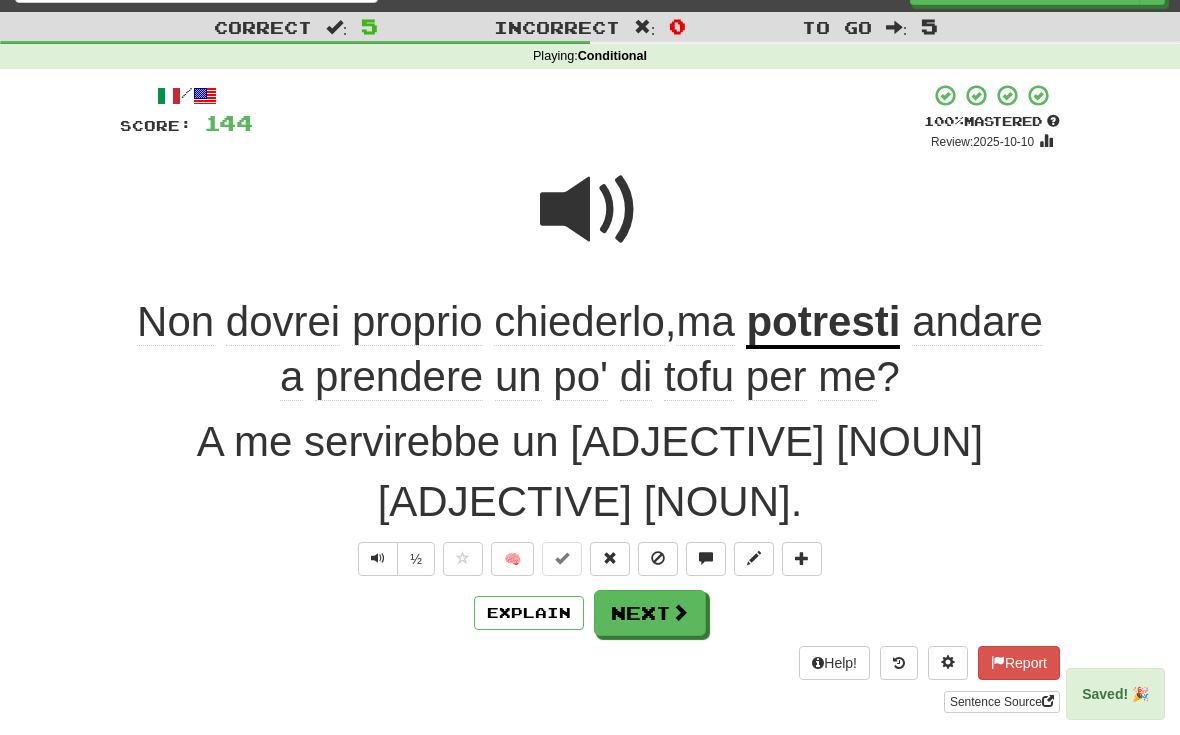 click at bounding box center (802, 559) 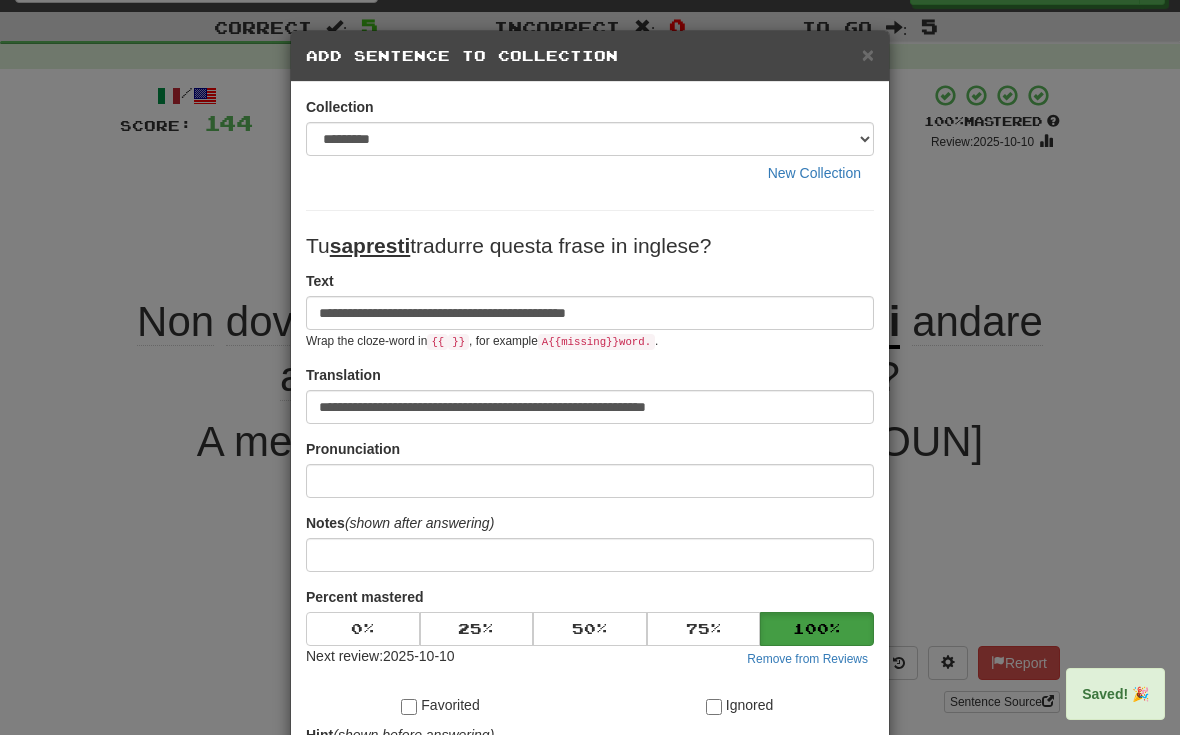 click on "×" at bounding box center [868, 54] 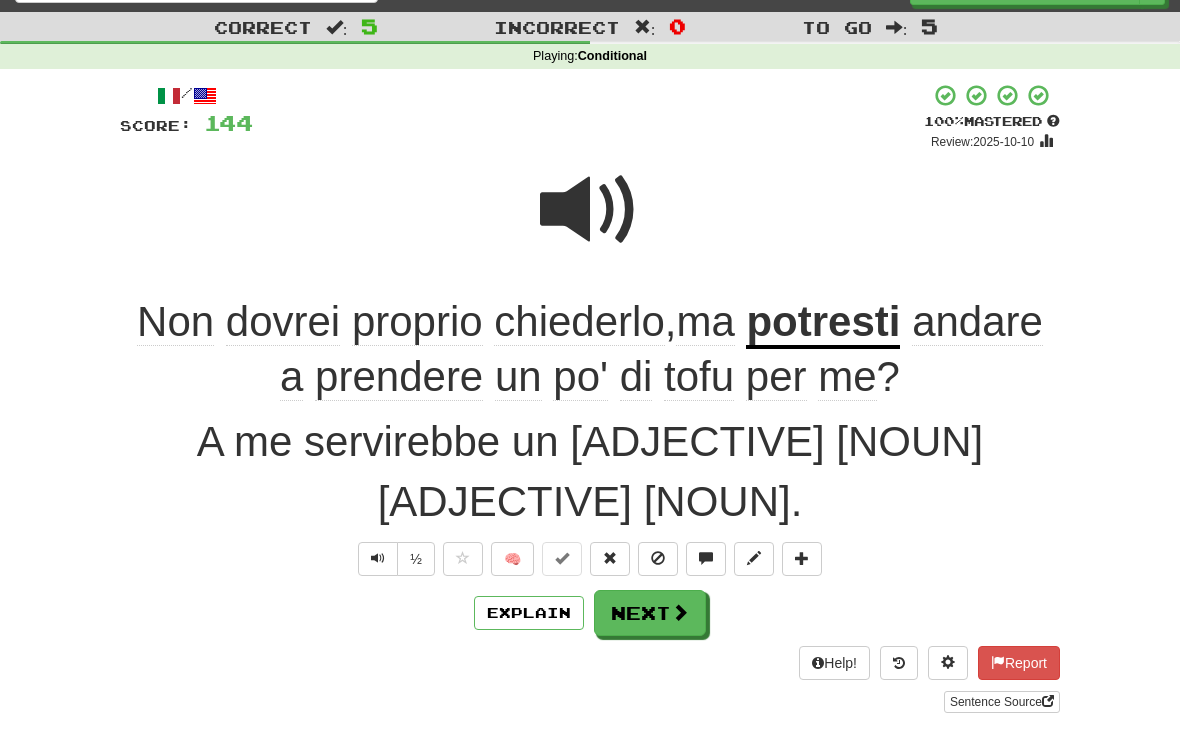 click at bounding box center (802, 559) 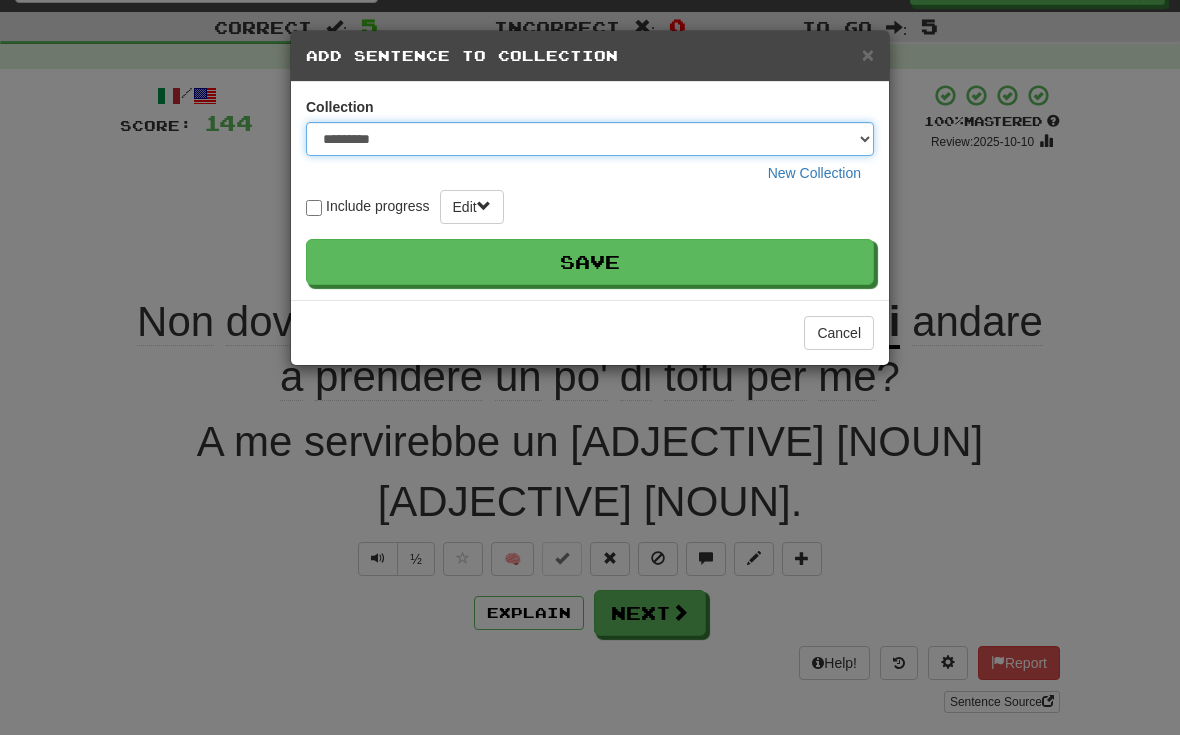 click on "**********" at bounding box center [590, 139] 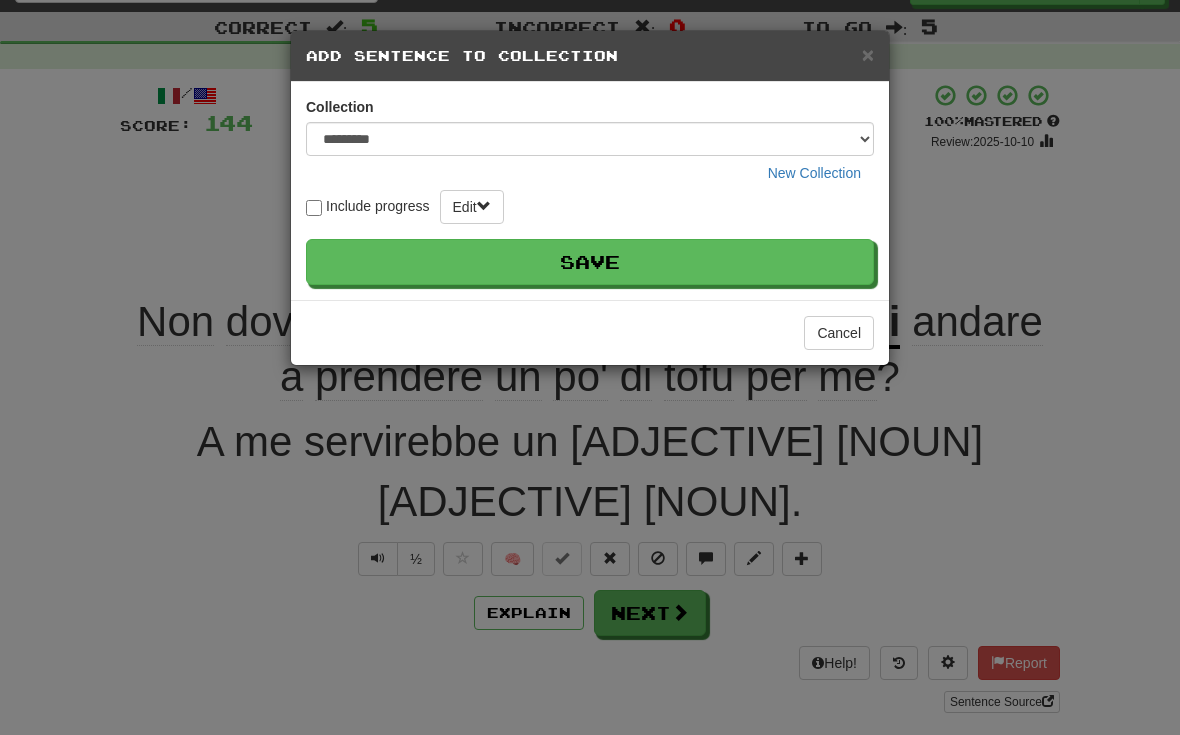 click on "Save" at bounding box center [590, 262] 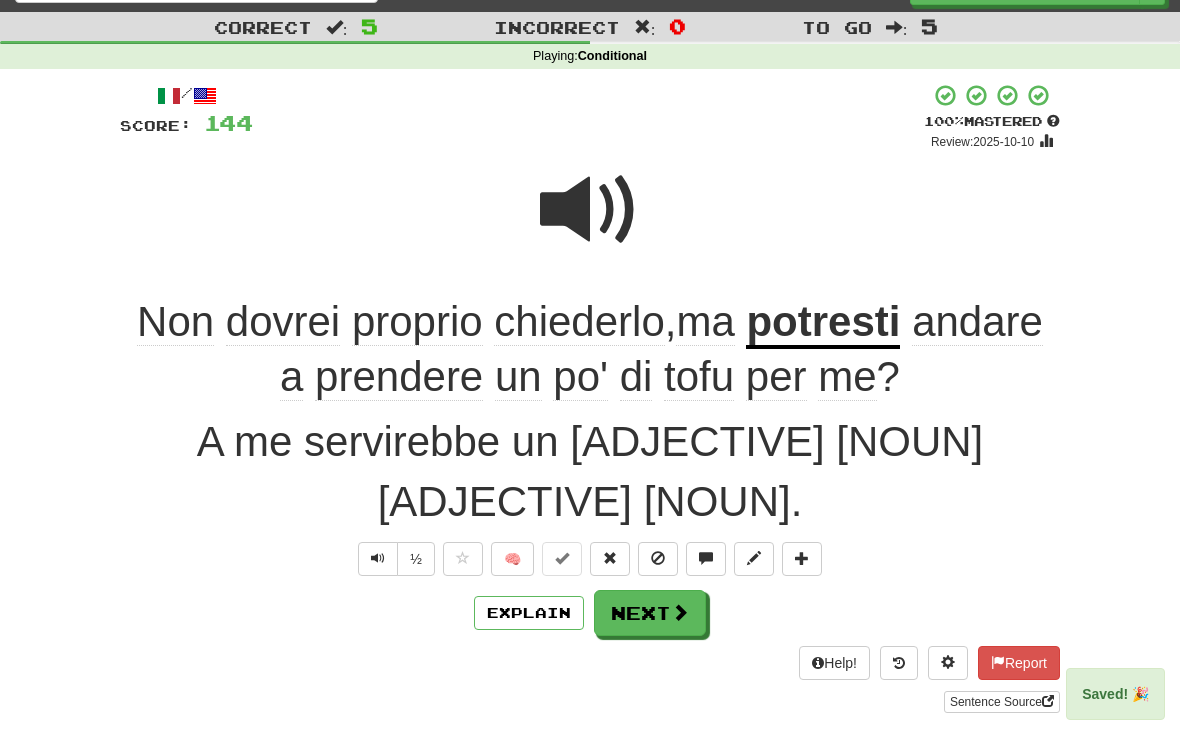 click at bounding box center (802, 558) 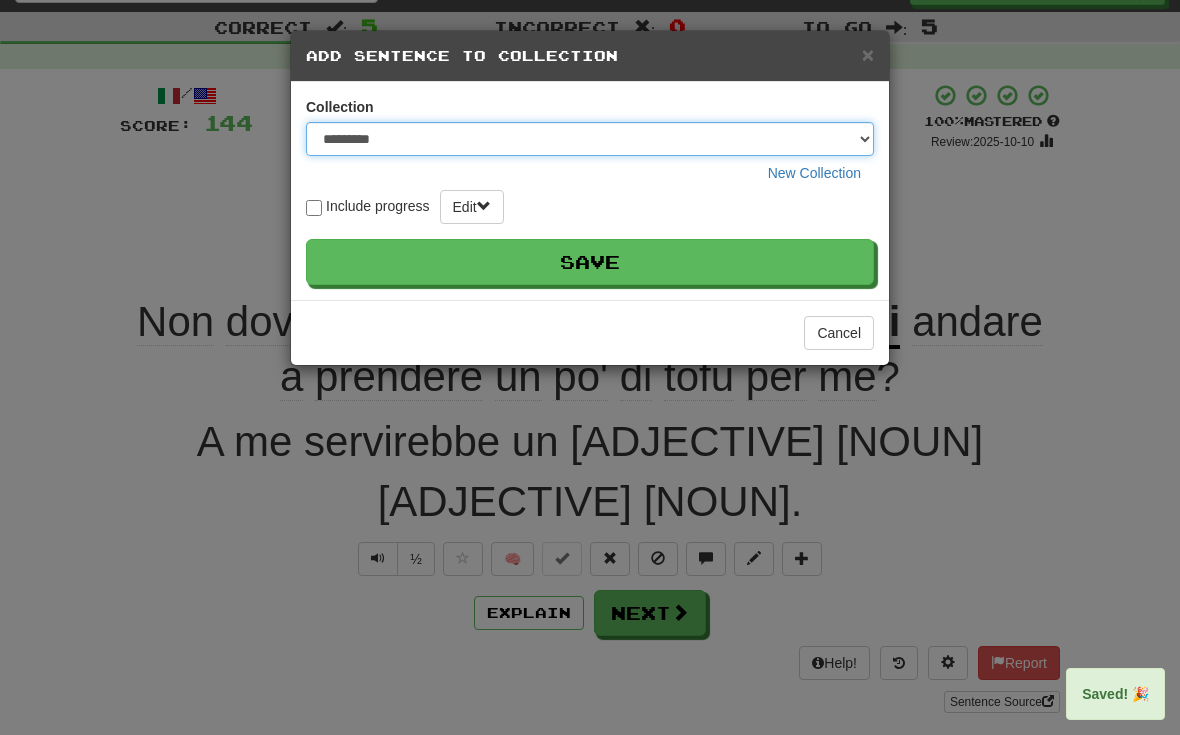 click on "**********" at bounding box center [590, 139] 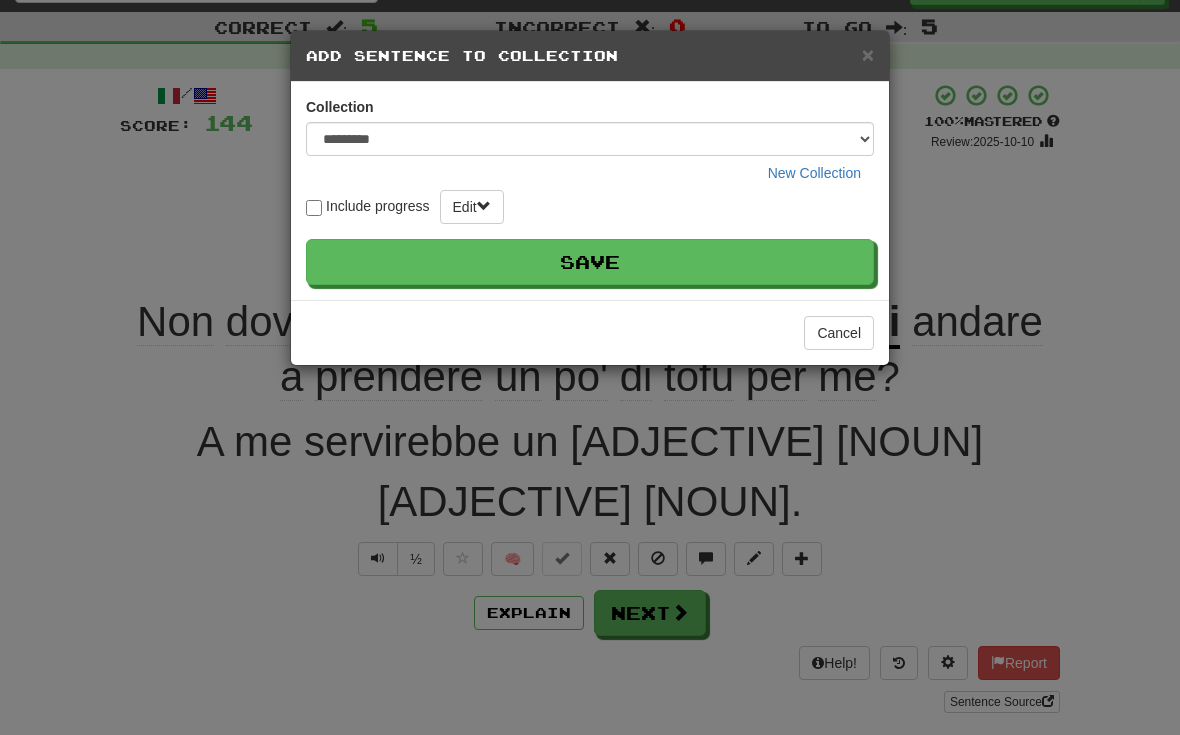 click on "**********" at bounding box center [590, 367] 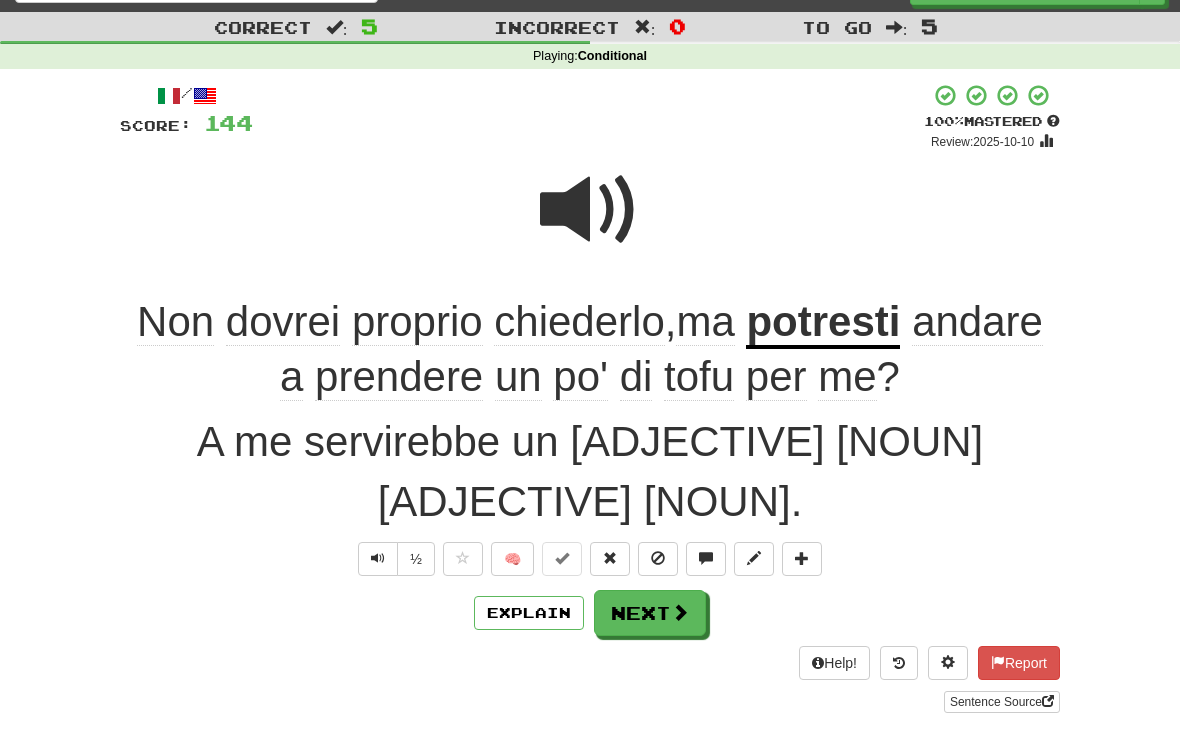 click on "dovrei" 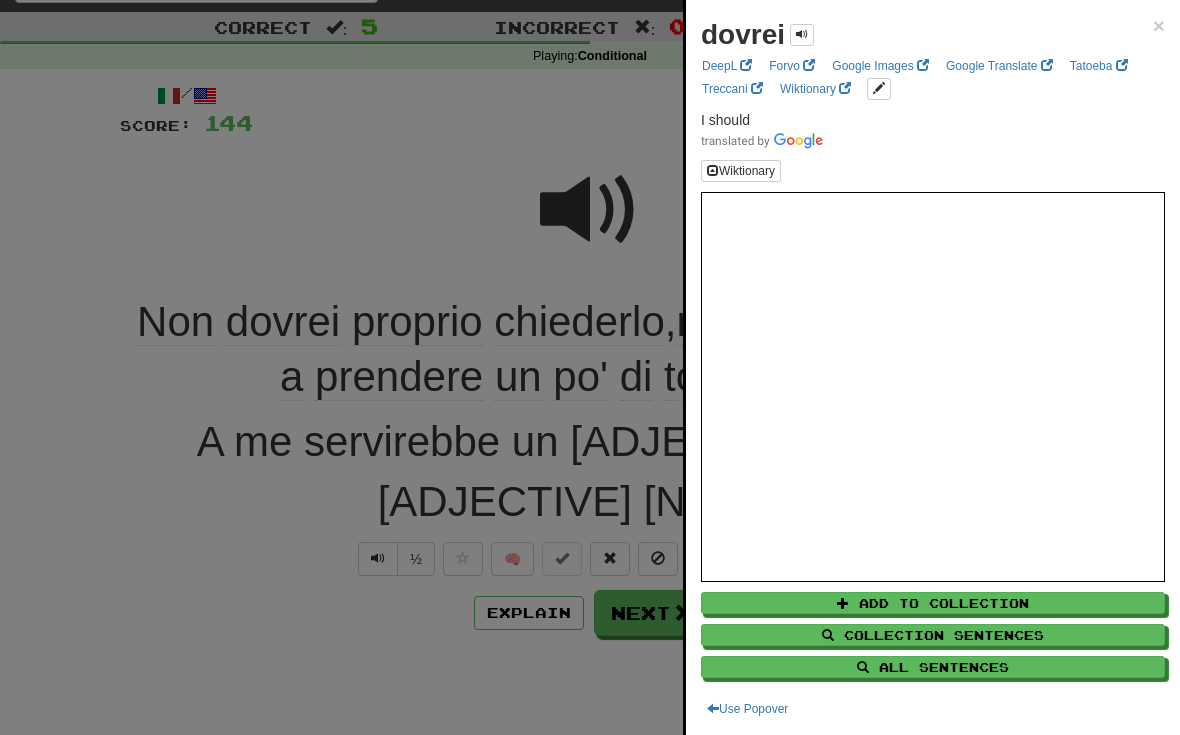 click on "All Sentences" at bounding box center (933, 667) 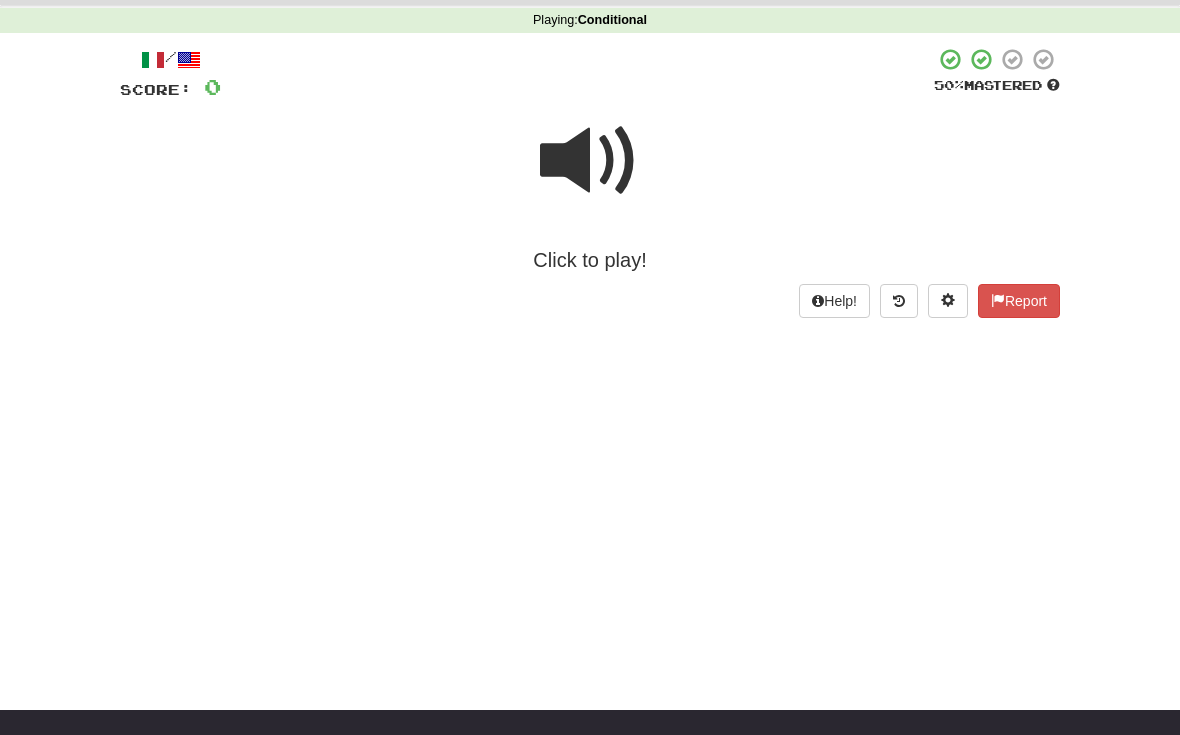 scroll, scrollTop: 0, scrollLeft: 0, axis: both 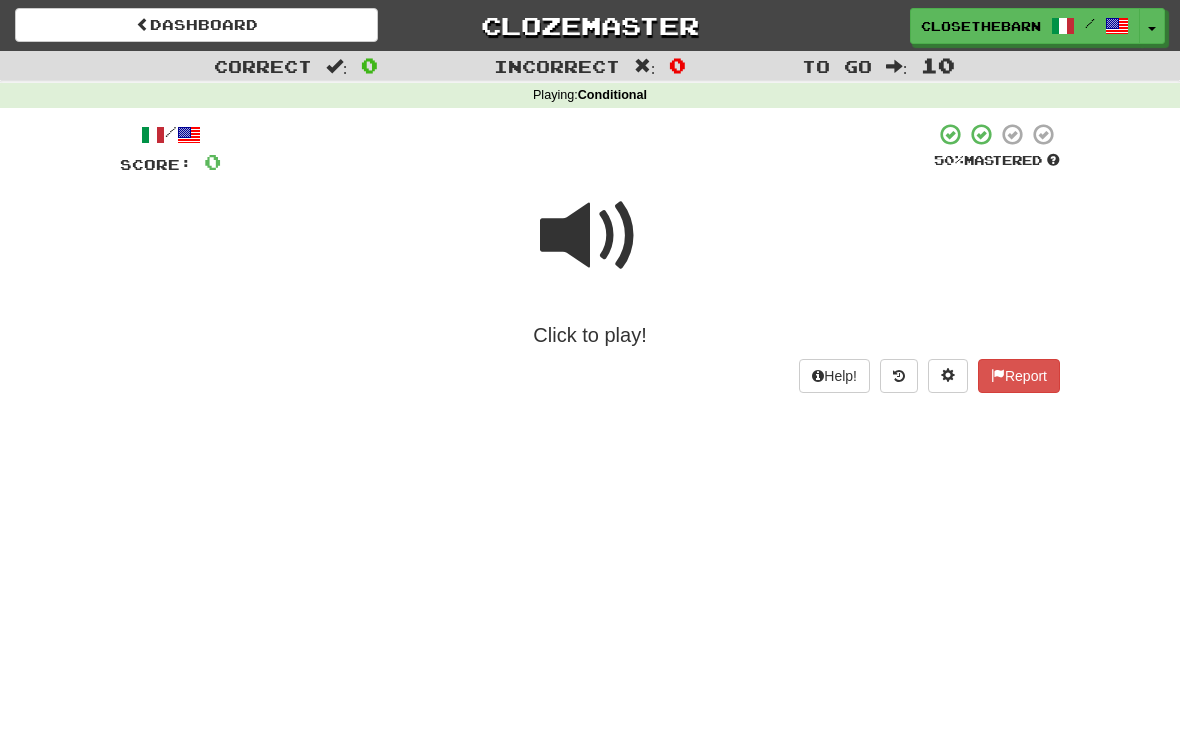 click at bounding box center [590, 236] 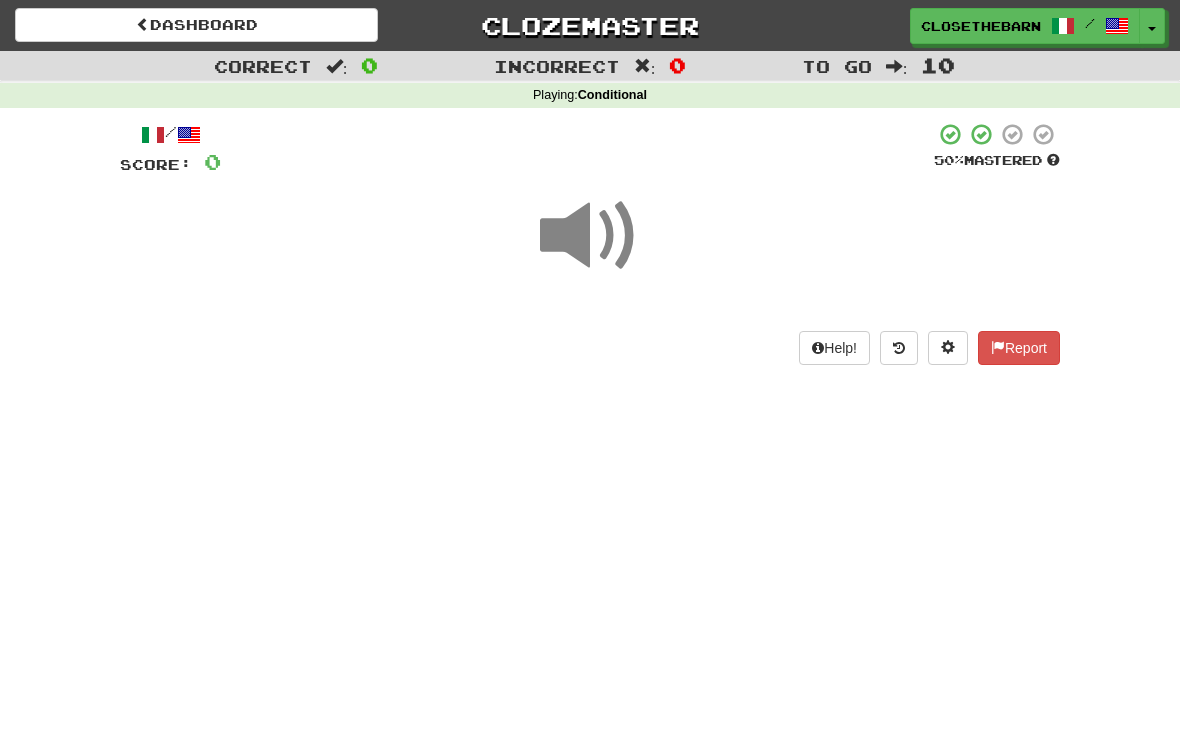 click on "Dashboard
Clozemaster
Closethebarn
/
Toggle Dropdown
Dashboard
Leaderboard
Activity Feed
Notifications
Profile
Discussions
English
/
Italiano
Streak:
0
Review:
1,532
Points Today: 0
Italiano
/
English
Streak:
13
Review:
48,897
Daily Goal:  600 /100
Languages
Account
Logout
Closethebarn
/
Toggle Dropdown
Dashboard
Leaderboard
Activity Feed
Notifications
Profile
Discussions
English
/
Italiano
Streak:
0
Review:
1,532
Points Today: 0
Italiano
/
English
Streak:
13
Review:
48,897
Daily Goal:  600 /100
Languages
Account
Logout
clozemaster" at bounding box center (590, 367) 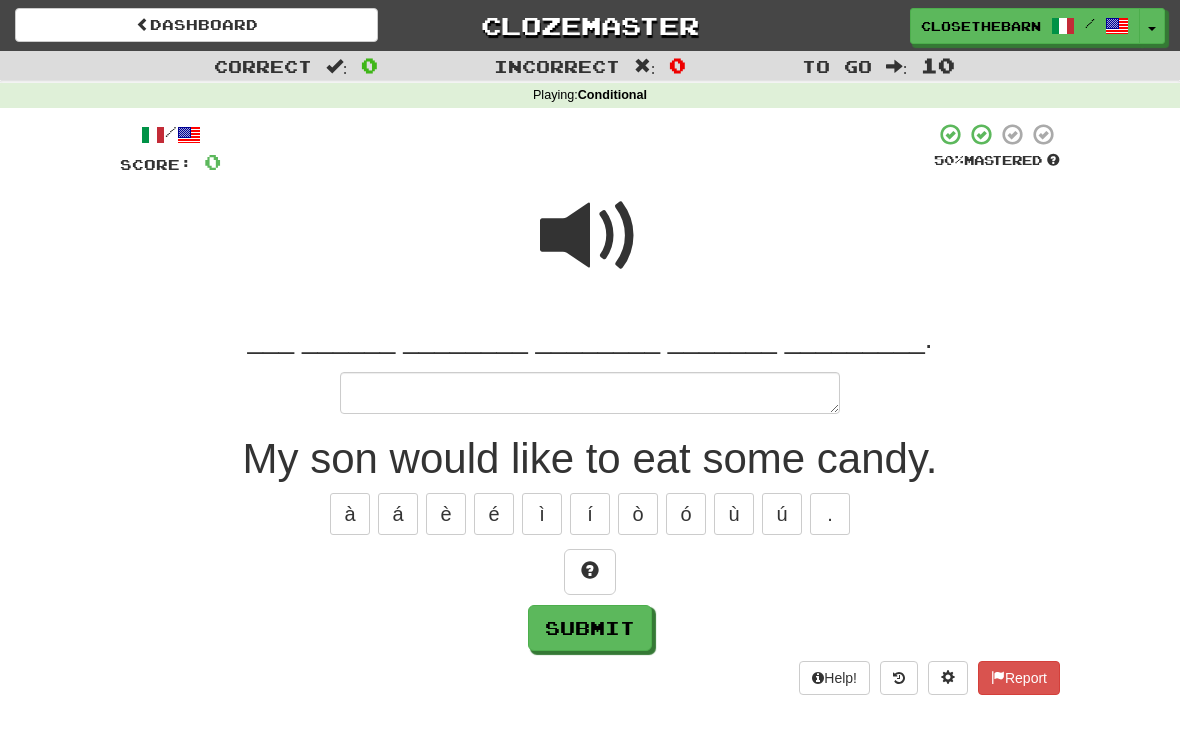 type on "*" 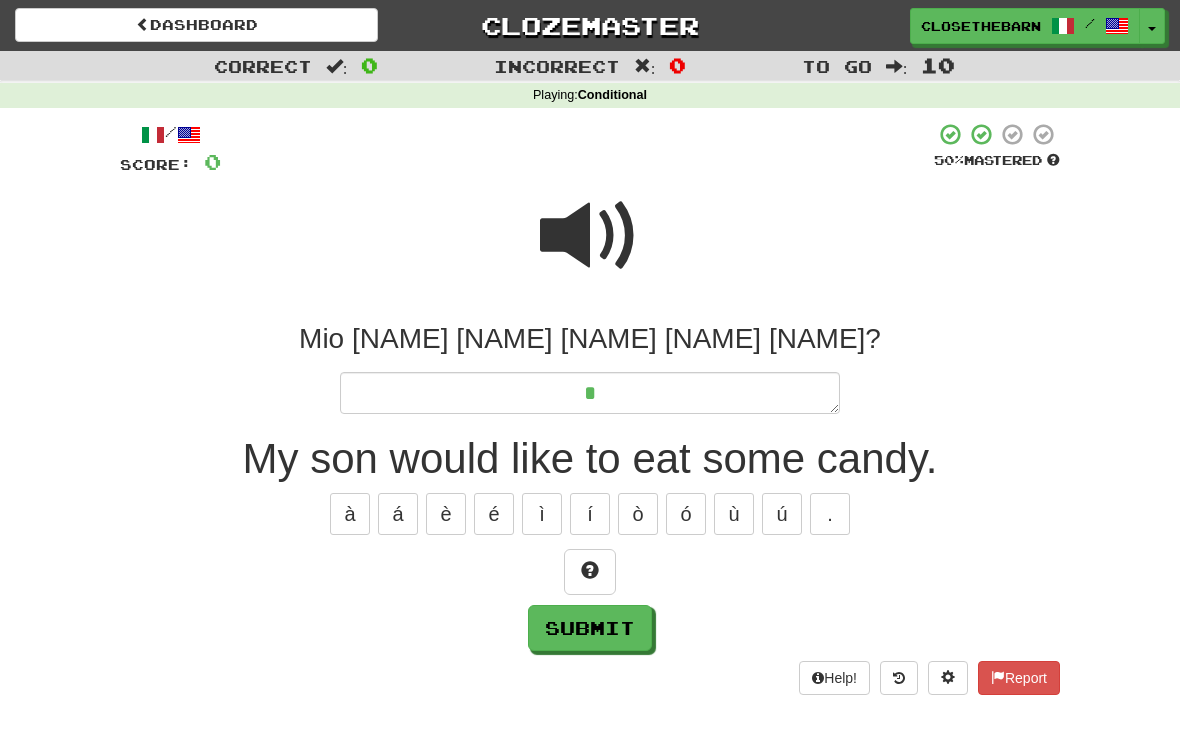 type on "*" 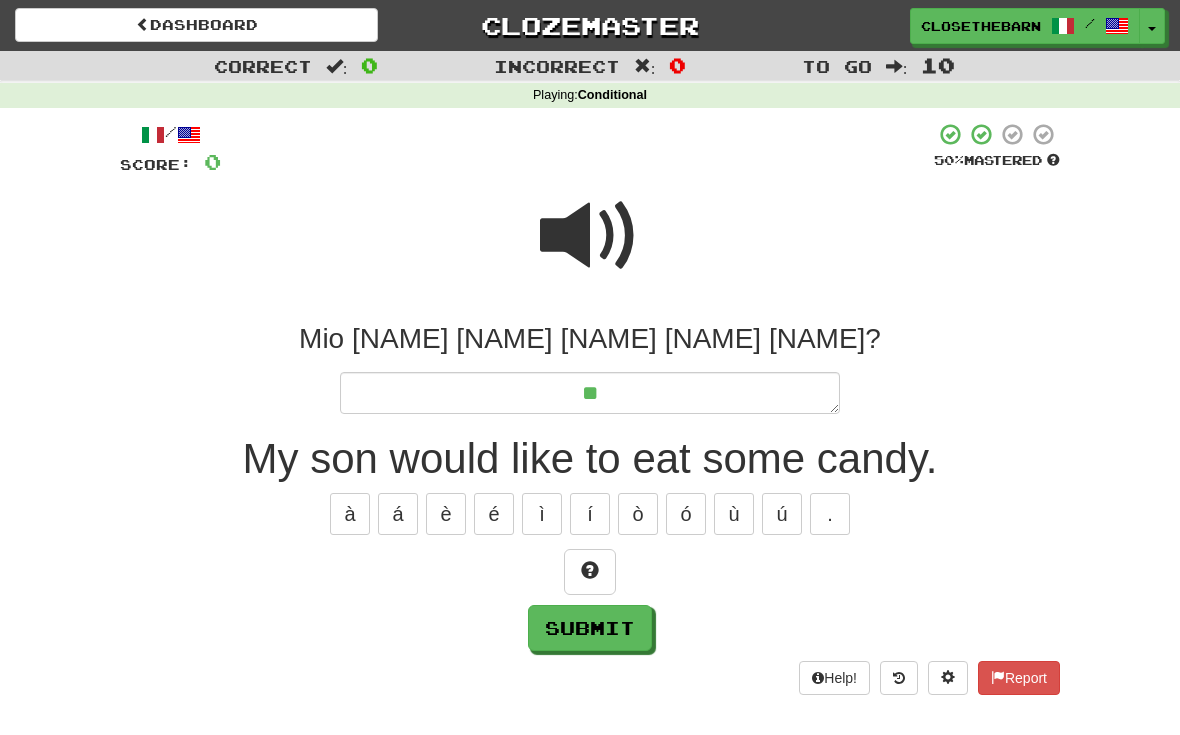 type on "*" 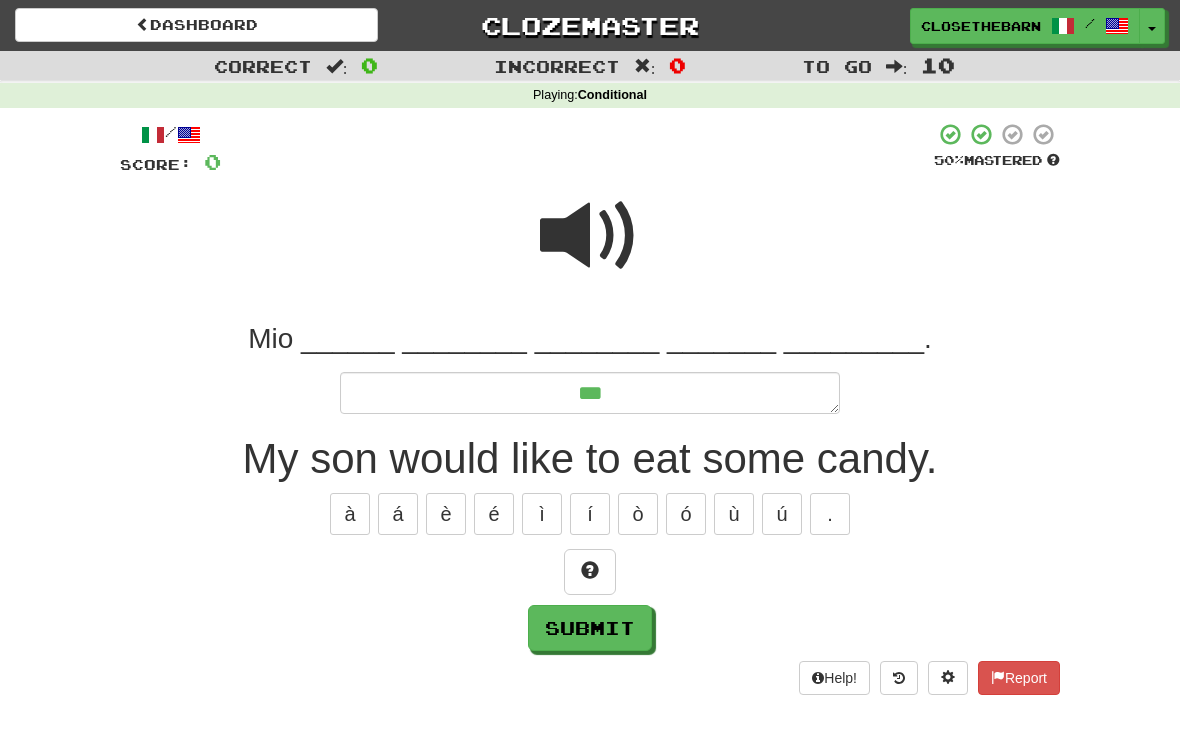 type on "*" 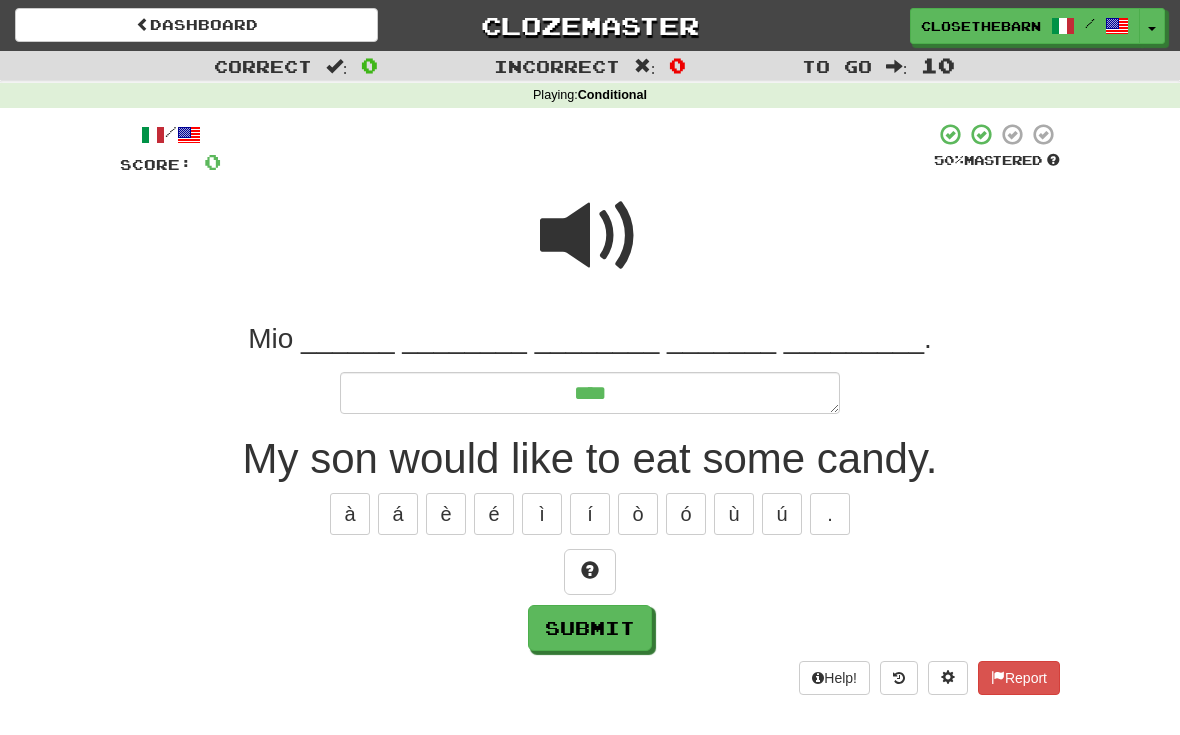 type on "*" 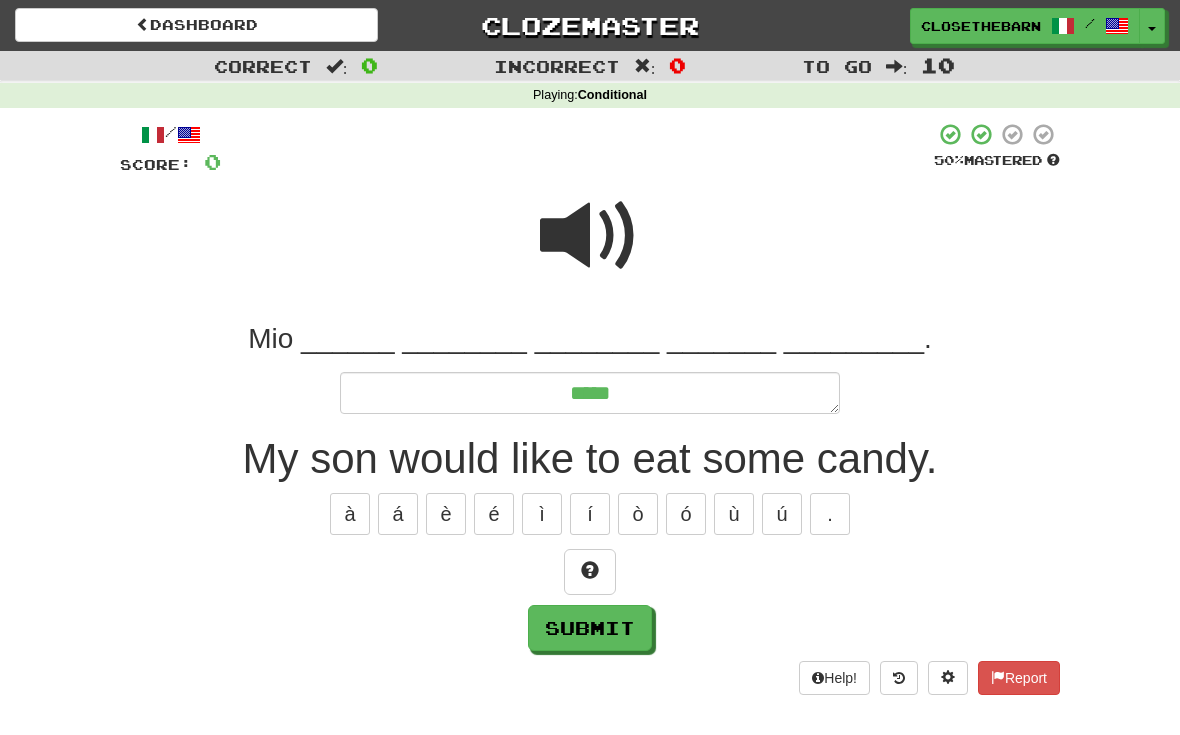 type on "*" 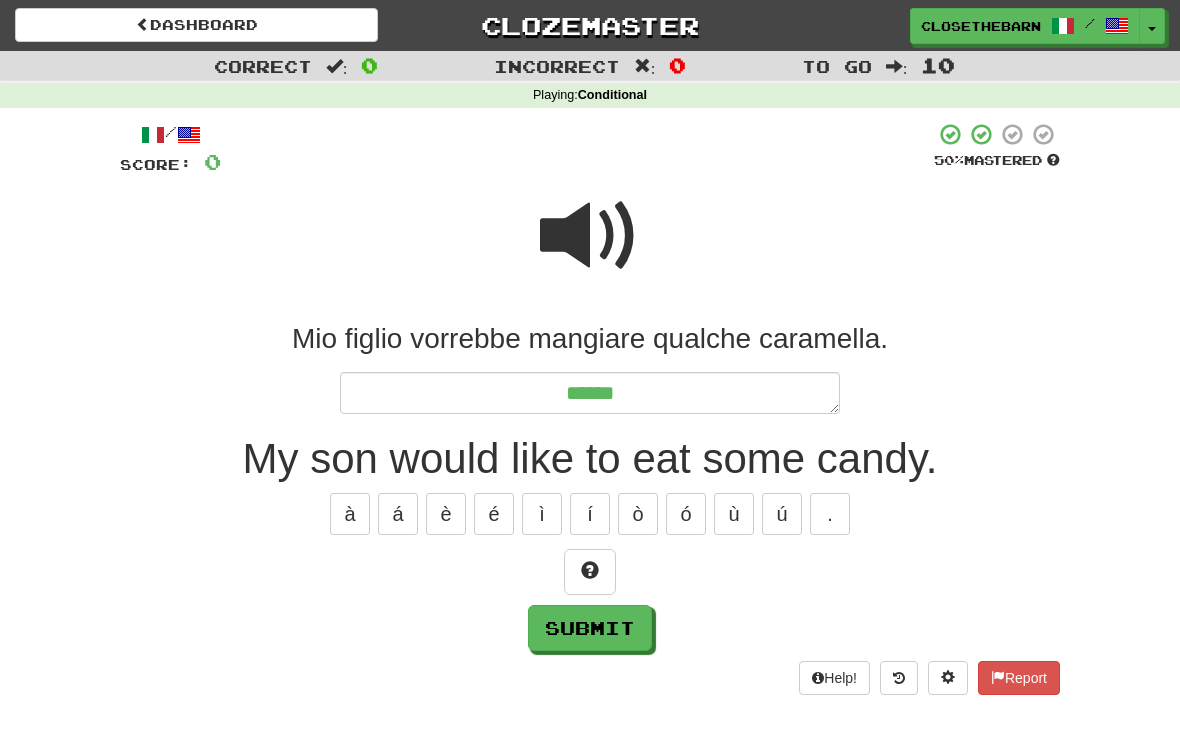 type on "*" 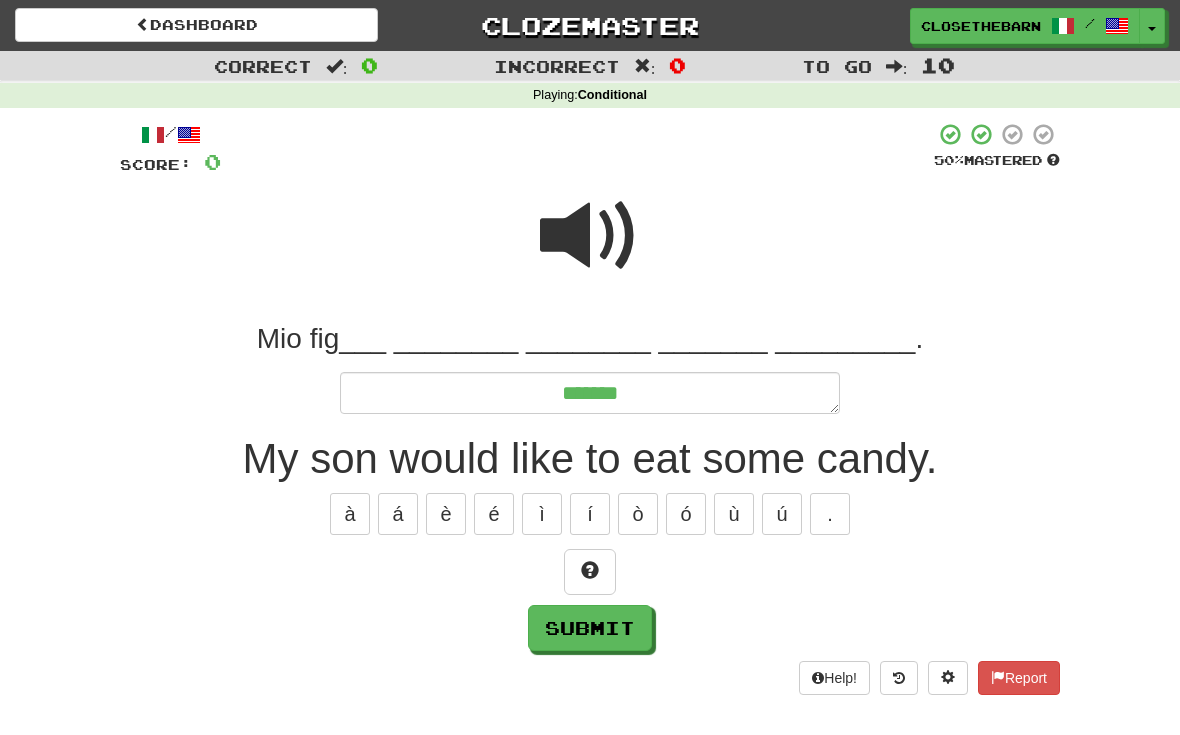 type on "*" 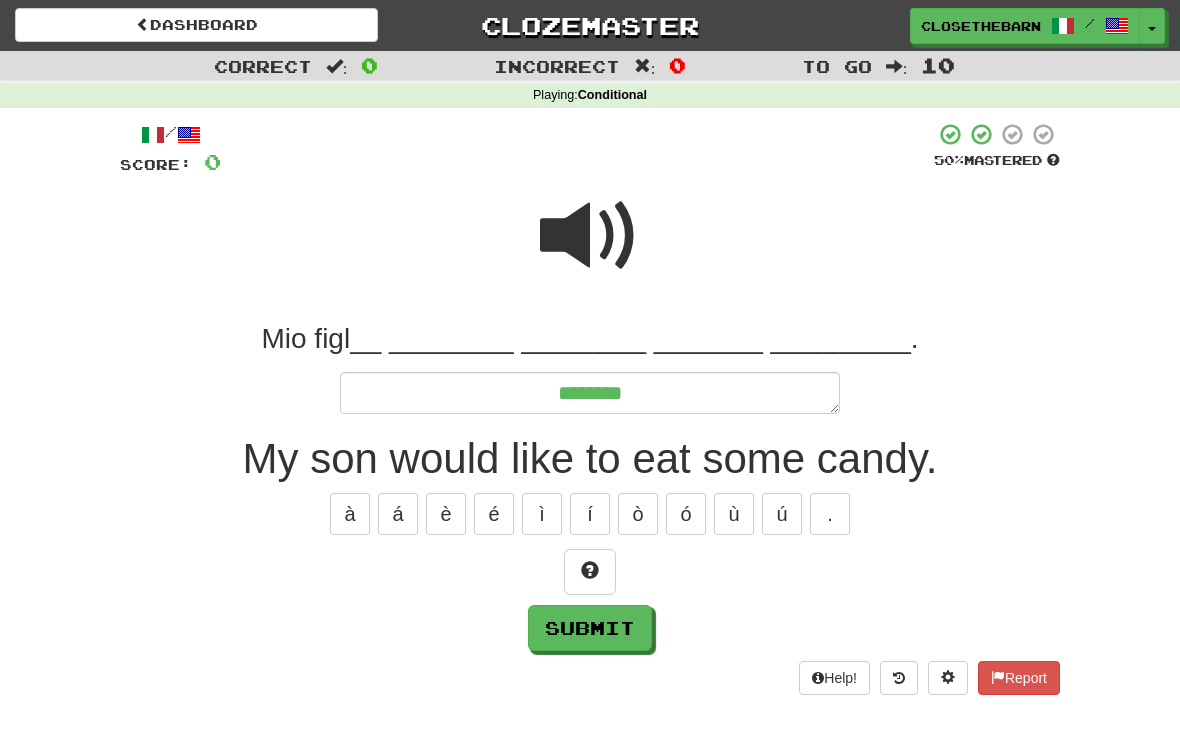 type on "*" 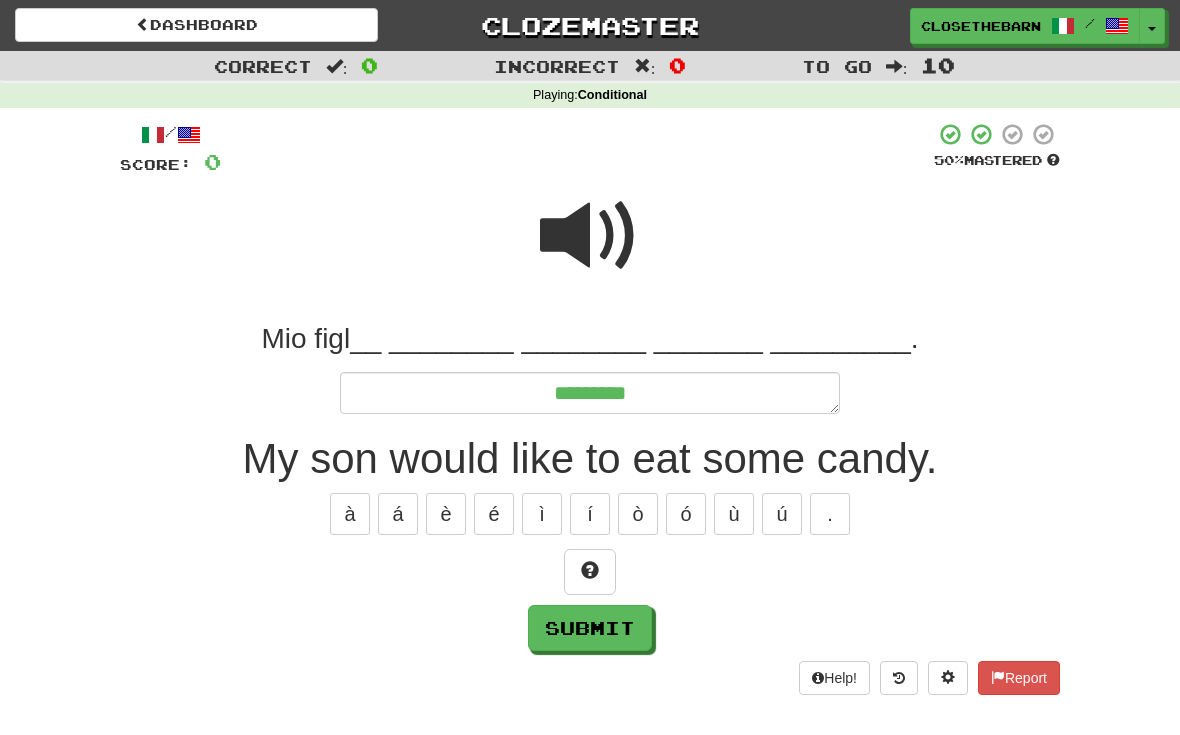 type on "*" 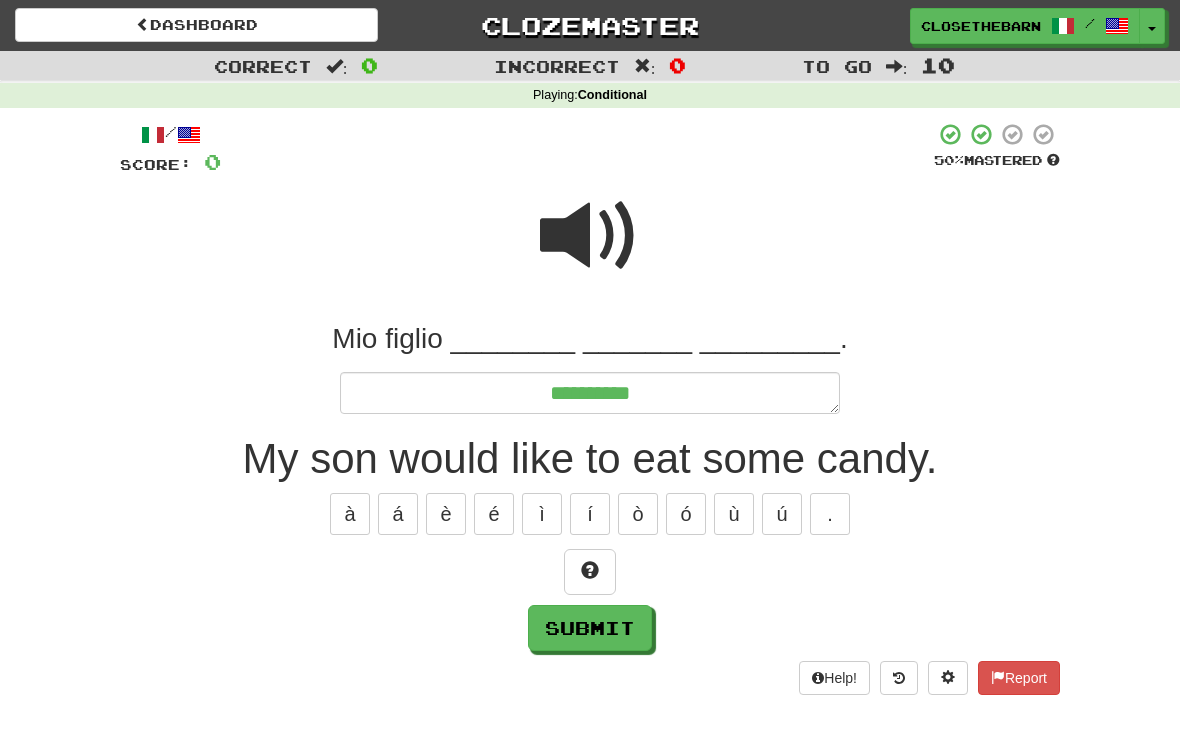 type on "*" 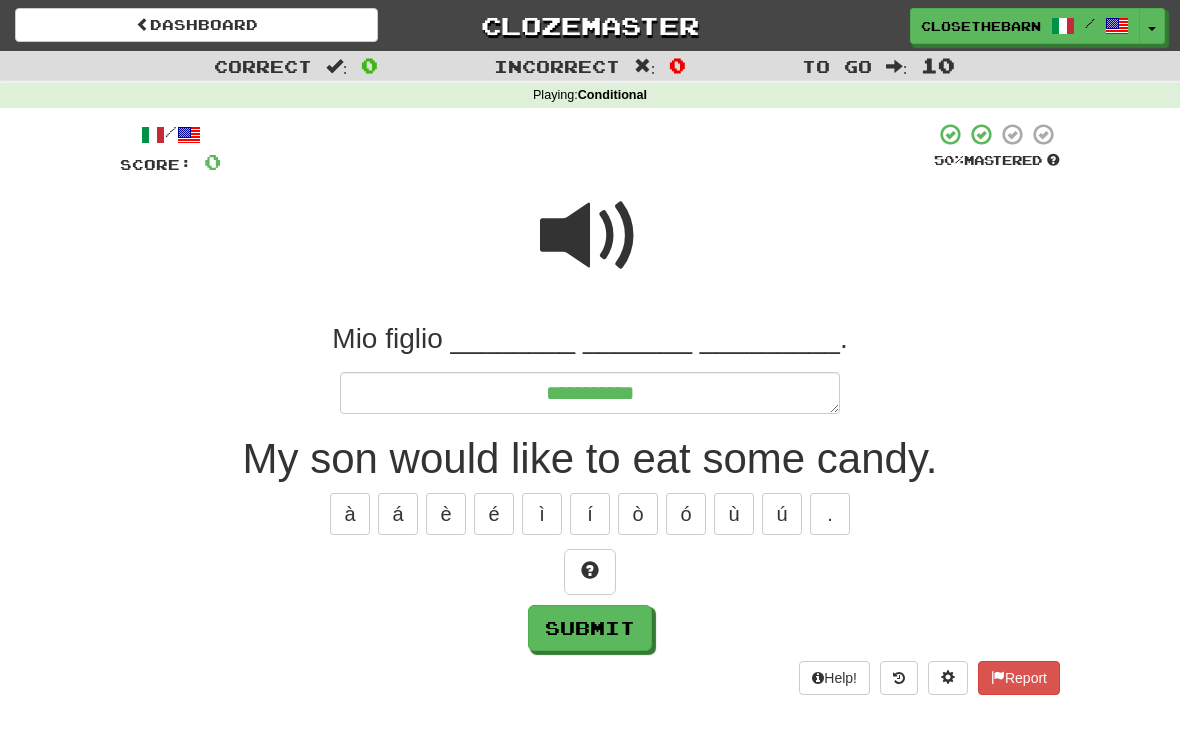 type on "*" 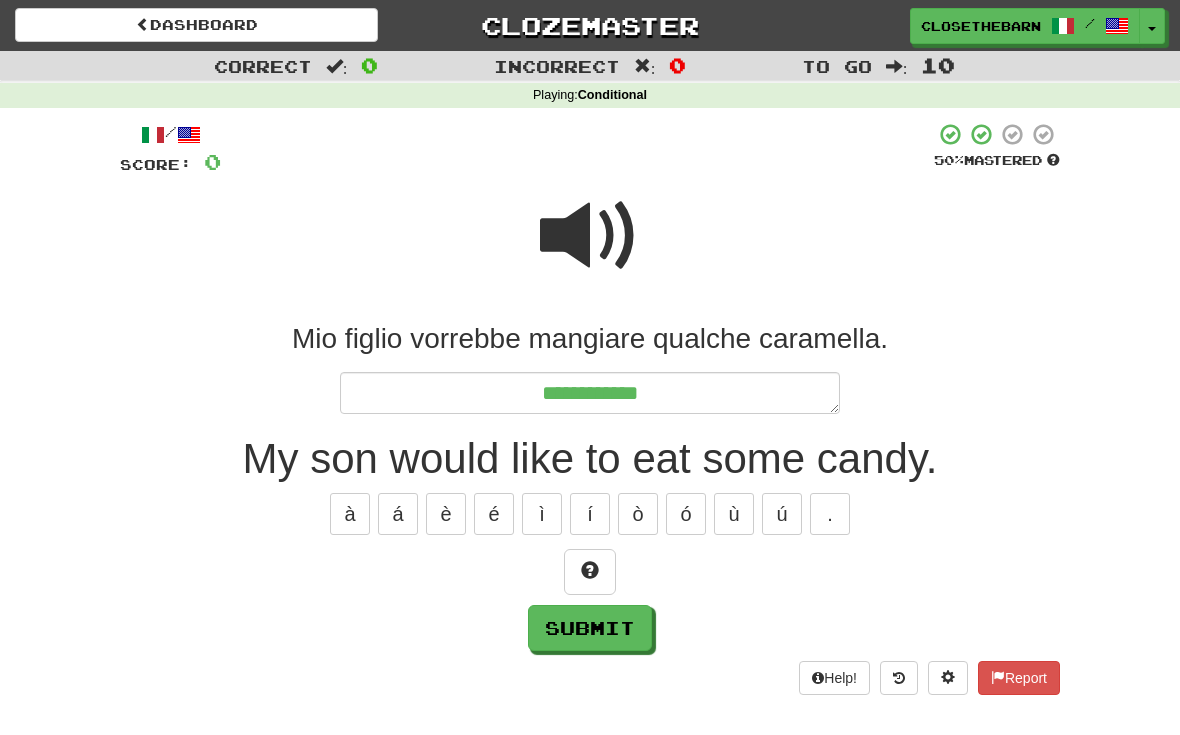 type on "*" 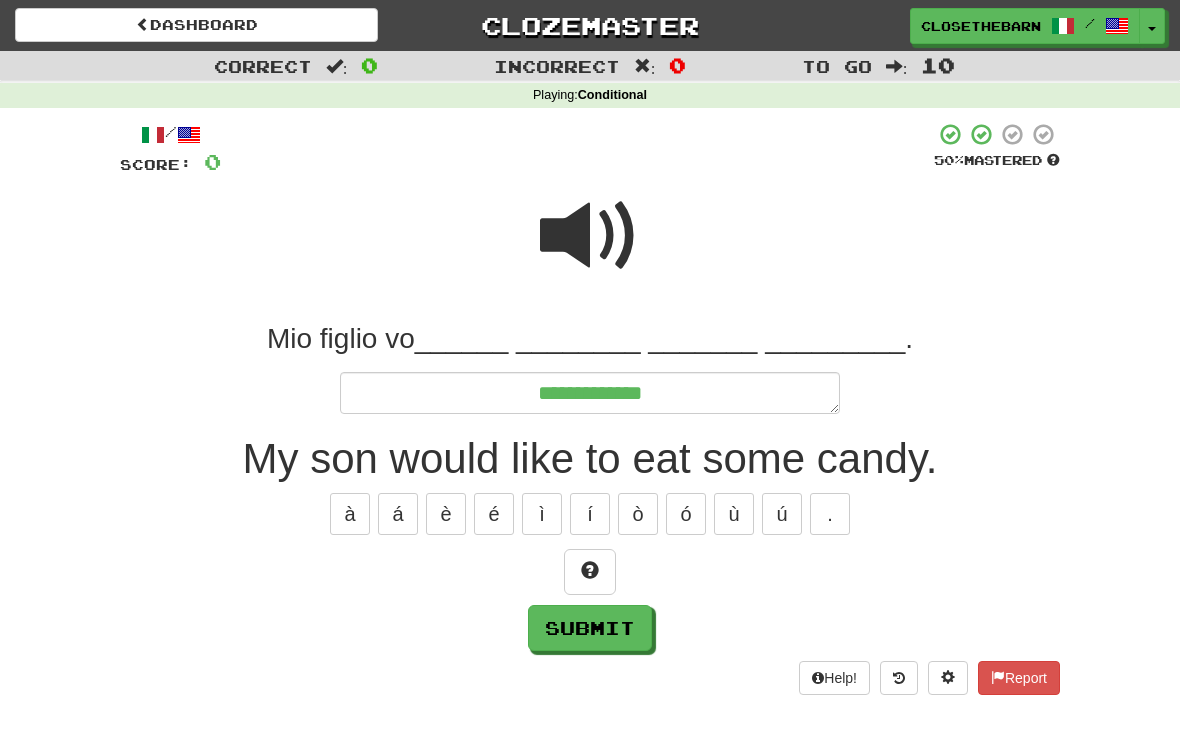 type on "*" 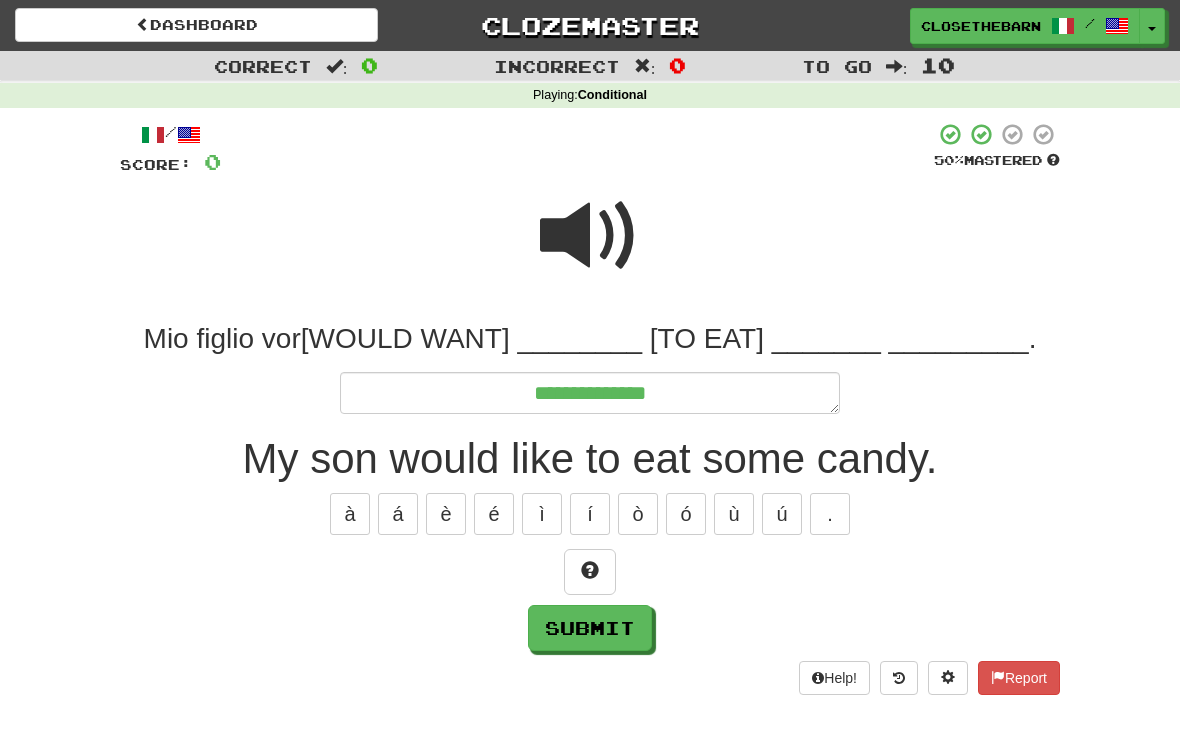 type on "*" 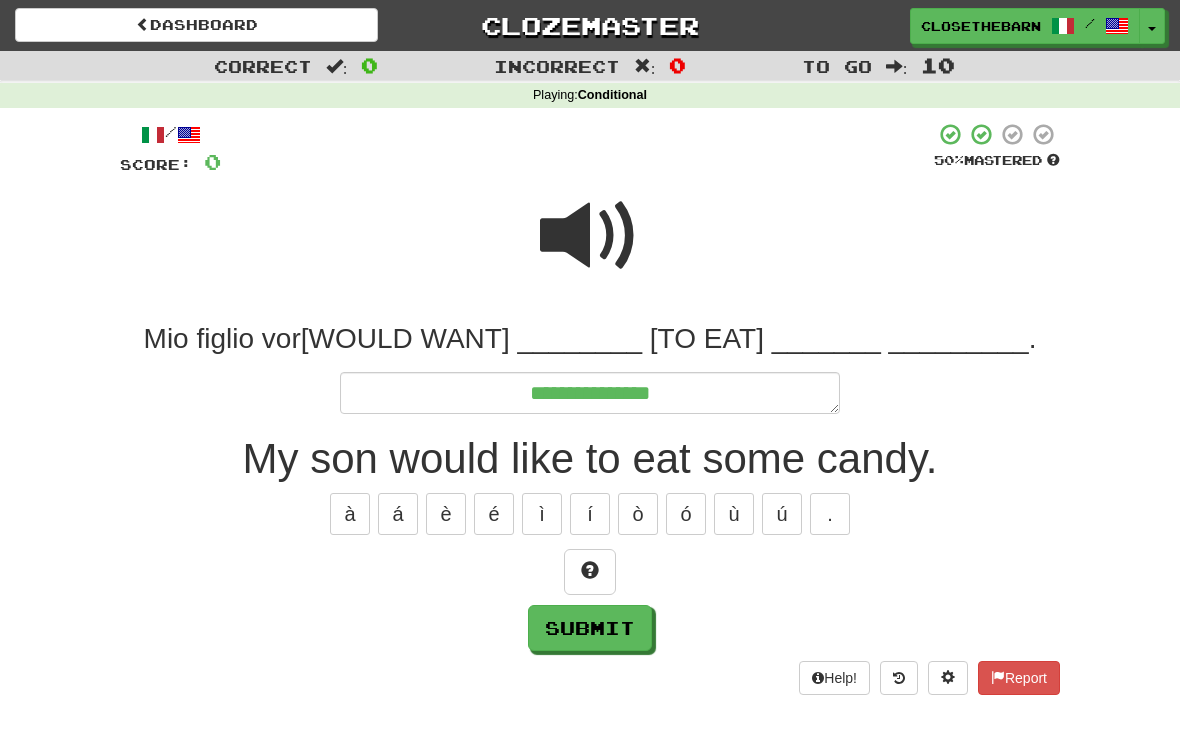 type on "*" 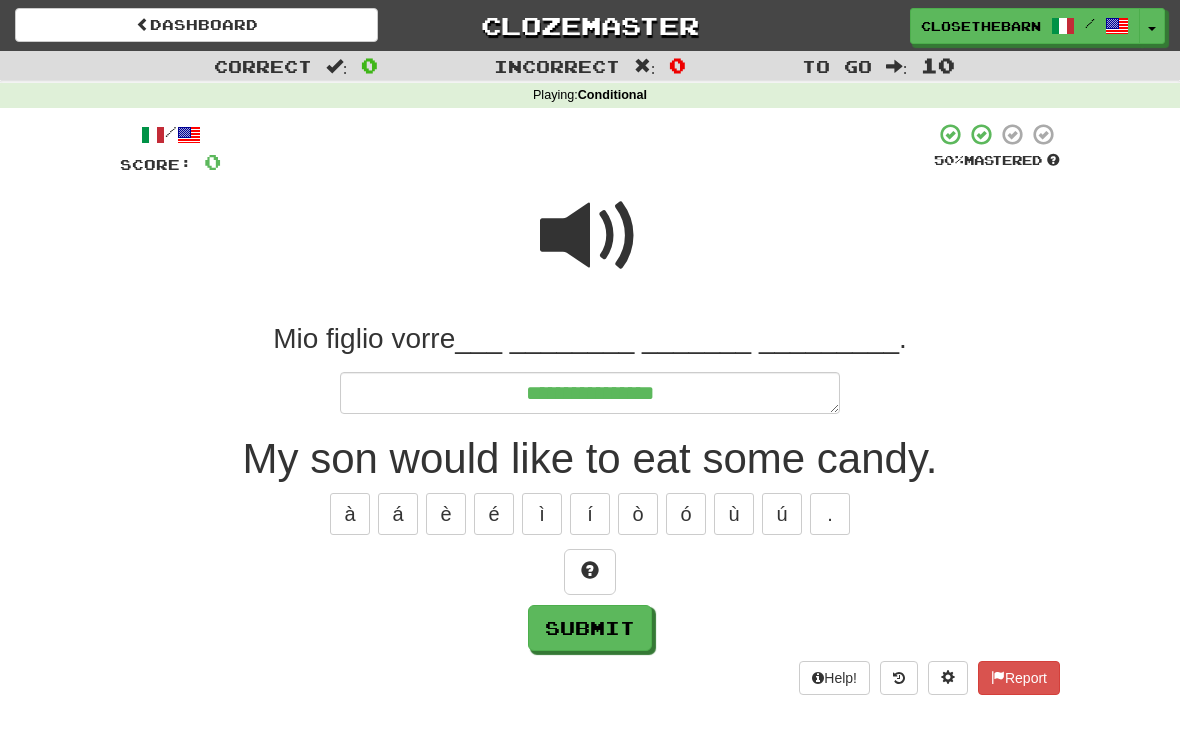 type on "*" 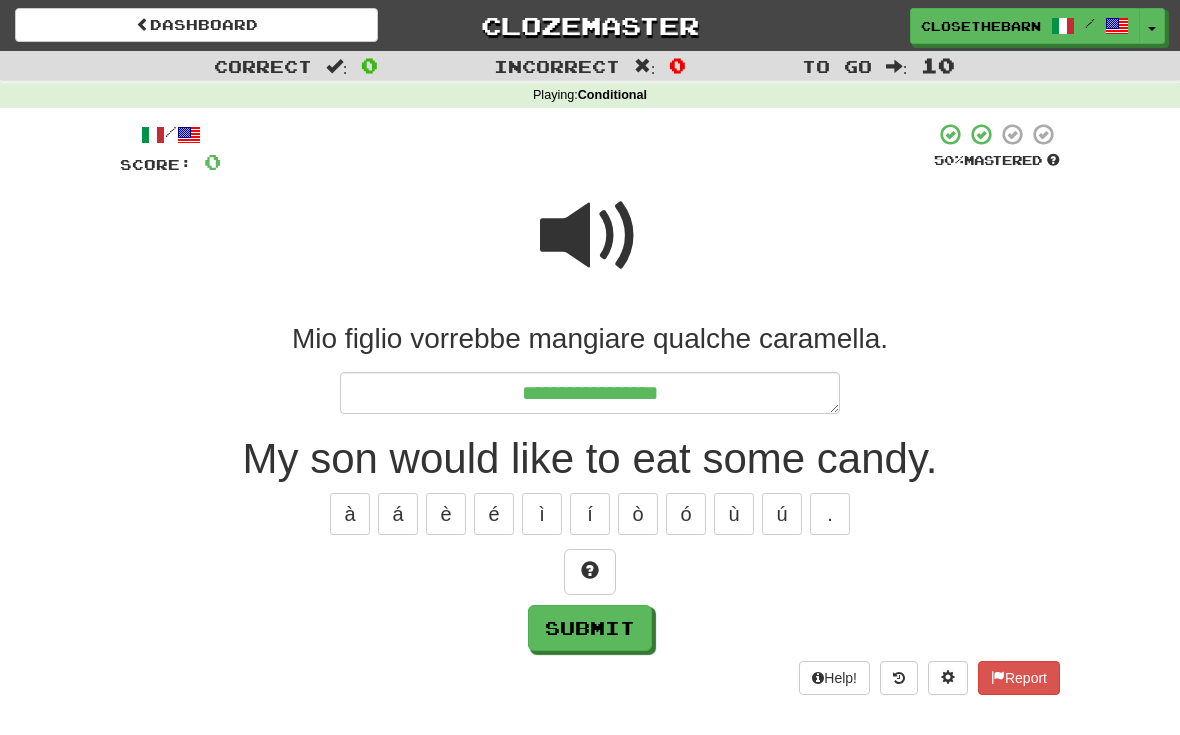 type on "*" 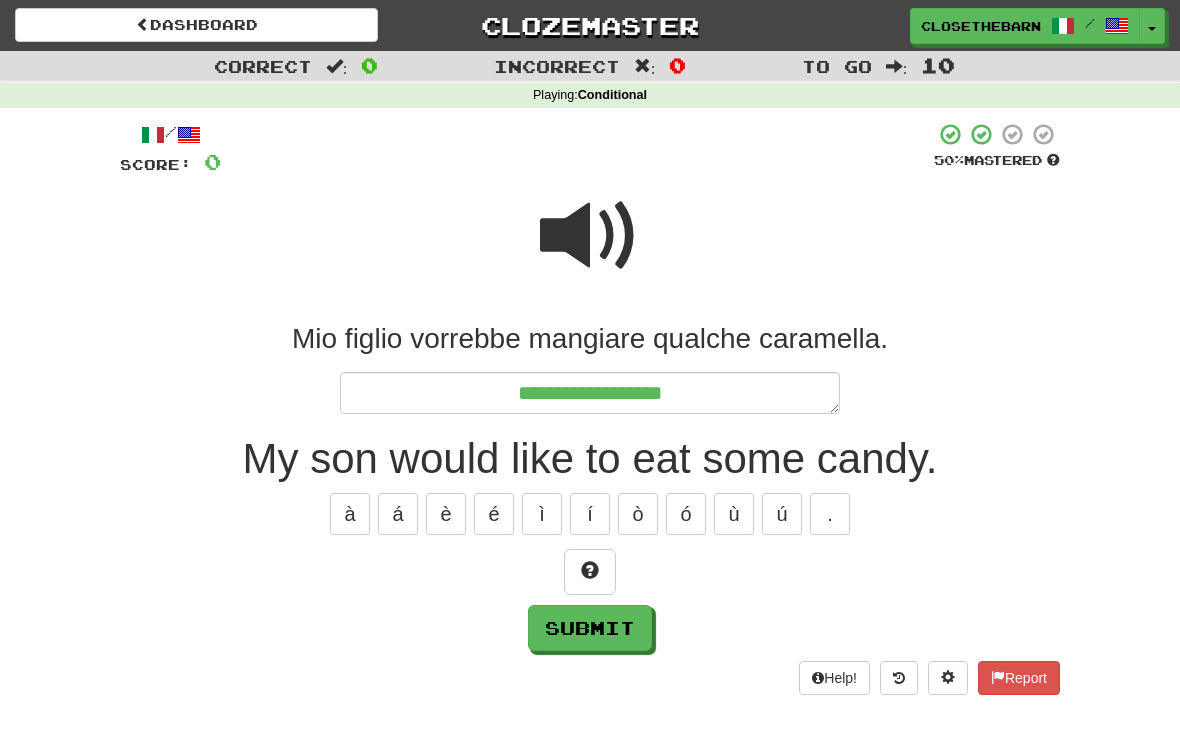 type on "*" 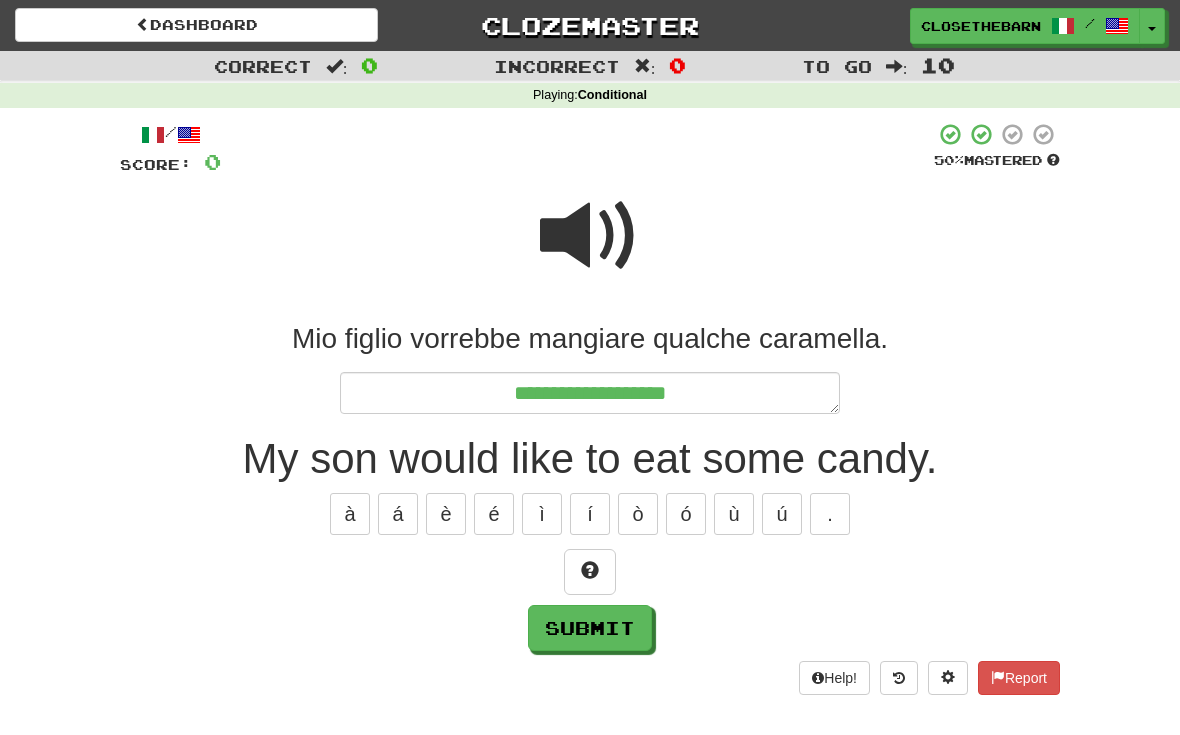 type on "*" 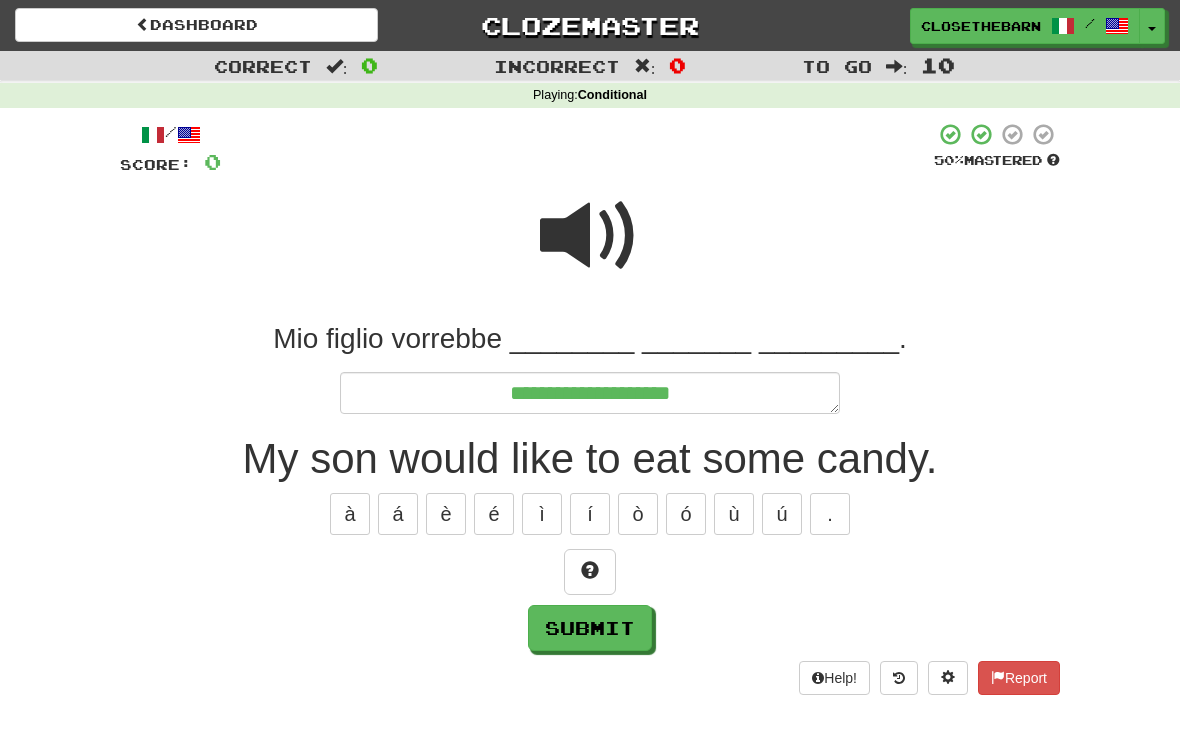 type on "*" 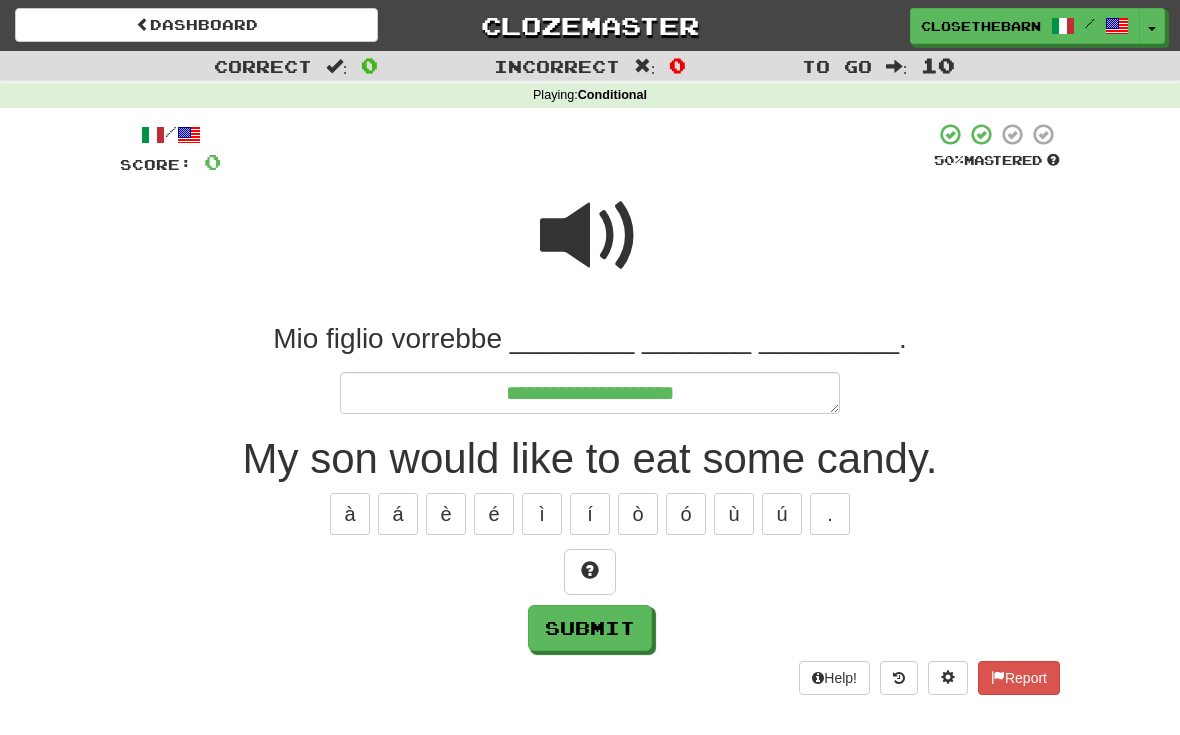 type on "*" 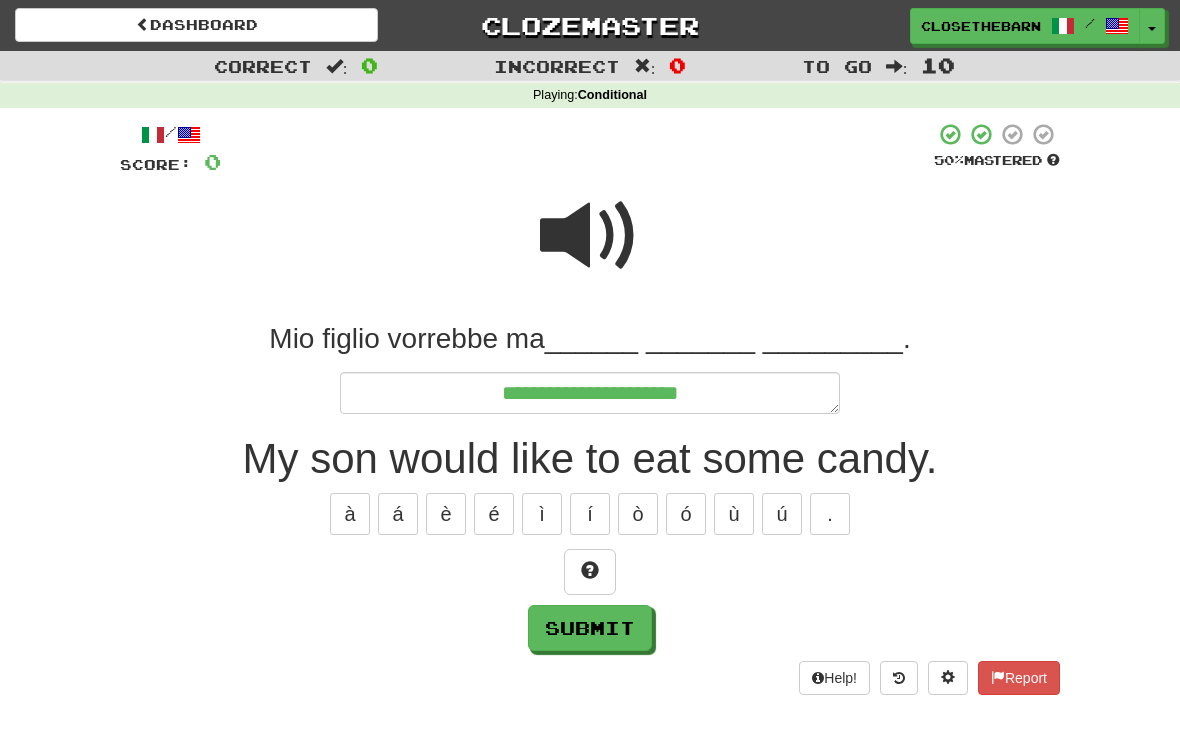 type on "*" 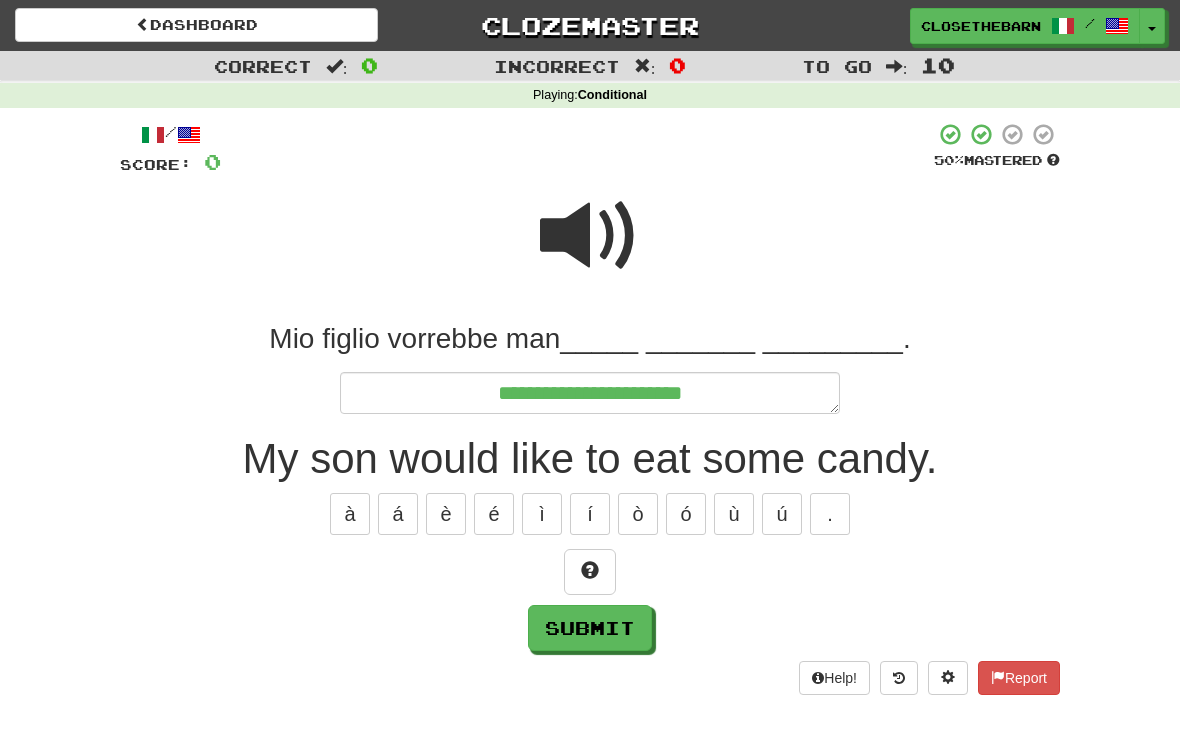 type on "*" 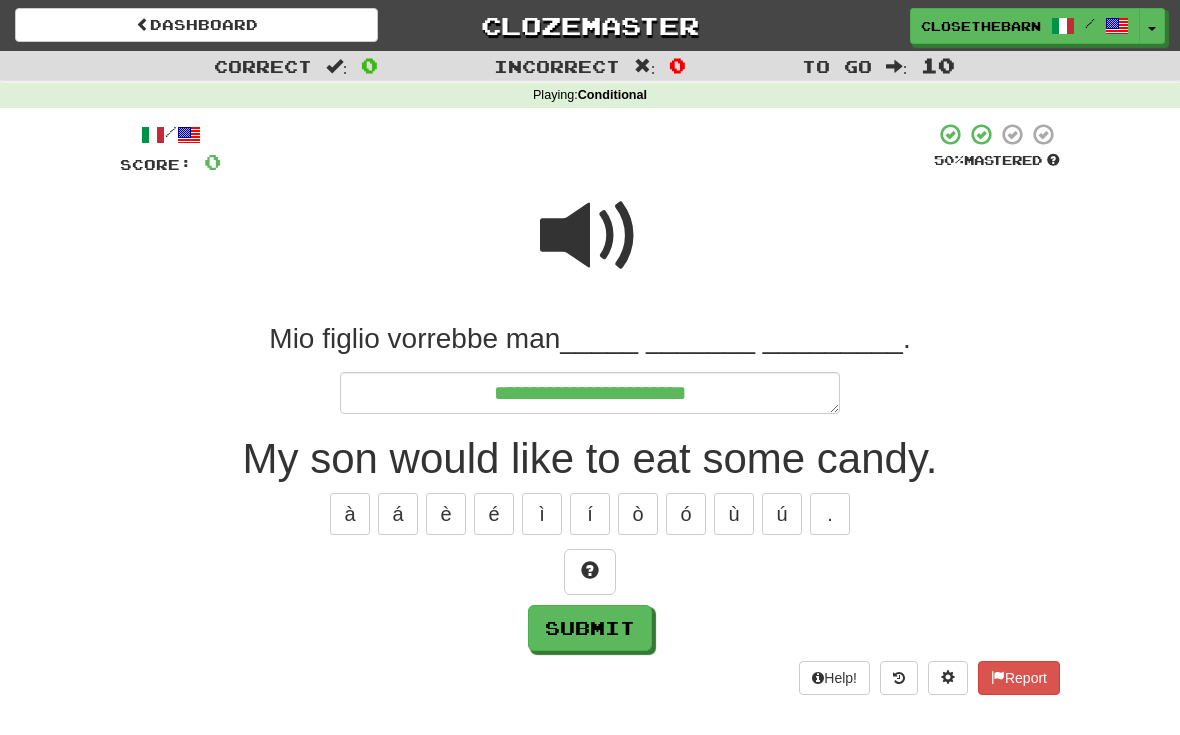 type on "*" 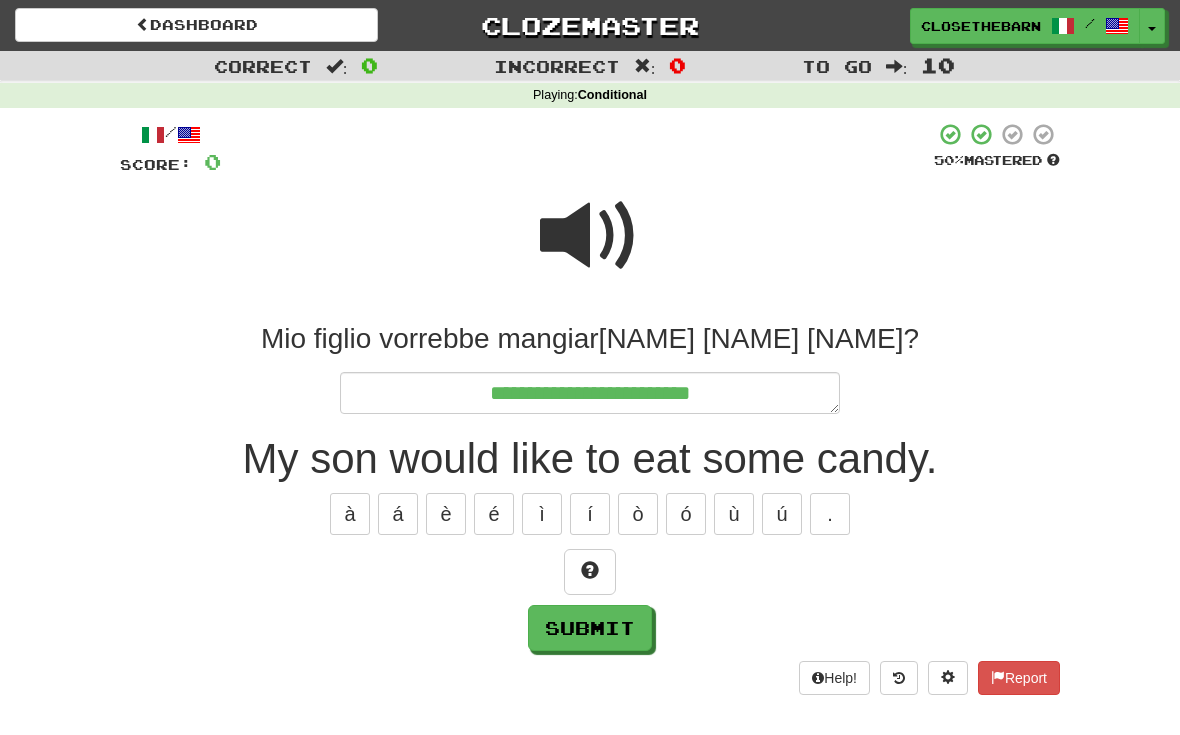type on "*" 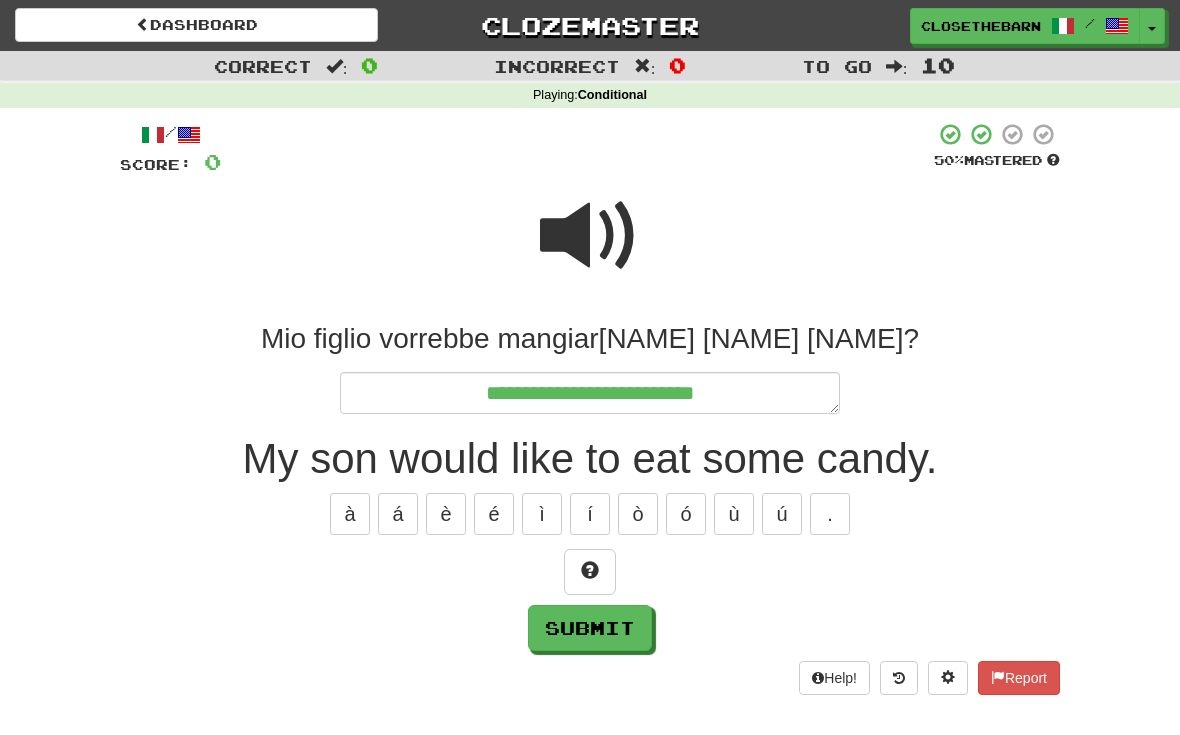 type on "*" 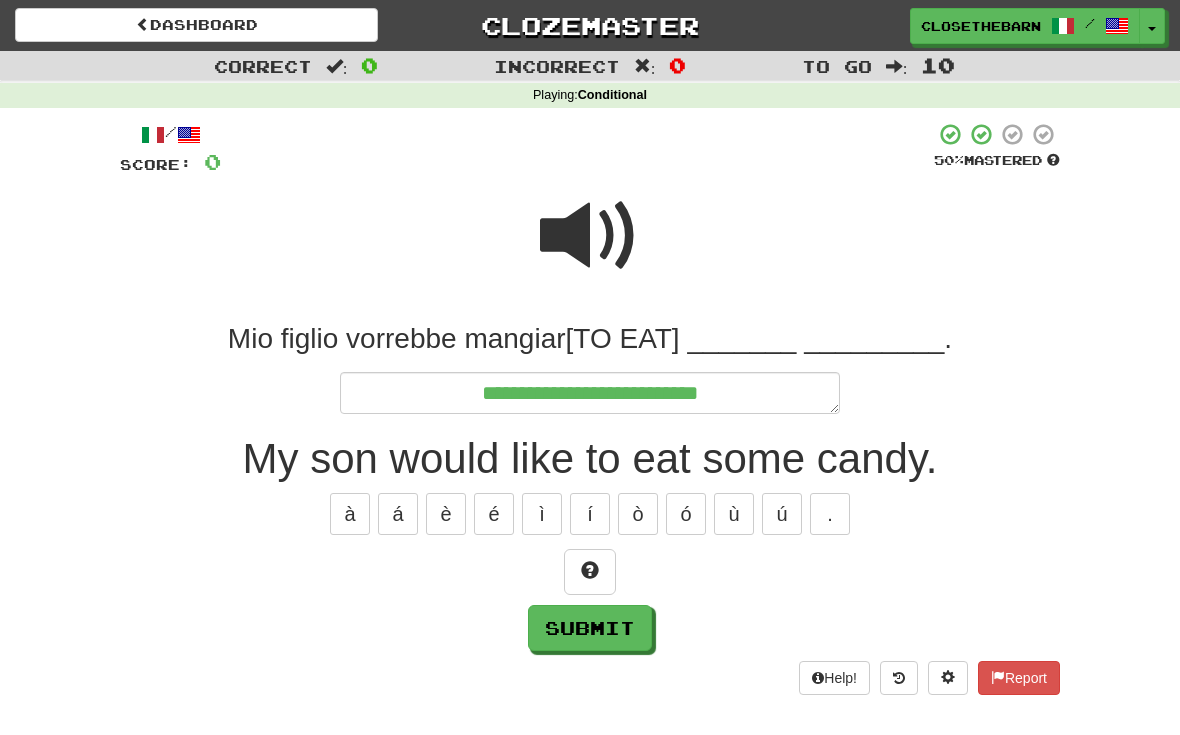 type on "*" 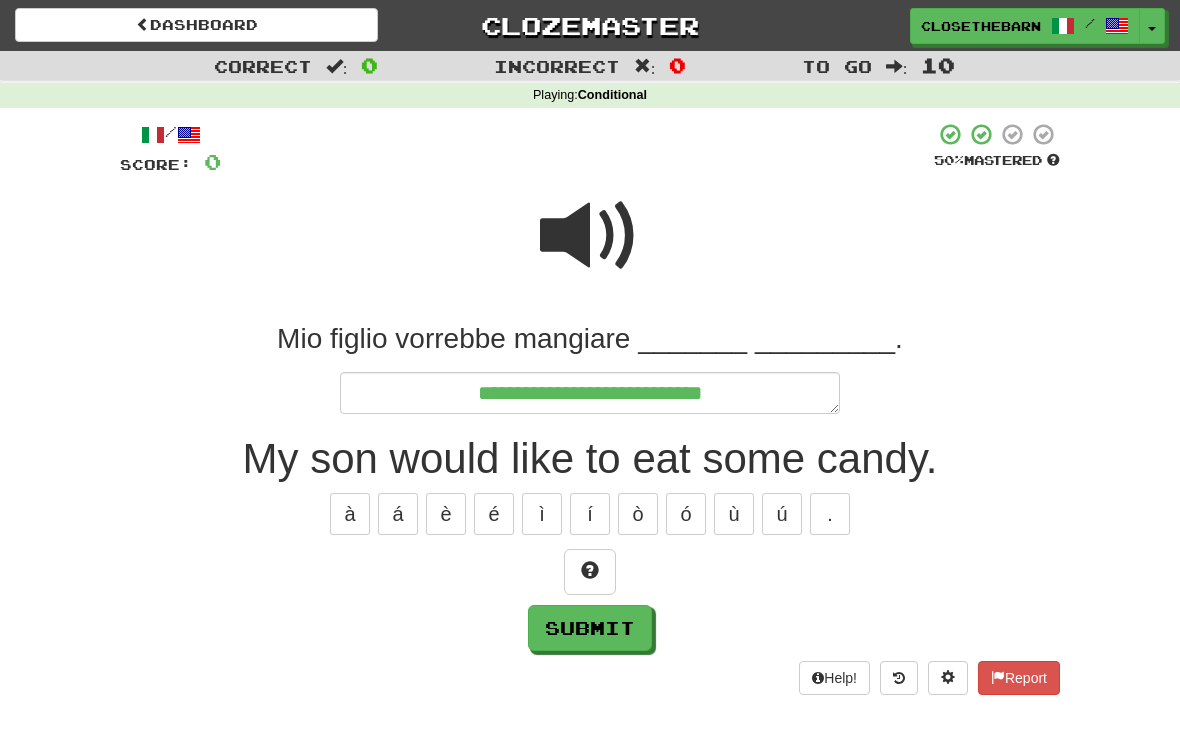 type on "*" 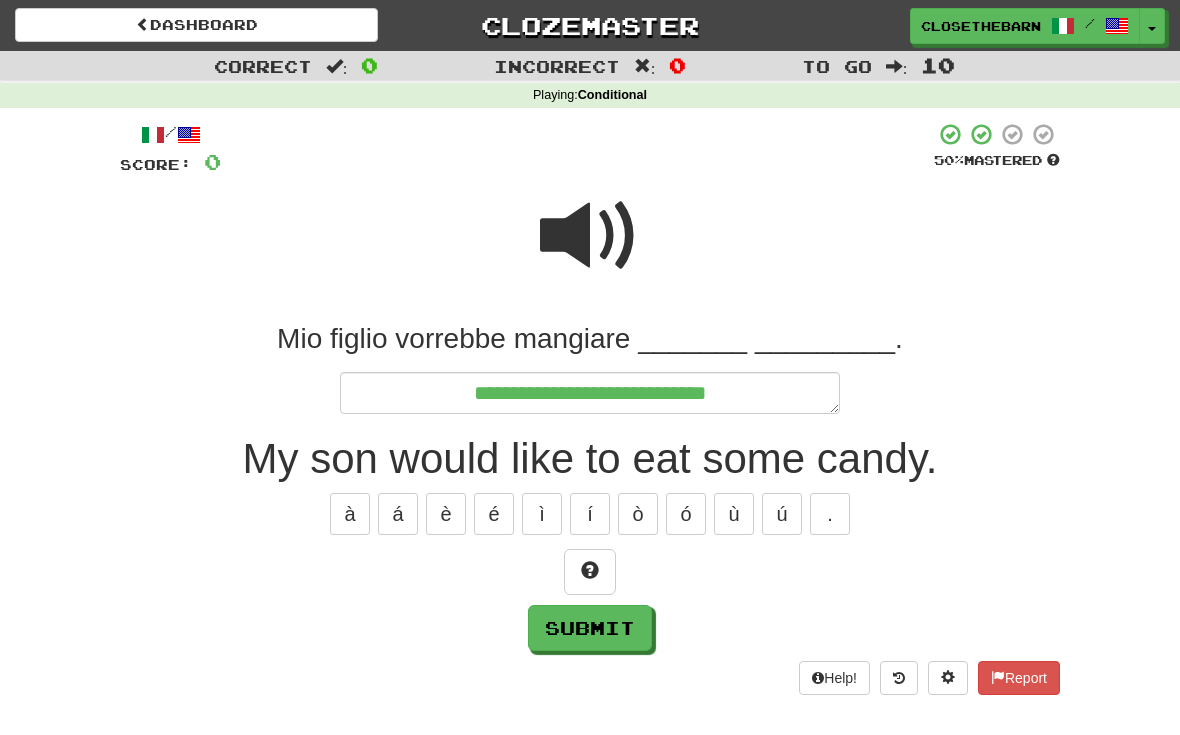 type on "*" 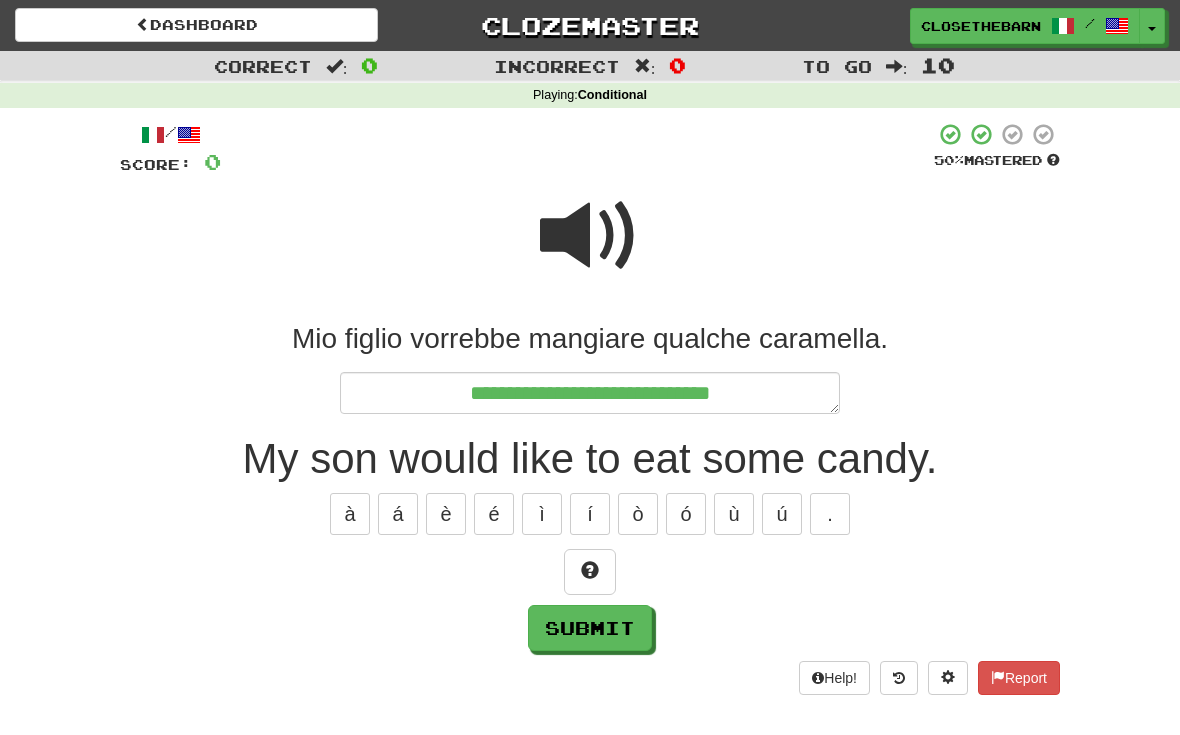 type on "*" 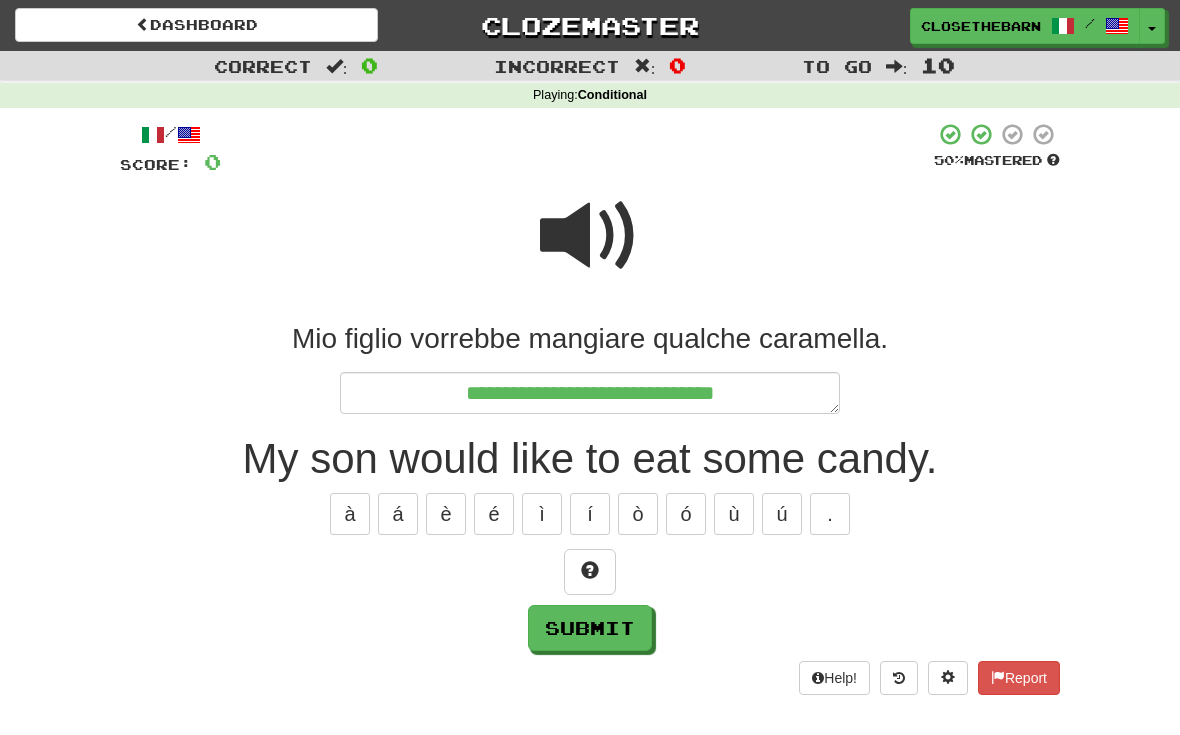 type on "*" 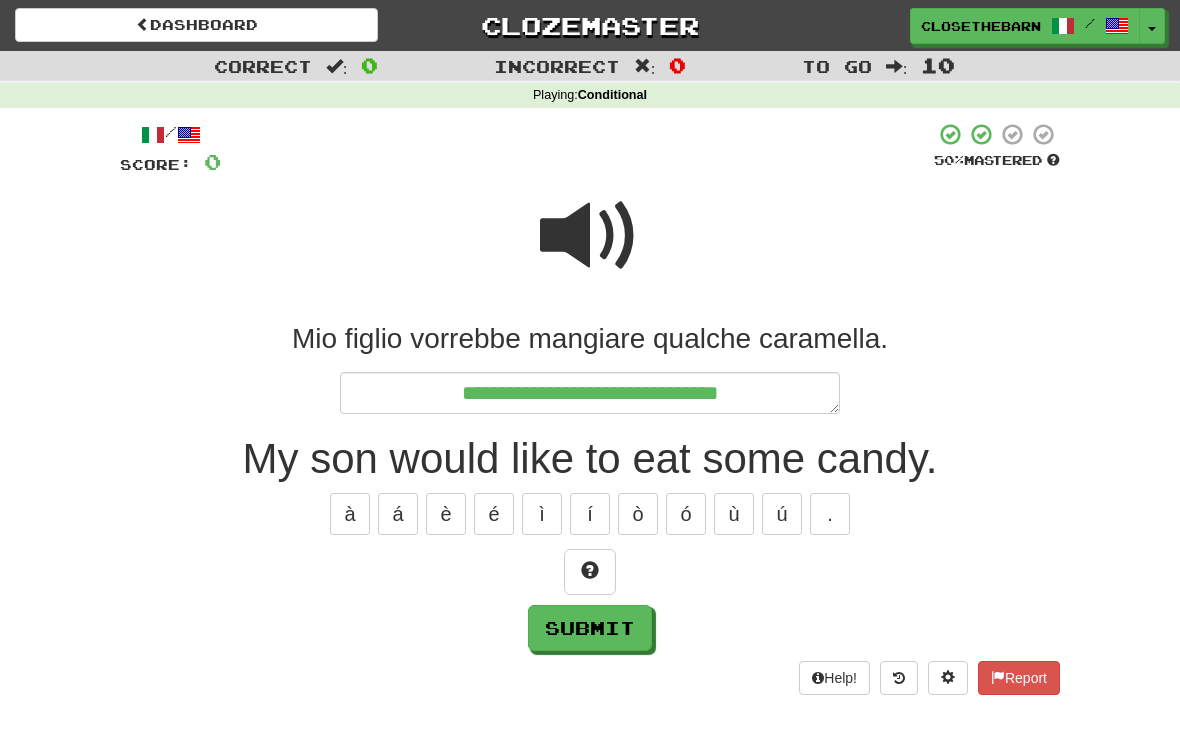 type on "*" 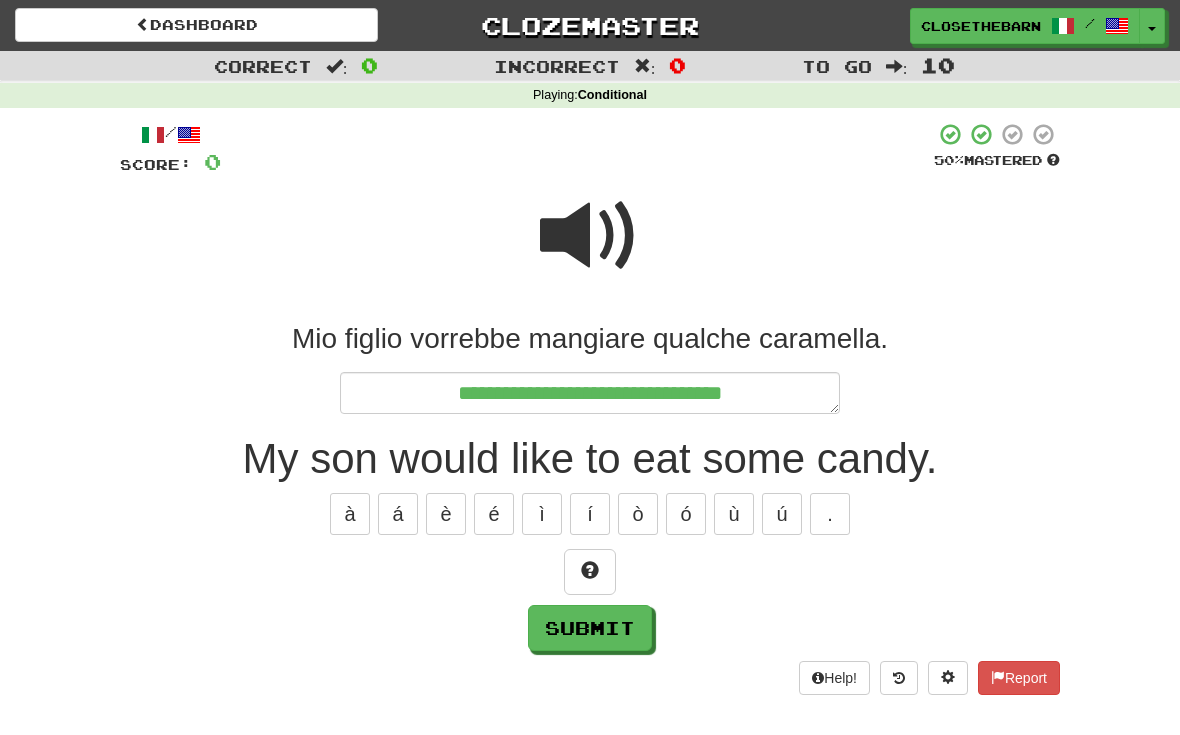 type on "*" 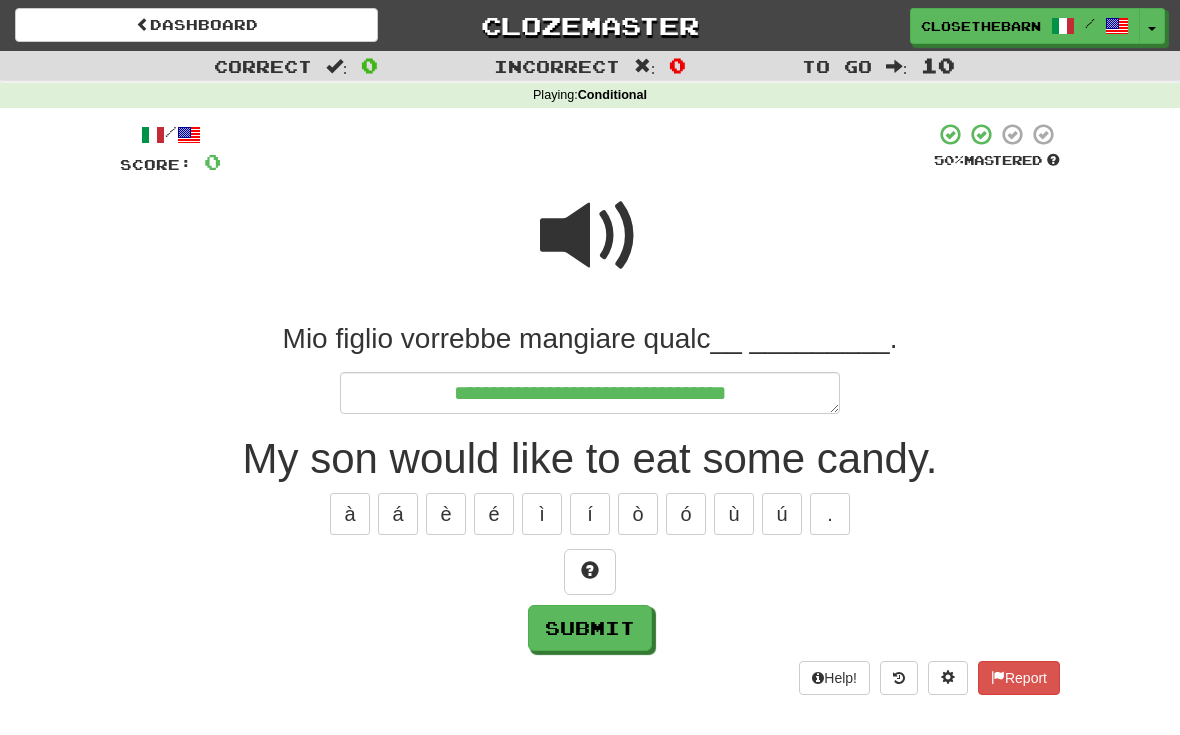 type on "*" 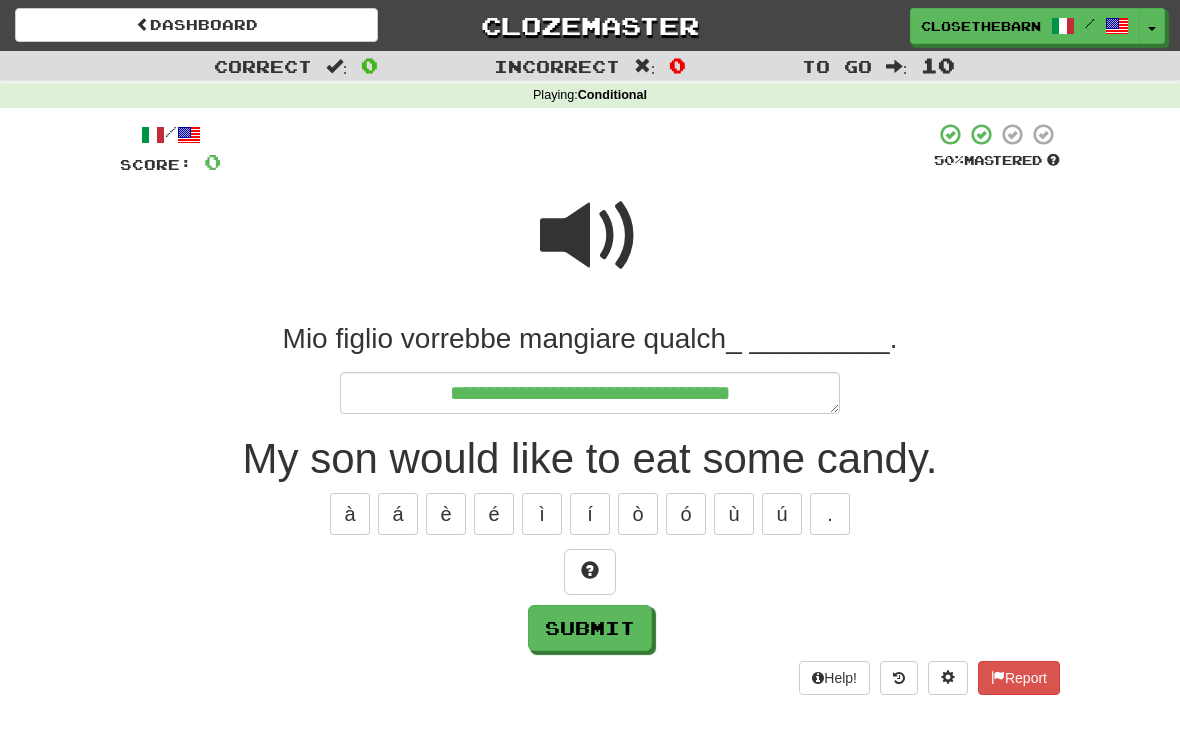 type on "*" 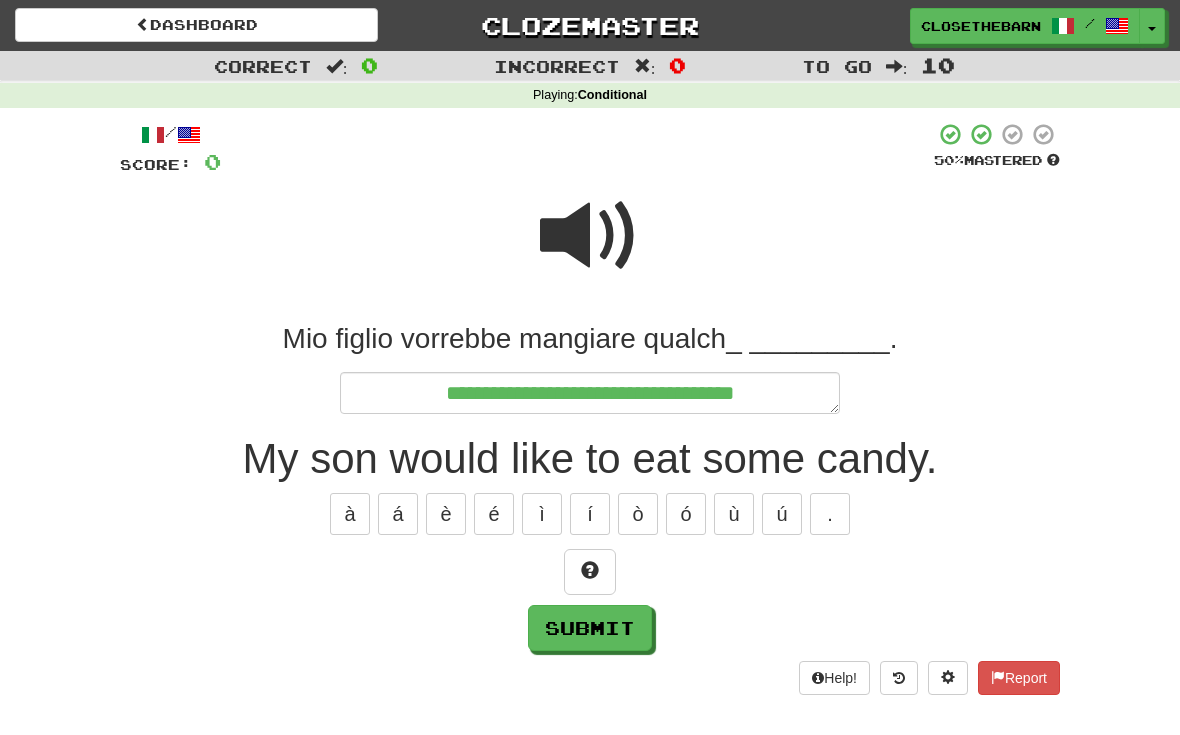 type on "*" 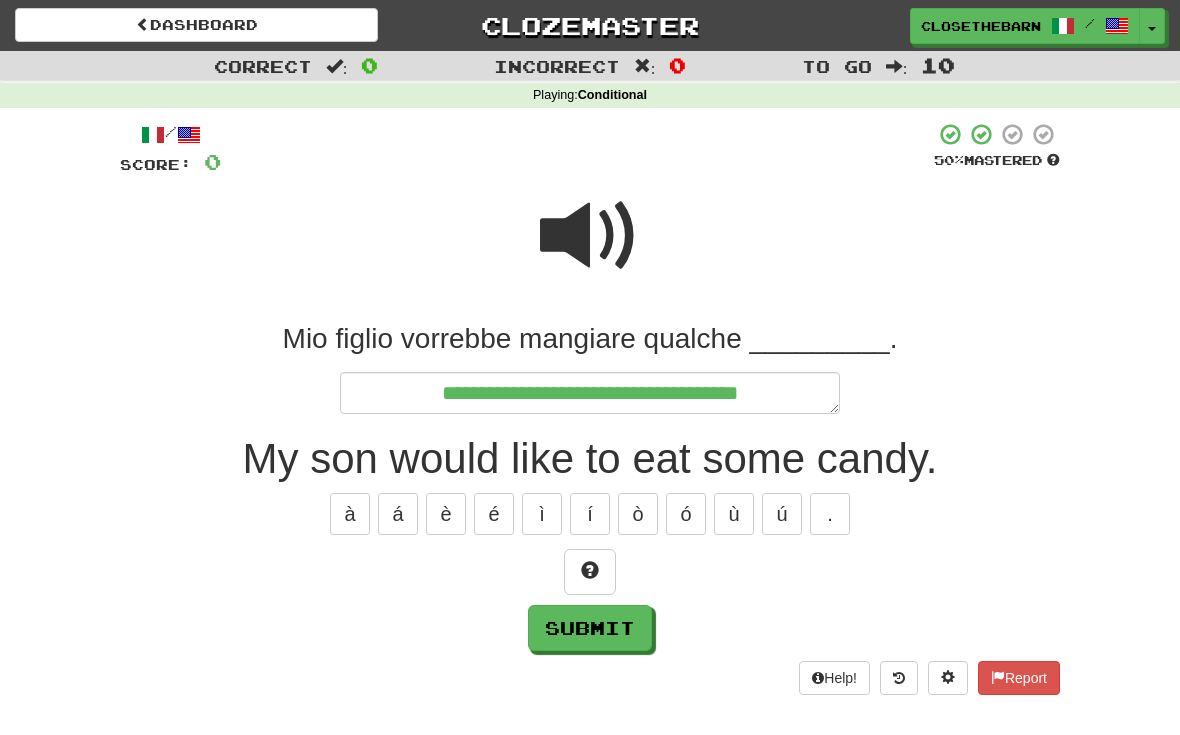 type on "*" 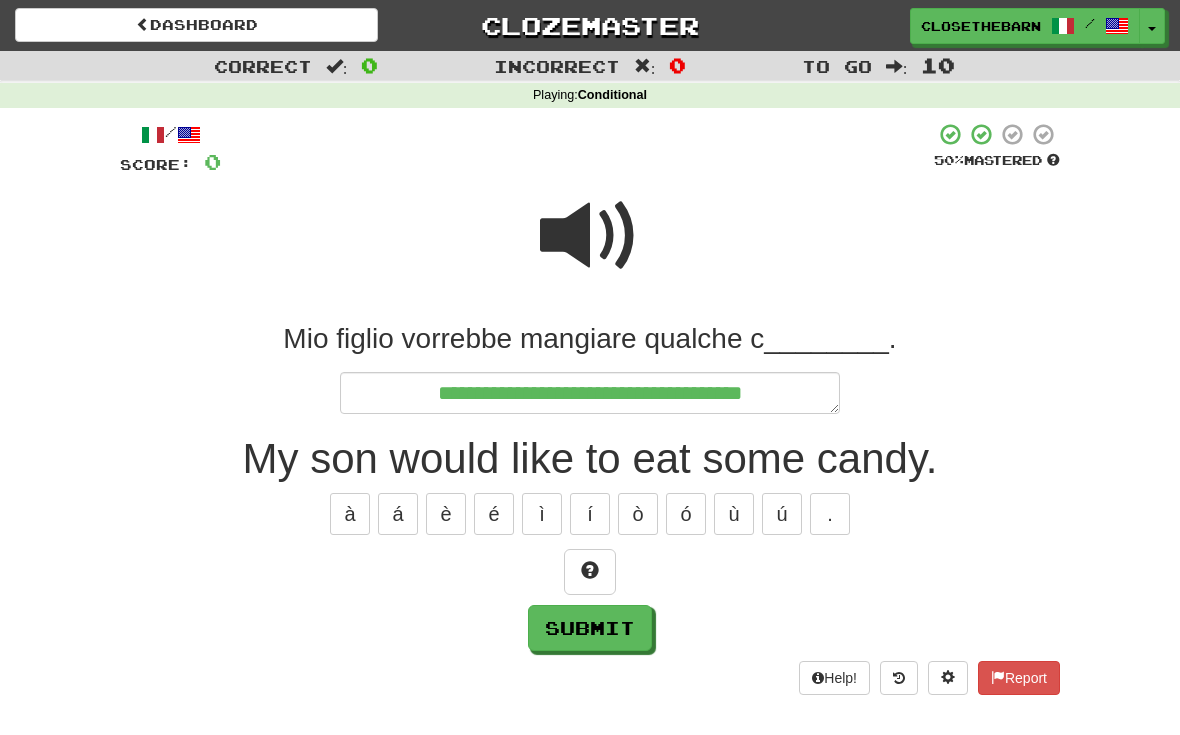 type on "*" 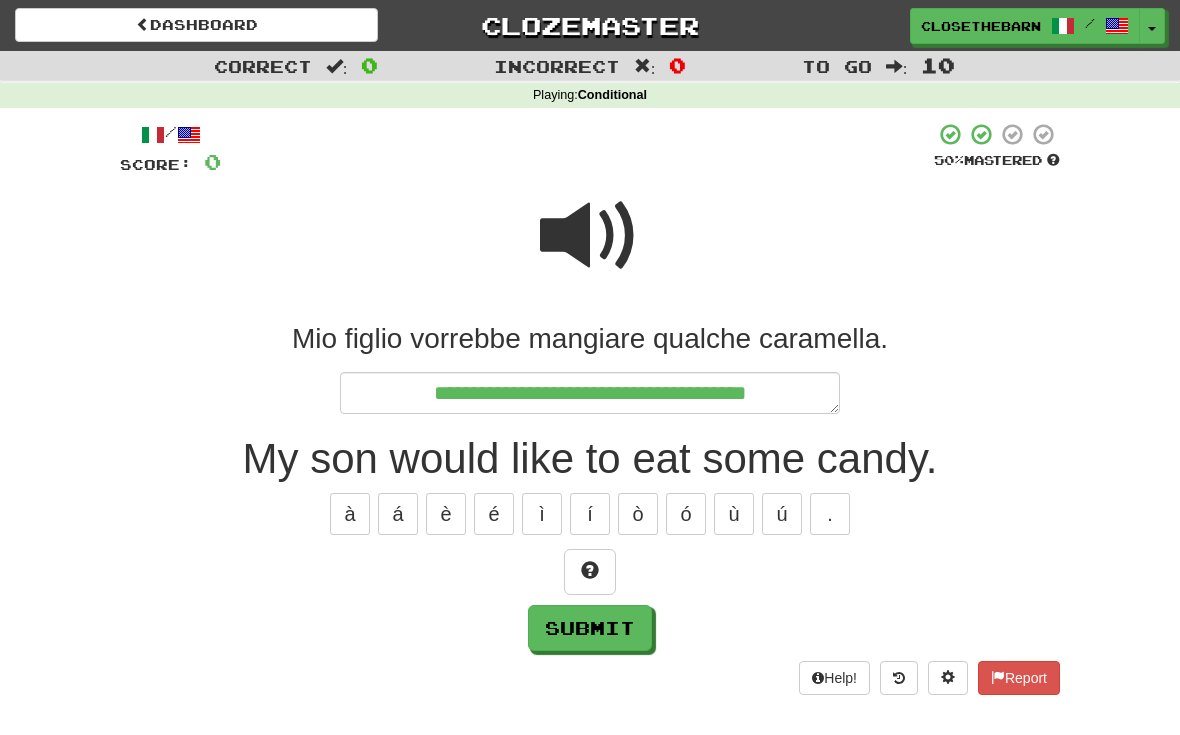 type on "*" 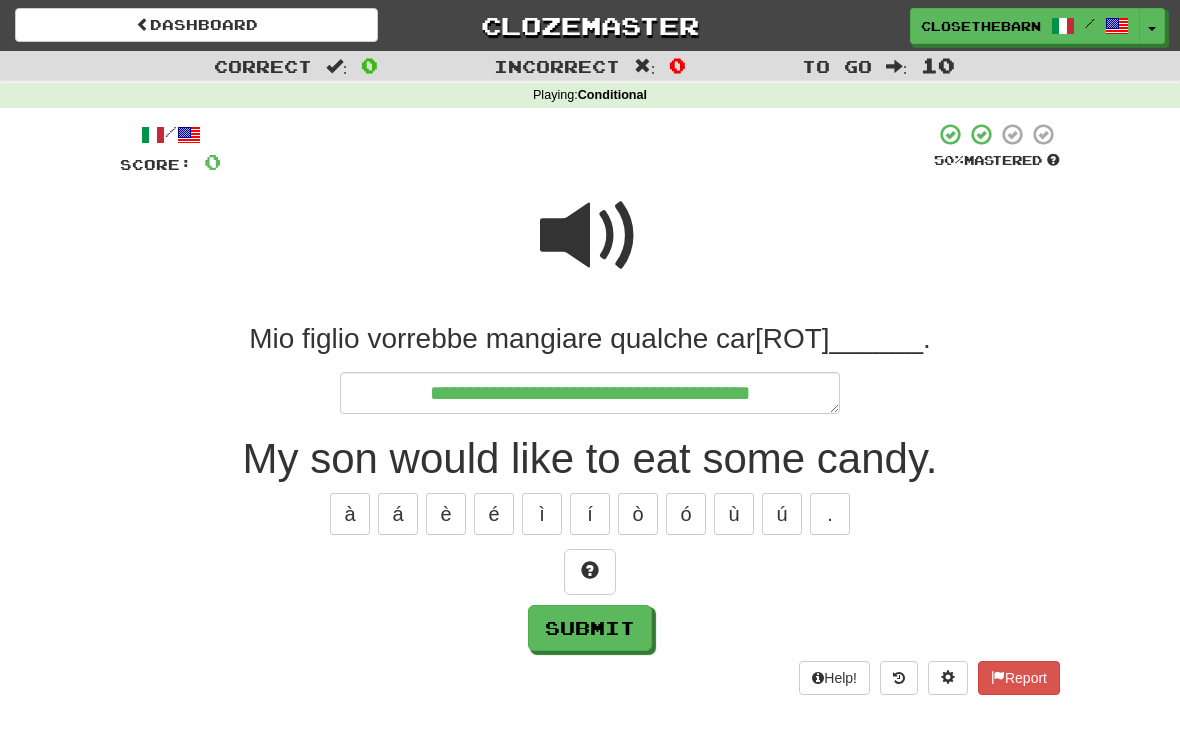 type on "*" 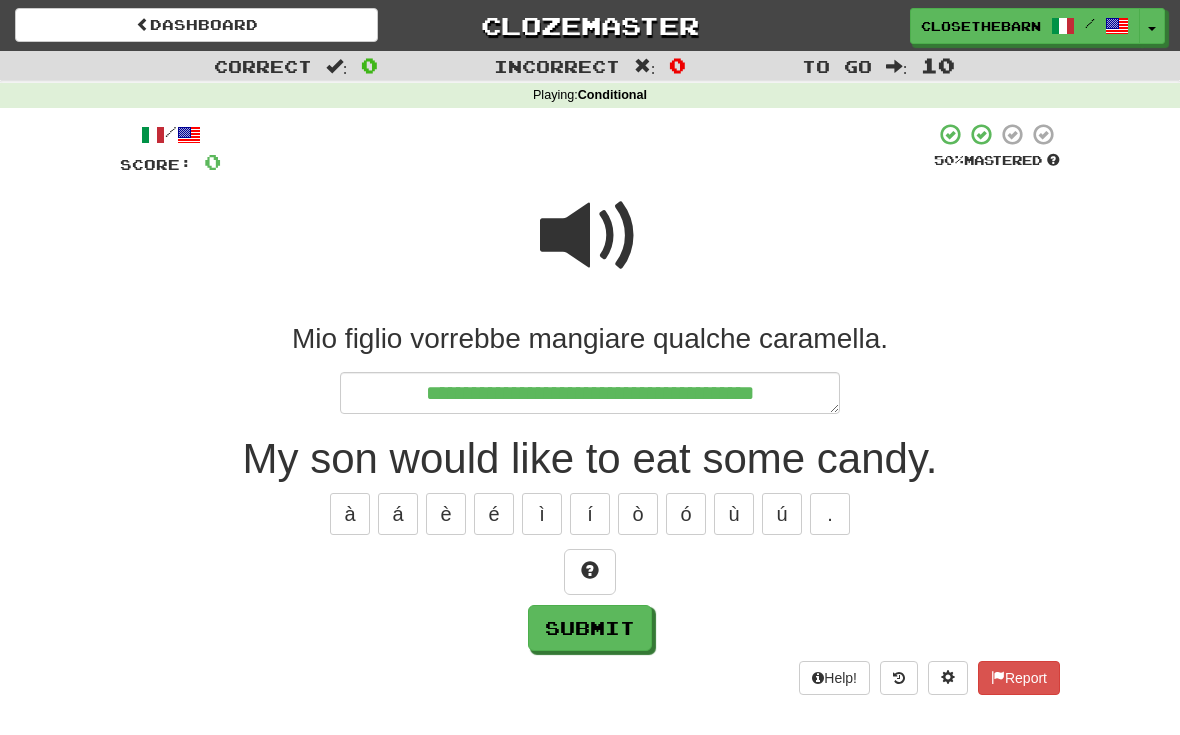 type on "*" 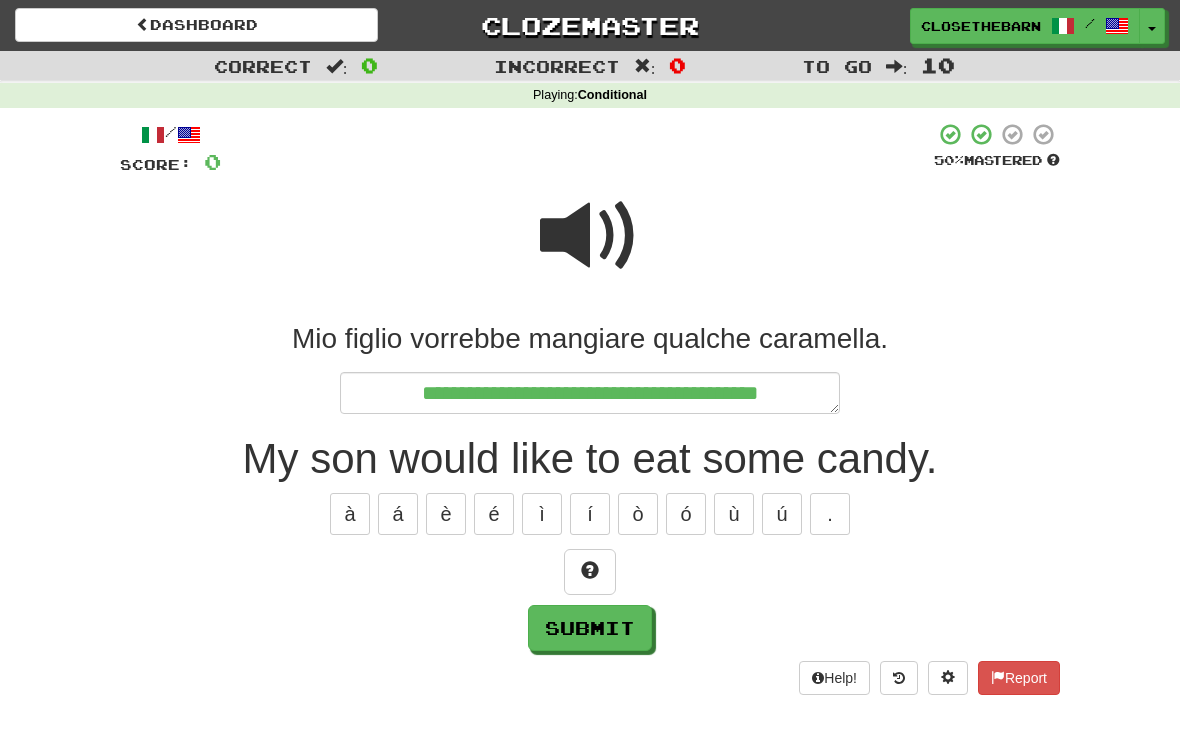 type on "*" 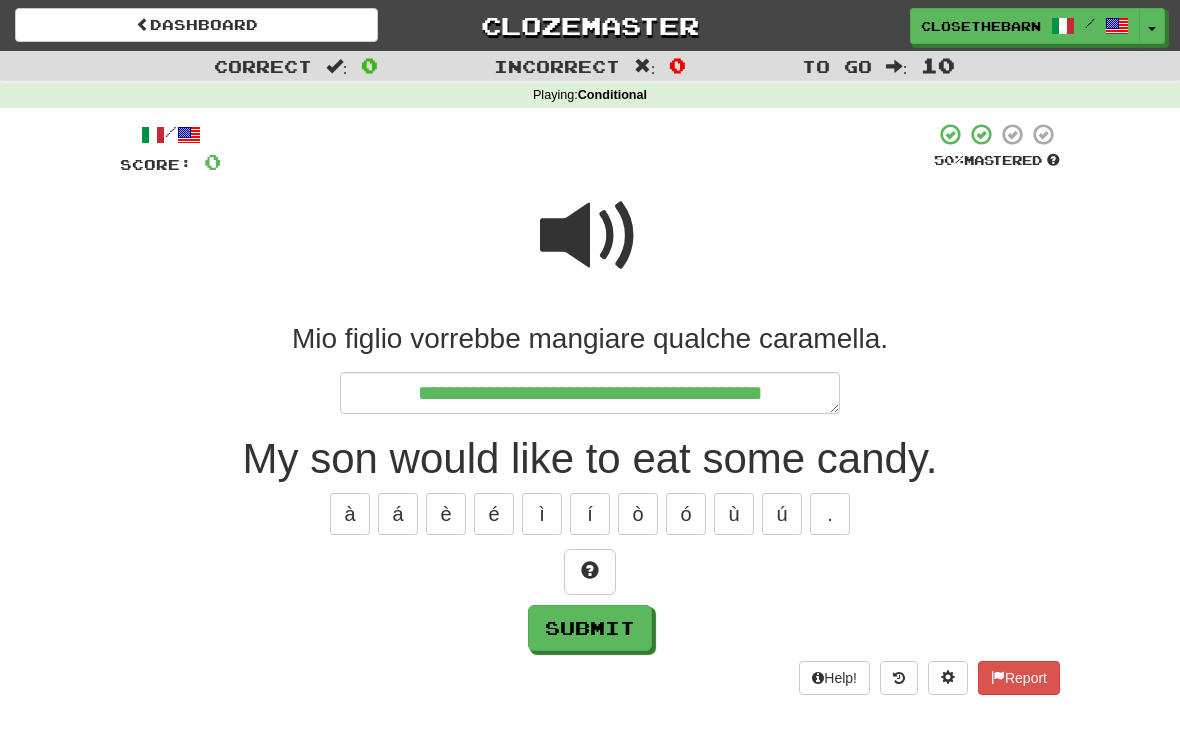 type on "*" 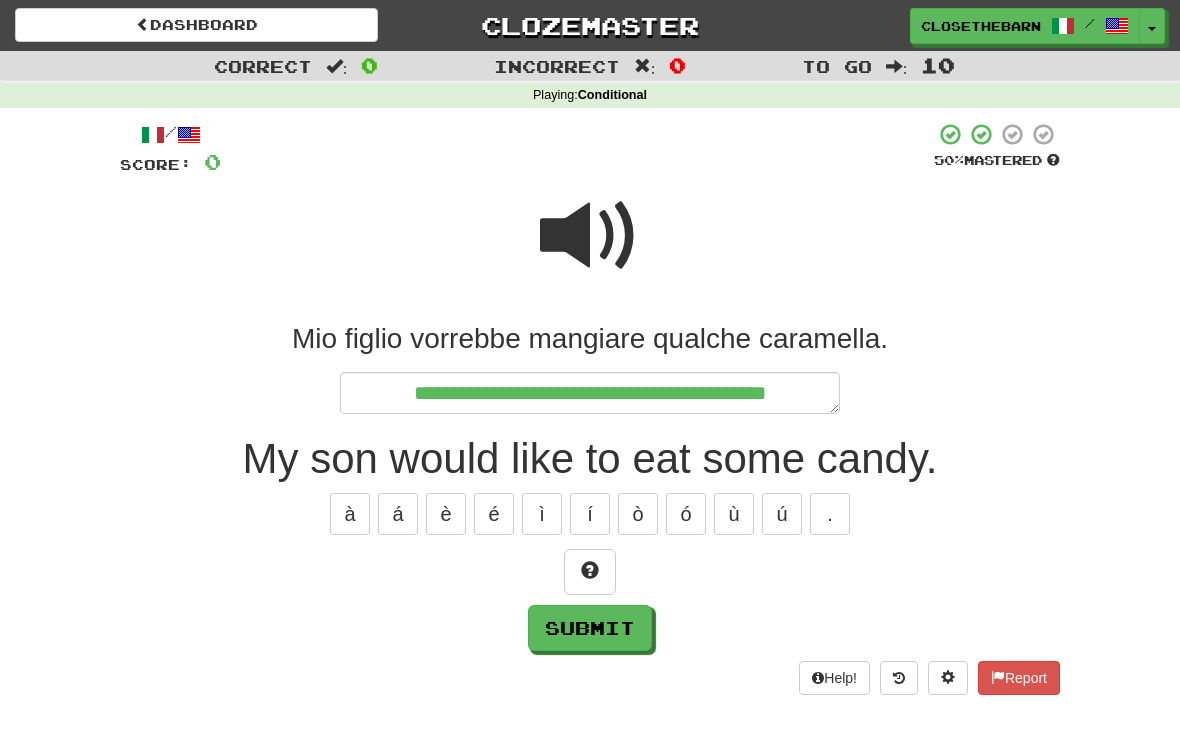 type on "*" 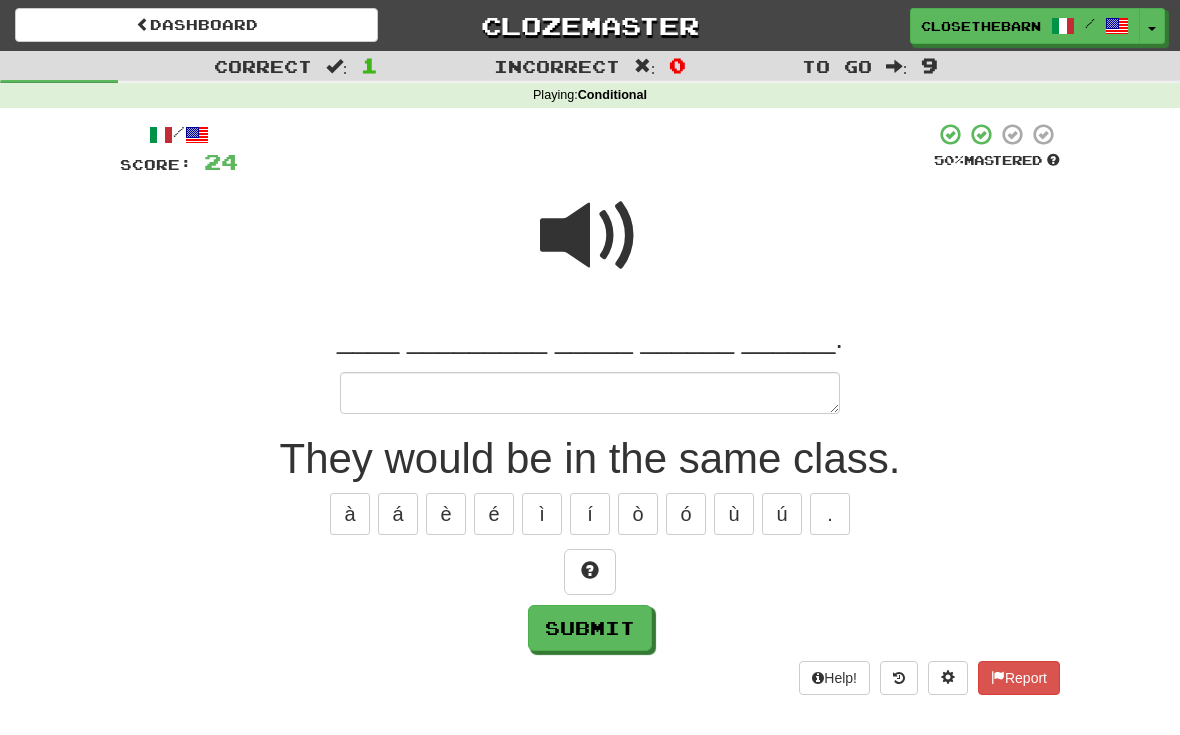 type on "*" 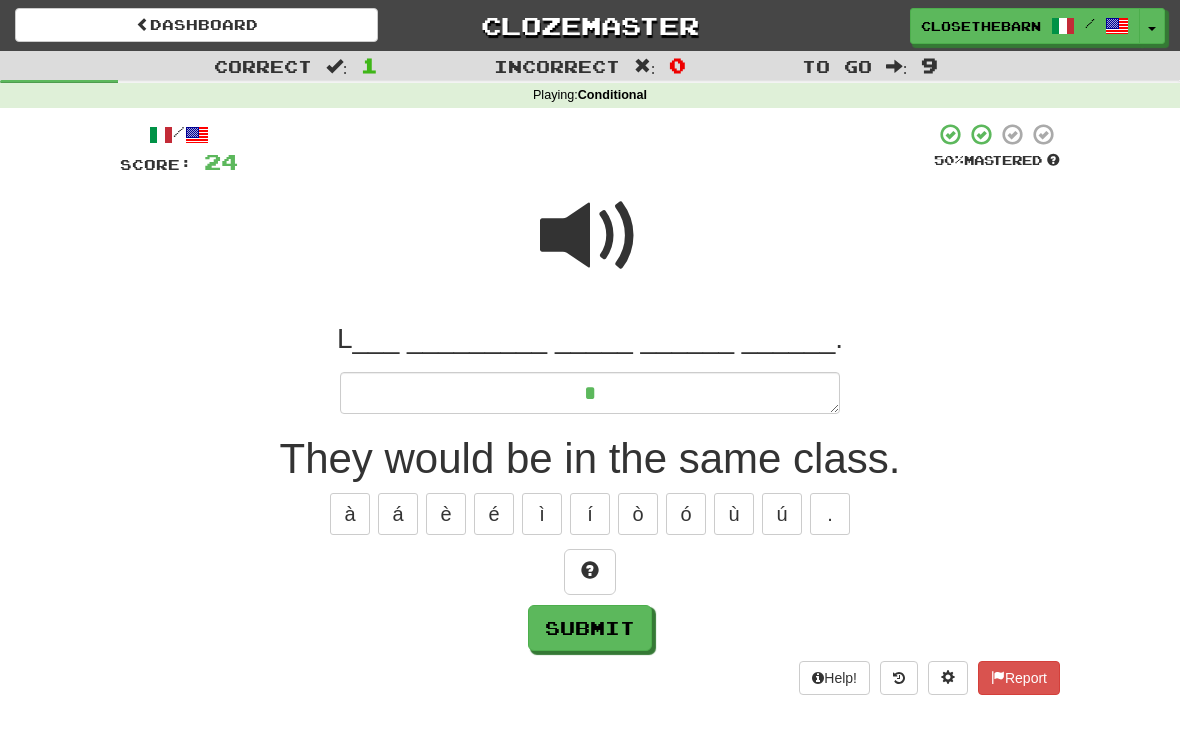 type on "*" 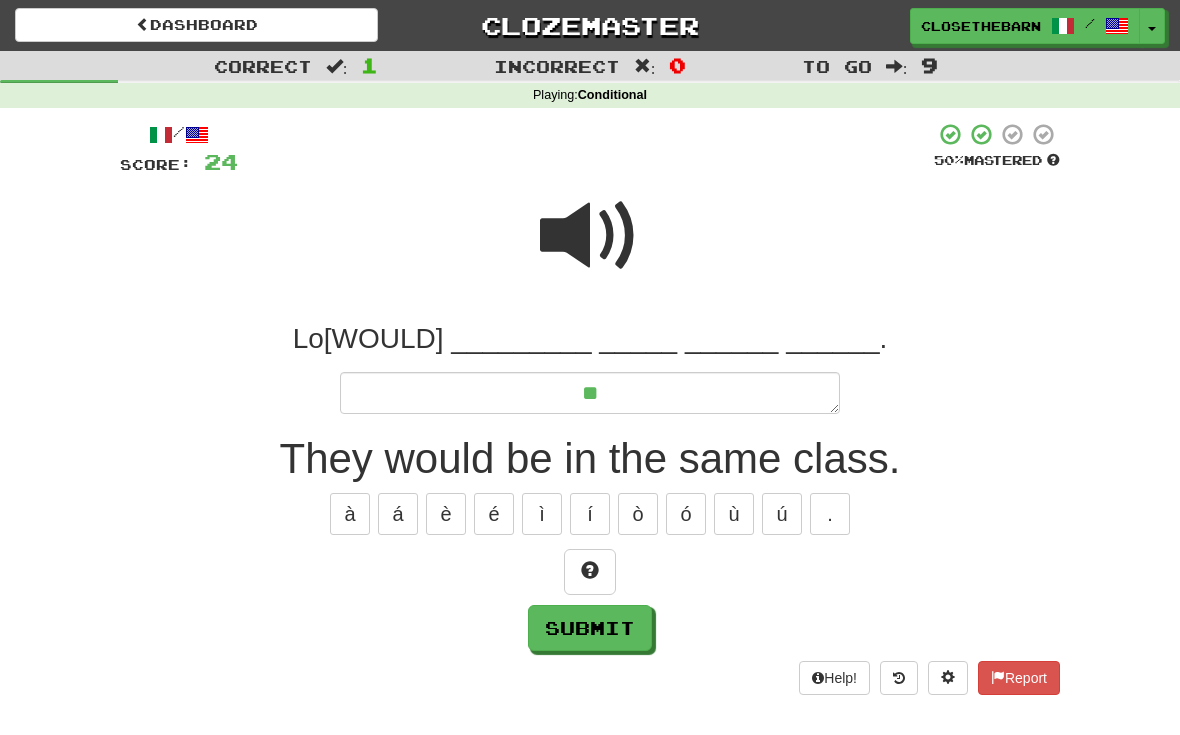 type on "*" 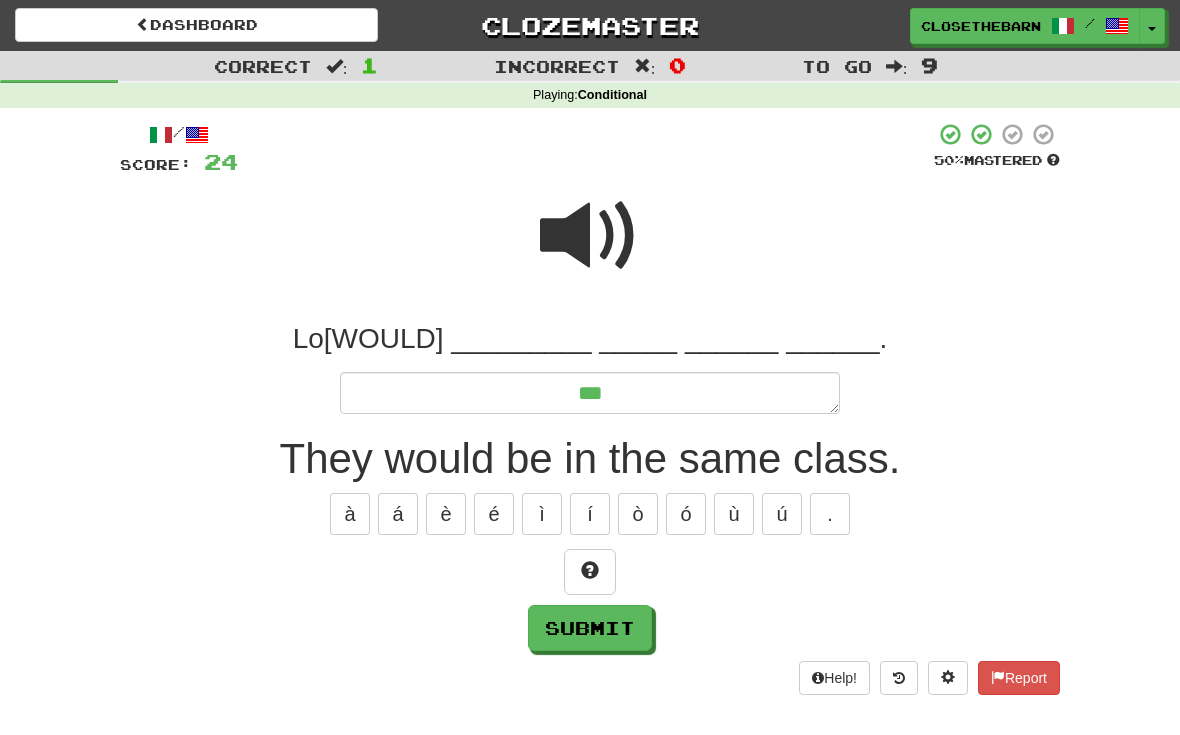 type on "*" 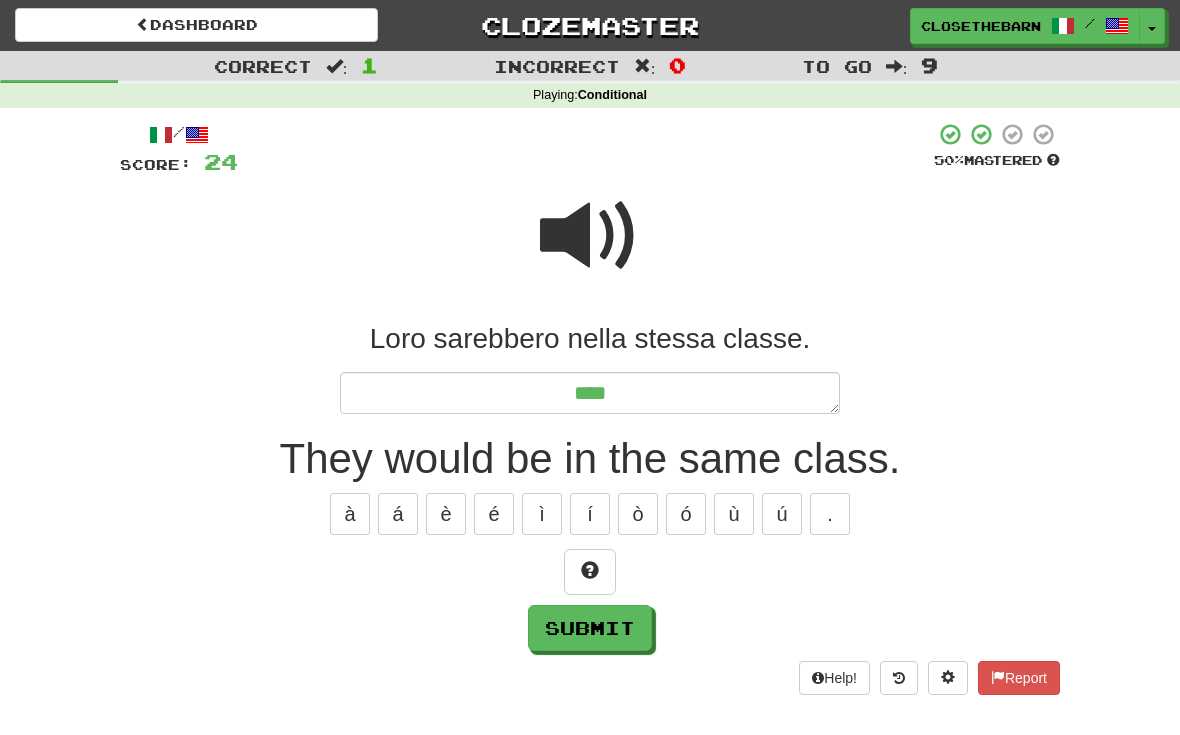 type on "*" 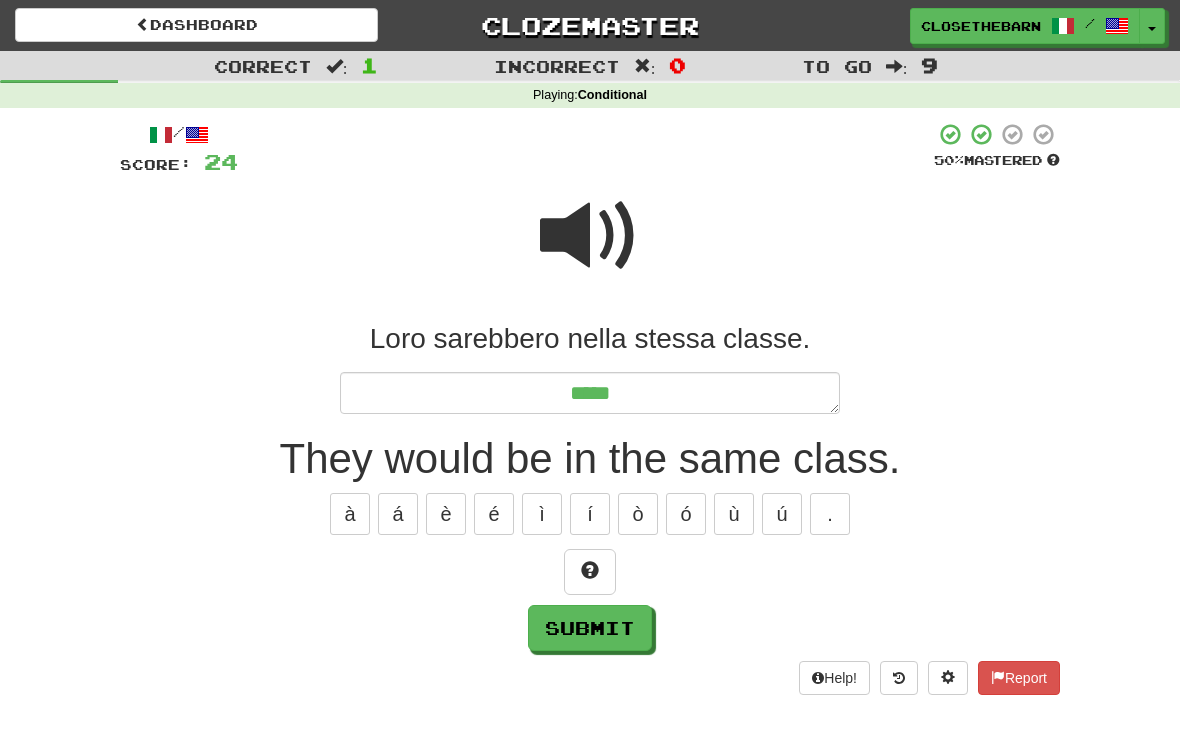 type on "*" 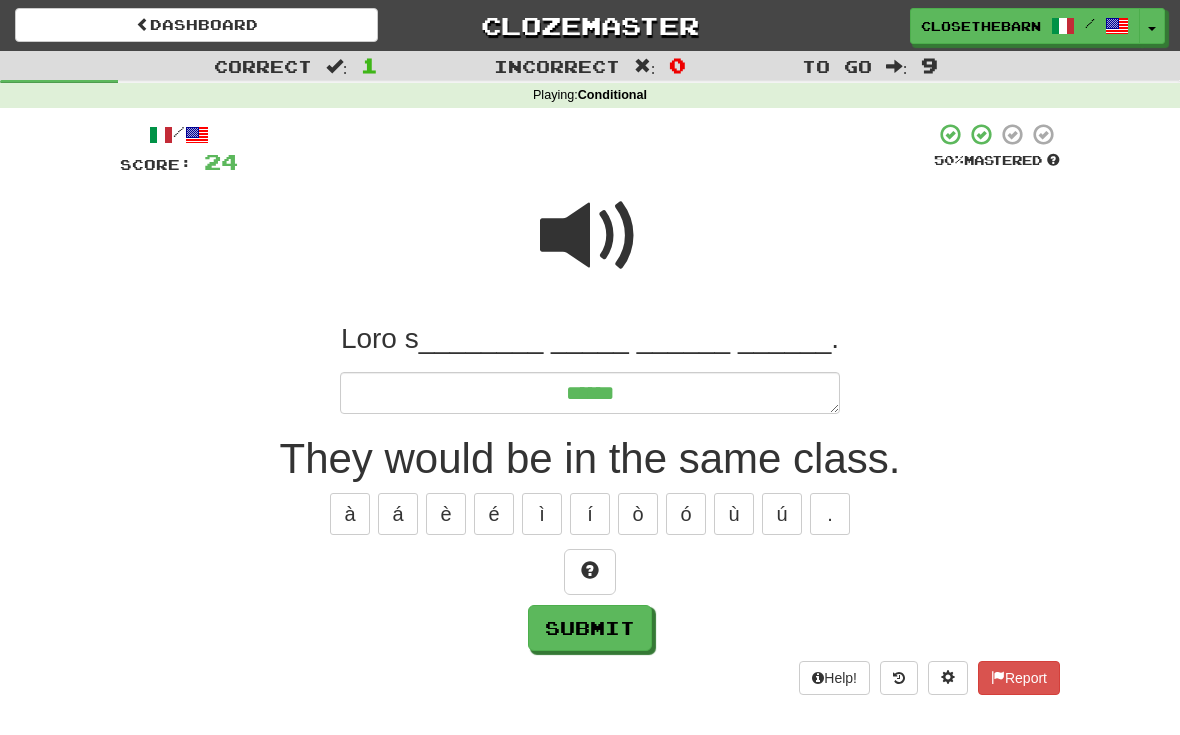 type on "*" 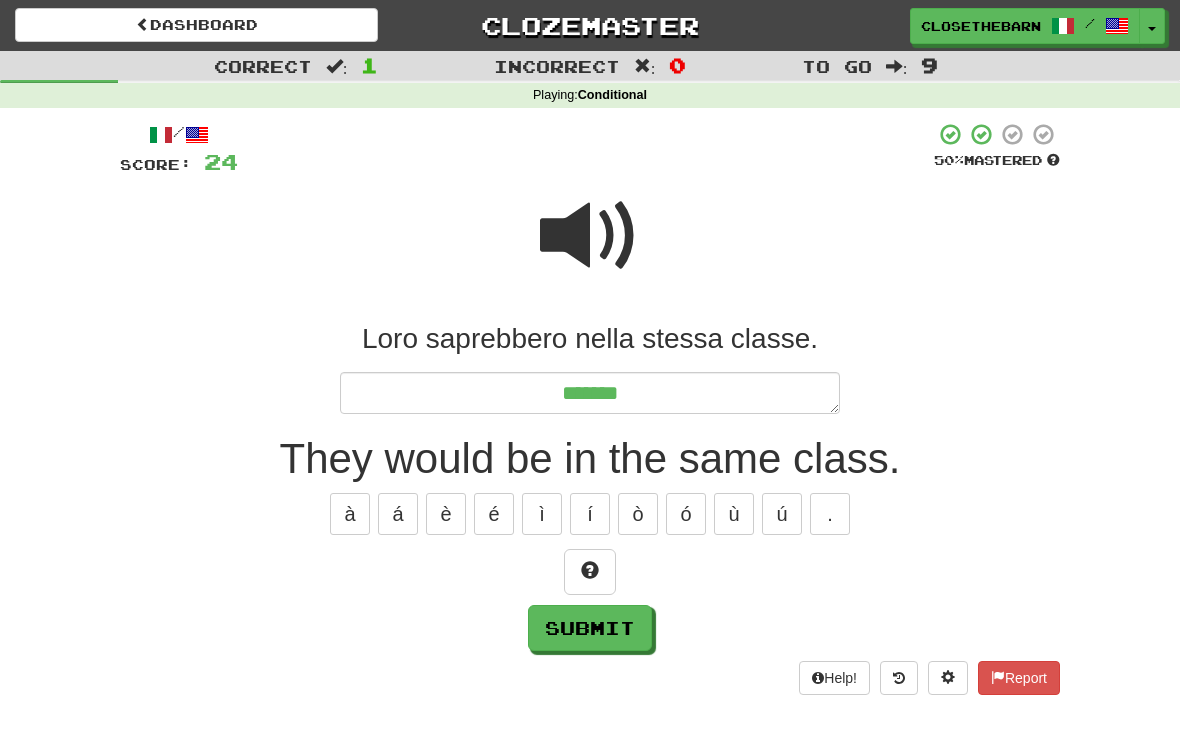 type on "*" 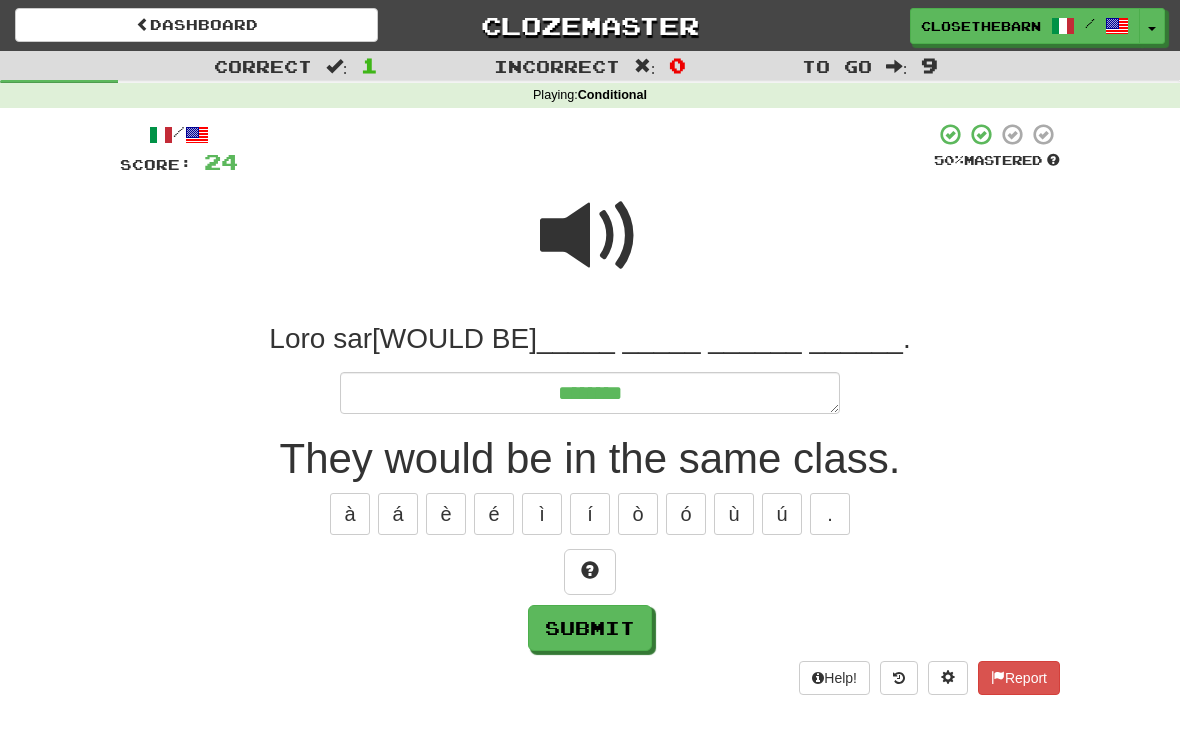 type on "*" 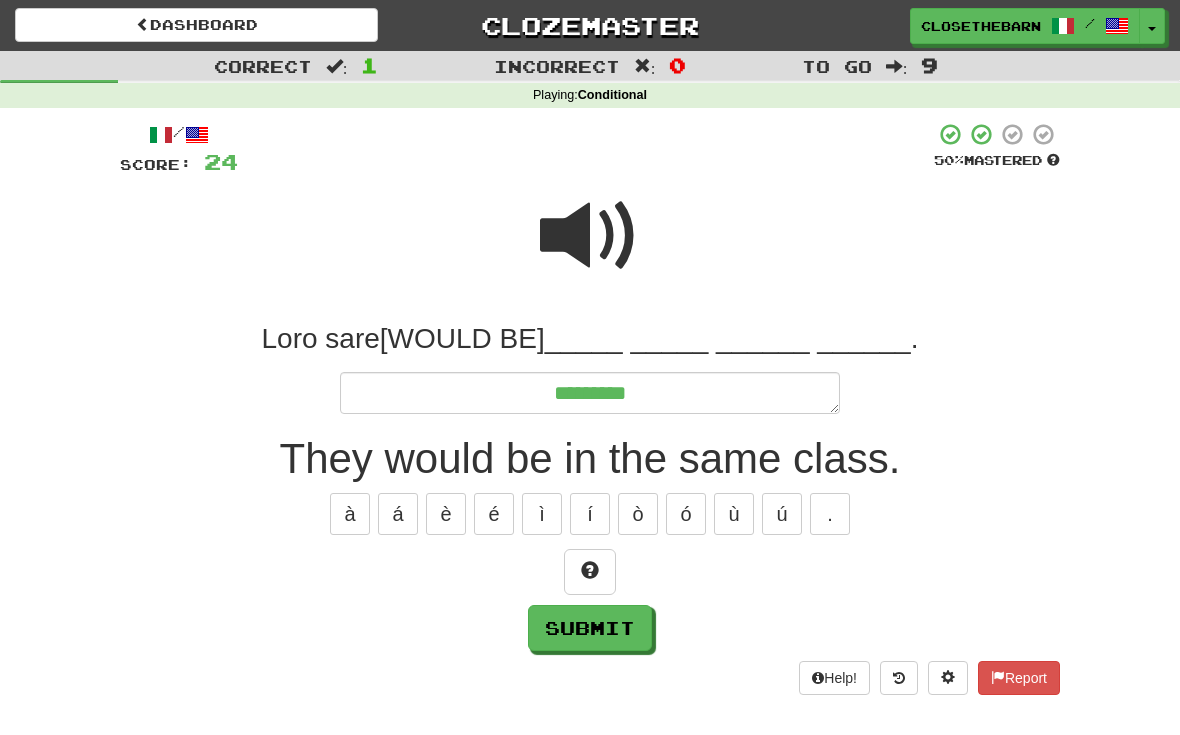 type on "*" 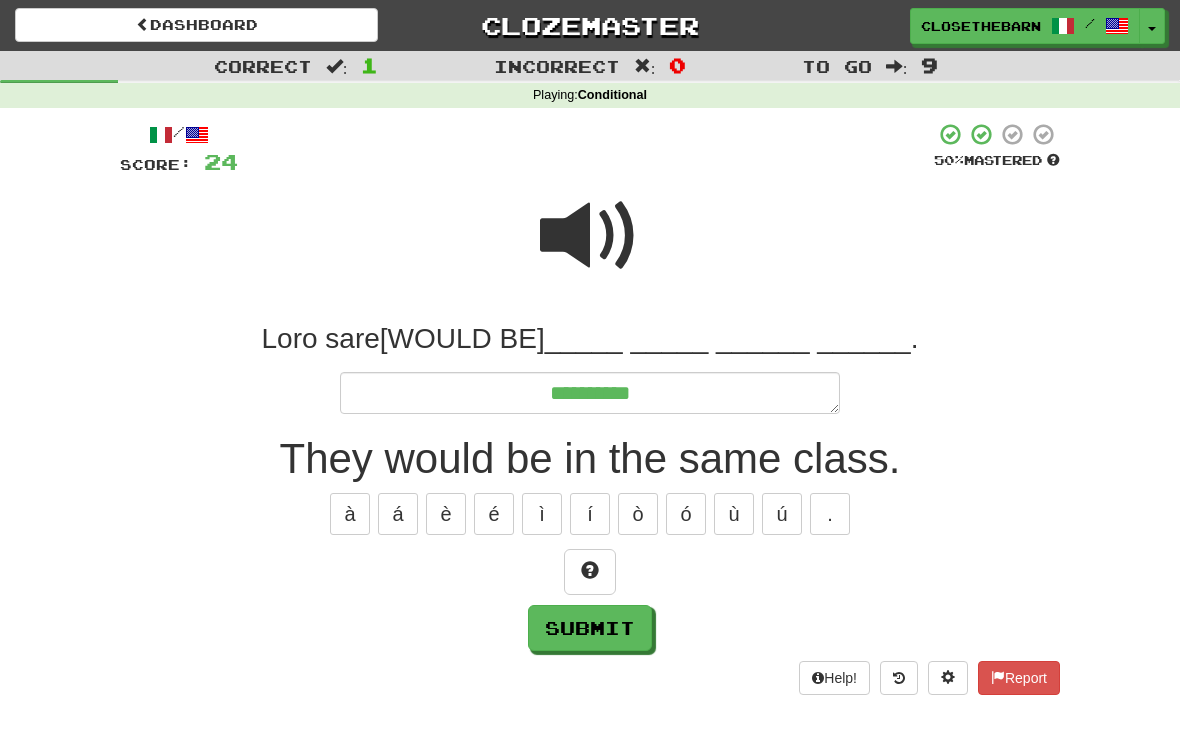 type on "*" 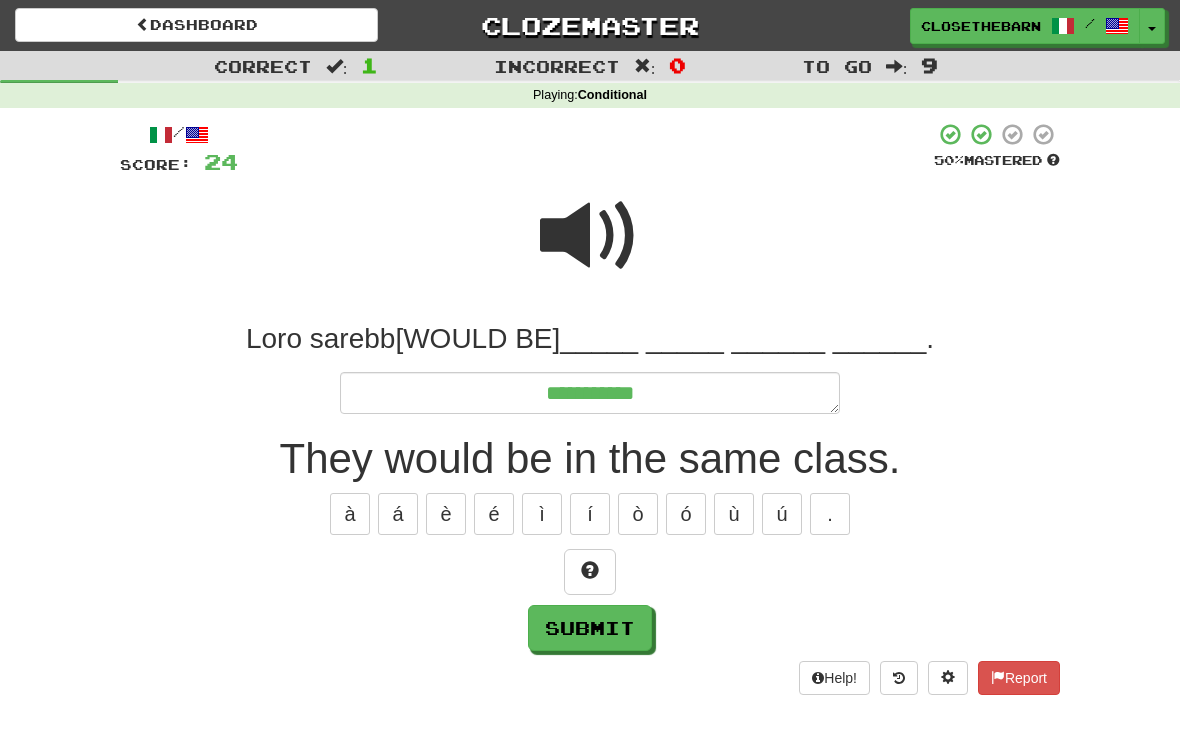 type on "*" 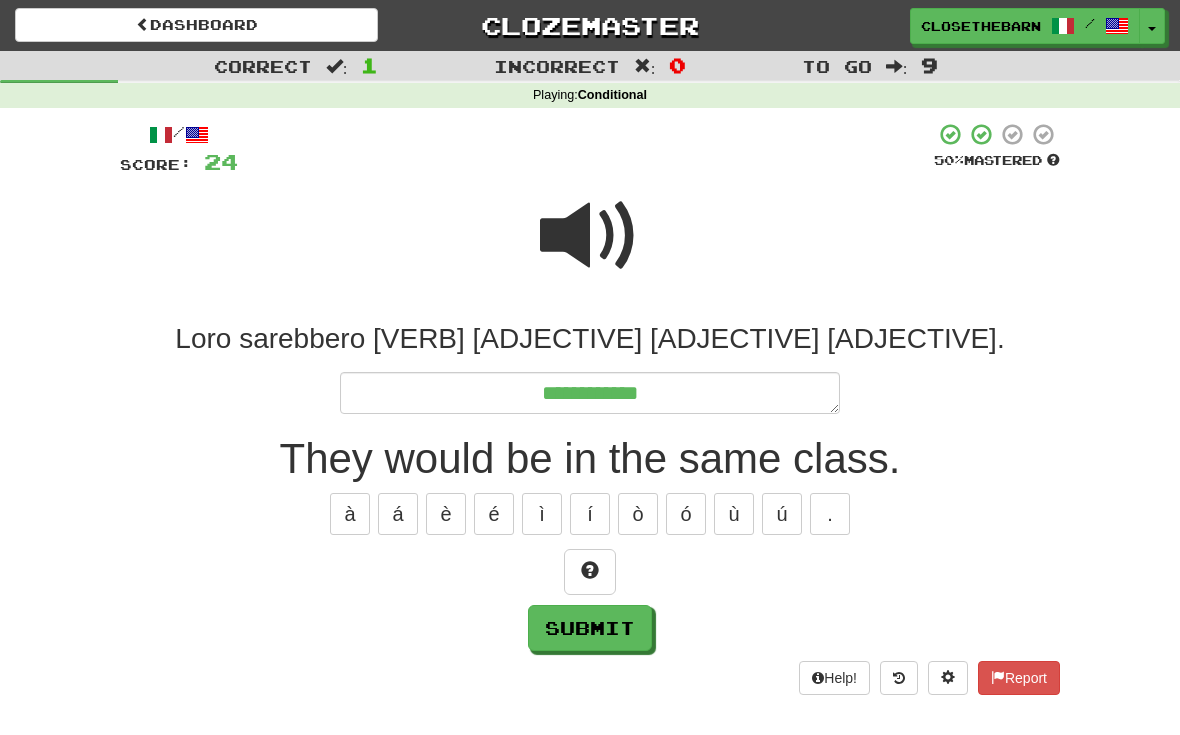 type on "*" 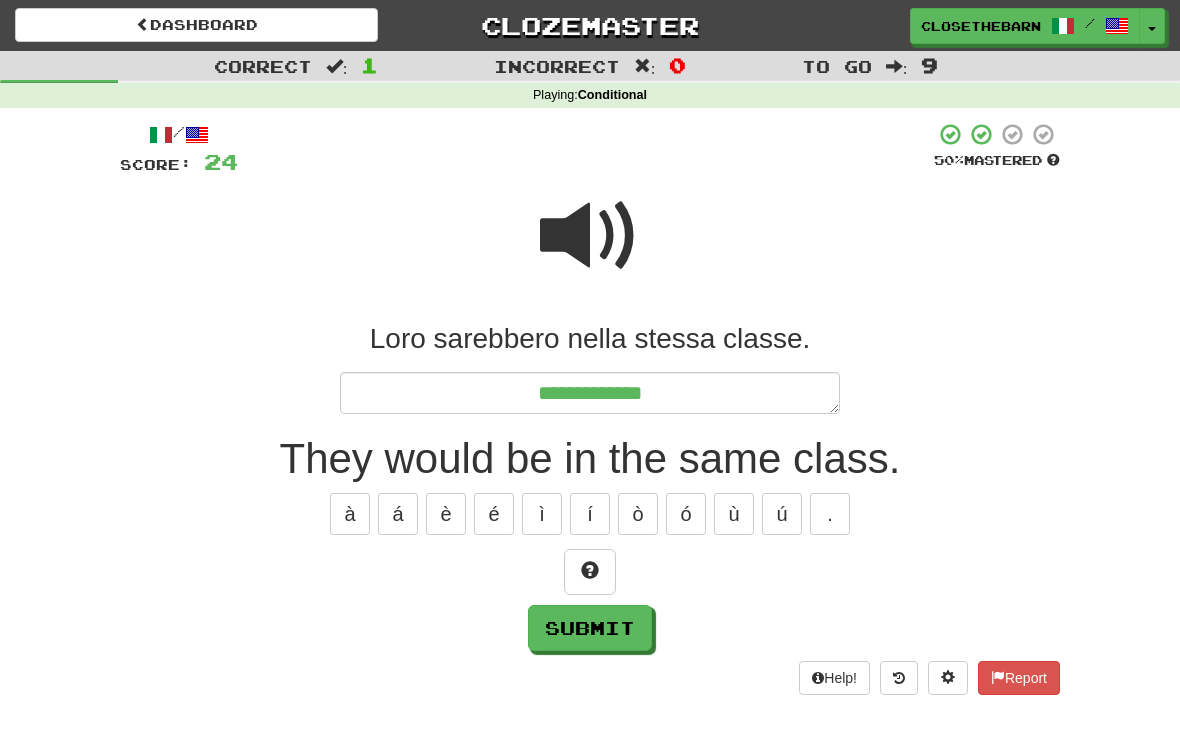 type on "*" 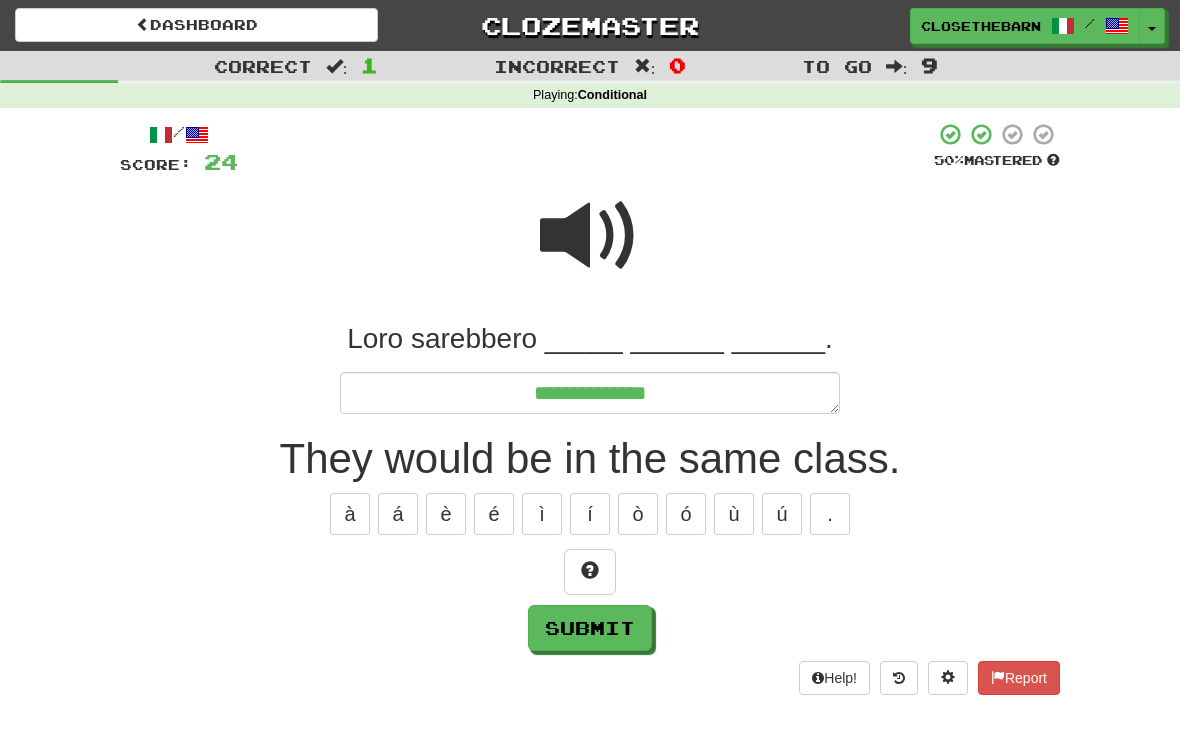 type on "*" 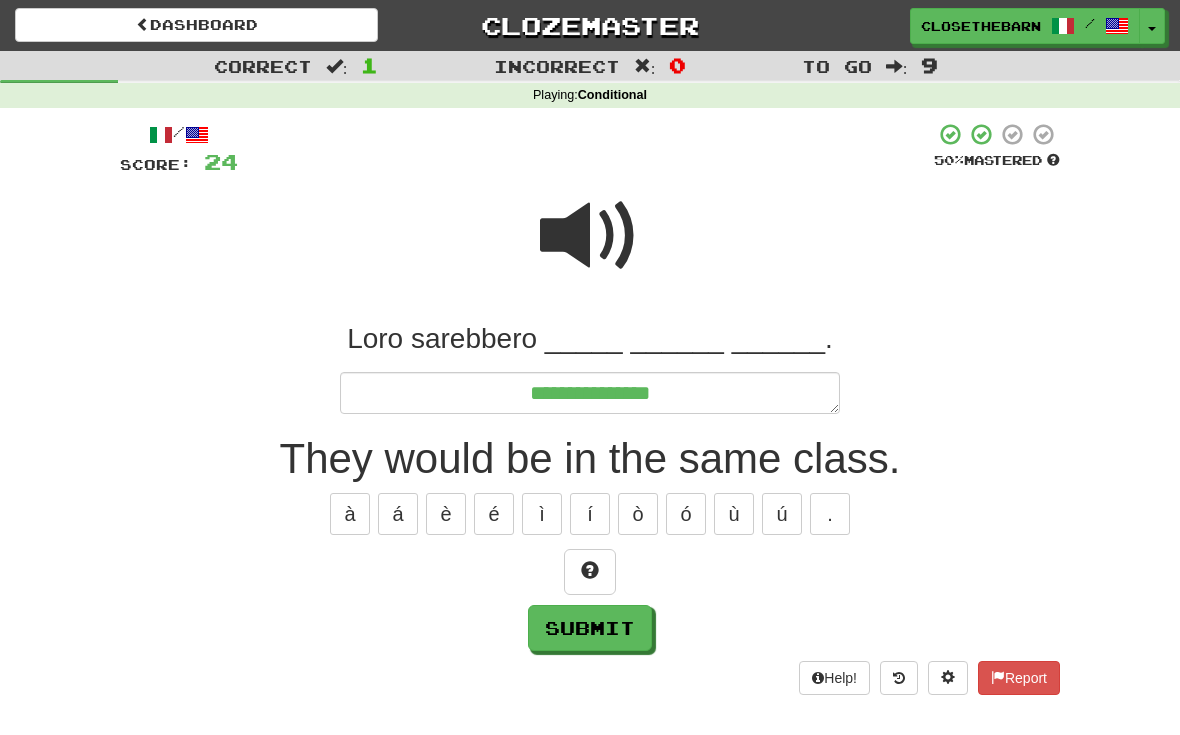 type on "*" 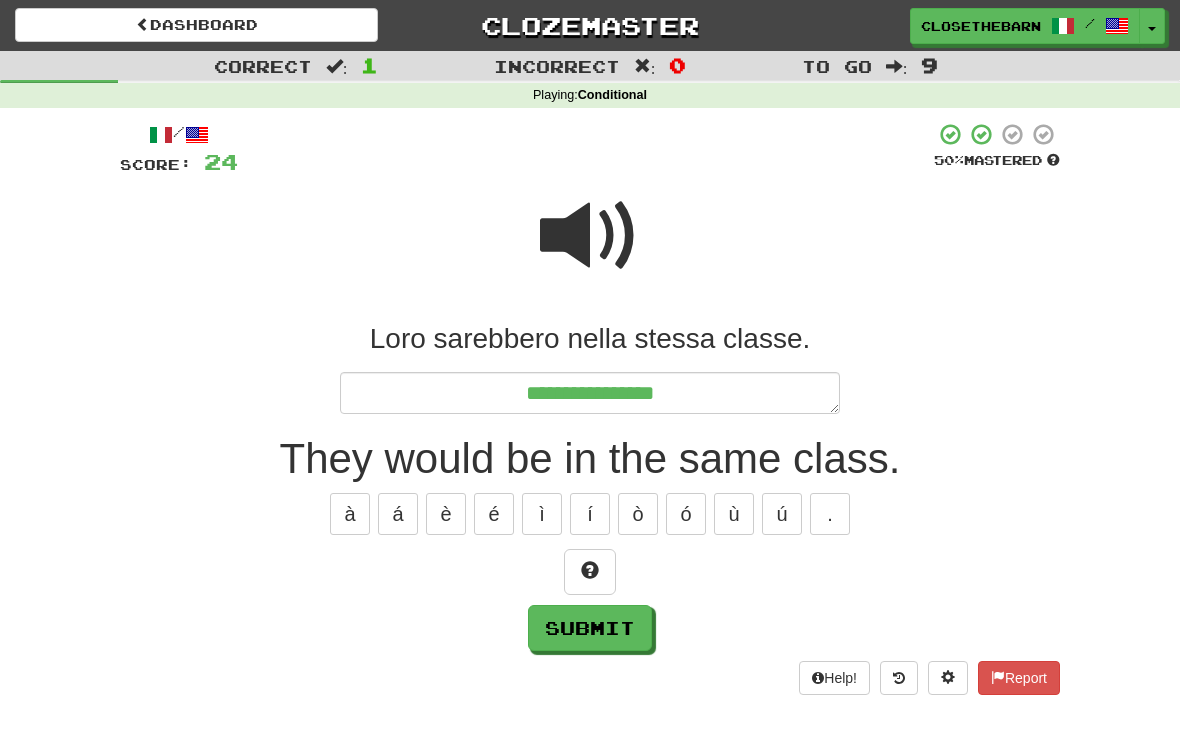 type on "*" 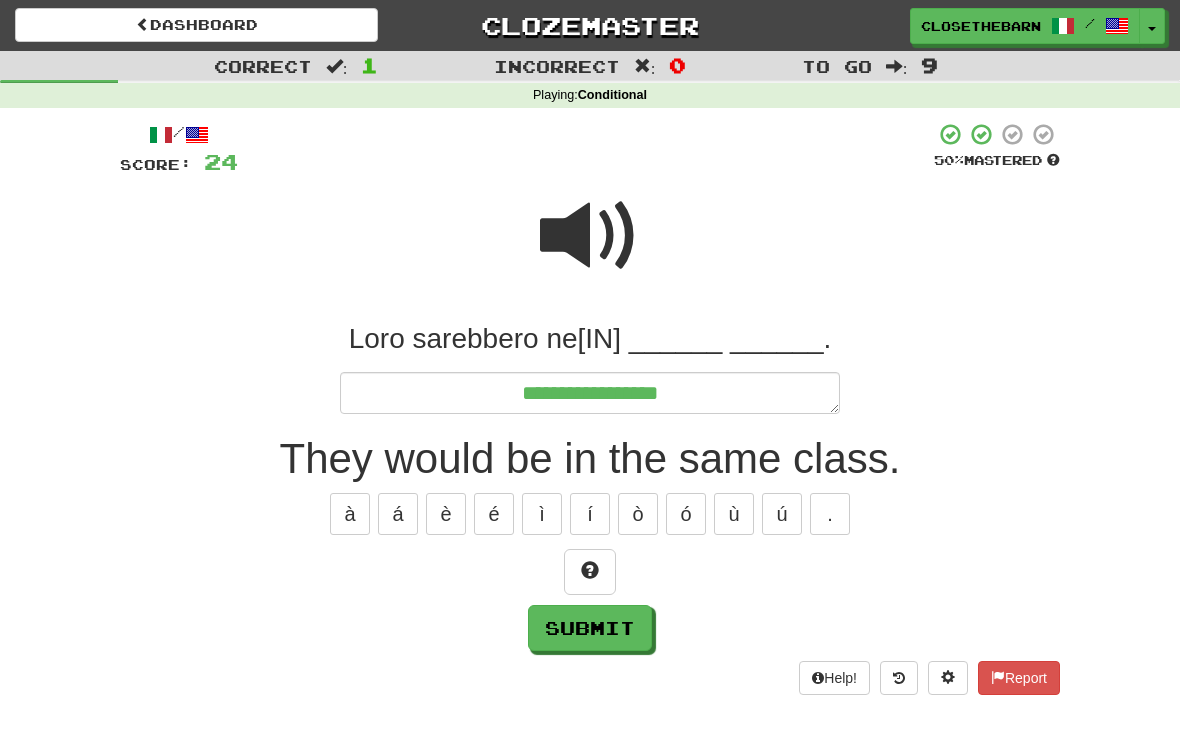 type on "*" 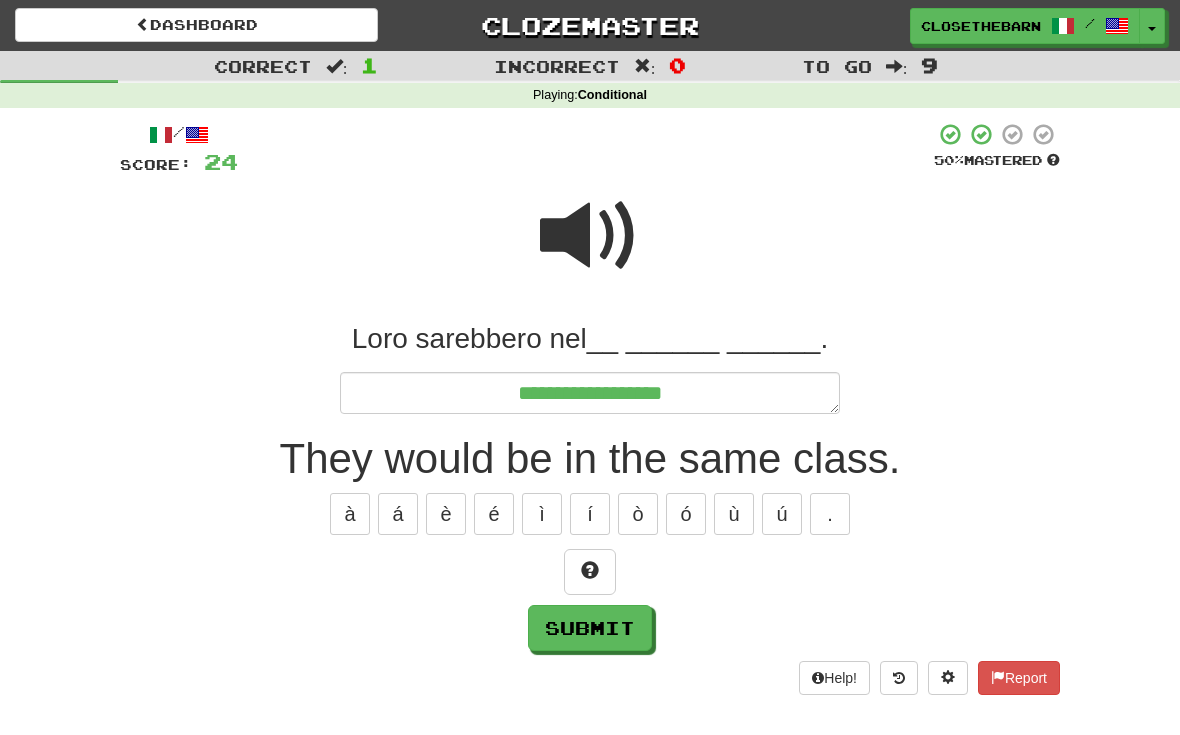 type on "*" 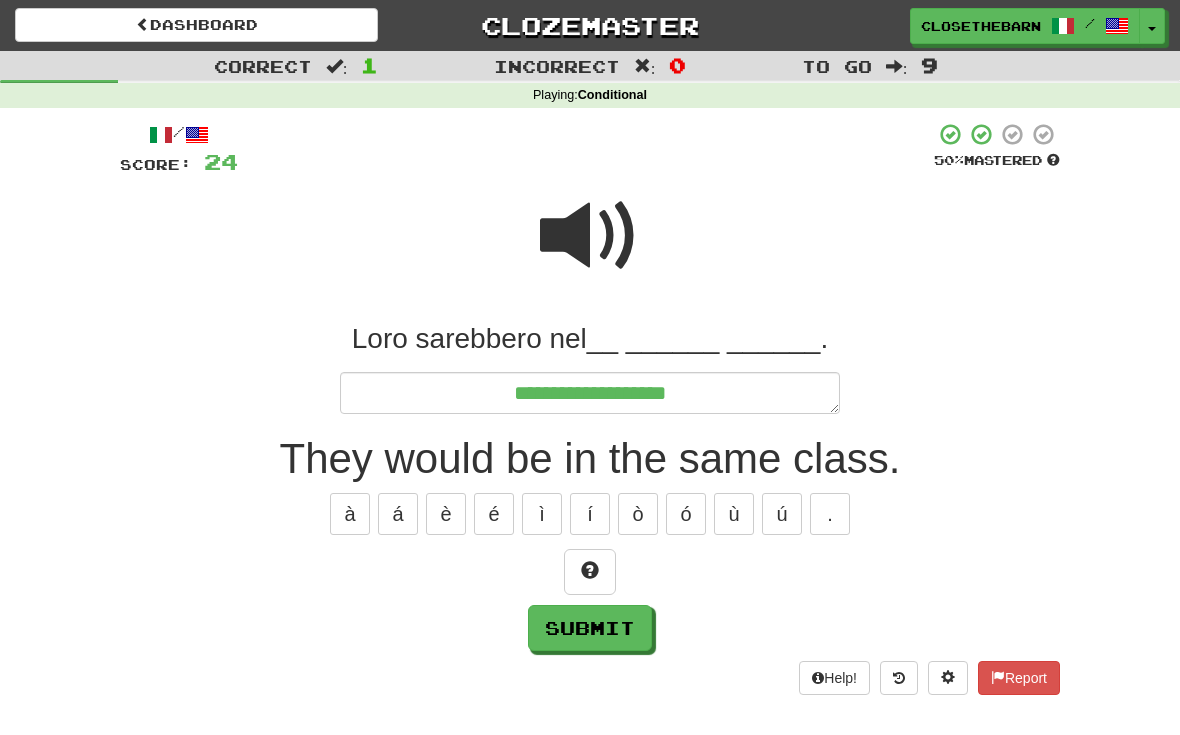 type on "*" 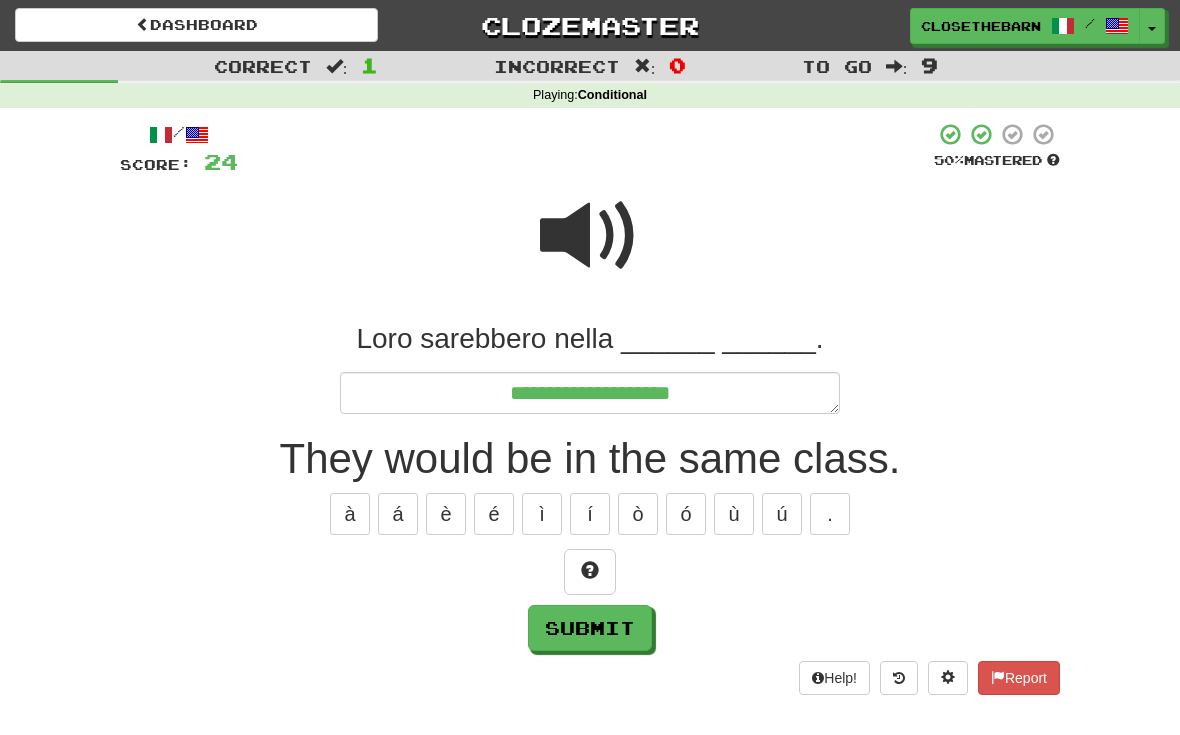 type on "*" 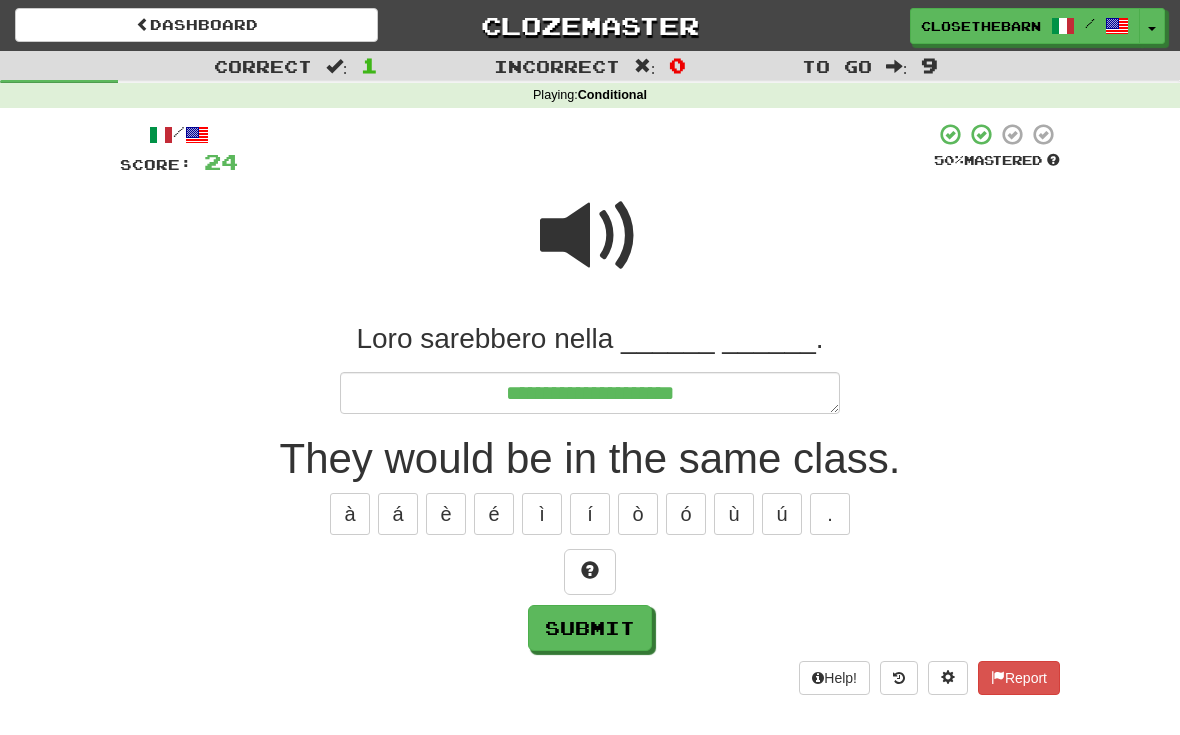 type on "*" 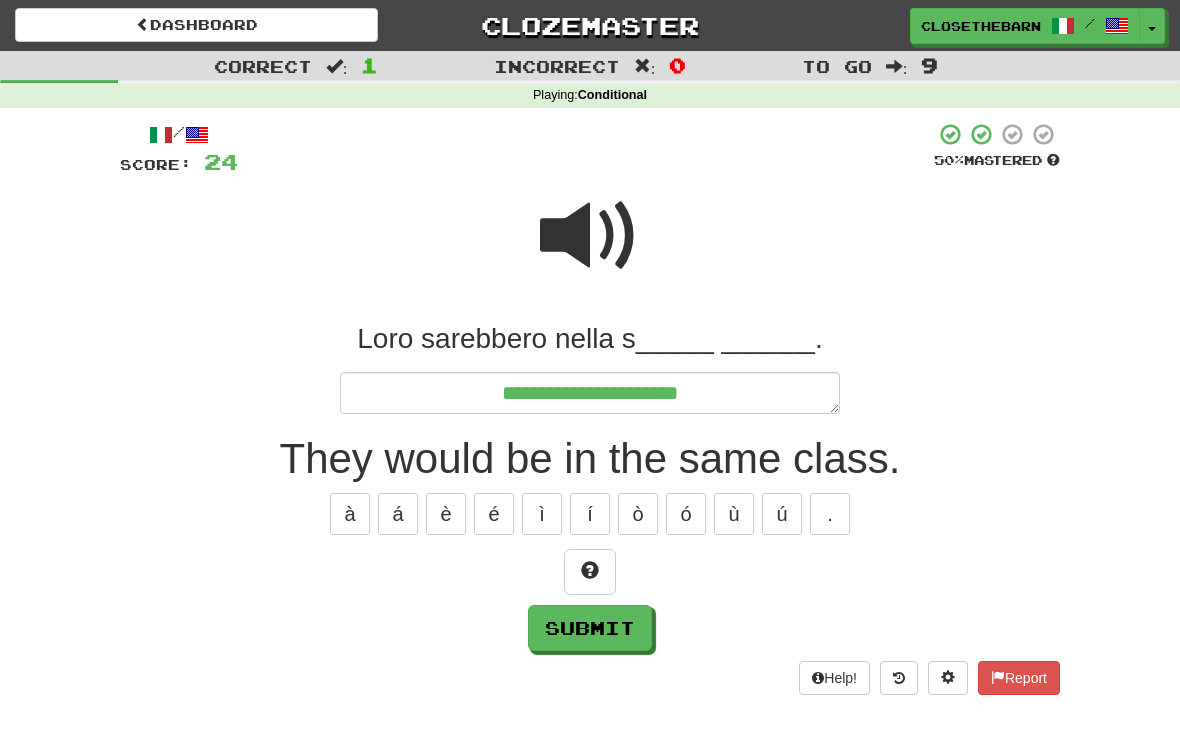 type on "*" 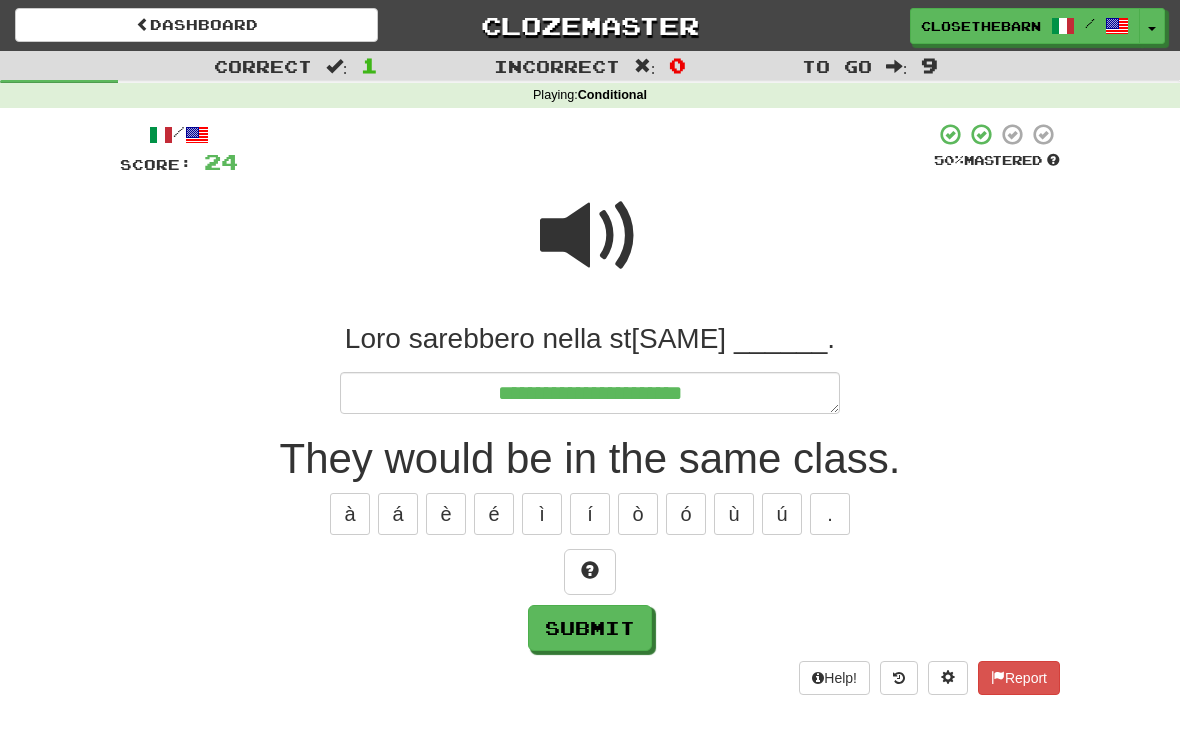 type on "*" 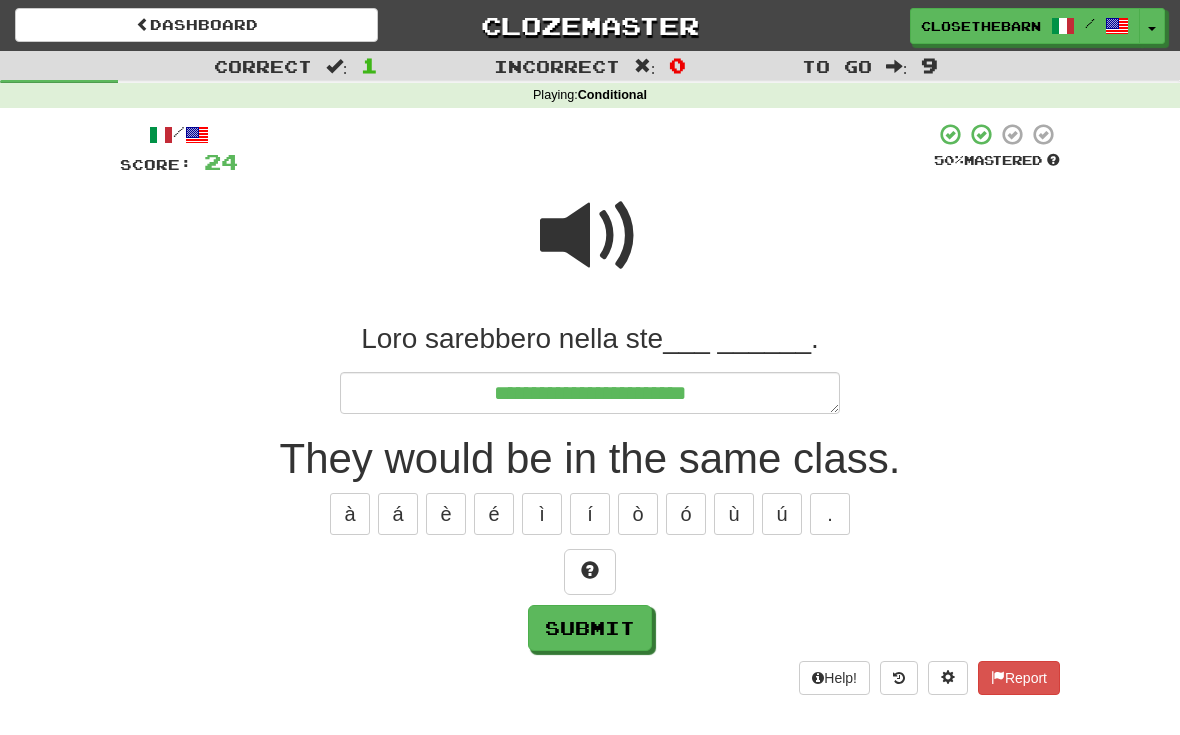 type on "*" 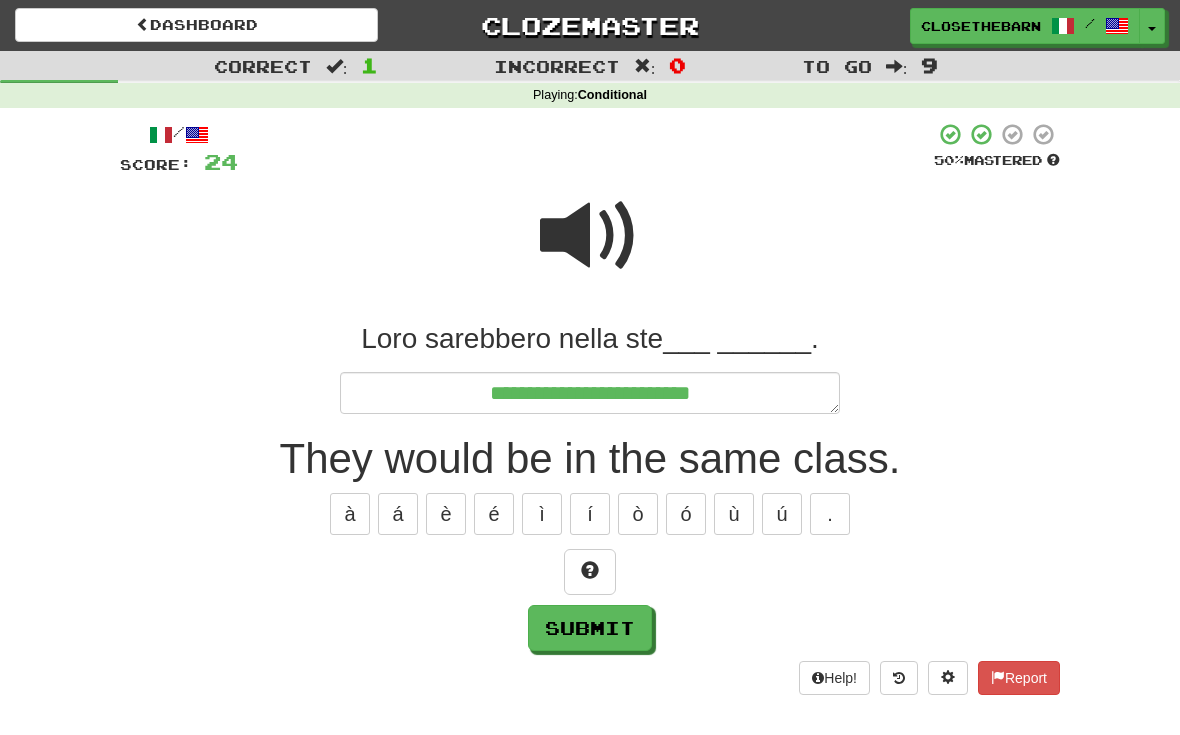 type on "*" 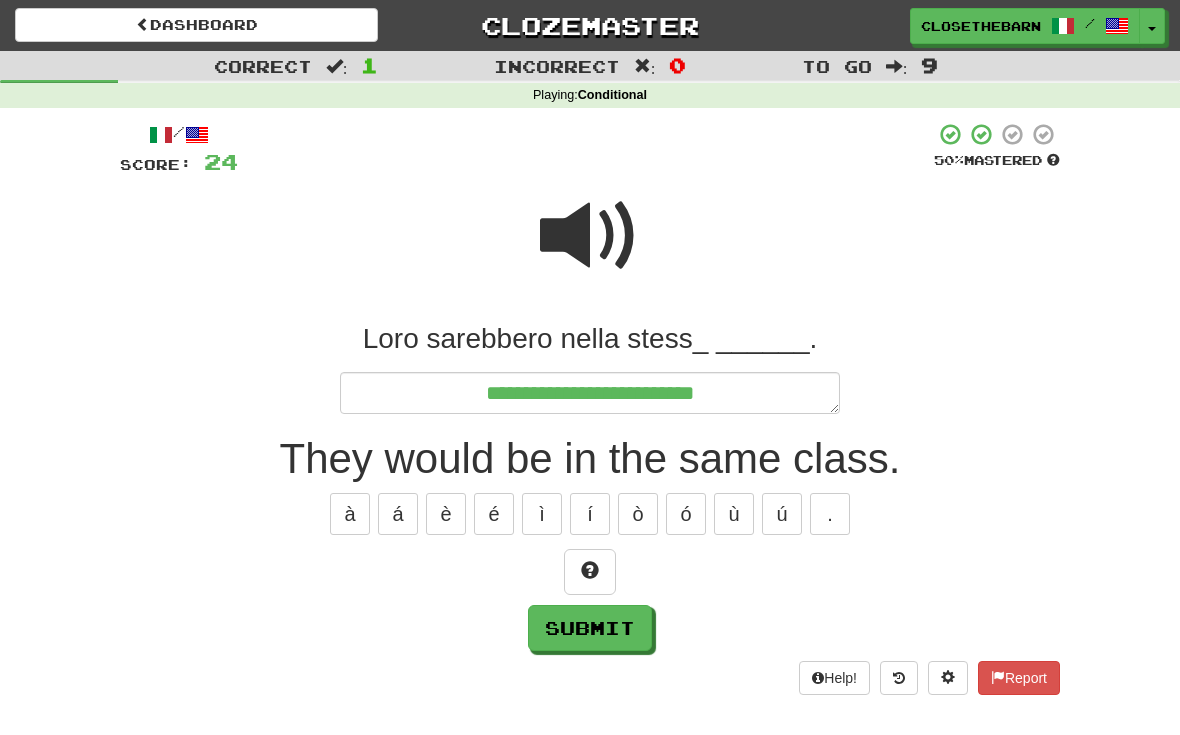 type on "*" 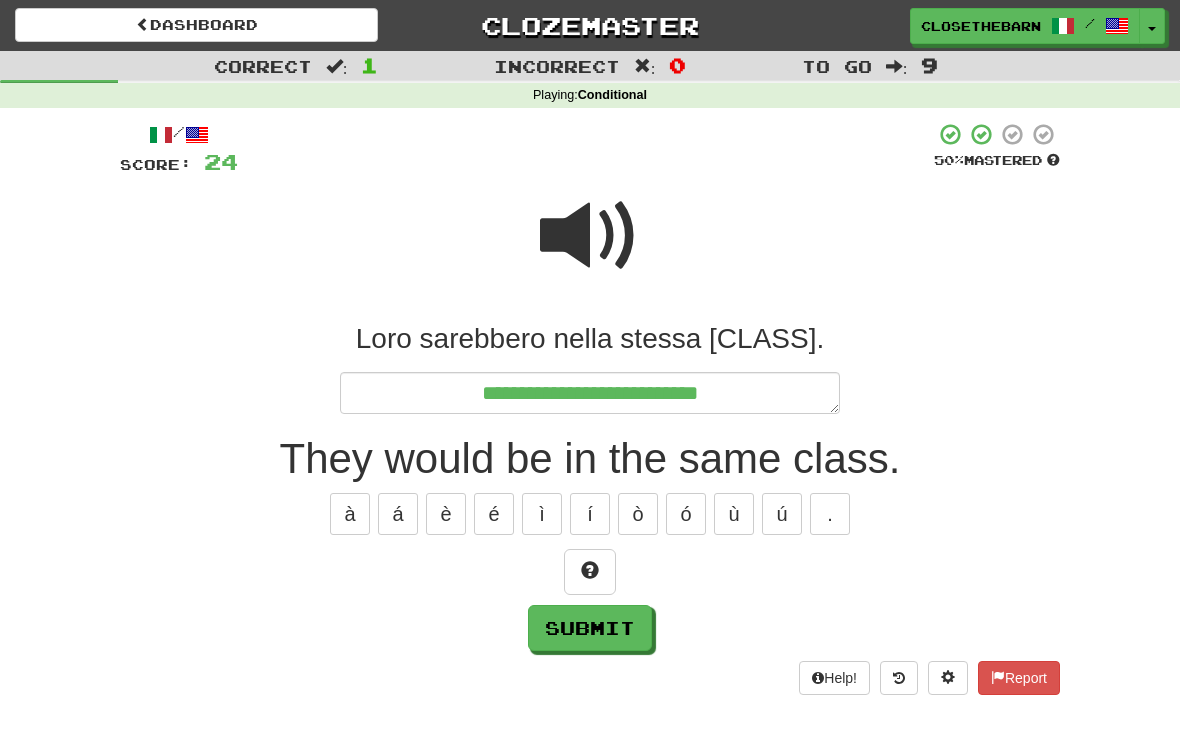 type on "*" 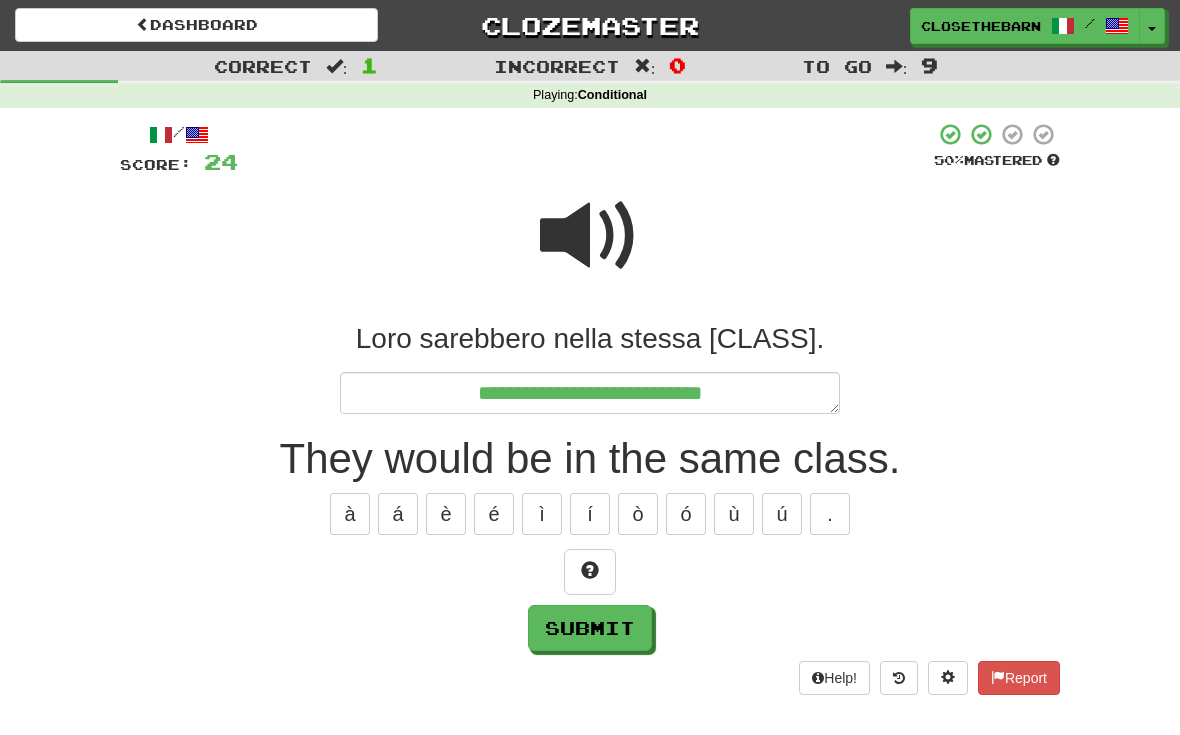 type on "*" 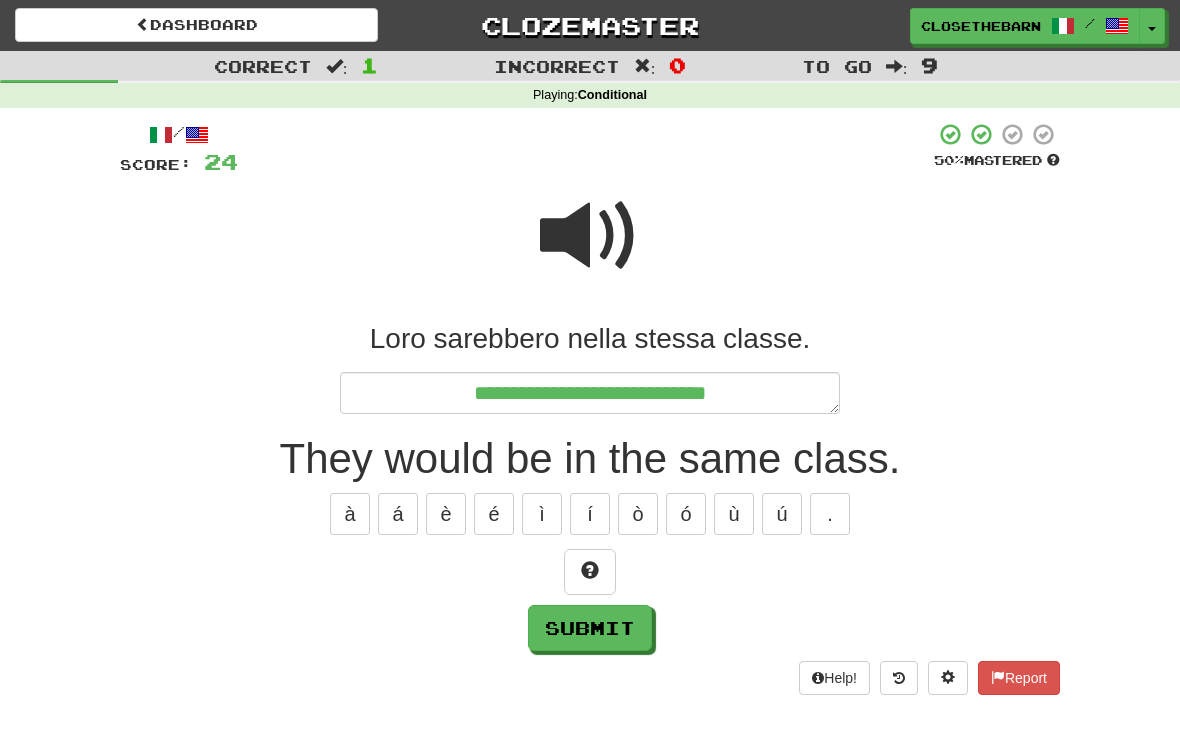 type on "*" 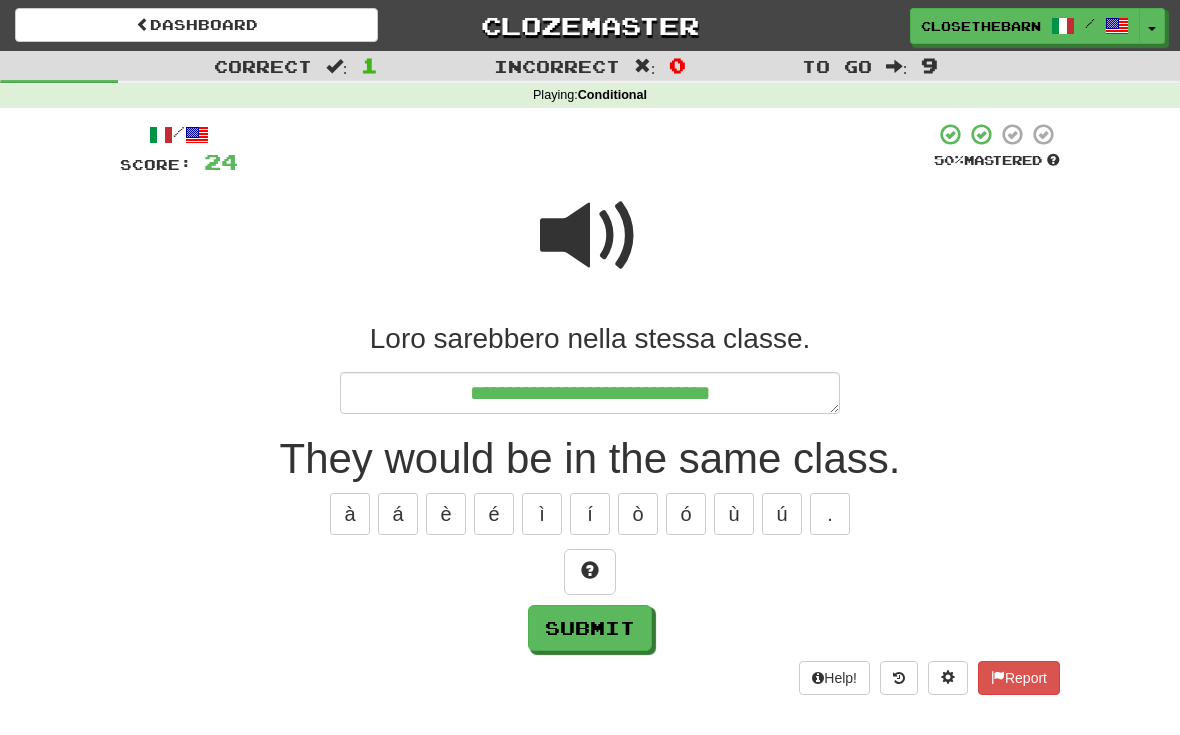 type on "*" 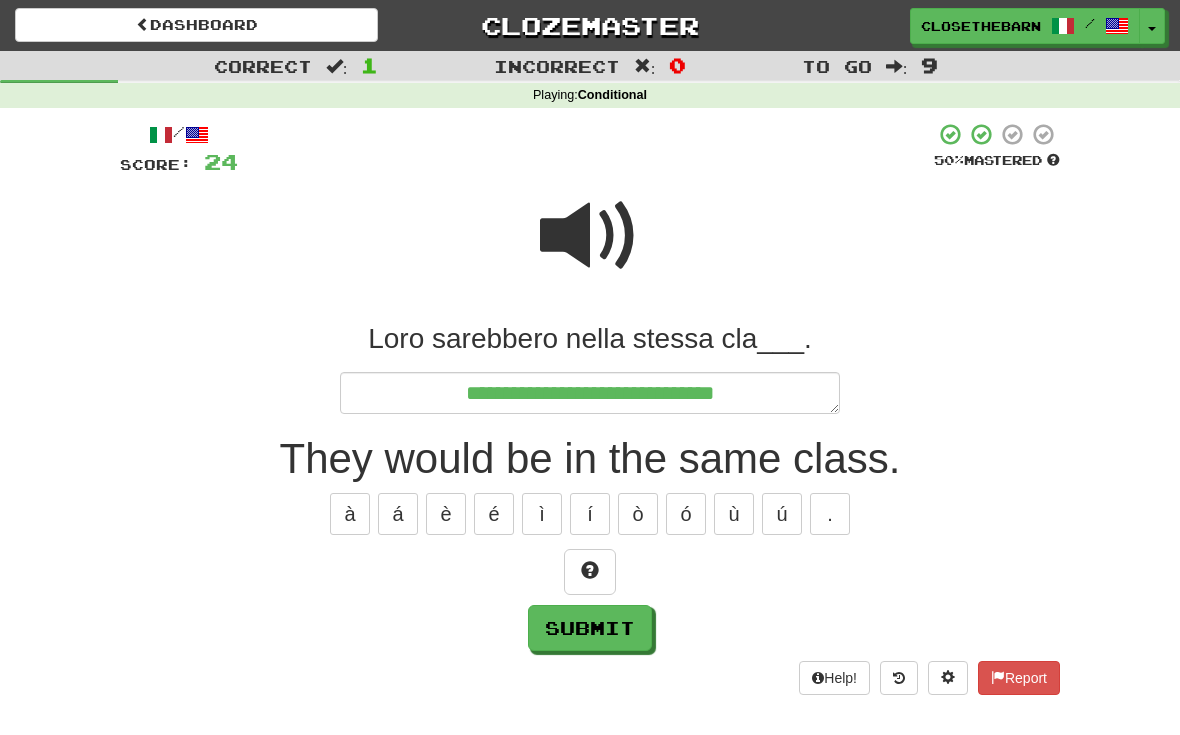 type on "*" 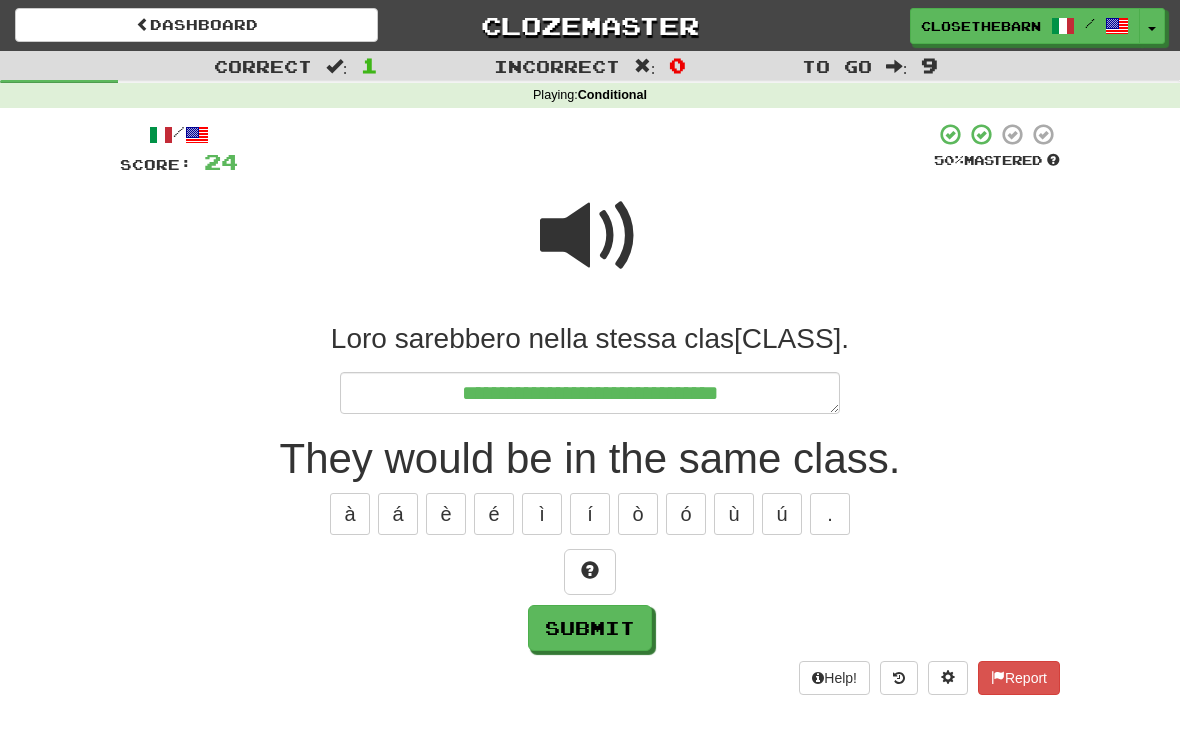 type on "*" 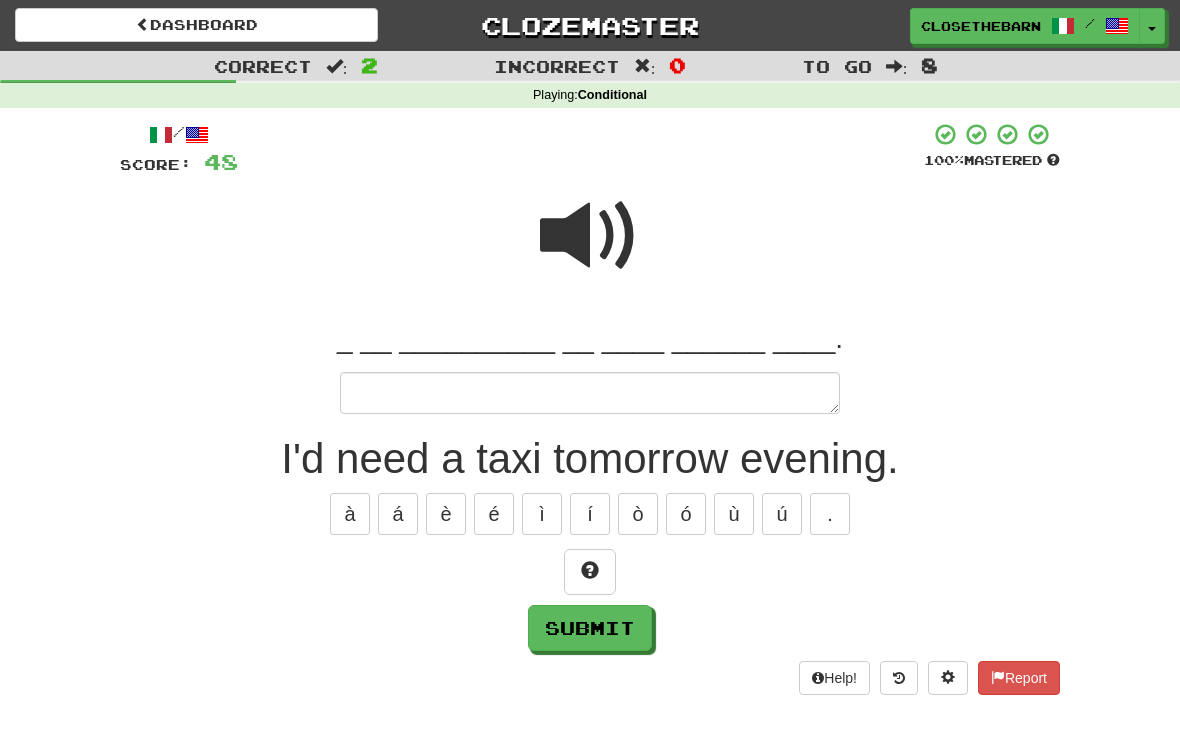 type on "*" 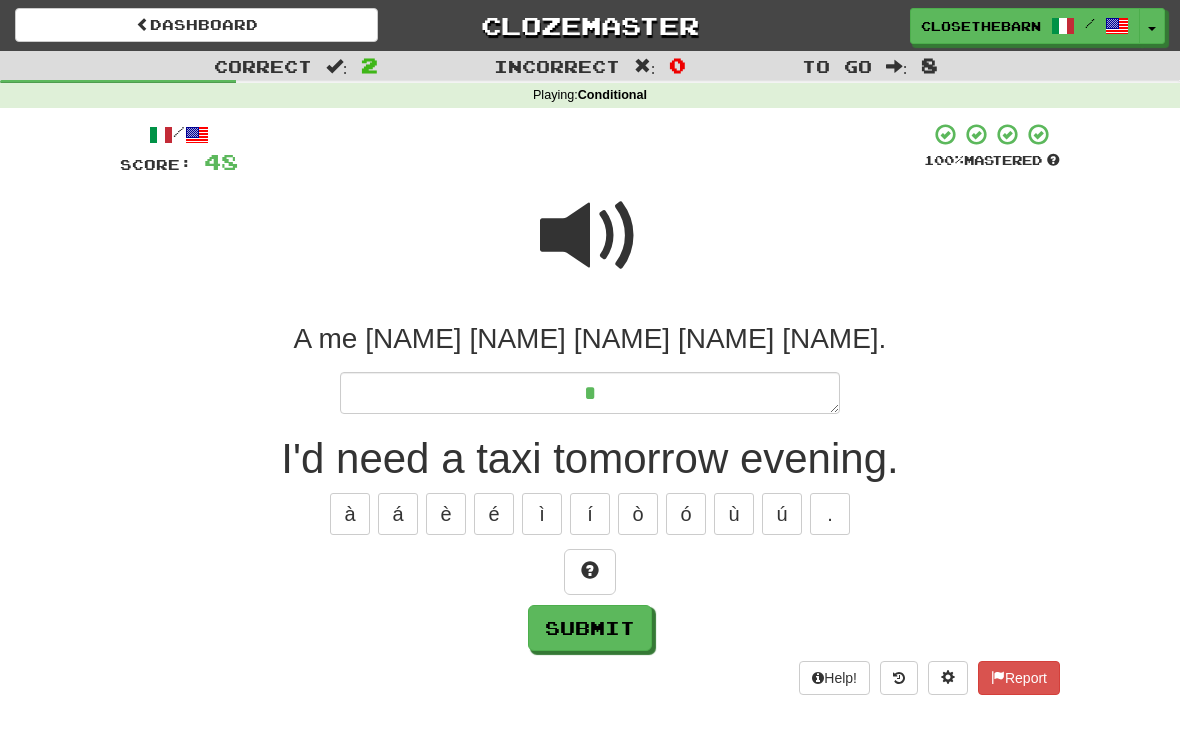 type on "*" 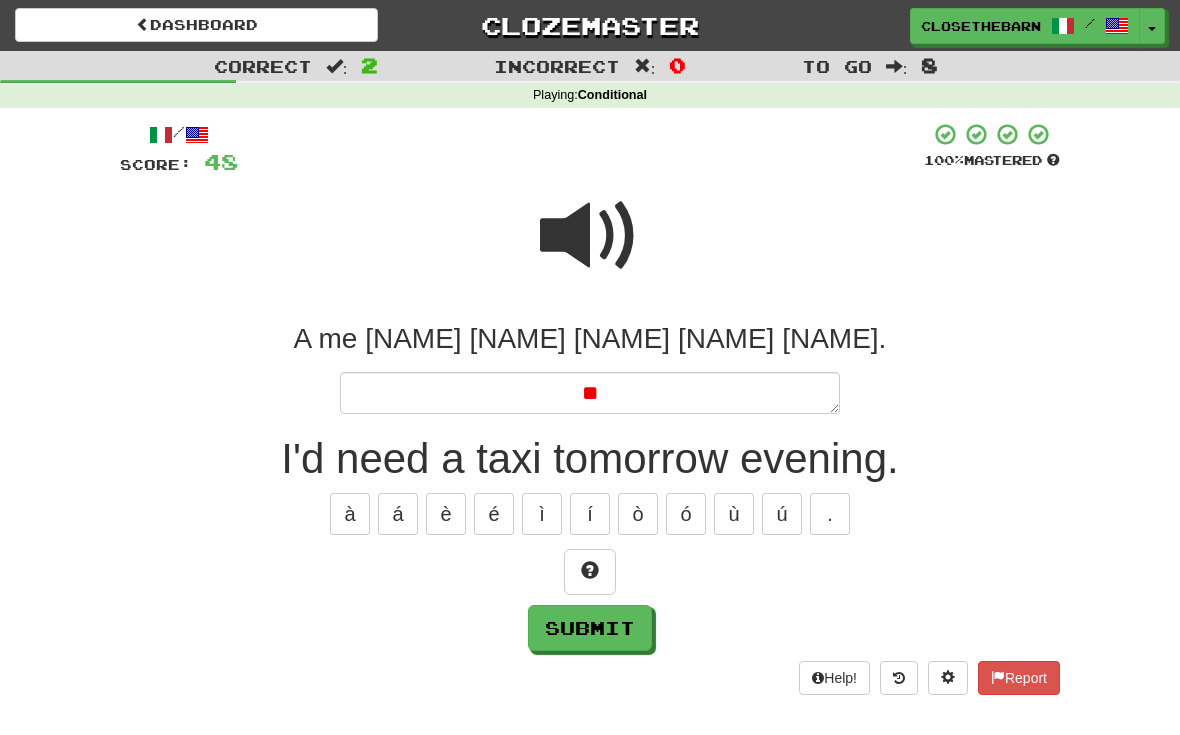 type on "*" 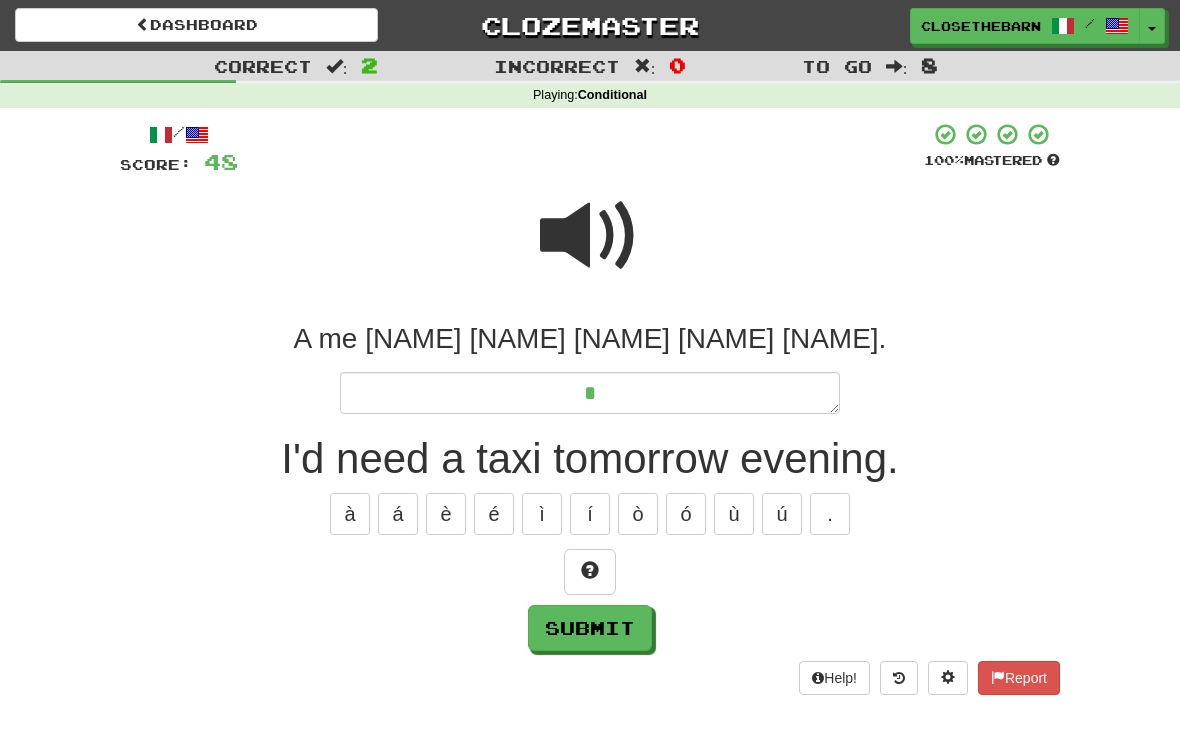 type on "*" 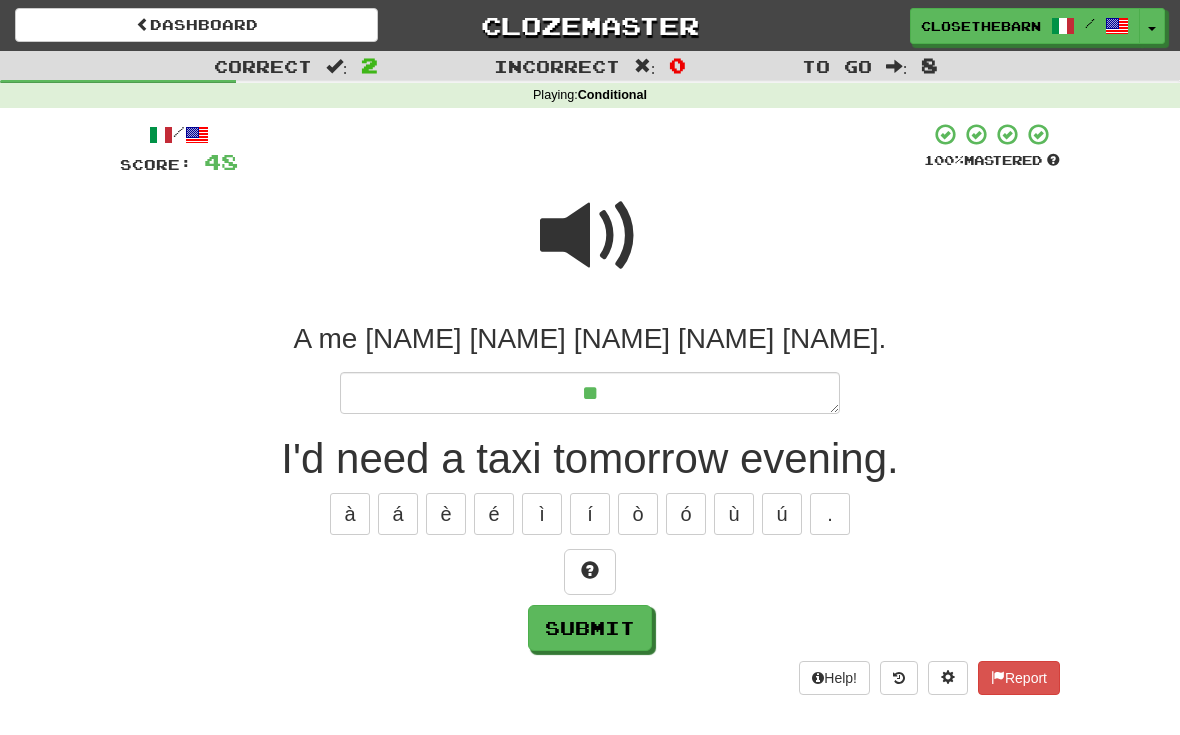 type on "*" 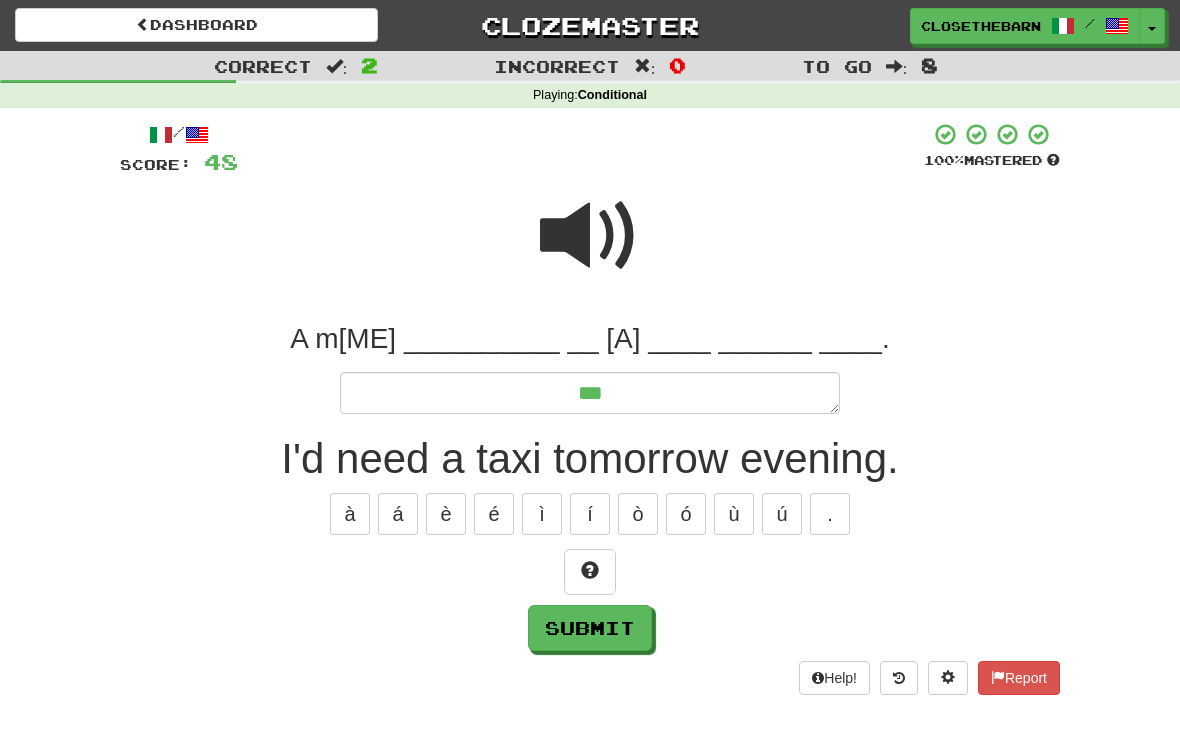 type on "*" 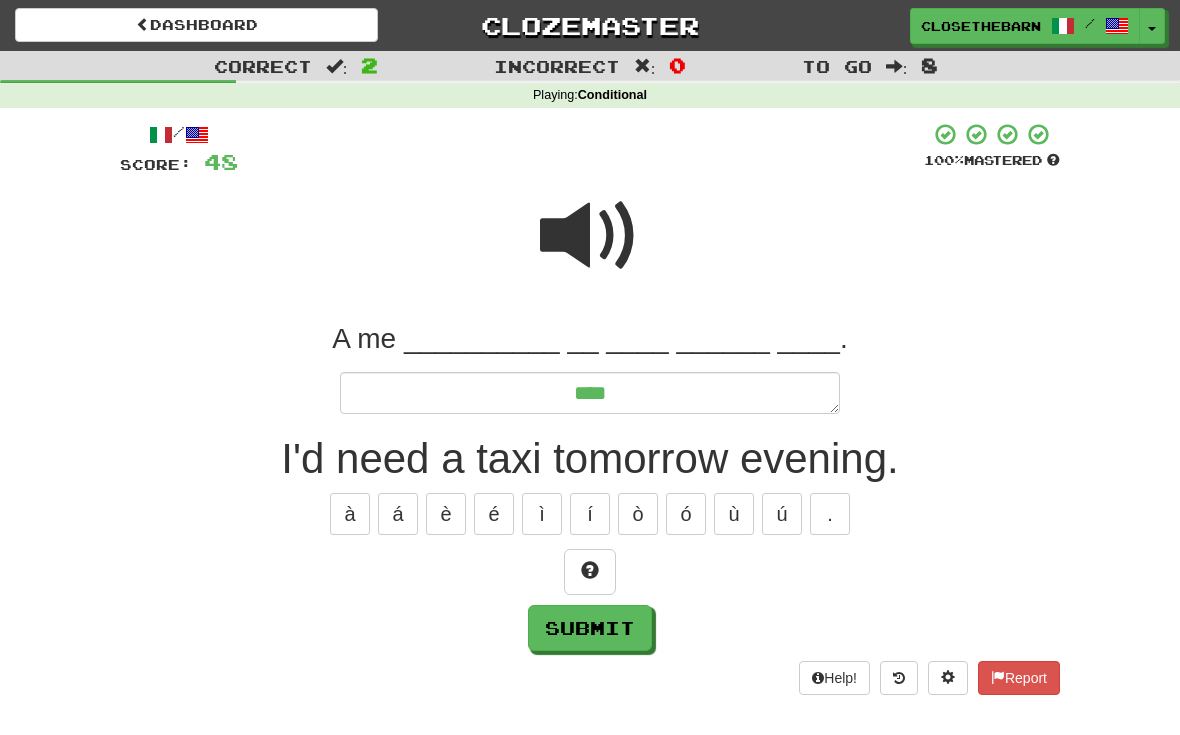 type on "*" 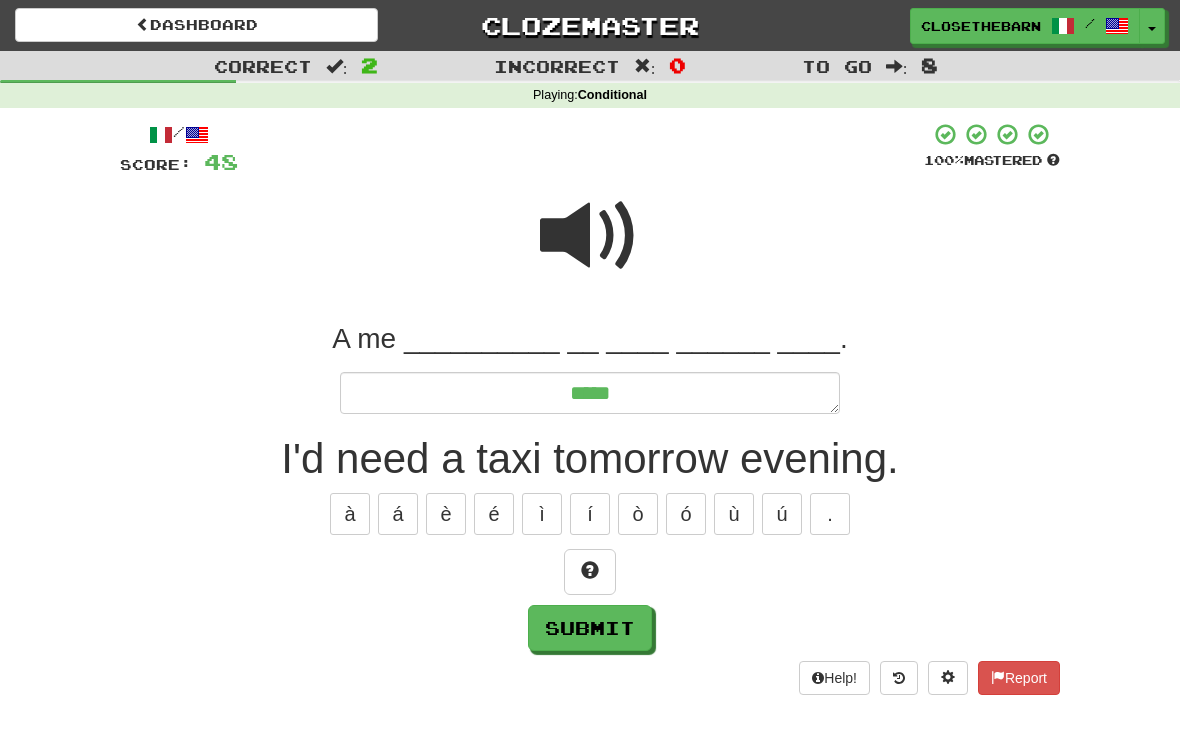 type on "*" 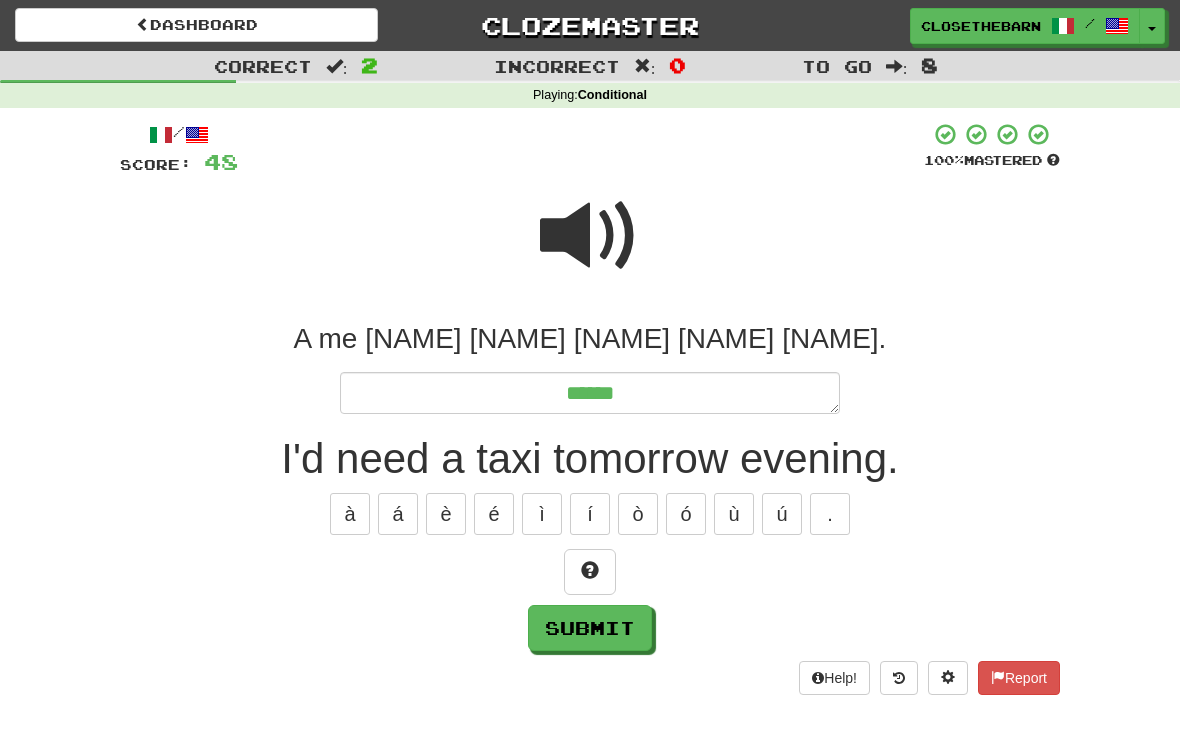 type on "*" 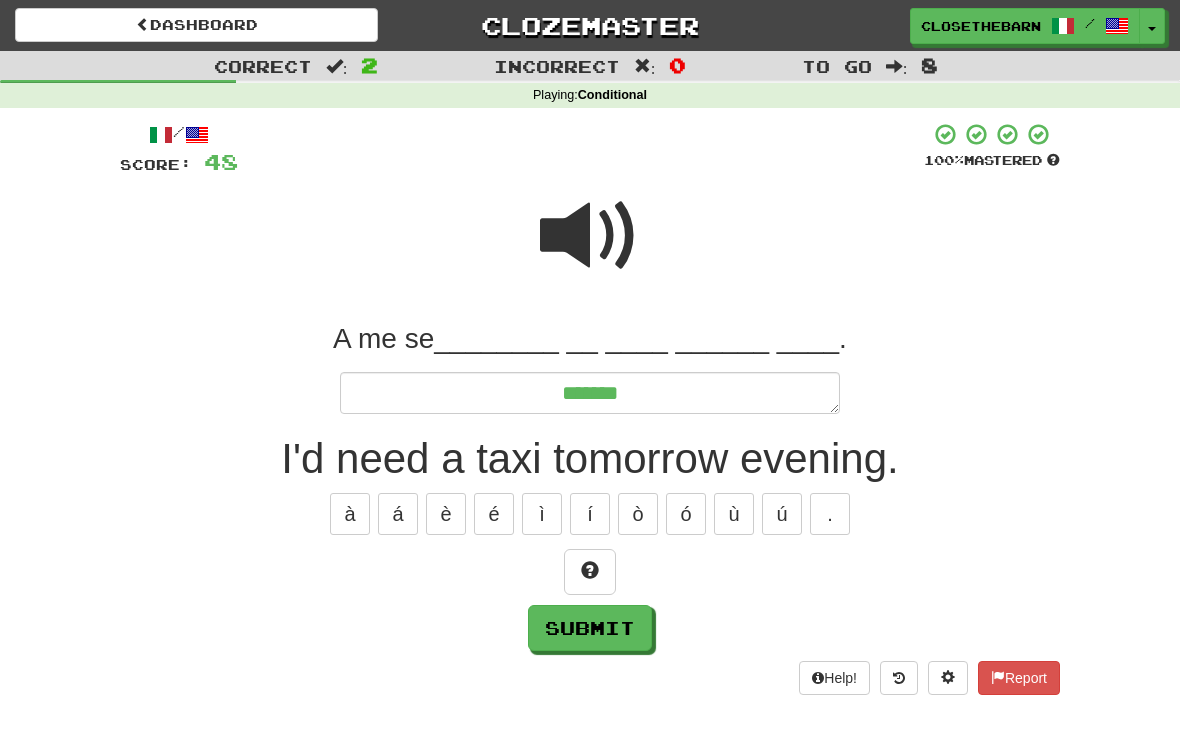 type on "*" 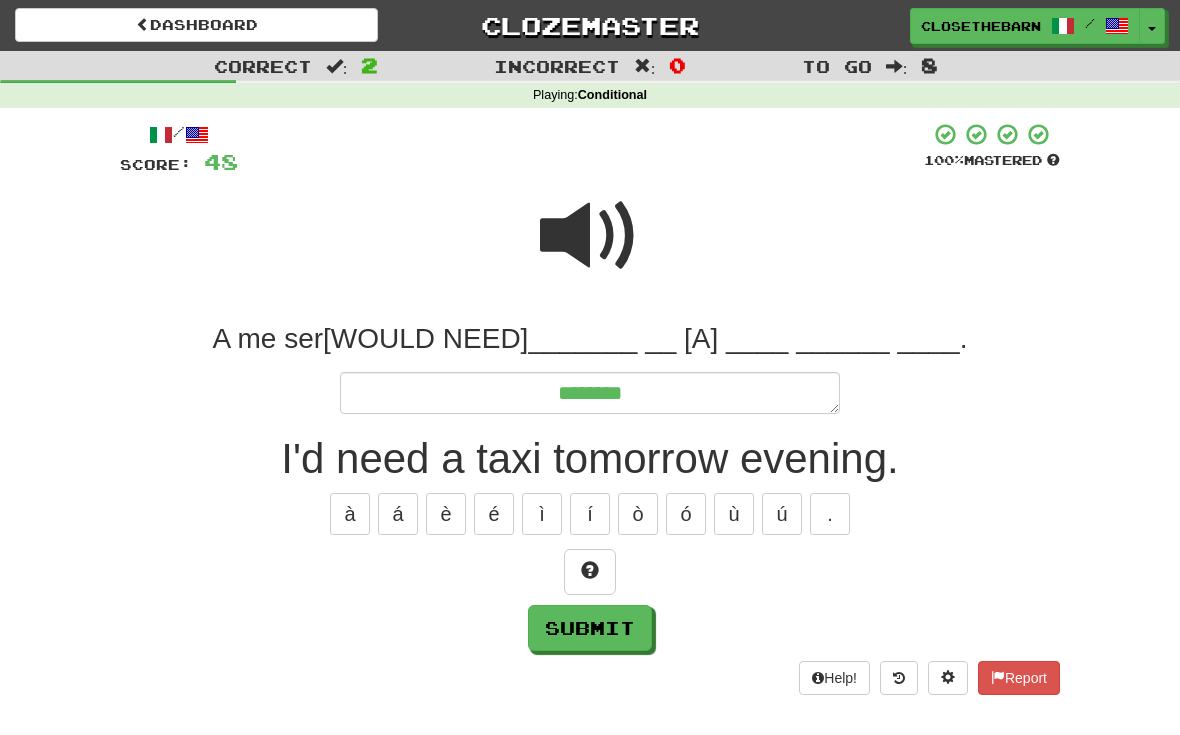 type on "*" 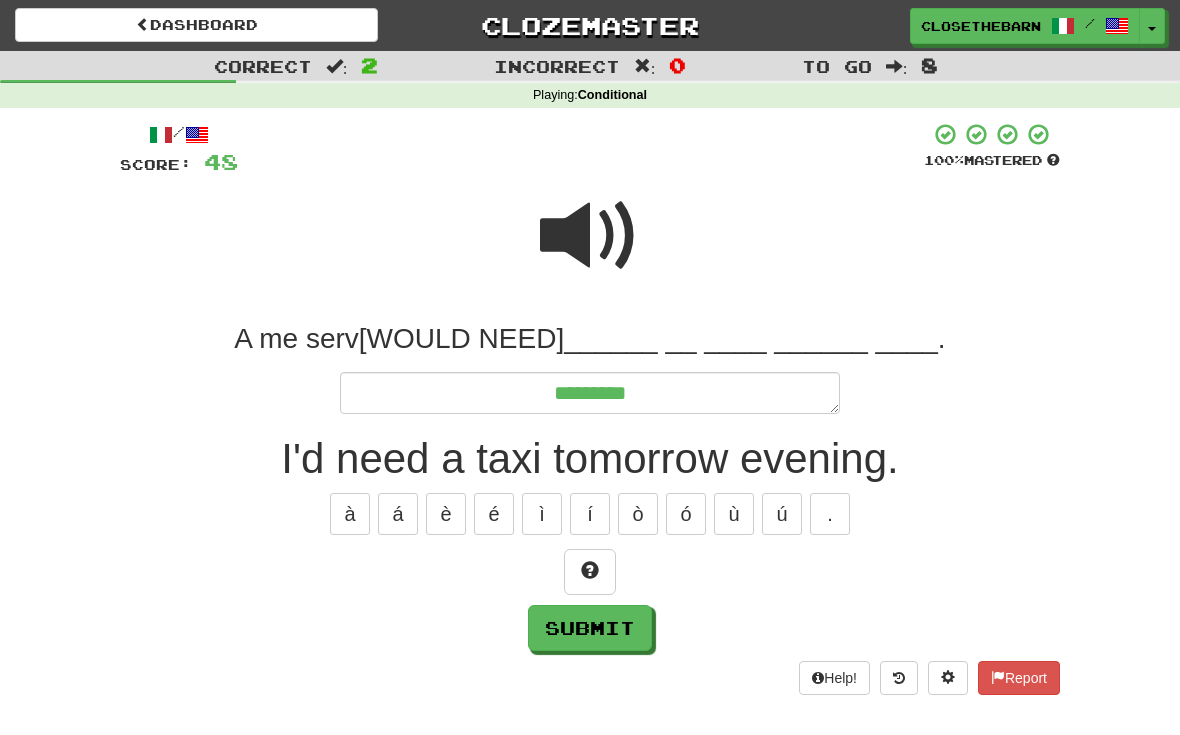 type on "*" 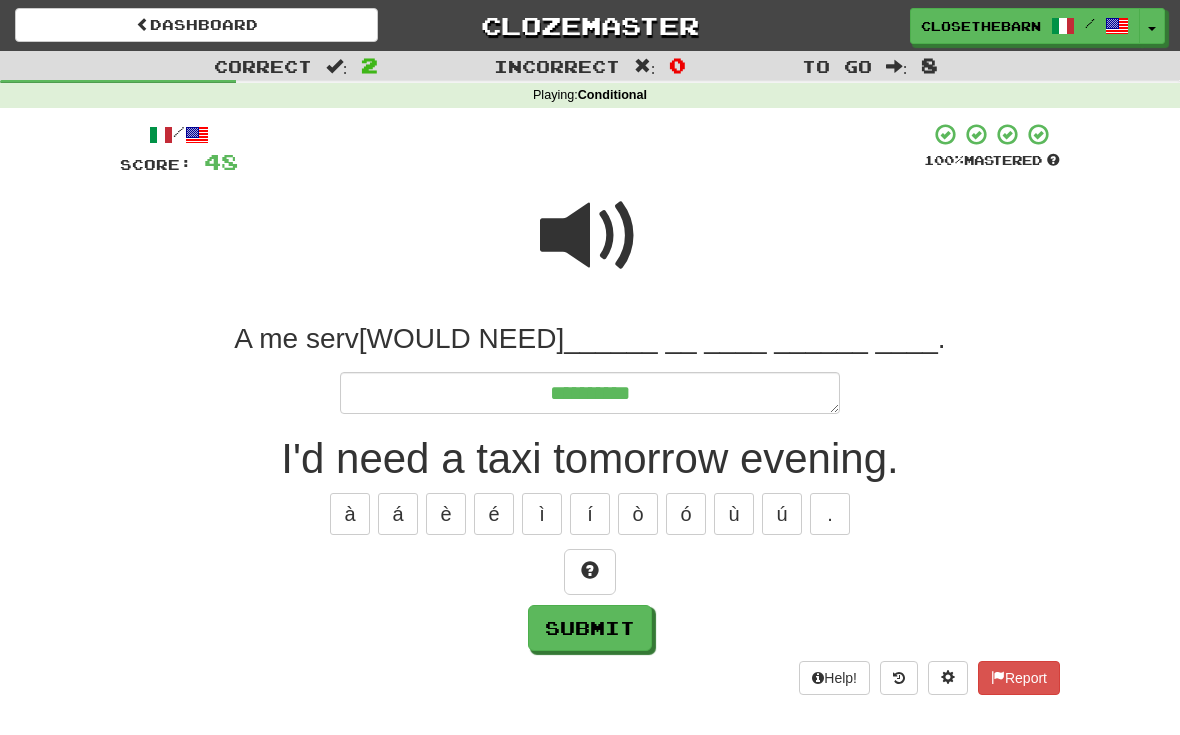 type on "*" 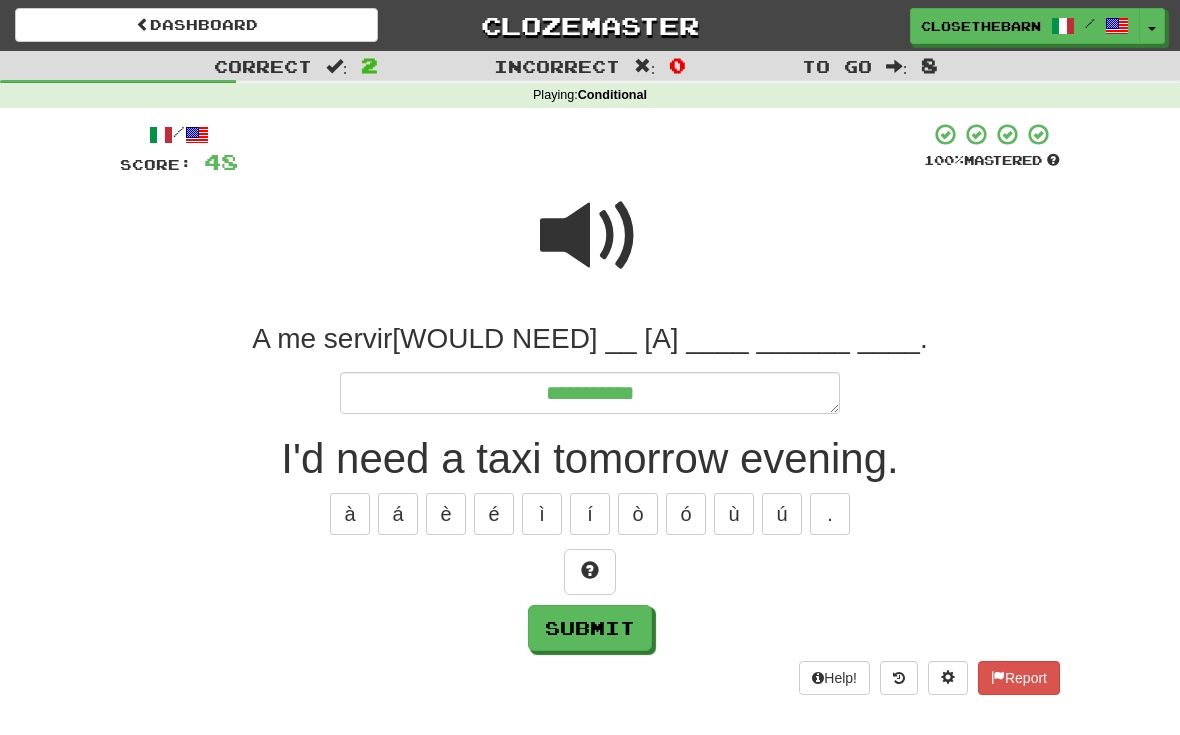 type on "*" 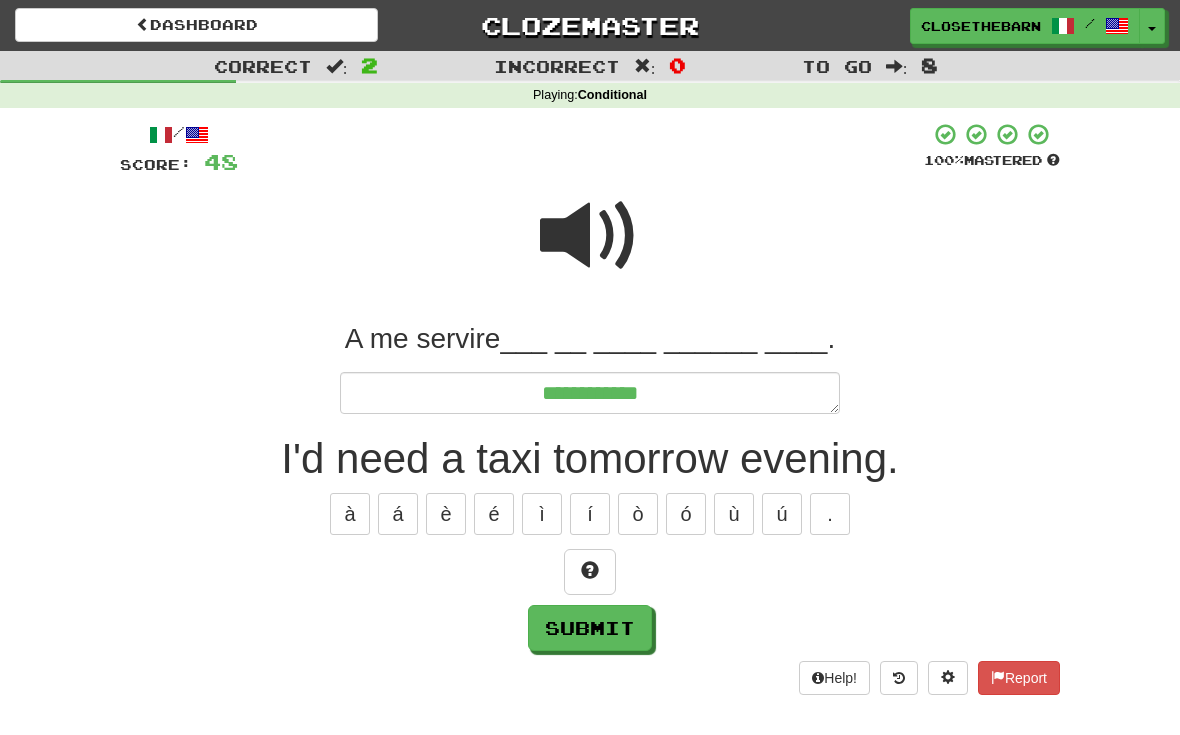 type on "*" 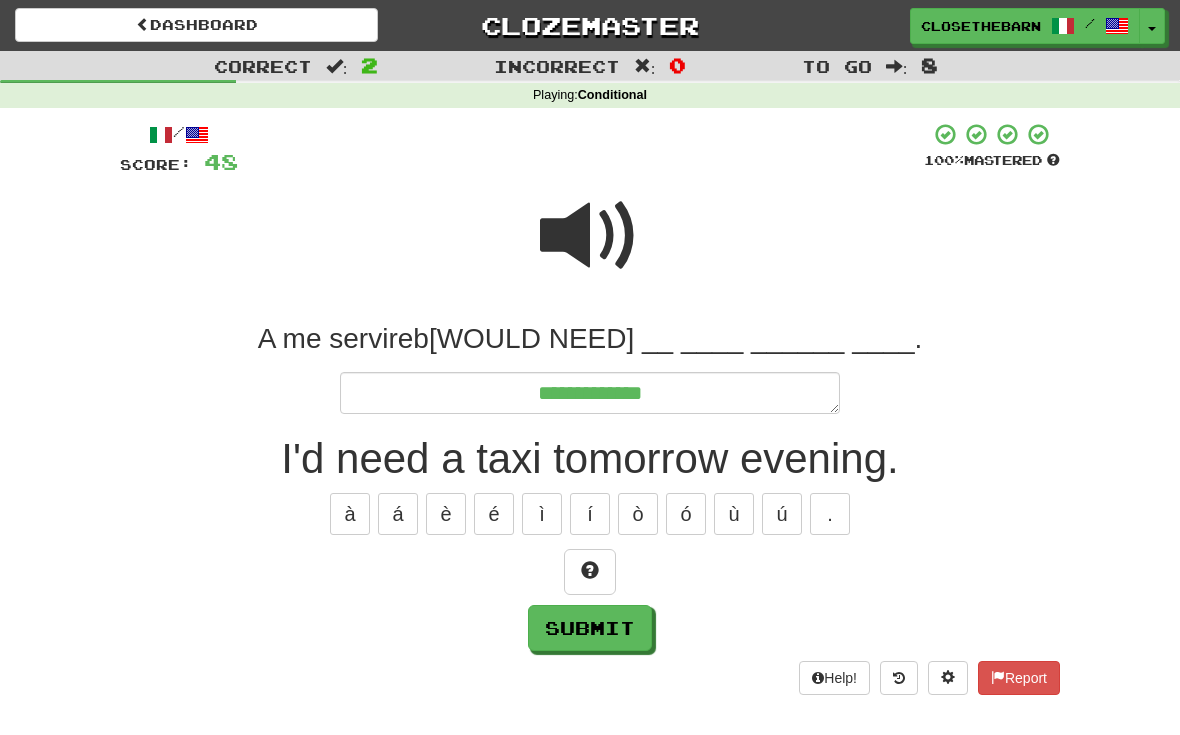 type on "*" 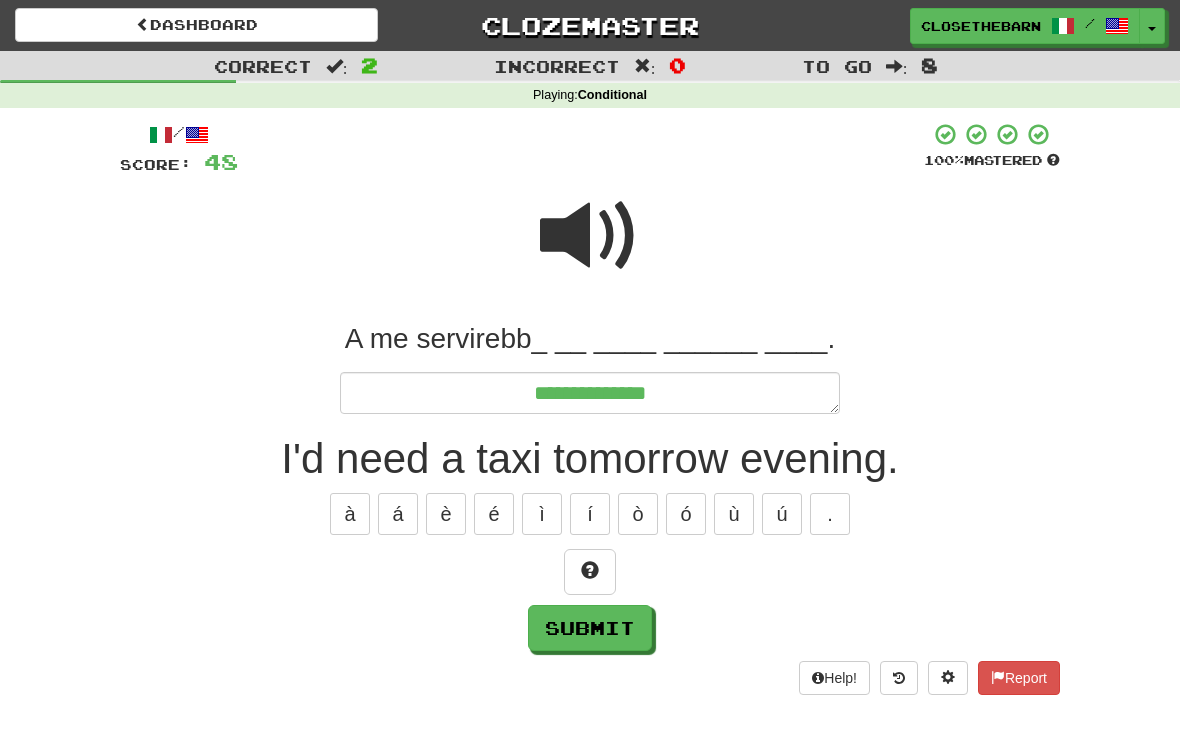 type on "*" 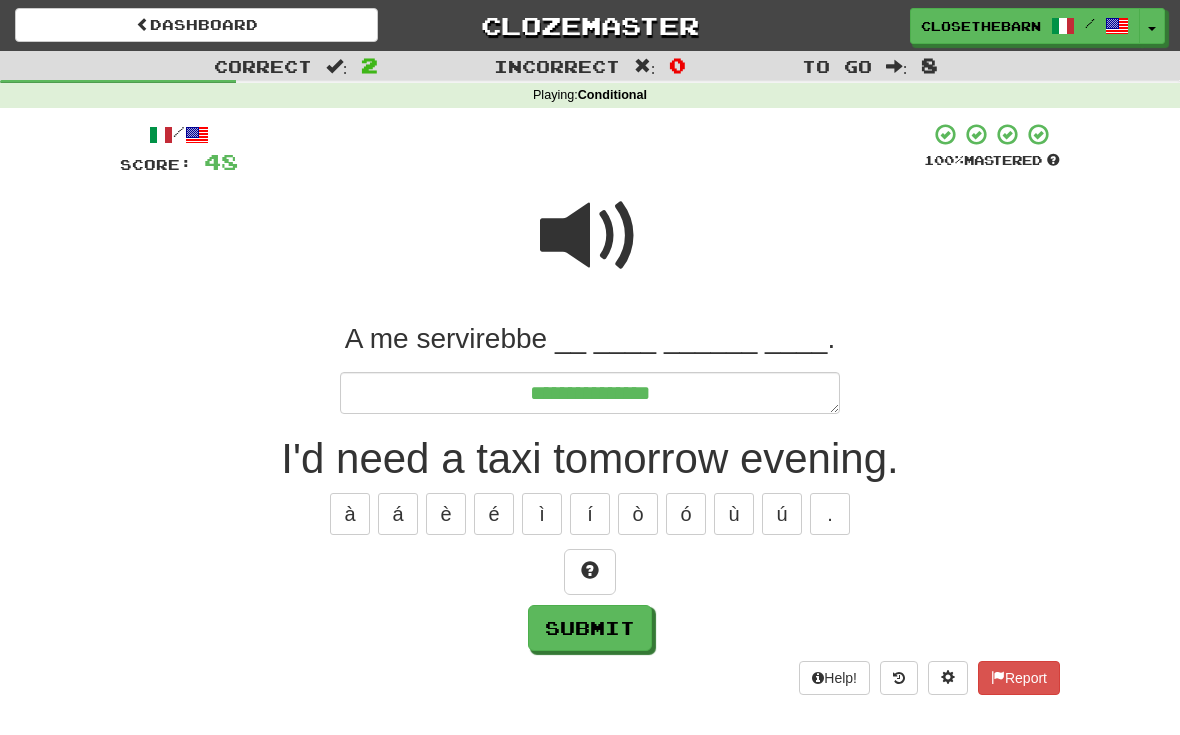 type on "*" 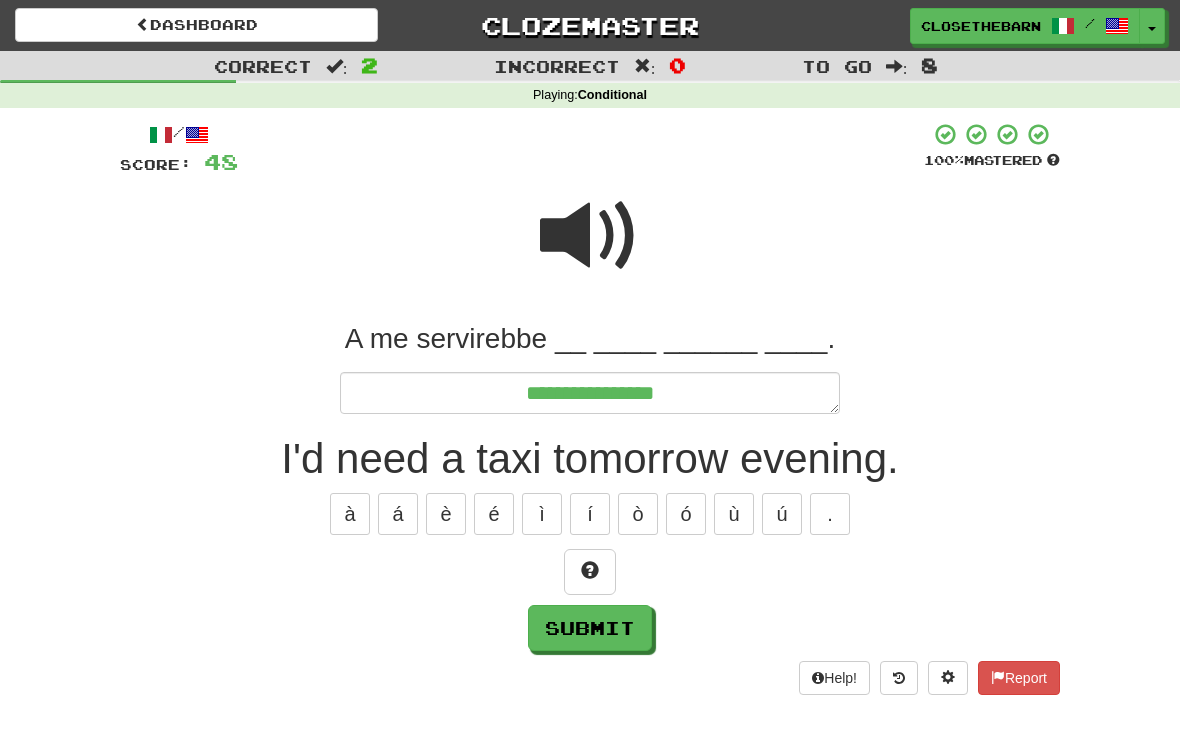 type on "*" 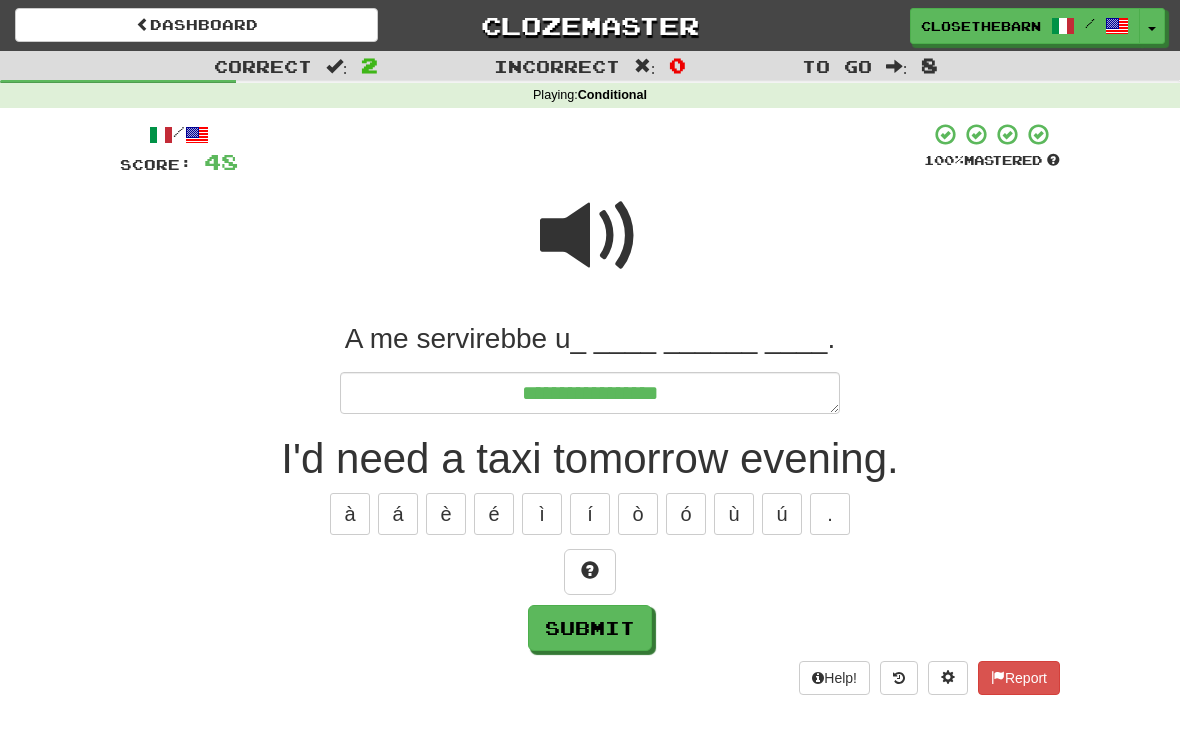 type on "*" 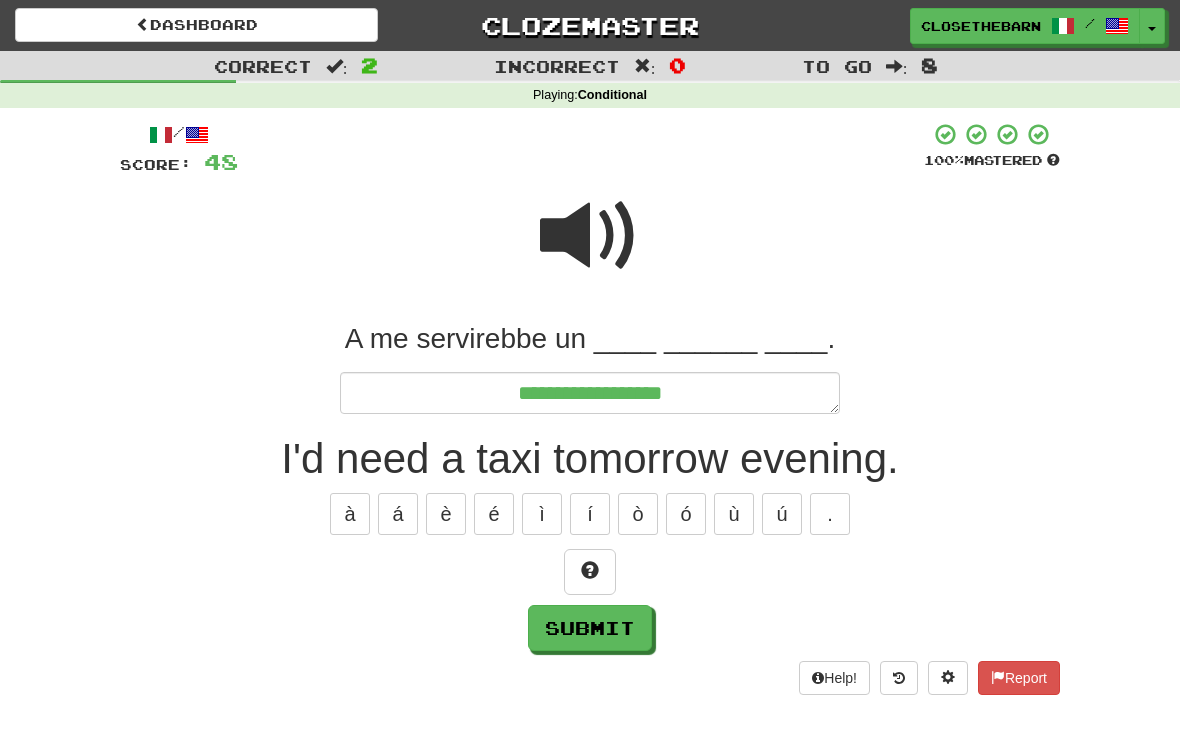 type on "*" 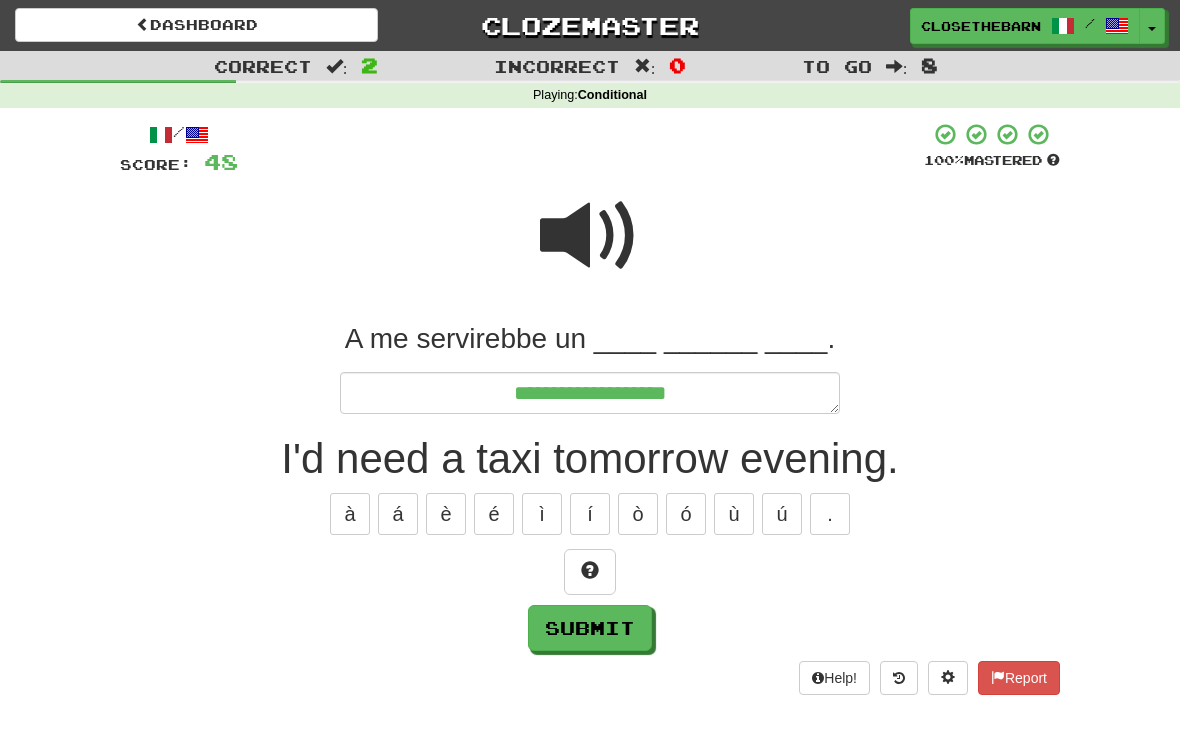 type on "*" 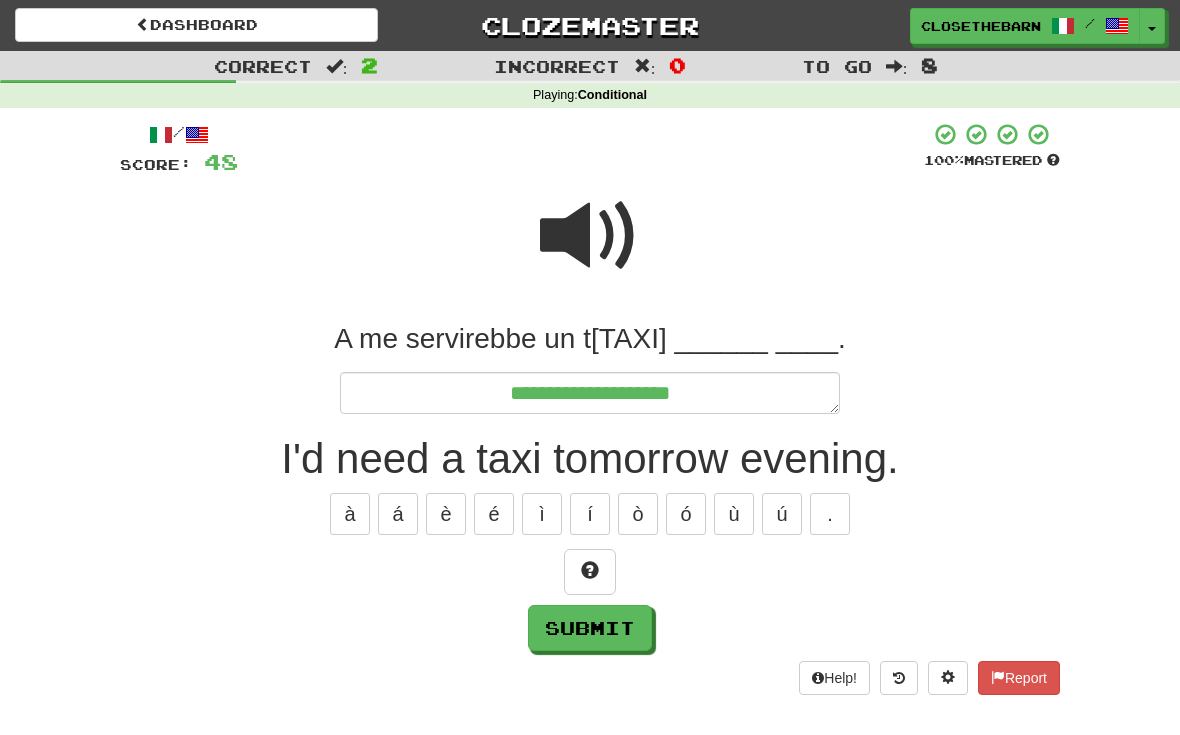 type 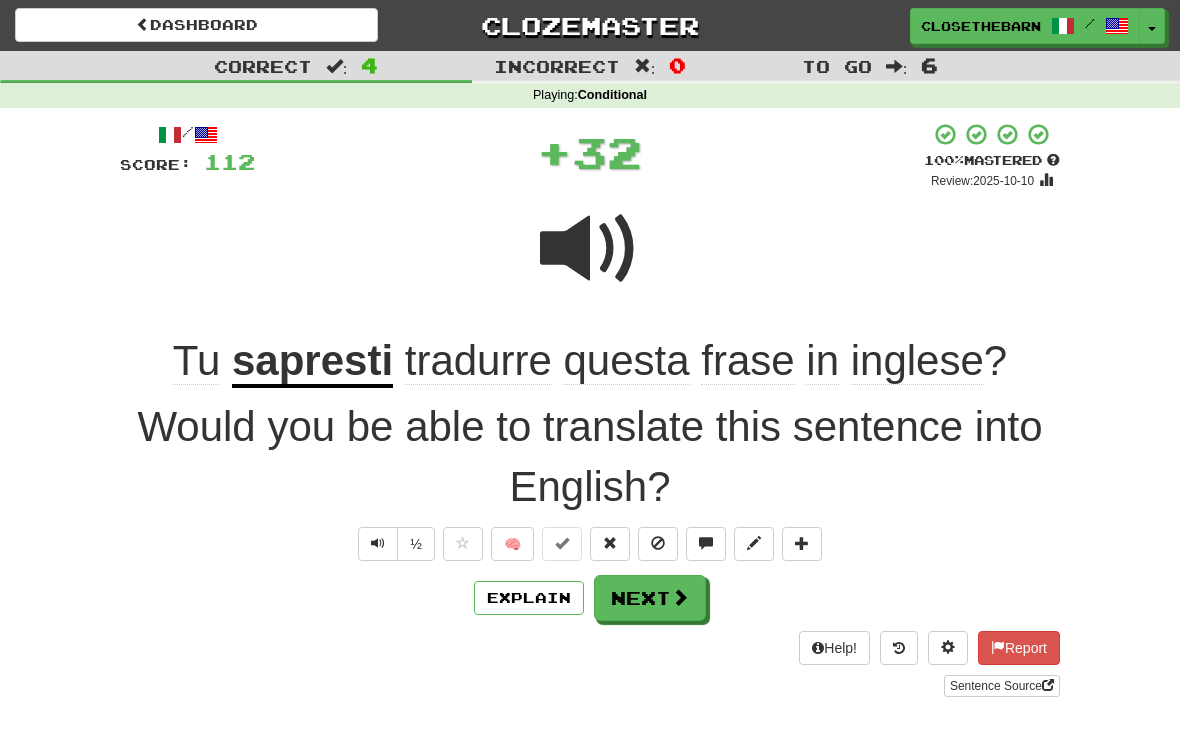 click at bounding box center (754, 543) 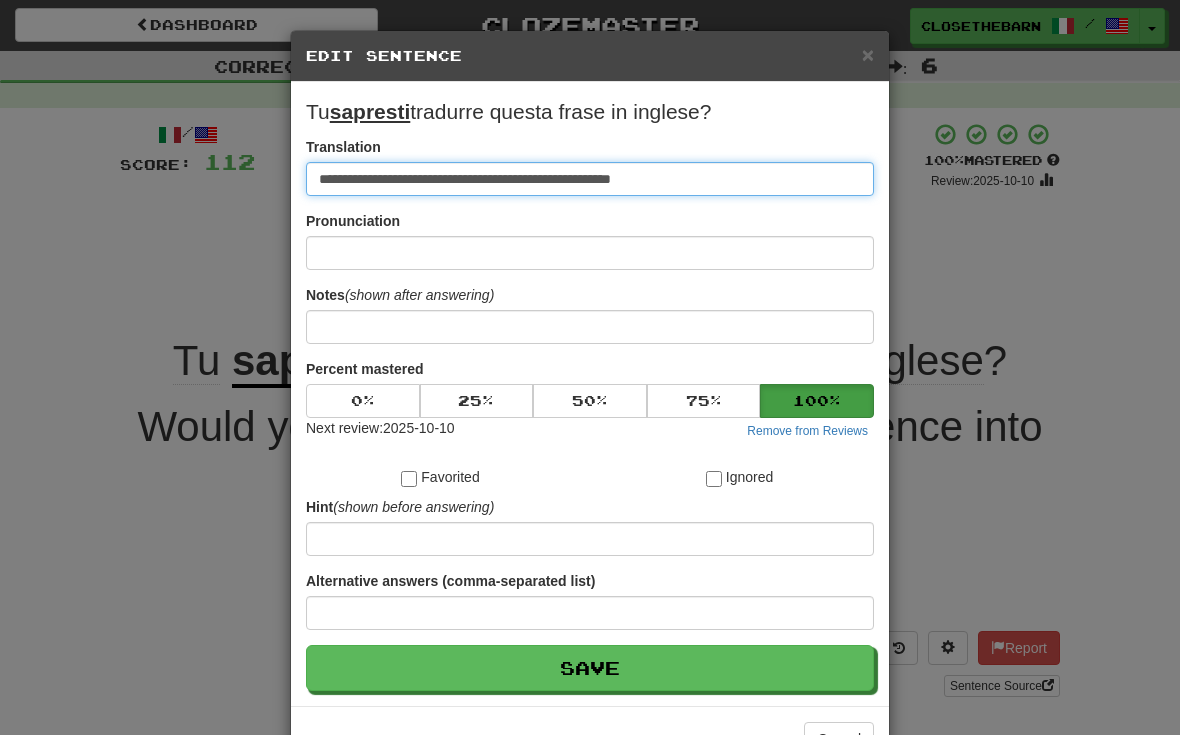 click on "**********" at bounding box center [590, 179] 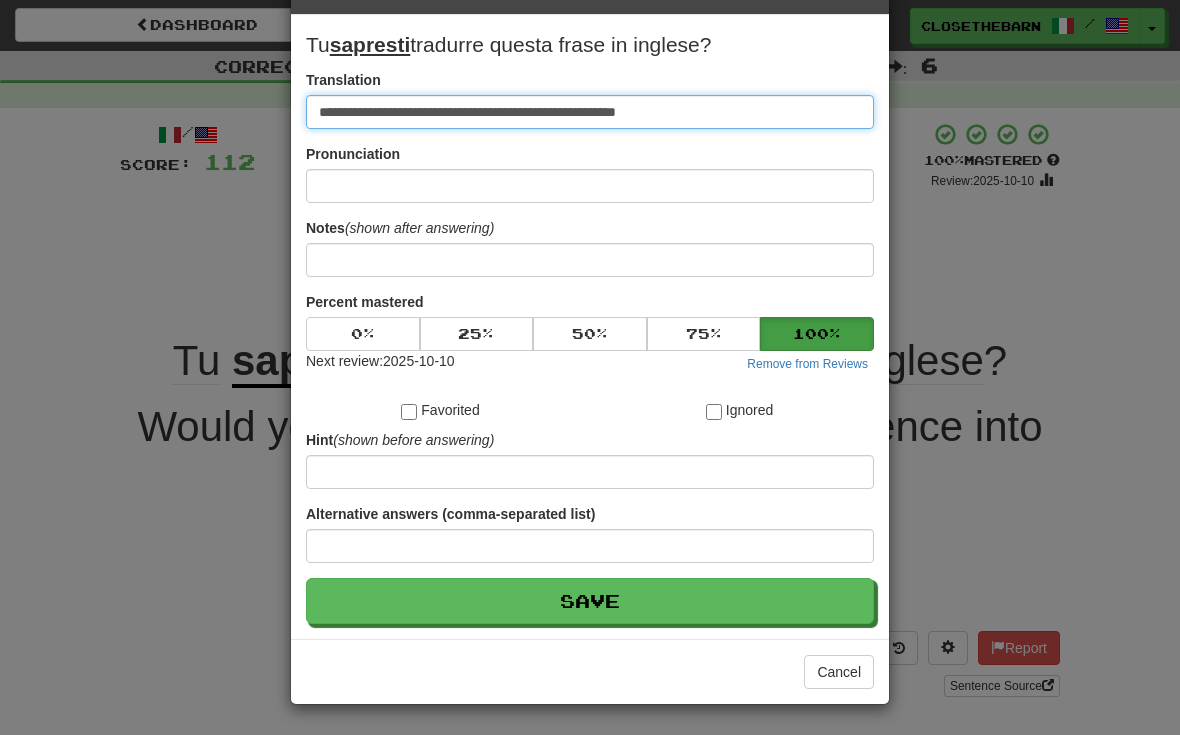 scroll, scrollTop: 68, scrollLeft: 0, axis: vertical 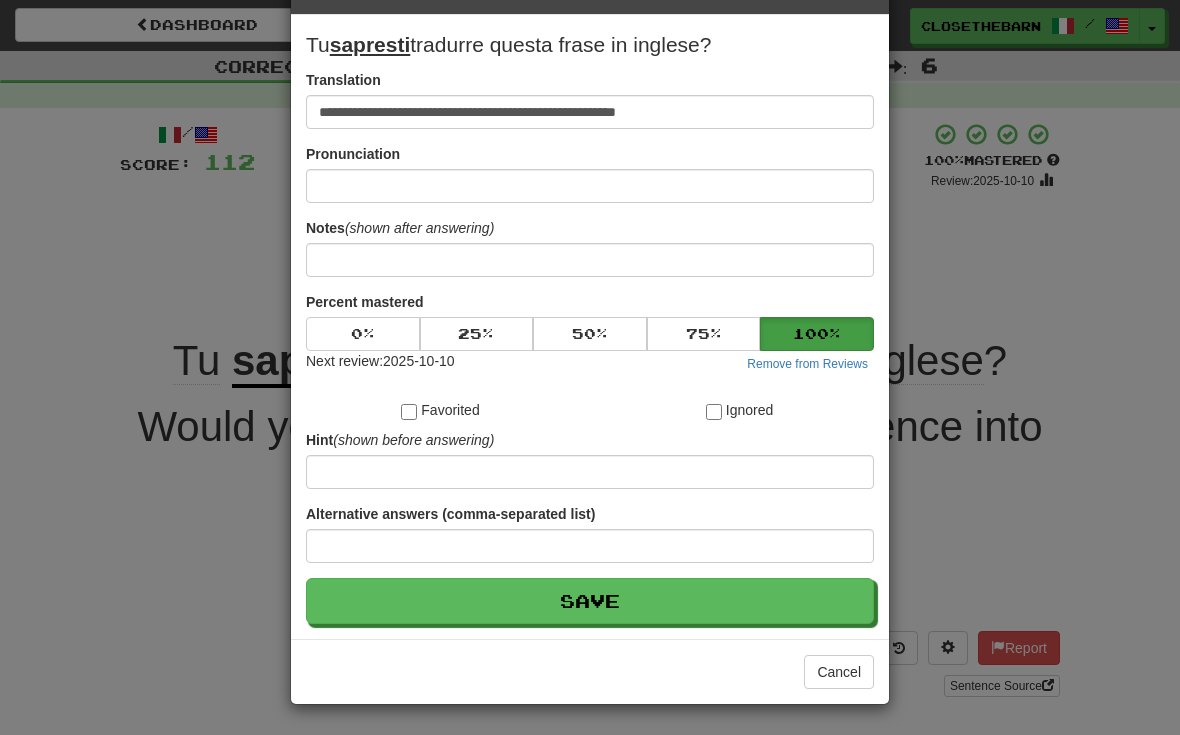 click on "Save" at bounding box center (590, 601) 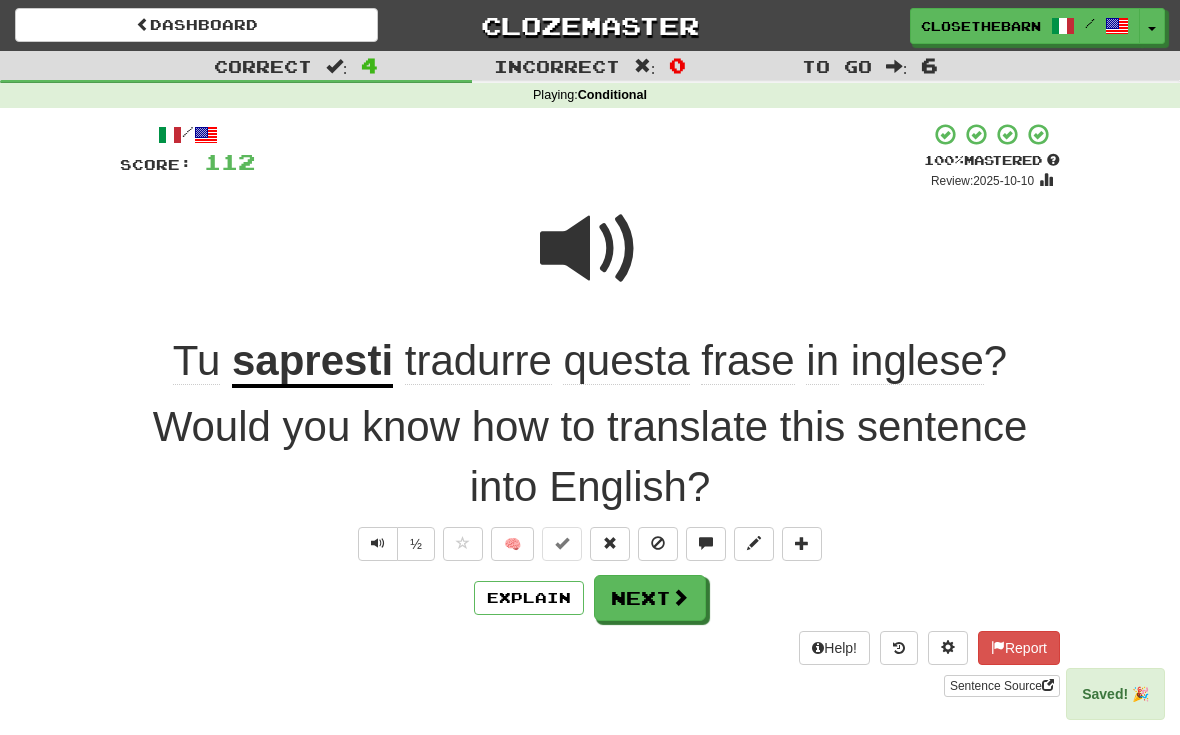 click on "Next" at bounding box center [650, 598] 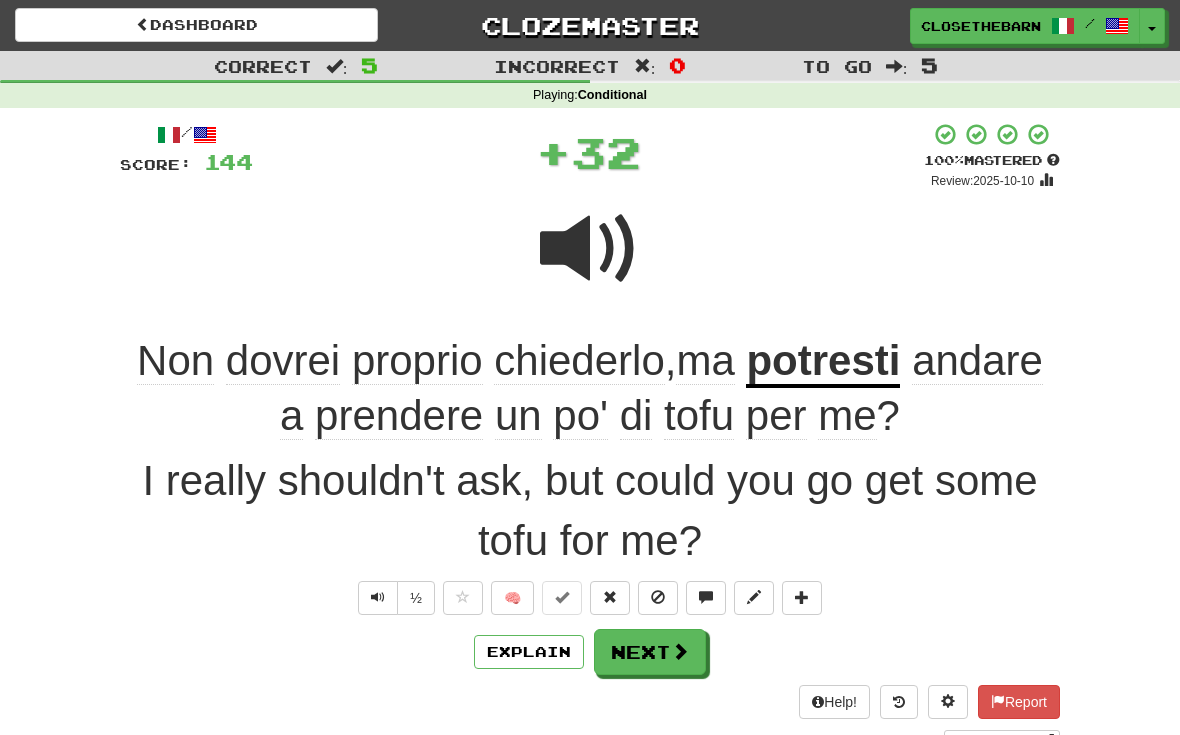 click at bounding box center (802, 598) 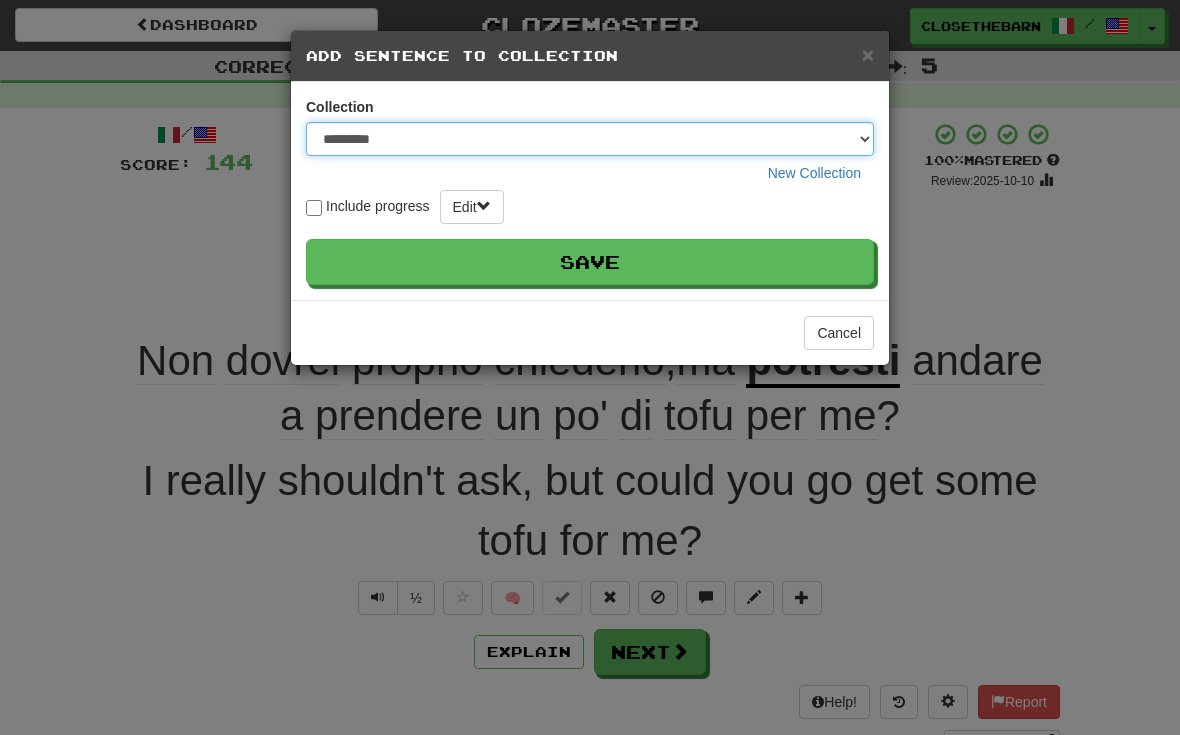 click on "**********" at bounding box center (590, 139) 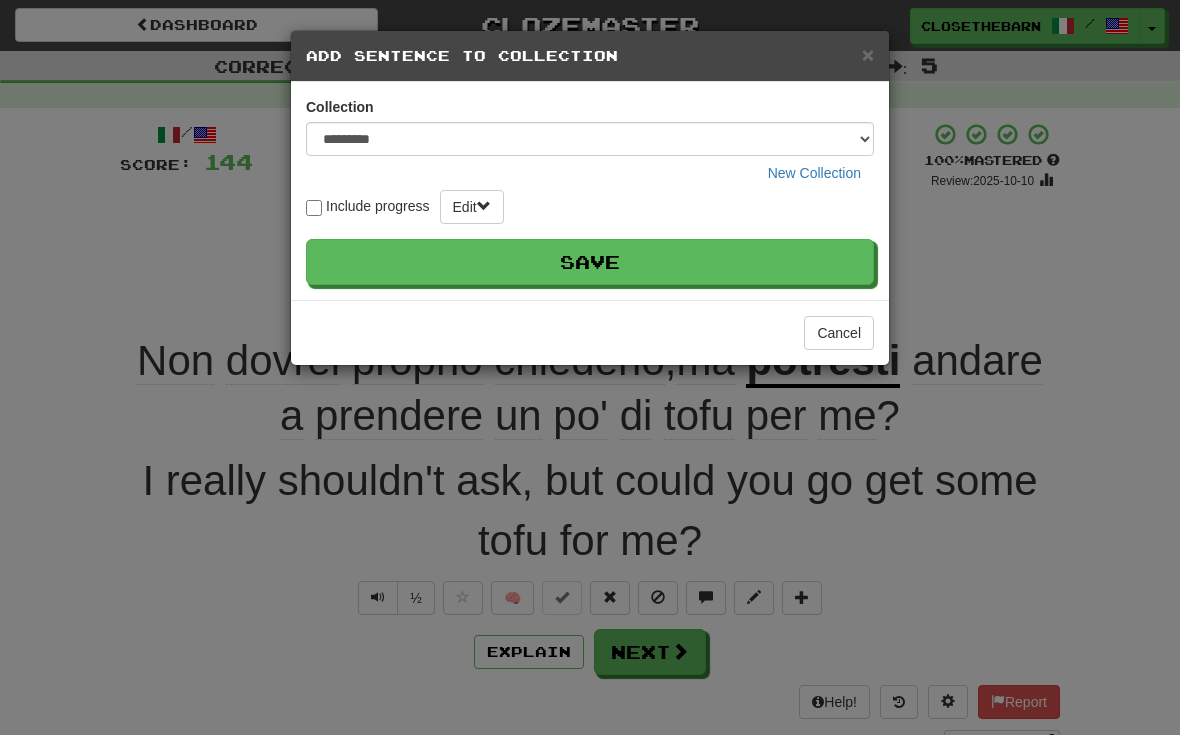 click on "Save" at bounding box center (590, 262) 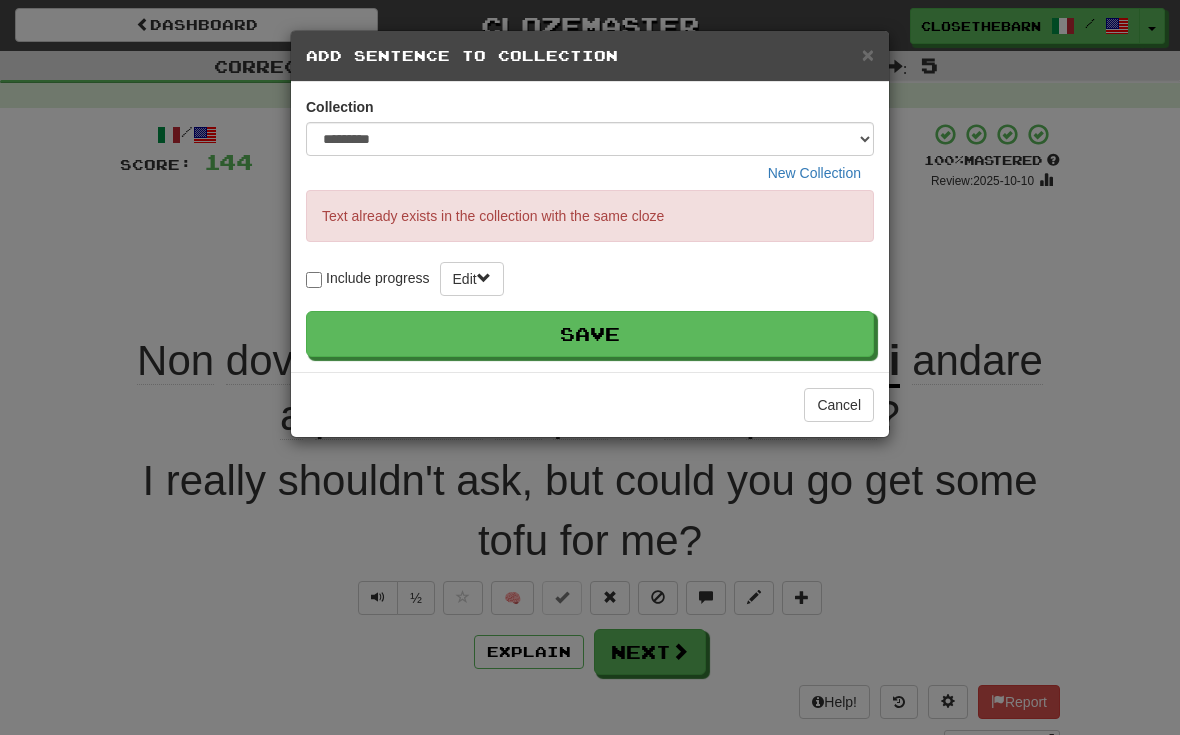 click on "×" at bounding box center [868, 54] 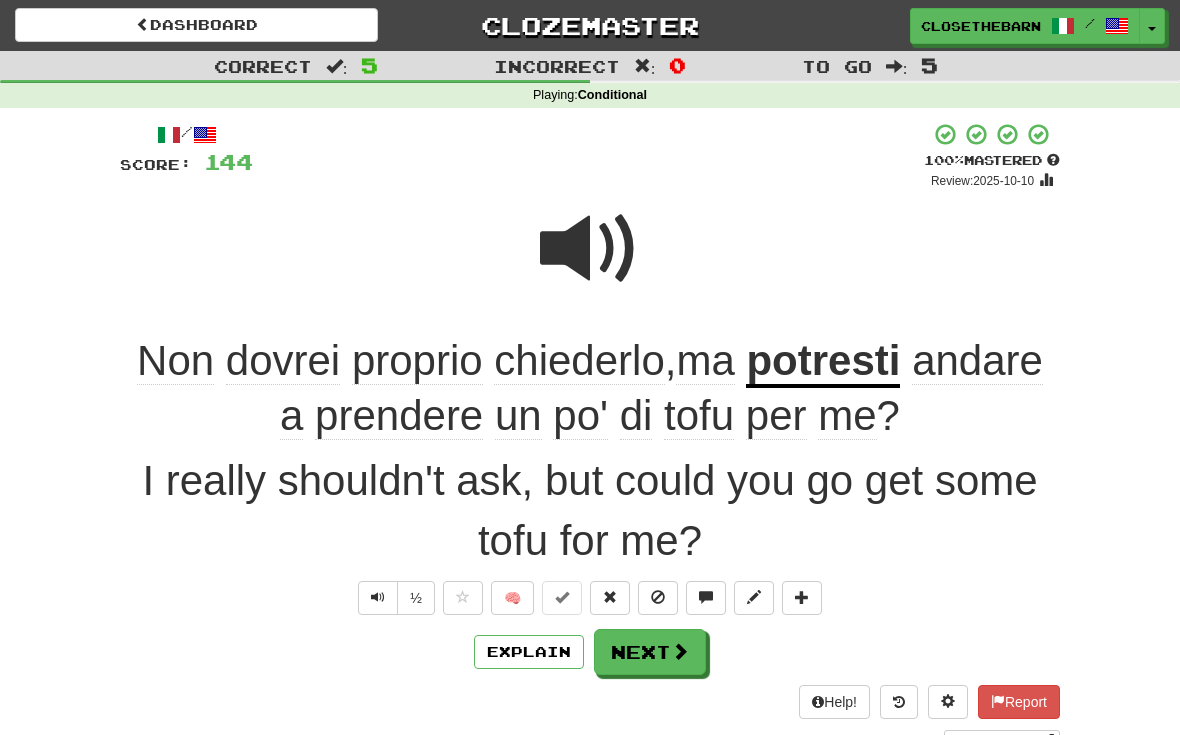 click on "Next" at bounding box center (650, 652) 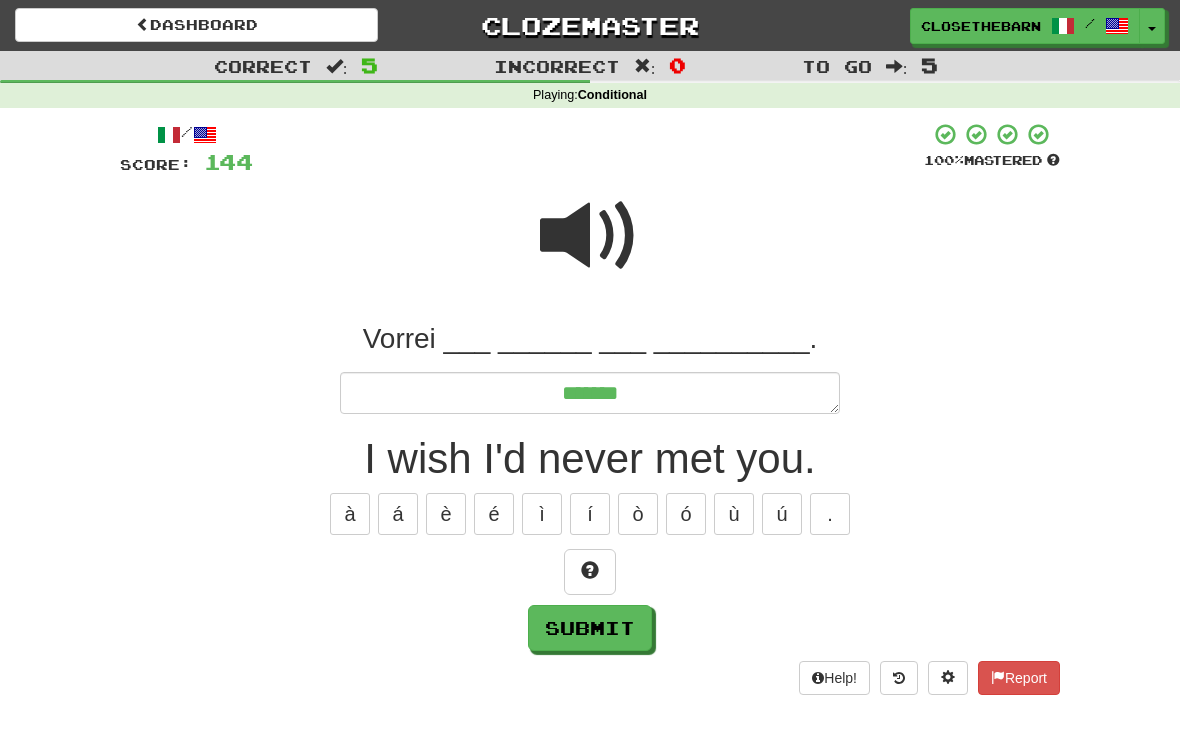 click at bounding box center (590, 572) 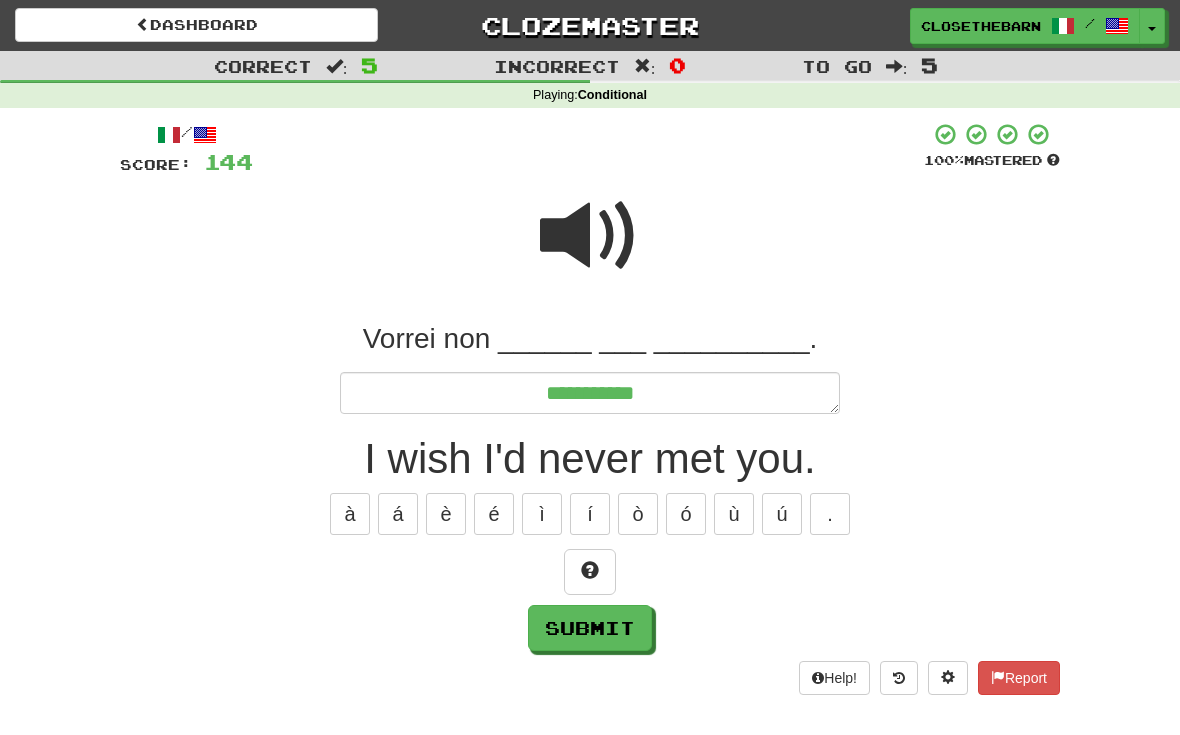 click at bounding box center (590, 572) 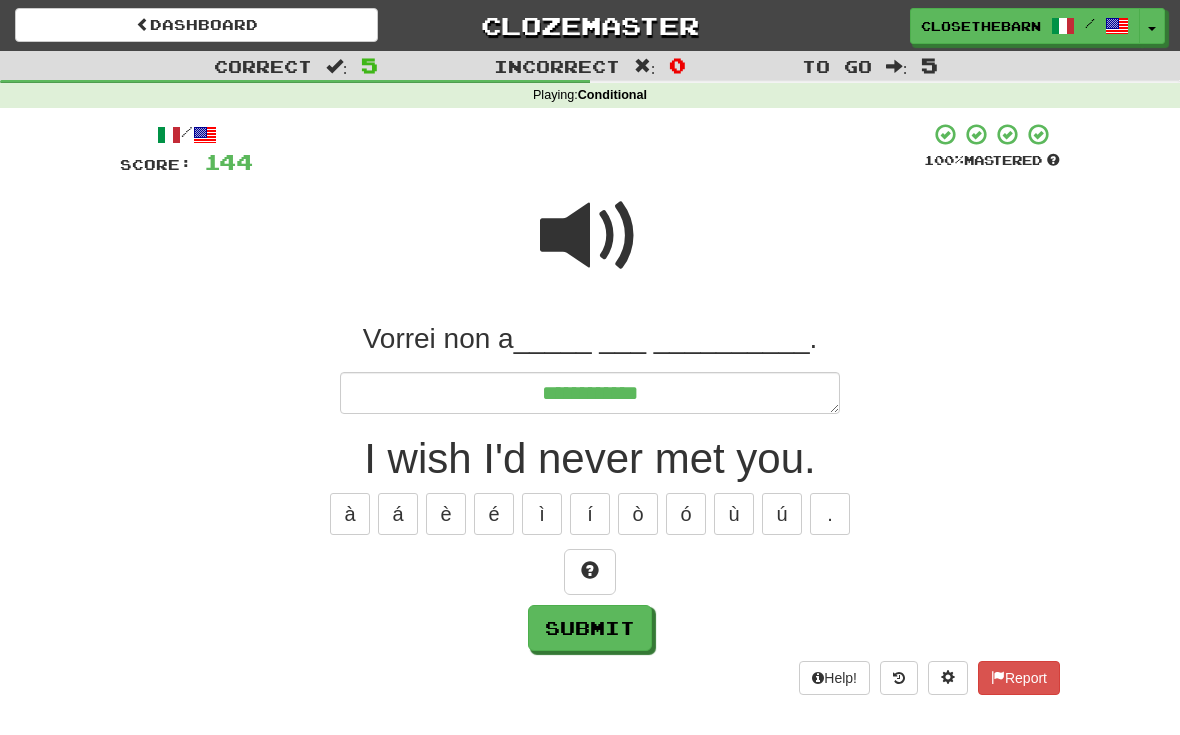 click at bounding box center (590, 572) 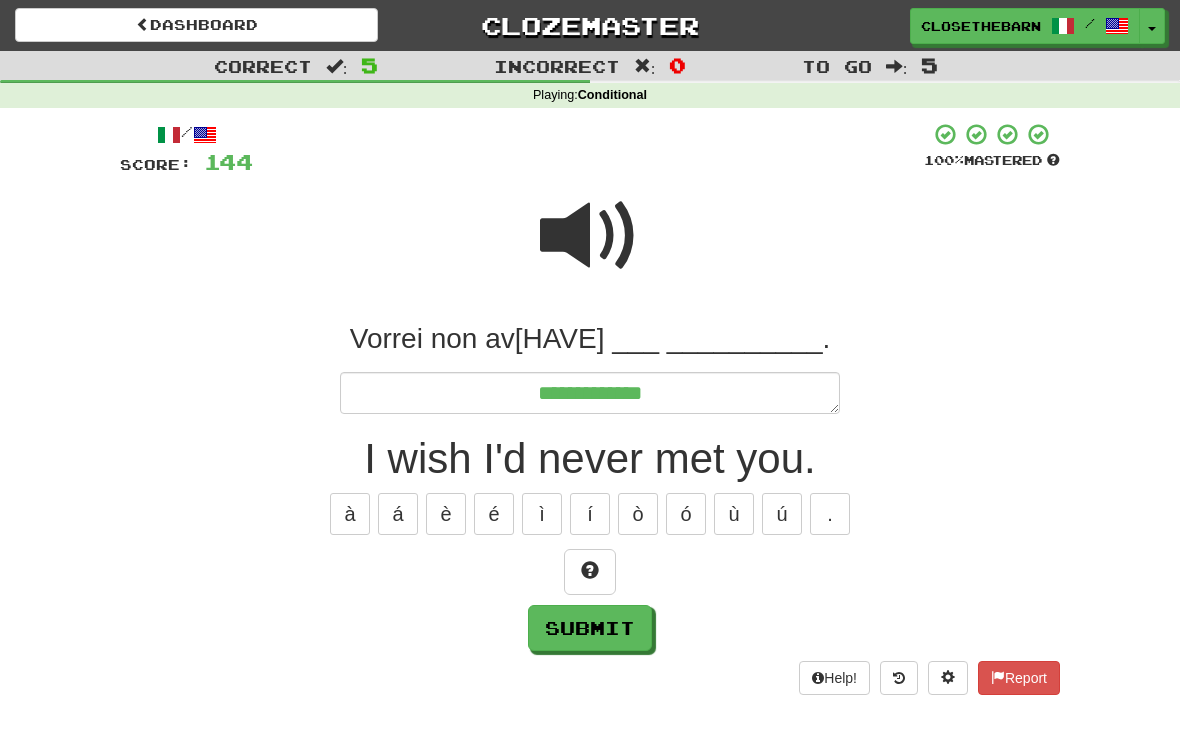click at bounding box center (590, 572) 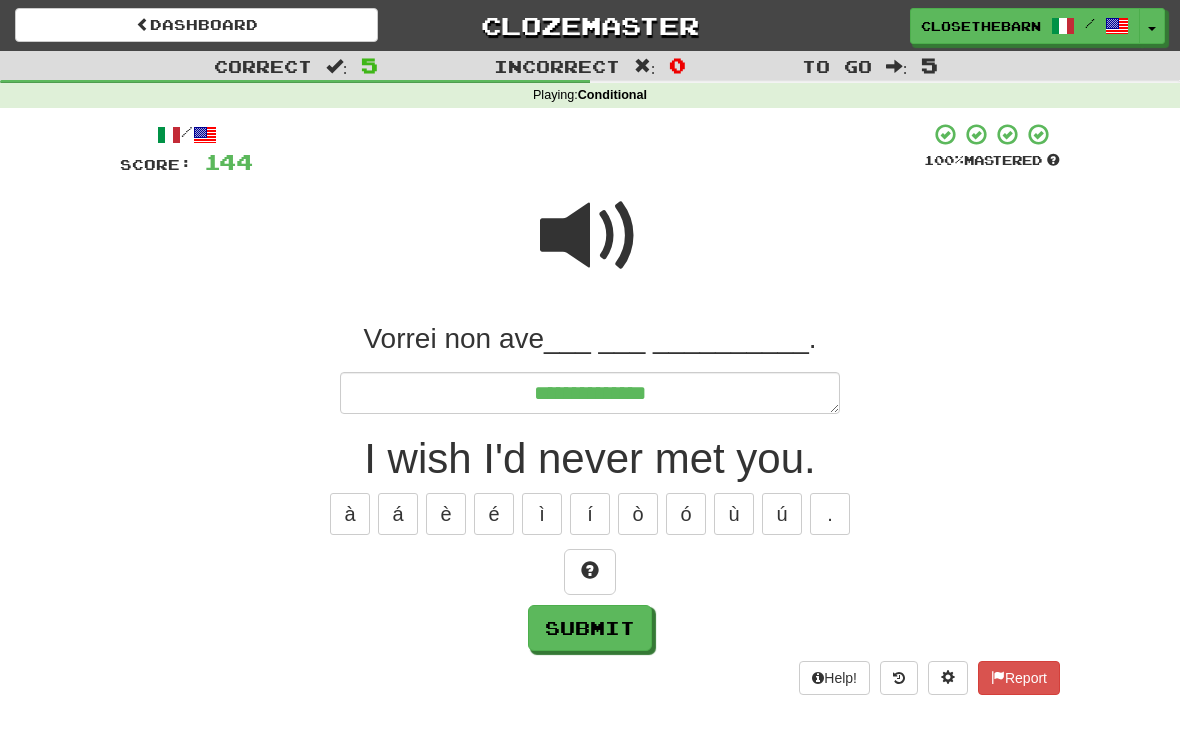 click at bounding box center [590, 570] 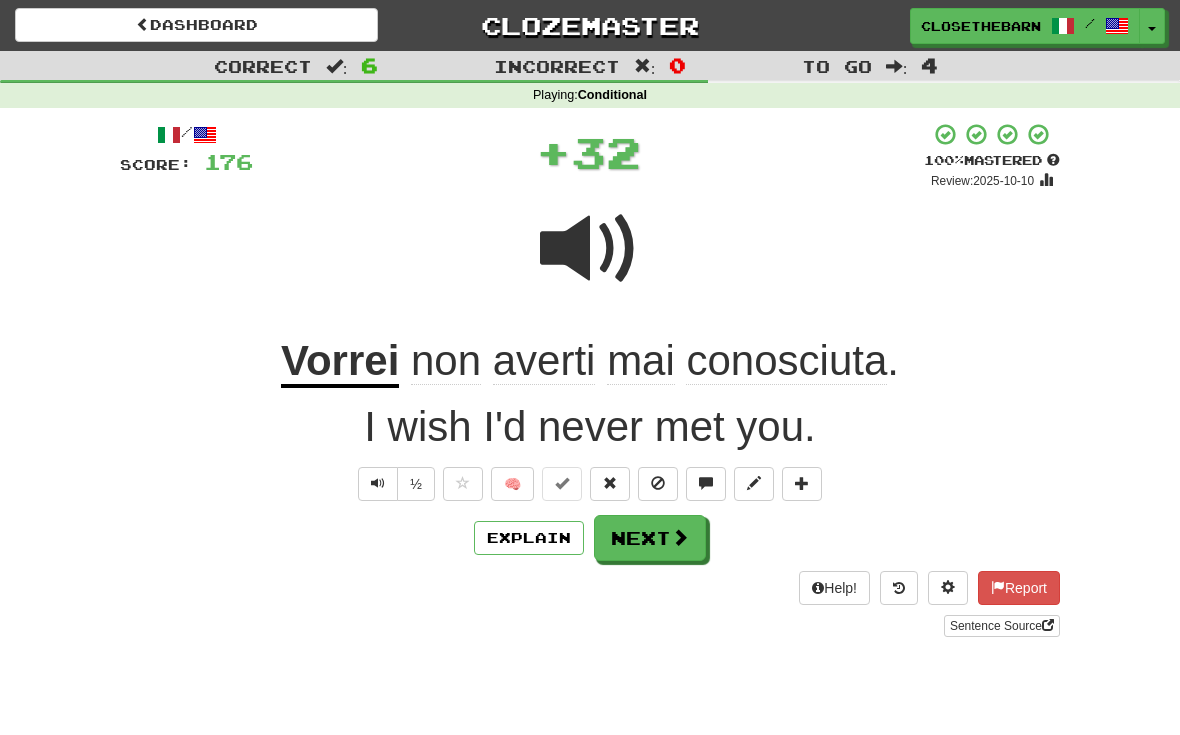 click at bounding box center (802, 484) 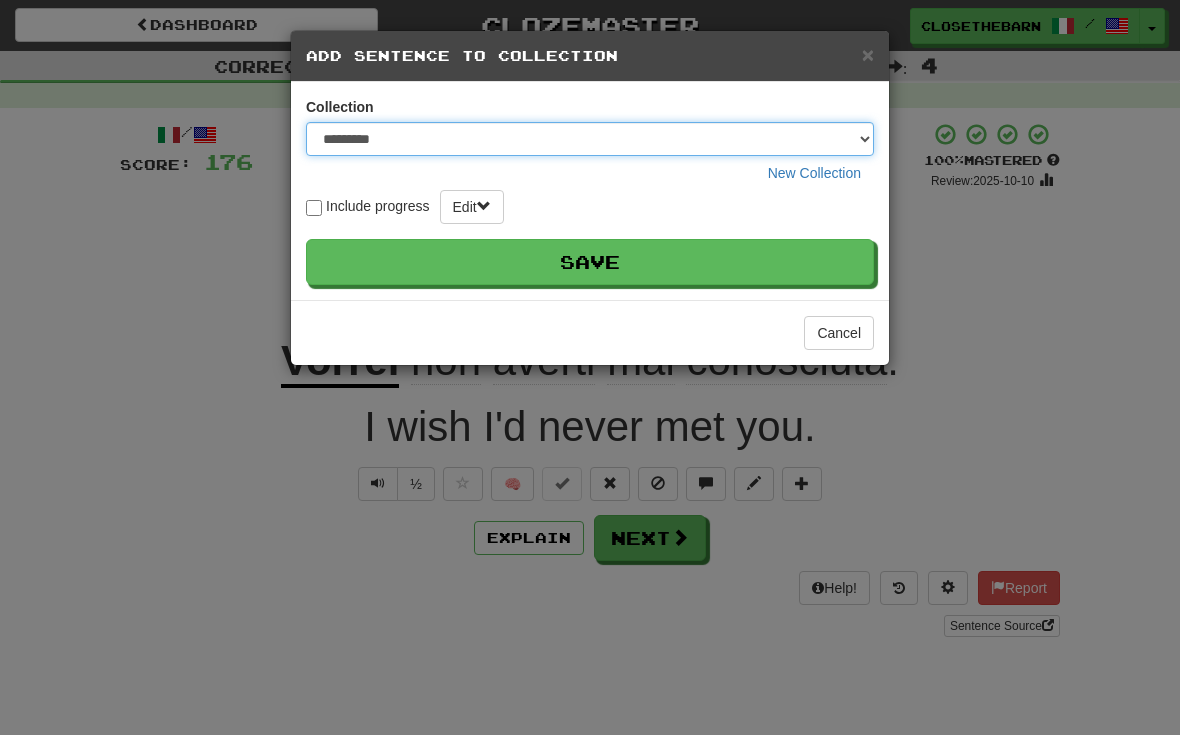 click on "**********" at bounding box center (590, 139) 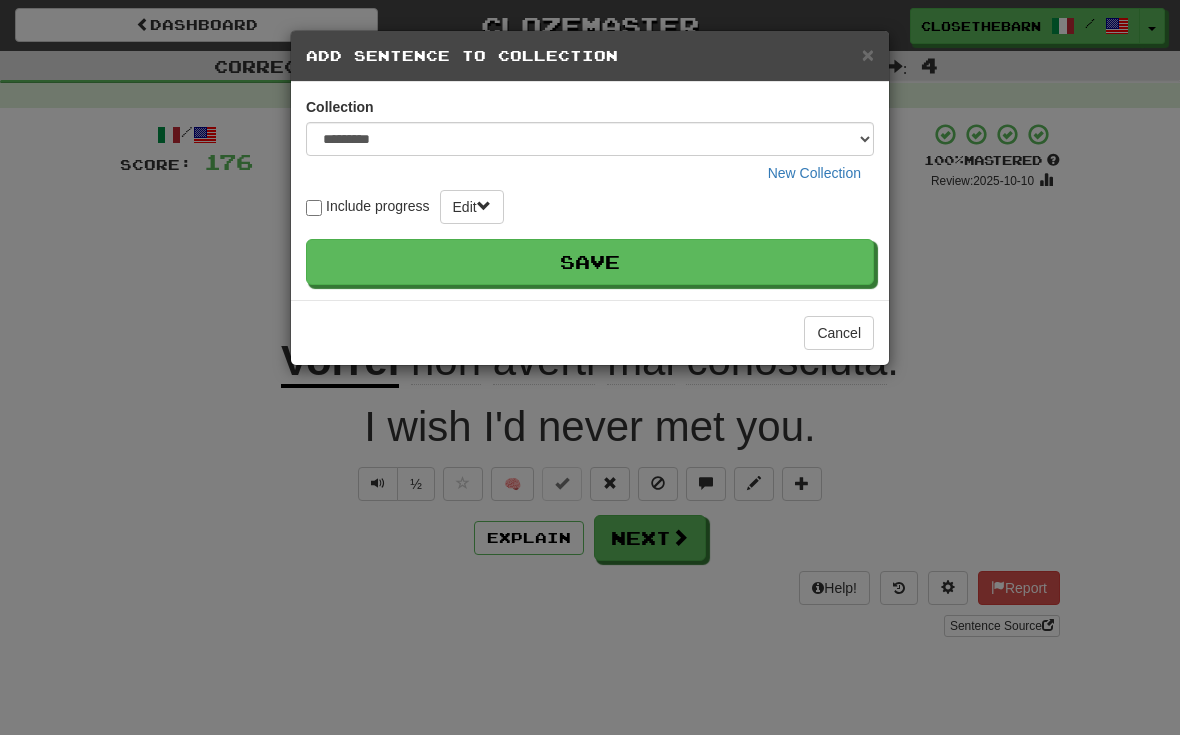 click on "Save" at bounding box center (590, 262) 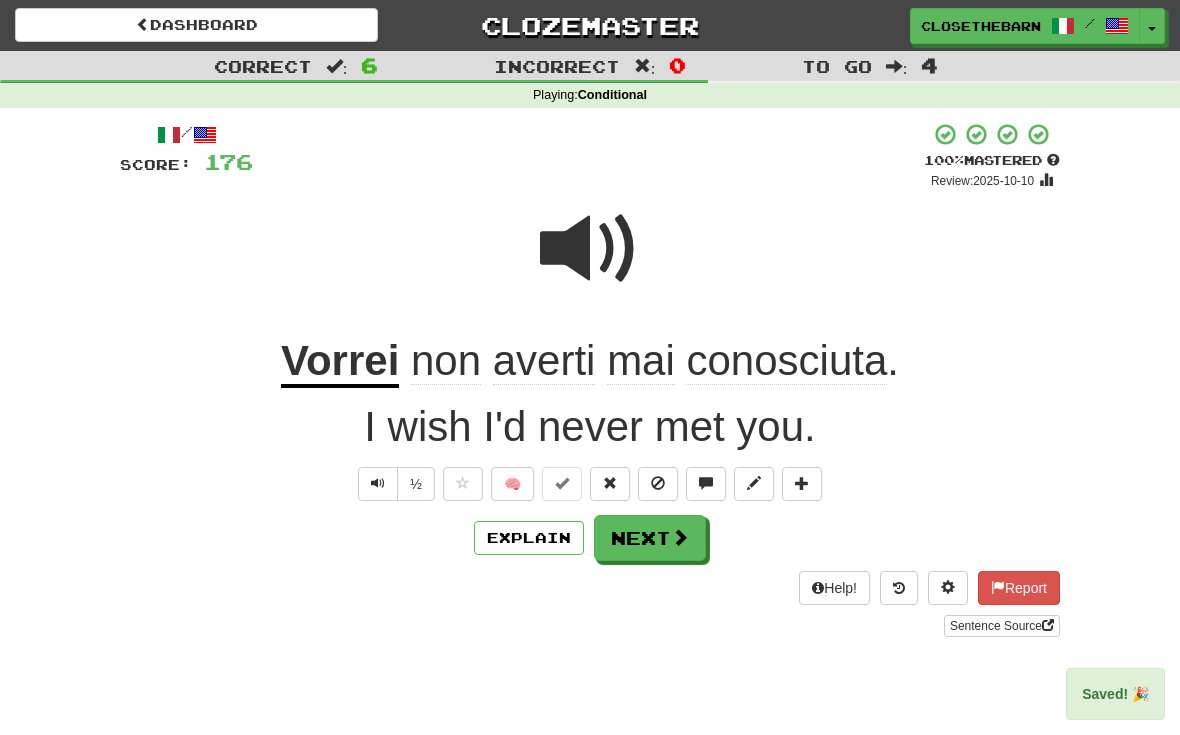 click at bounding box center [802, 484] 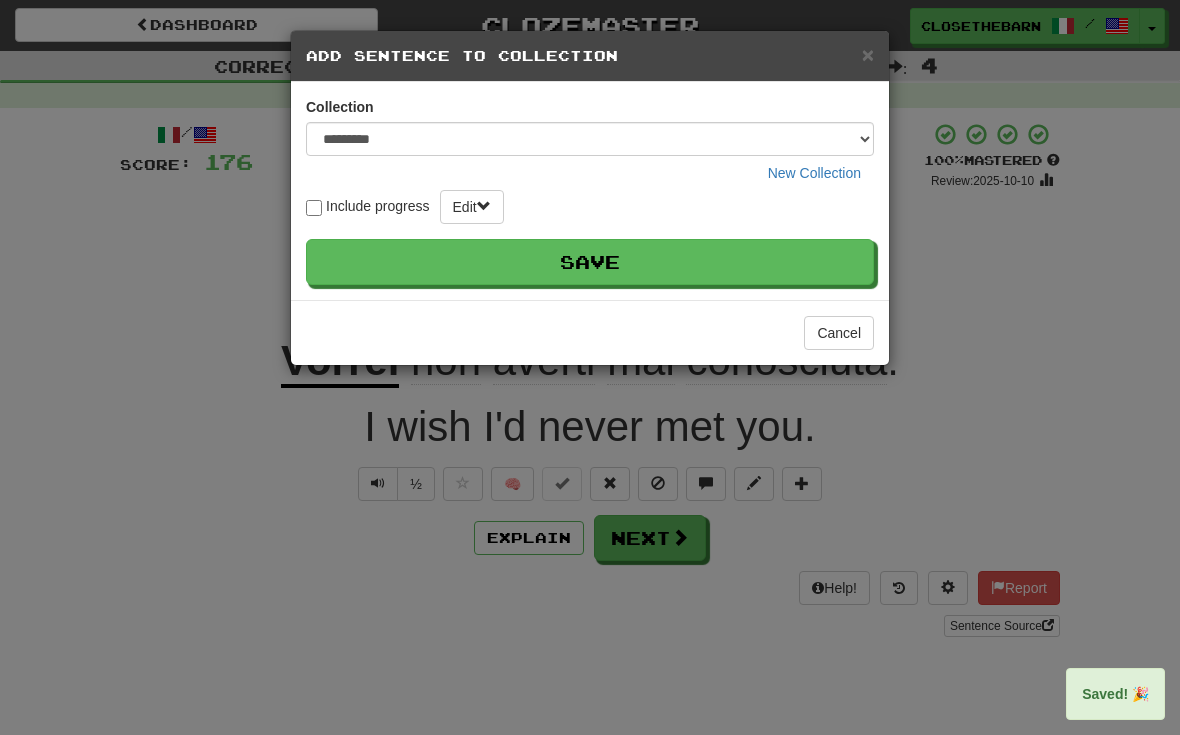 click on "**********" at bounding box center [590, 143] 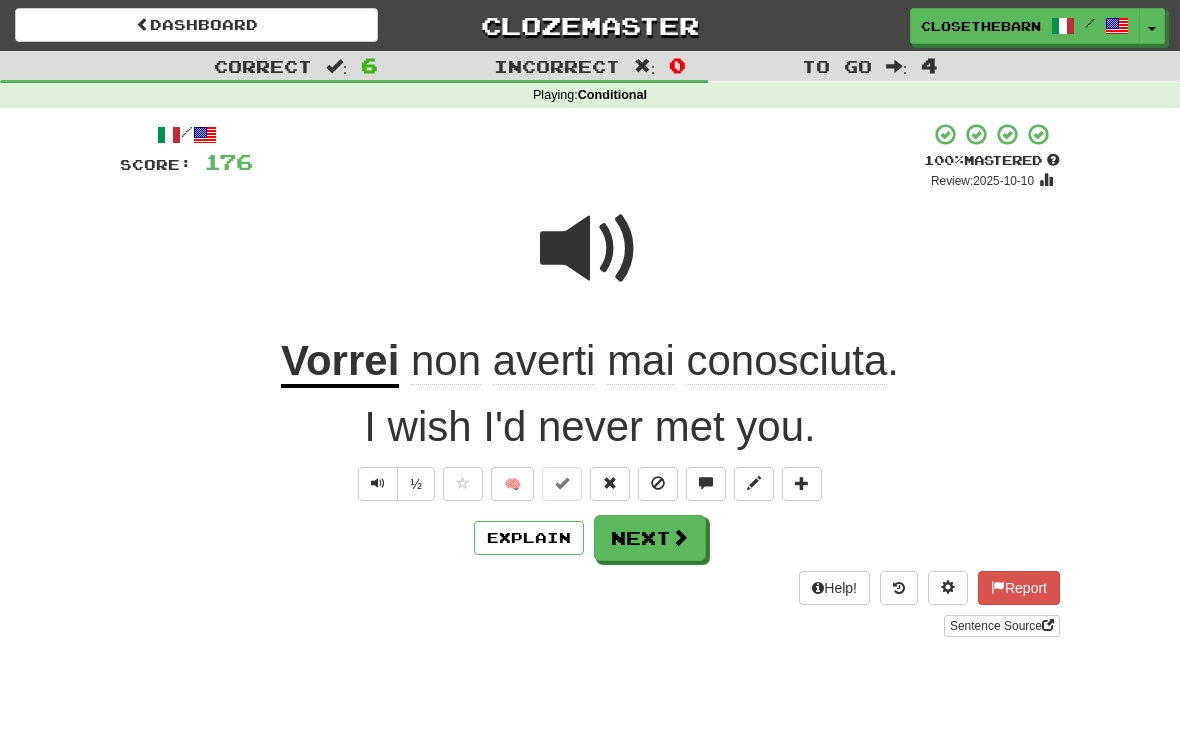 click on "Vorrei" at bounding box center [340, 362] 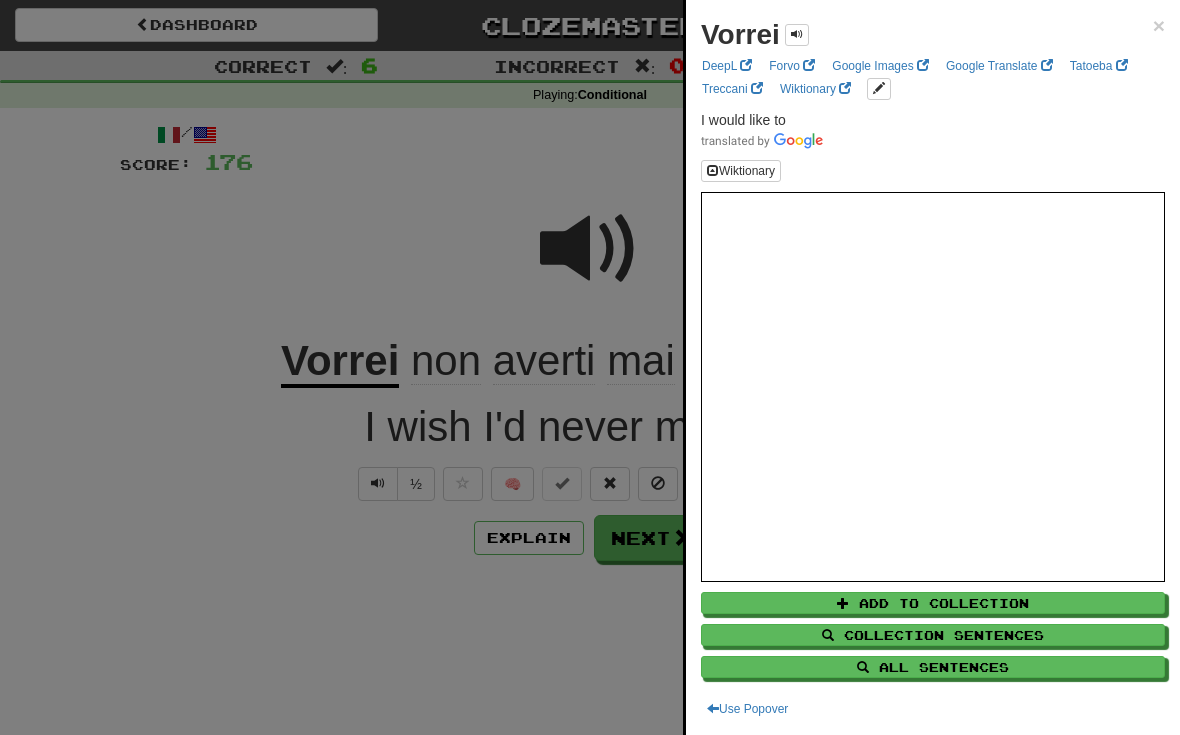 click on "All Sentences" at bounding box center [933, 667] 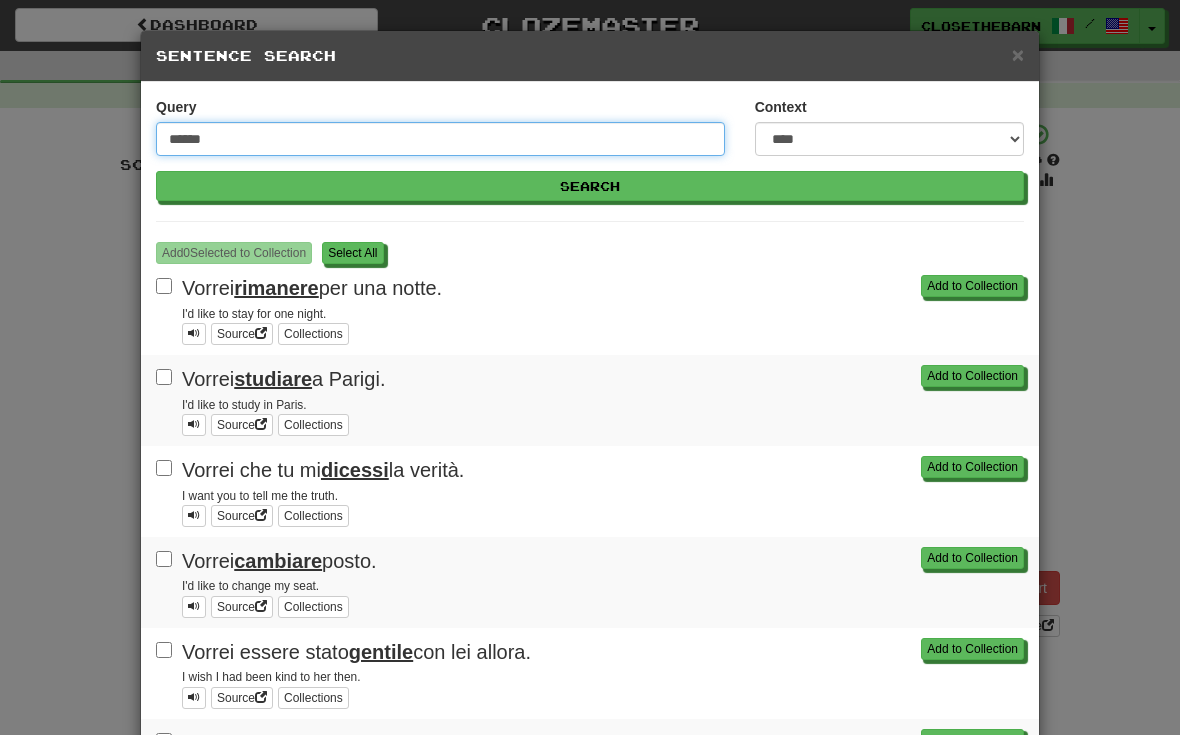 click on "******" at bounding box center [440, 139] 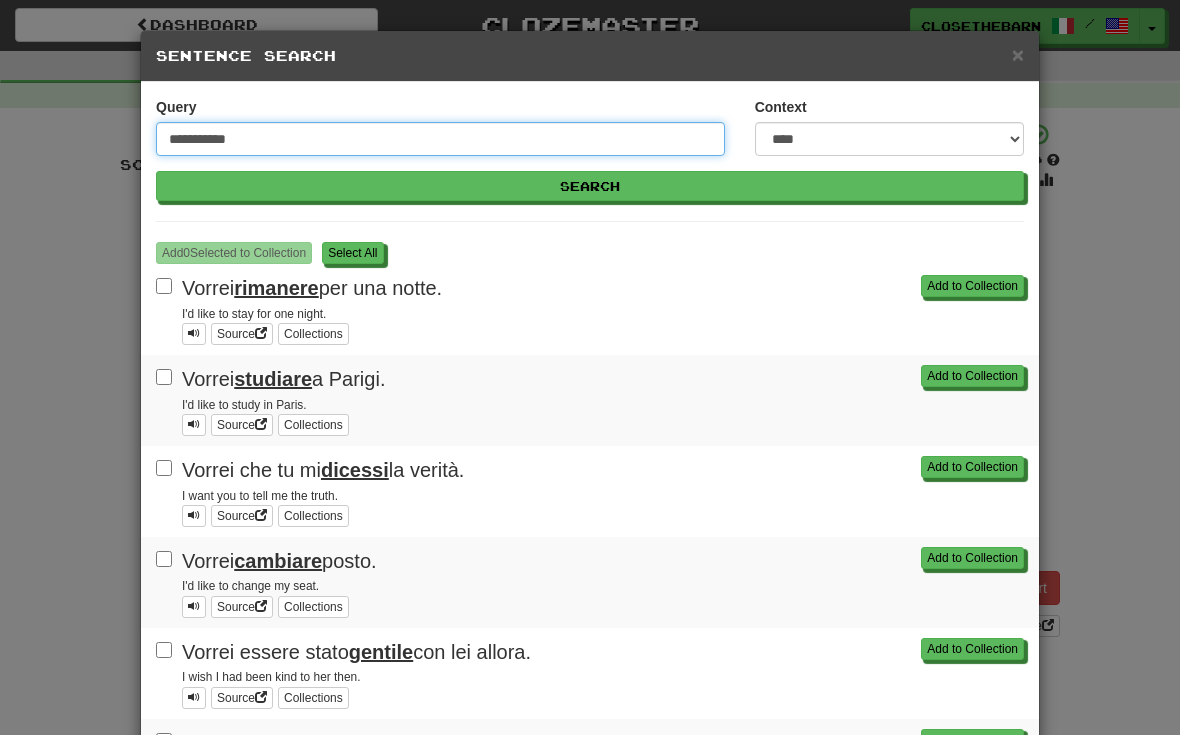 click on "Search" at bounding box center (590, 186) 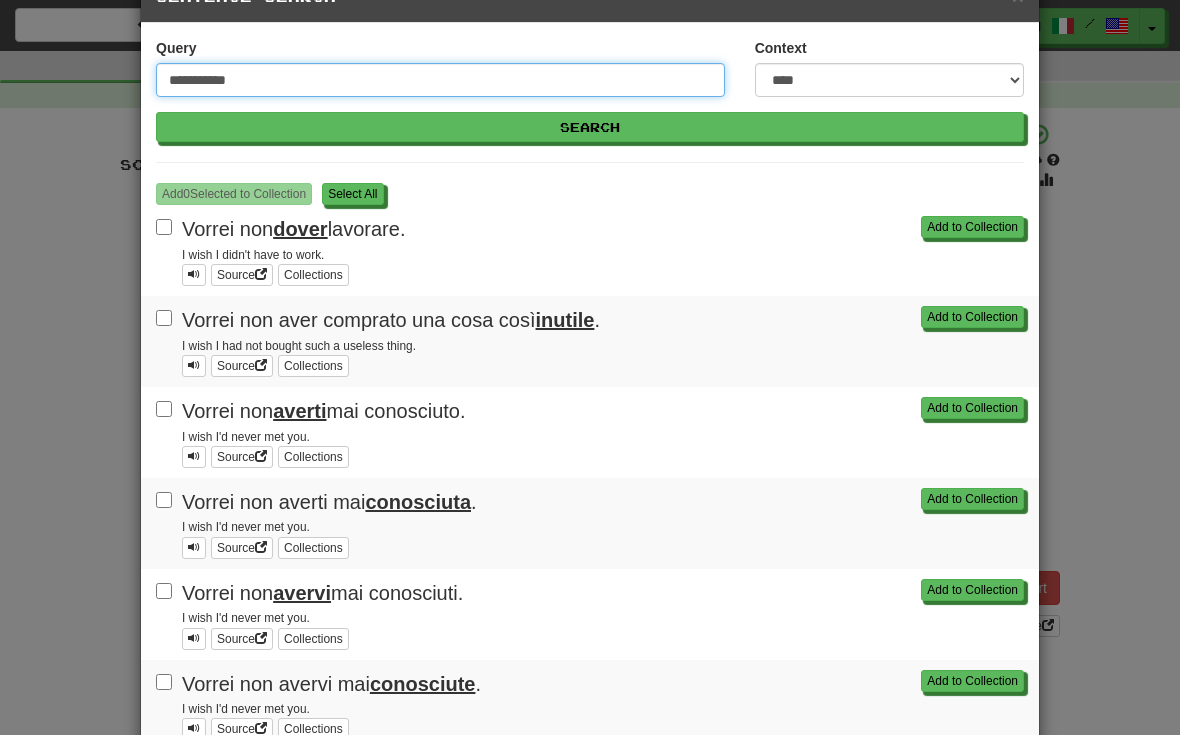 scroll, scrollTop: 52, scrollLeft: 0, axis: vertical 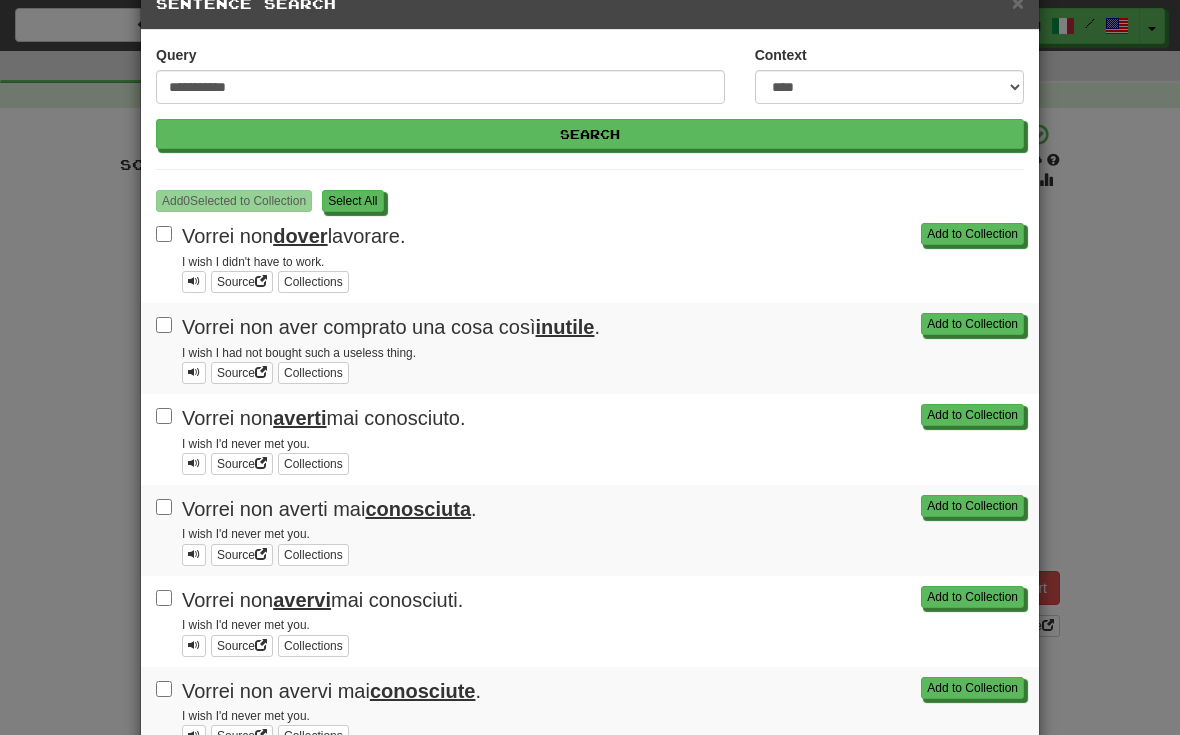 click on "S elect All" at bounding box center (352, 201) 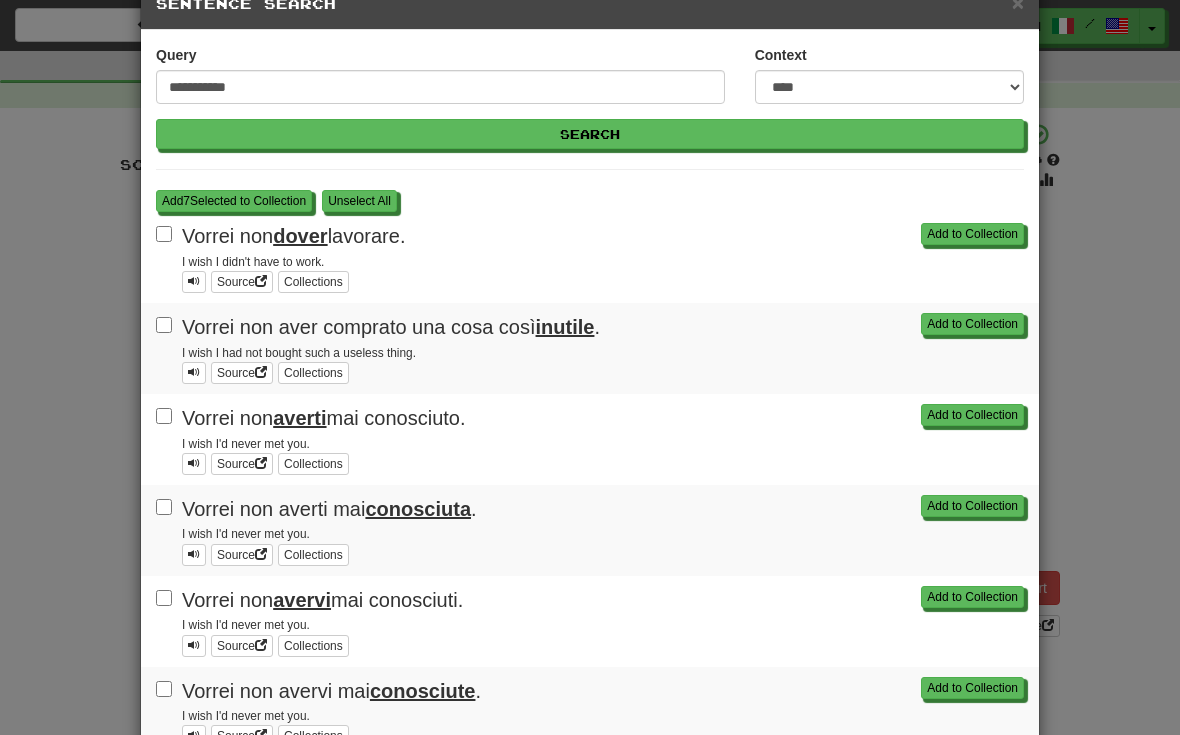 click on "Add  7  Selected to Collection" at bounding box center (234, 201) 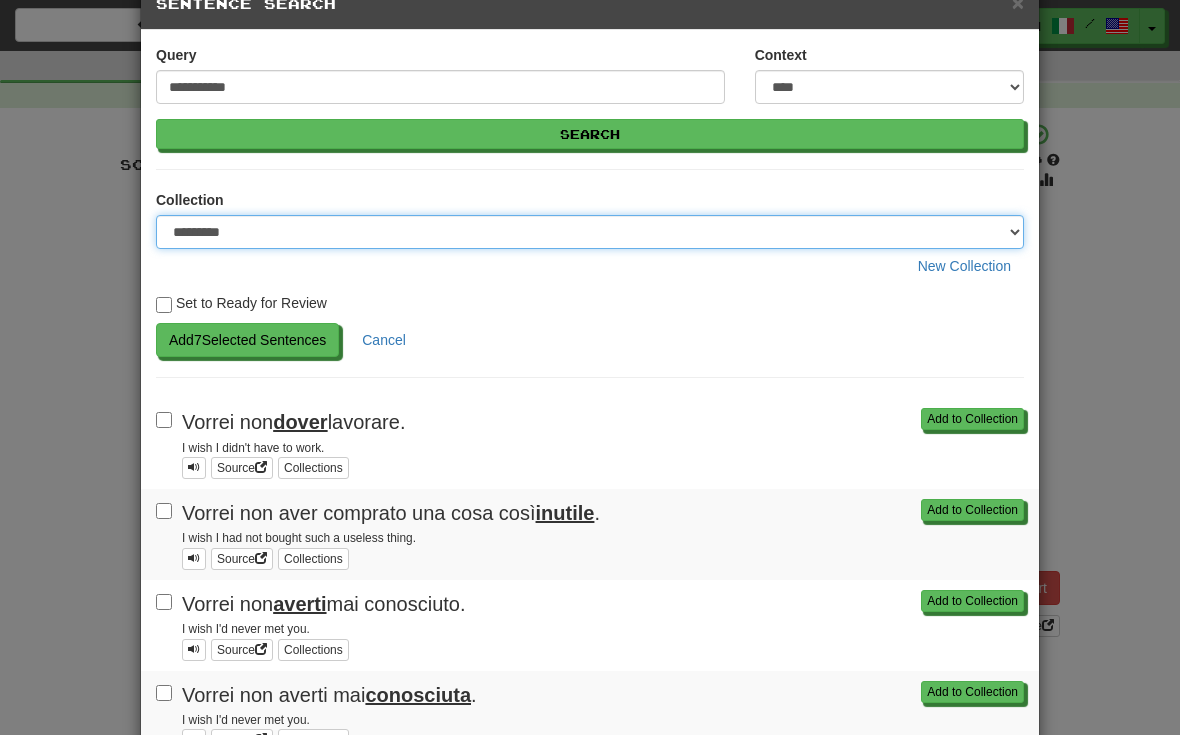 click on "**********" at bounding box center (590, 232) 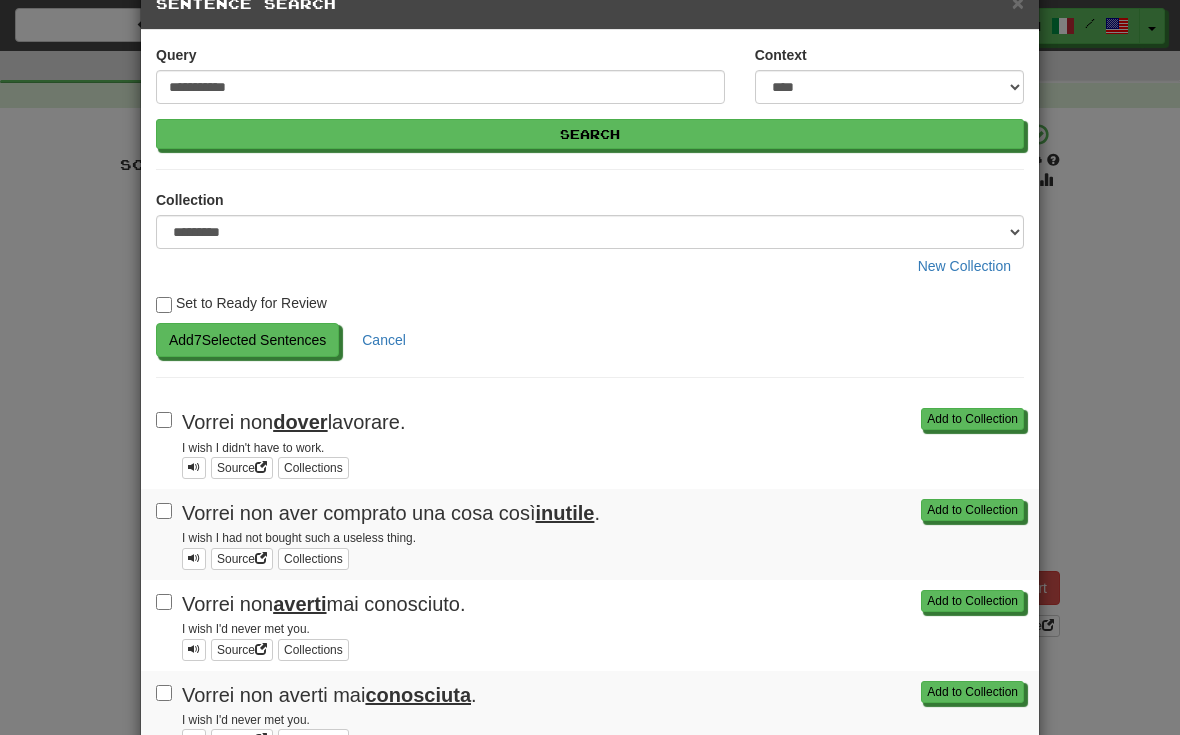 click on "Add  7  Selected Sentences" at bounding box center (247, 340) 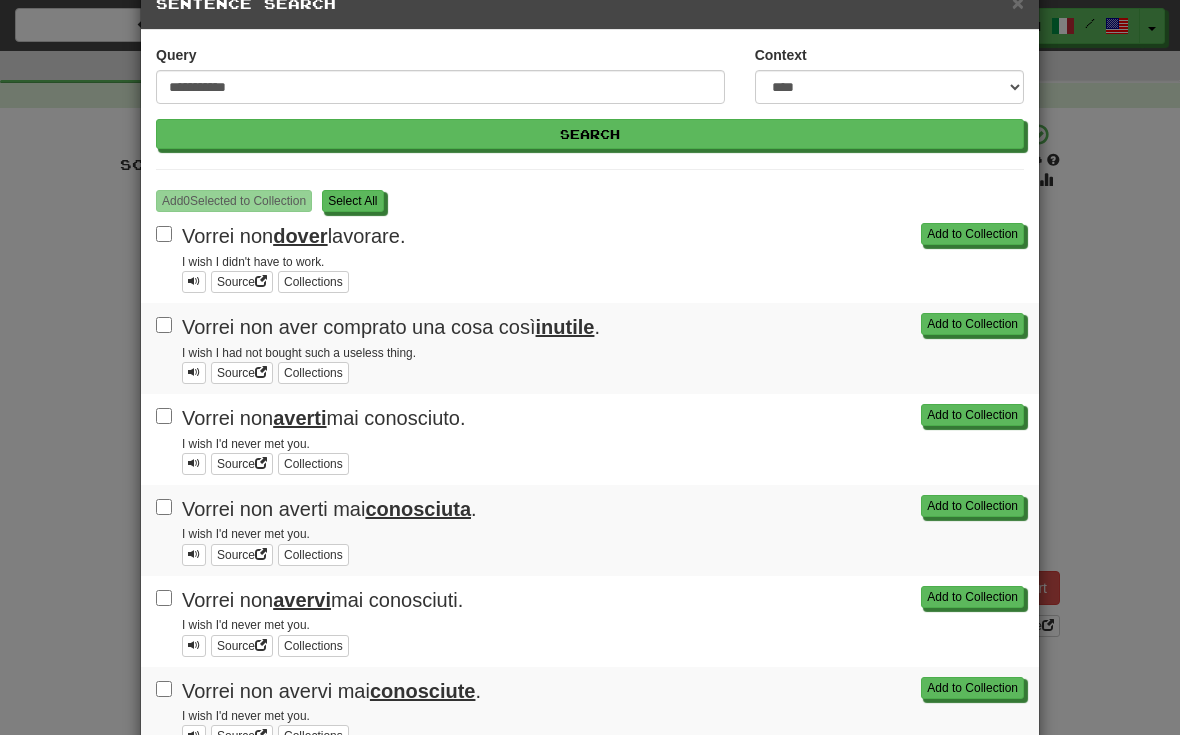 click on "Add  0  Selected to Collection S elect All" at bounding box center [590, 201] 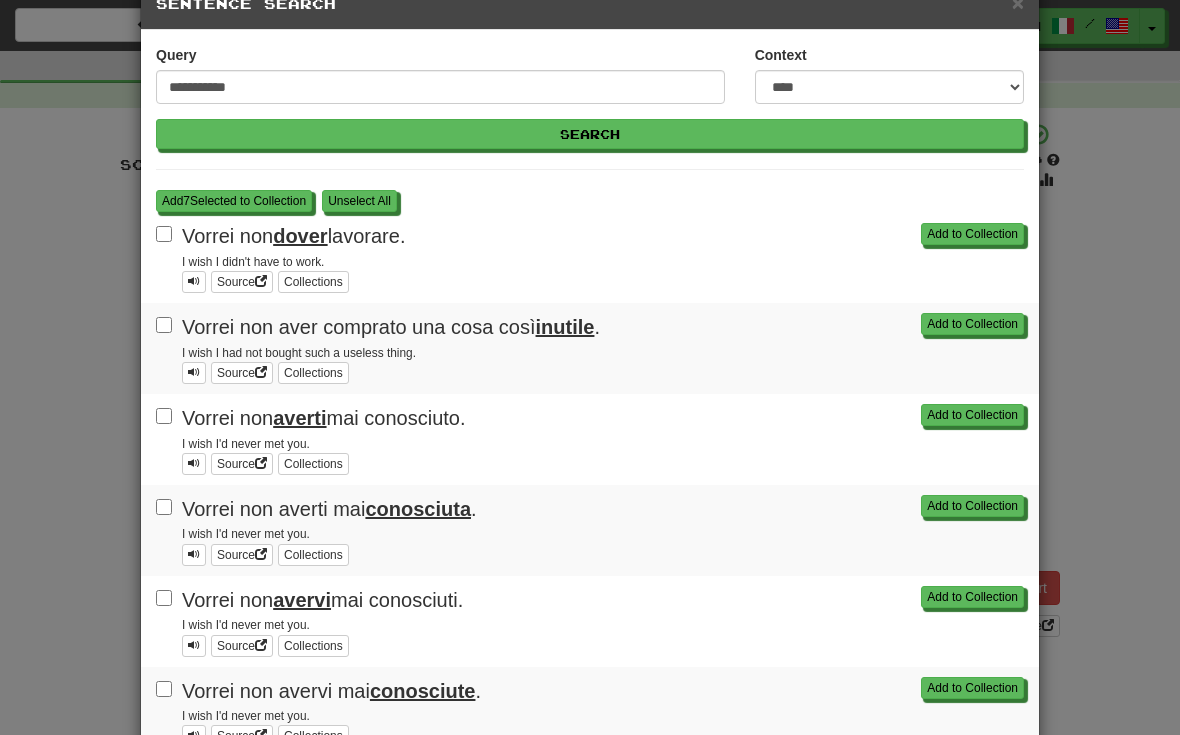 click on "Add  7  Selected to Collection" at bounding box center [234, 201] 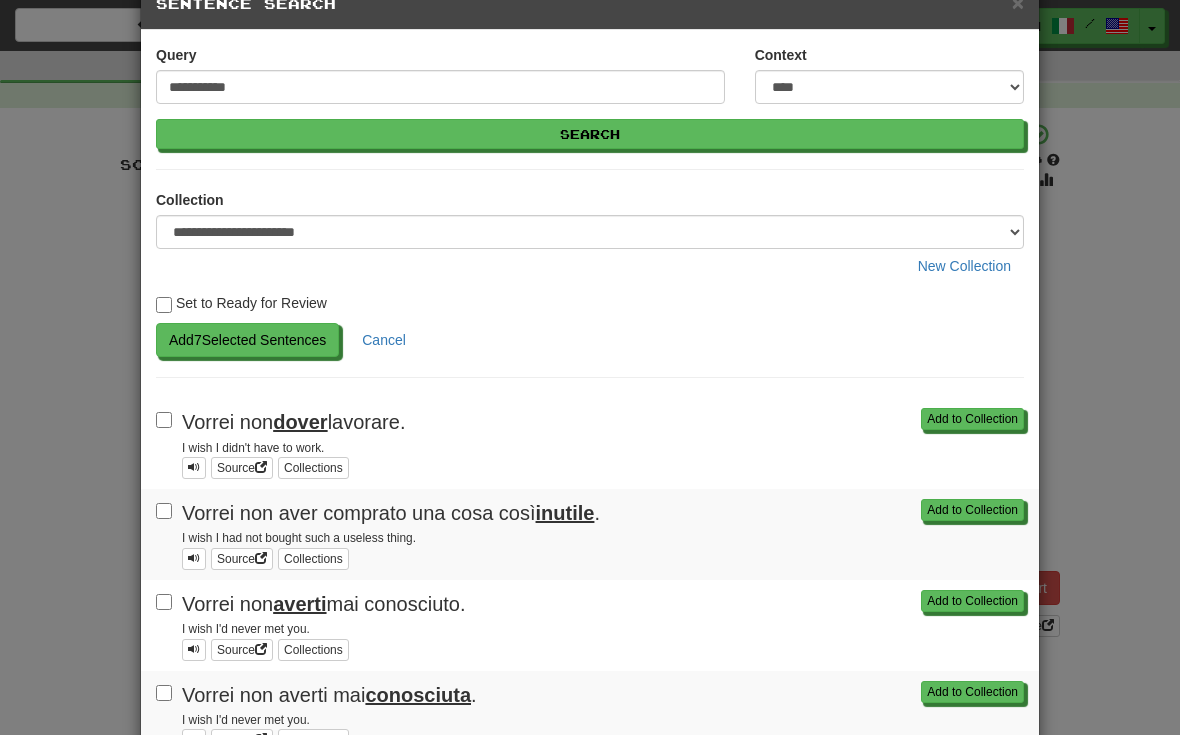 click on "Add  7  Selected Sentences" at bounding box center [247, 340] 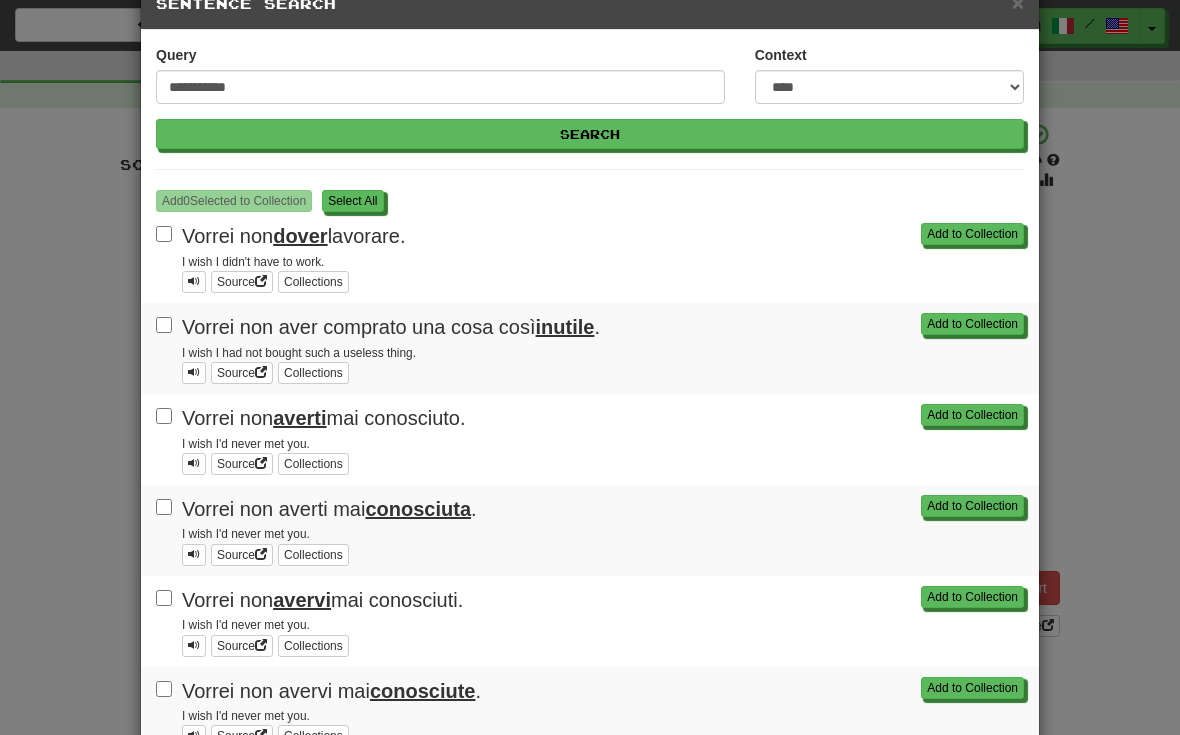 click on "S elect All" at bounding box center [352, 201] 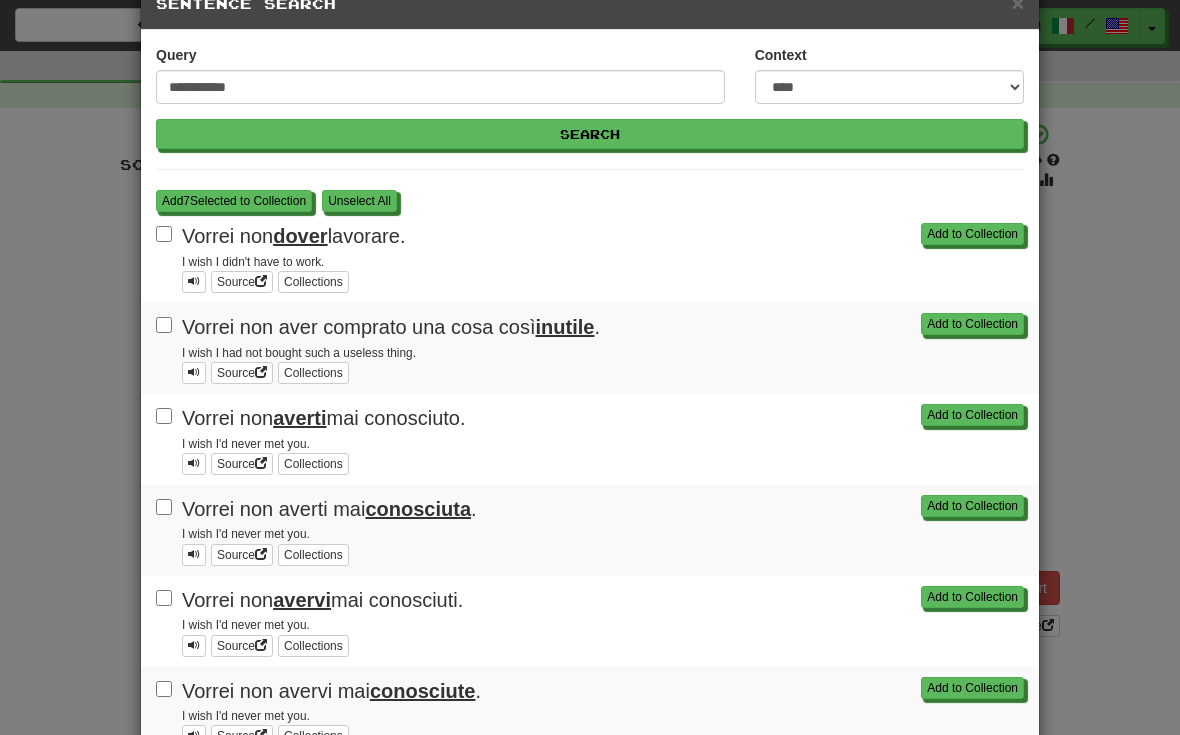 click on "Add  7  Selected to Collection" at bounding box center (234, 201) 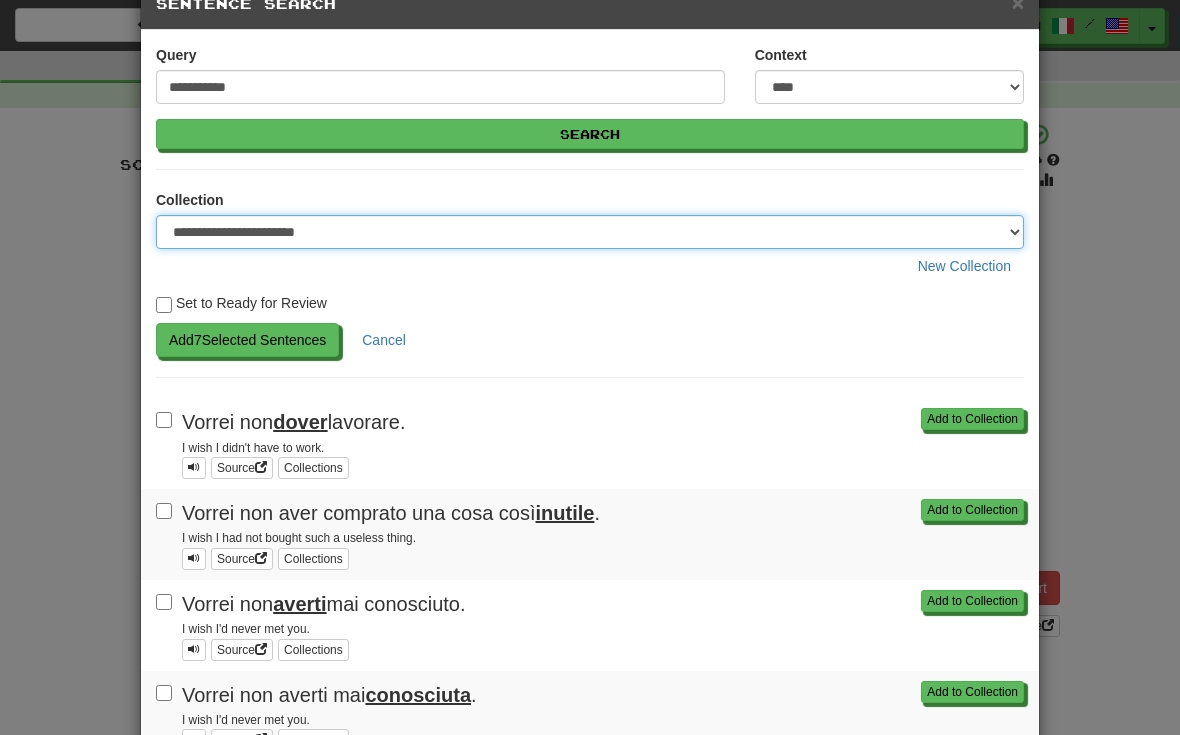 click on "**********" at bounding box center (590, 232) 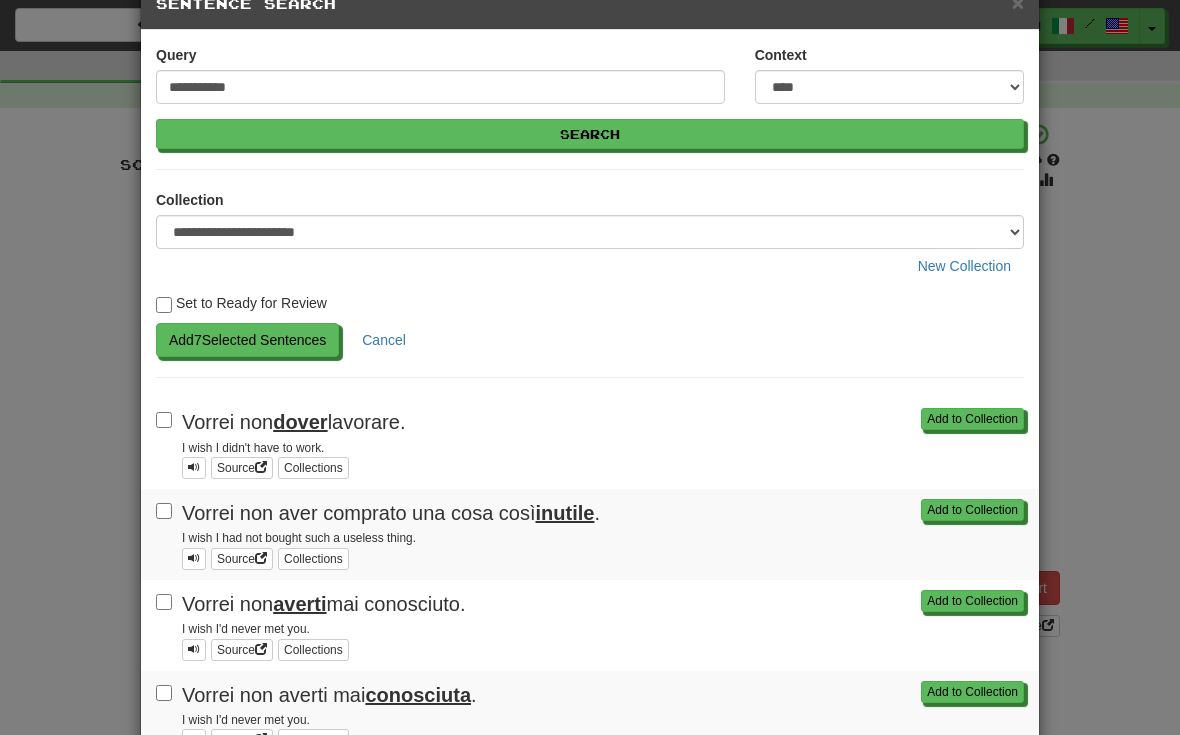click on "Add  7  Selected Sentences" at bounding box center [247, 340] 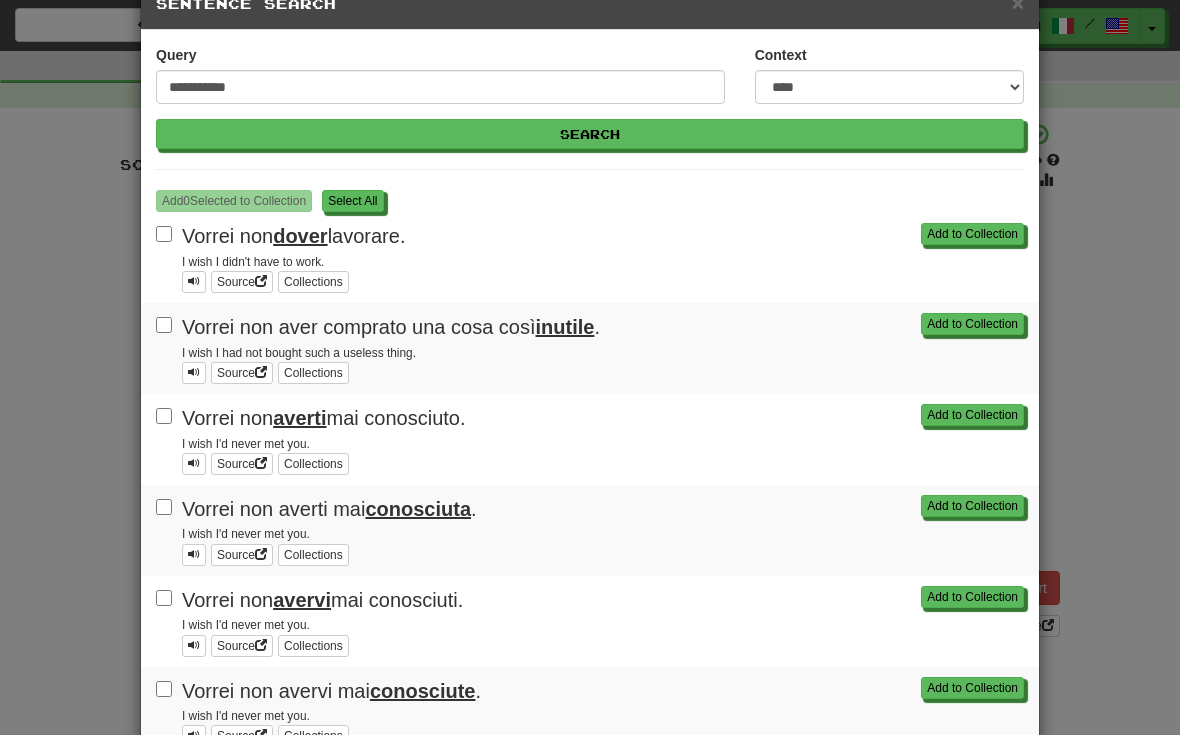 click on "S elect All" at bounding box center [352, 201] 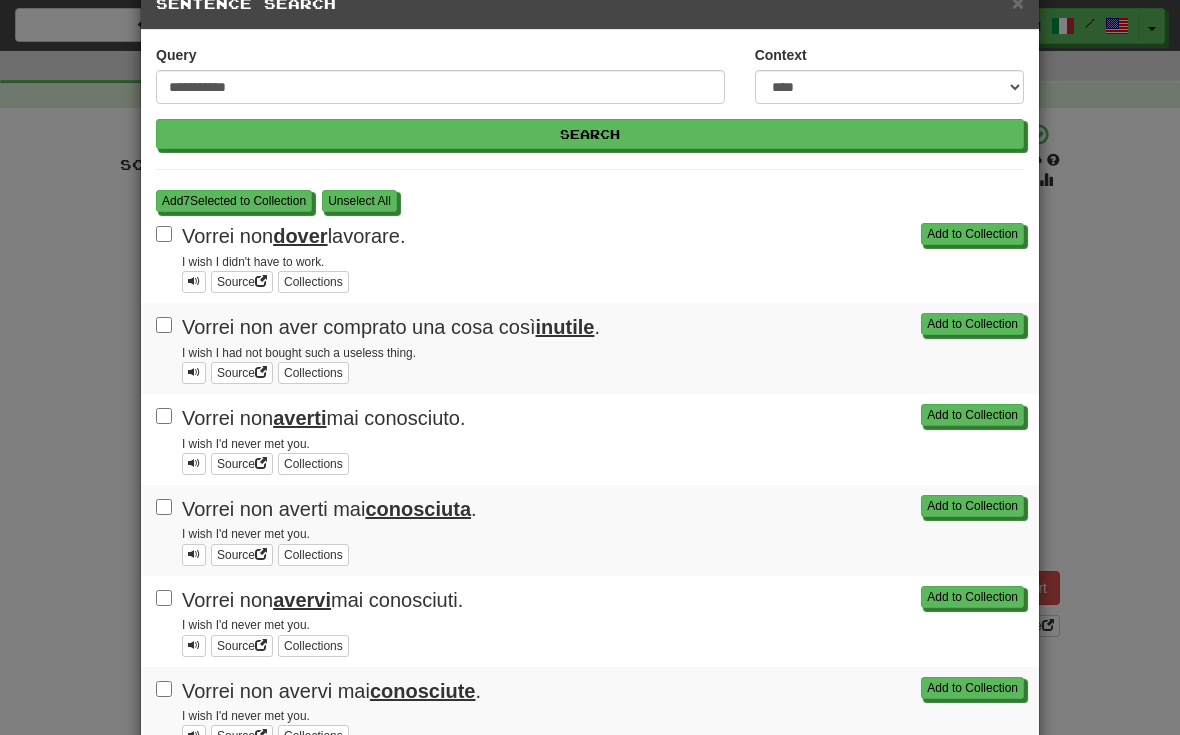 click on "Add  7  Selected to Collection" at bounding box center (234, 201) 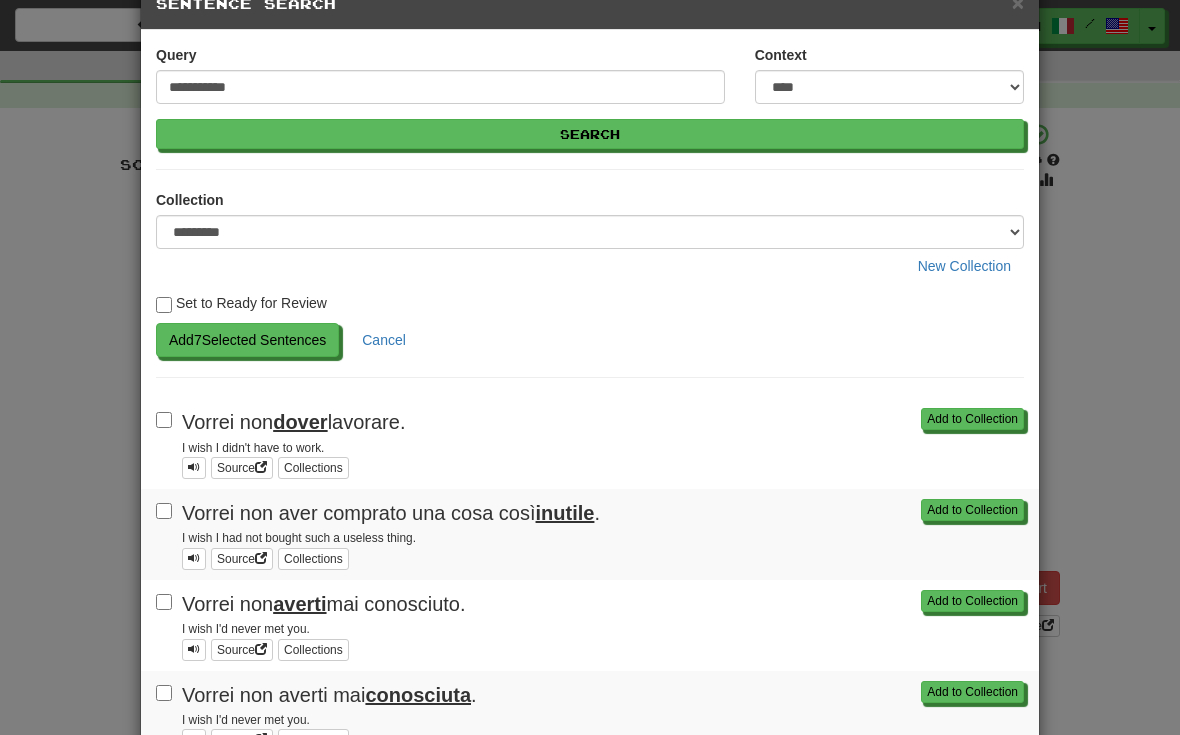 click on "Add  7  Selected Sentences" at bounding box center (247, 340) 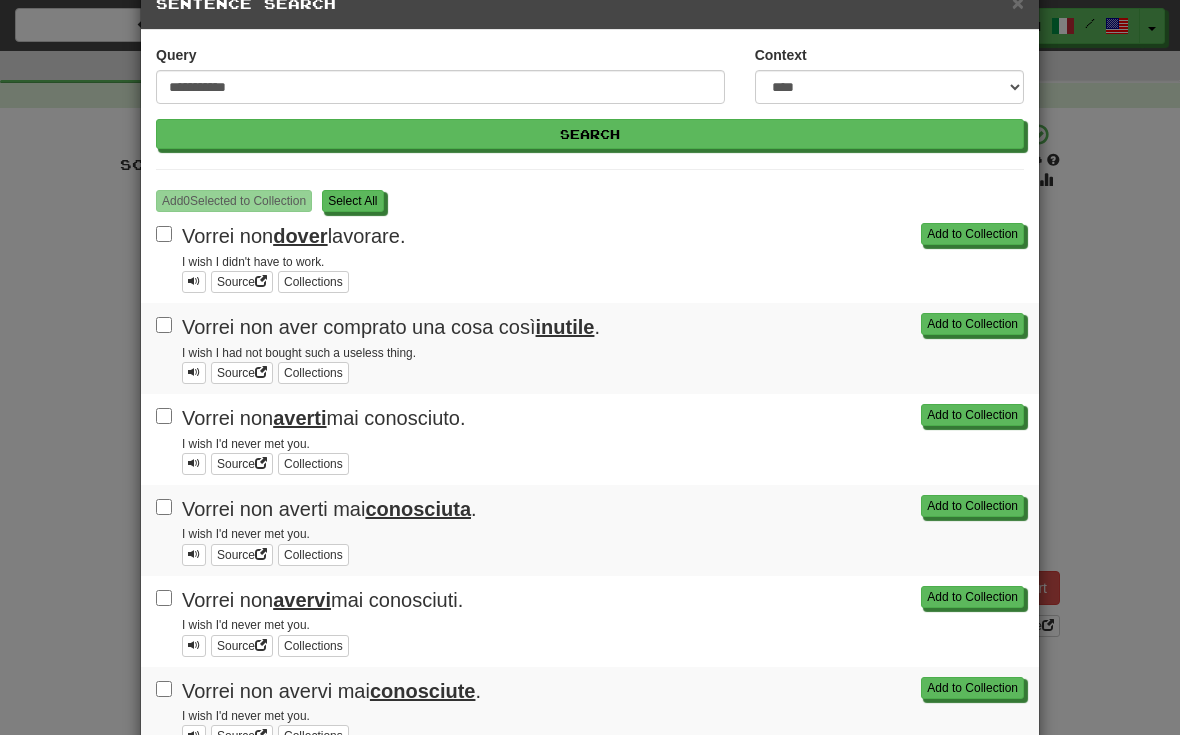 click on "**********" at bounding box center [590, 367] 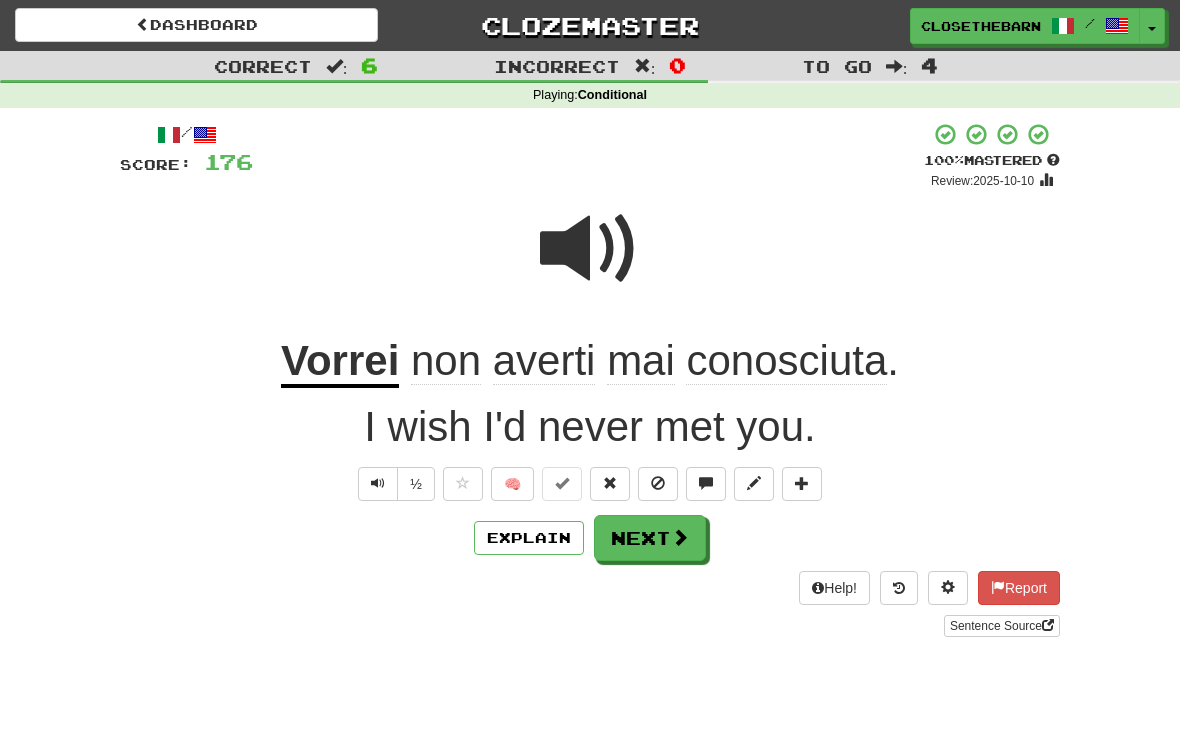click at bounding box center [680, 537] 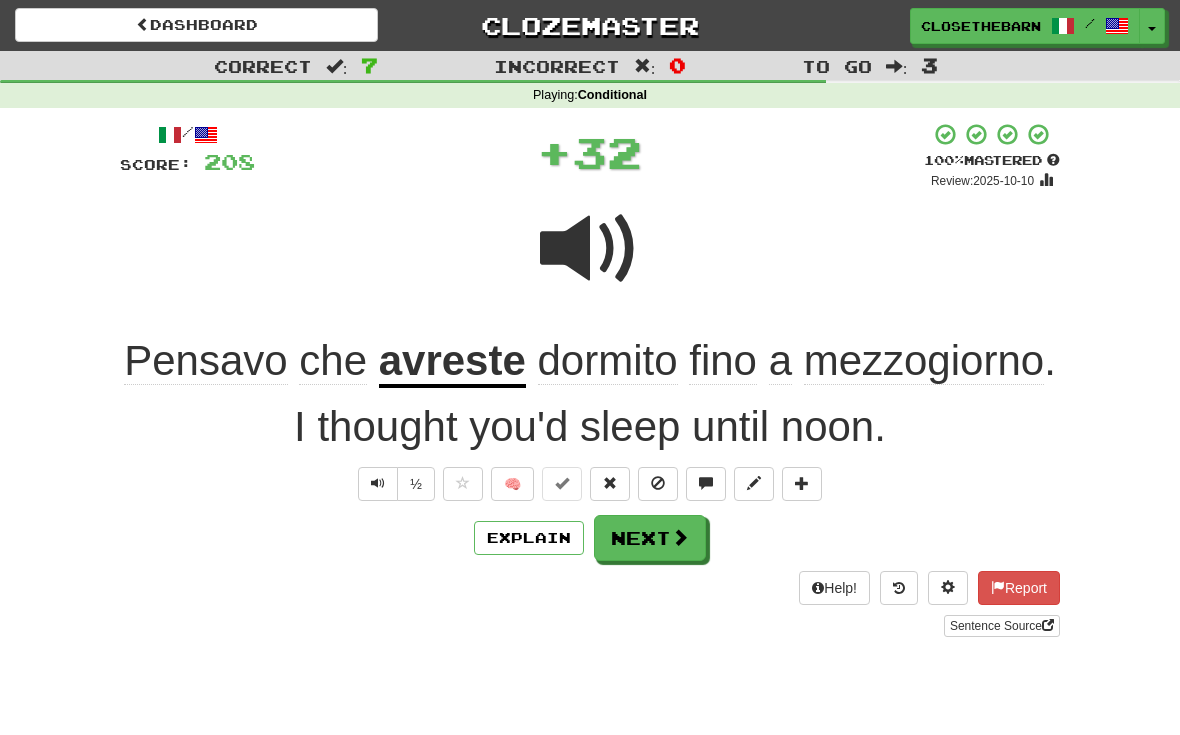click at bounding box center (754, 483) 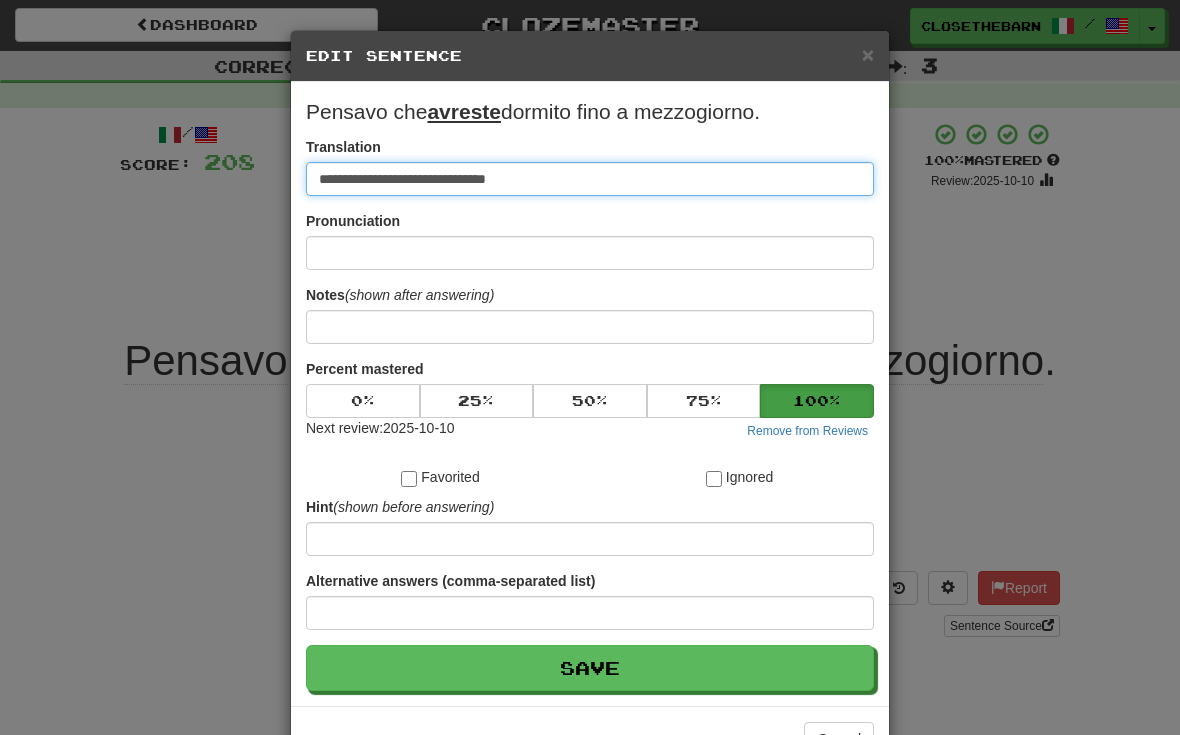 click on "**********" at bounding box center (590, 179) 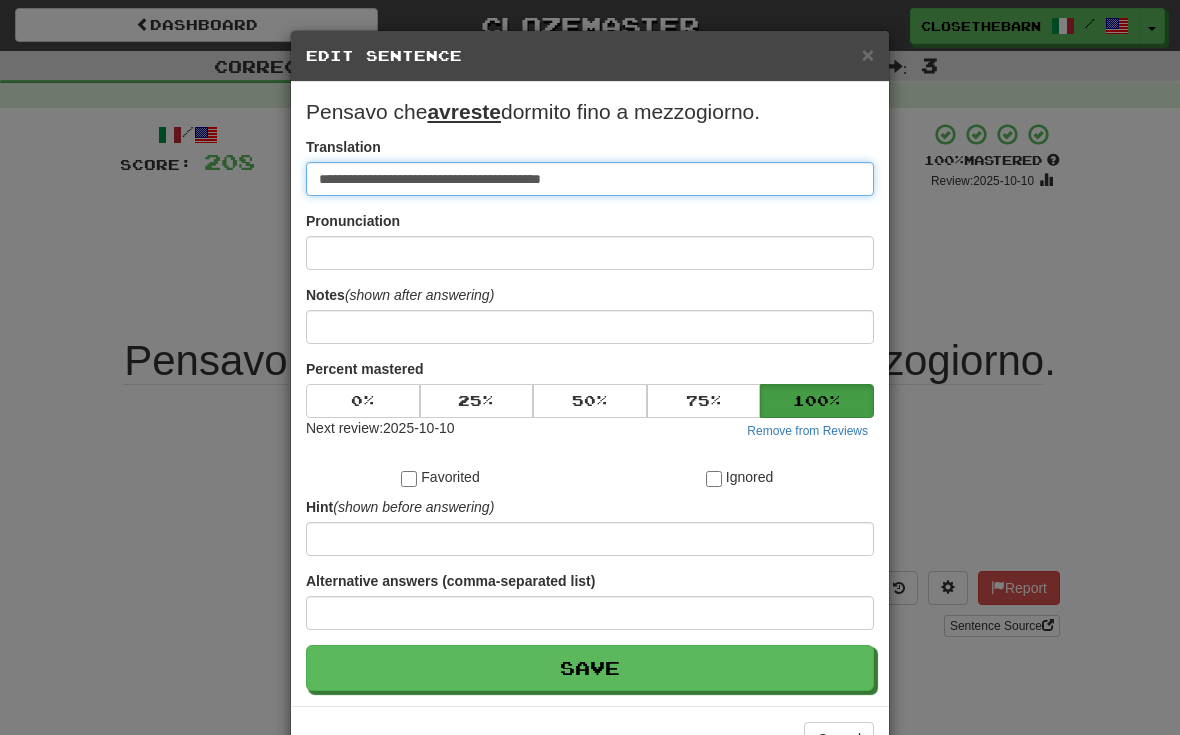 click on "**********" at bounding box center [590, 179] 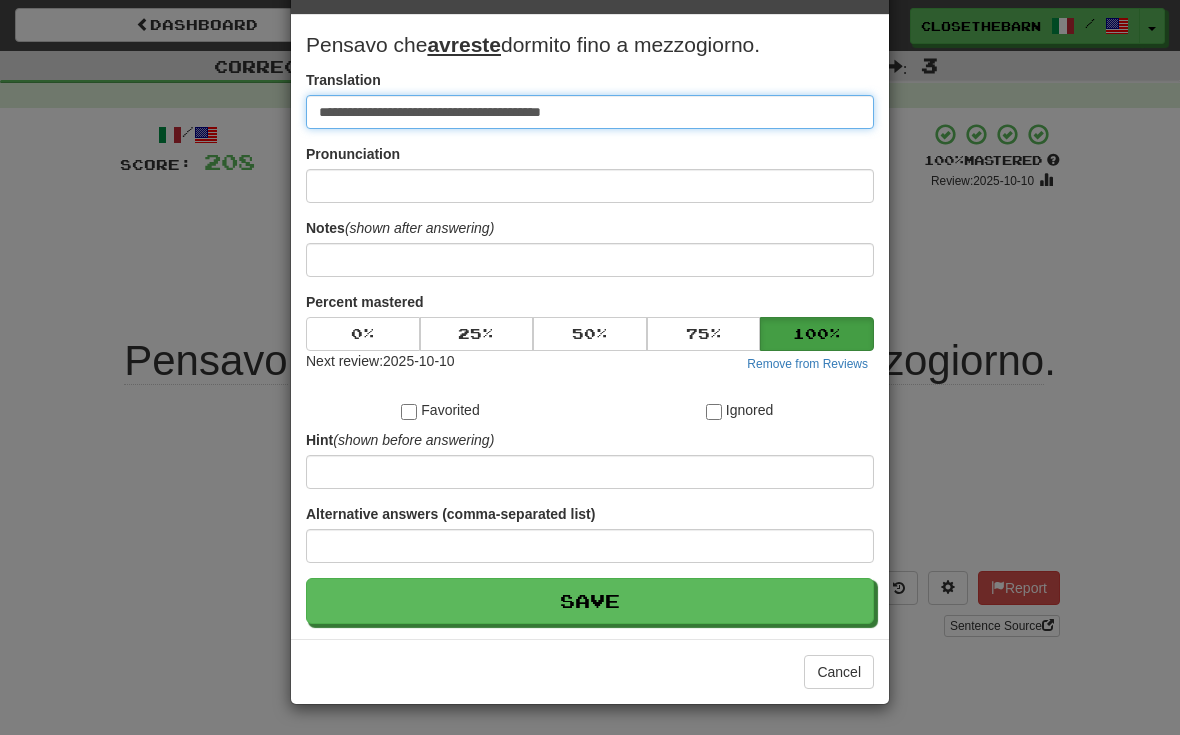 scroll, scrollTop: 68, scrollLeft: 0, axis: vertical 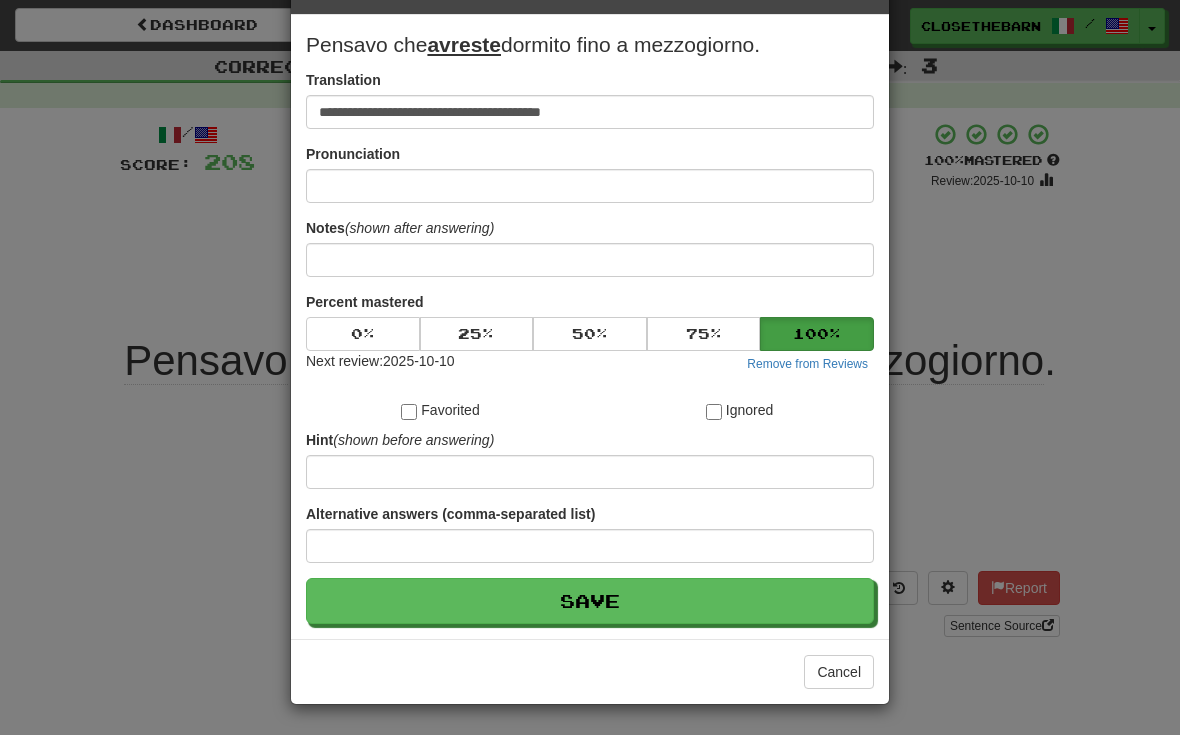 click on "Save" at bounding box center (590, 601) 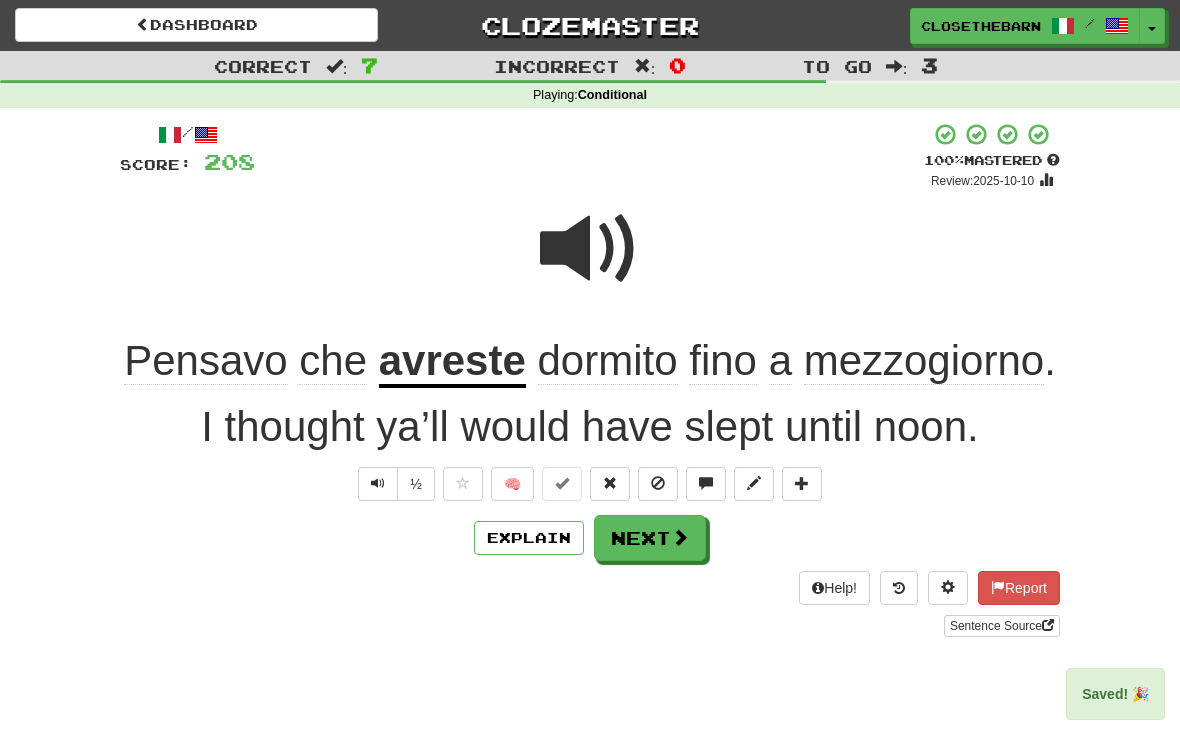 click on "Explain Next" at bounding box center (590, 538) 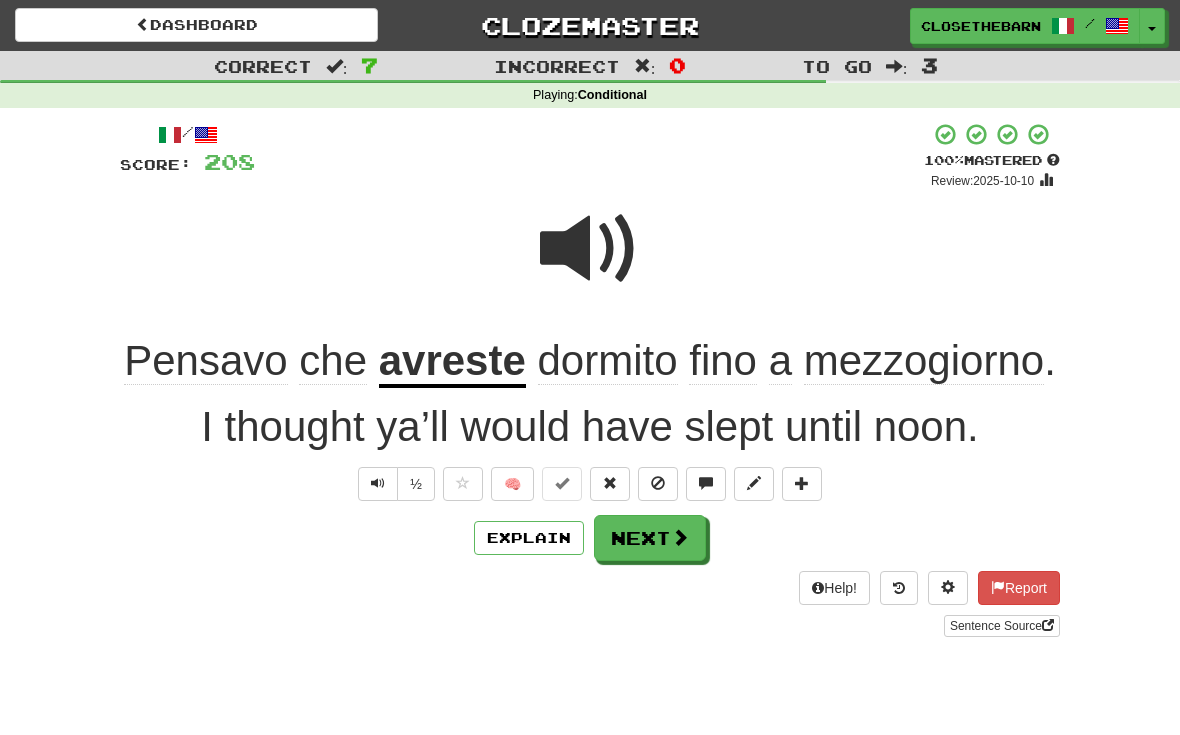 click at bounding box center (610, 483) 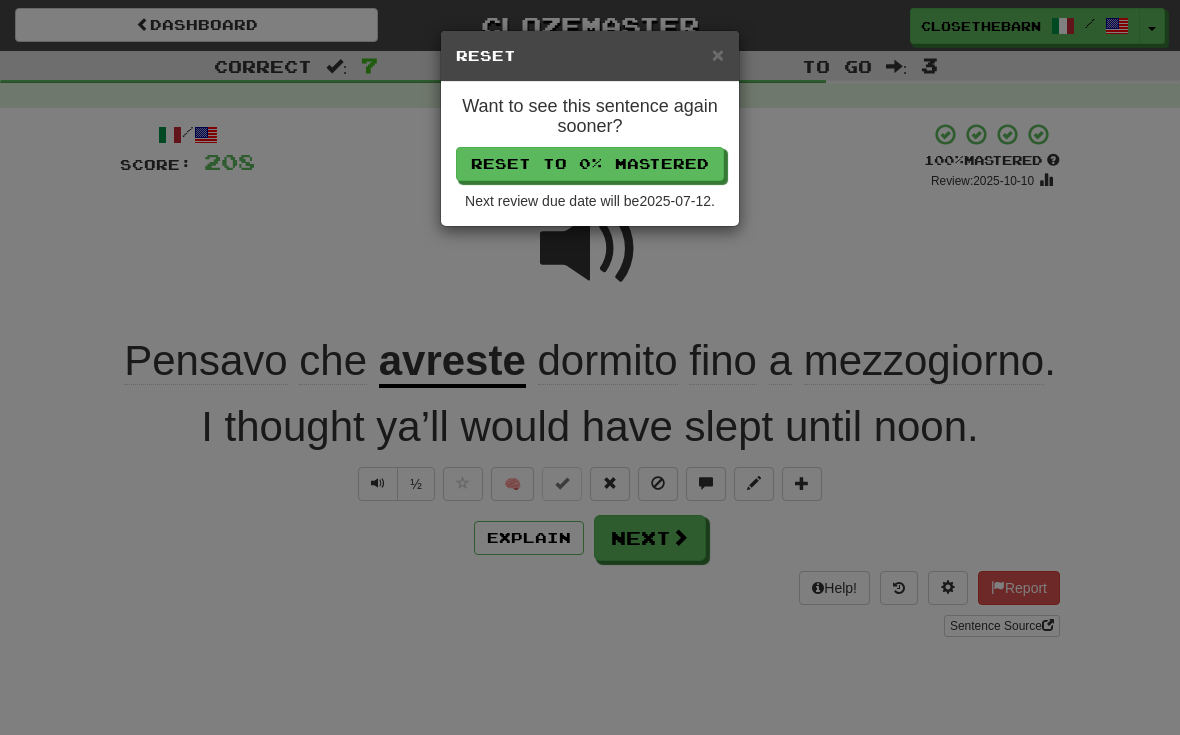 click on "Reset to 0% Mastered" at bounding box center [590, 164] 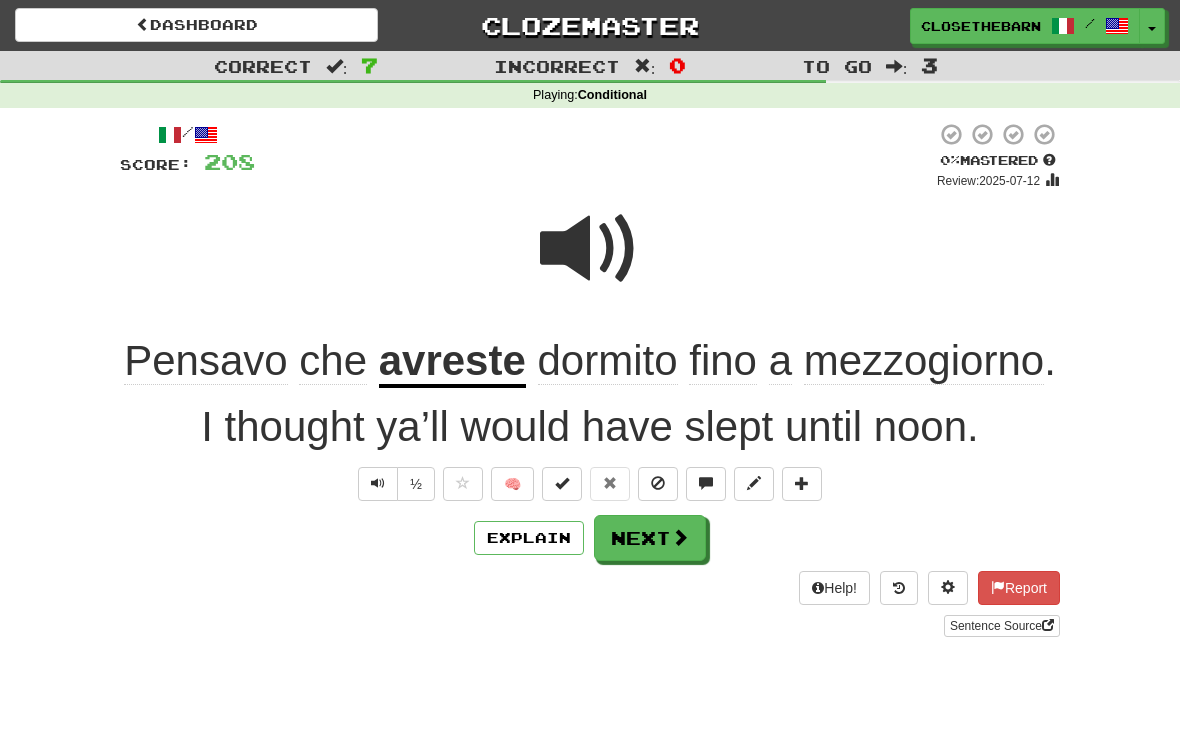 click on "Next" at bounding box center (650, 538) 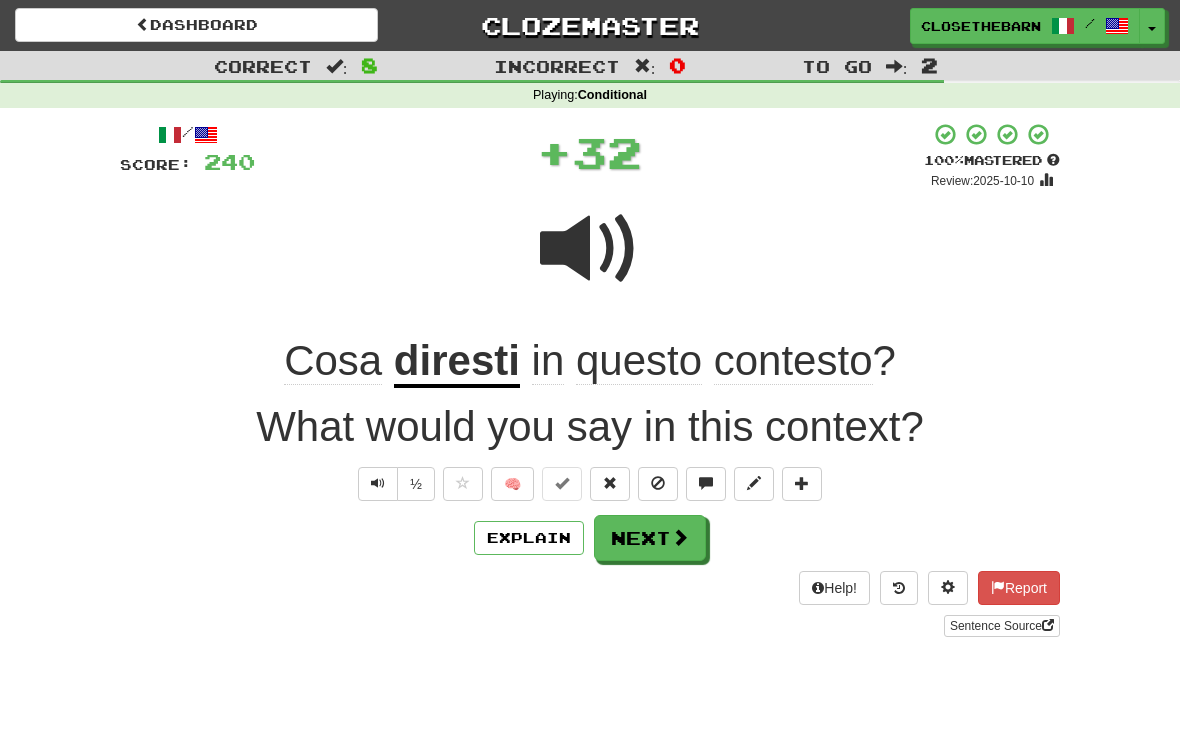 click at bounding box center (802, 484) 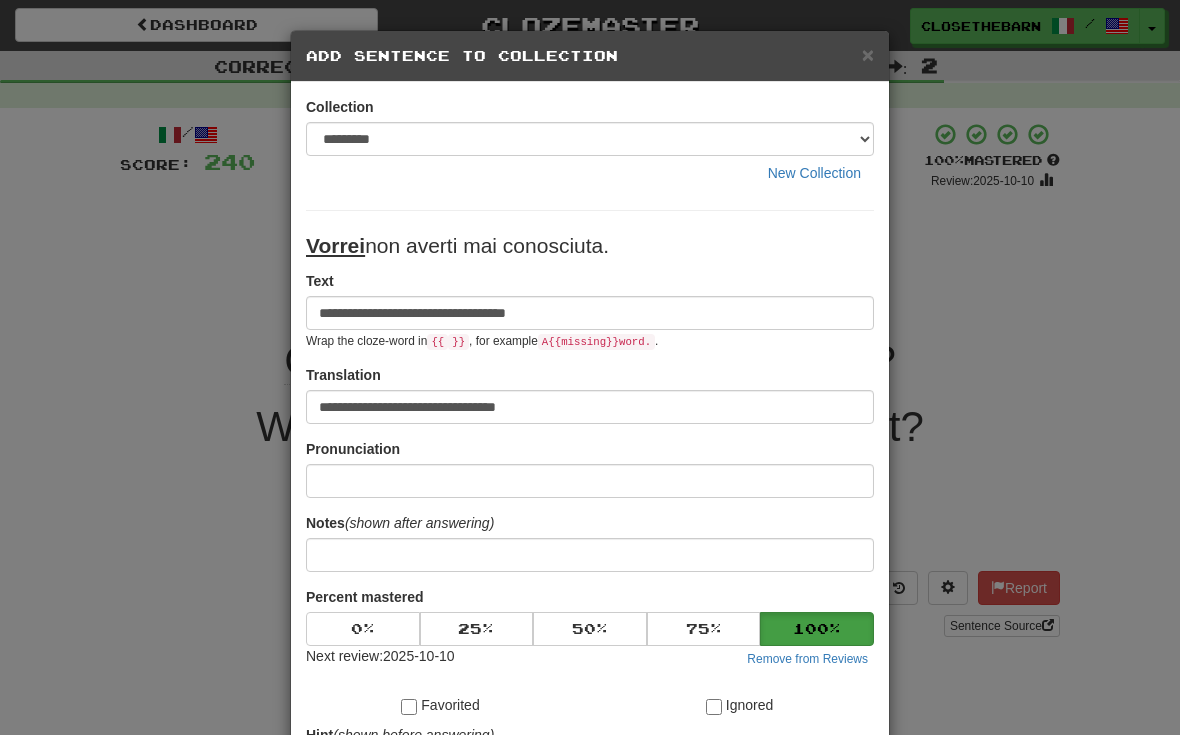 click on "×" at bounding box center [868, 54] 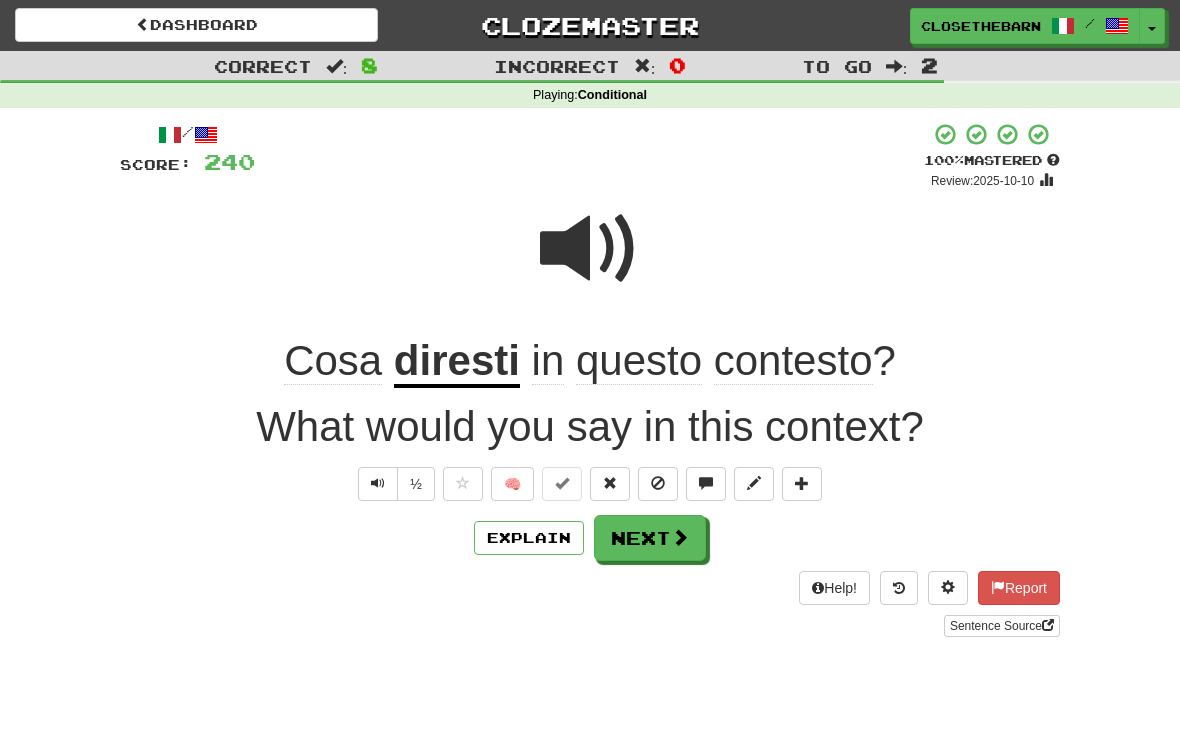 click at bounding box center [802, 483] 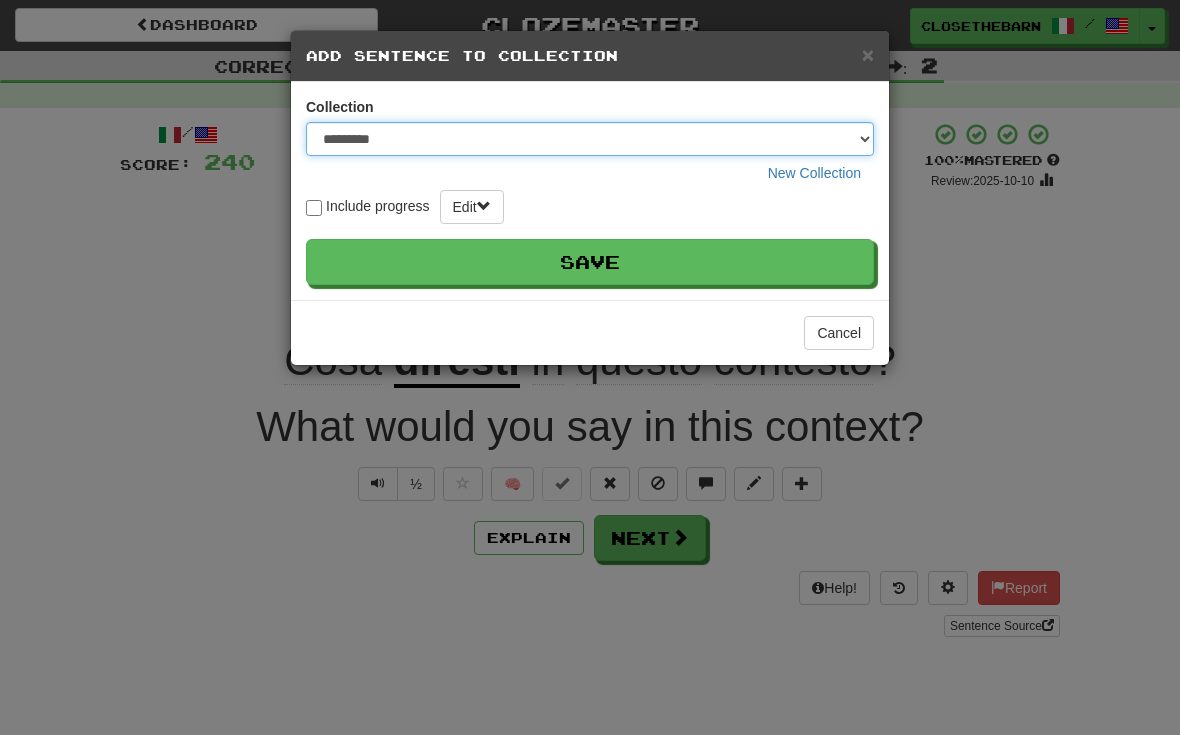 click on "**********" at bounding box center [590, 139] 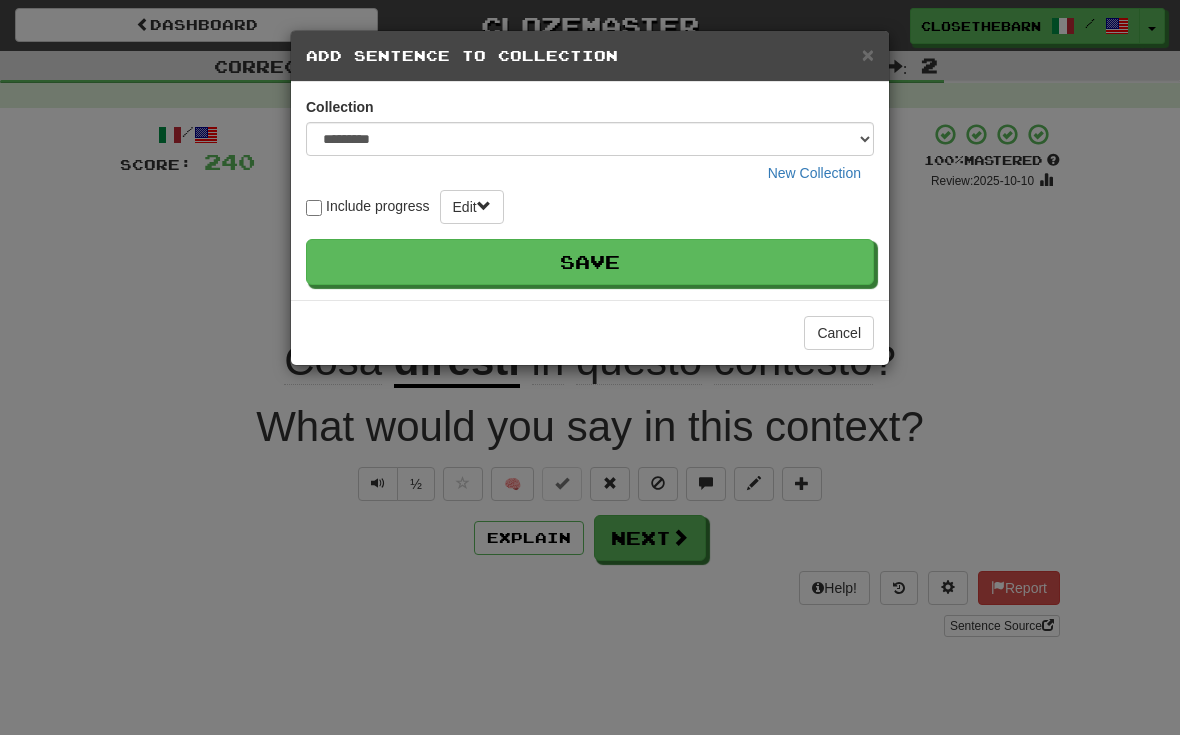 click on "Save" at bounding box center [590, 262] 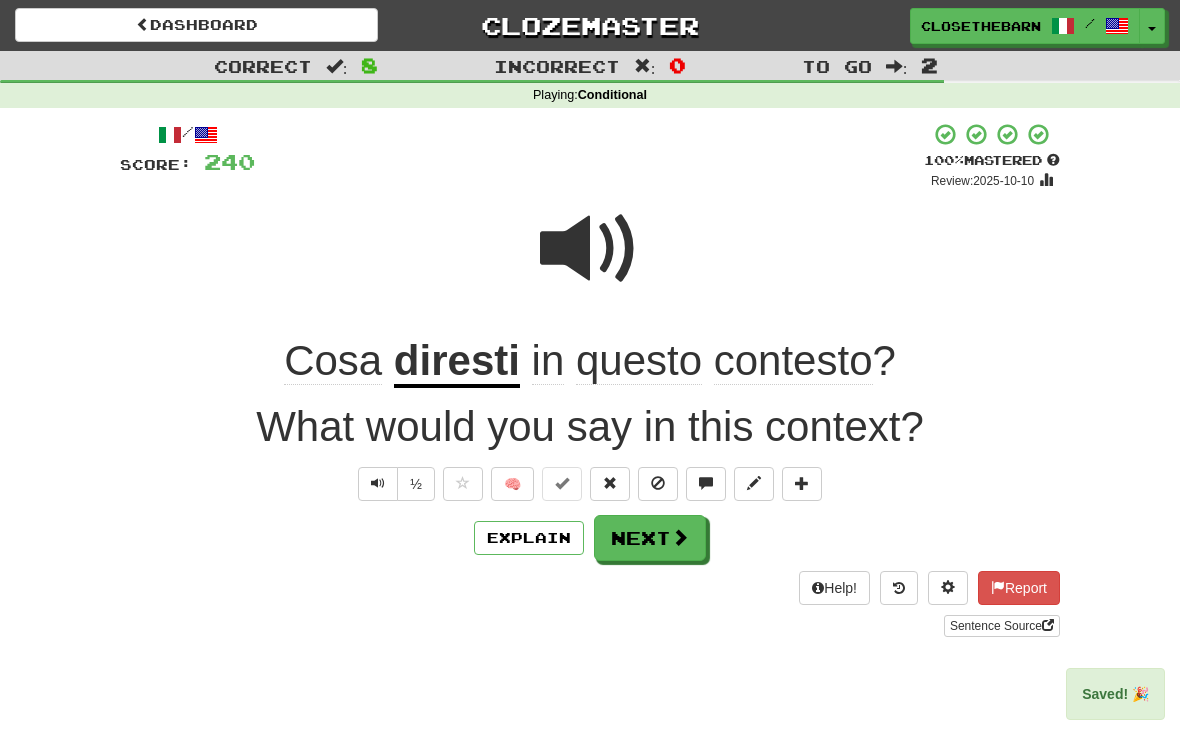click on "Next" at bounding box center [650, 538] 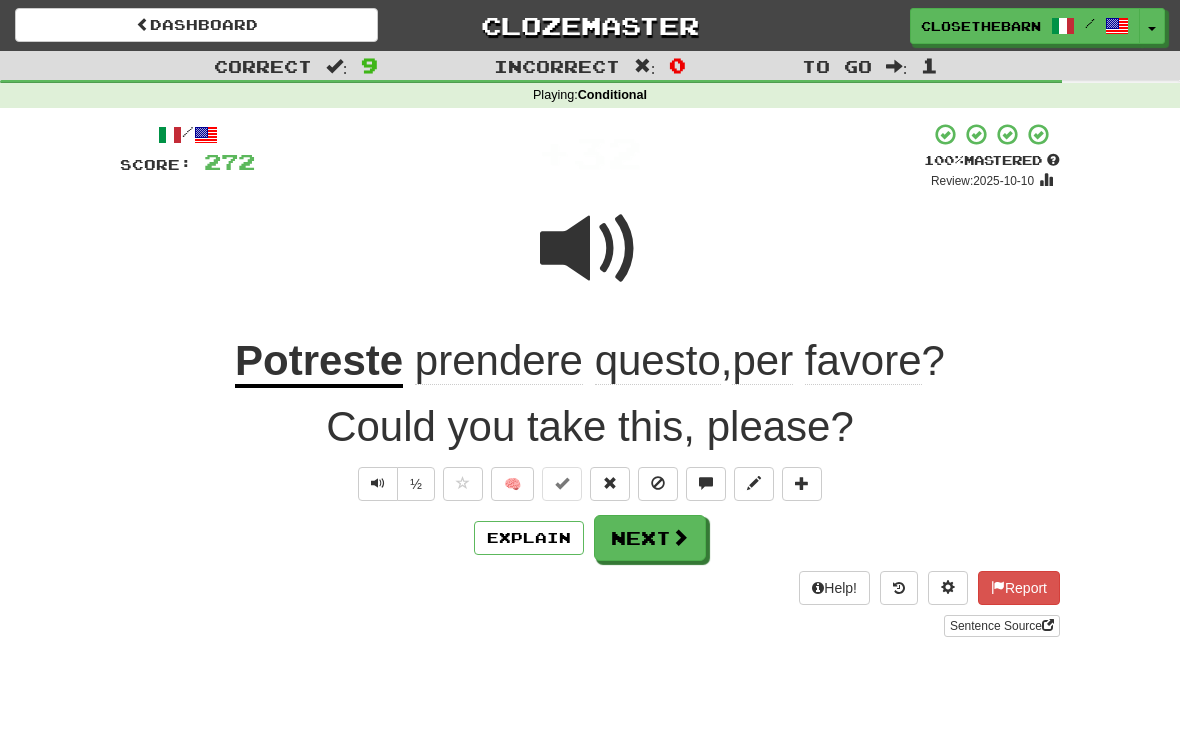 click at bounding box center [754, 483] 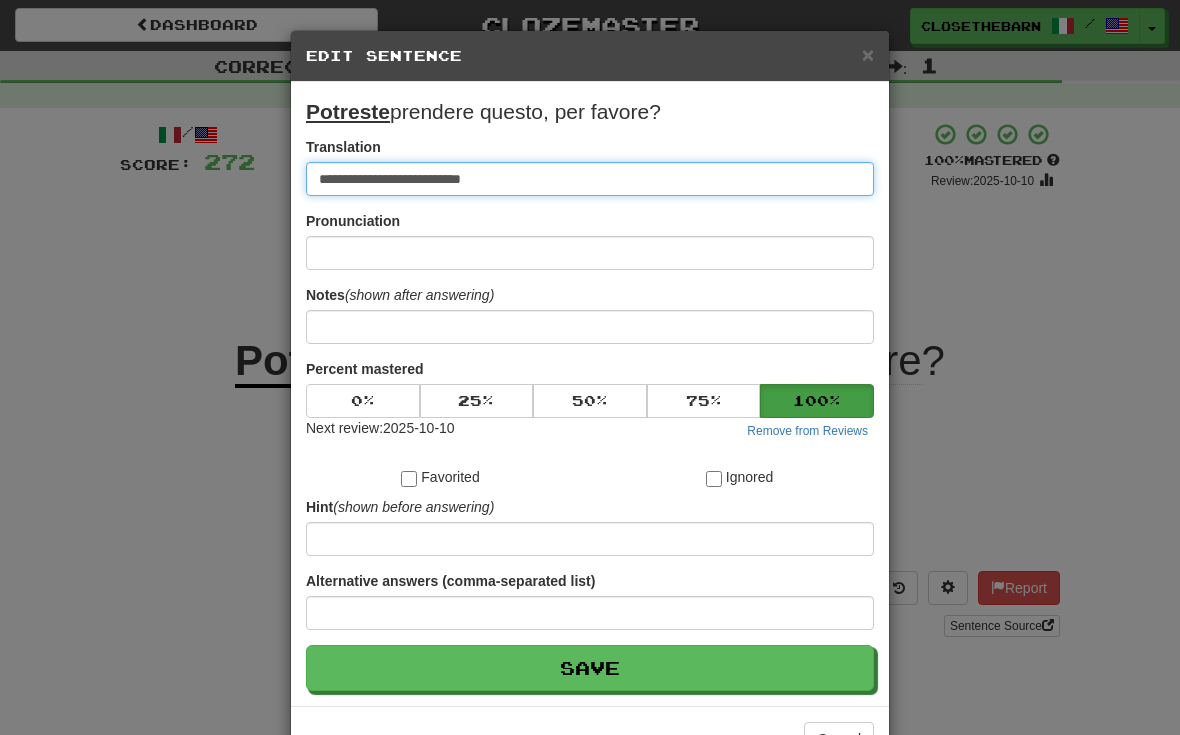 click on "**********" at bounding box center [590, 179] 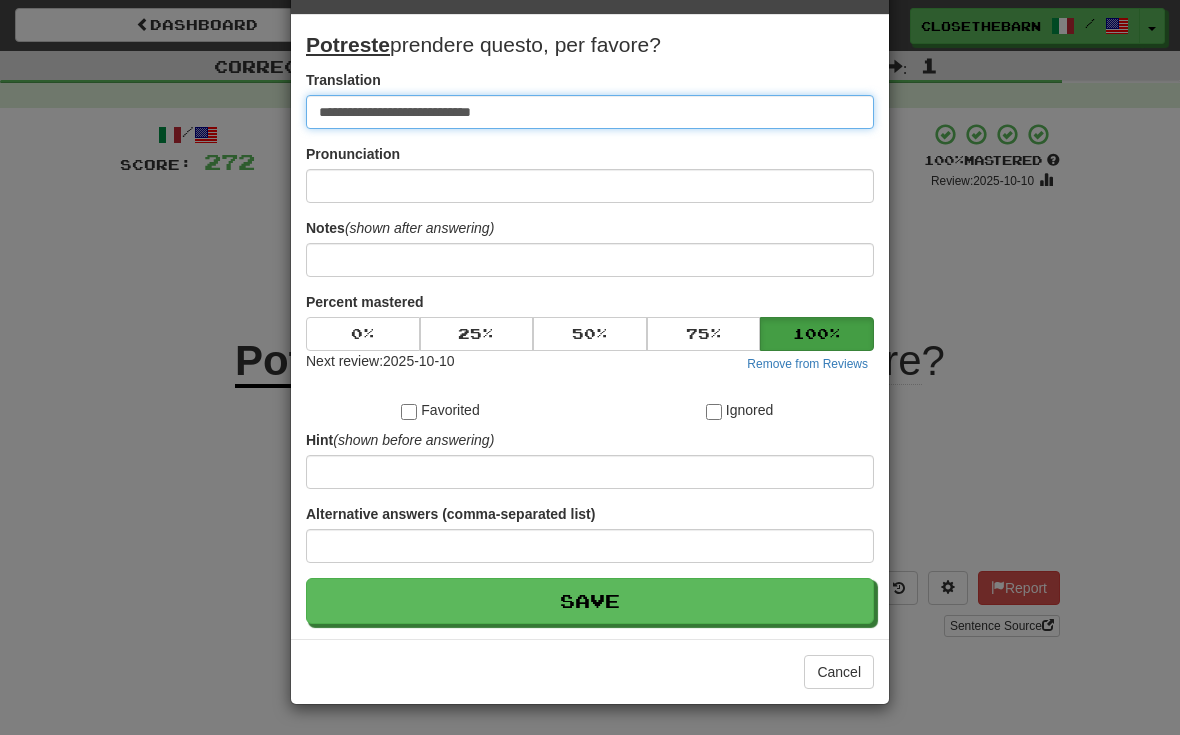 scroll, scrollTop: 68, scrollLeft: 0, axis: vertical 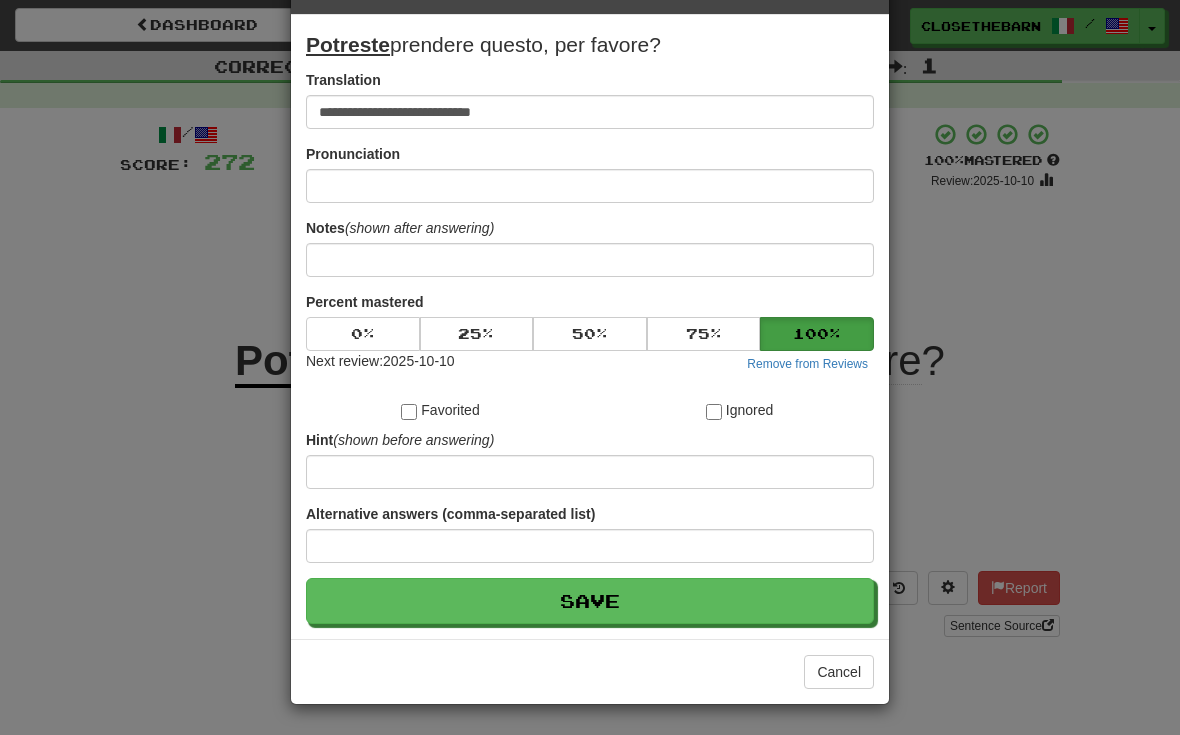 click on "Save" at bounding box center (590, 601) 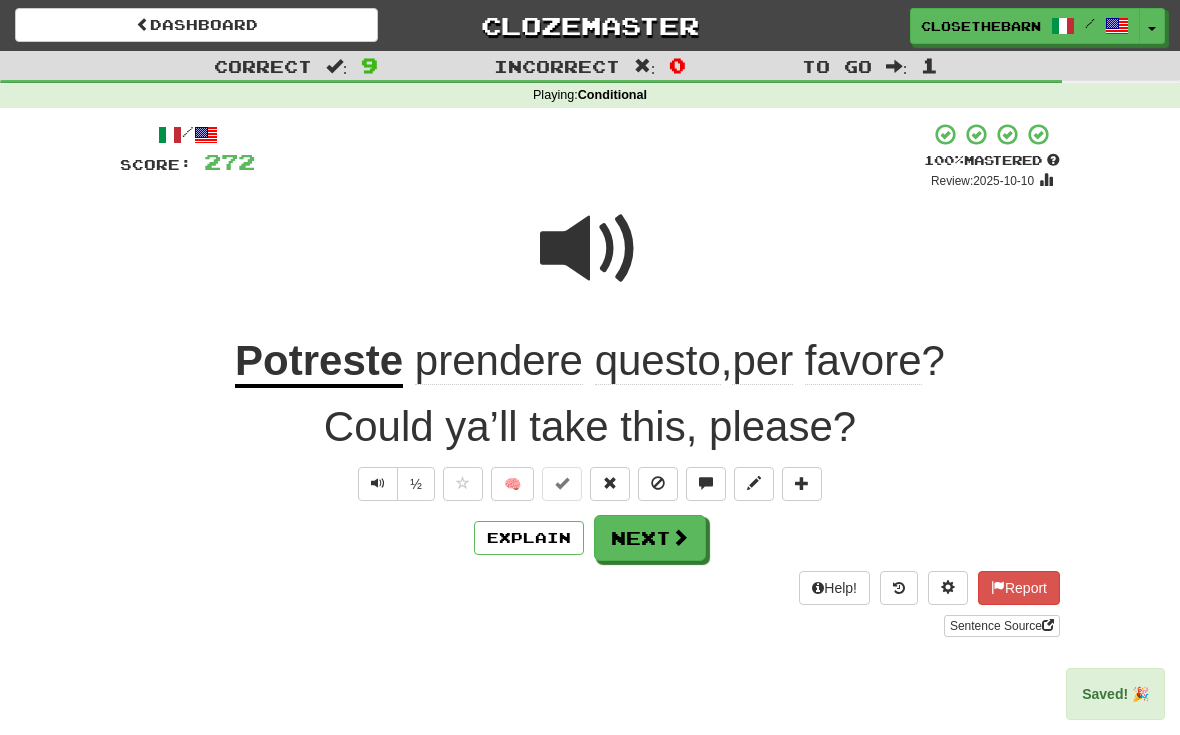 click at bounding box center [680, 537] 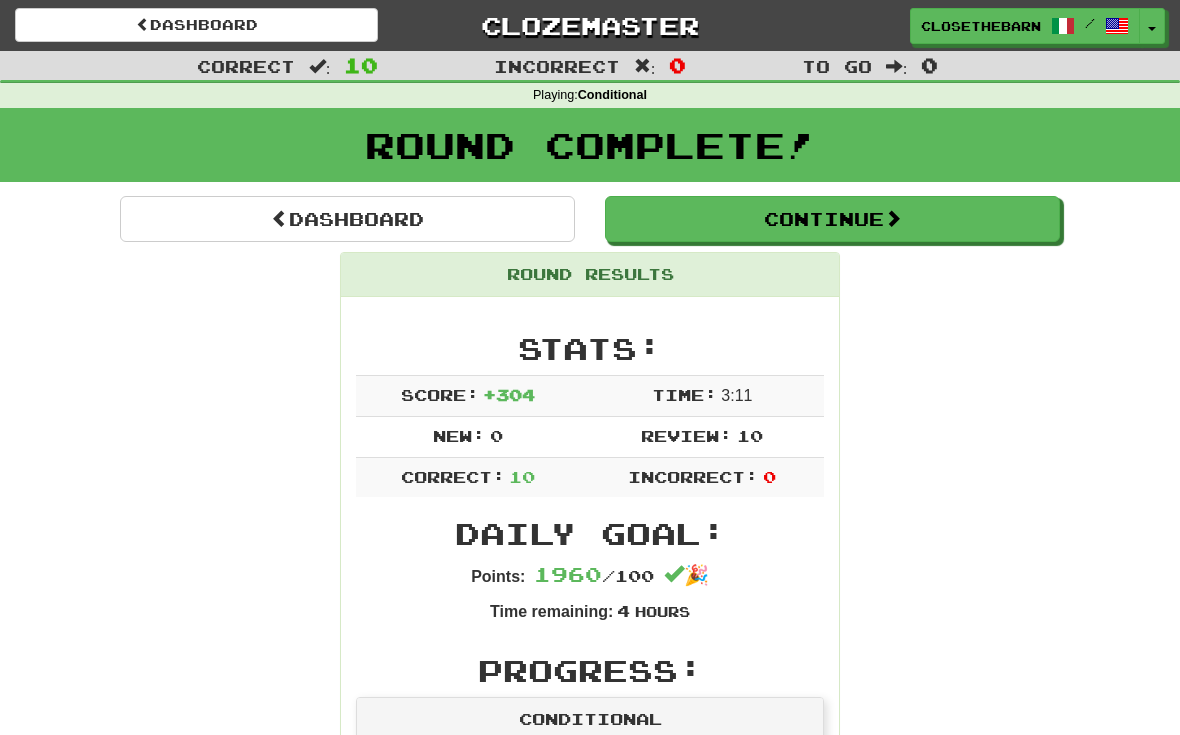 click on "Continue" at bounding box center [832, 219] 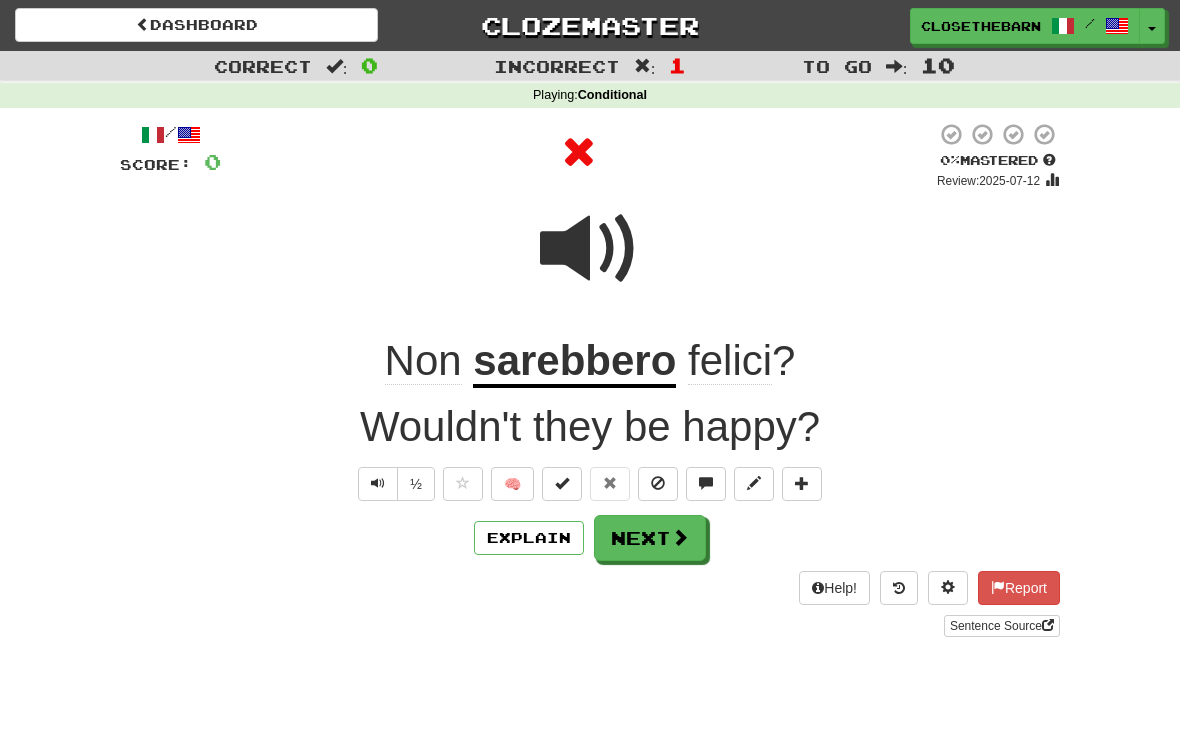click at bounding box center (802, 484) 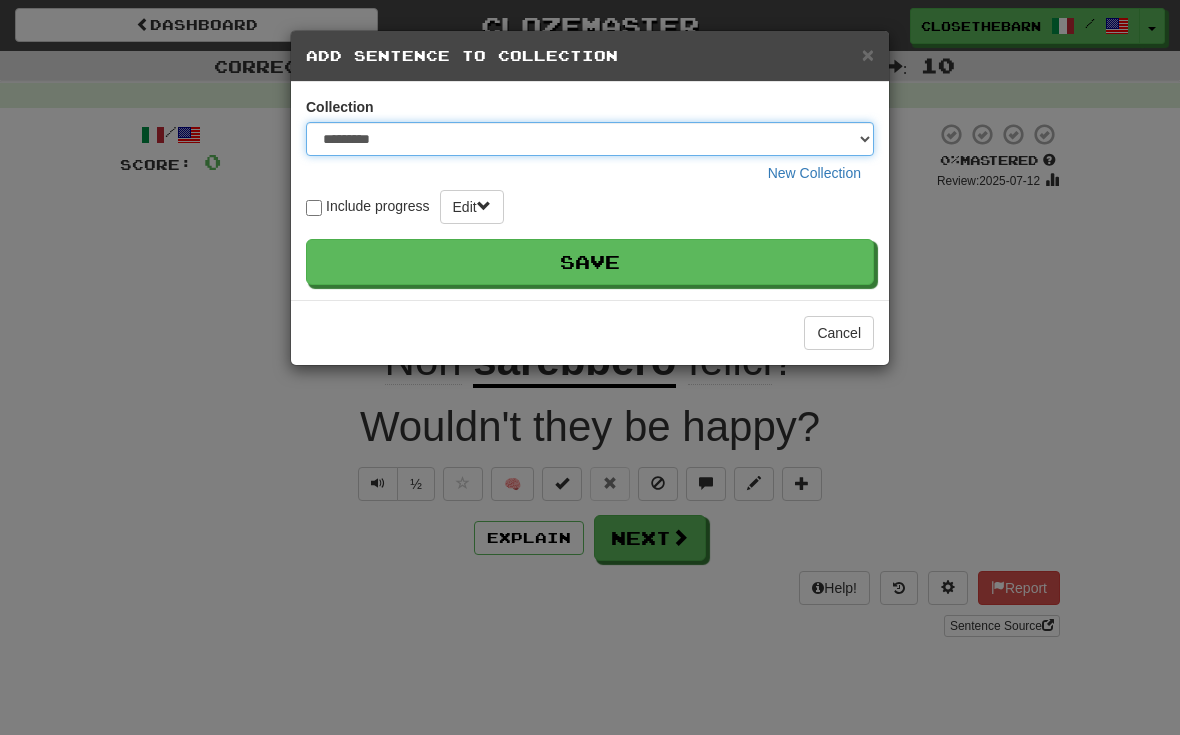 click on "**********" at bounding box center [590, 139] 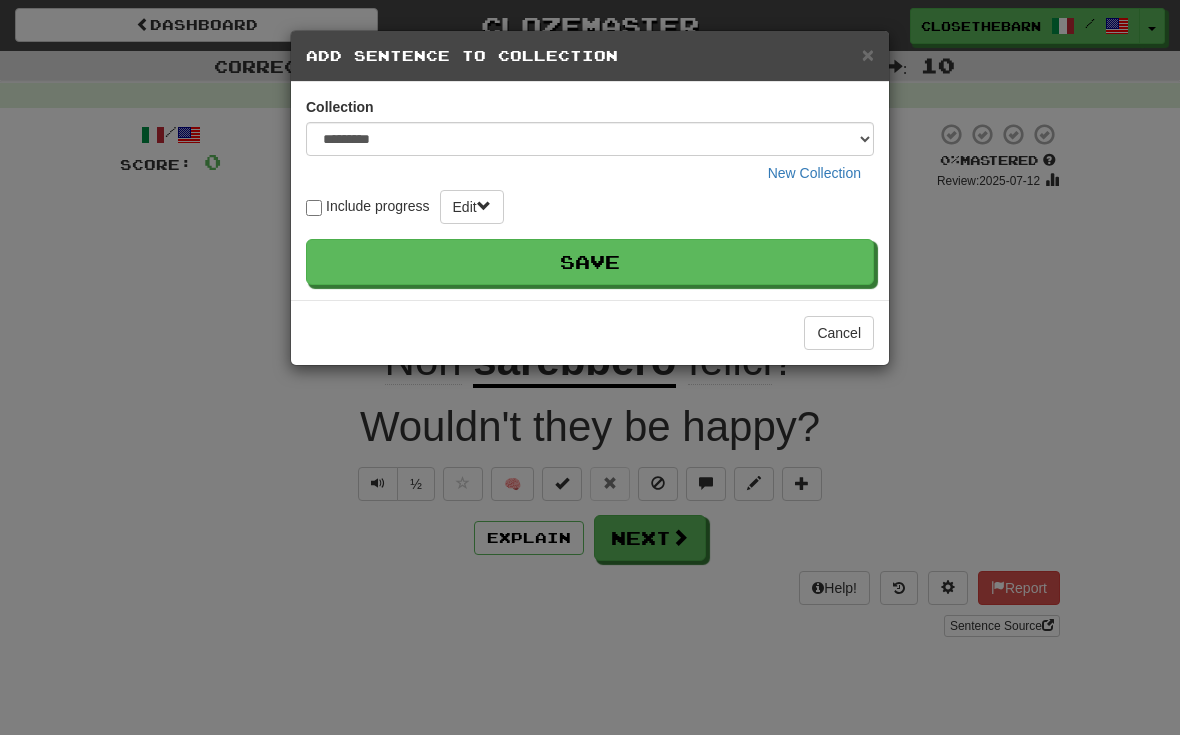 click on "Include progress Edit  Save" at bounding box center (590, 237) 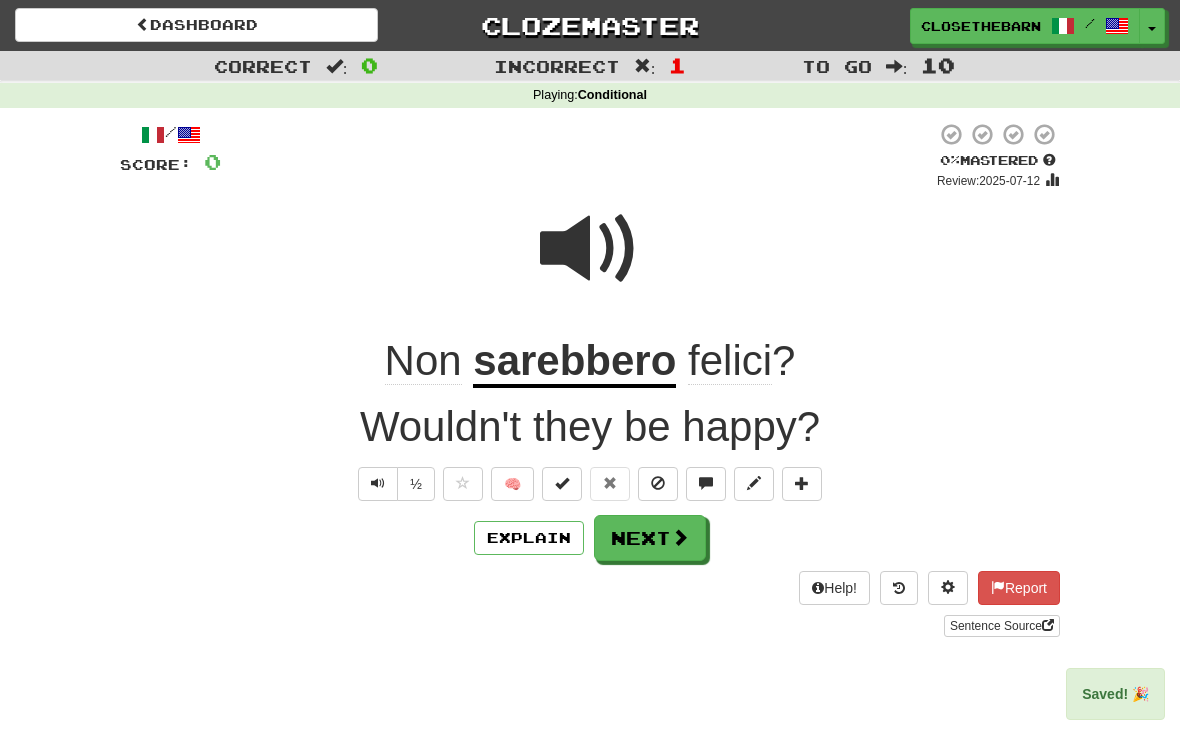 click on "Next" at bounding box center (650, 538) 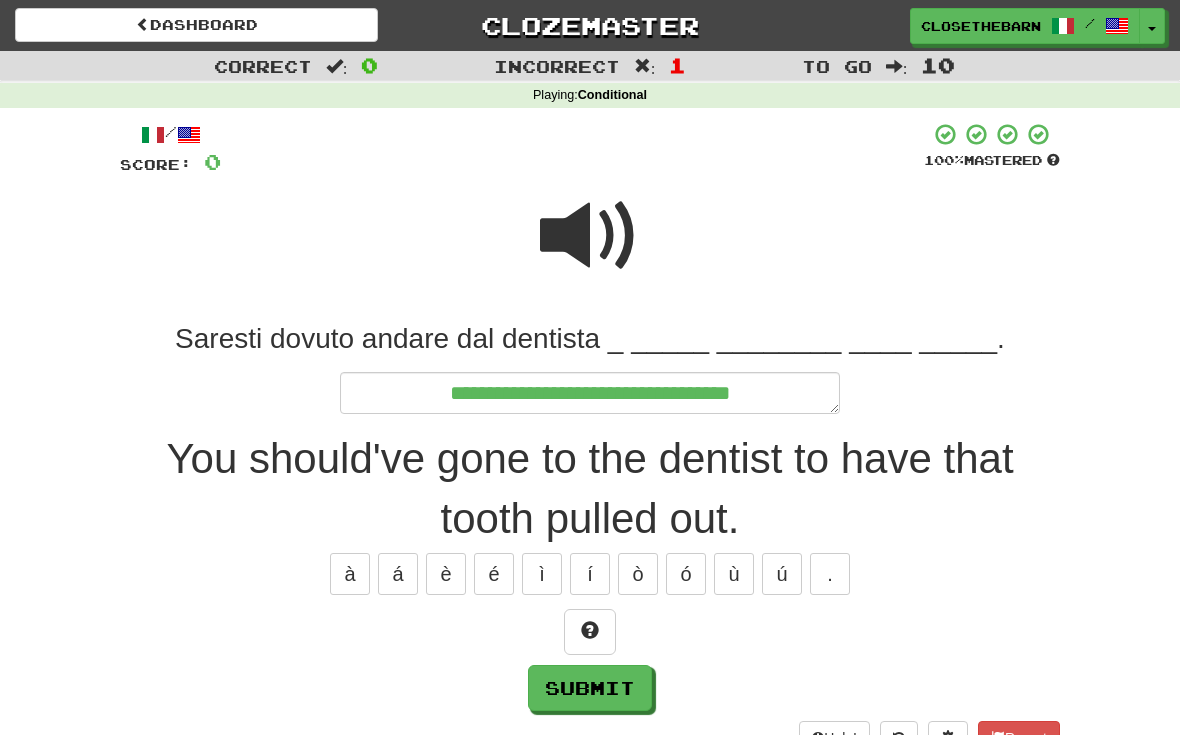click at bounding box center (590, 632) 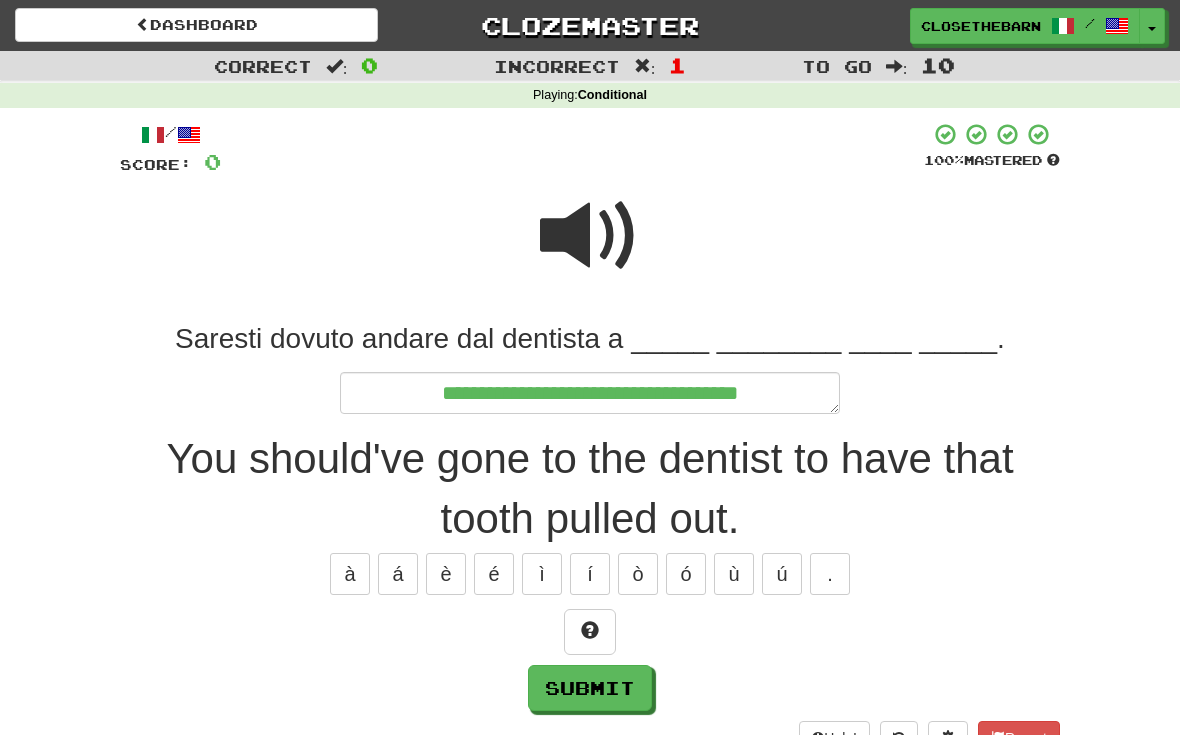 click at bounding box center [590, 630] 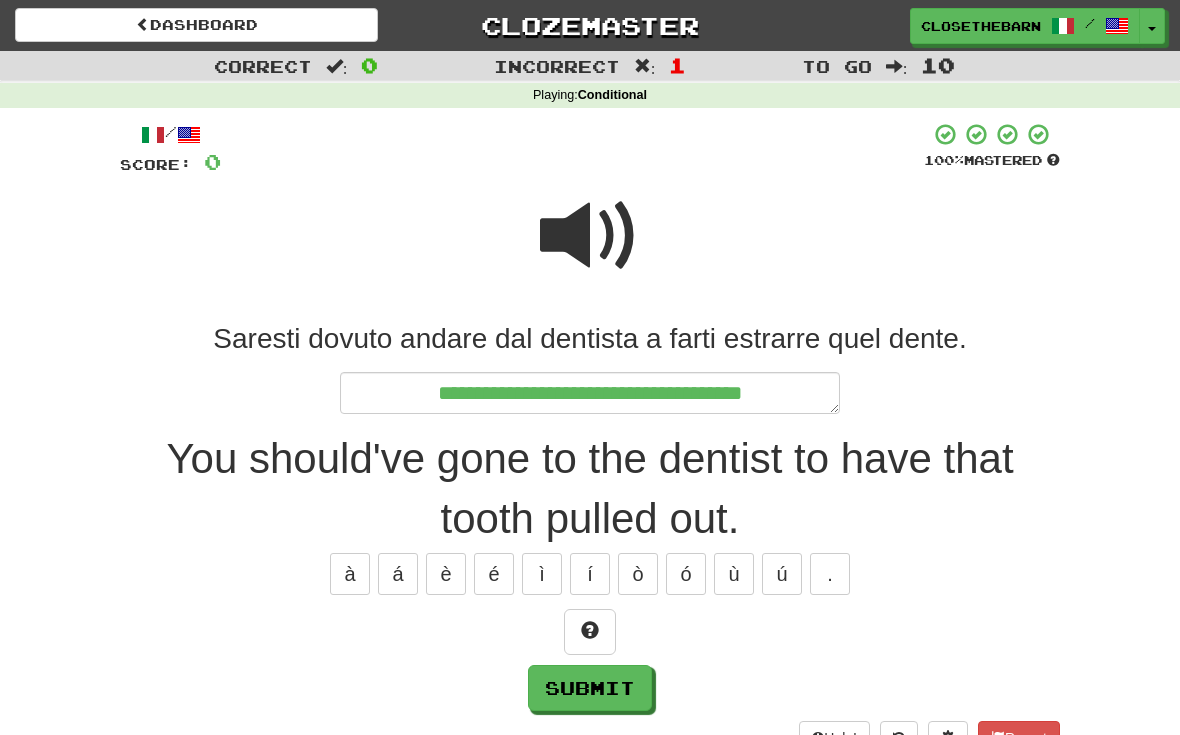 click at bounding box center [590, 630] 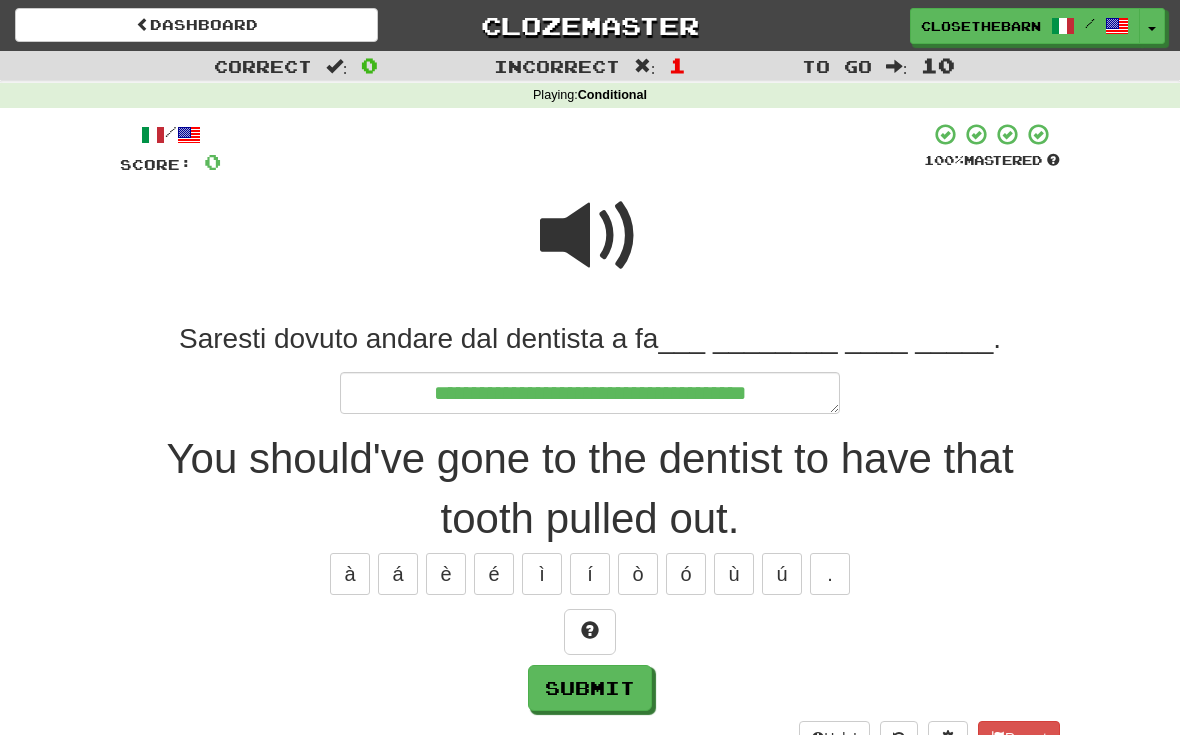 click at bounding box center [590, 632] 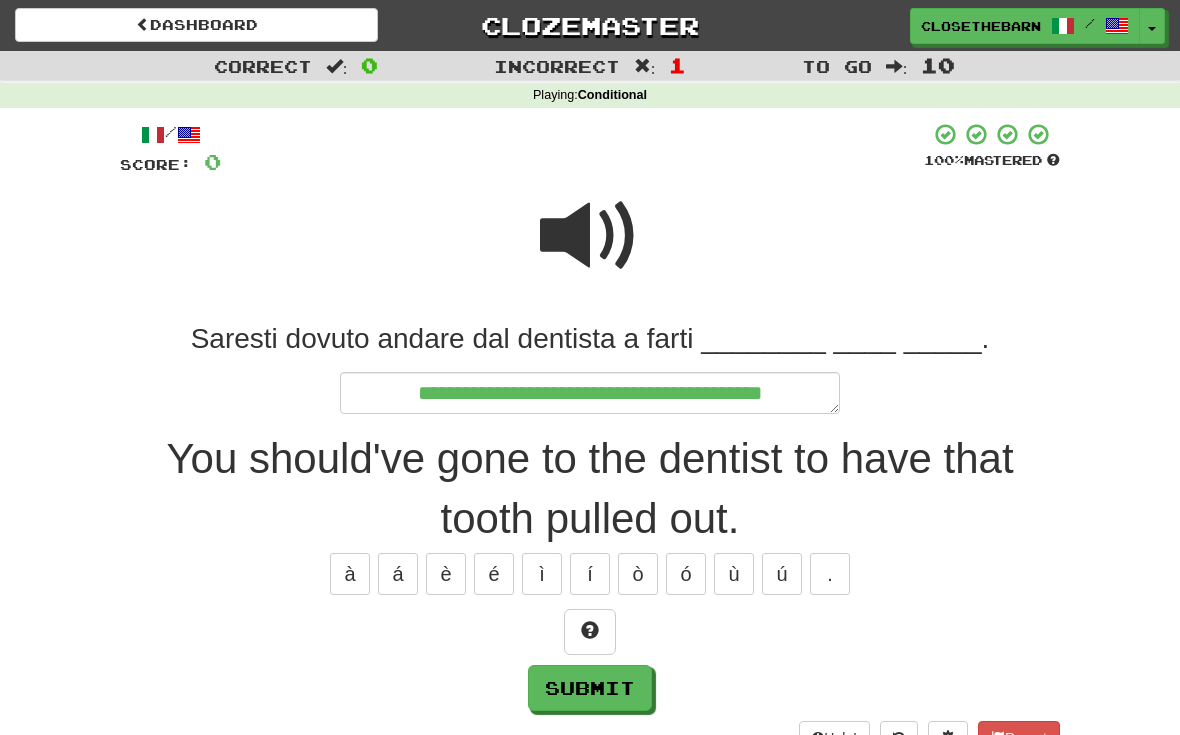 click at bounding box center [590, 630] 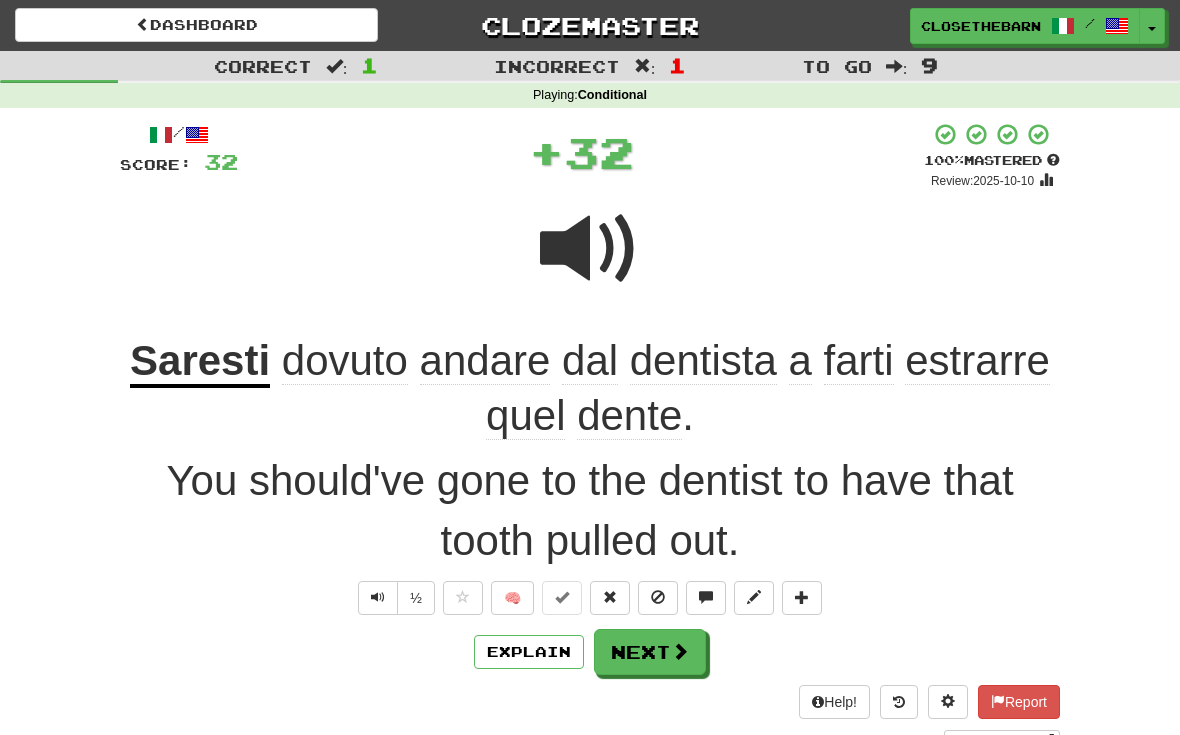 click at bounding box center [754, 597] 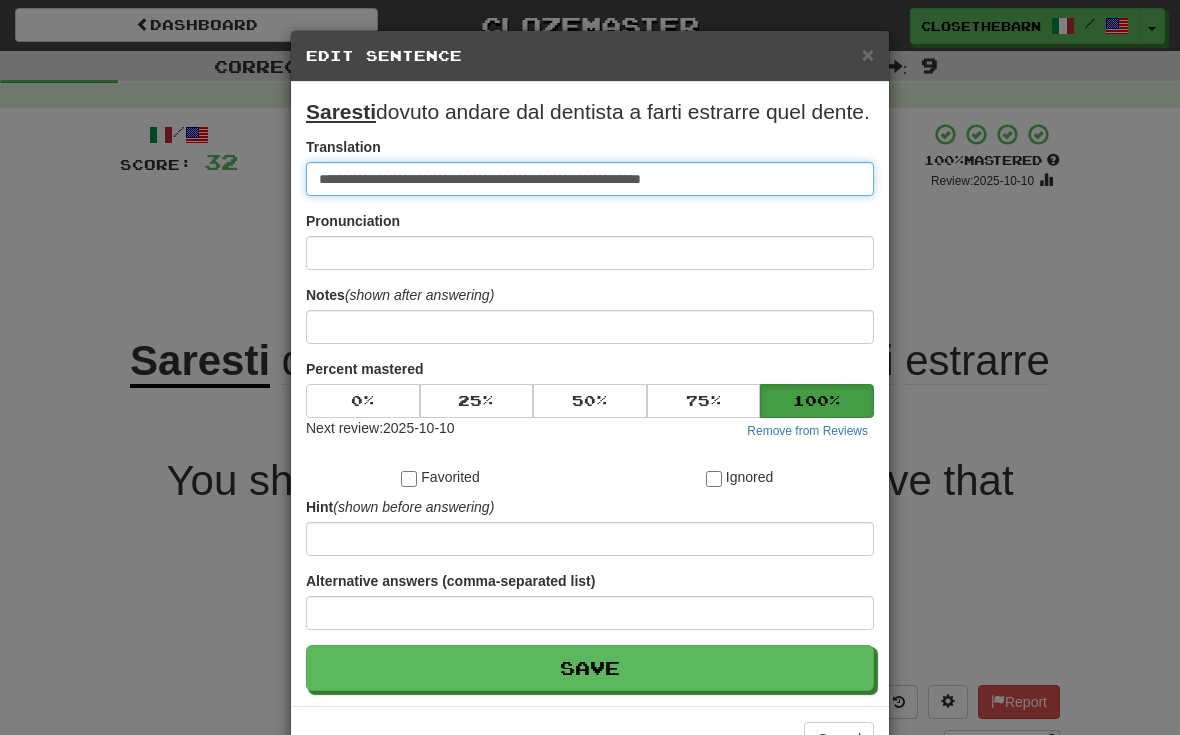 click on "**********" at bounding box center (590, 179) 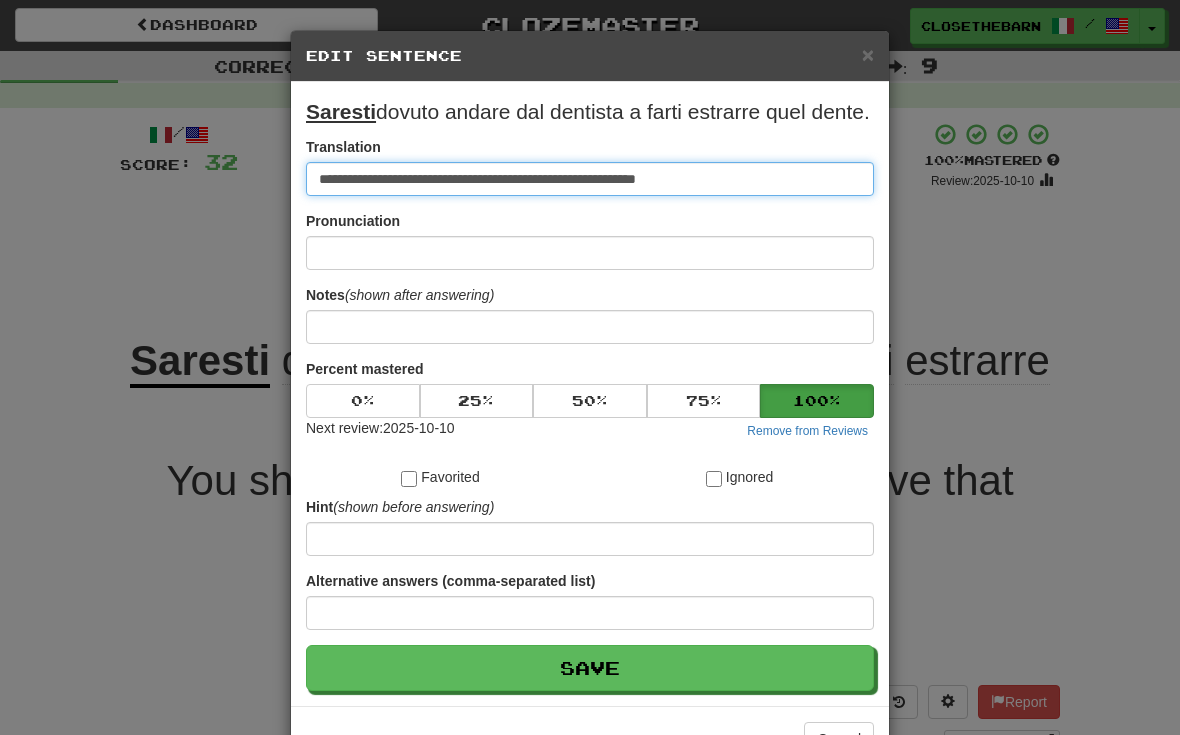 click on "**********" at bounding box center [590, 179] 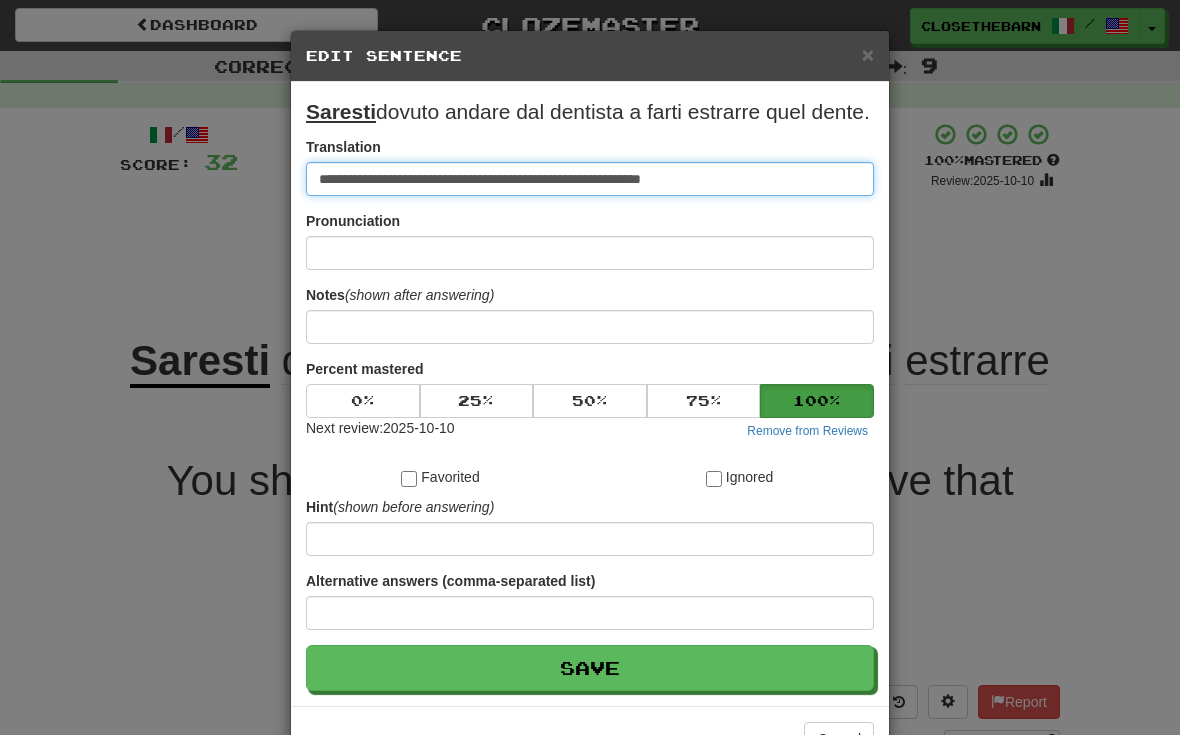 click on "**********" at bounding box center [590, 179] 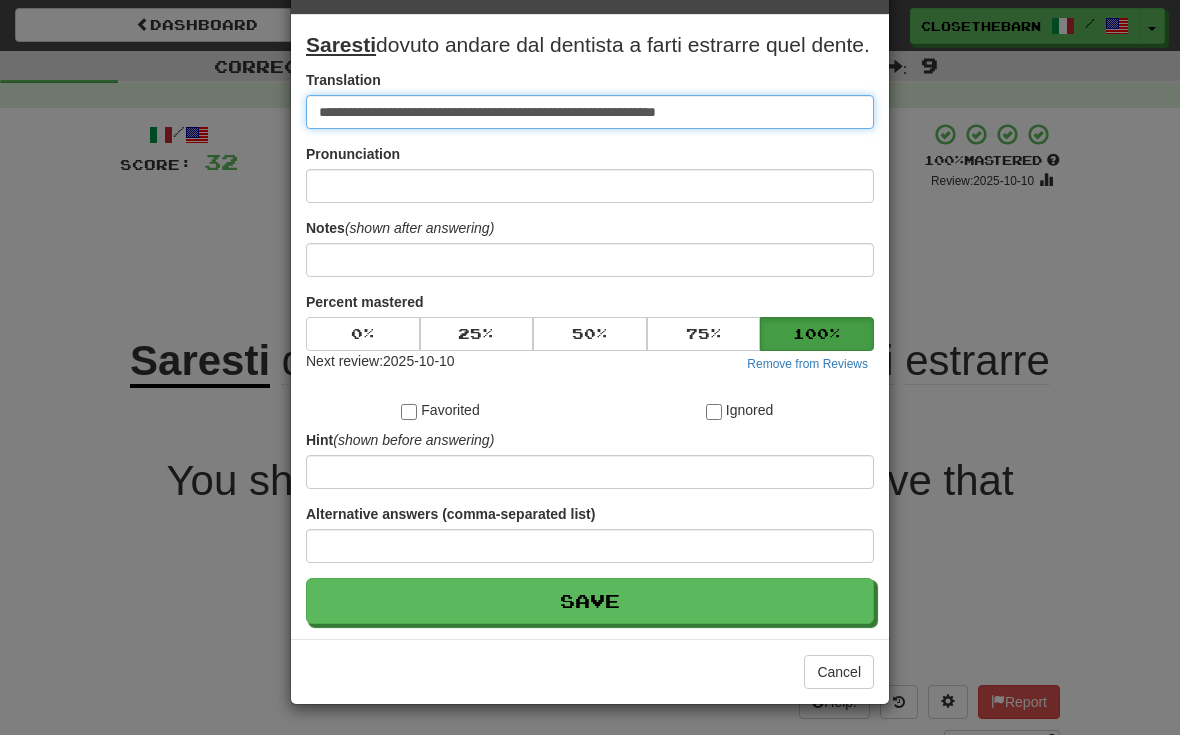 scroll, scrollTop: 98, scrollLeft: 0, axis: vertical 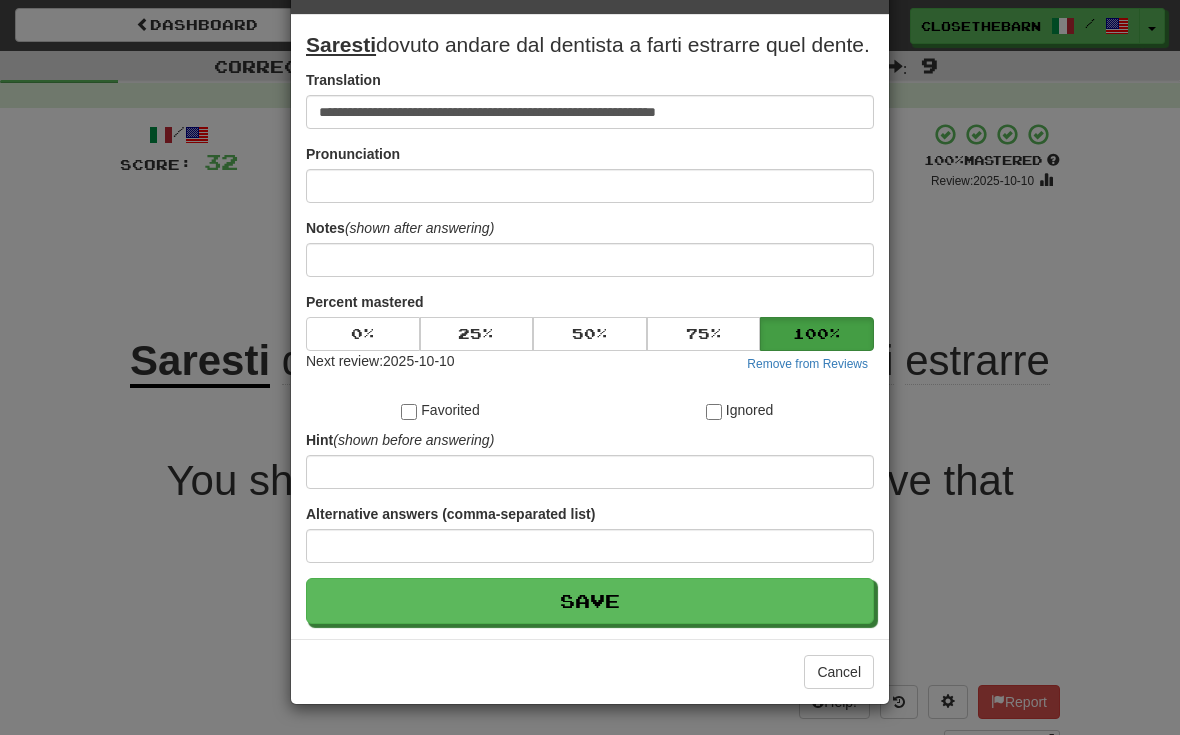 click on "Save" at bounding box center (590, 601) 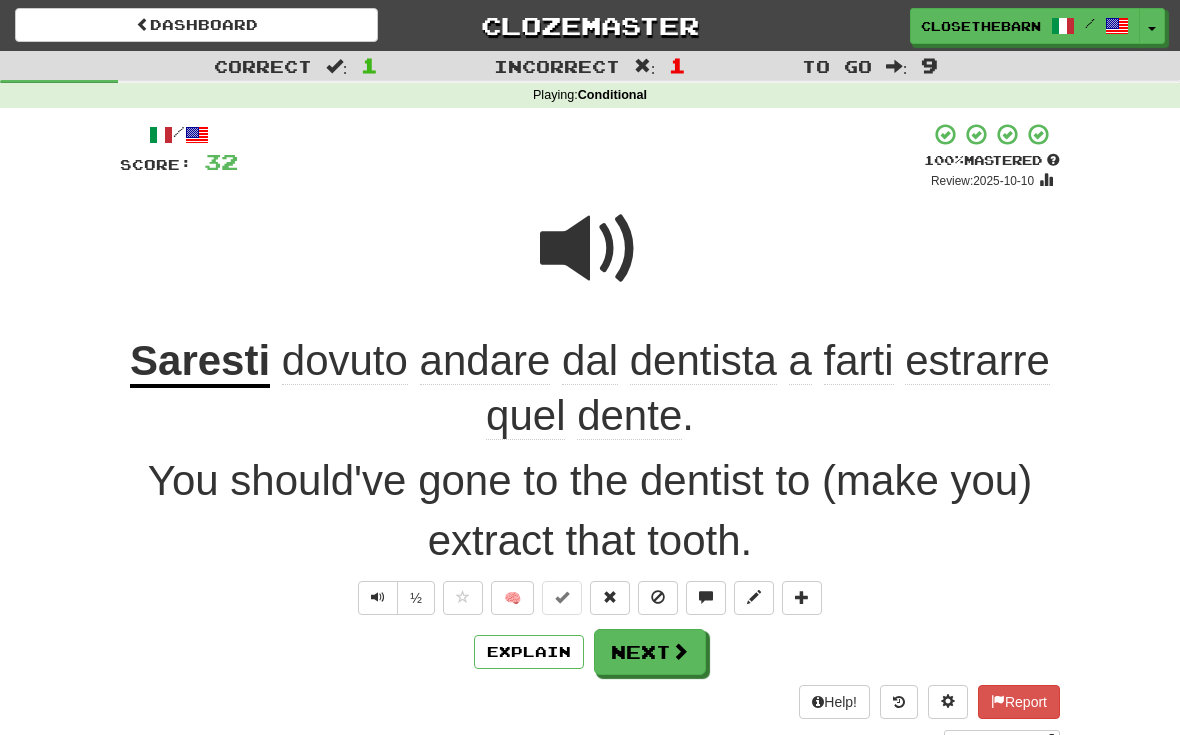 click at bounding box center [802, 598] 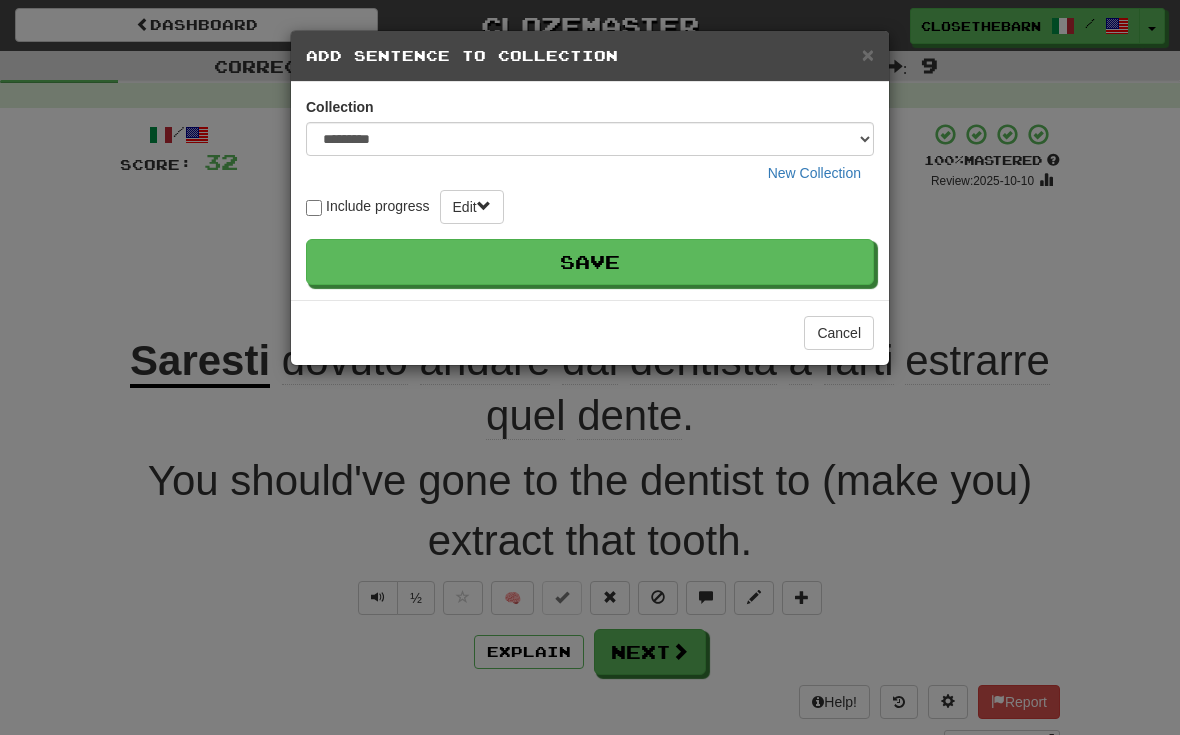 click on "**********" at bounding box center (590, 143) 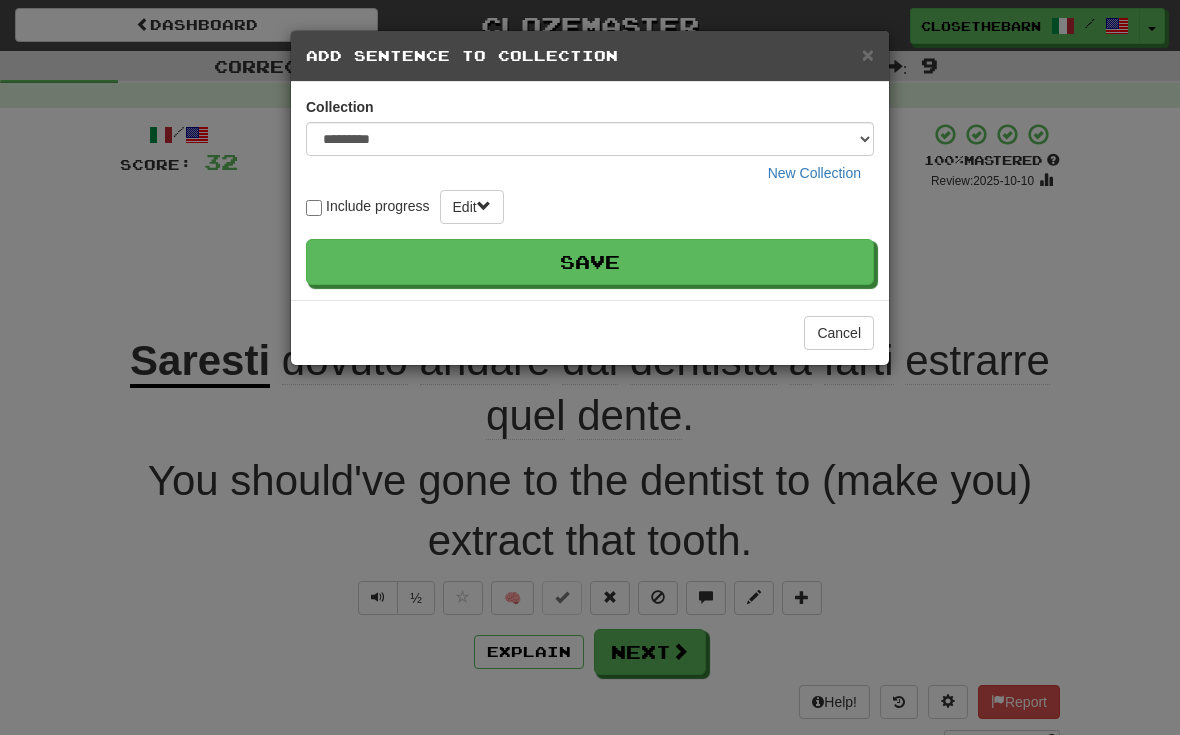 click on "Save" at bounding box center (590, 262) 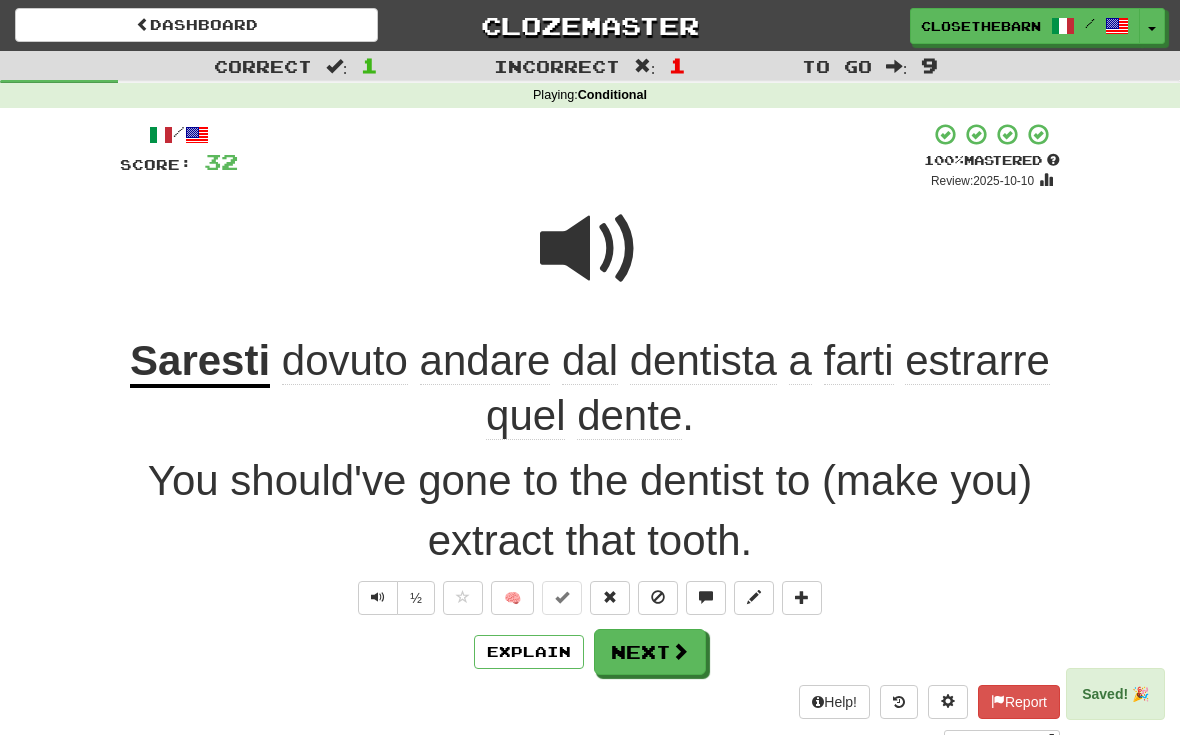 click at bounding box center (802, 598) 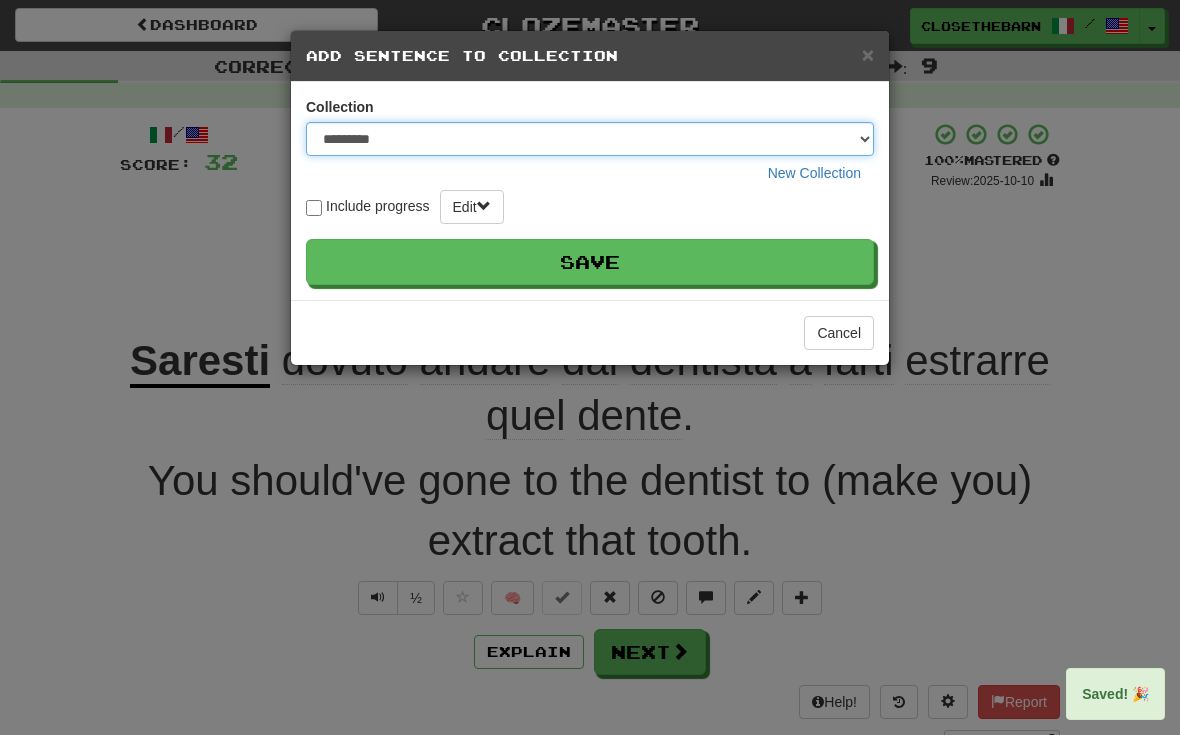 click on "**********" at bounding box center (590, 139) 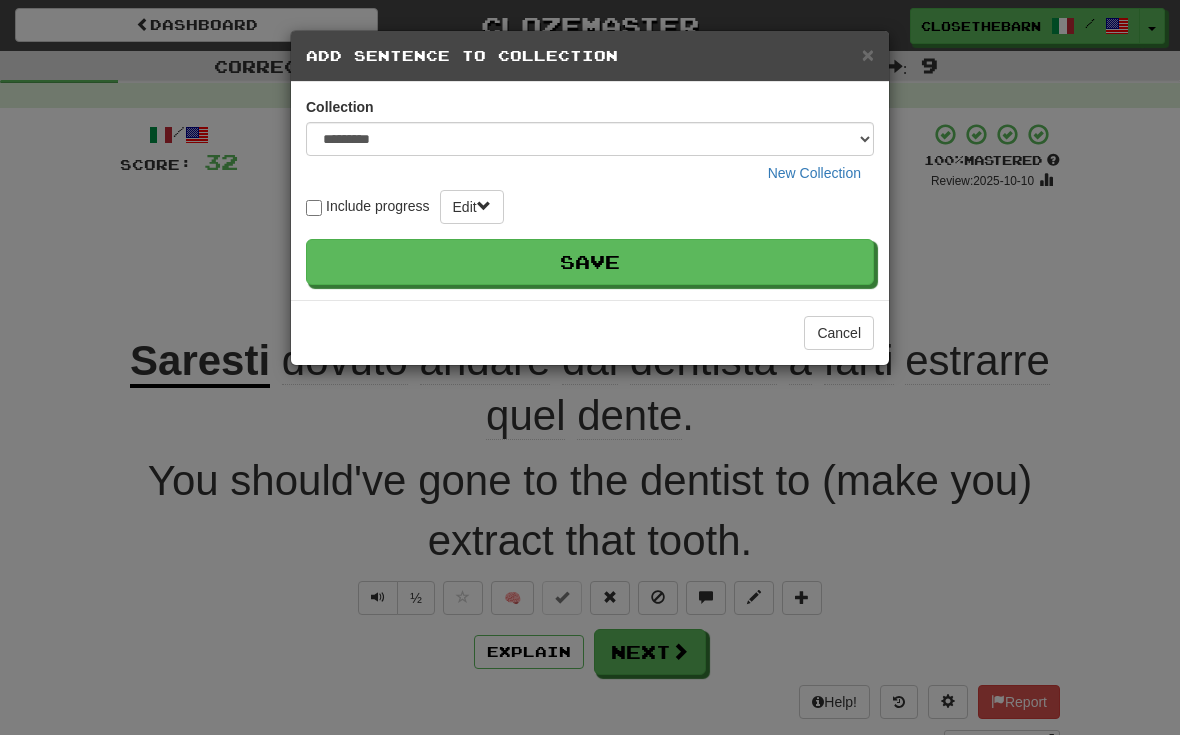 click on "Save" at bounding box center [590, 262] 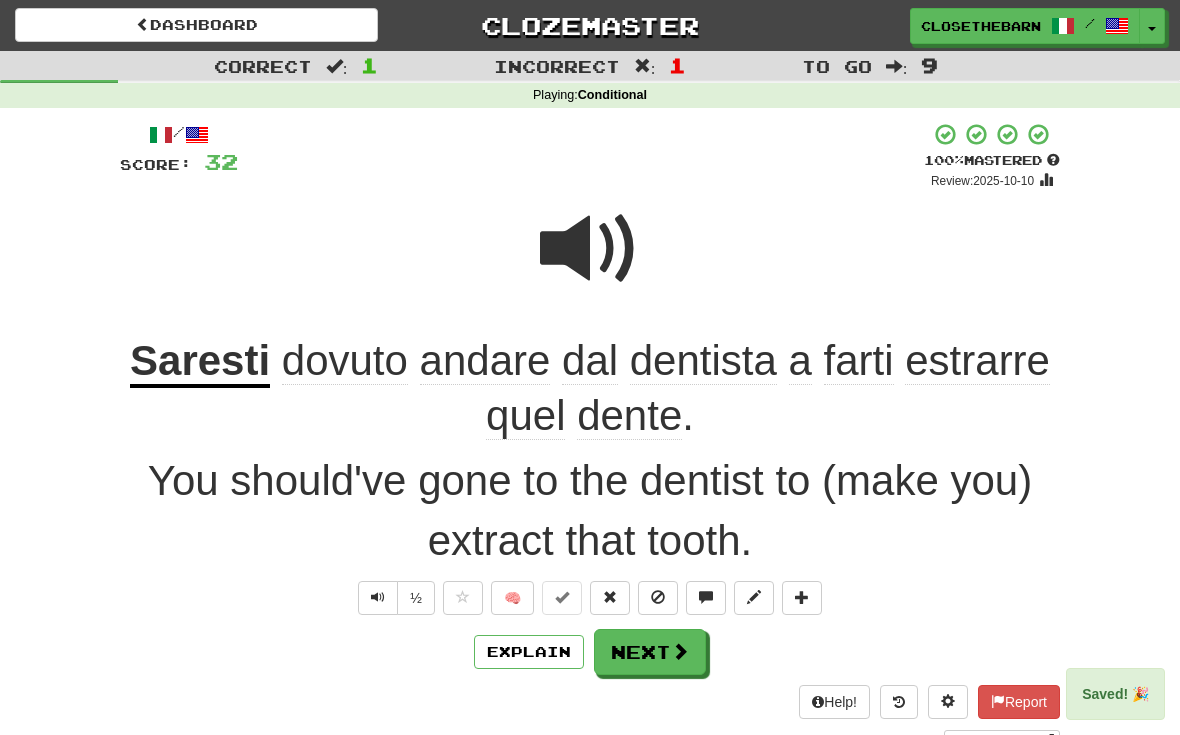 click at bounding box center (680, 651) 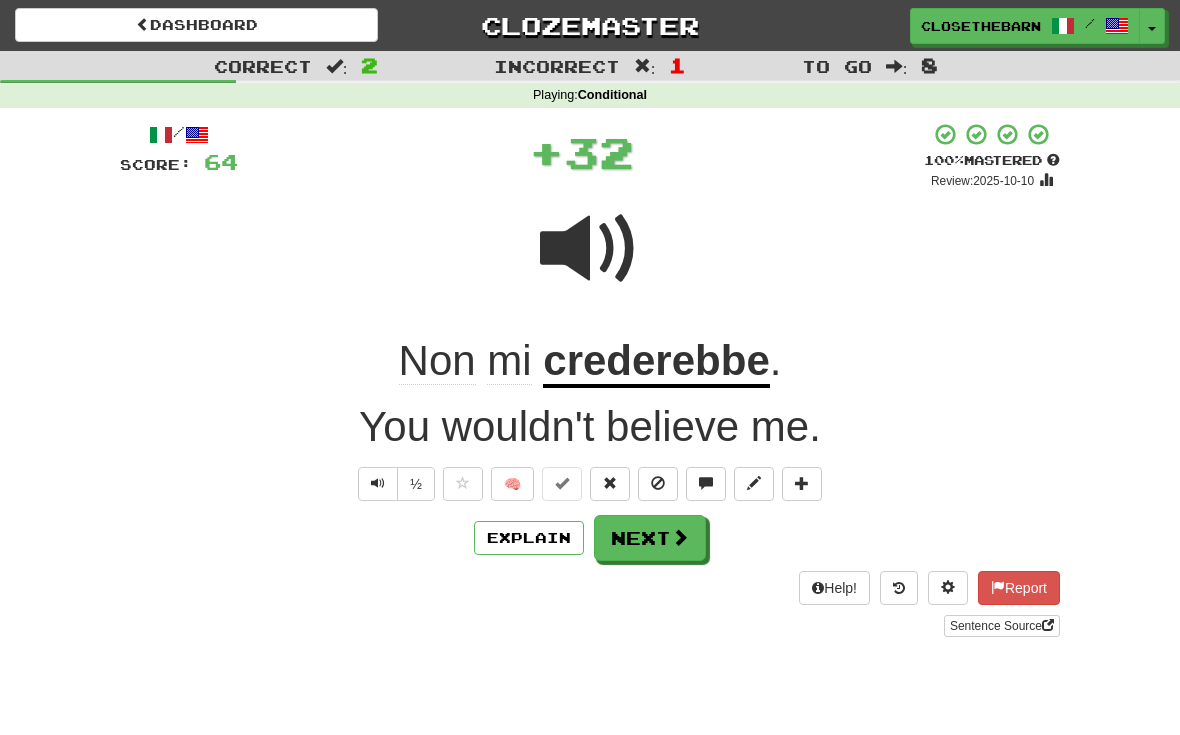 click at bounding box center (754, 484) 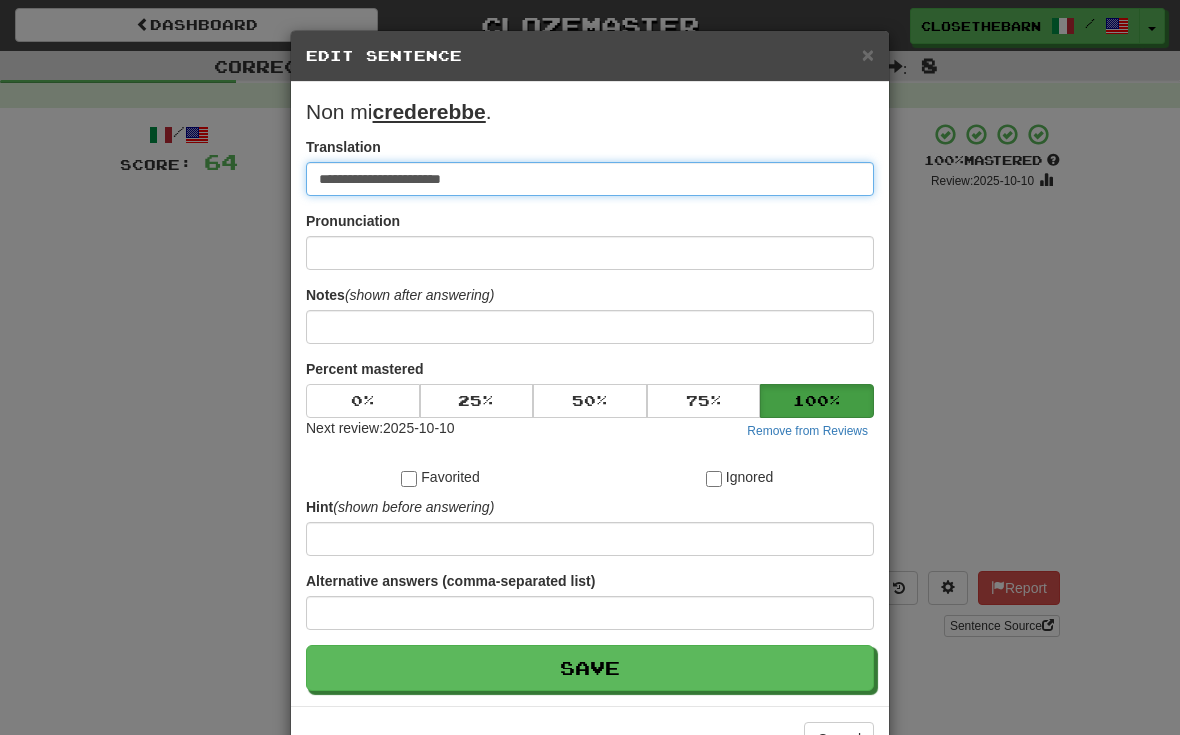 click on "**********" at bounding box center (590, 179) 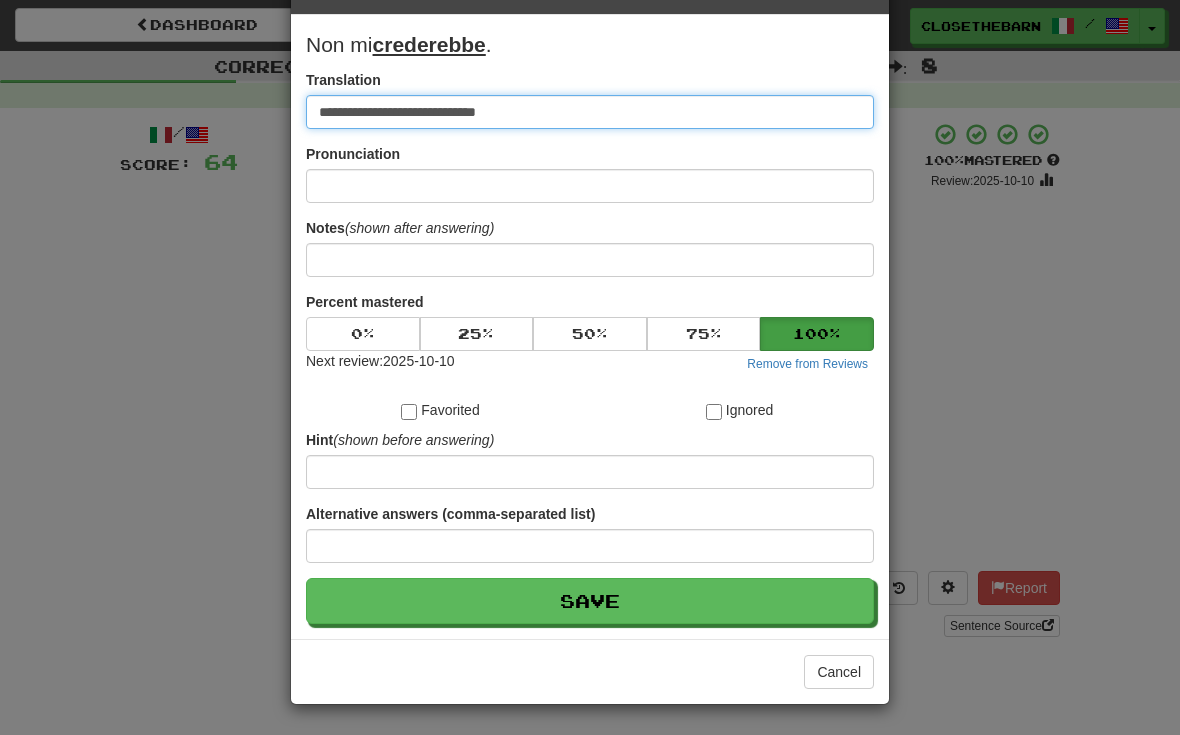 scroll, scrollTop: 68, scrollLeft: 0, axis: vertical 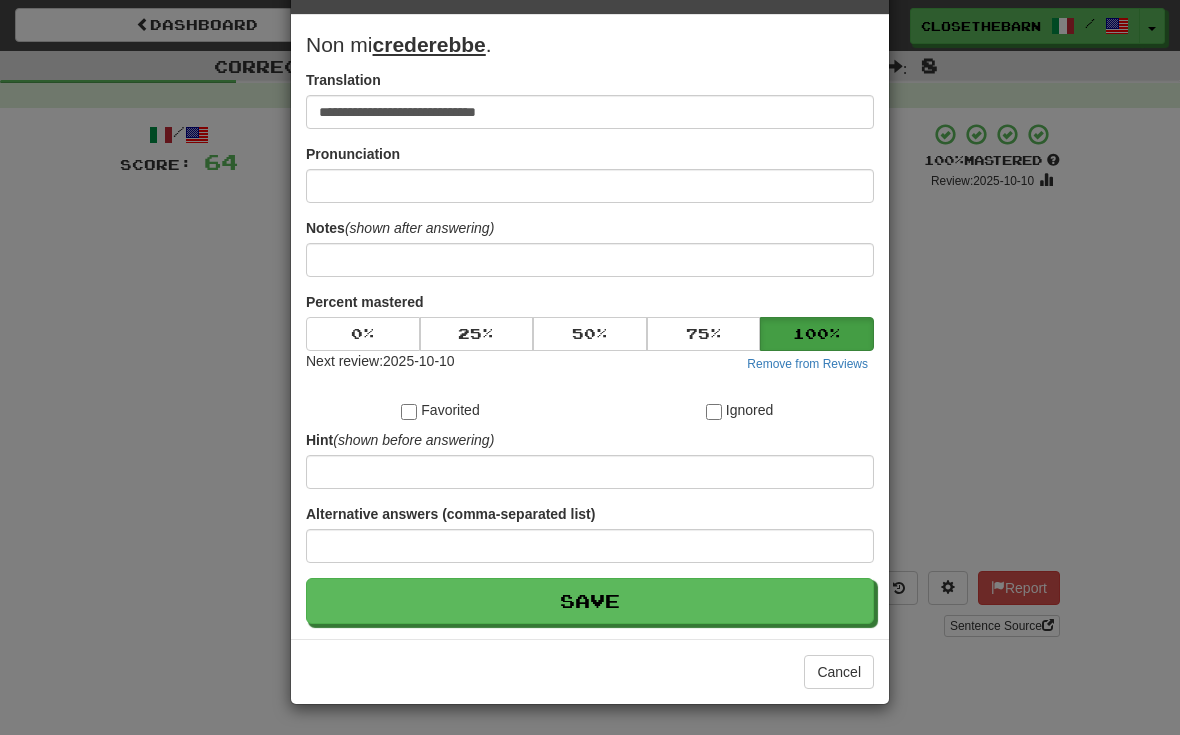 click on "Save" at bounding box center [590, 601] 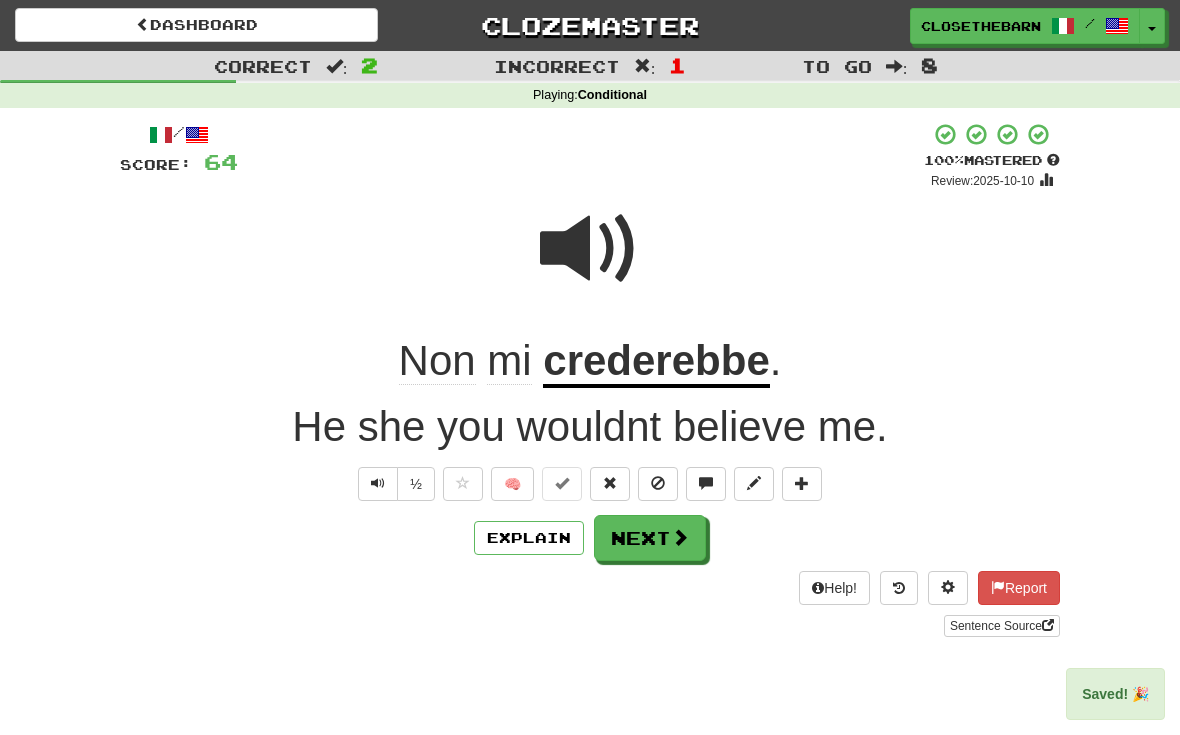 click on "Next" at bounding box center [650, 538] 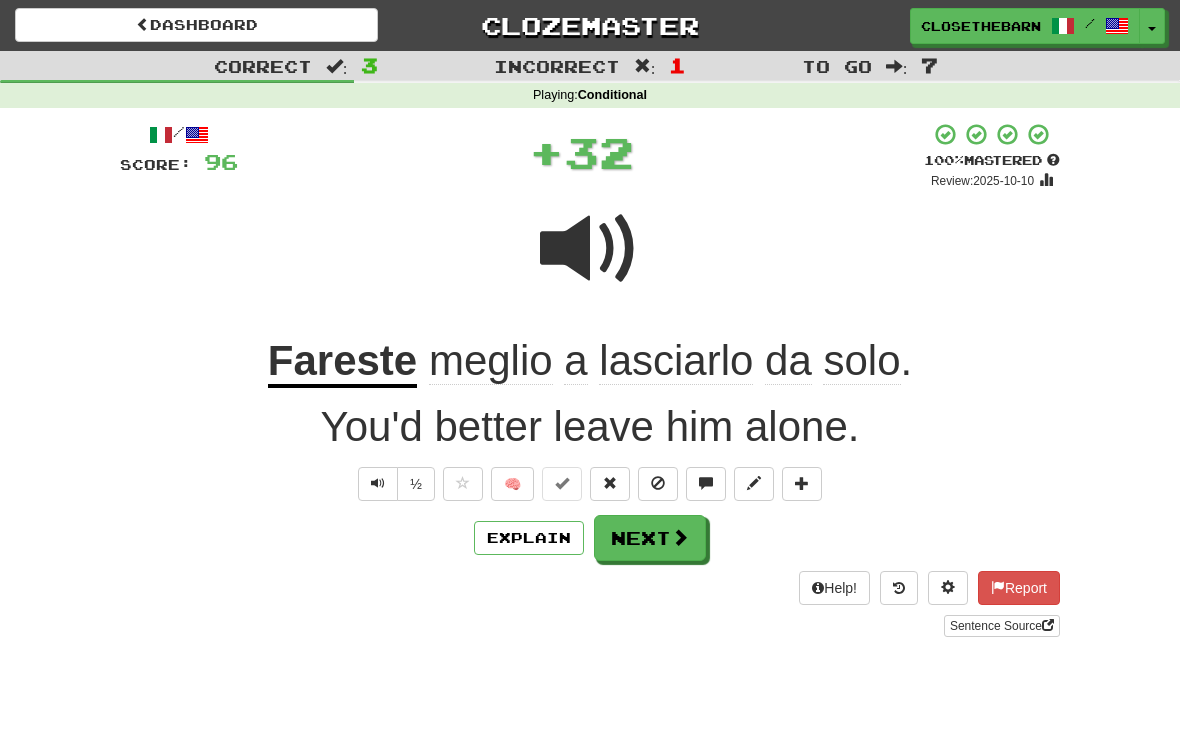 click at bounding box center (754, 483) 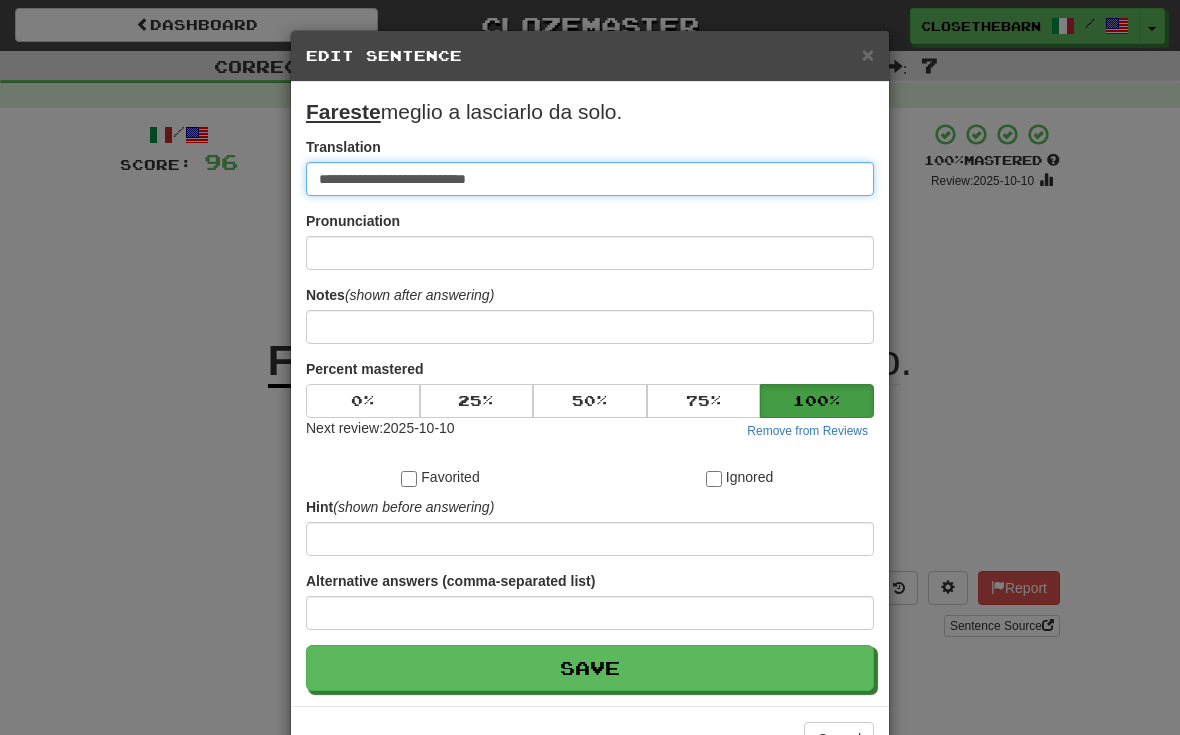 click on "**********" at bounding box center (590, 179) 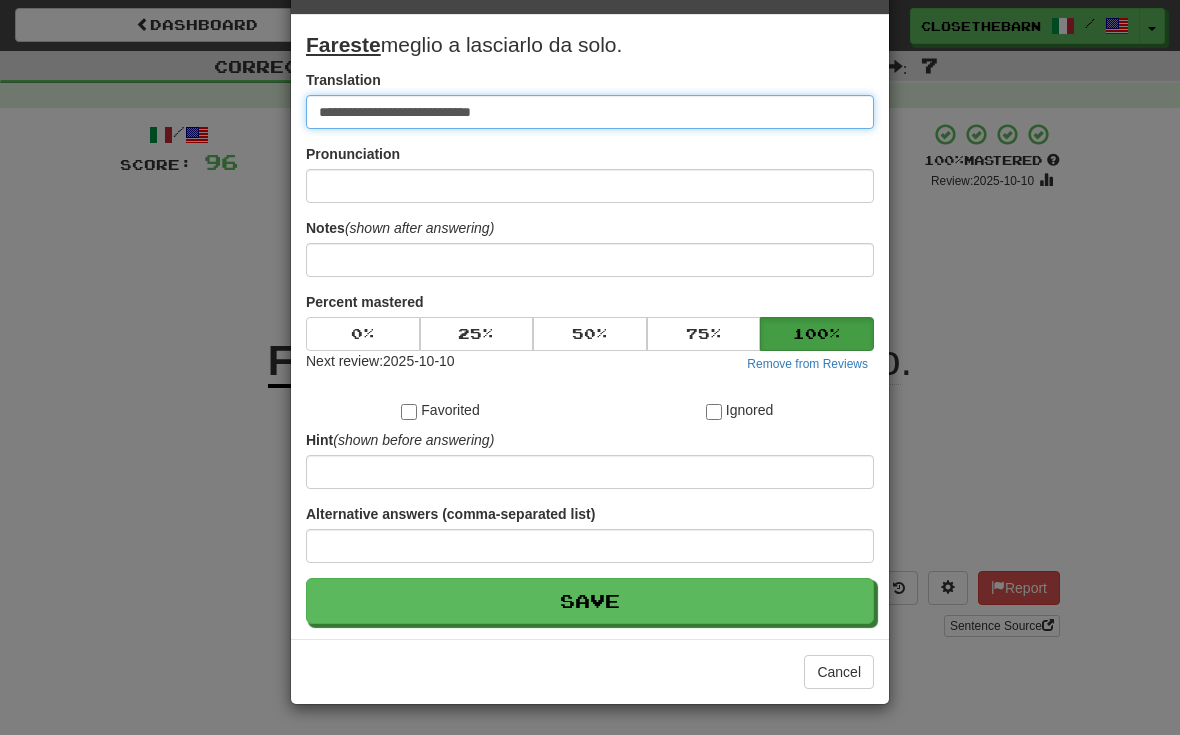 scroll, scrollTop: 68, scrollLeft: 0, axis: vertical 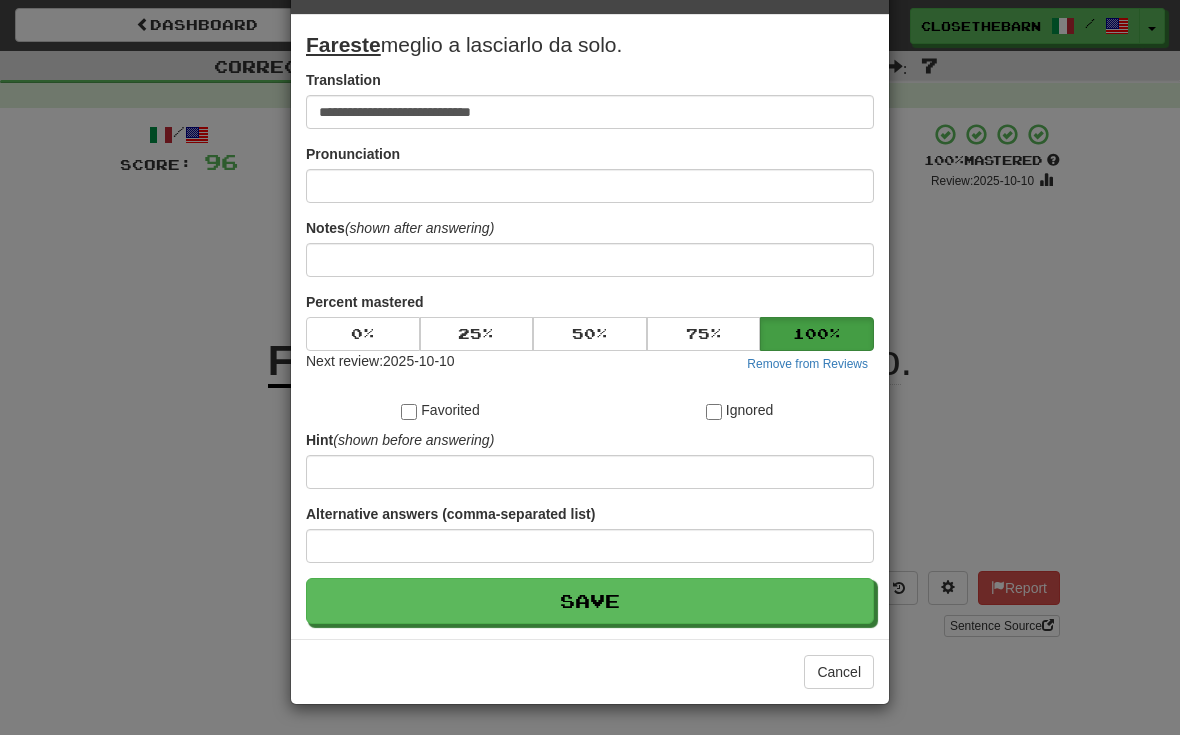 click on "Save" at bounding box center [590, 601] 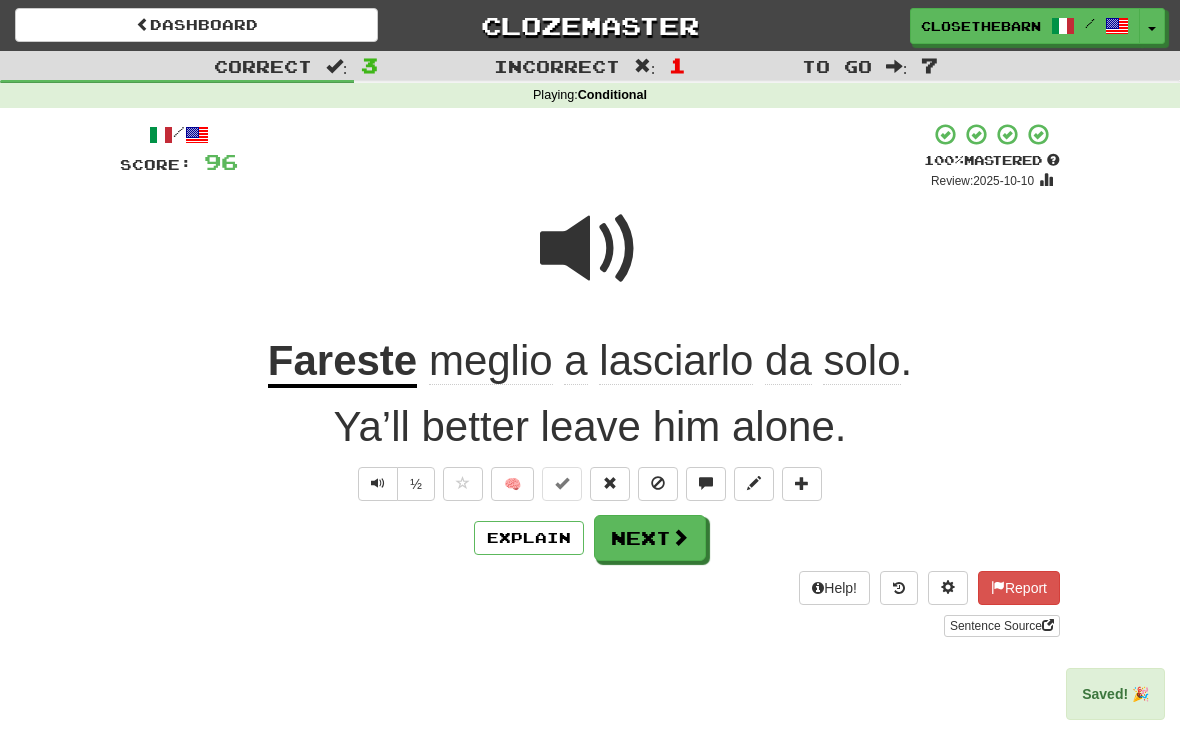 click on "Next" at bounding box center (650, 538) 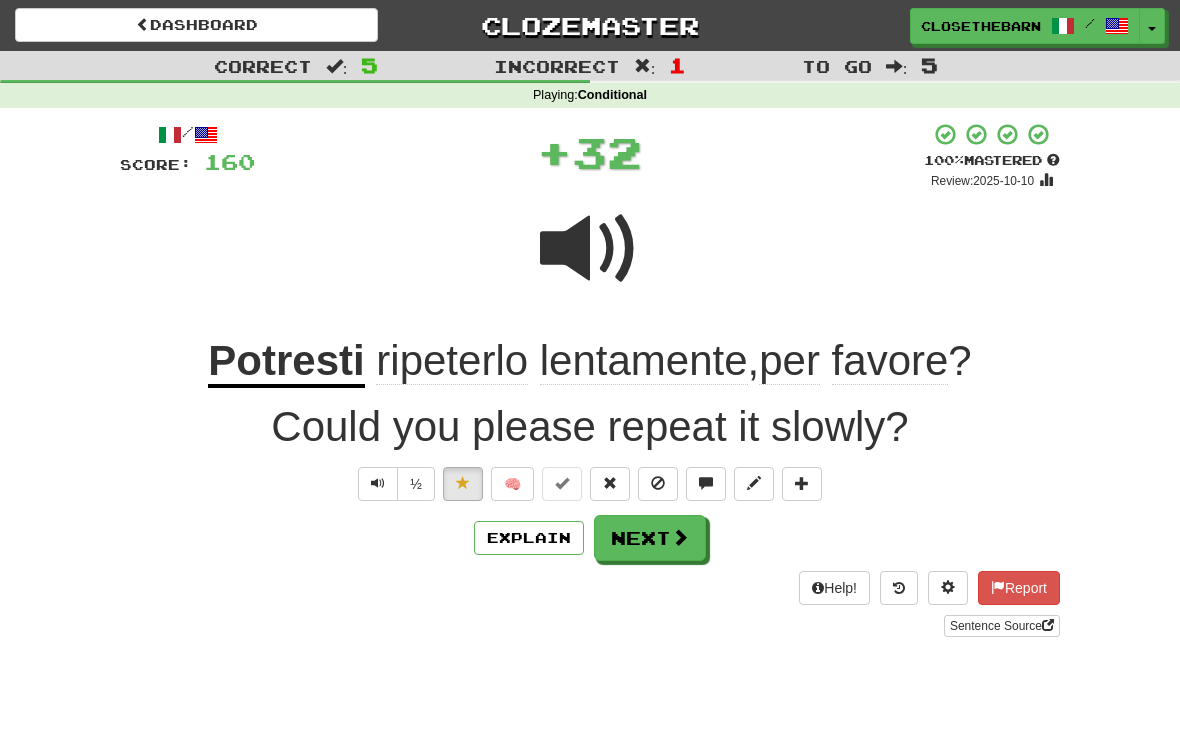 click at bounding box center (802, 484) 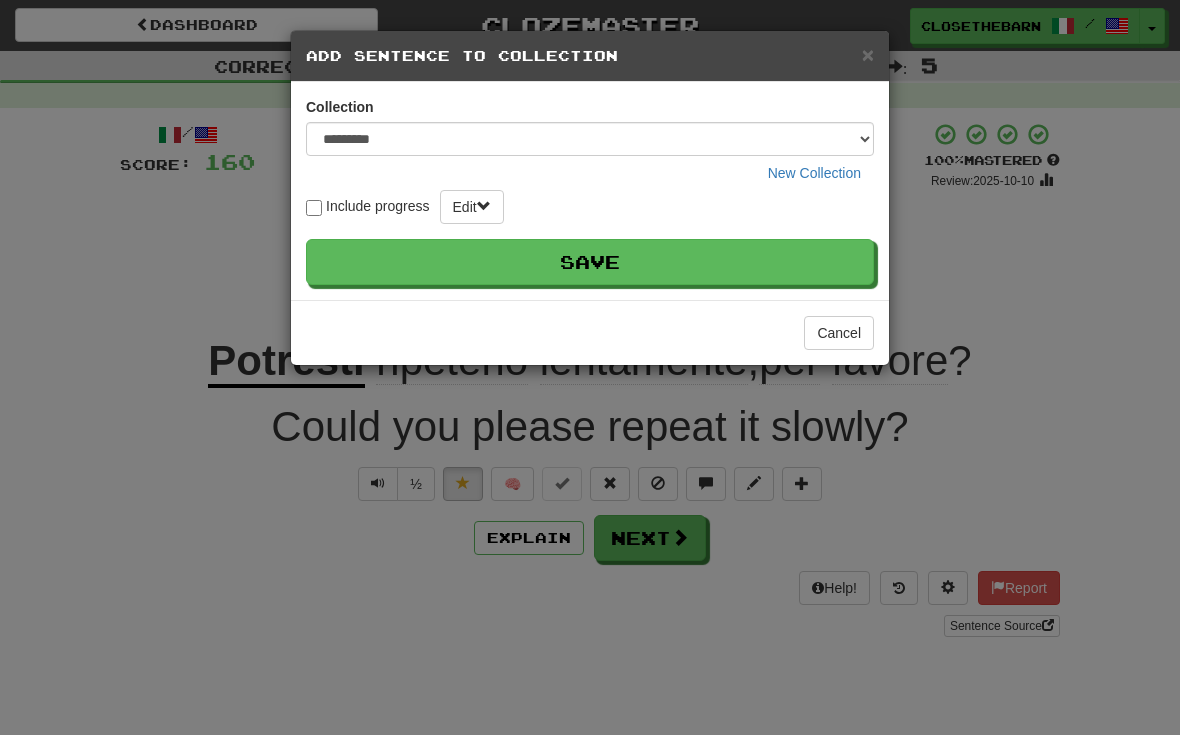 click on "**********" at bounding box center [590, 143] 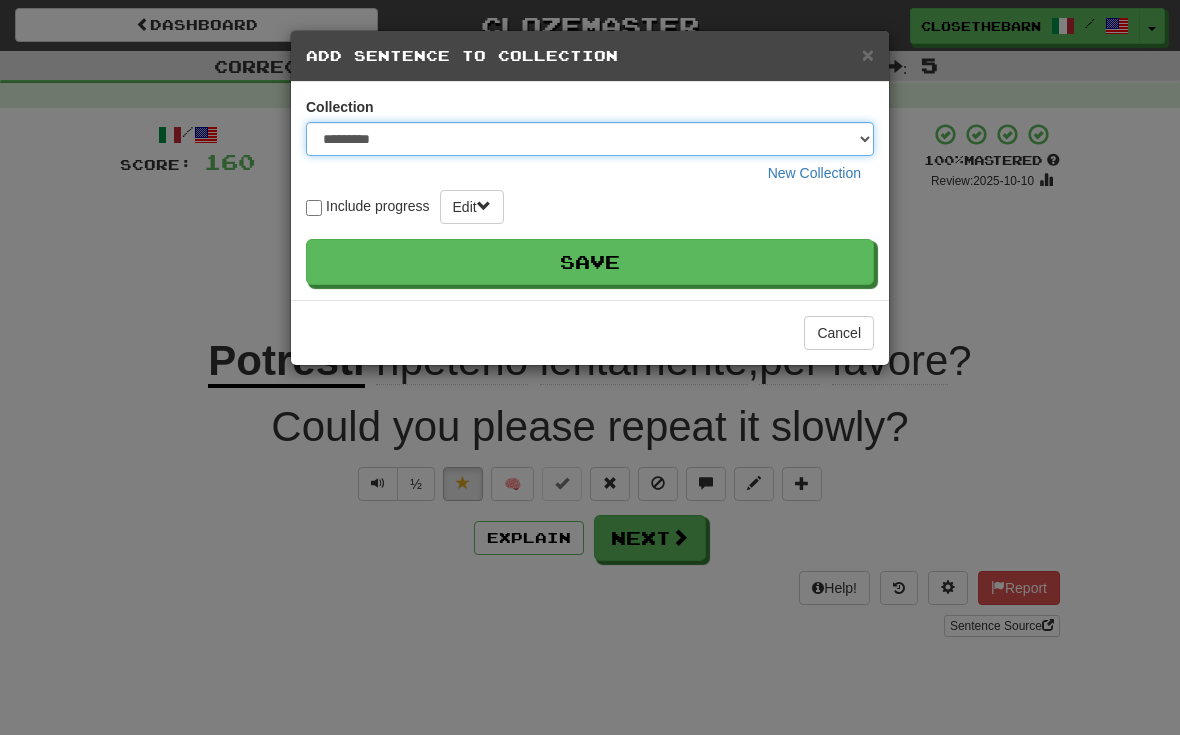click on "**********" at bounding box center (590, 139) 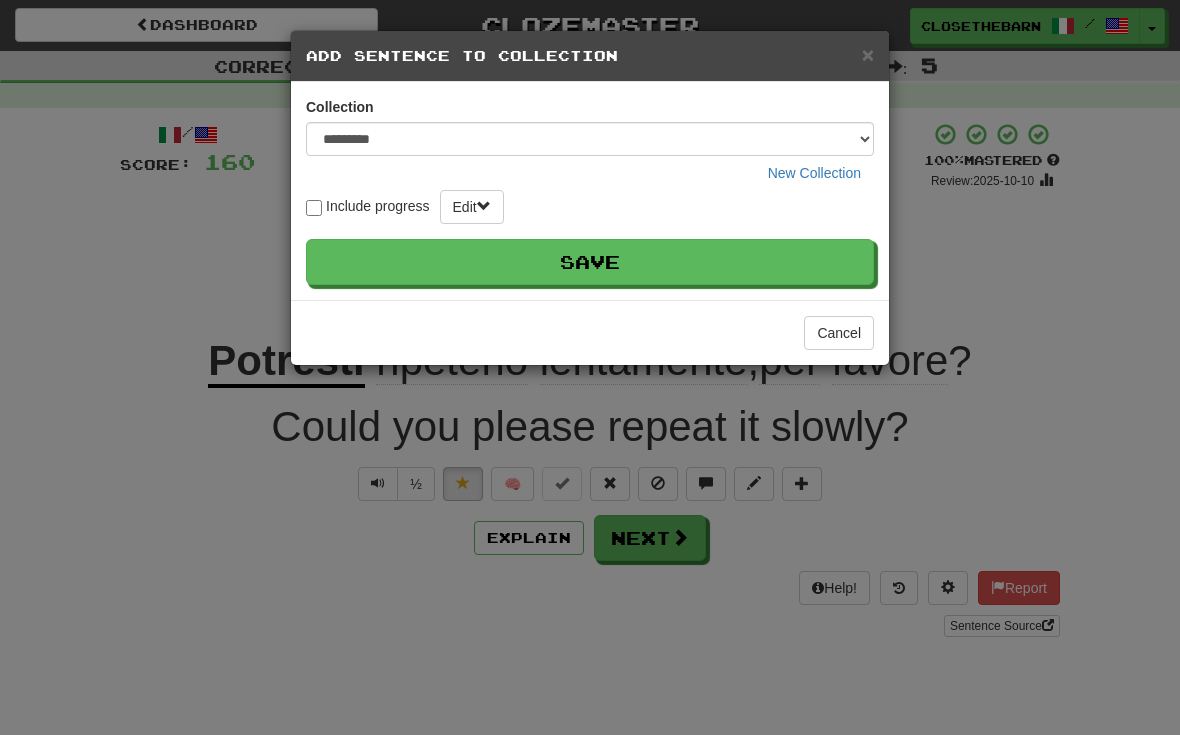click on "Save" at bounding box center [590, 262] 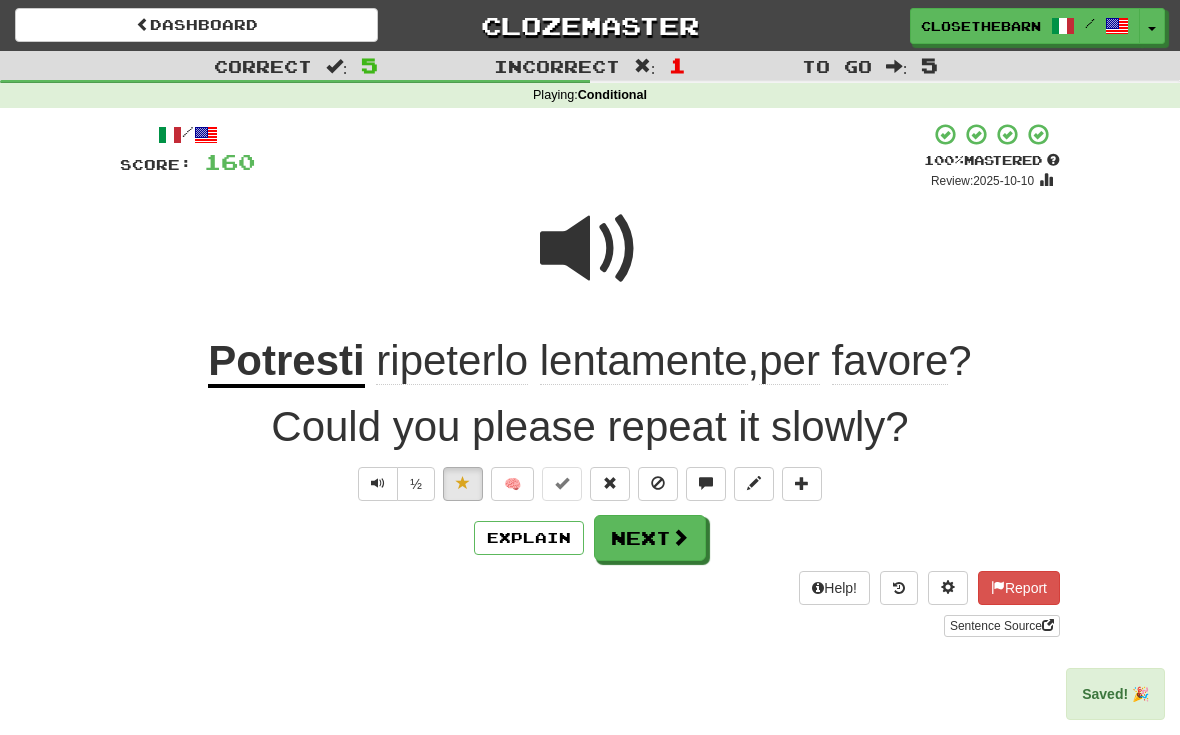 click on "Next" at bounding box center [650, 538] 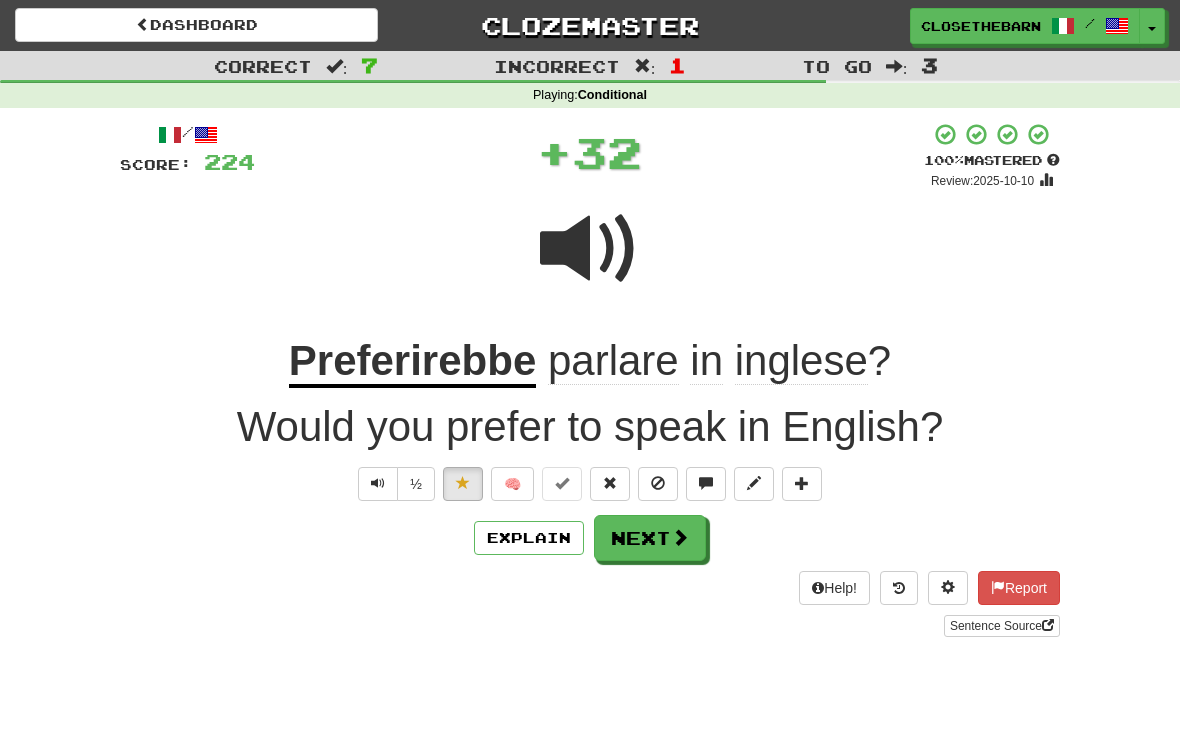 click at bounding box center [754, 484] 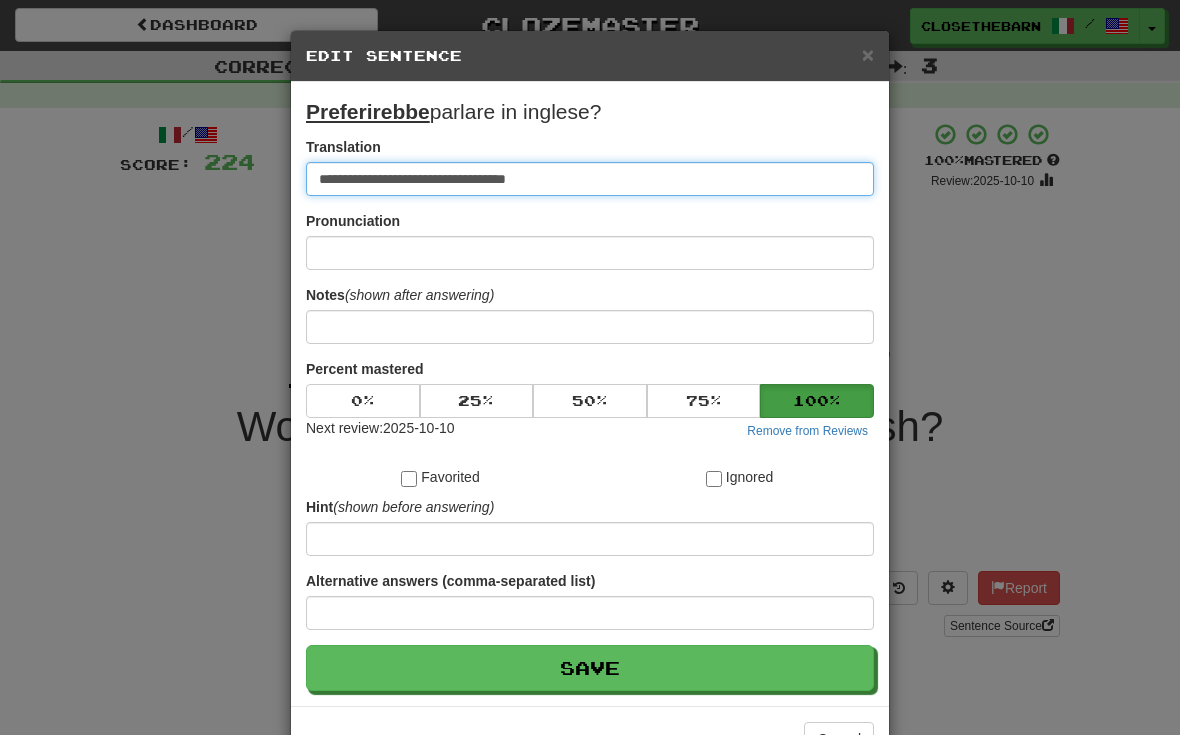 click on "**********" at bounding box center (590, 179) 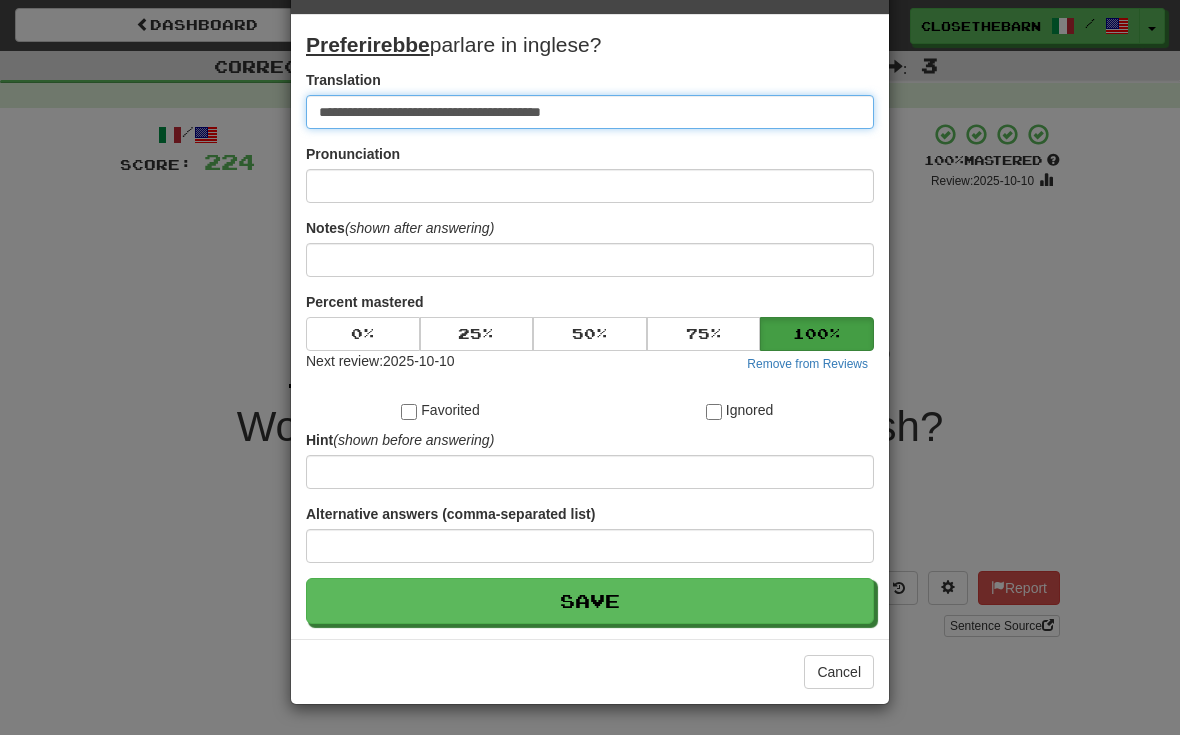 scroll, scrollTop: 68, scrollLeft: 0, axis: vertical 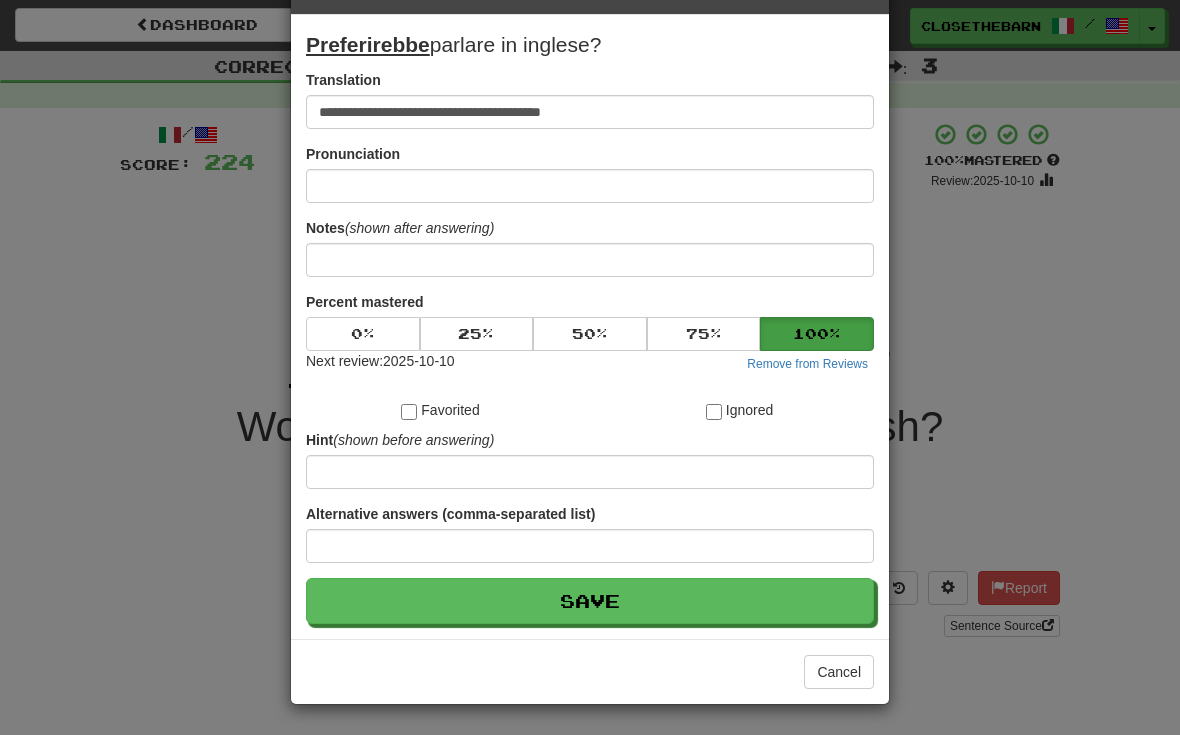 click on "Save" at bounding box center (590, 601) 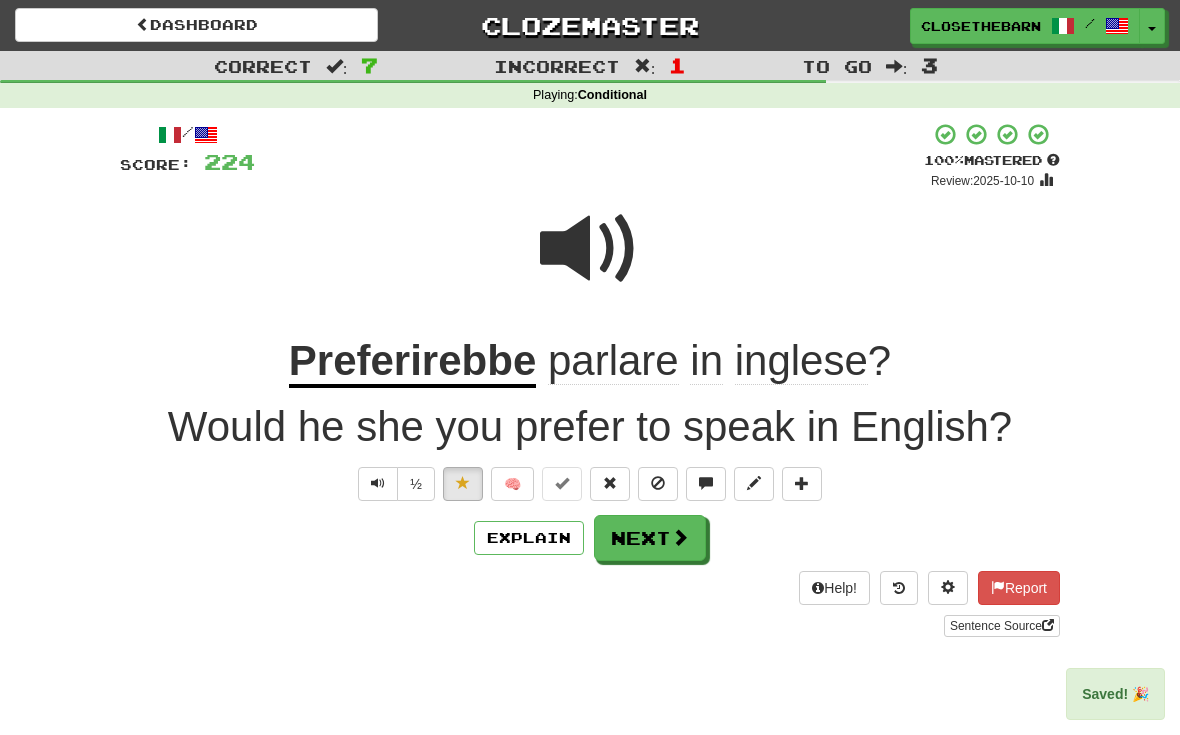 click on "Next" at bounding box center (650, 538) 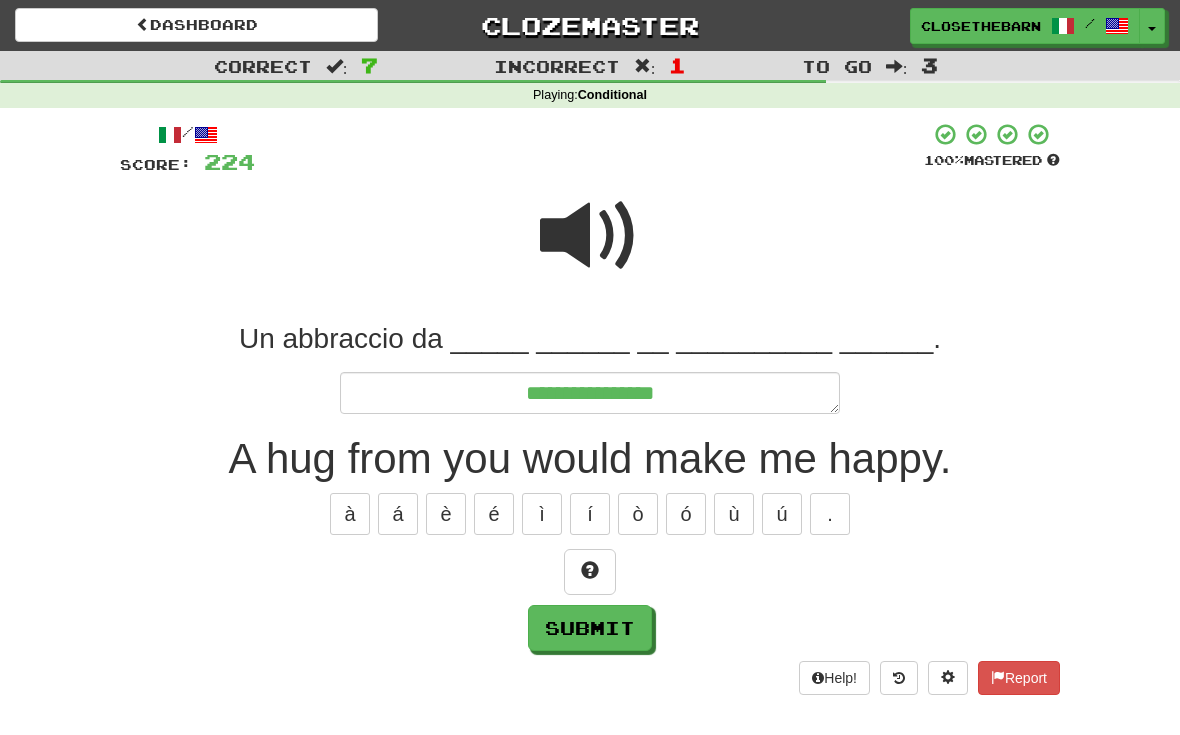 click at bounding box center (590, 572) 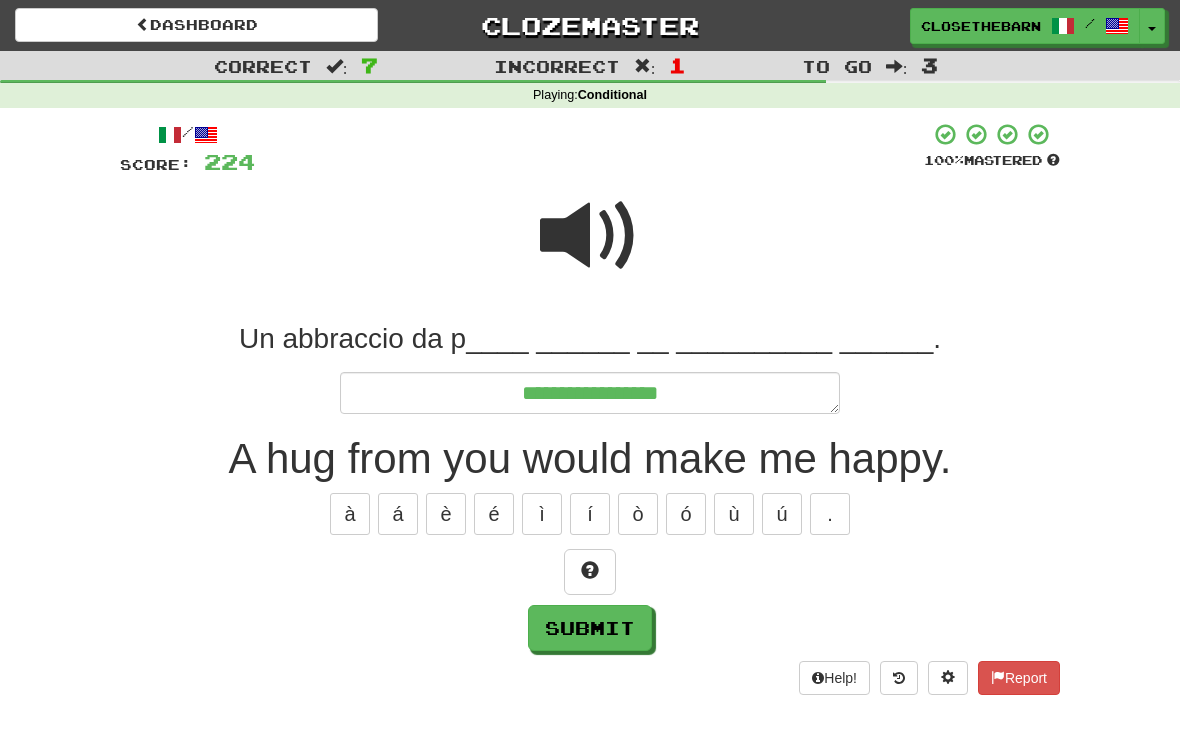 click at bounding box center (590, 572) 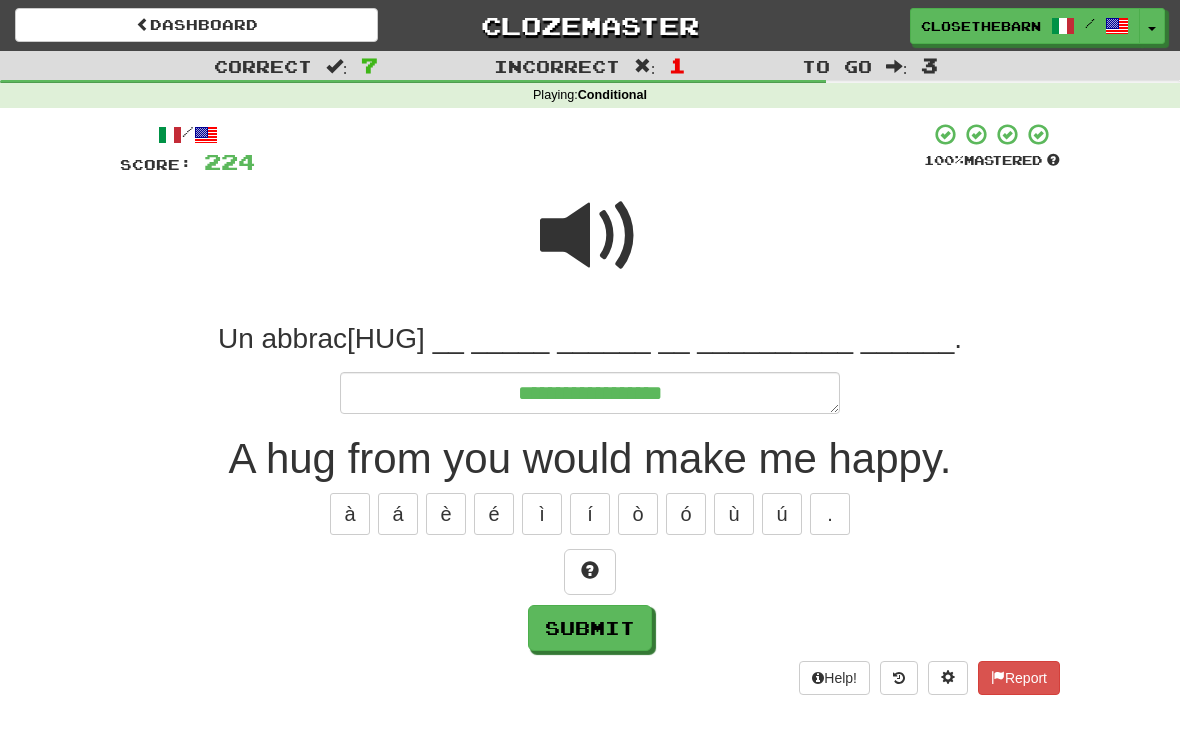 click at bounding box center [590, 572] 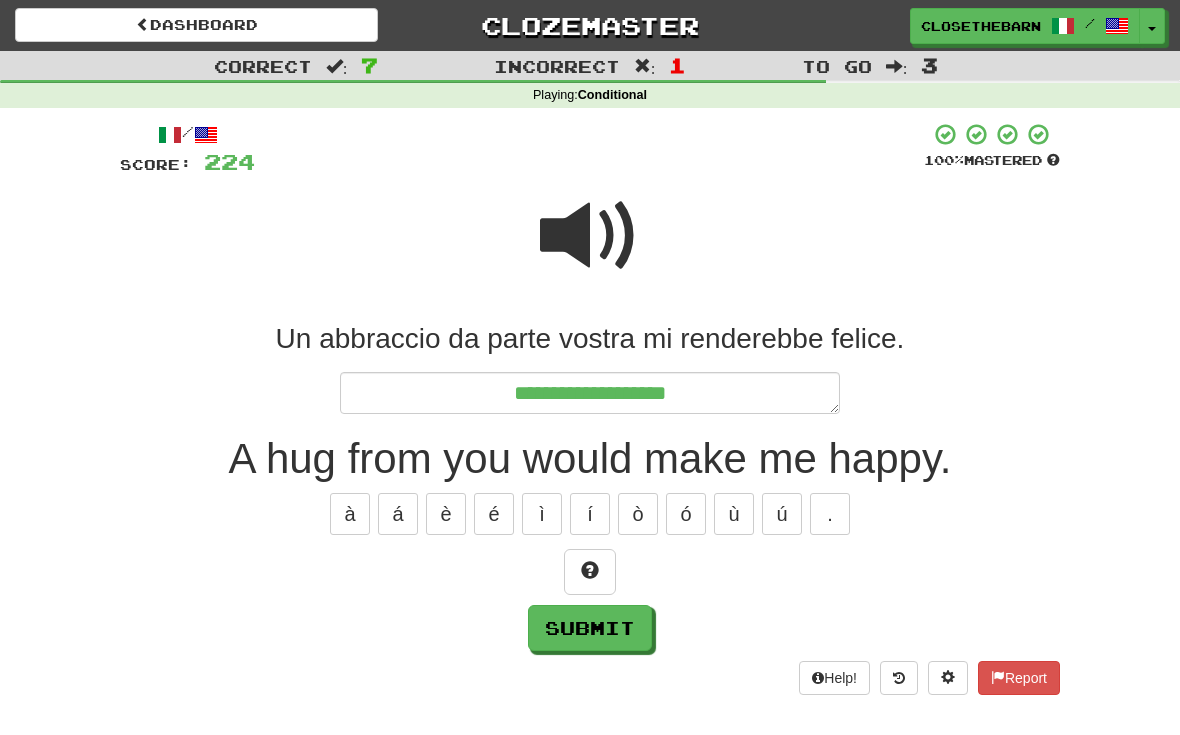 click at bounding box center (590, 570) 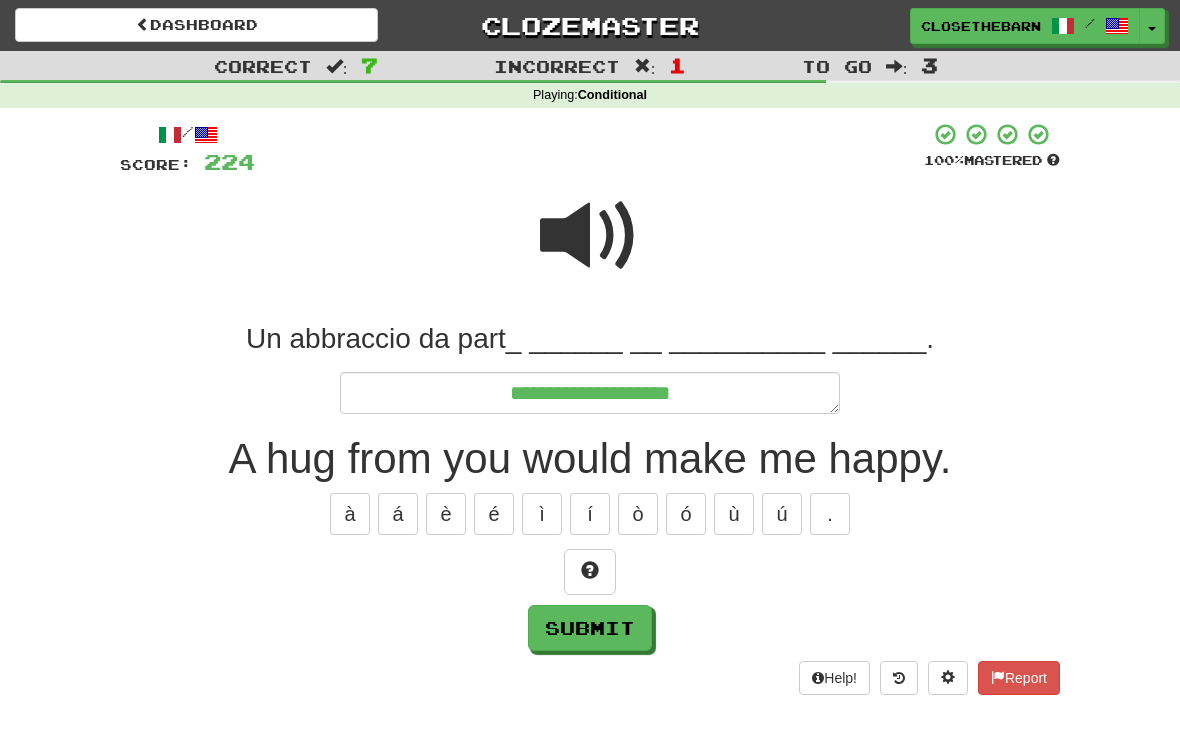 click at bounding box center (590, 570) 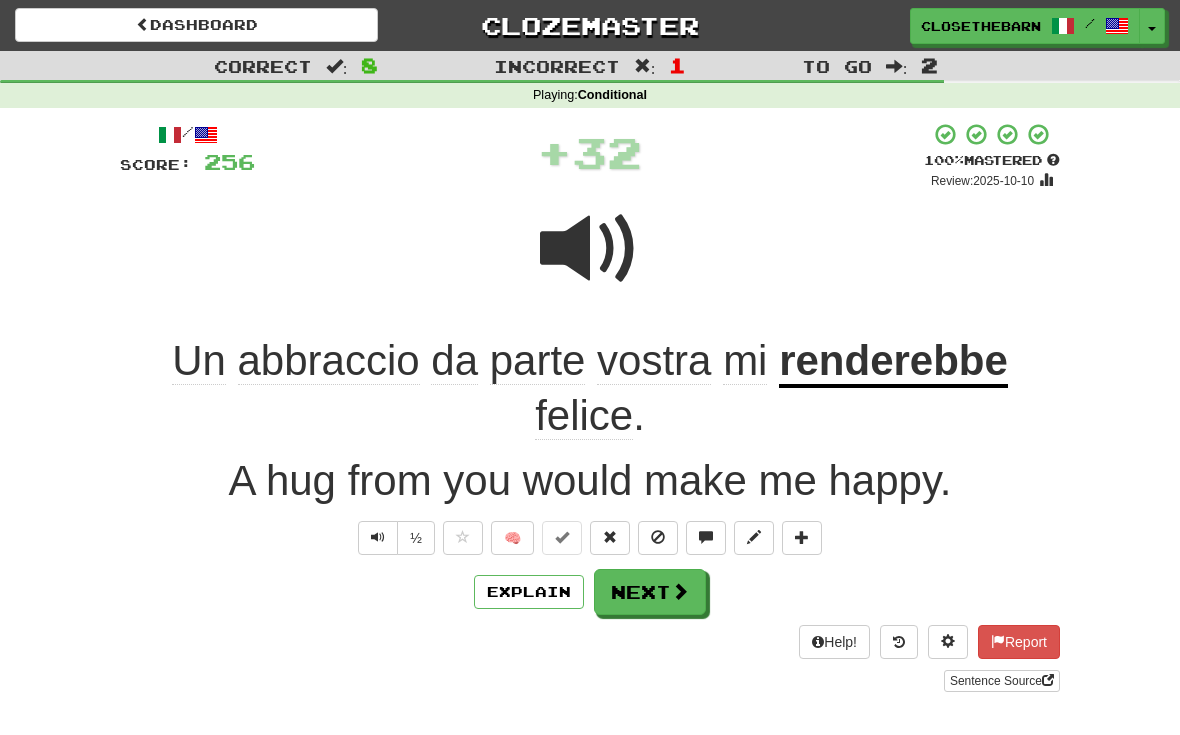 click at bounding box center (754, 538) 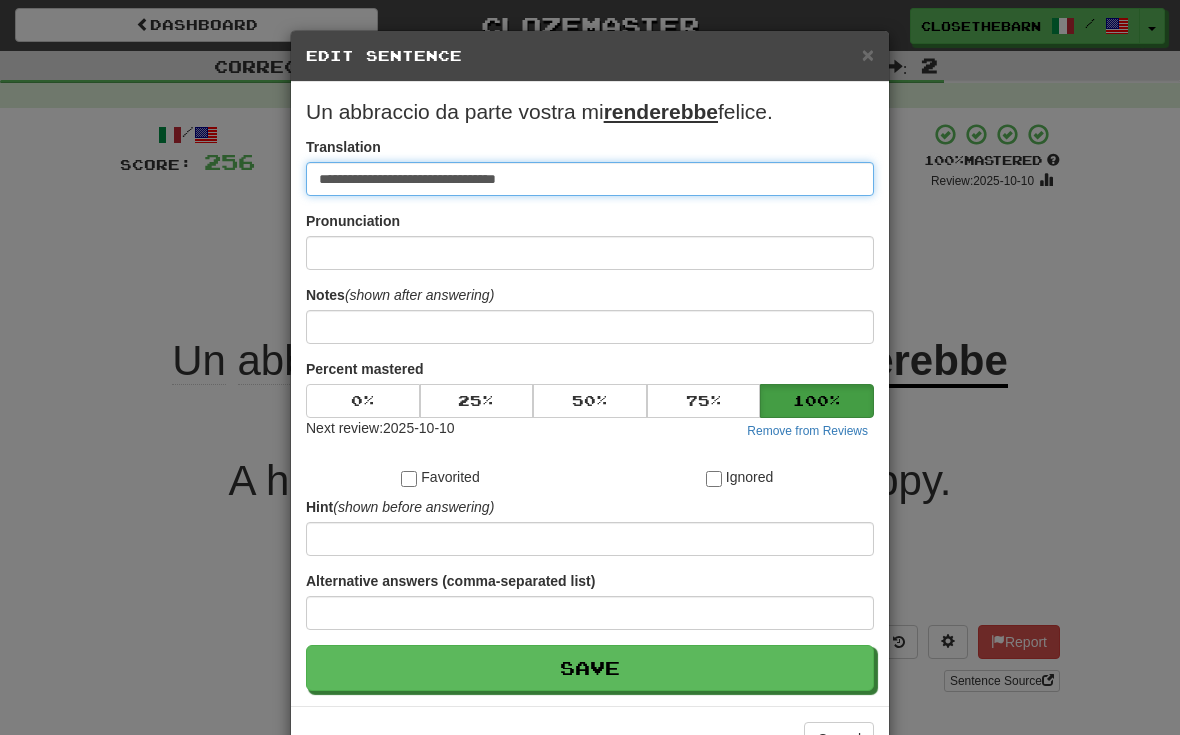 click on "**********" at bounding box center [590, 179] 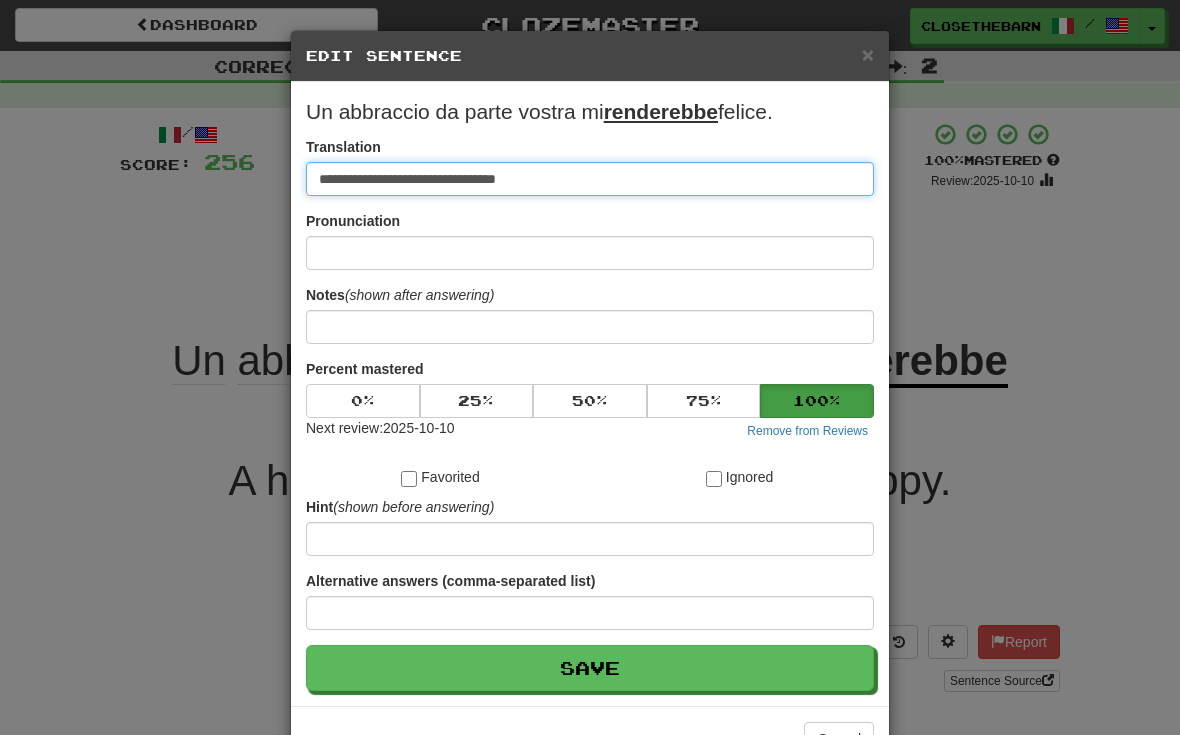 click on "**********" at bounding box center [590, 179] 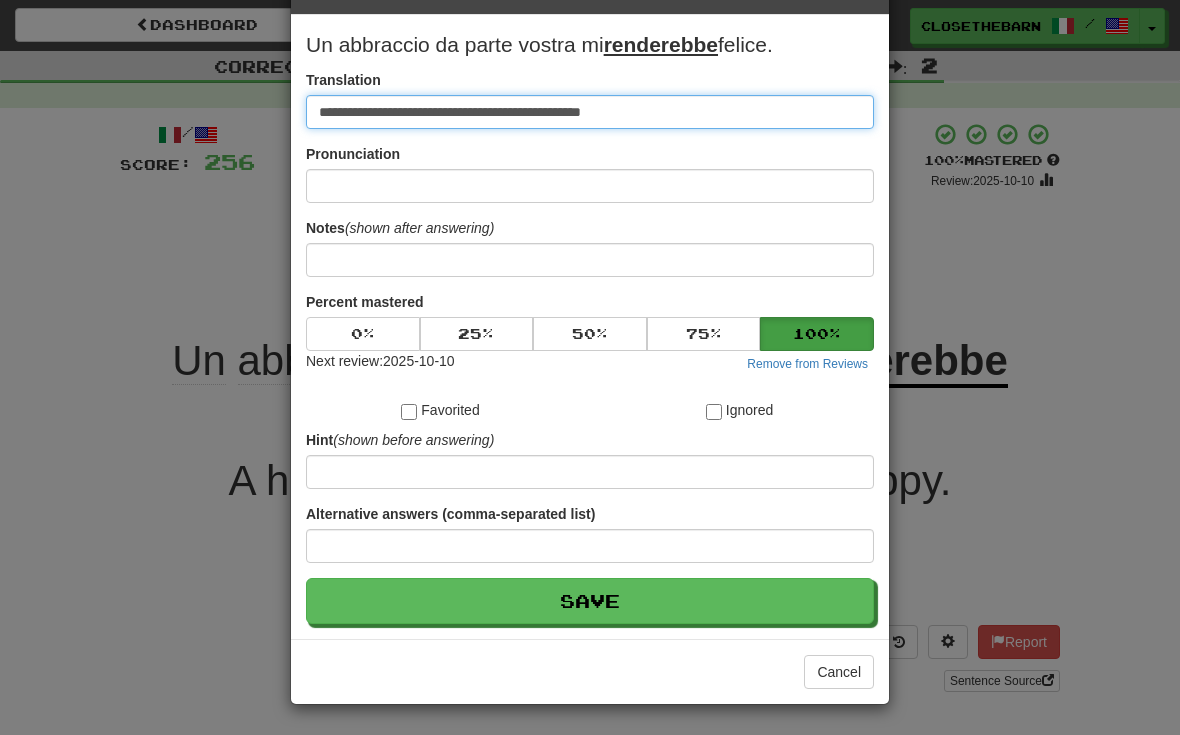 scroll, scrollTop: 68, scrollLeft: 0, axis: vertical 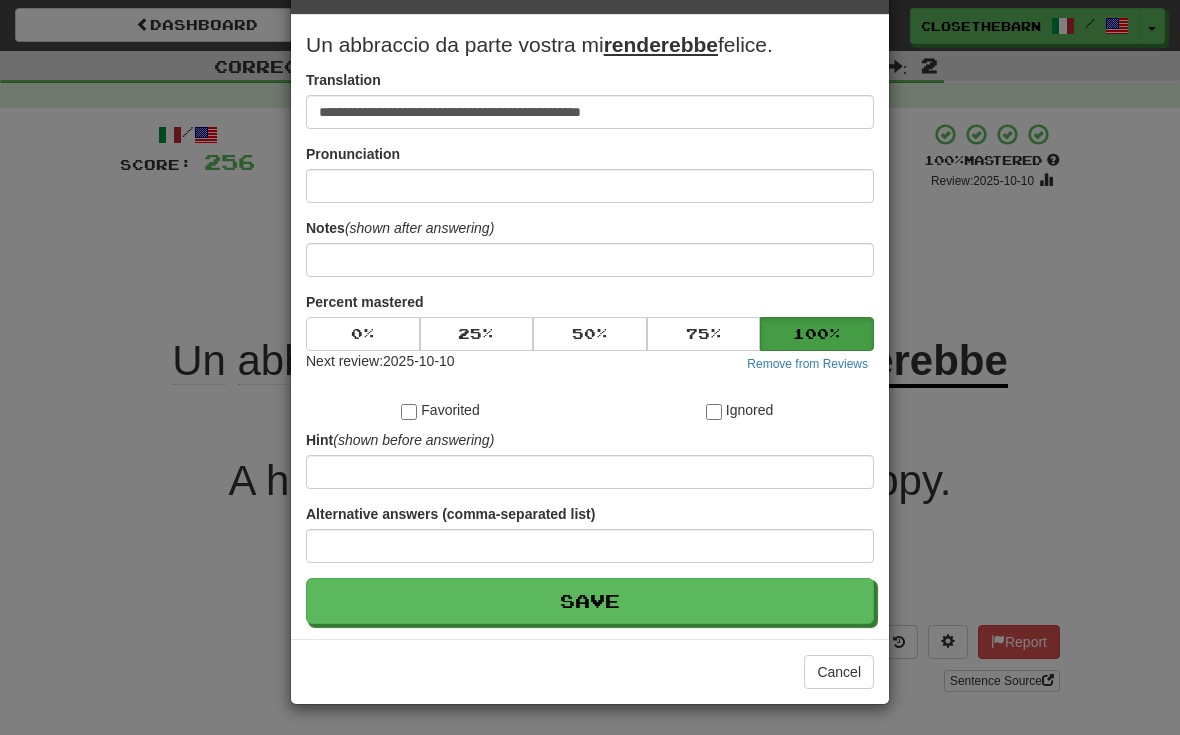 click on "Save" at bounding box center [590, 601] 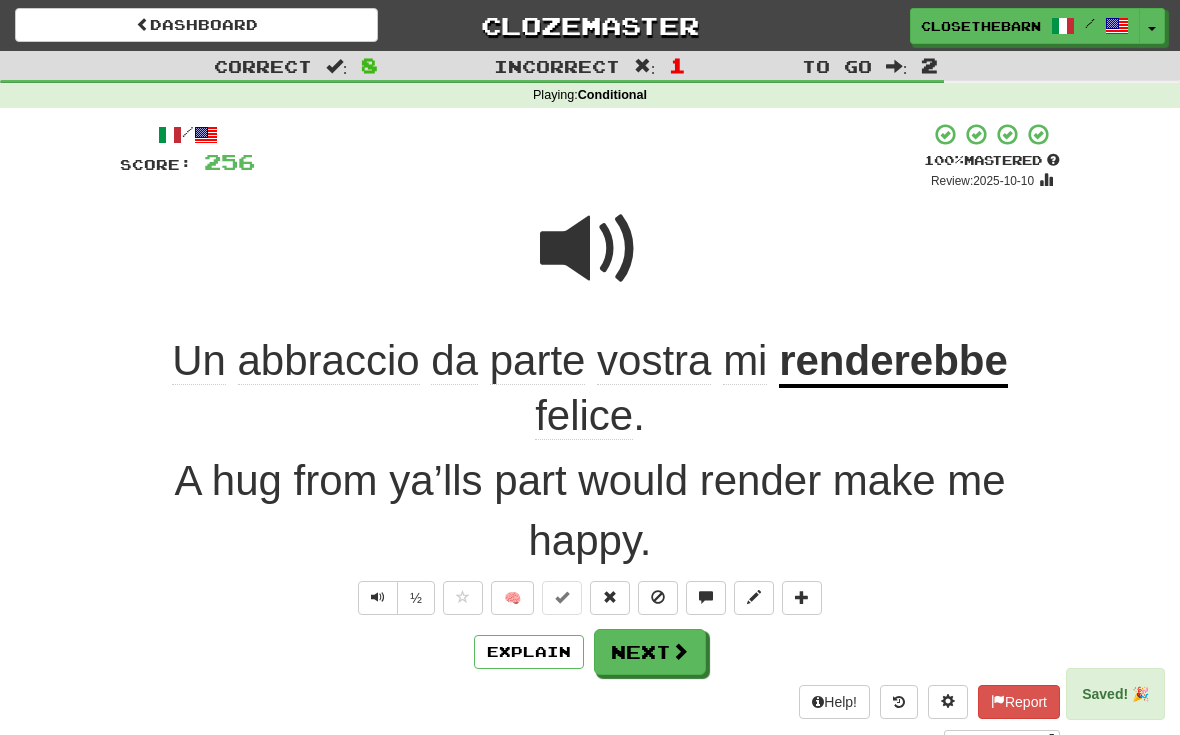 click at bounding box center (680, 651) 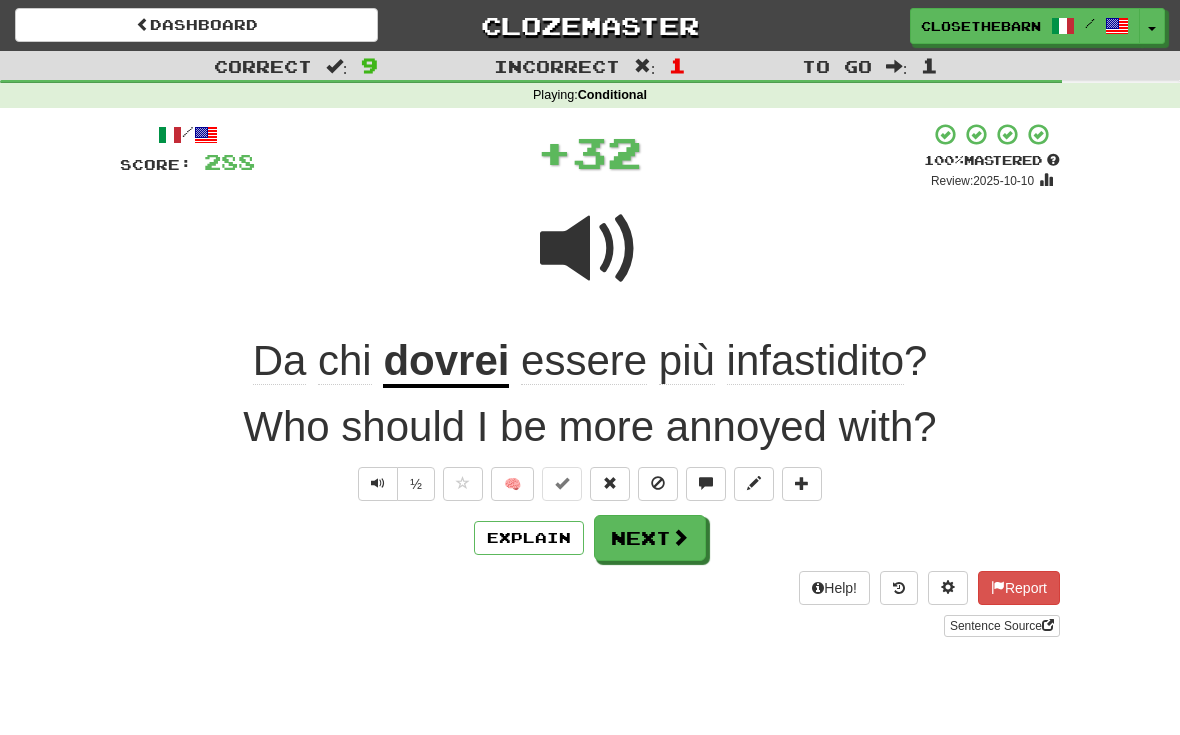 click at bounding box center [802, 484] 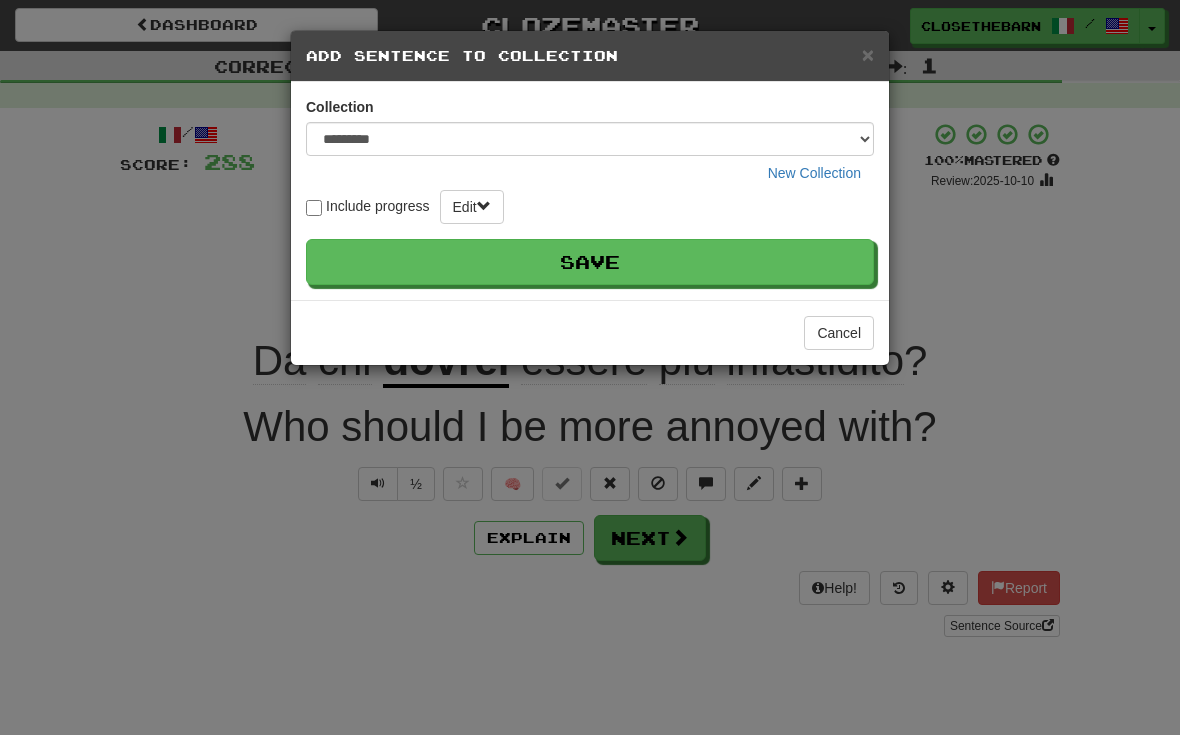 click on "**********" at bounding box center (590, 367) 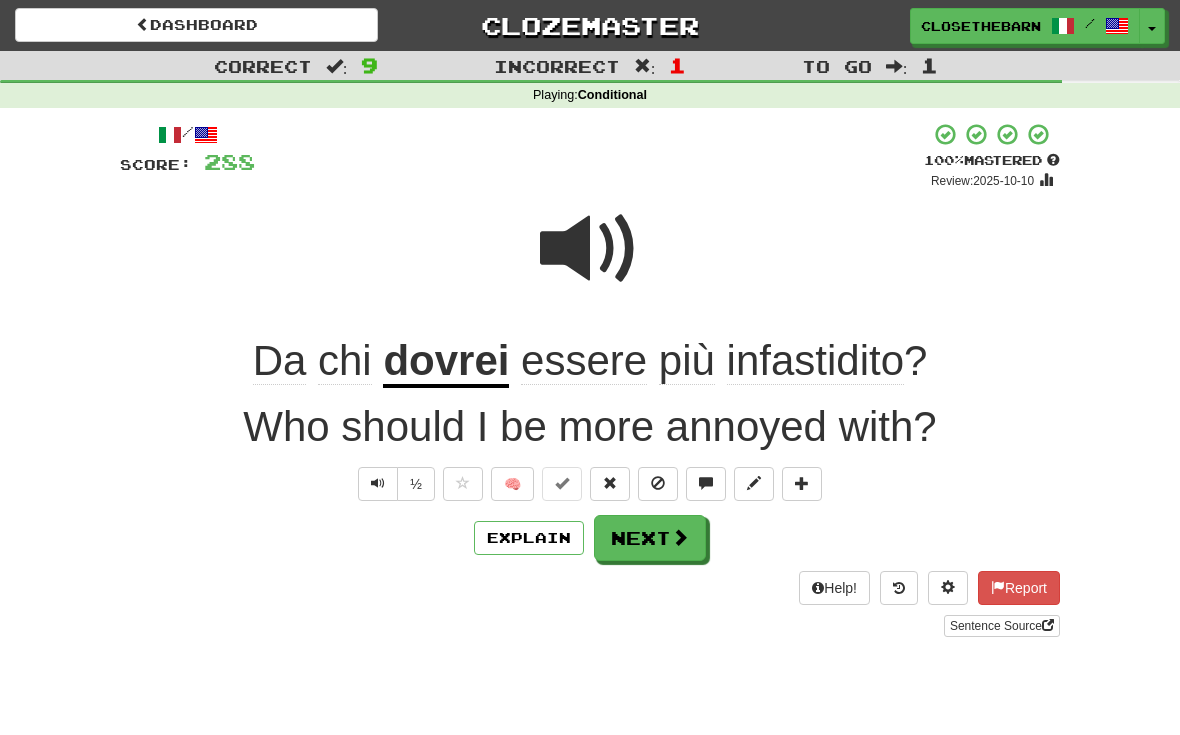 click on "dovrei" at bounding box center [446, 362] 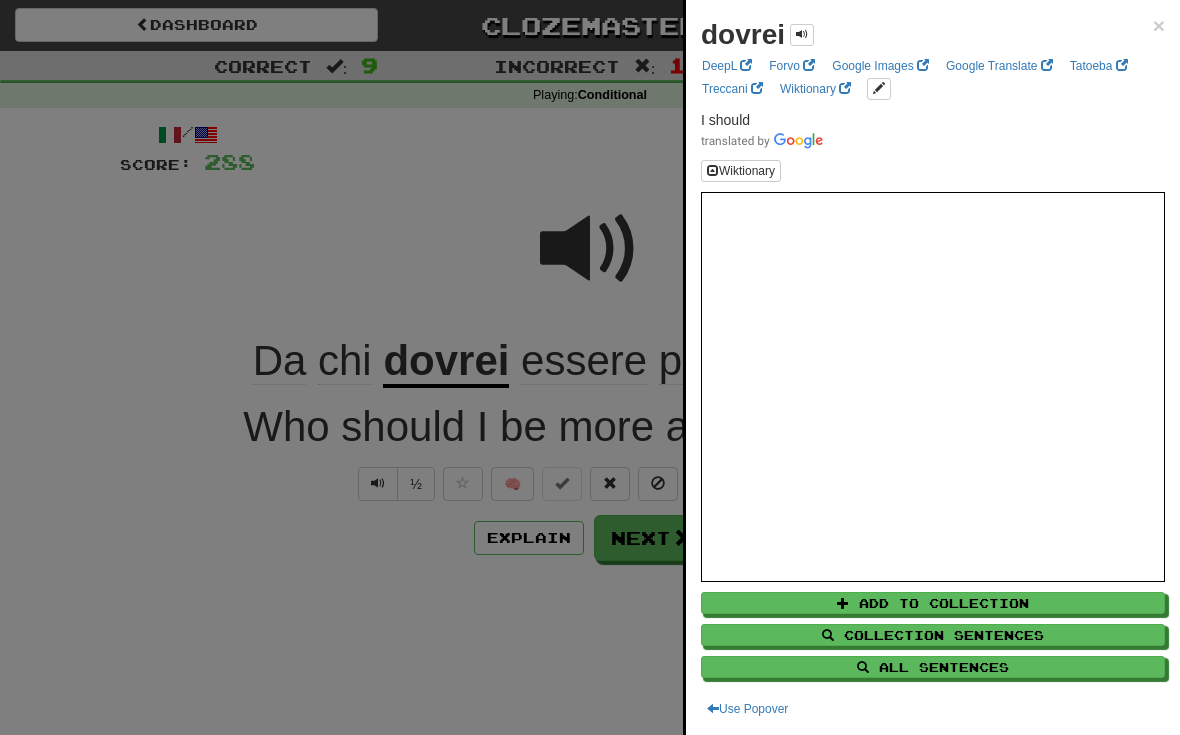 click on "All Sentences" at bounding box center (933, 667) 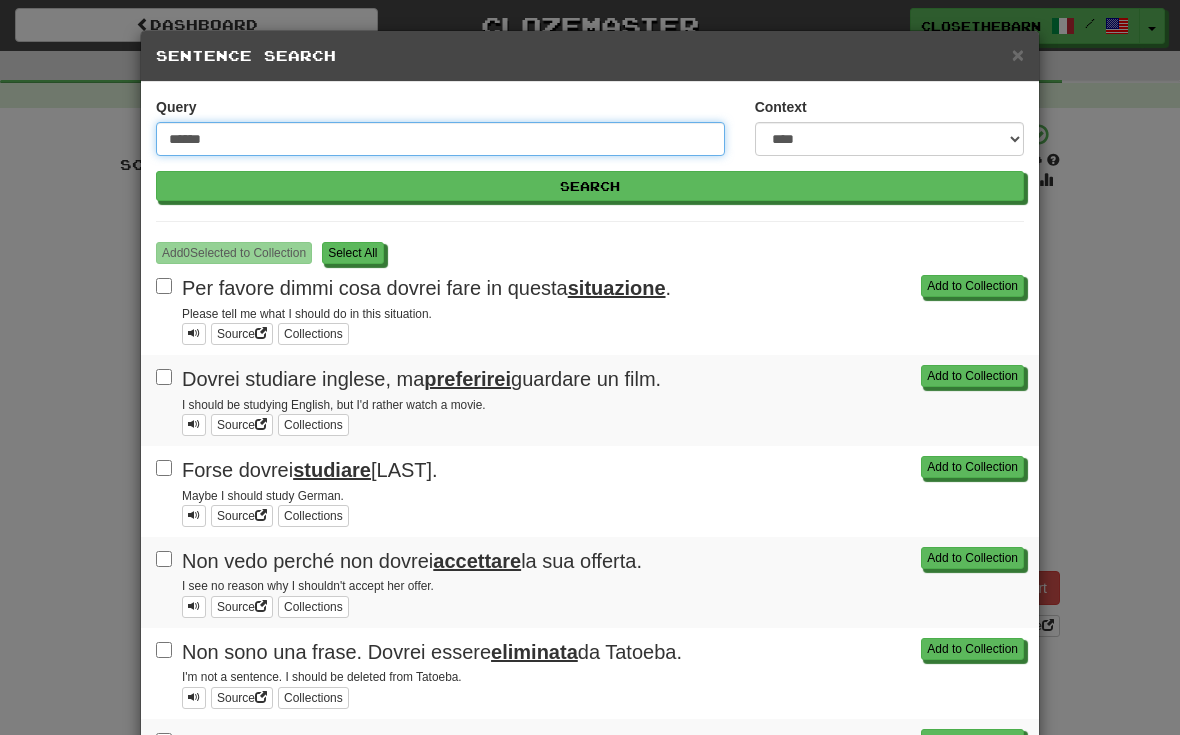 click on "******" at bounding box center [440, 139] 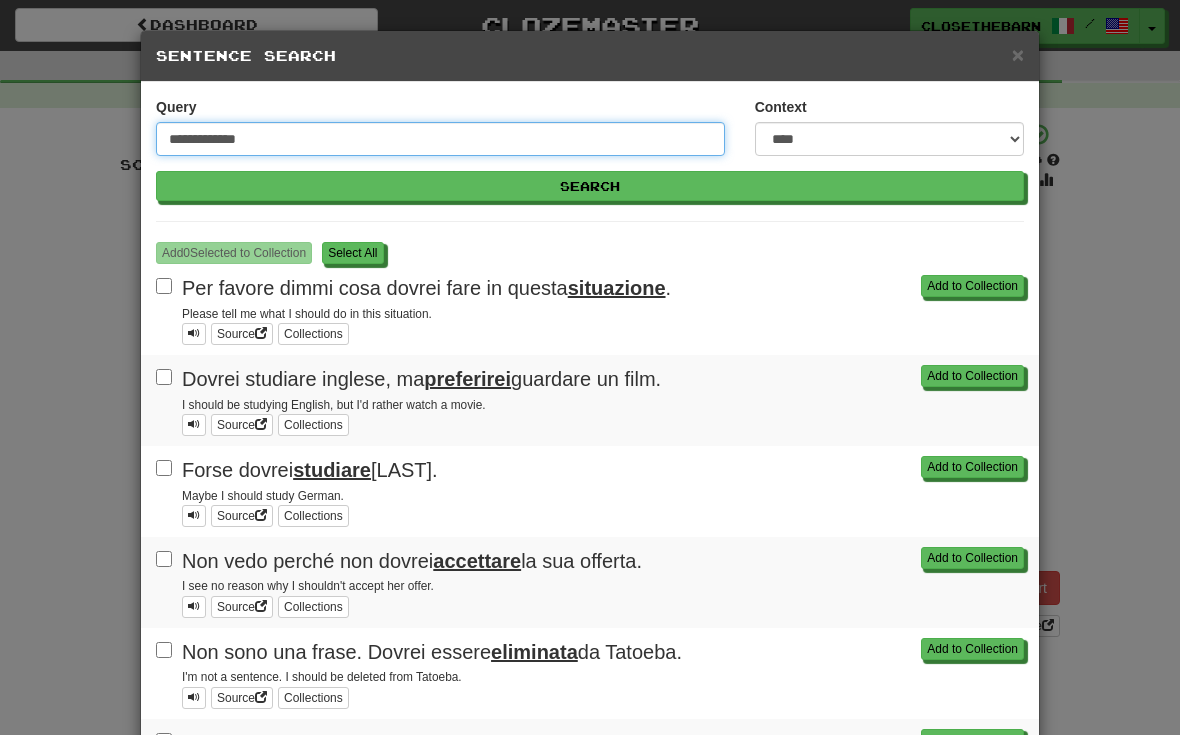 click on "Search" at bounding box center (590, 186) 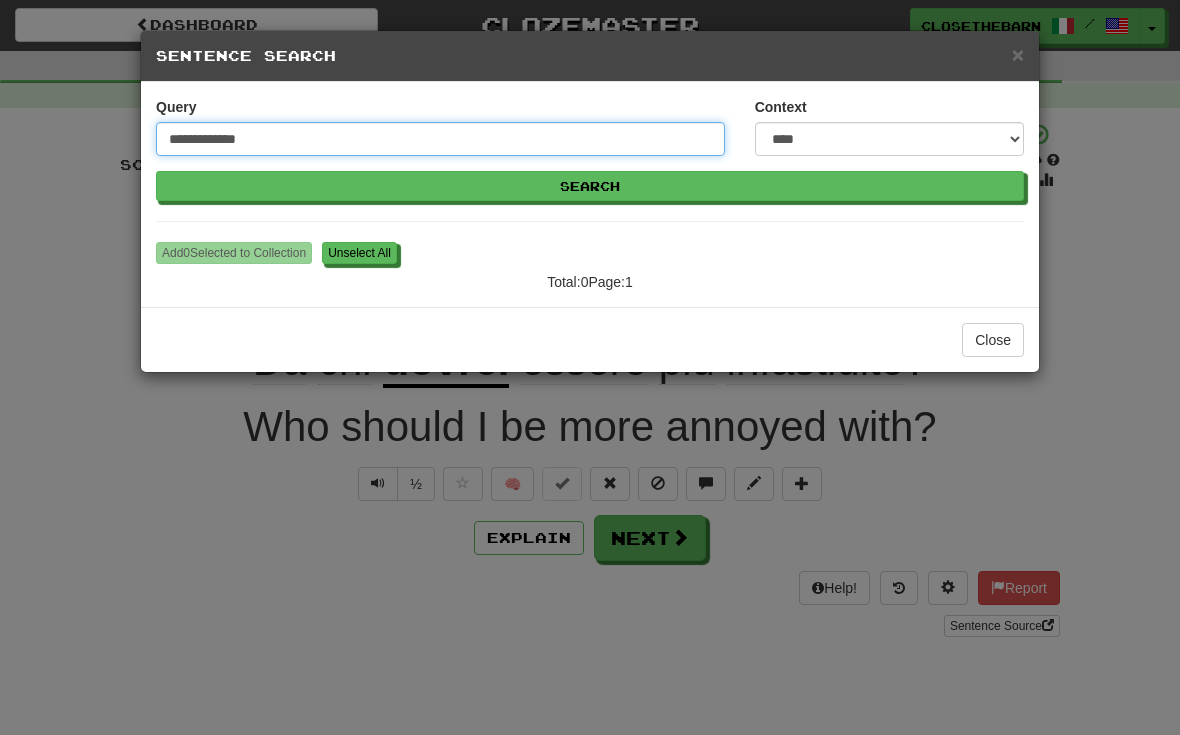 click on "**********" at bounding box center (440, 139) 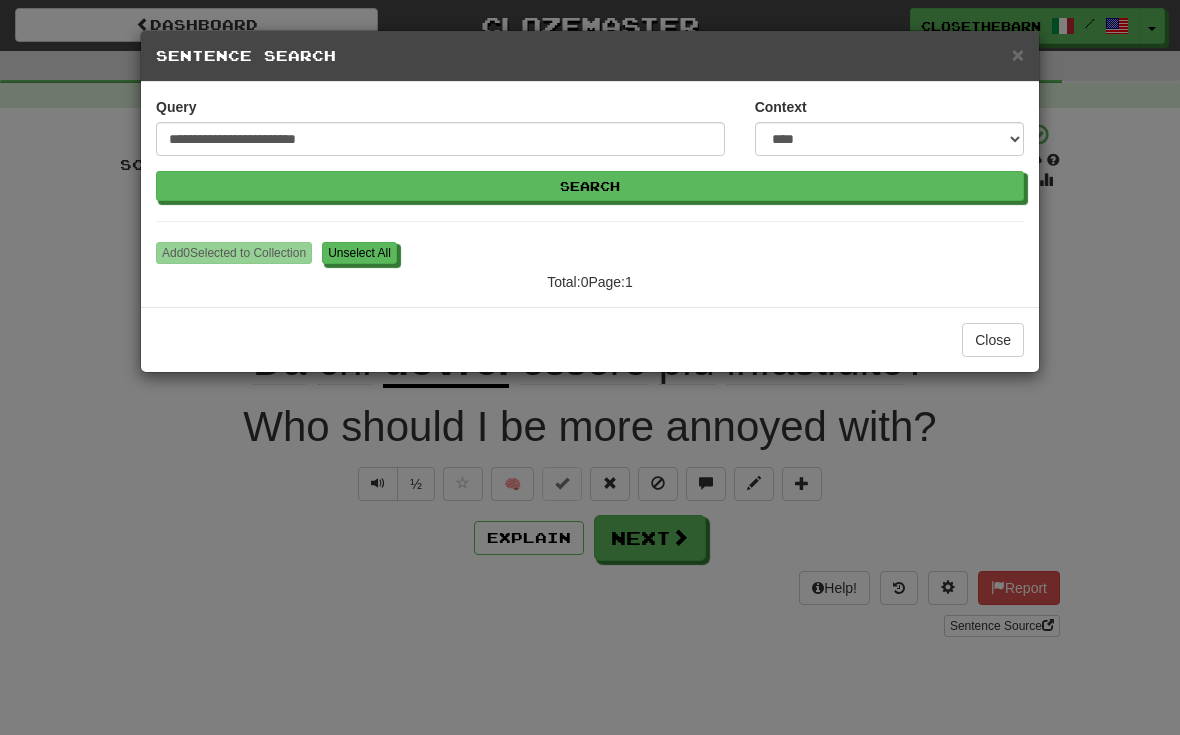 click on "Search" at bounding box center (590, 186) 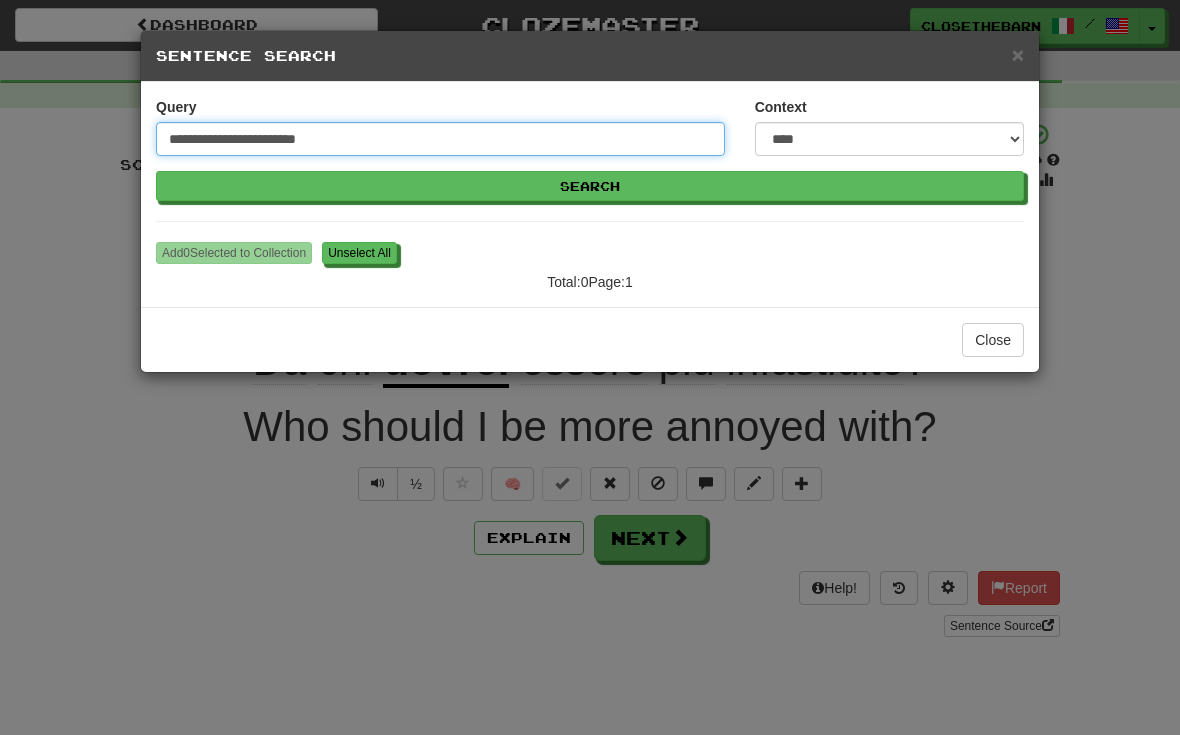 click on "**********" at bounding box center (440, 139) 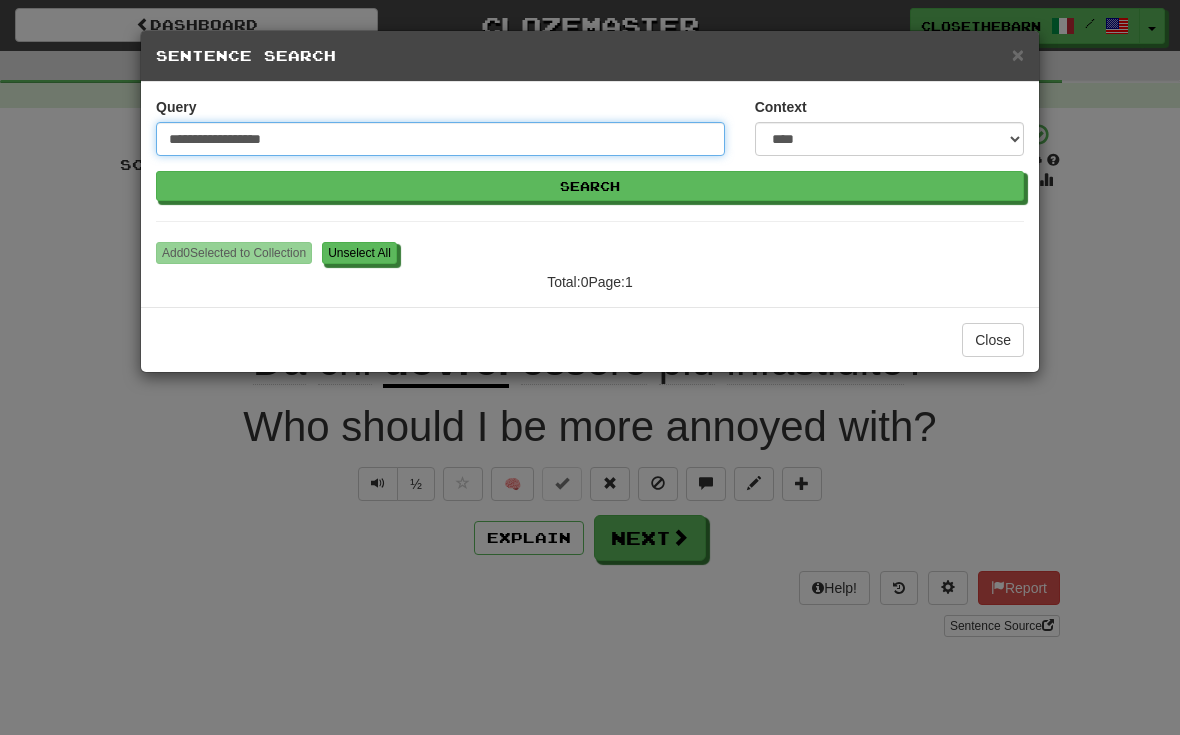 click on "Search" at bounding box center [590, 186] 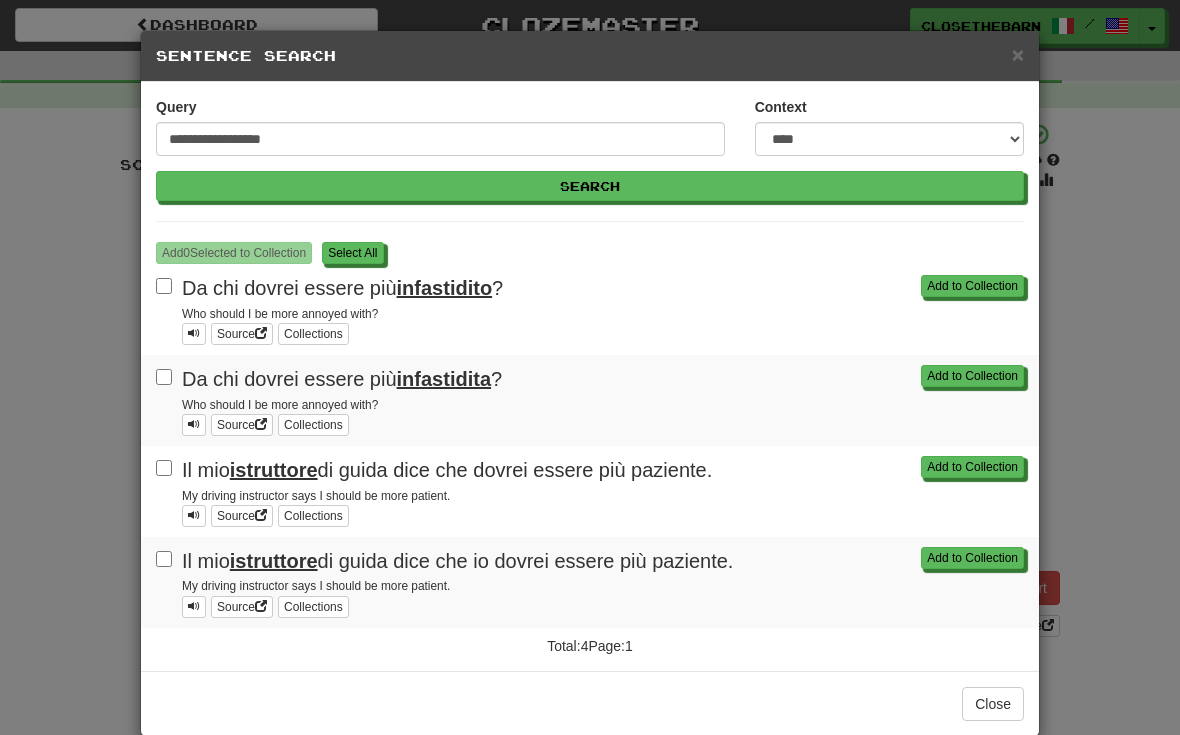 click on "S elect All" at bounding box center [352, 253] 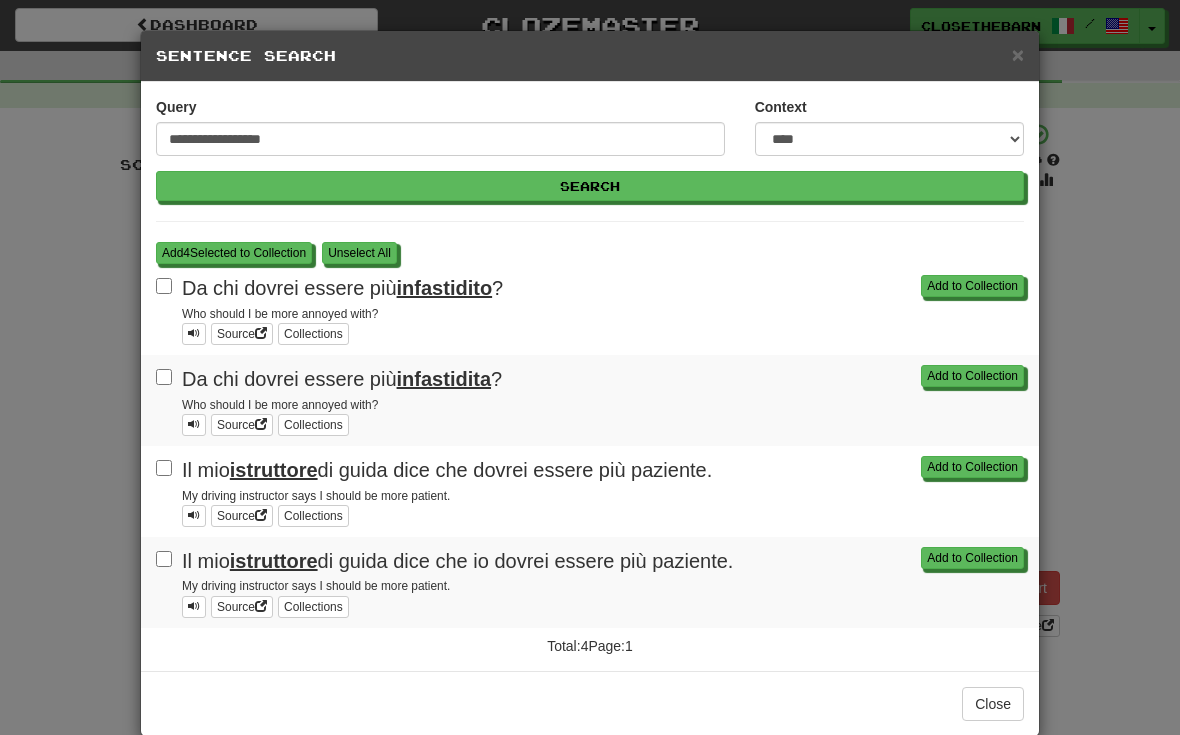 click on "Add to Collection Il mio  istruttore  di guida dice che dovrei essere più paziente. My driving instructor says I should be more patient. Source  Collections" at bounding box center (590, 491) 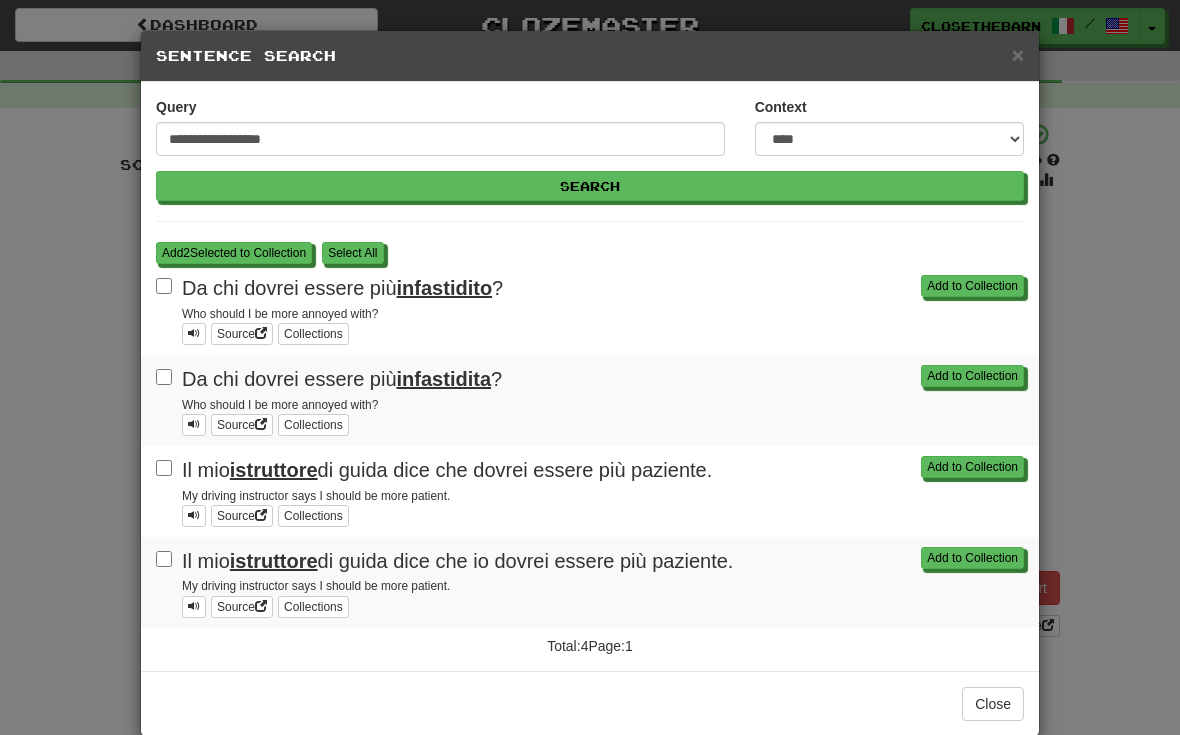 click on "Add  2  Selected to Collection" at bounding box center [234, 253] 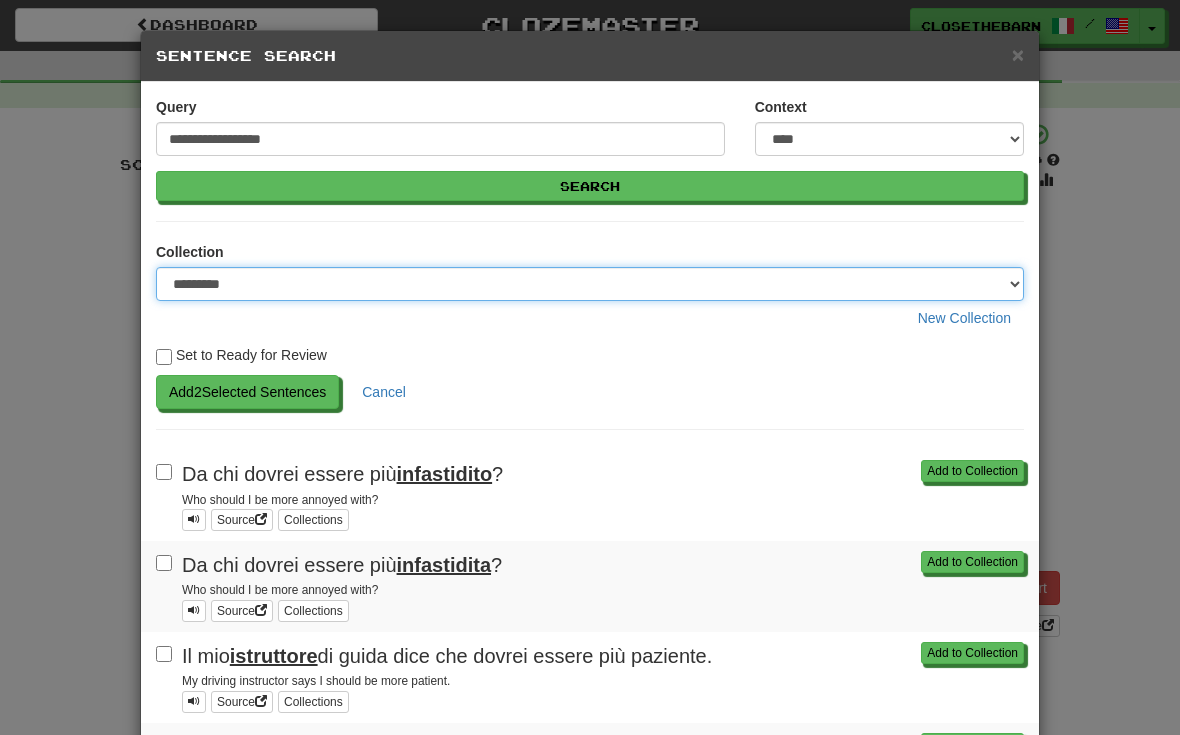 click on "**********" at bounding box center (590, 284) 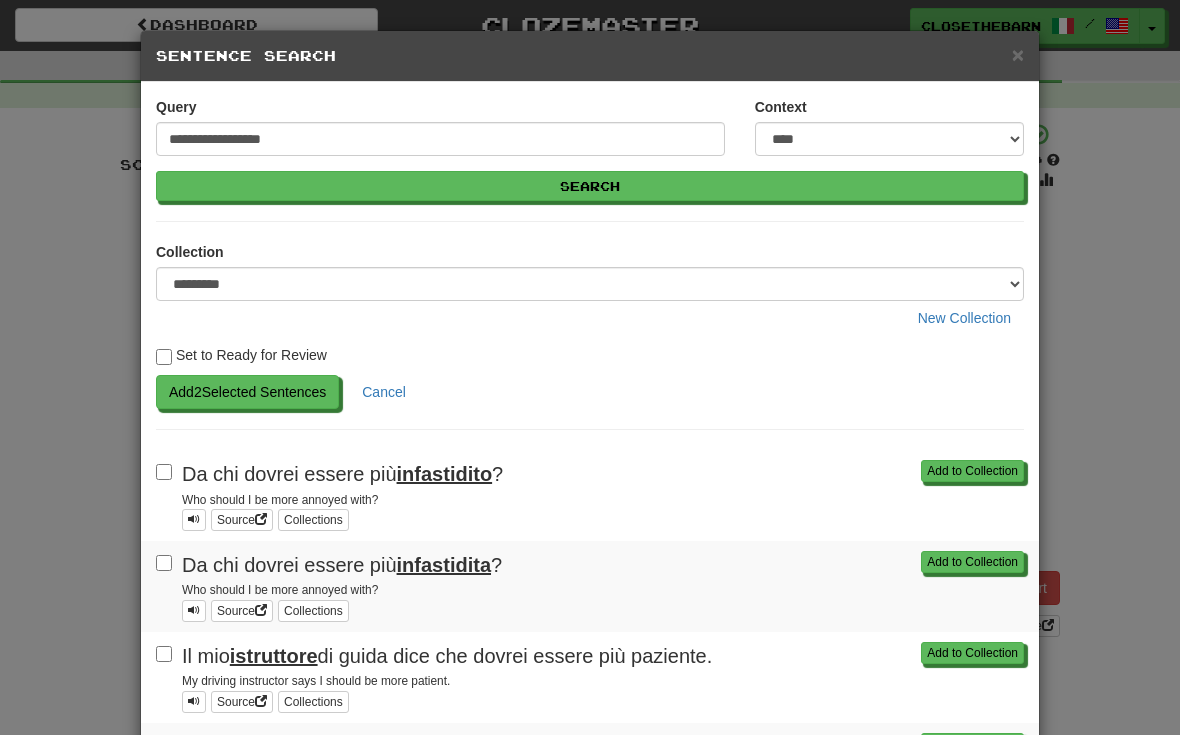 click on "Add  2  Selected Sentences" at bounding box center (247, 392) 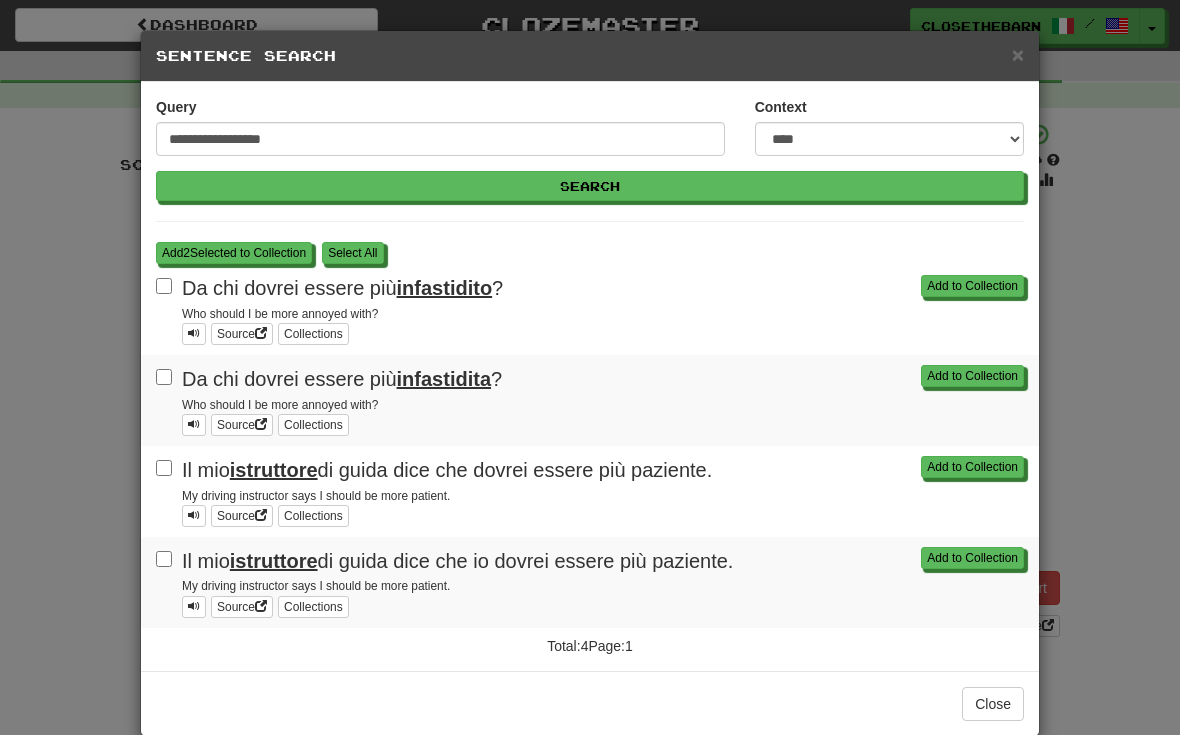 click on "Add  2  Selected to Collection" at bounding box center (234, 253) 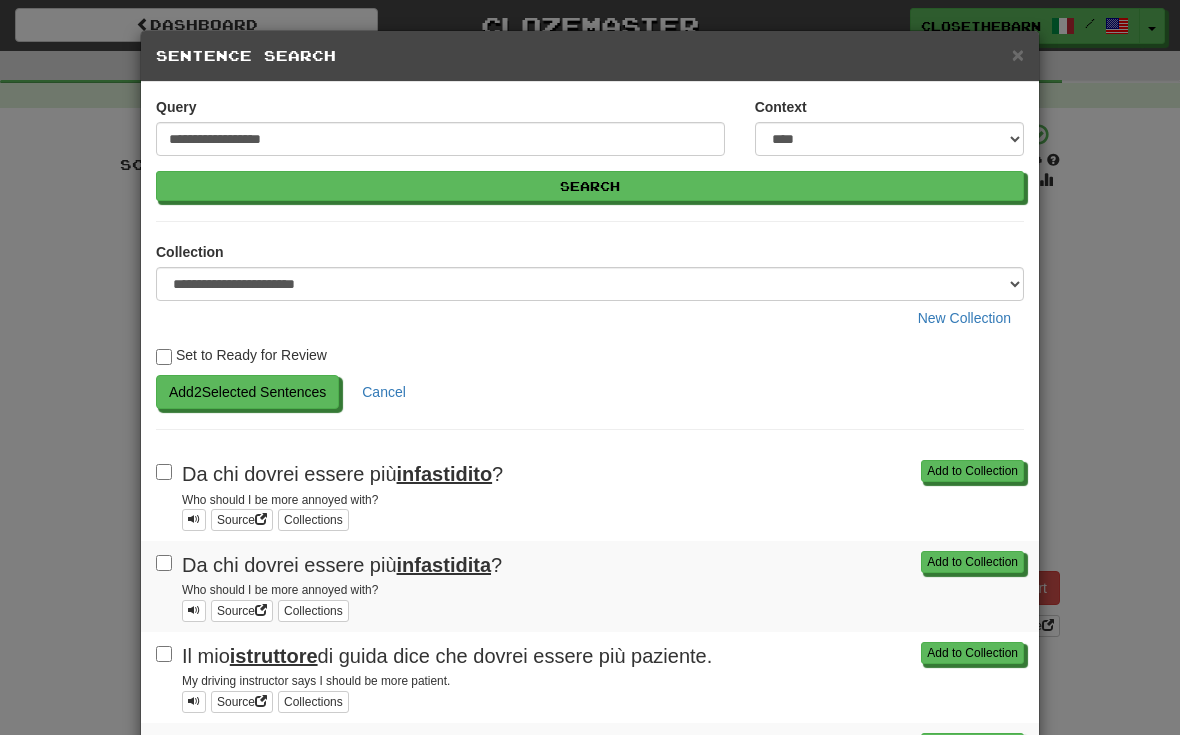 click on "Add  2  Selected Sentences" at bounding box center (247, 392) 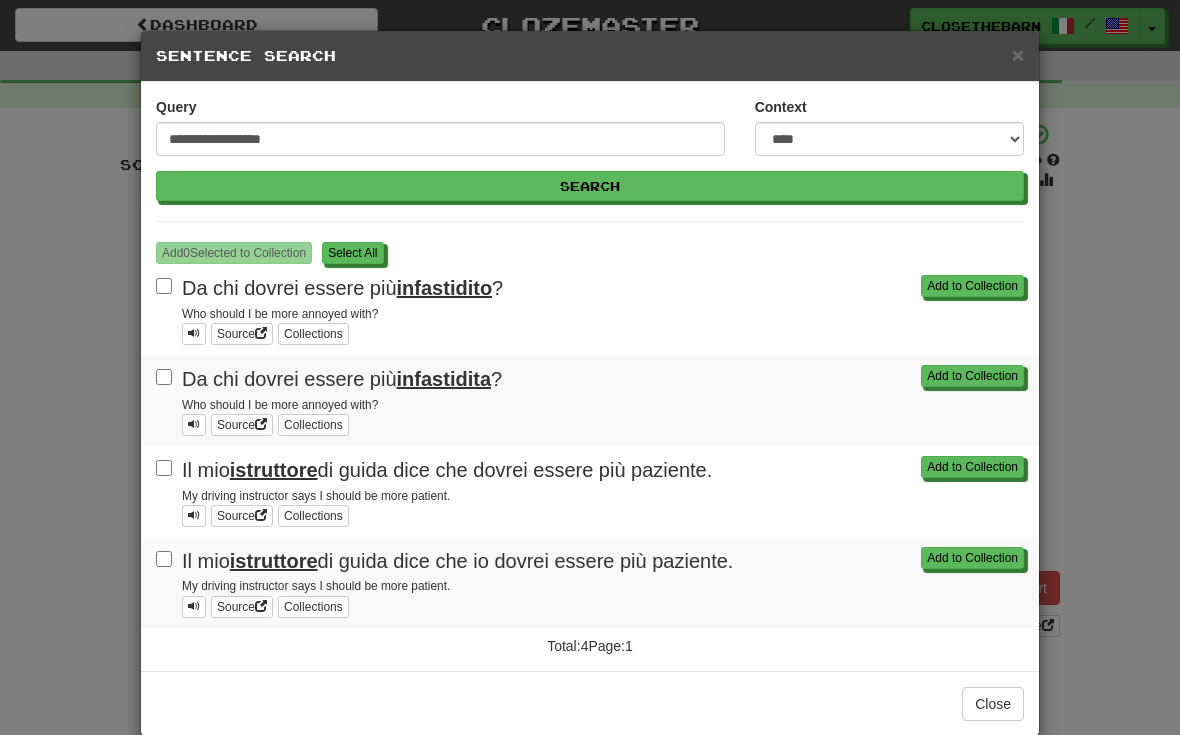 click on "Add to Collection Da chi dovrei essere più  infastidito ? Who should I be more annoyed with? Source  Collections" at bounding box center (590, 309) 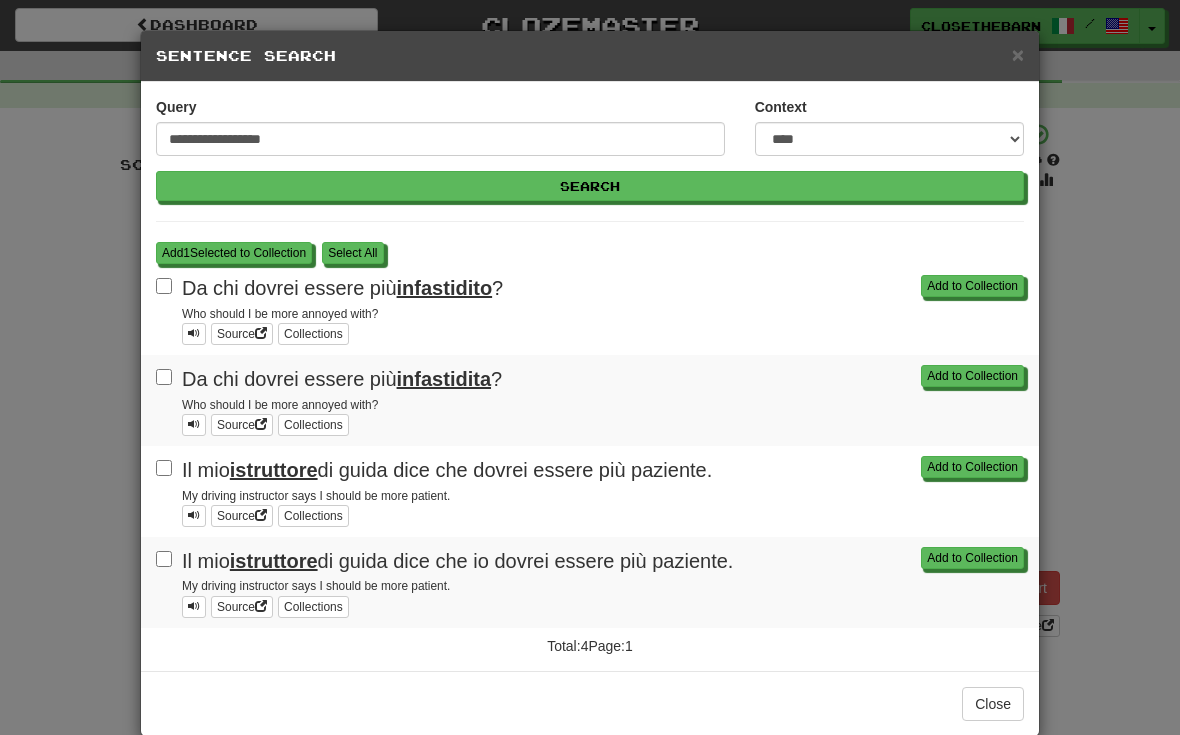 click on "Add to Collection Da chi dovrei essere più  infastidita ? Who should I be more annoyed with? Source  Collections" at bounding box center (590, 400) 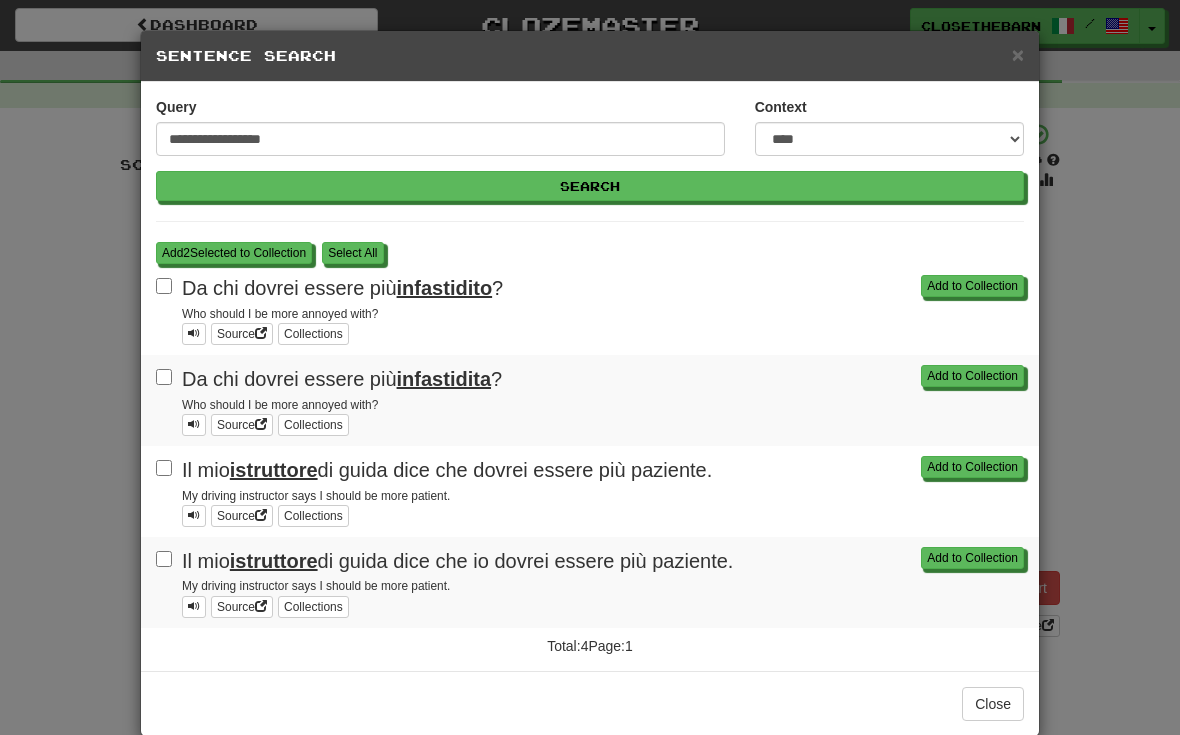 click on "Add  2  Selected to Collection" at bounding box center (234, 253) 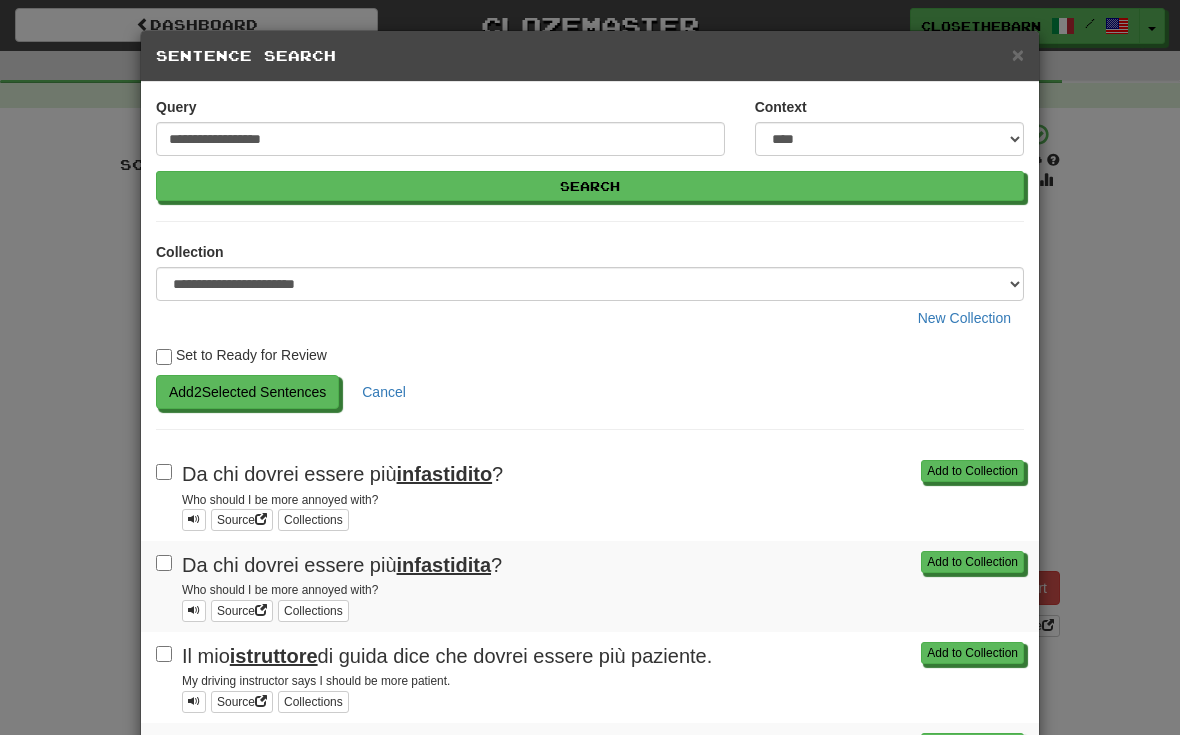 click on "Add  2  Selected Sentences" at bounding box center [247, 392] 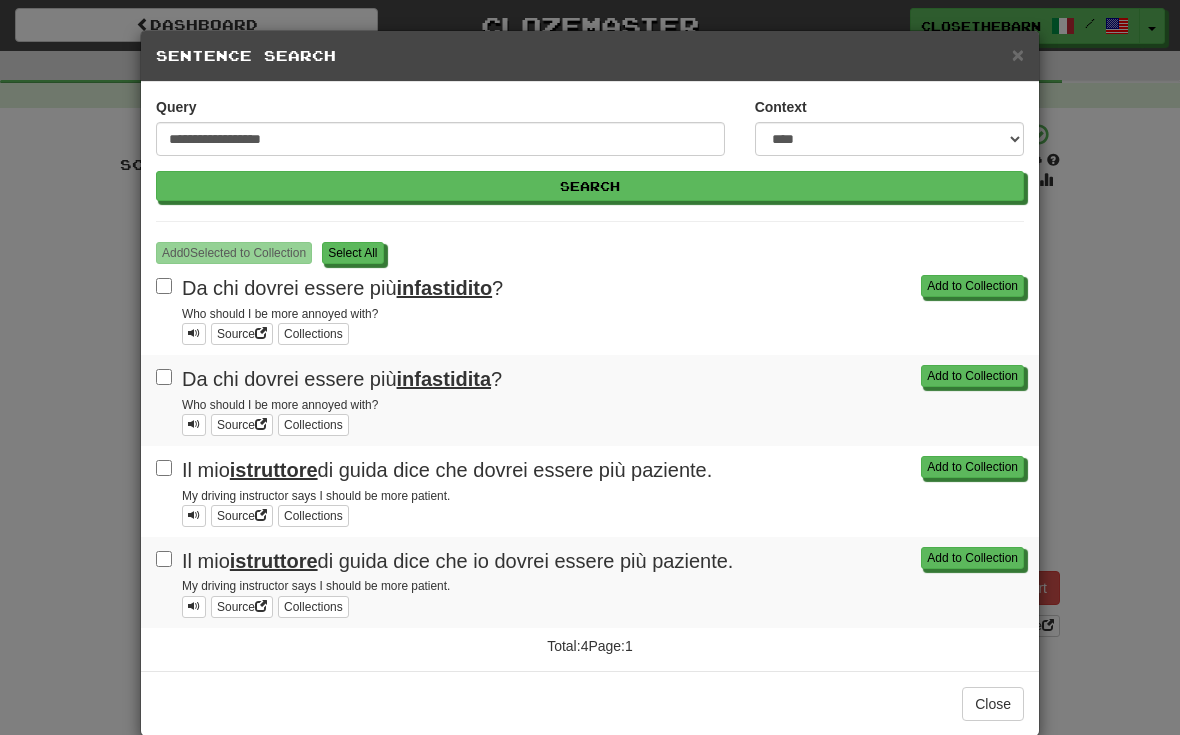 click on "S elect All" at bounding box center [352, 253] 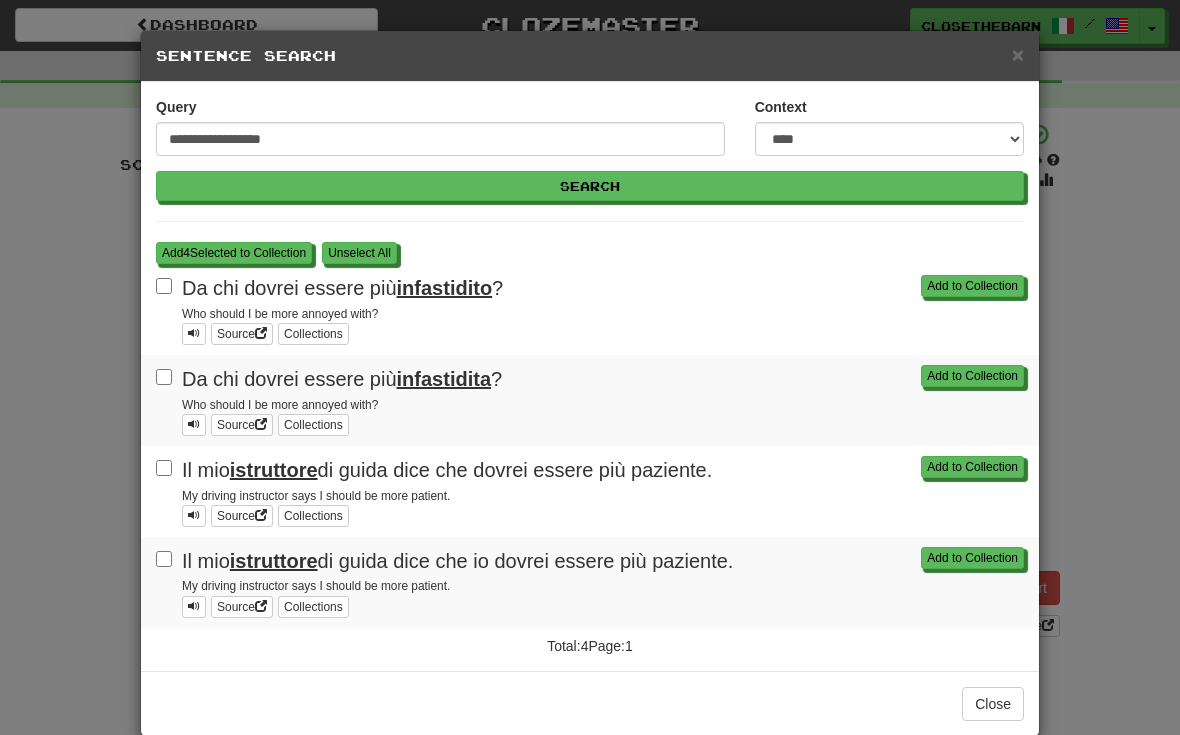click on "Add  4  Selected to Collection" at bounding box center [234, 253] 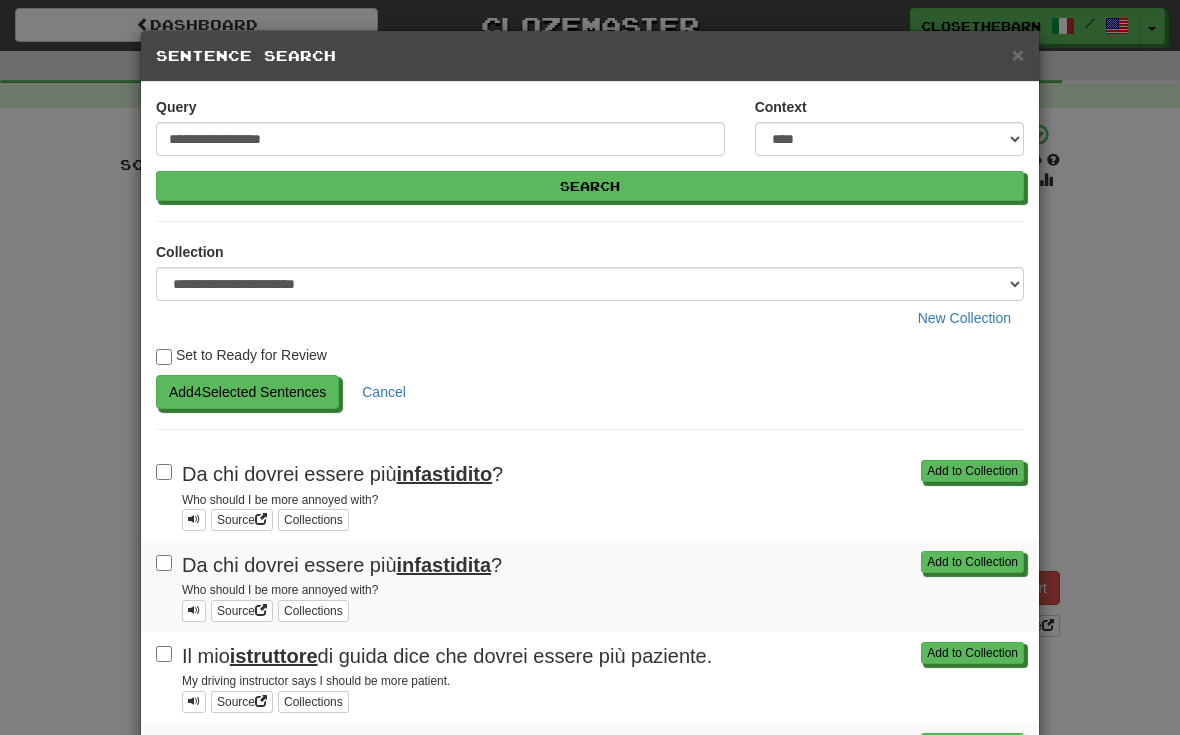 click on "Add  4  Selected Sentences" at bounding box center (247, 392) 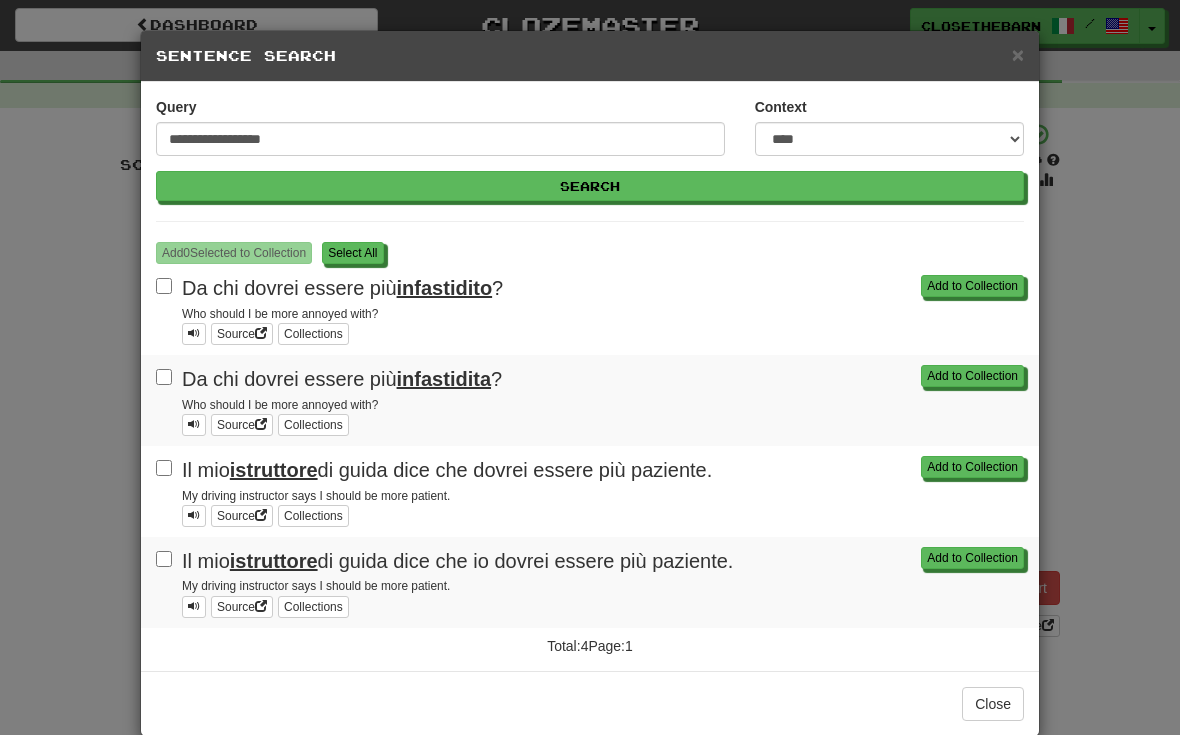 click on "S elect All" at bounding box center (352, 253) 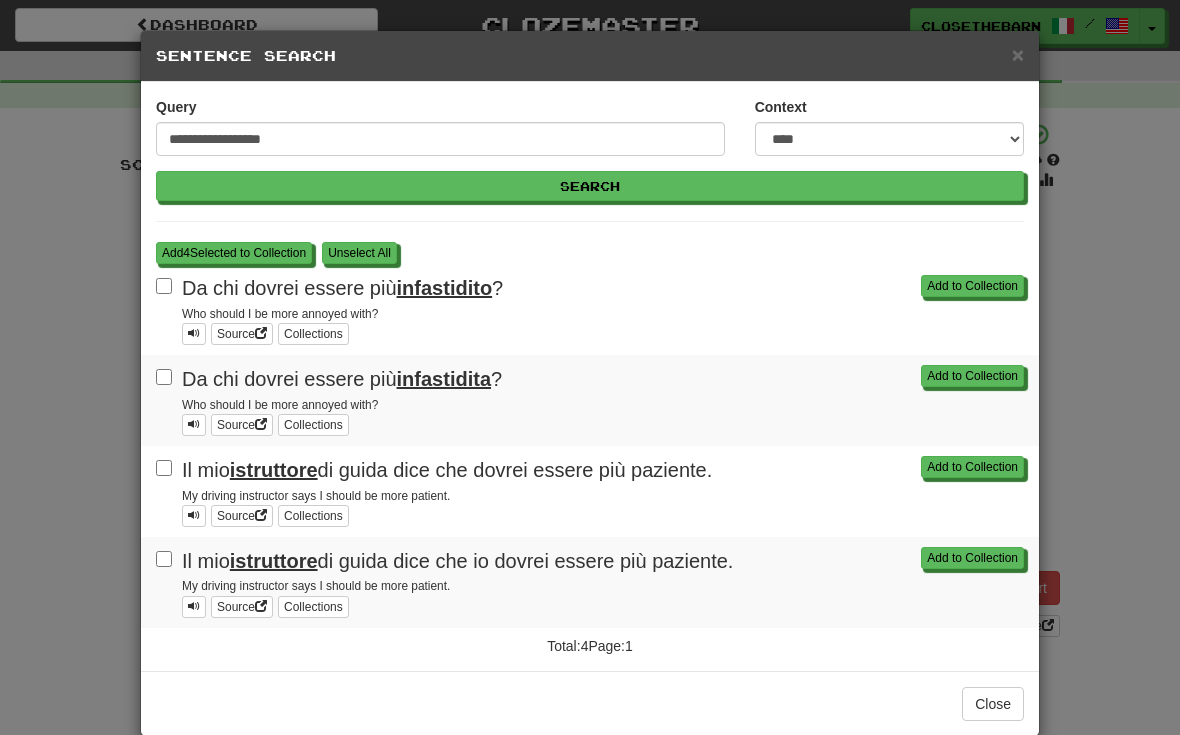 click on "Add  4  Selected to Collection" at bounding box center [234, 253] 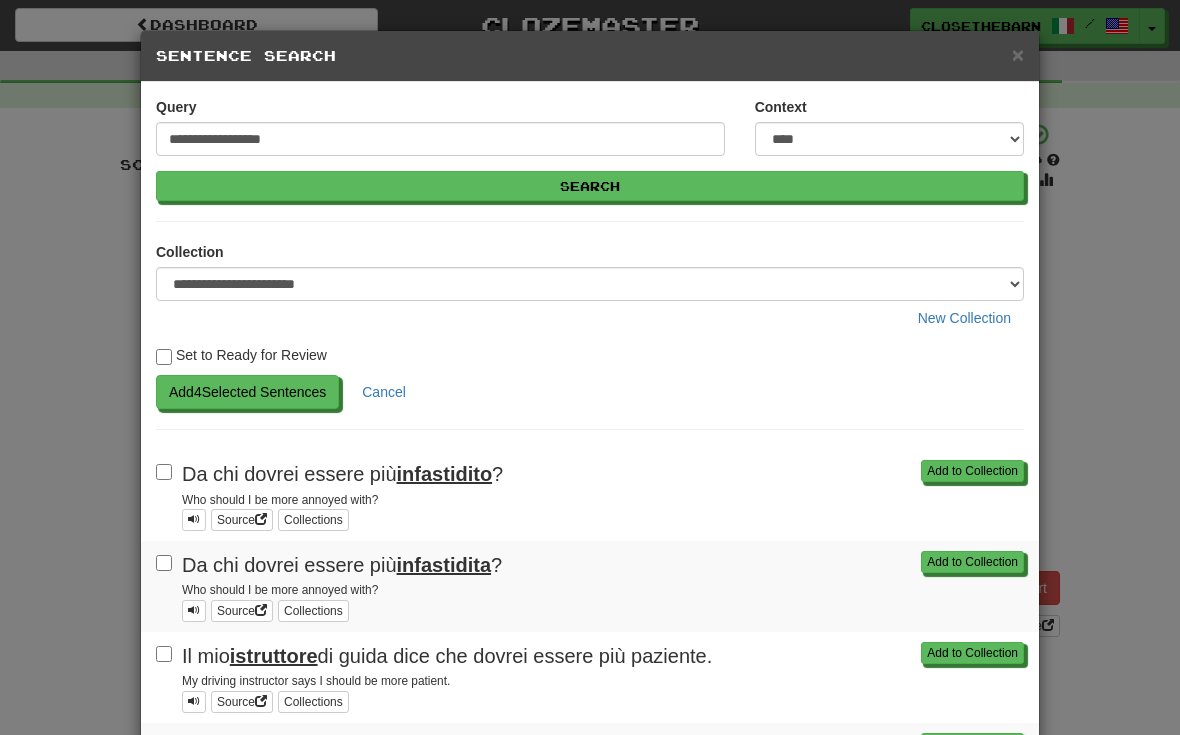click on "Add  4  Selected Sentences" at bounding box center [247, 392] 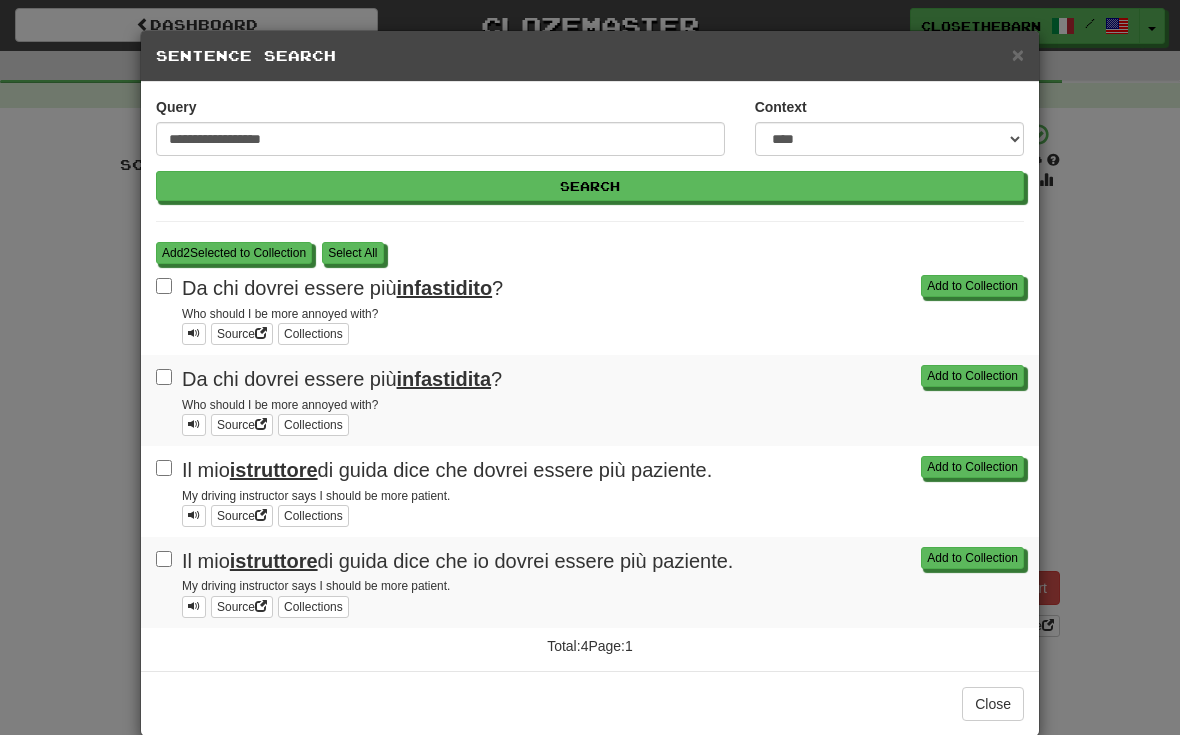 click on "Add  2  Selected to Collection" at bounding box center (234, 253) 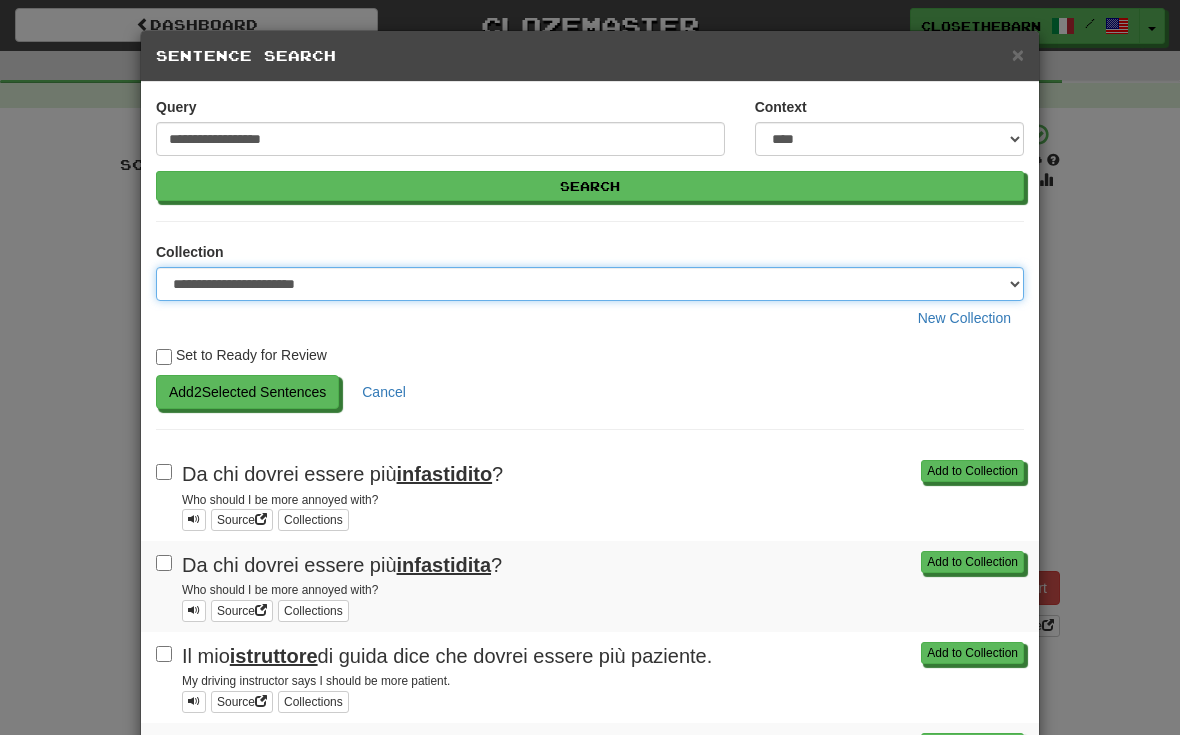 click on "**********" at bounding box center [590, 284] 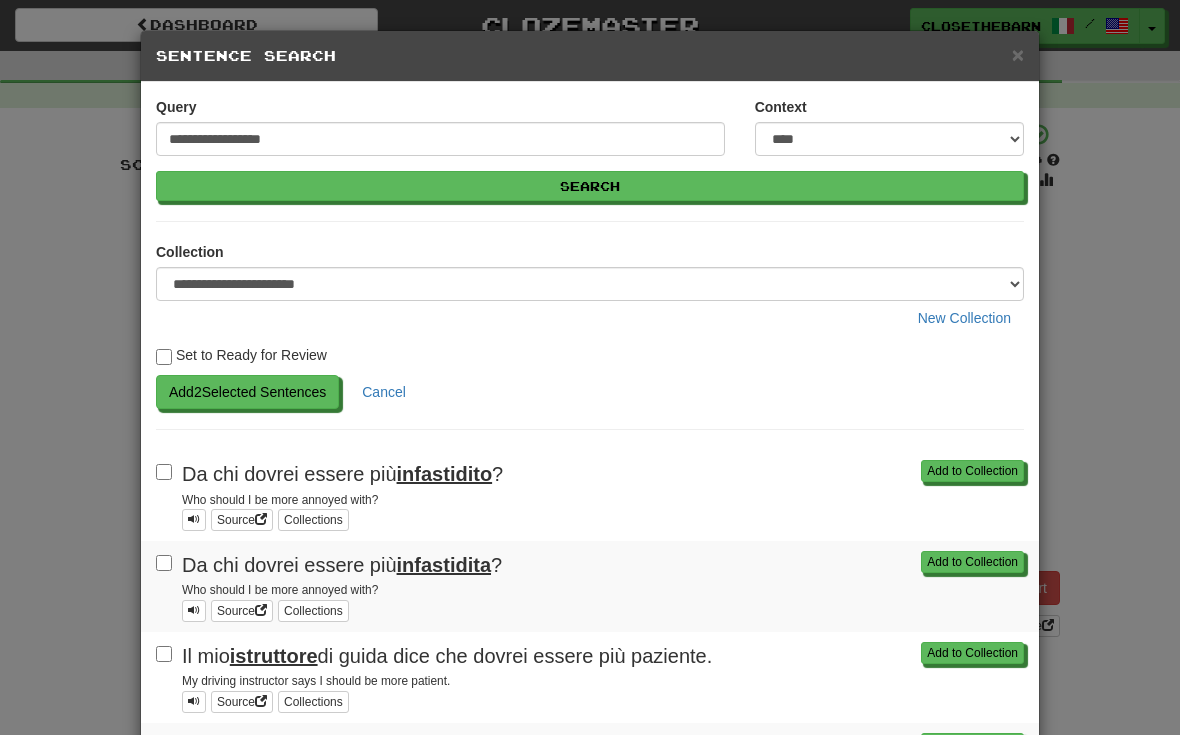 click on "Add  2  Selected Sentences" at bounding box center (247, 392) 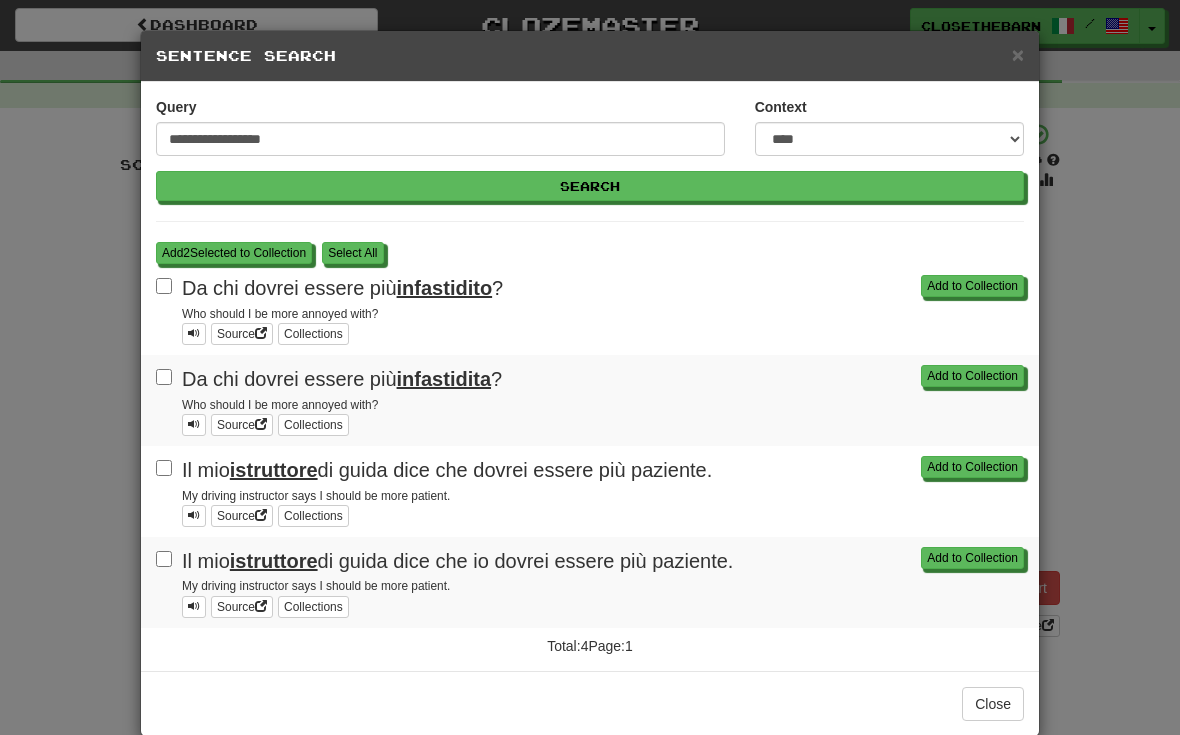 click on "Add  2  Selected to Collection" at bounding box center [234, 253] 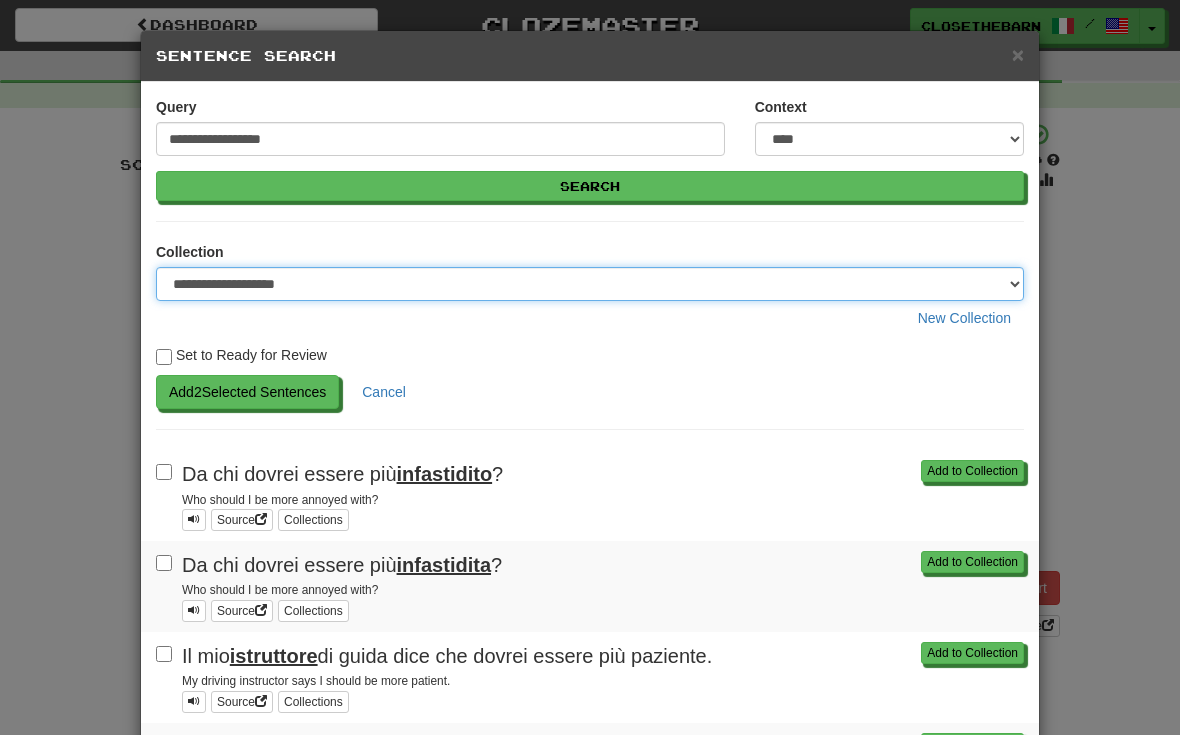 click on "**********" at bounding box center [590, 284] 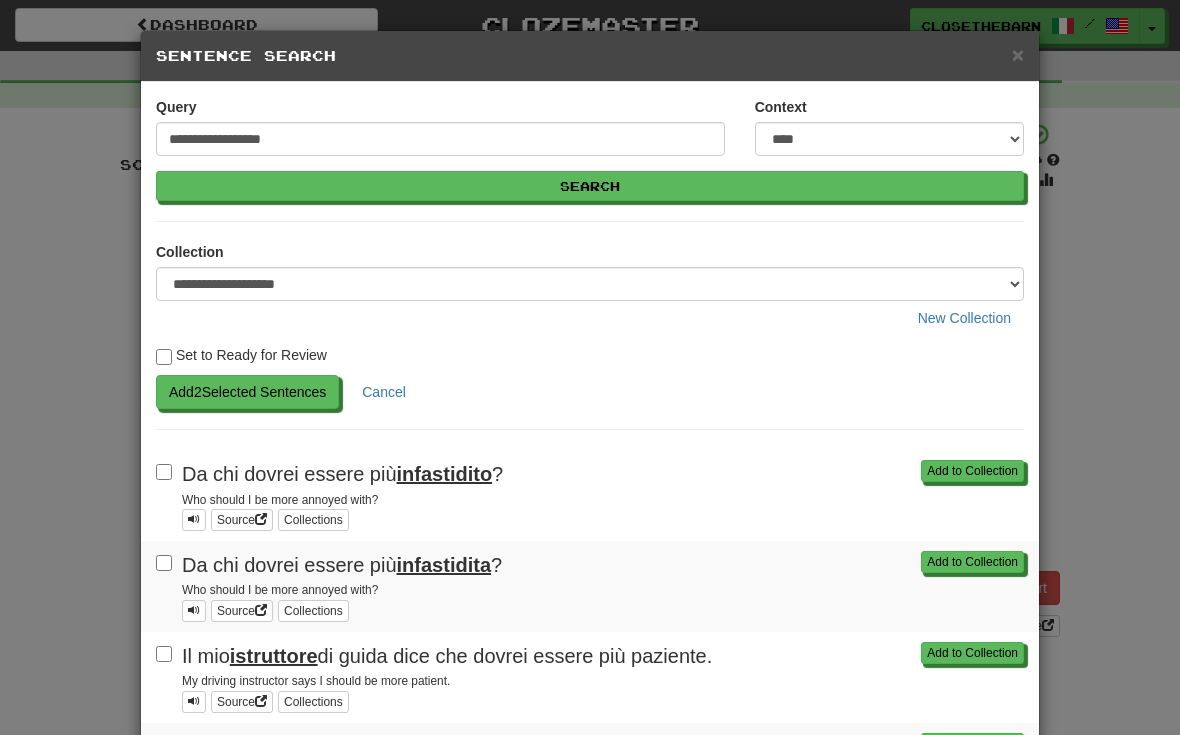click on "Add  2  Selected Sentences" at bounding box center [247, 392] 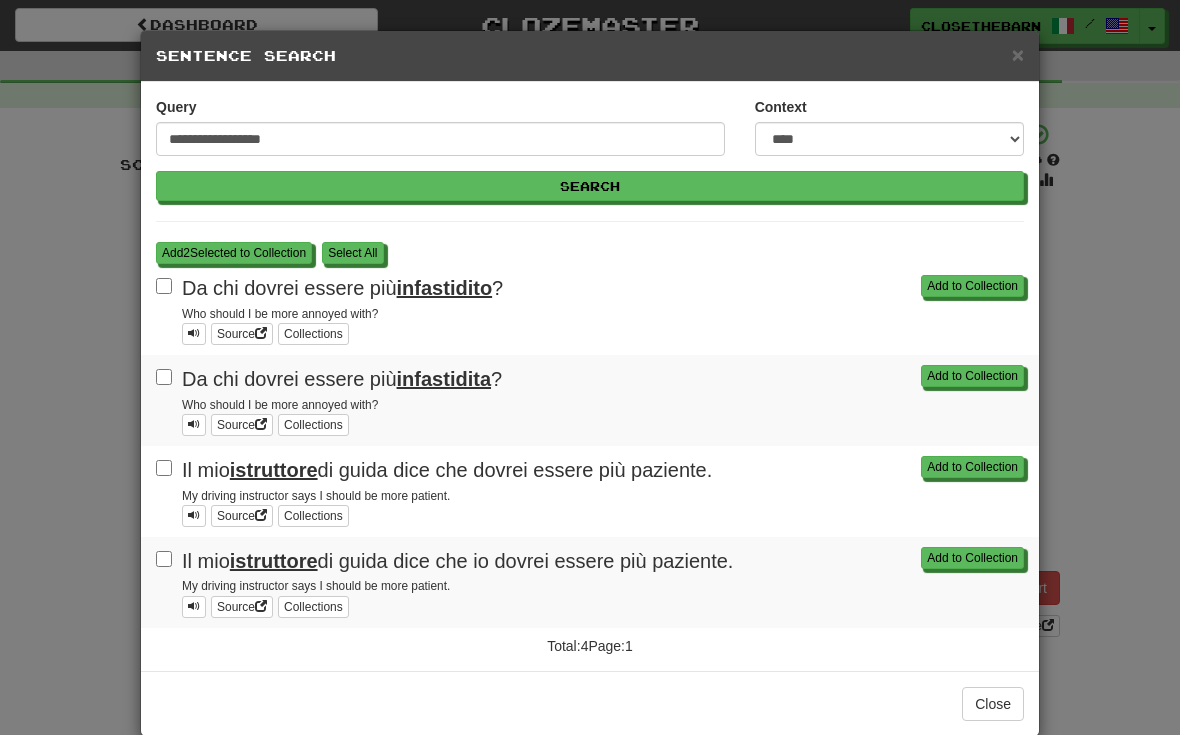 click on "Add  2  Selected to Collection" at bounding box center [234, 253] 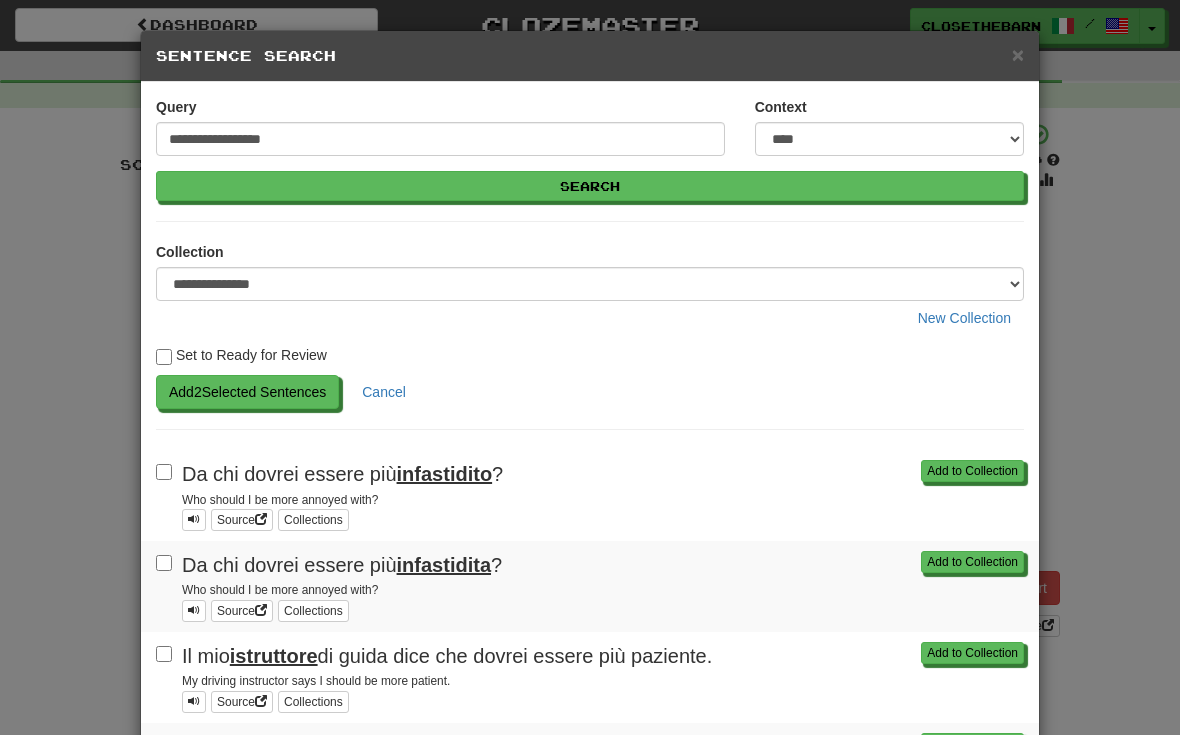 click on "Add  2  Selected Sentences" at bounding box center (247, 392) 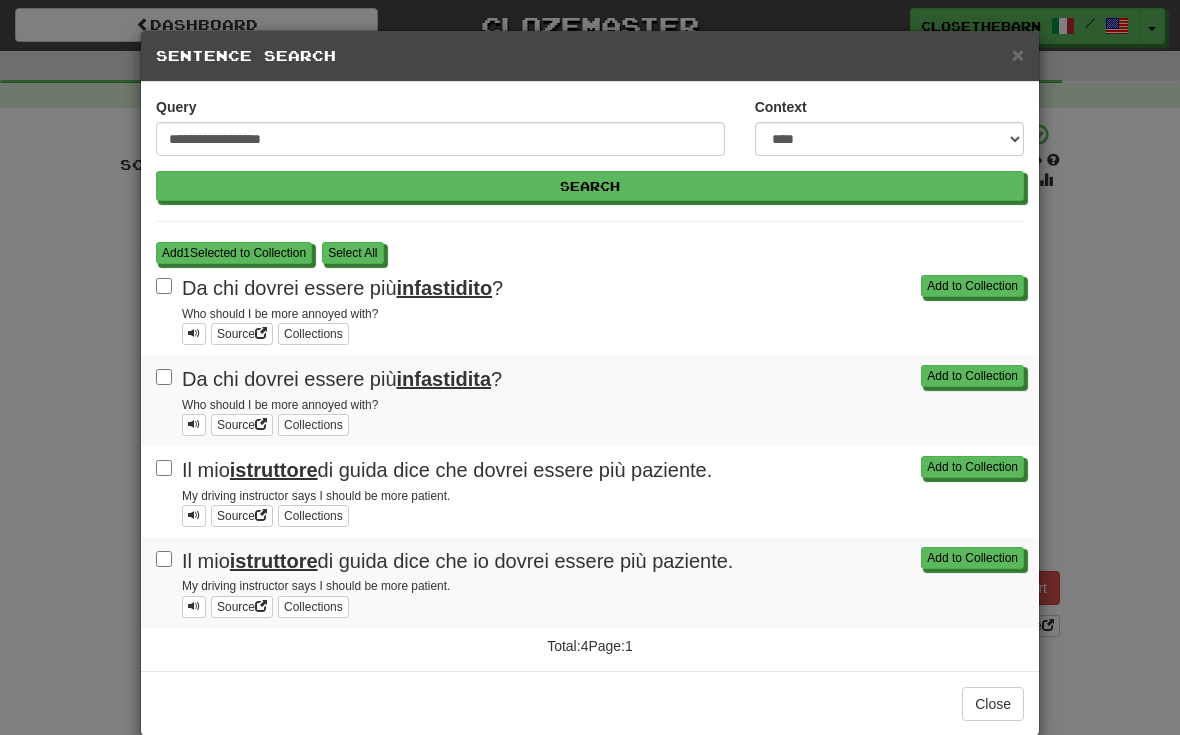 click on "Add to Collection Il mio  istruttore  di guida dice che io dovrei essere più paziente. My driving instructor says I should be more patient. Source  Collections" at bounding box center (590, 582) 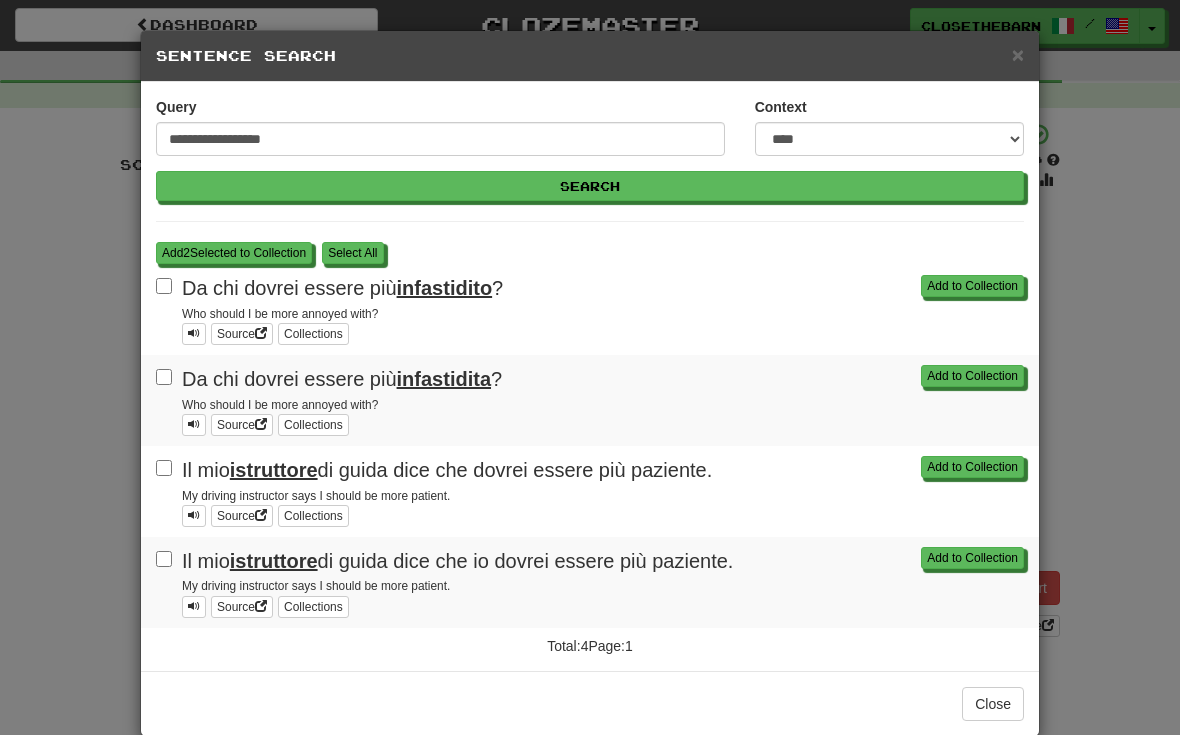 click on "Add  2  Selected to Collection" at bounding box center [234, 253] 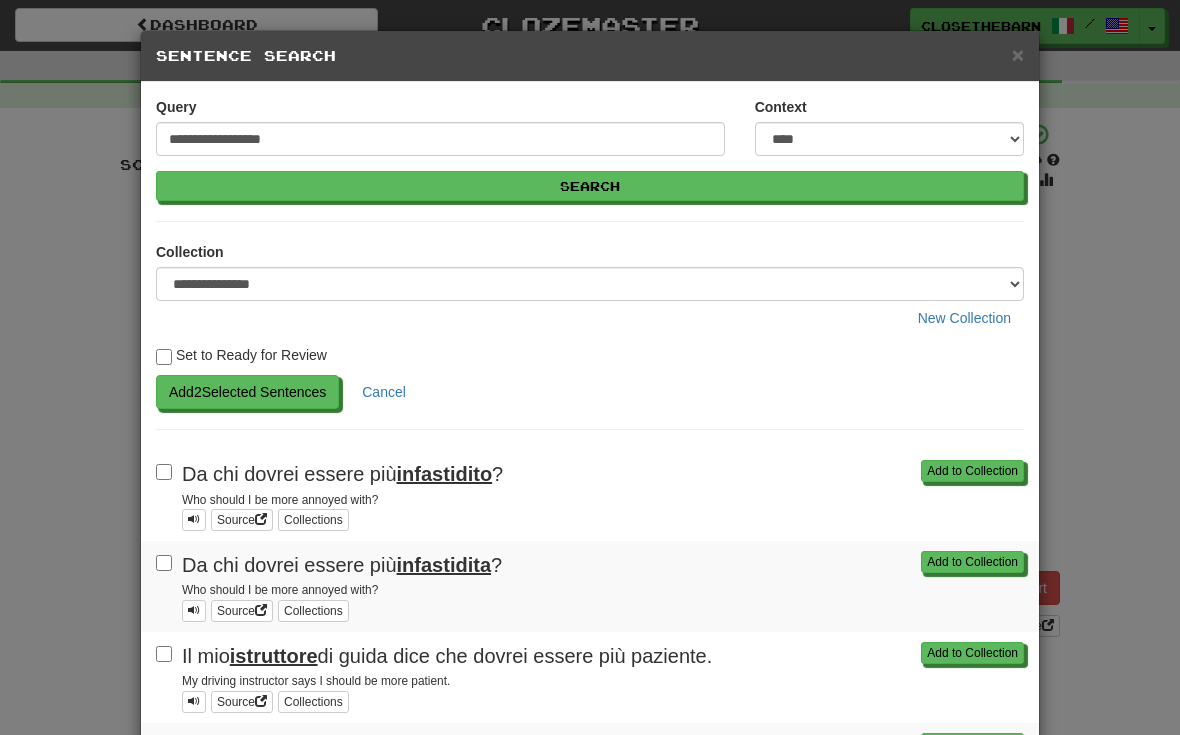 click on "Add  2  Selected Sentences" at bounding box center [247, 392] 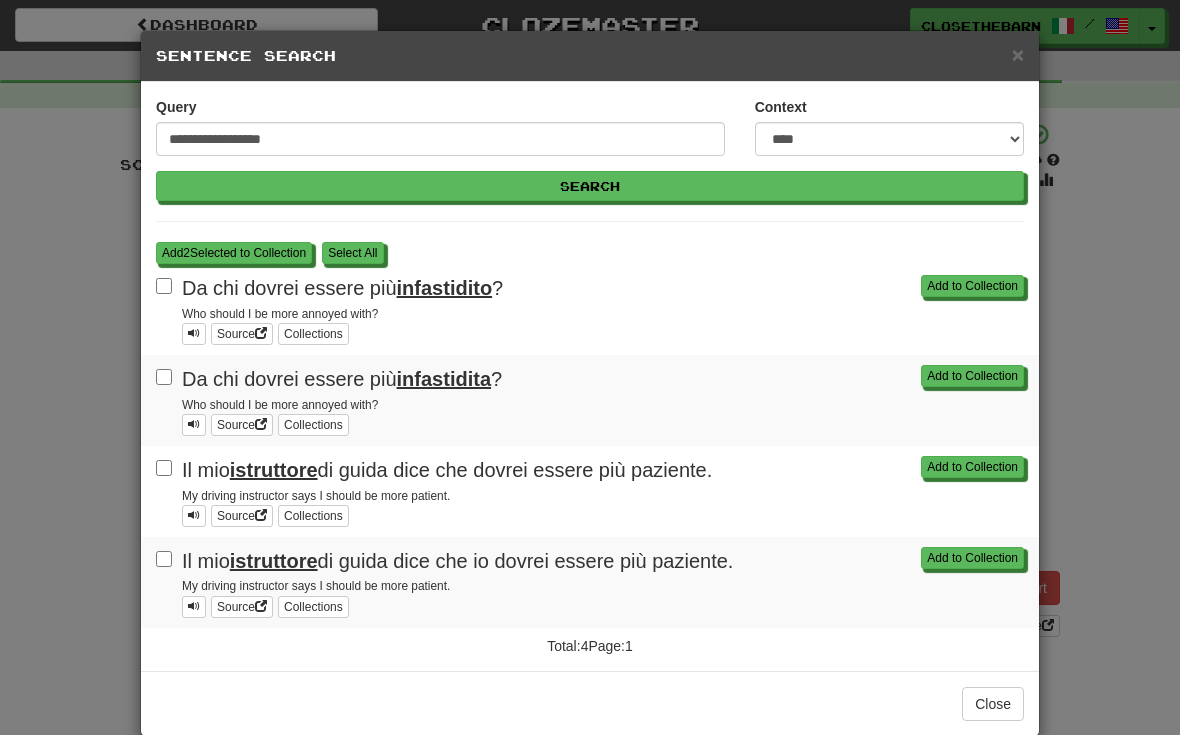 click on "Add  2  Selected to Collection" at bounding box center (234, 253) 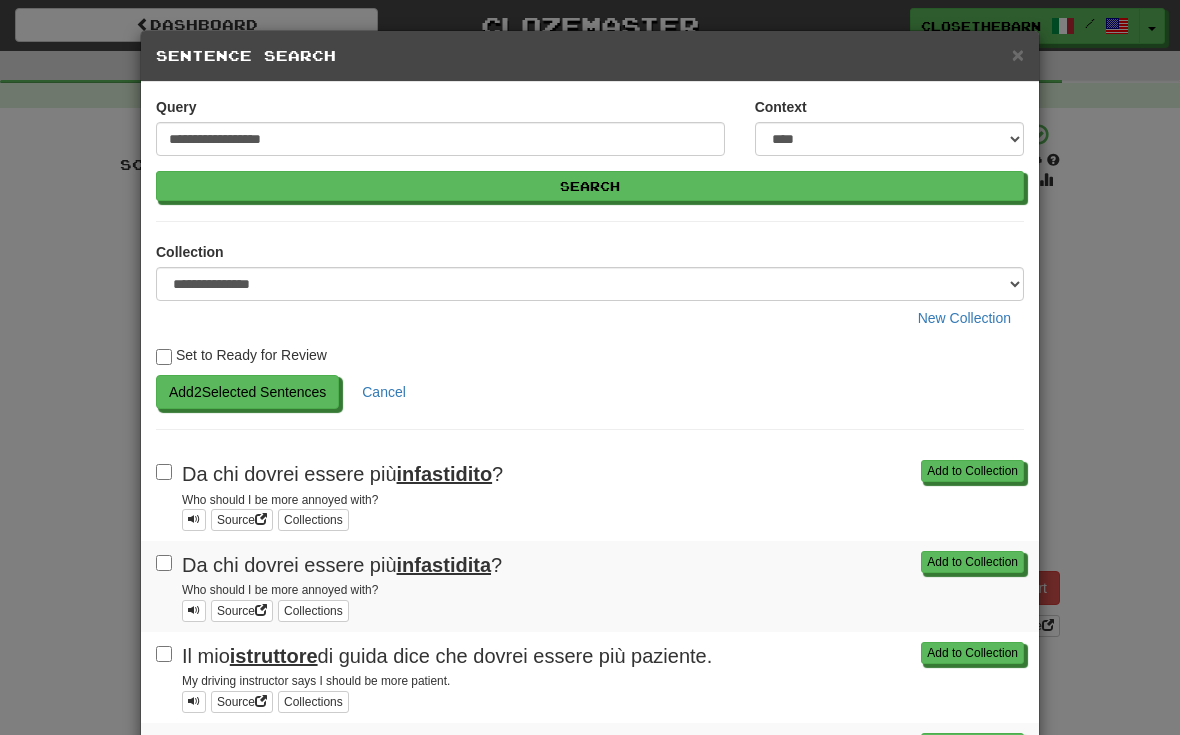 click on "Add  2  Selected Sentences" at bounding box center [247, 392] 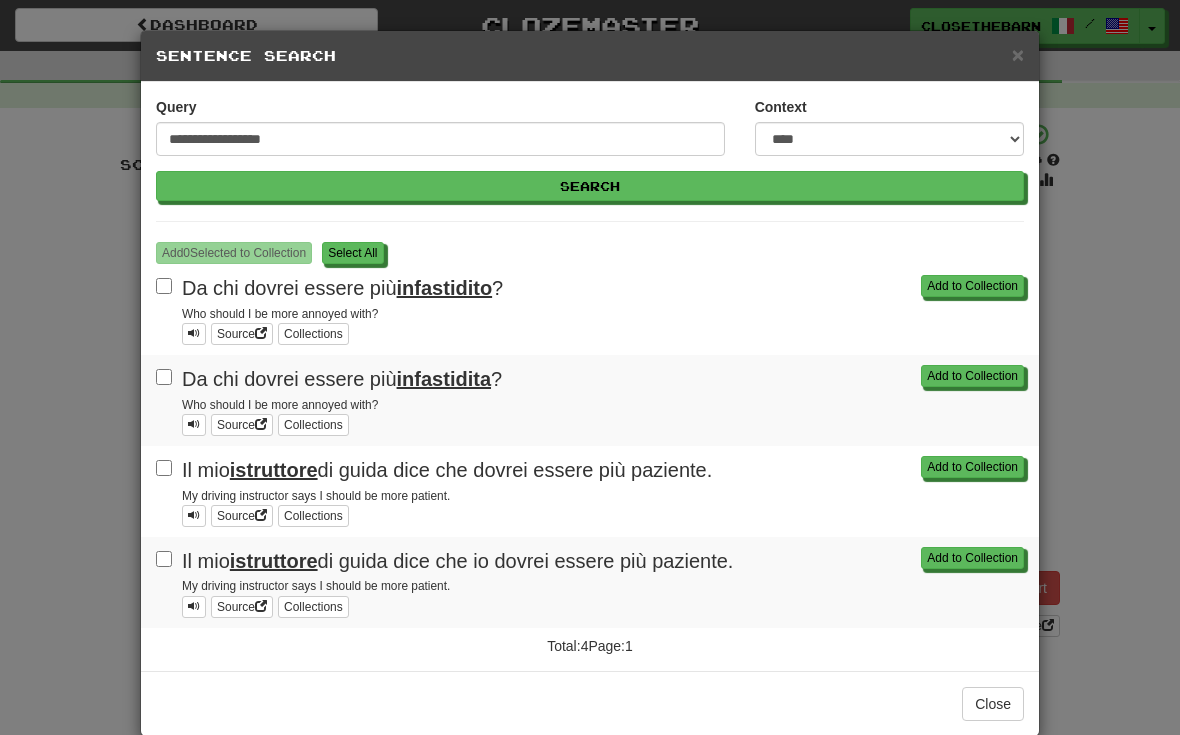 scroll, scrollTop: 0, scrollLeft: 0, axis: both 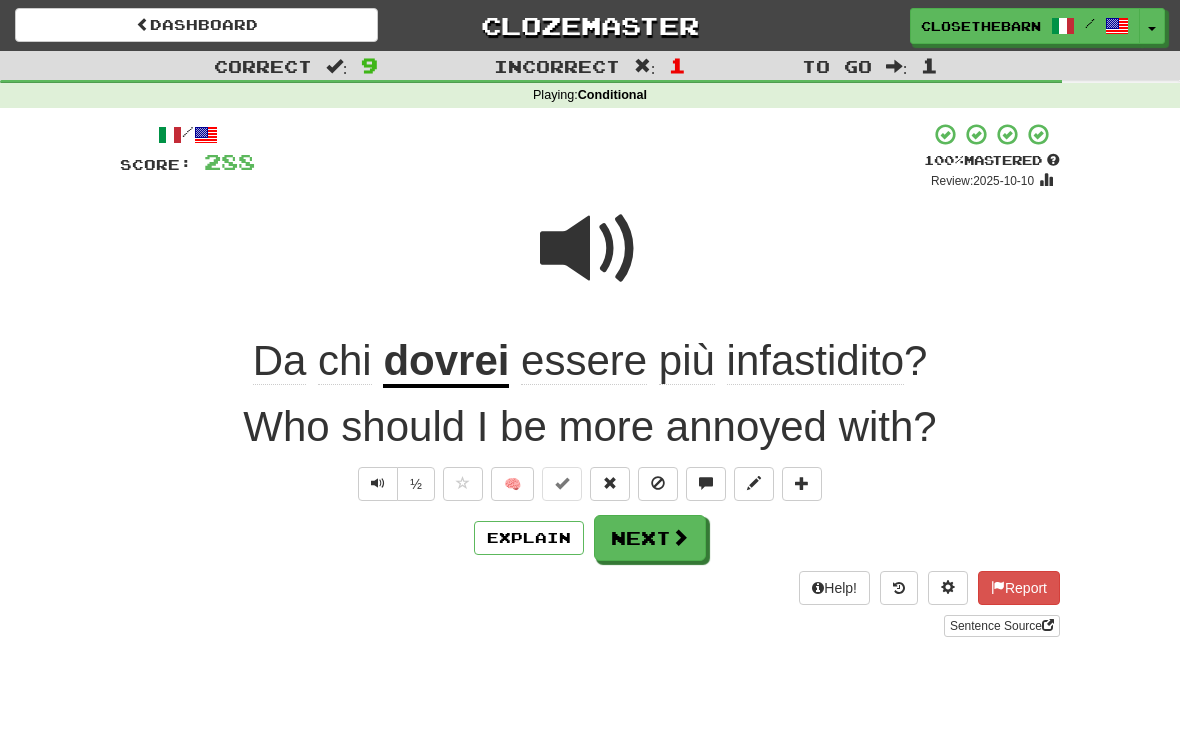 click on "Next" at bounding box center (650, 538) 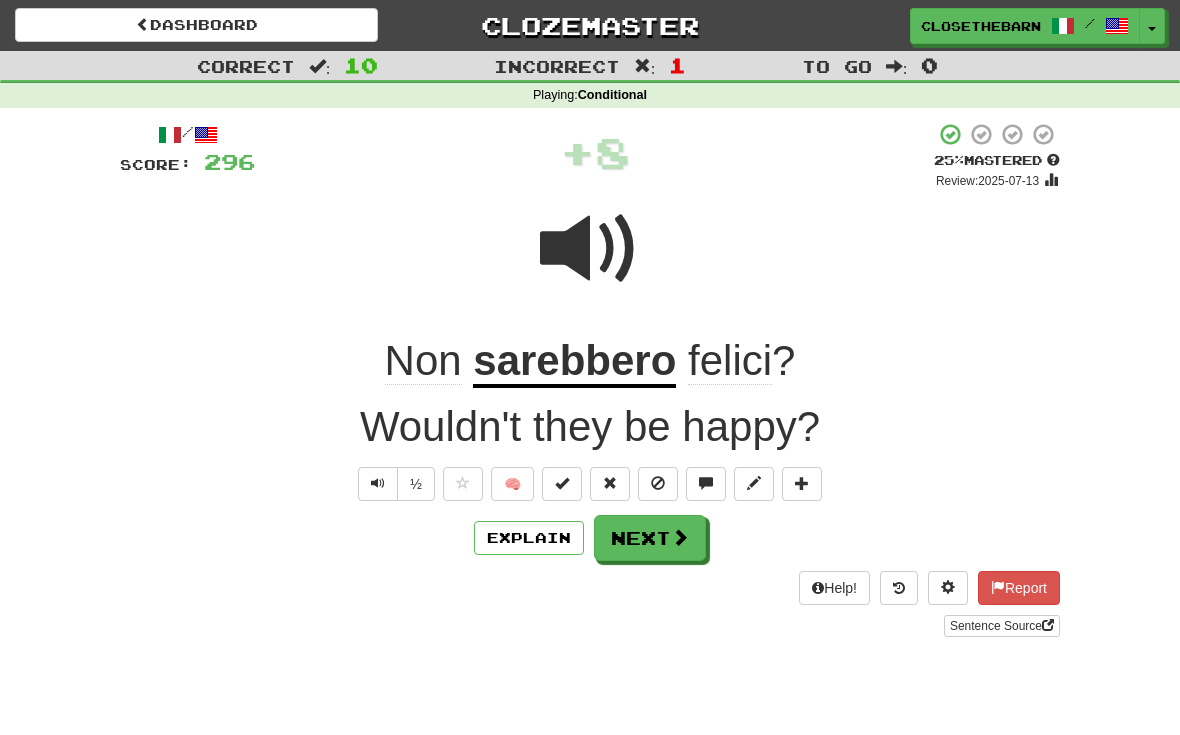 click on "Next" at bounding box center (650, 538) 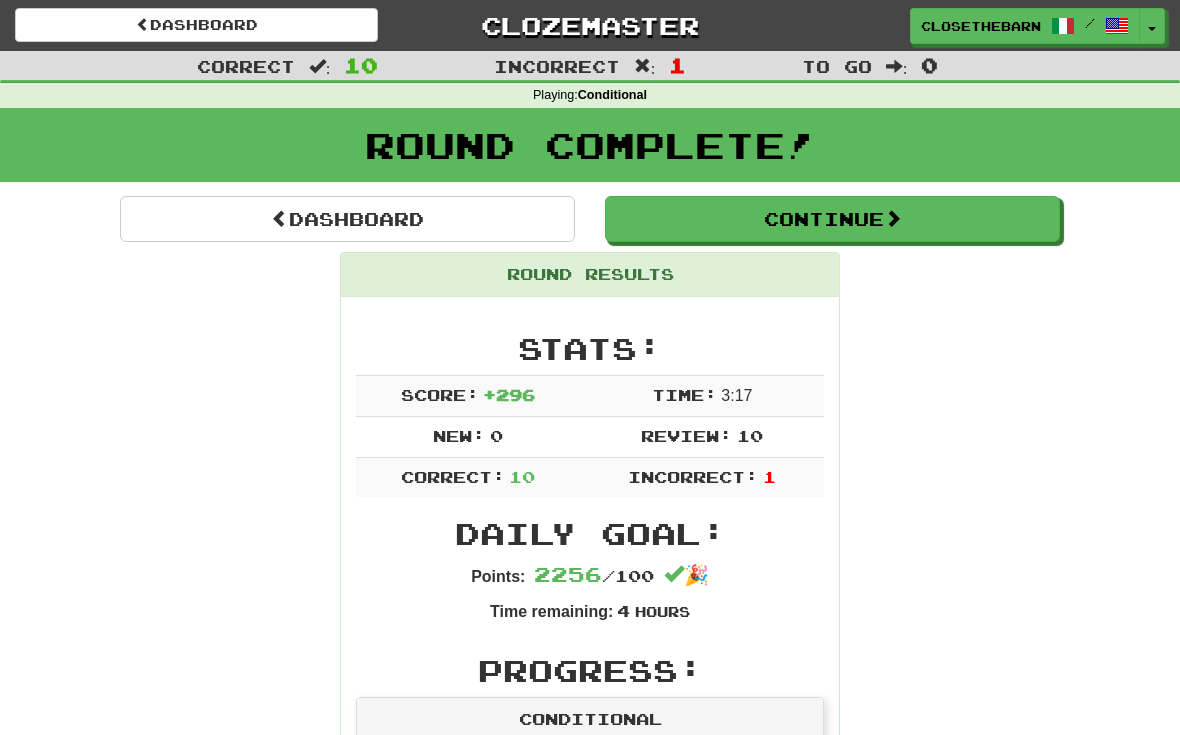 click on "Dashboard" at bounding box center (347, 219) 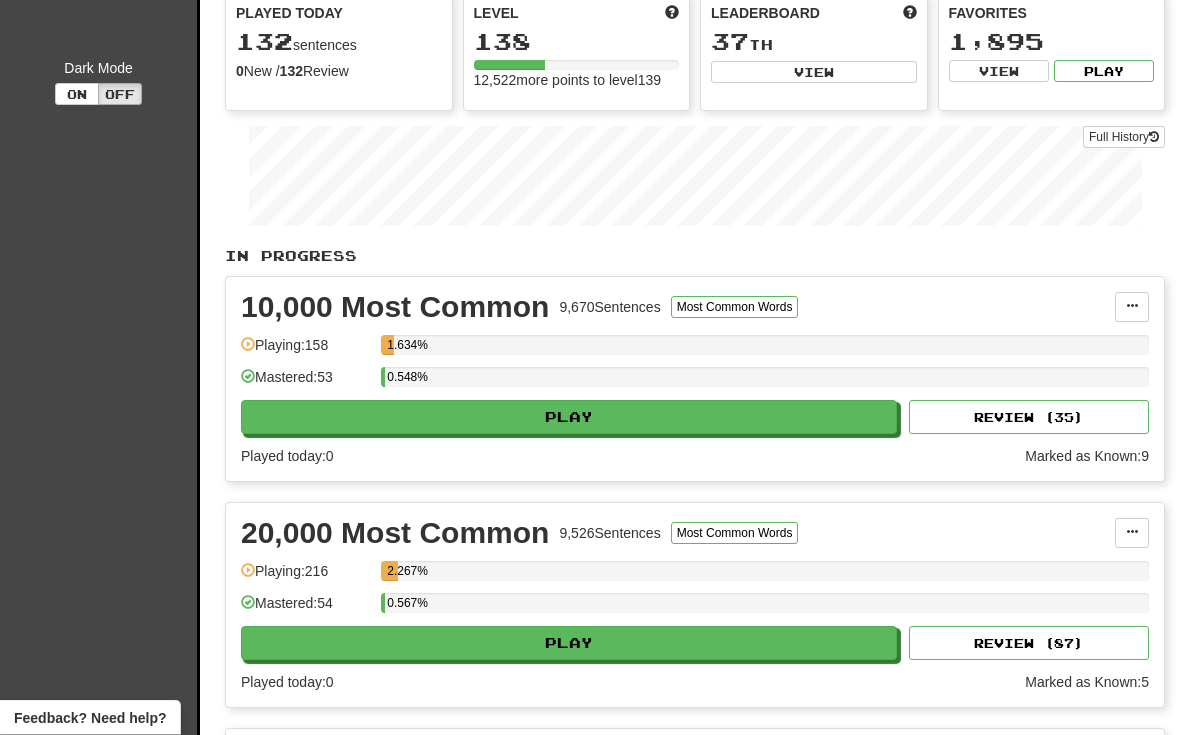 scroll, scrollTop: 0, scrollLeft: 0, axis: both 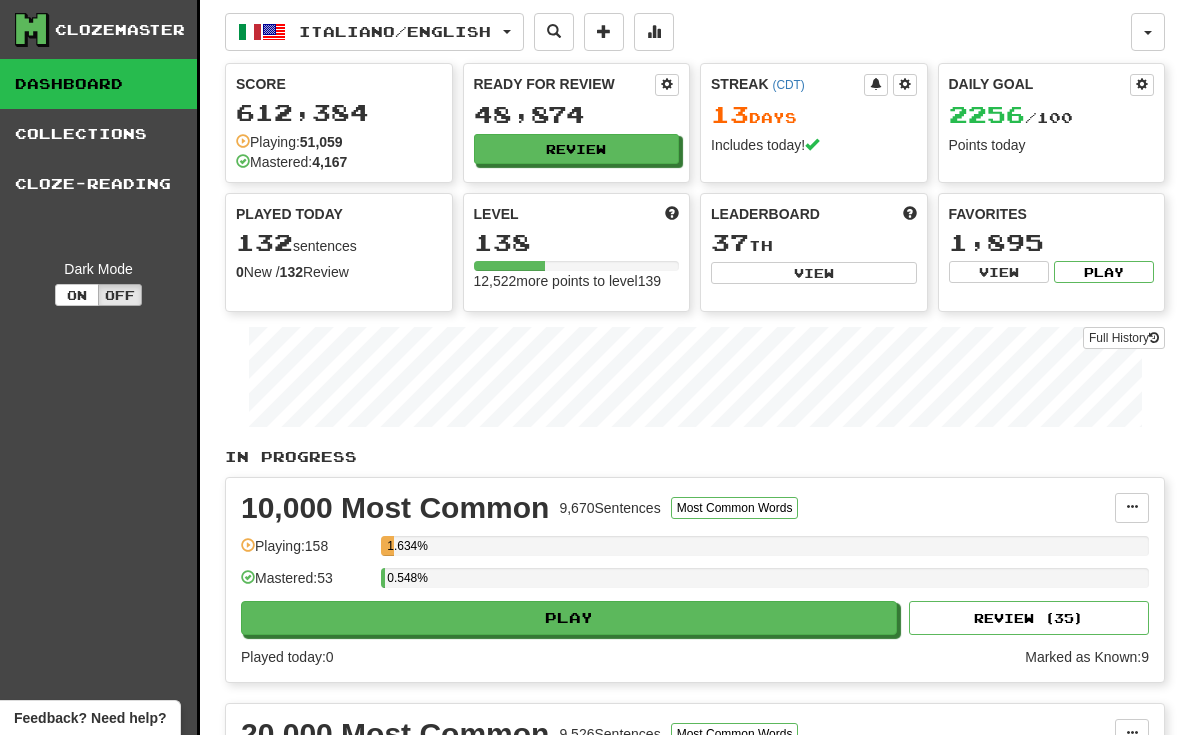 click on "Collections" at bounding box center [98, 134] 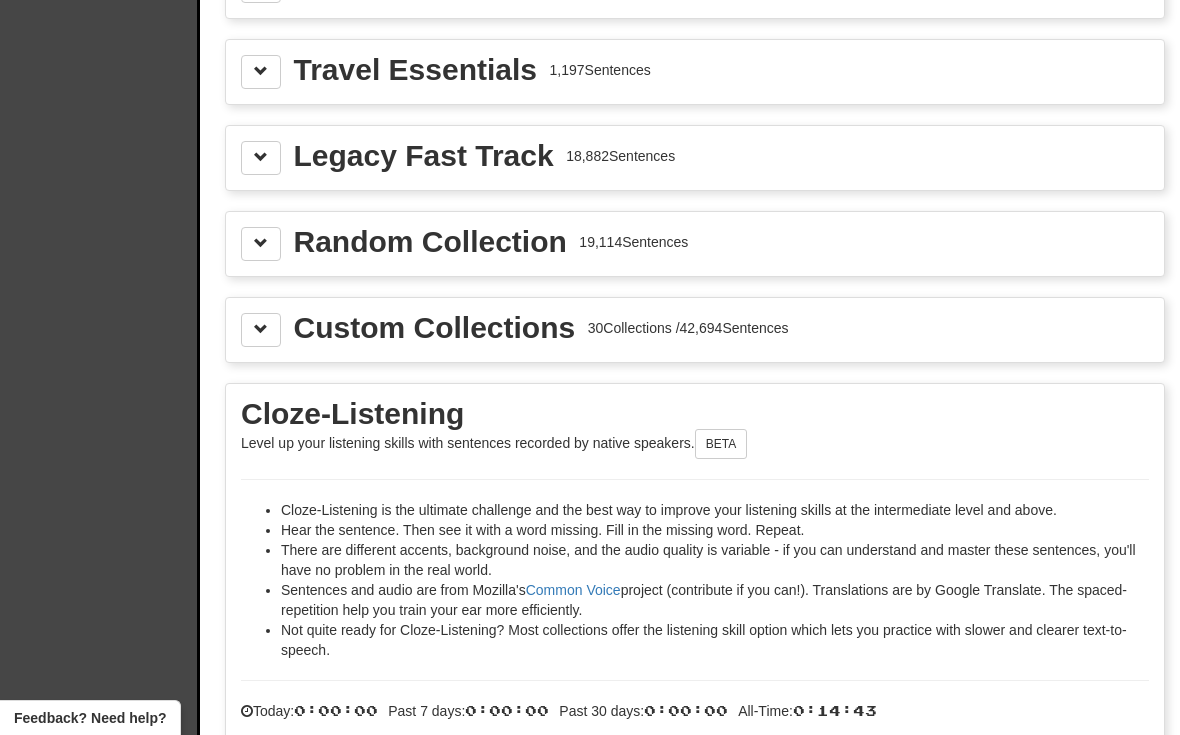 click at bounding box center [261, 329] 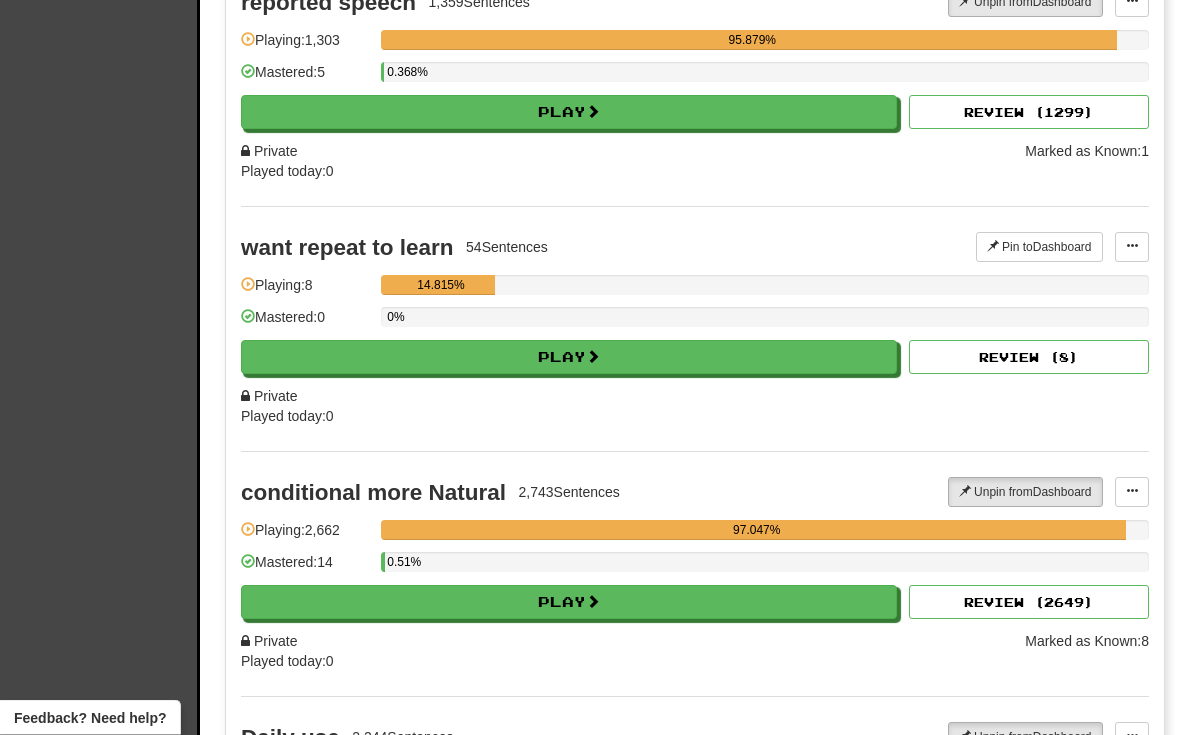 scroll, scrollTop: 3209, scrollLeft: 0, axis: vertical 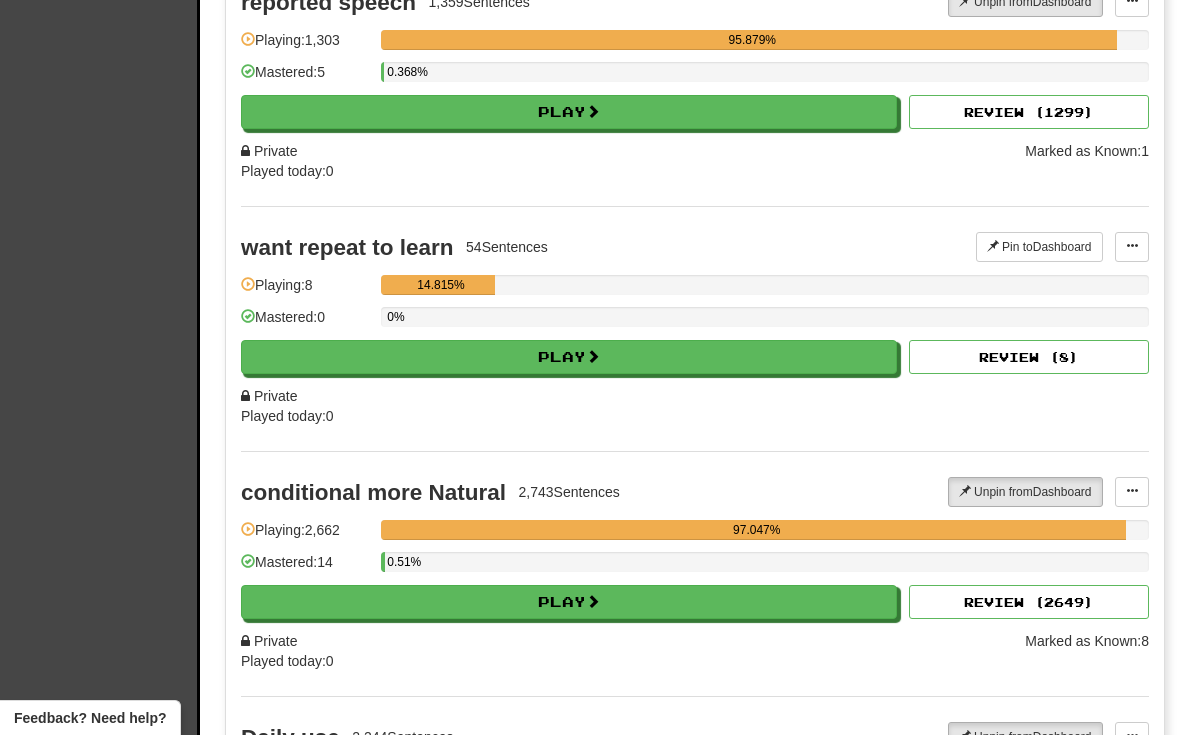 click on "Play" at bounding box center [569, 357] 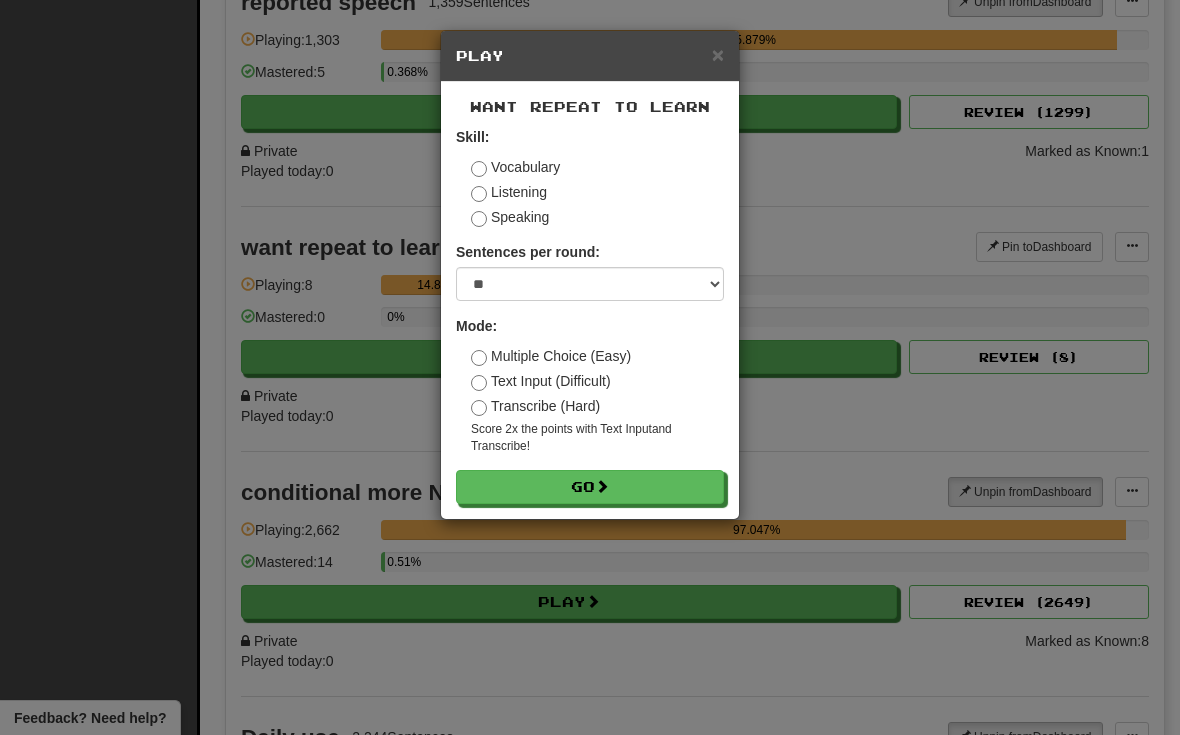 click on "Transcribe (Hard)" at bounding box center (535, 406) 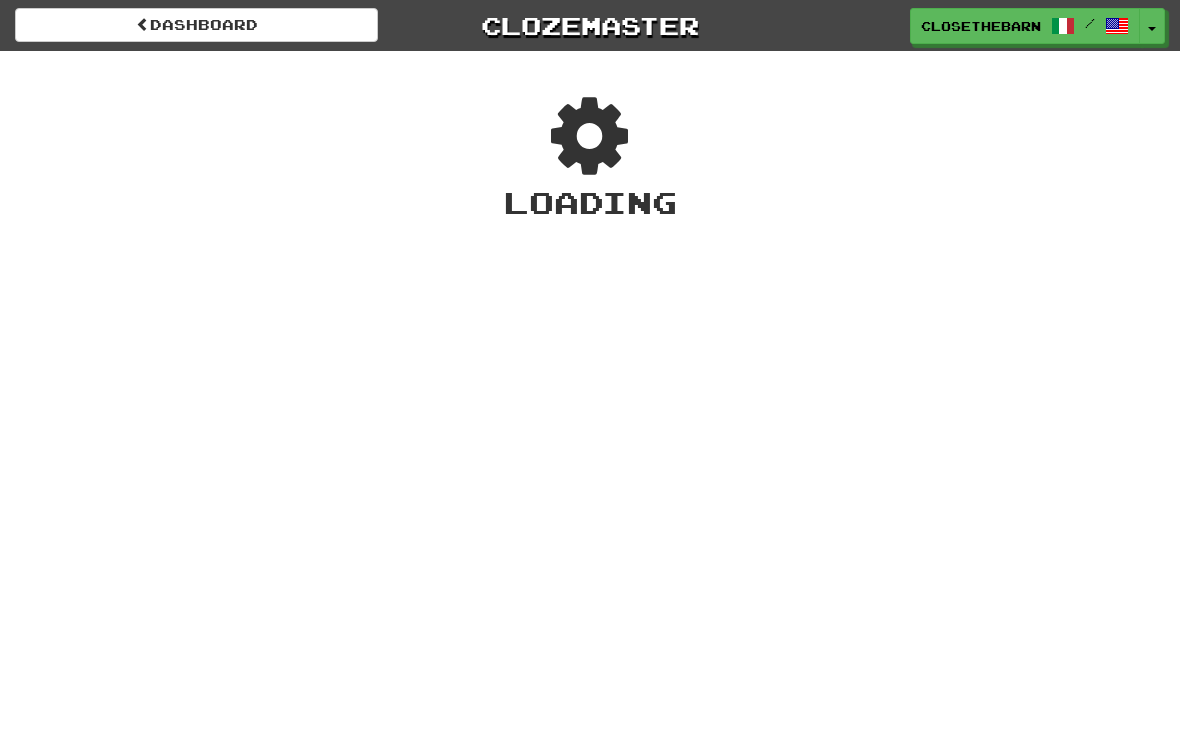 scroll, scrollTop: 0, scrollLeft: 0, axis: both 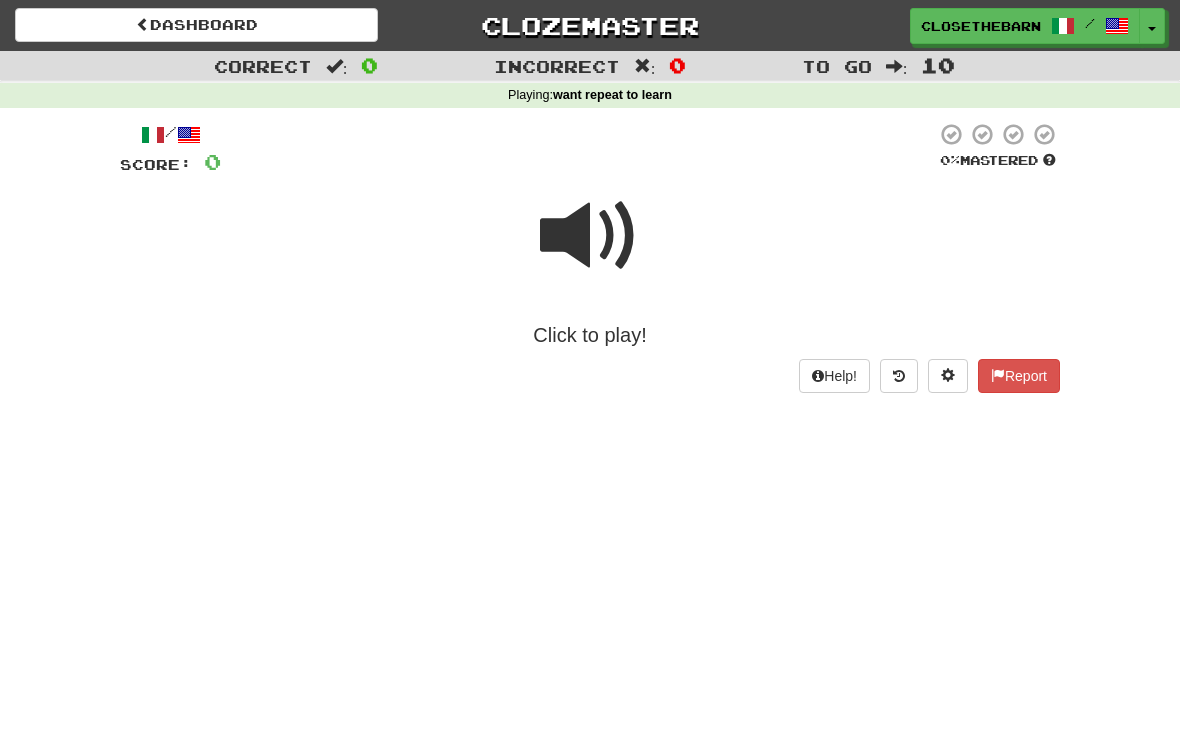 click at bounding box center [590, 236] 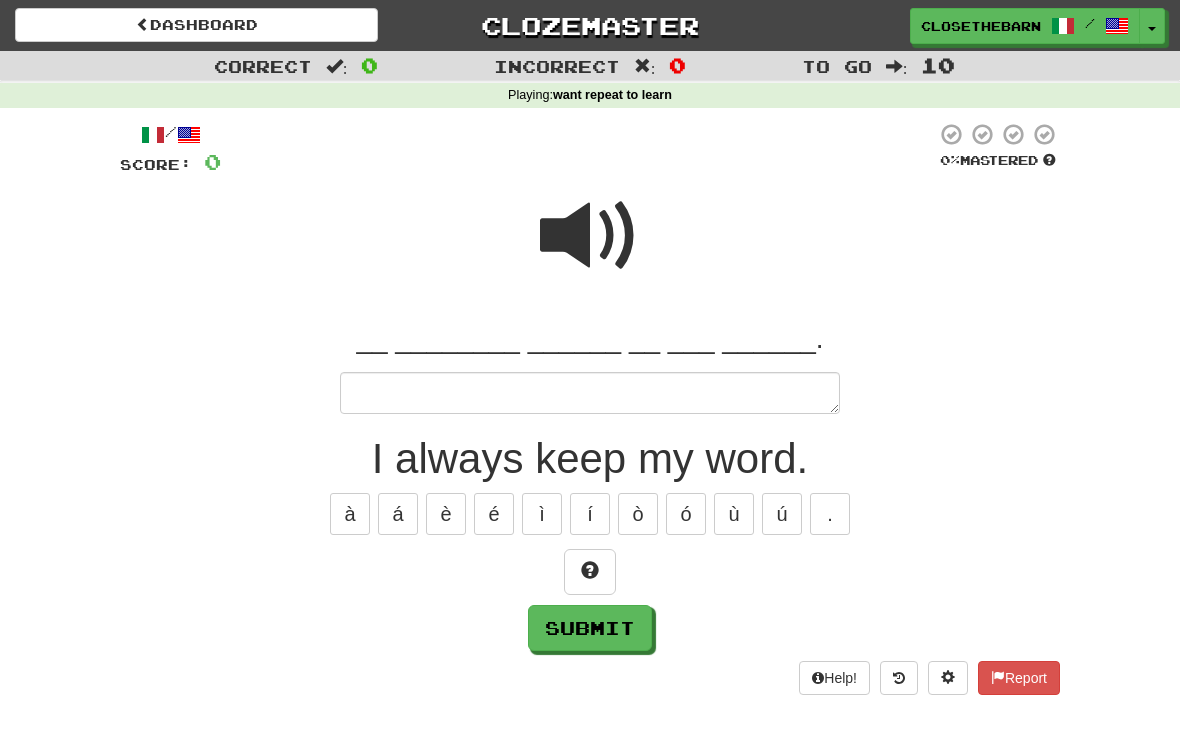 type on "*" 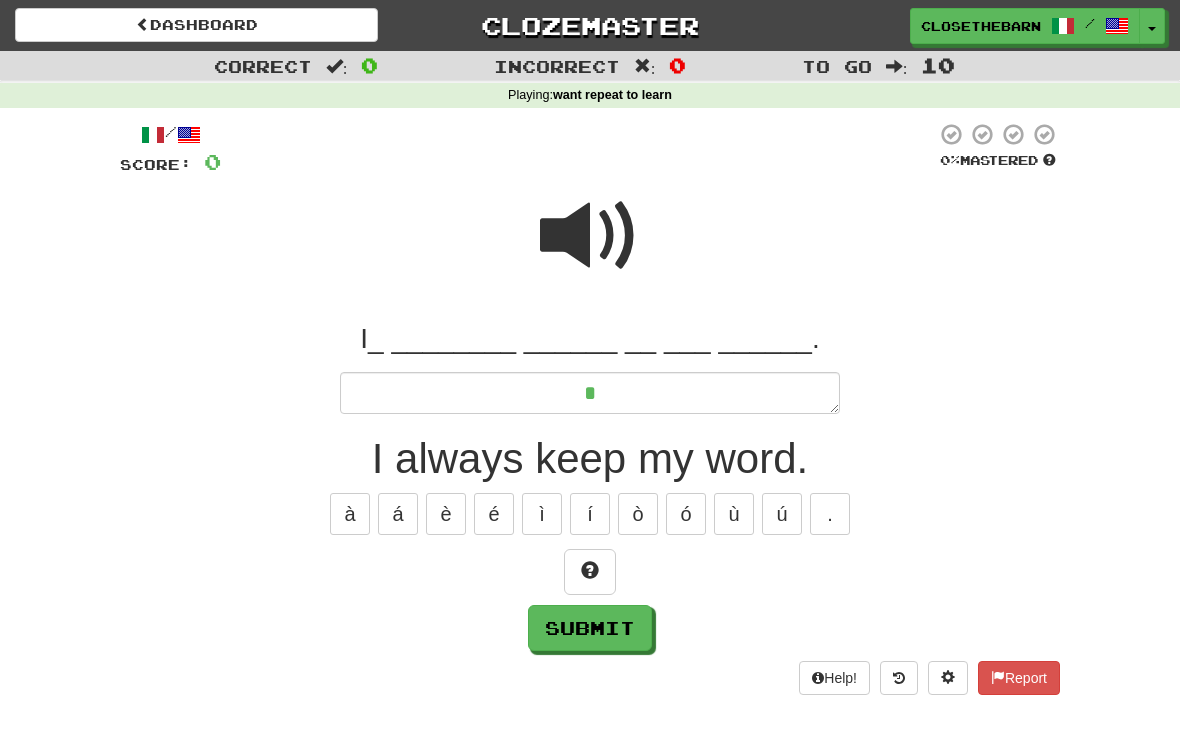 type on "*" 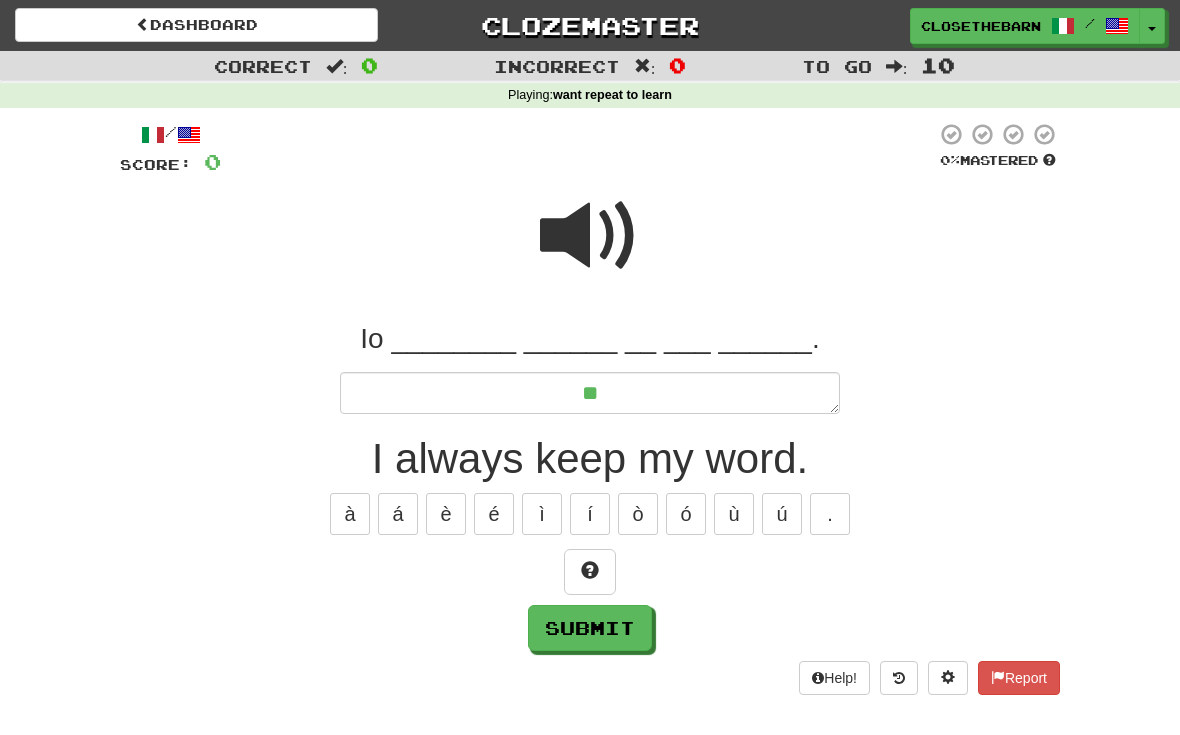 type on "*" 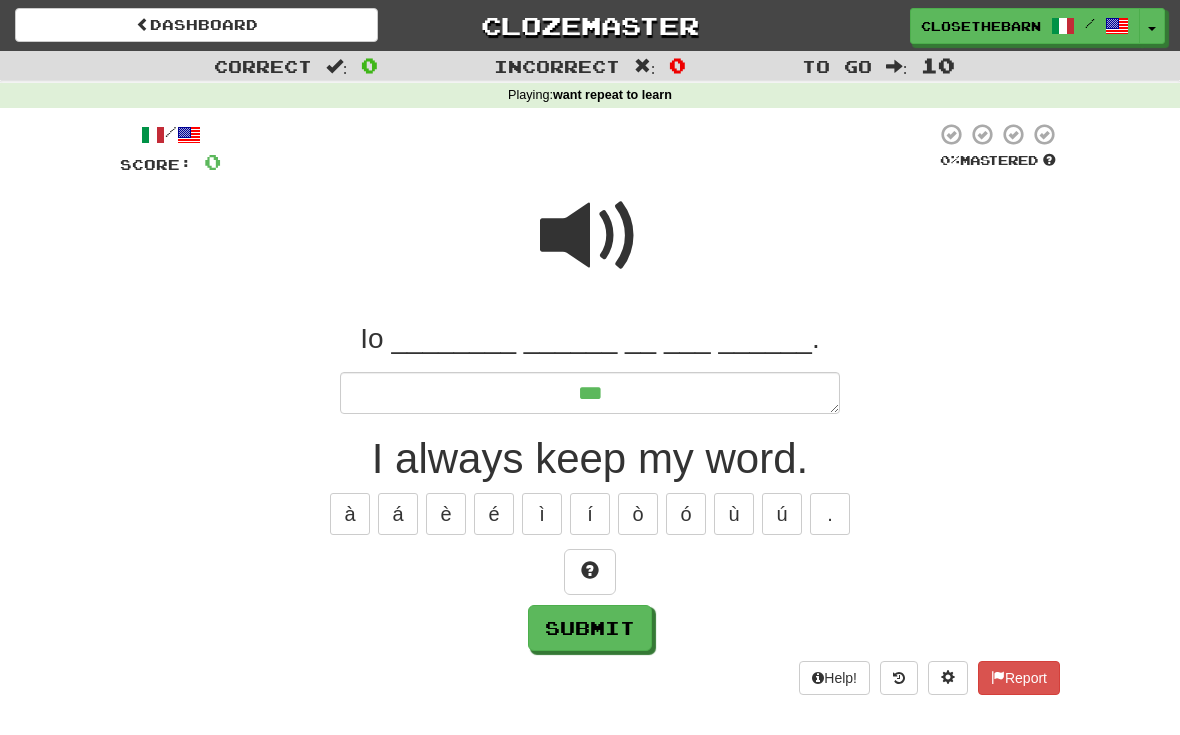 type on "*" 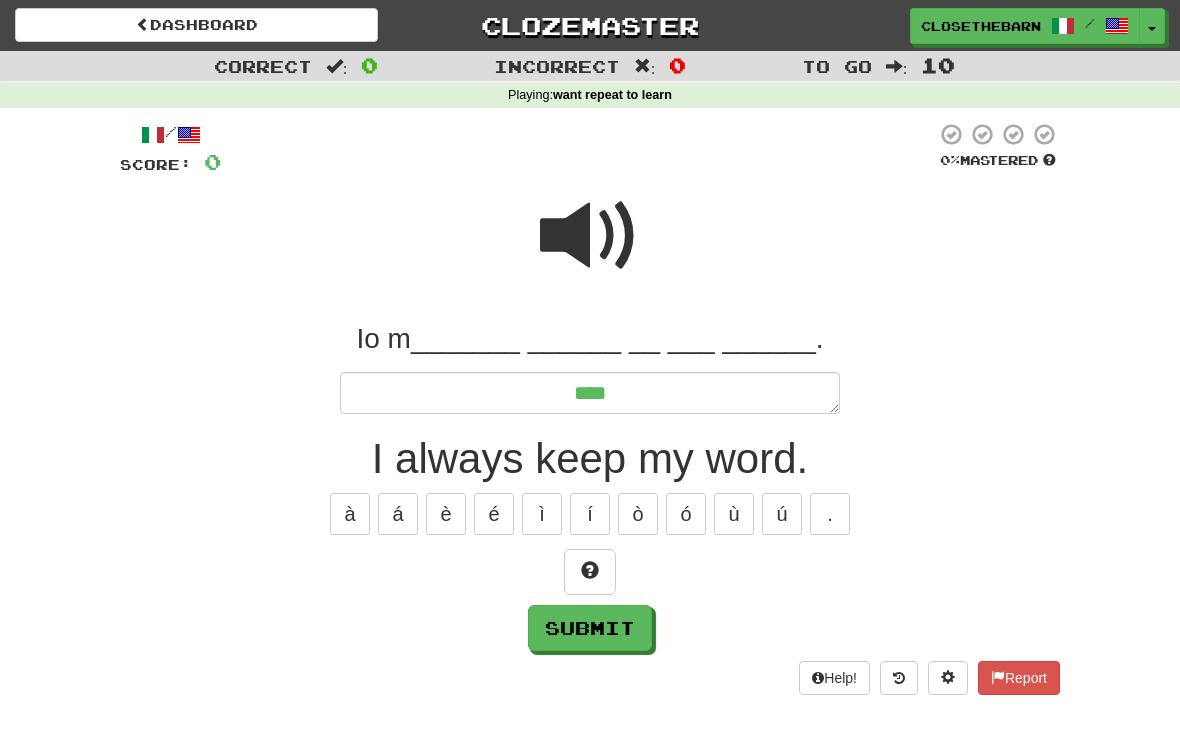 type on "*" 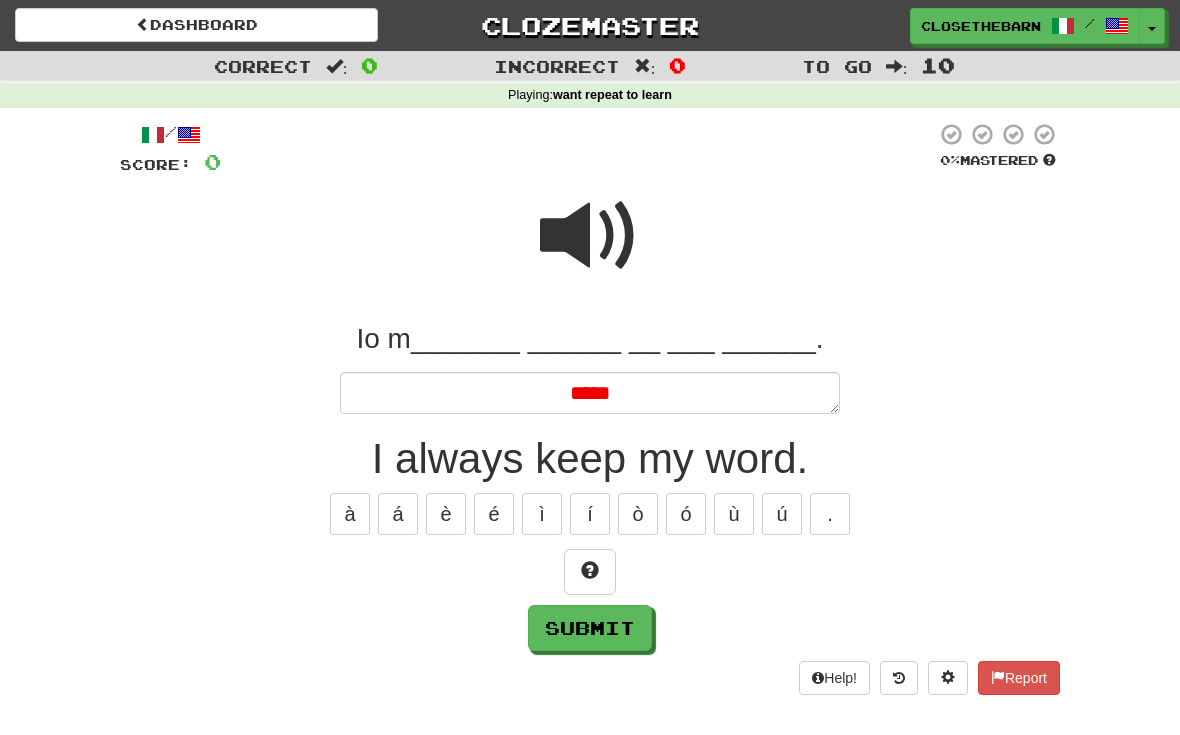type on "*" 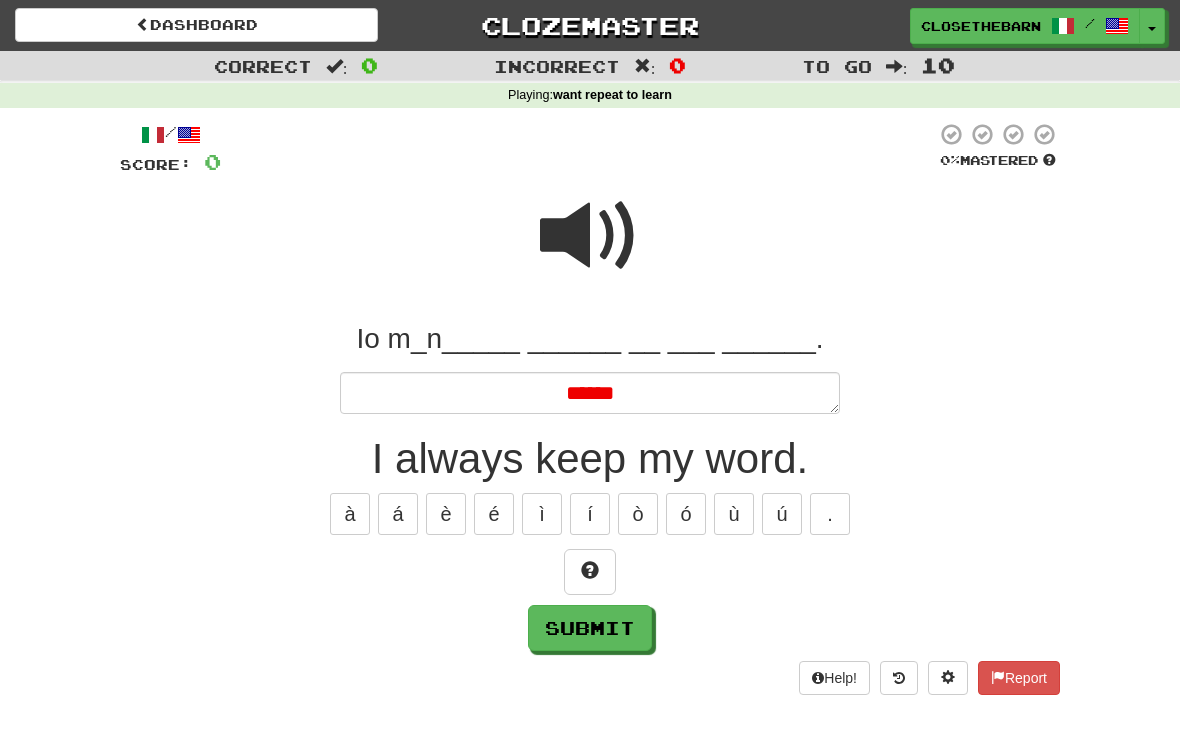 type on "*" 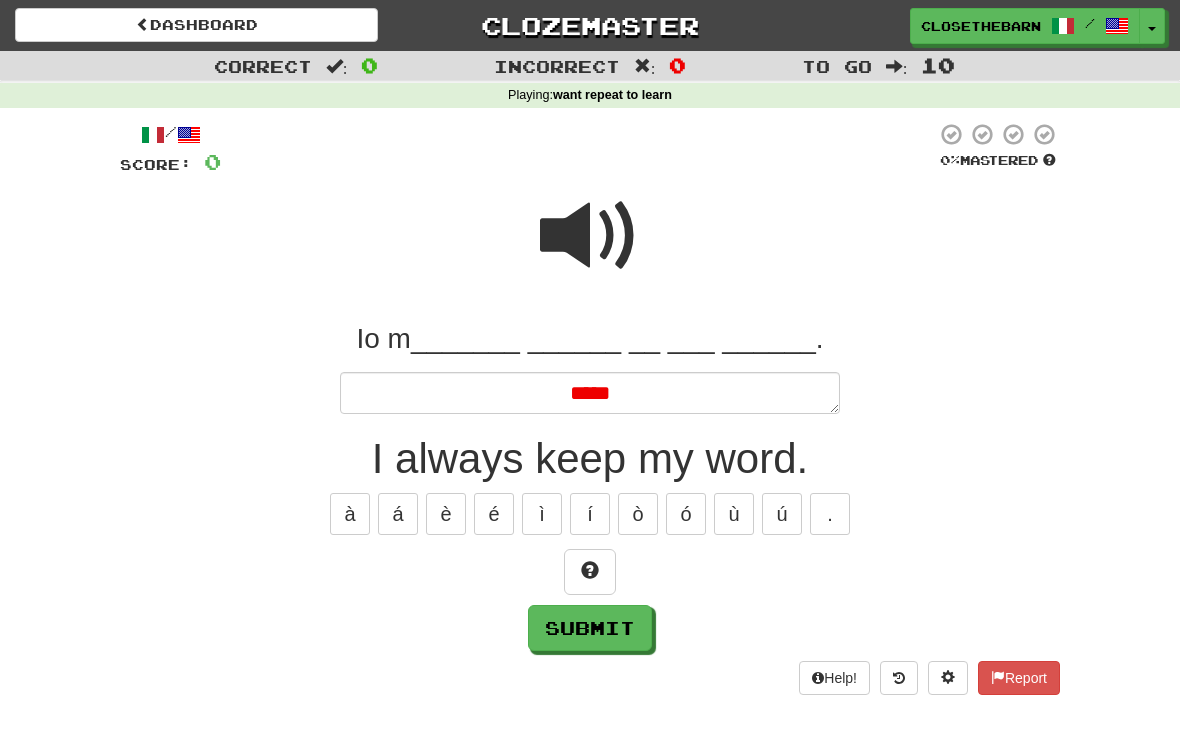 type on "*" 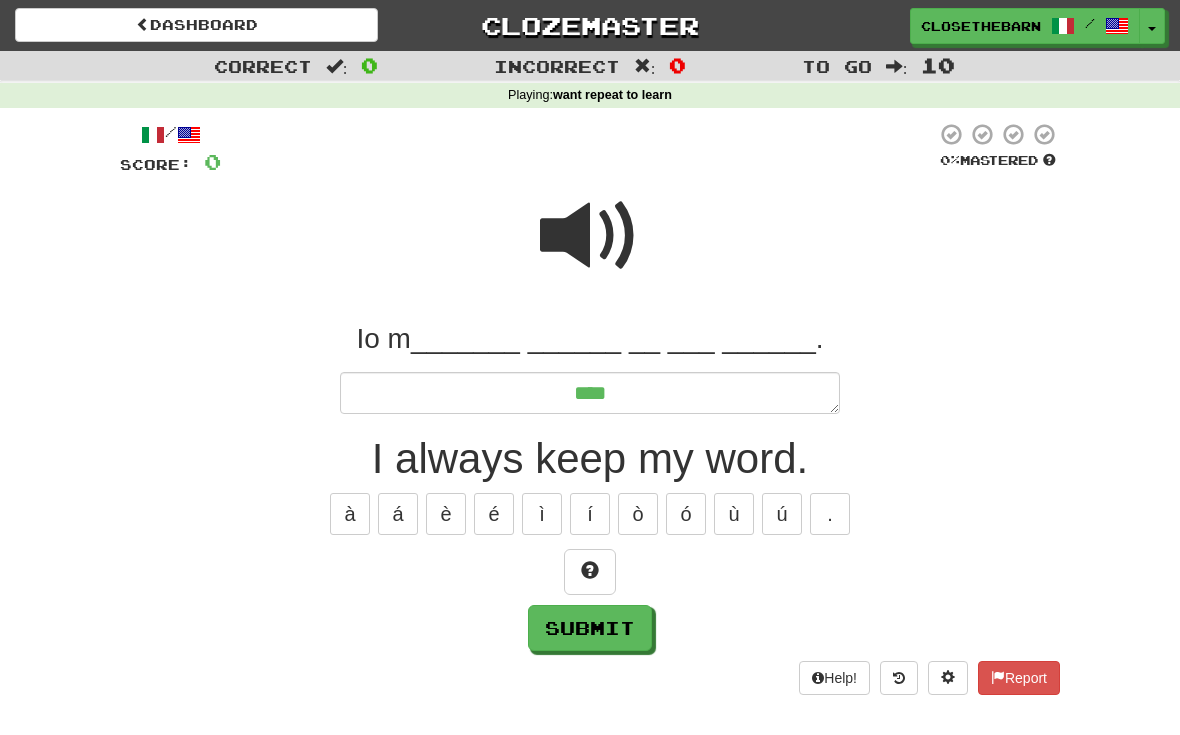 type on "*" 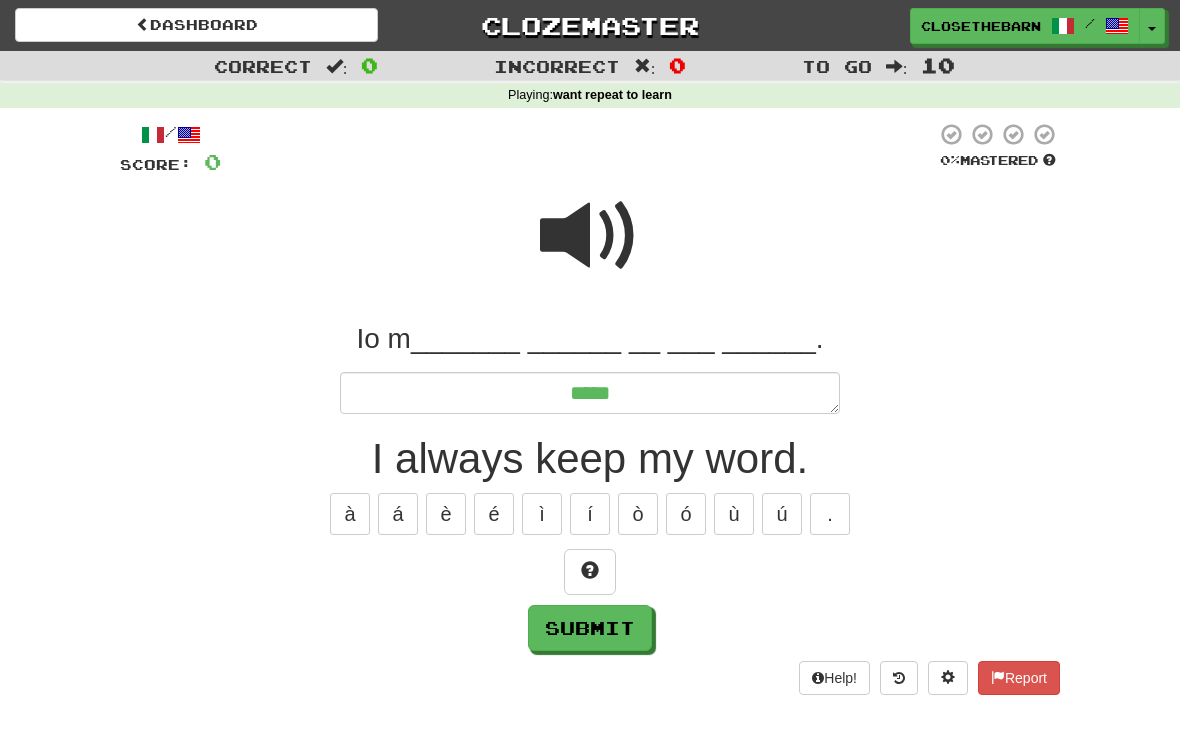 type on "*" 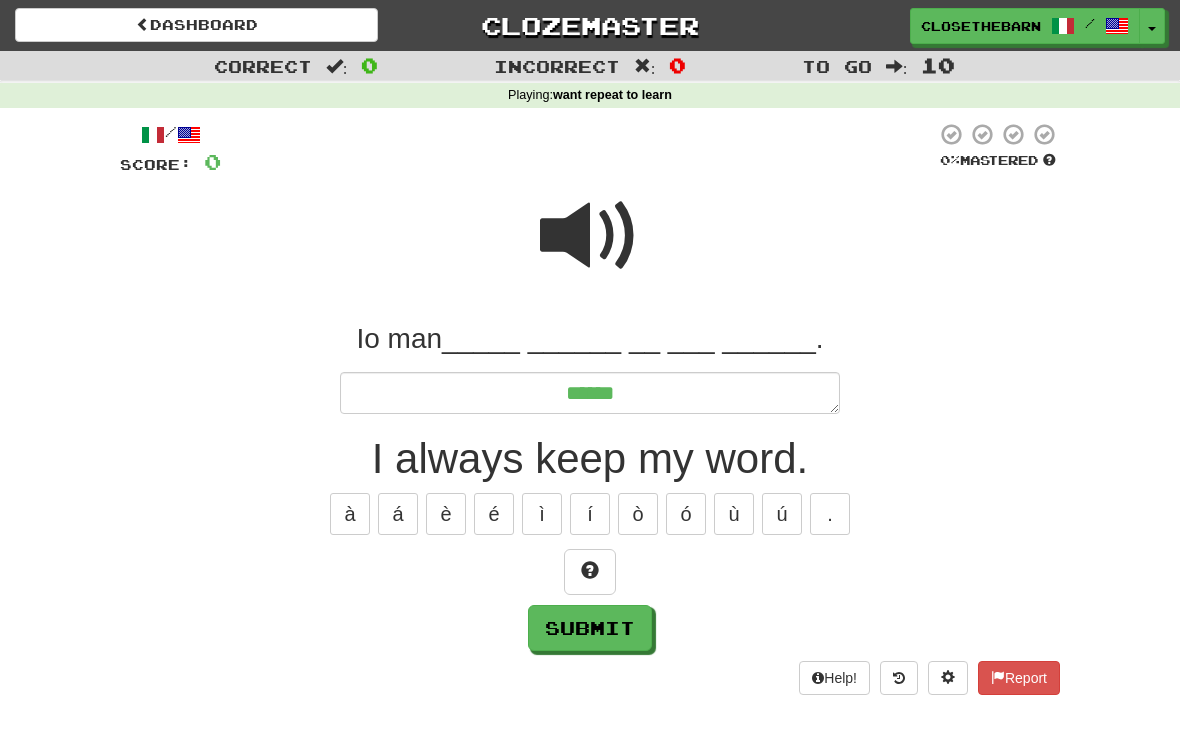type on "*" 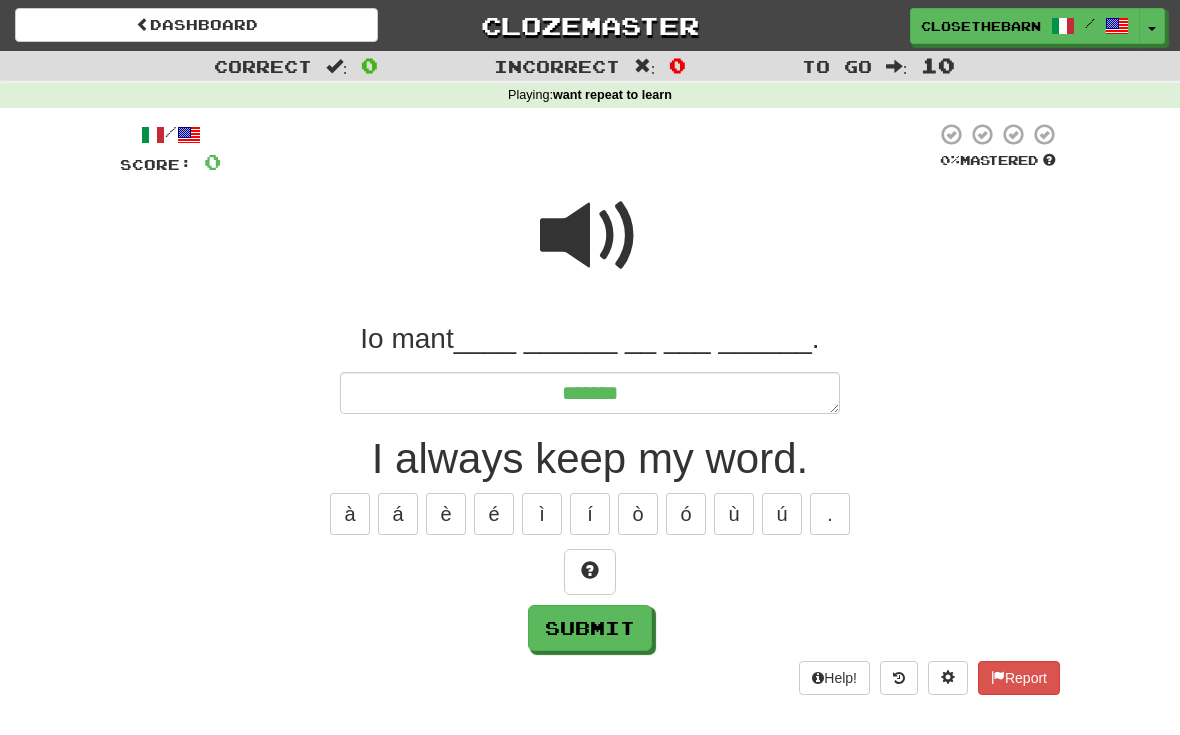 type on "*" 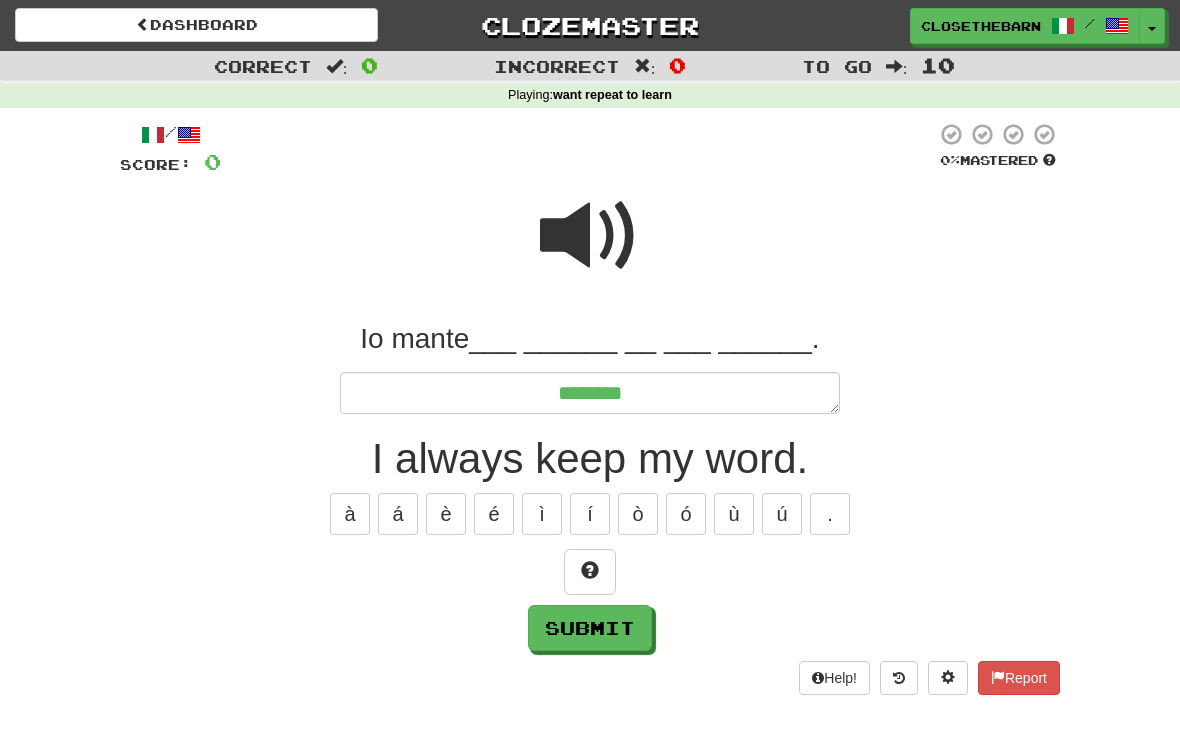 type on "*" 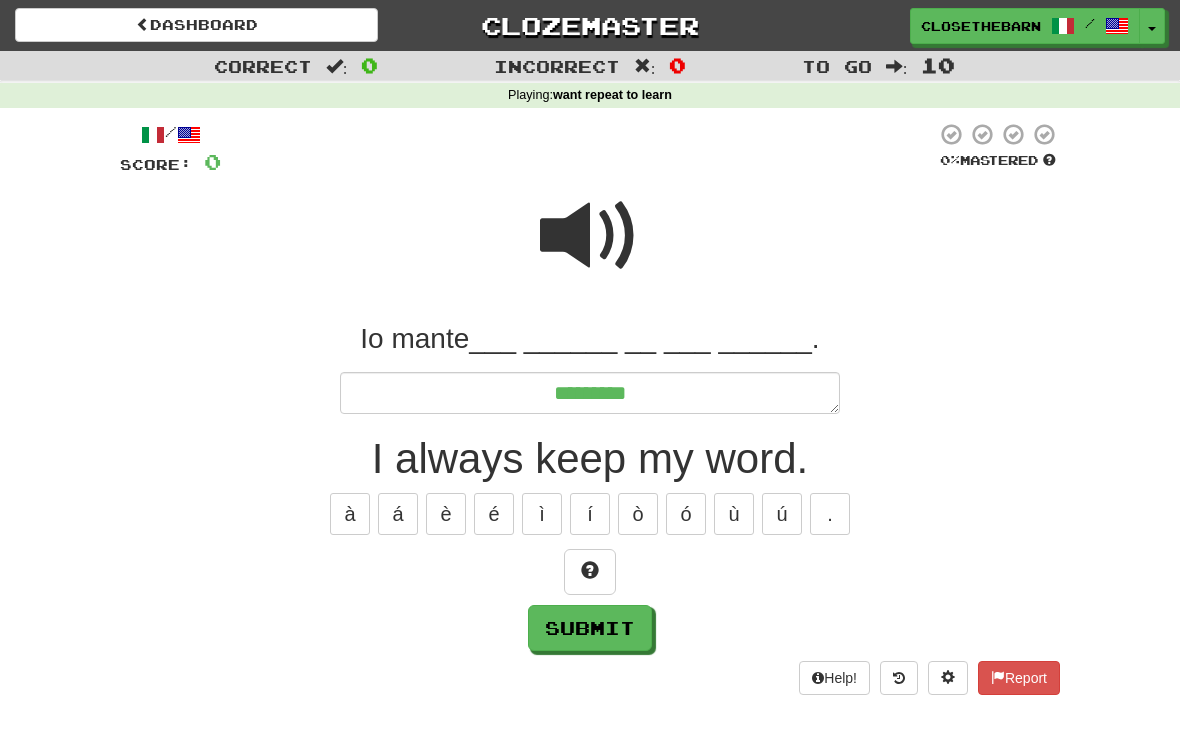 type on "*" 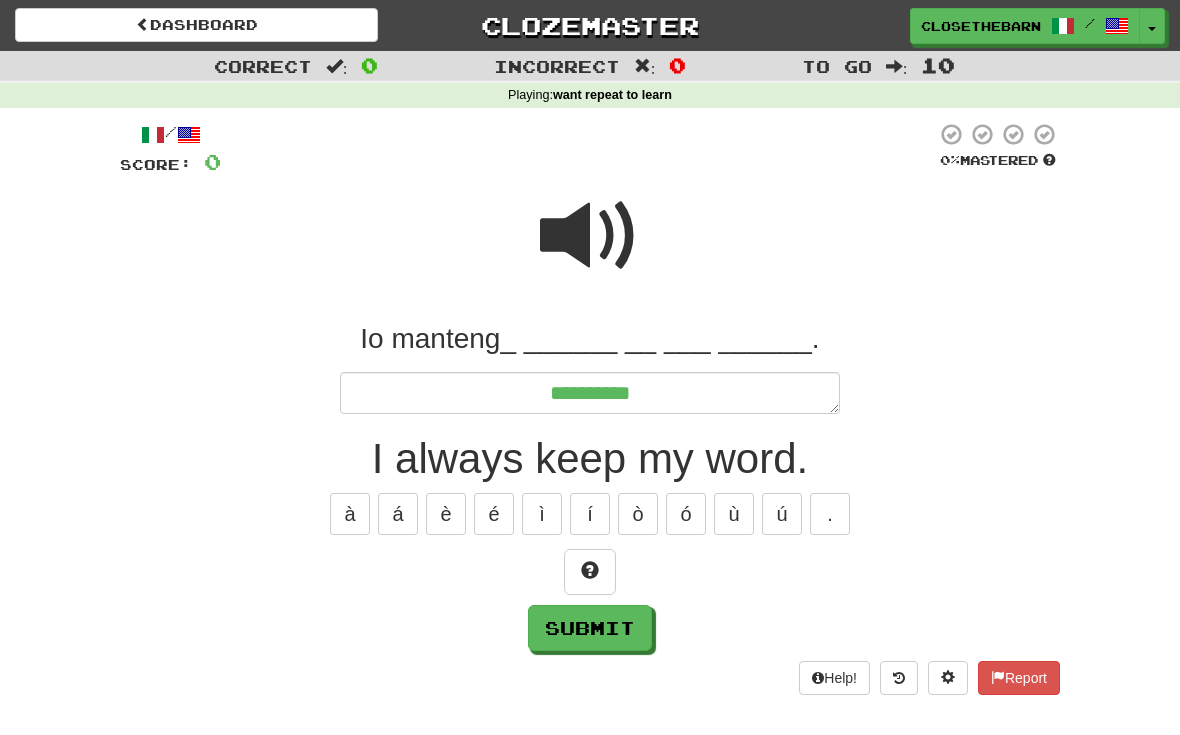 type on "*" 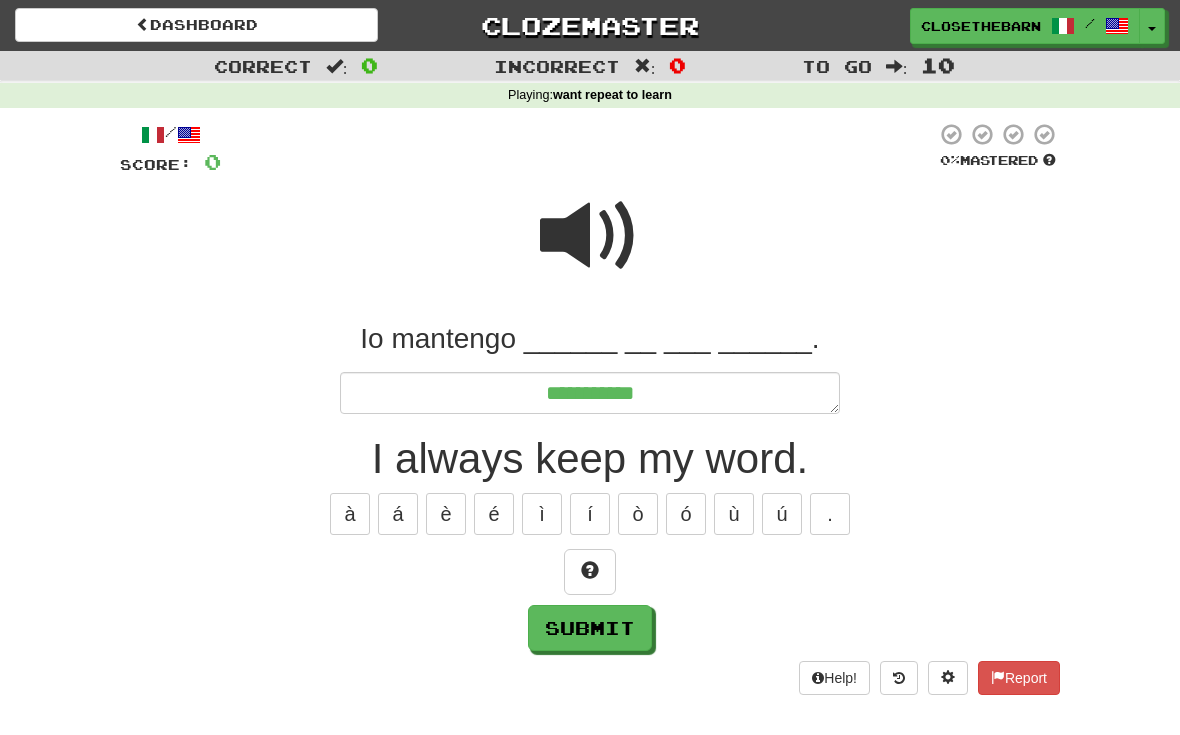 type on "*" 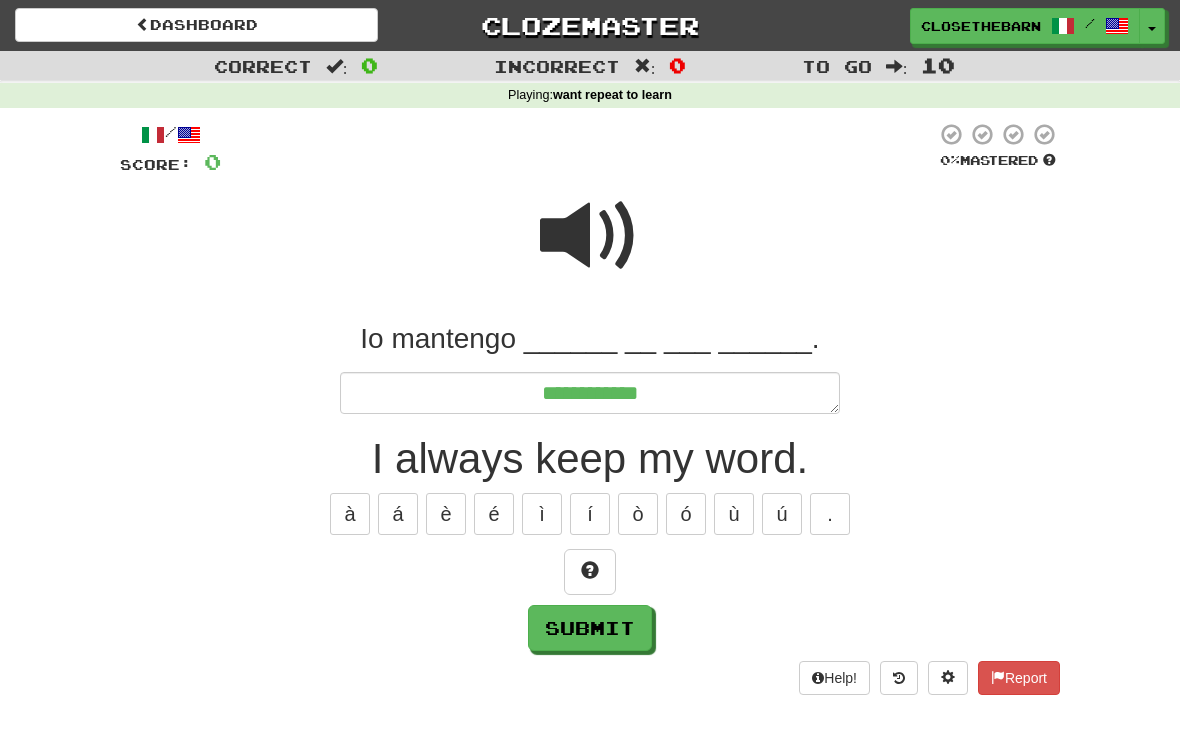 type on "*" 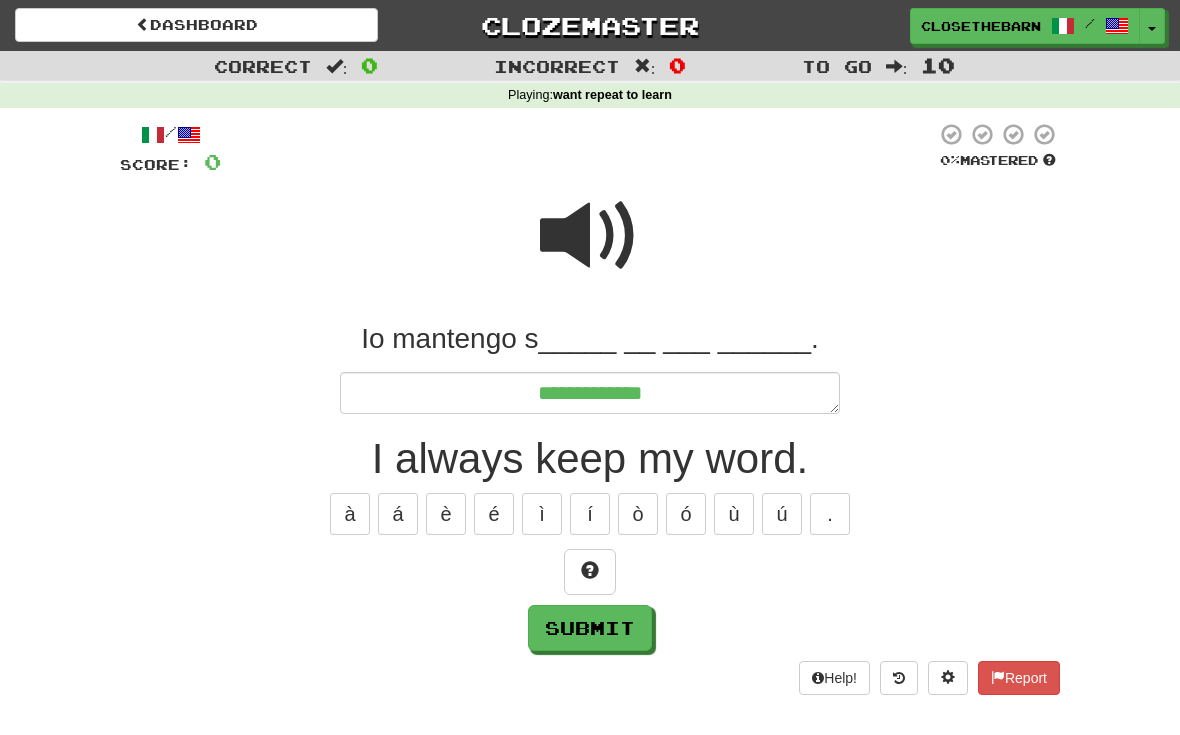 type on "*" 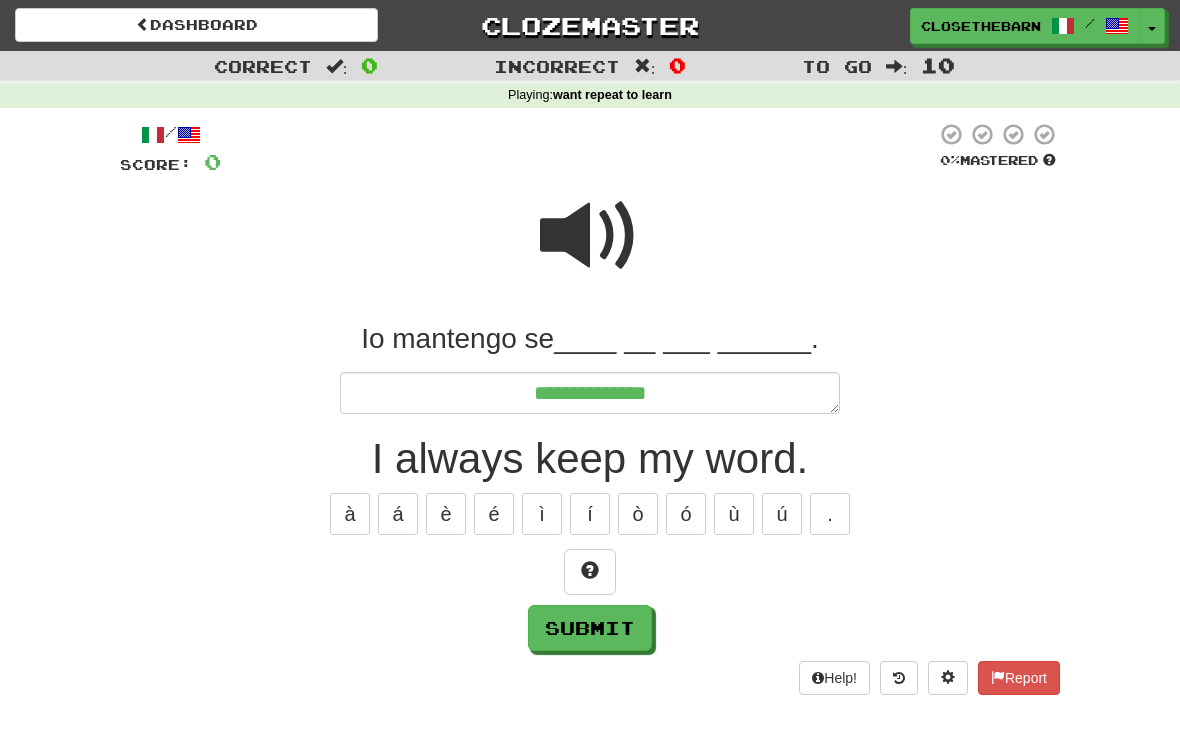 type on "*" 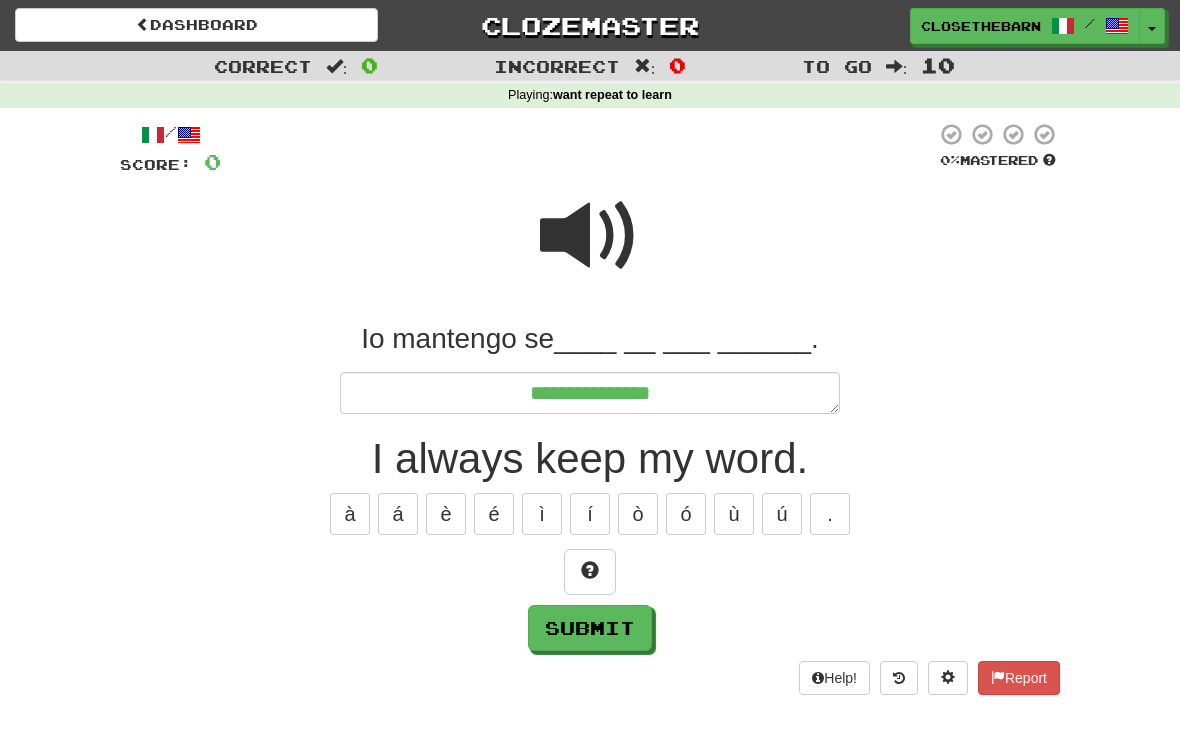 type on "*" 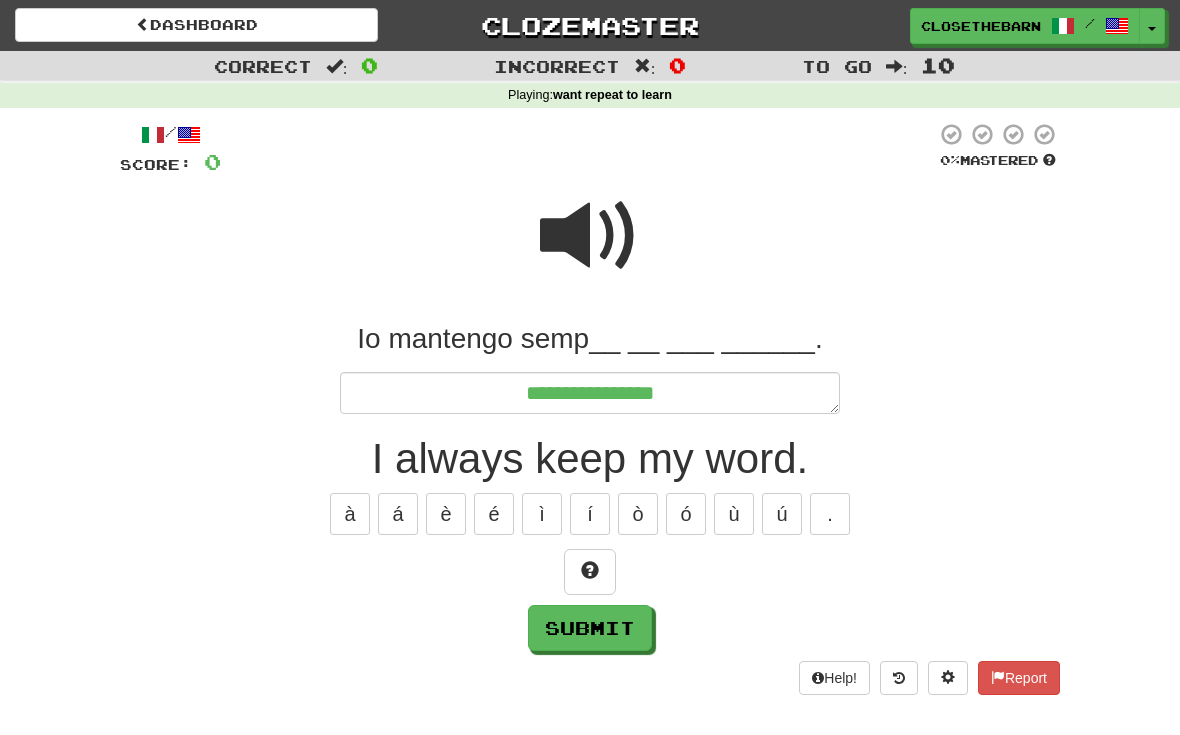 type on "*" 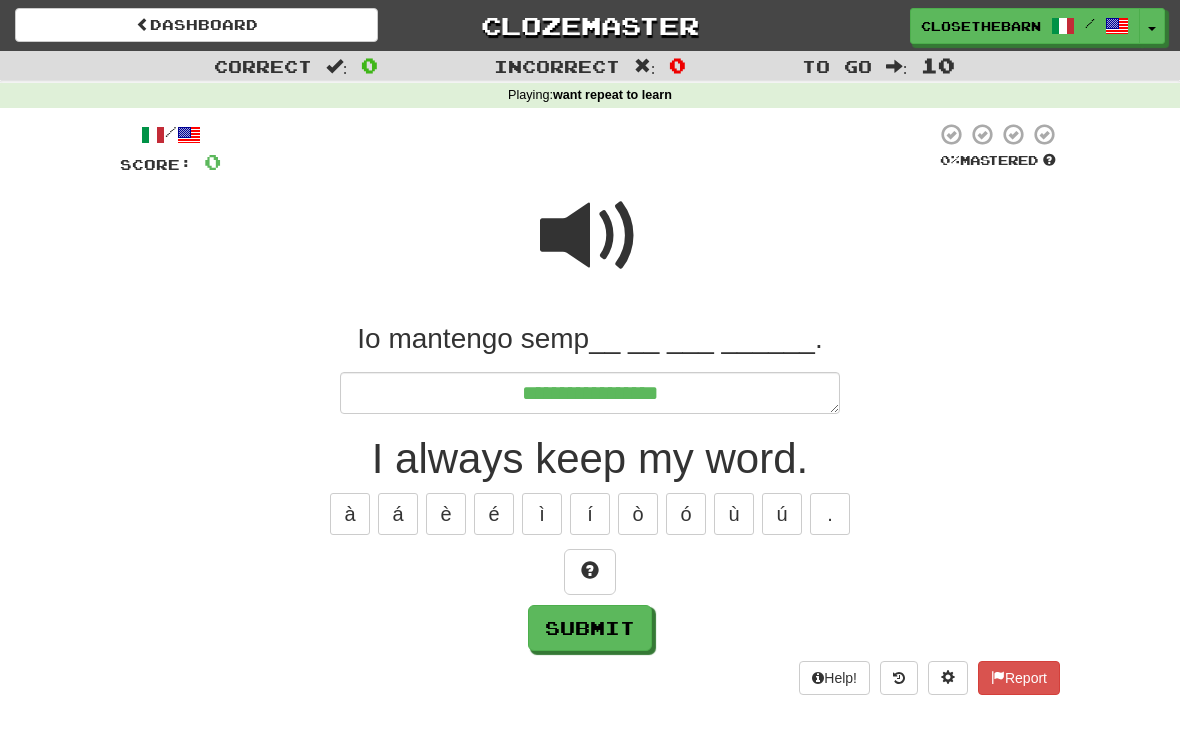 type on "*" 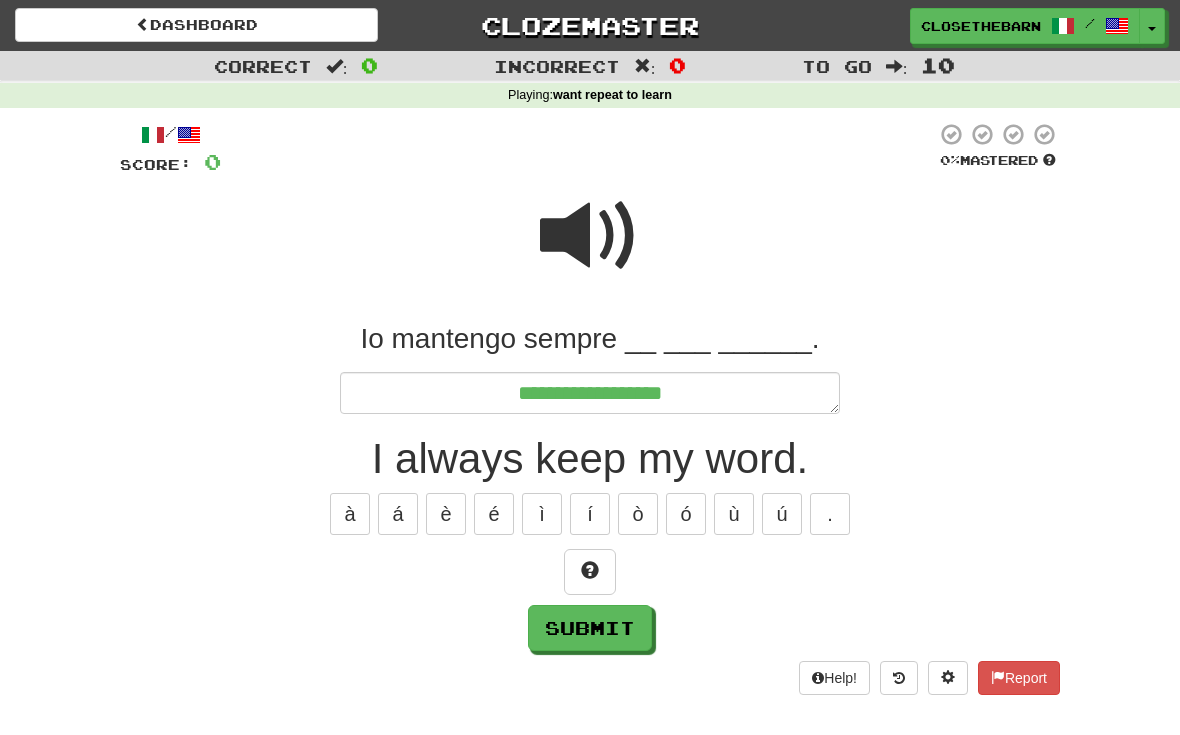type on "*" 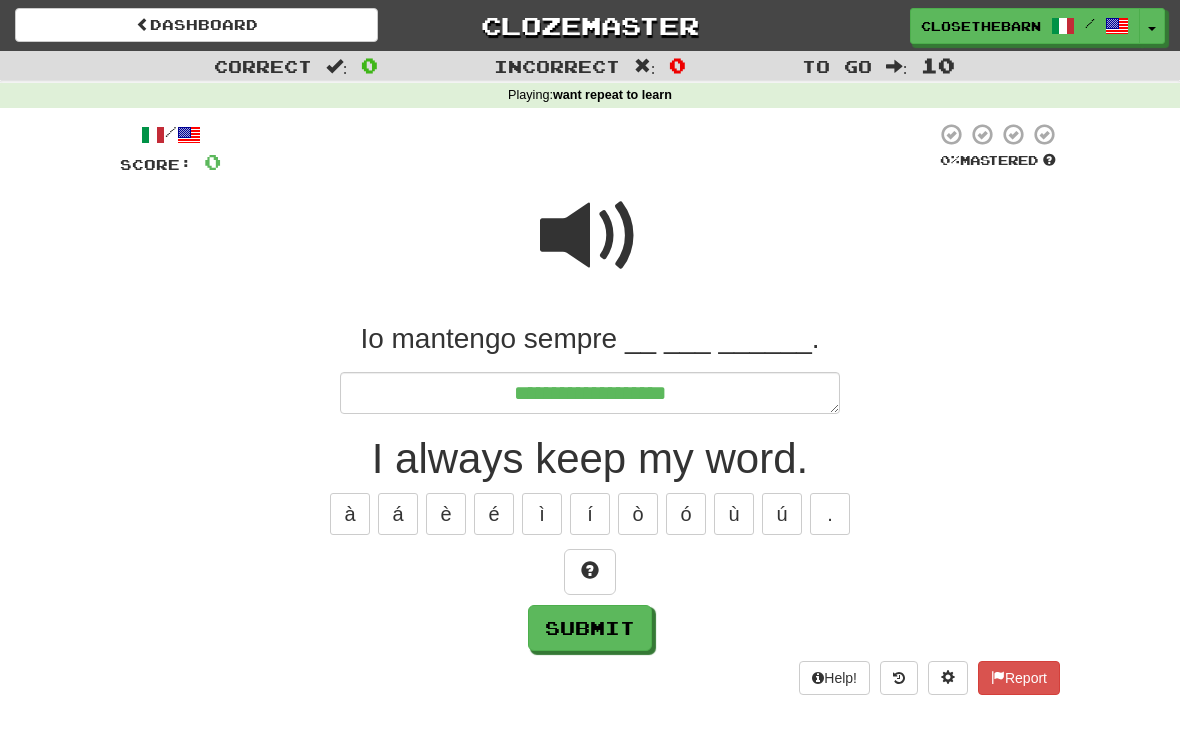type on "*" 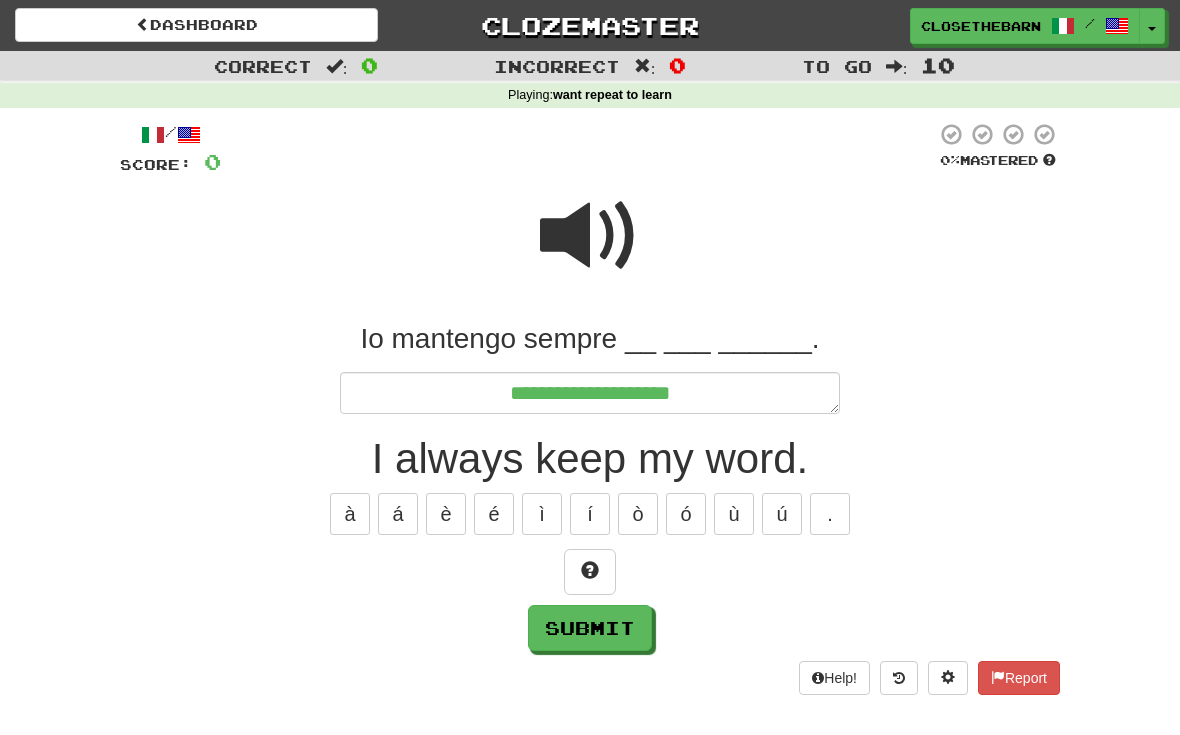 type on "*" 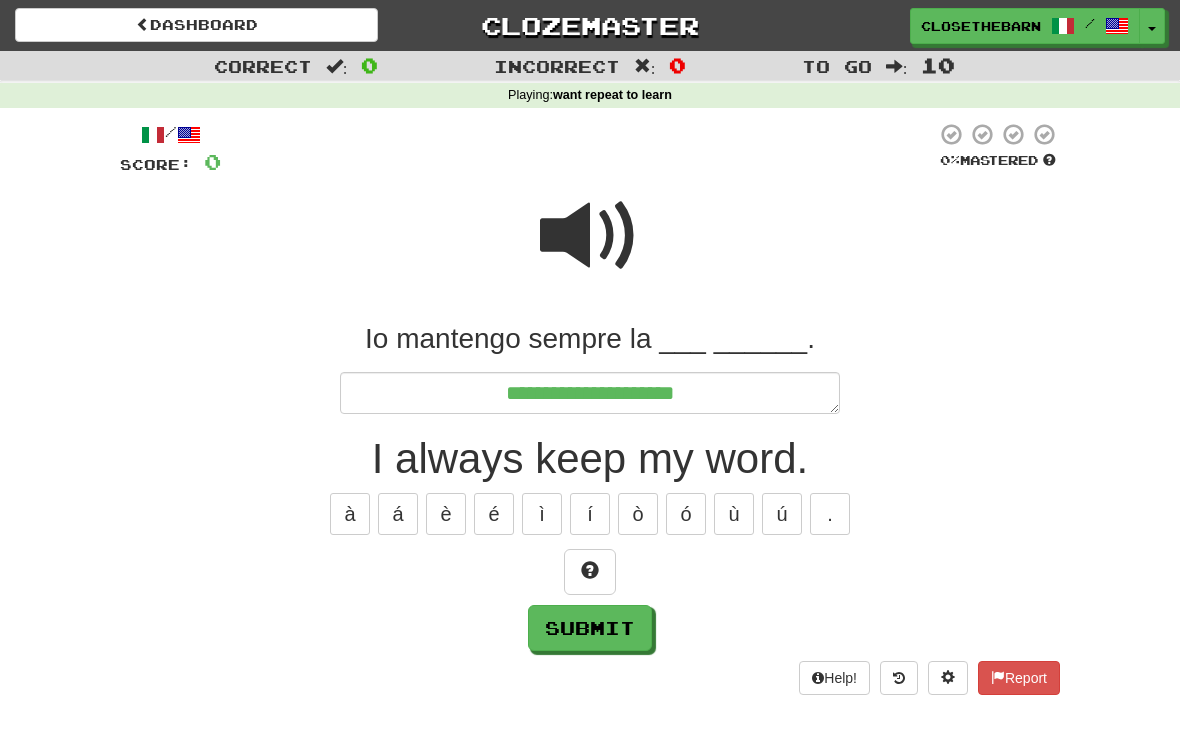 type on "*" 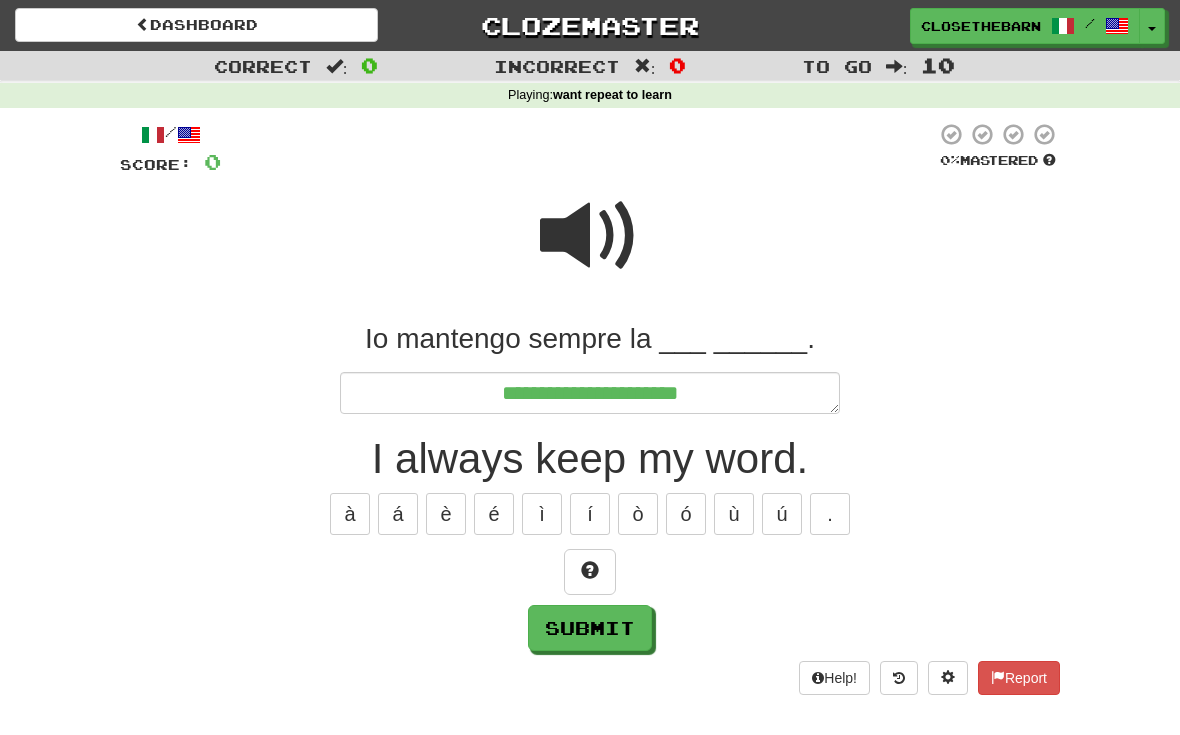 type on "*" 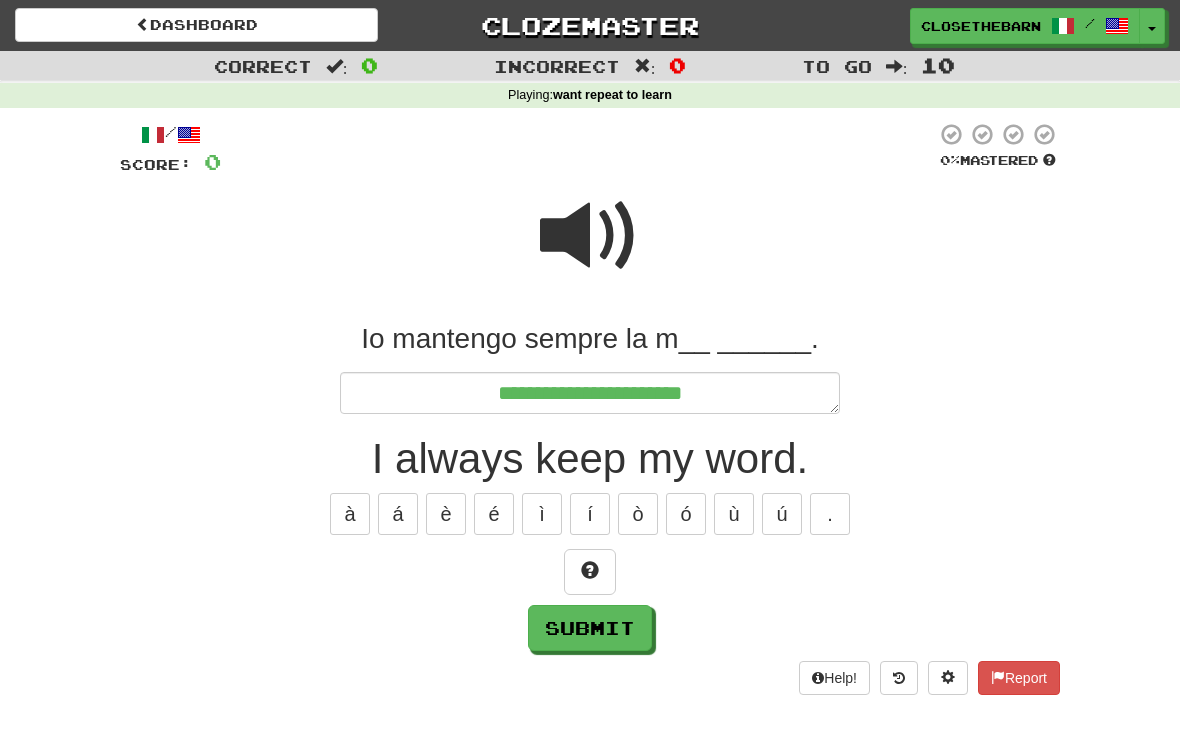 type on "*" 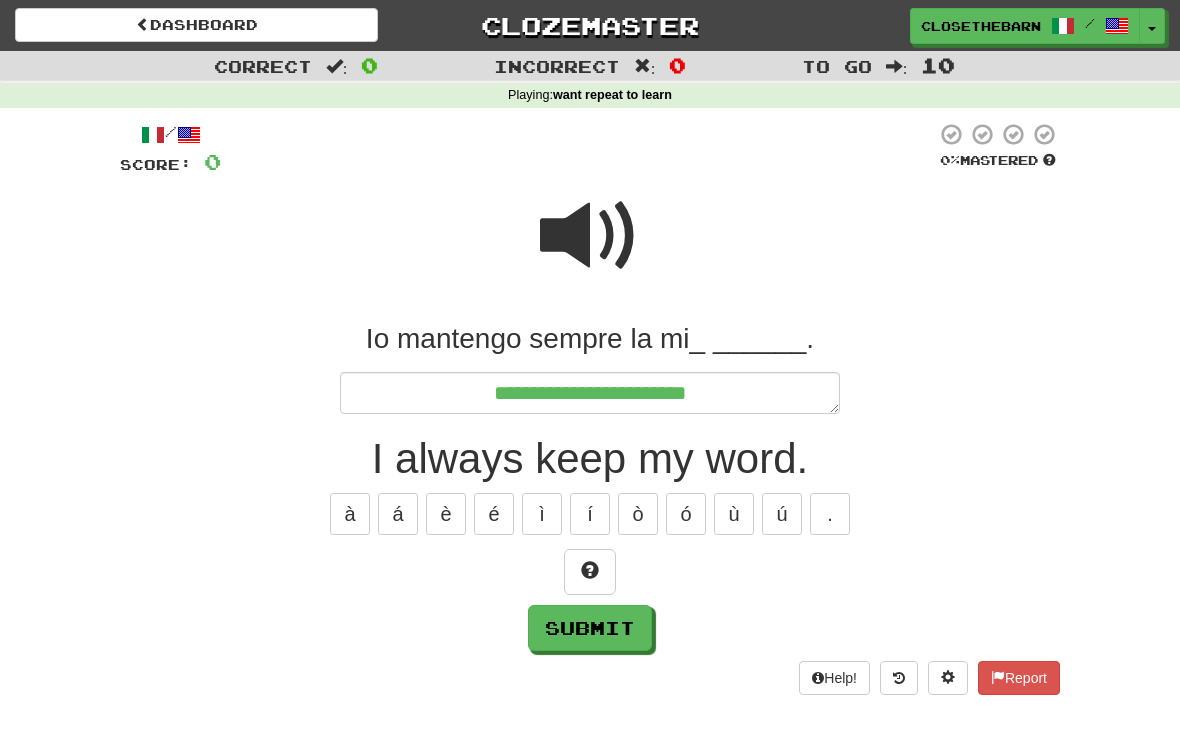type on "*" 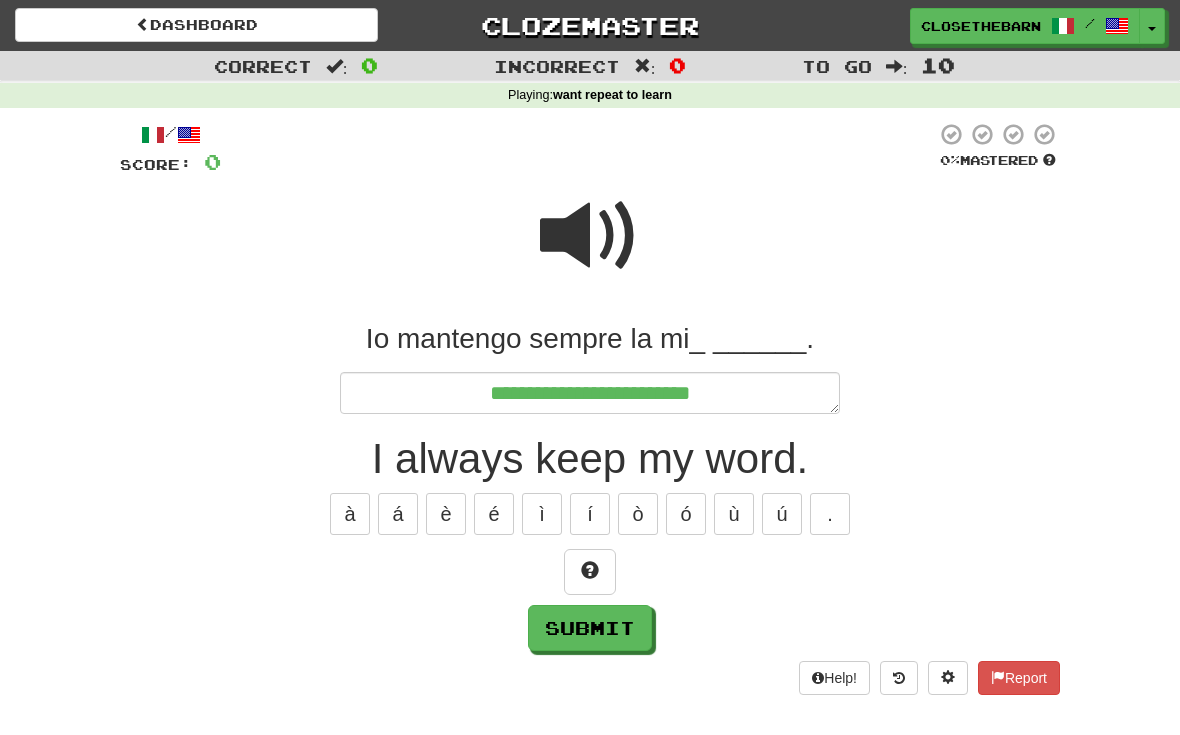 type on "*" 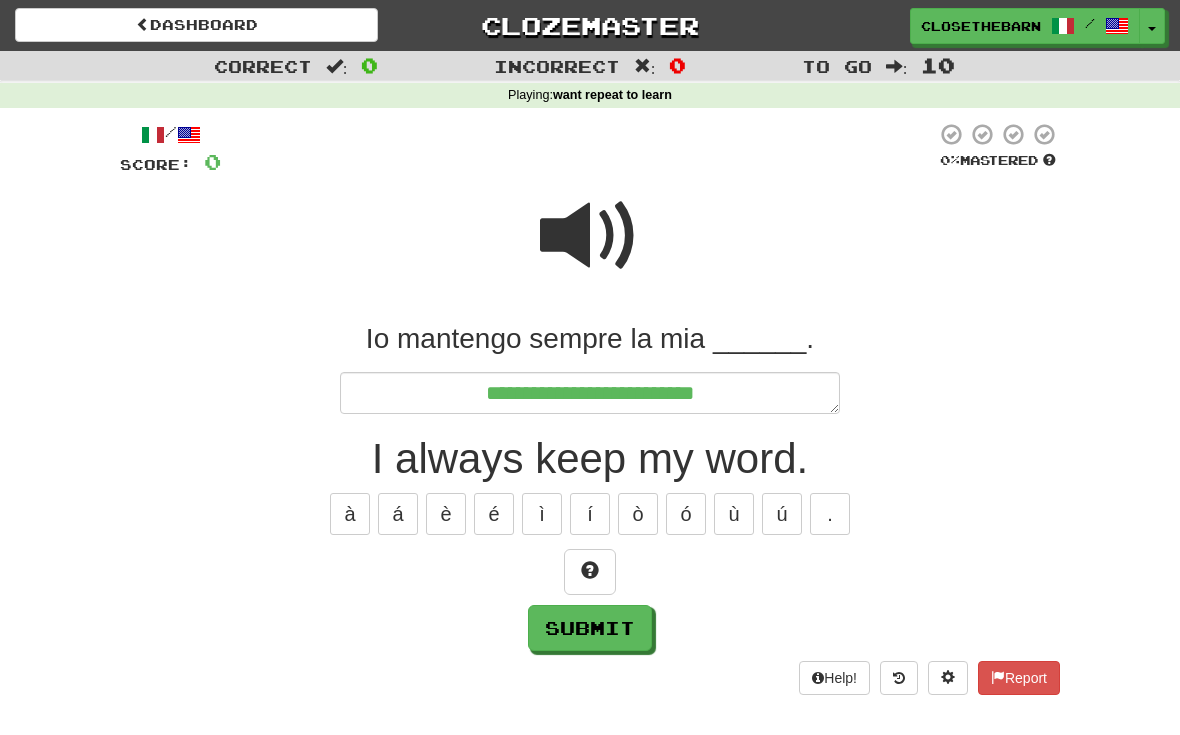 type on "*" 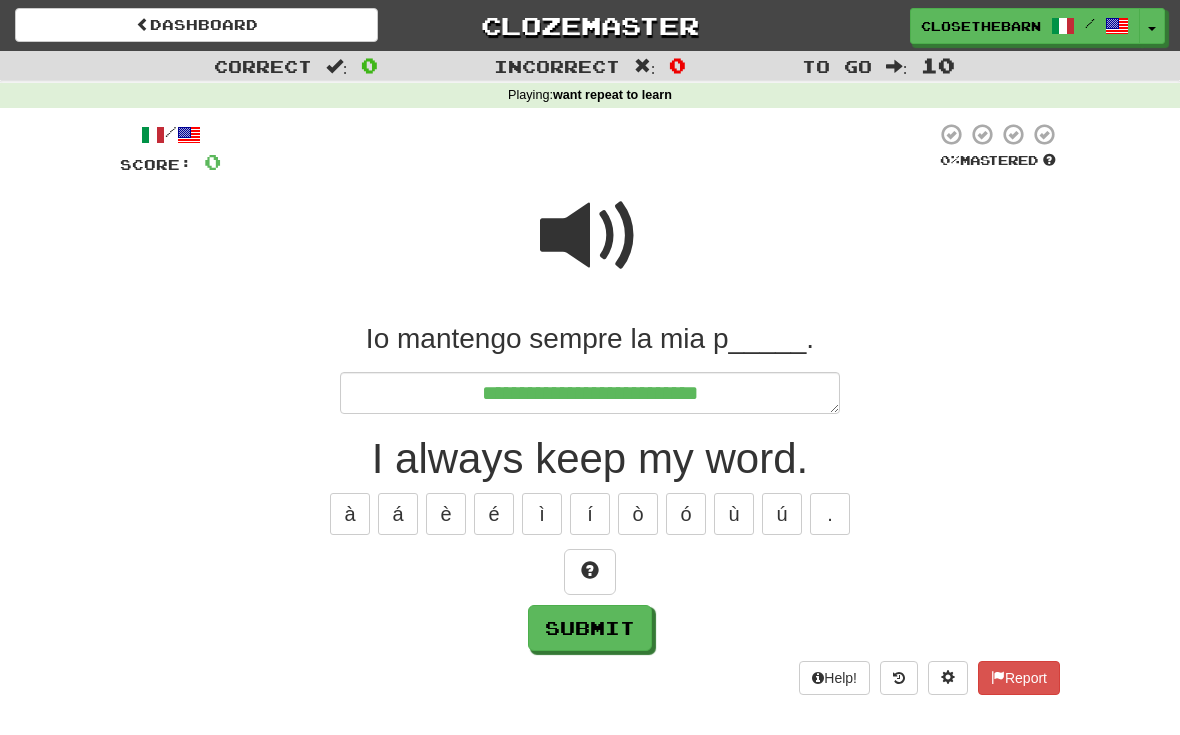 type on "*" 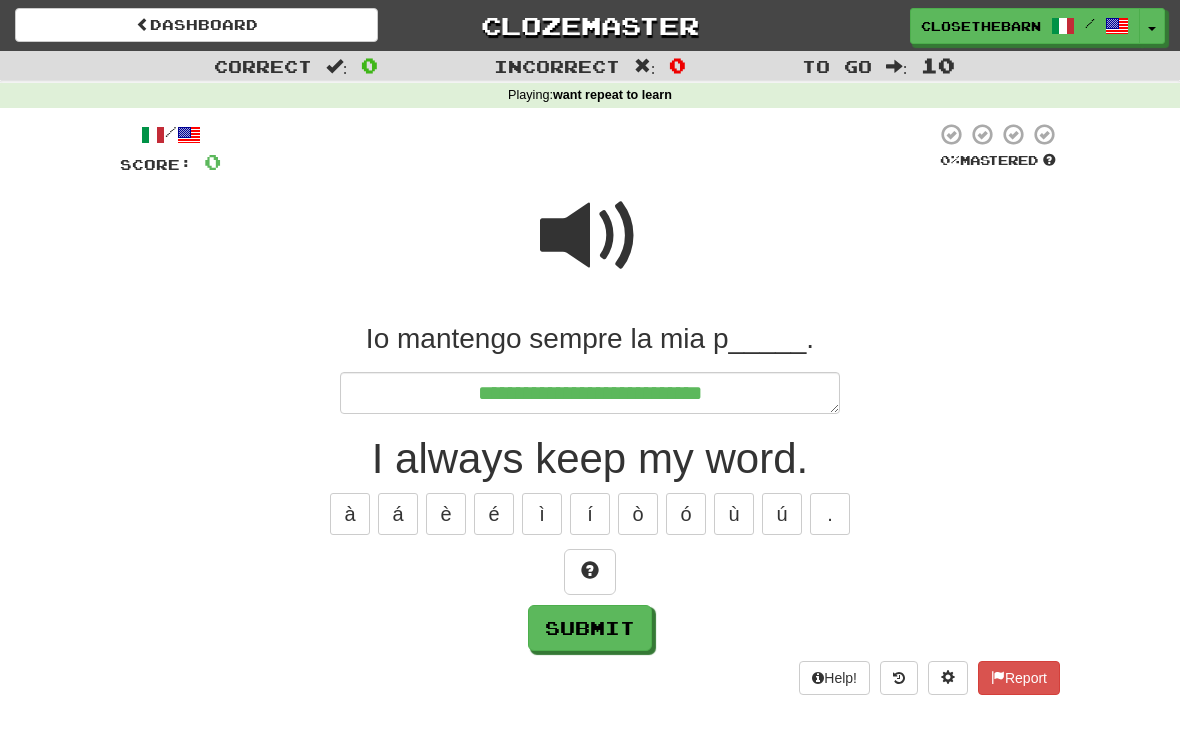 type on "*" 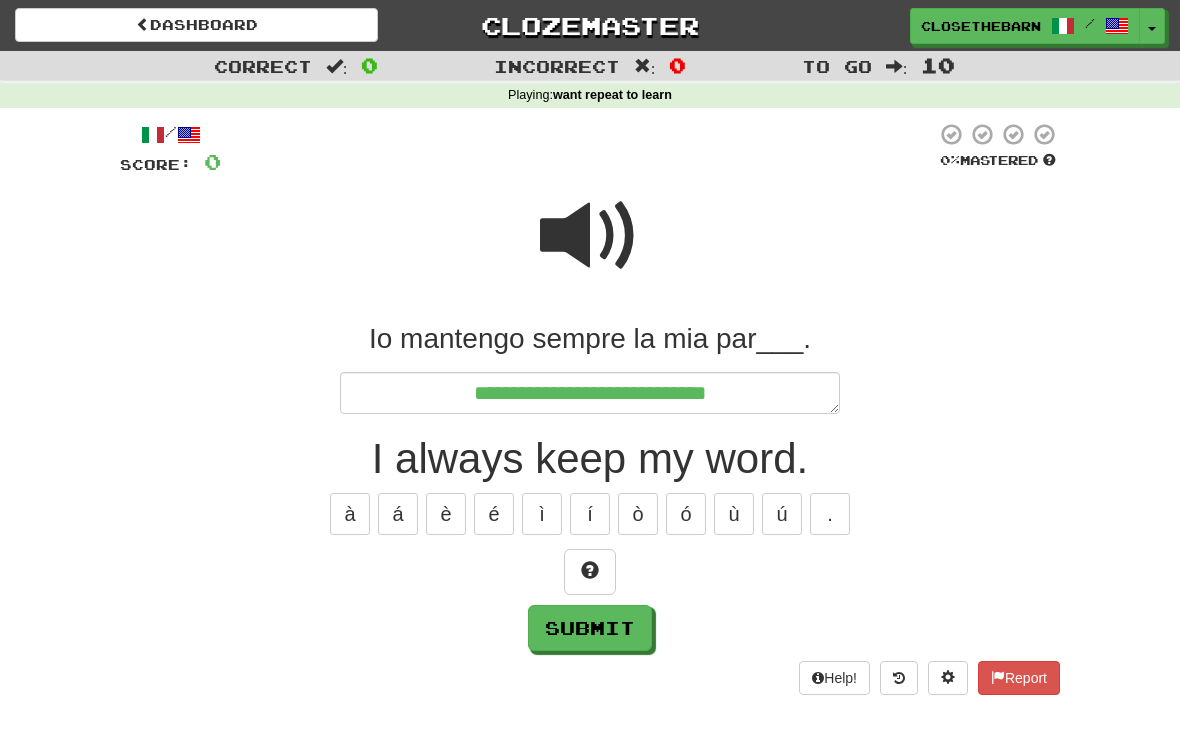 type on "*" 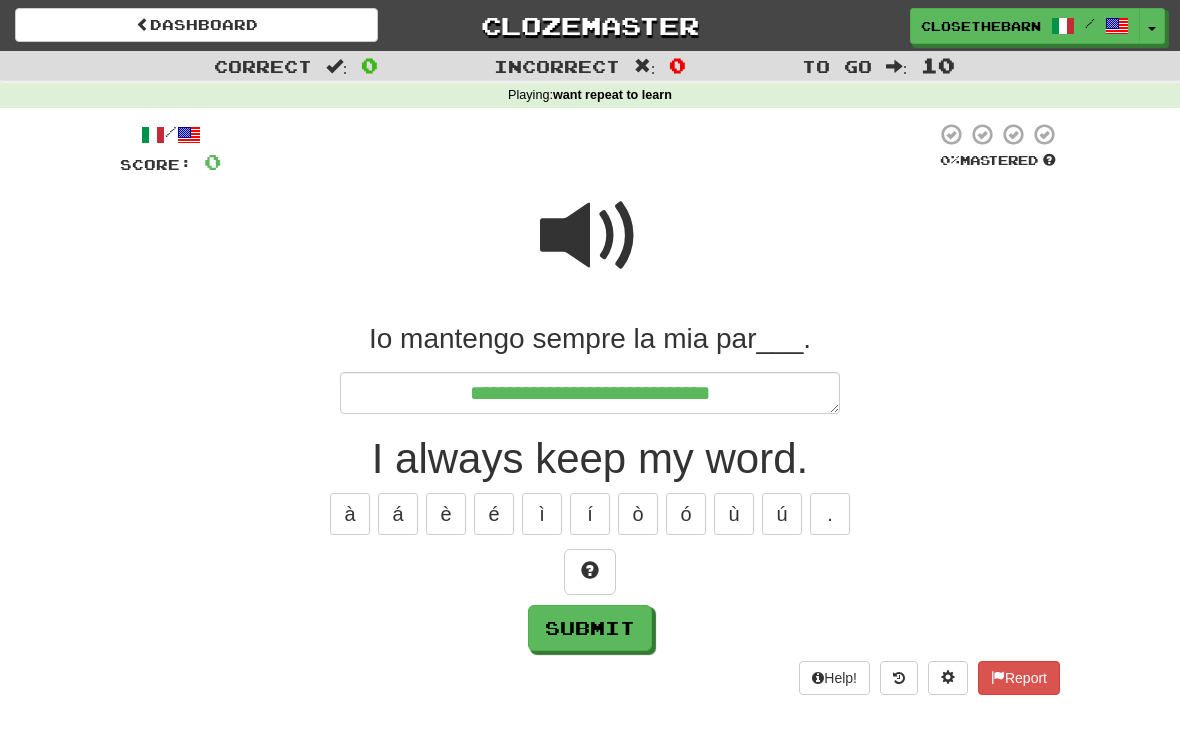 type on "*" 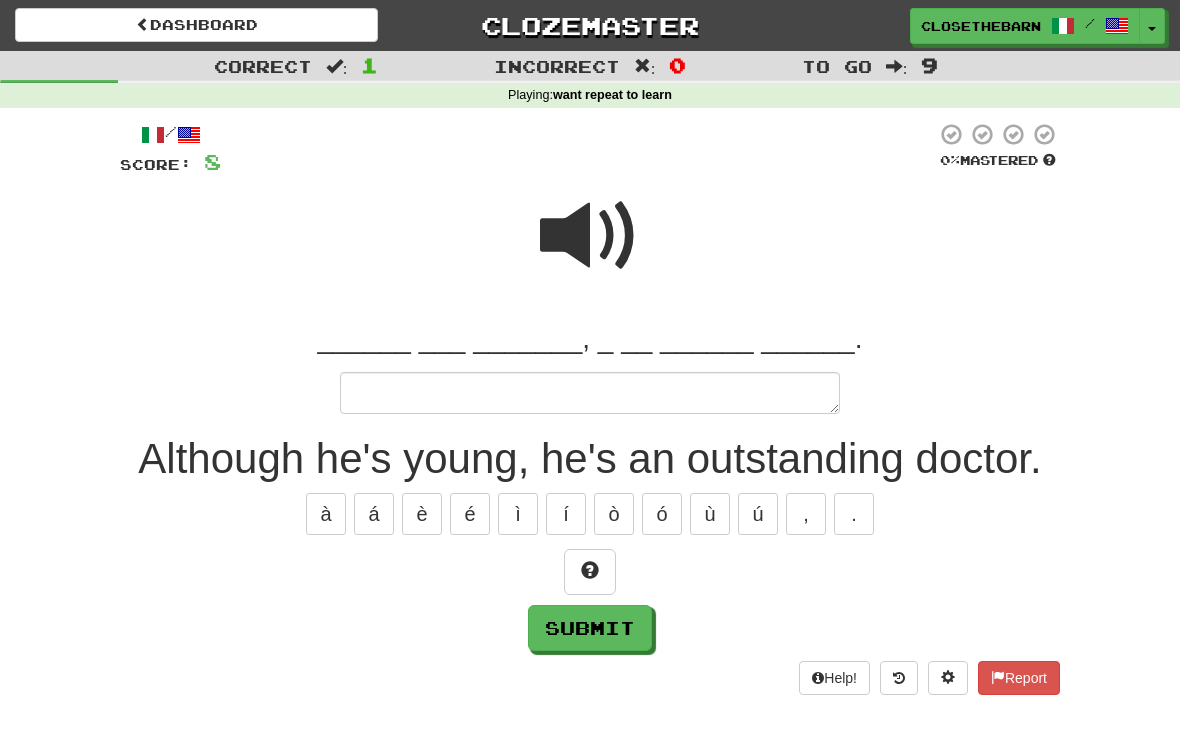 type on "*" 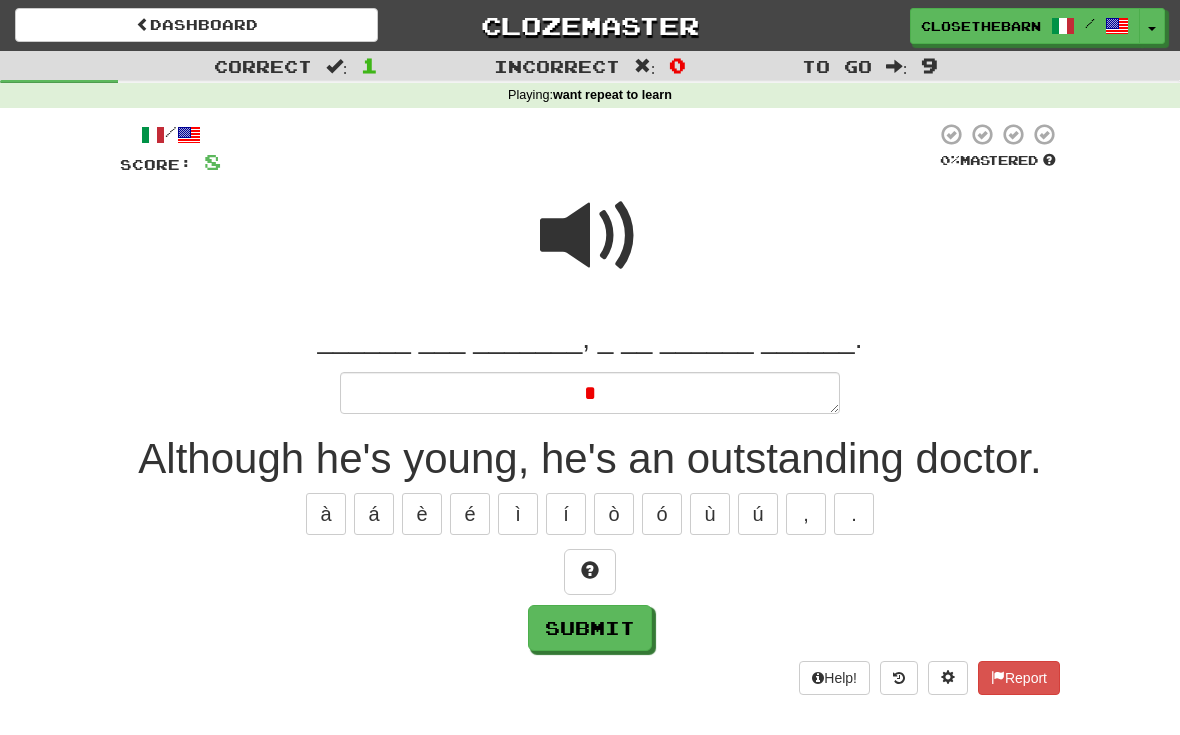 type 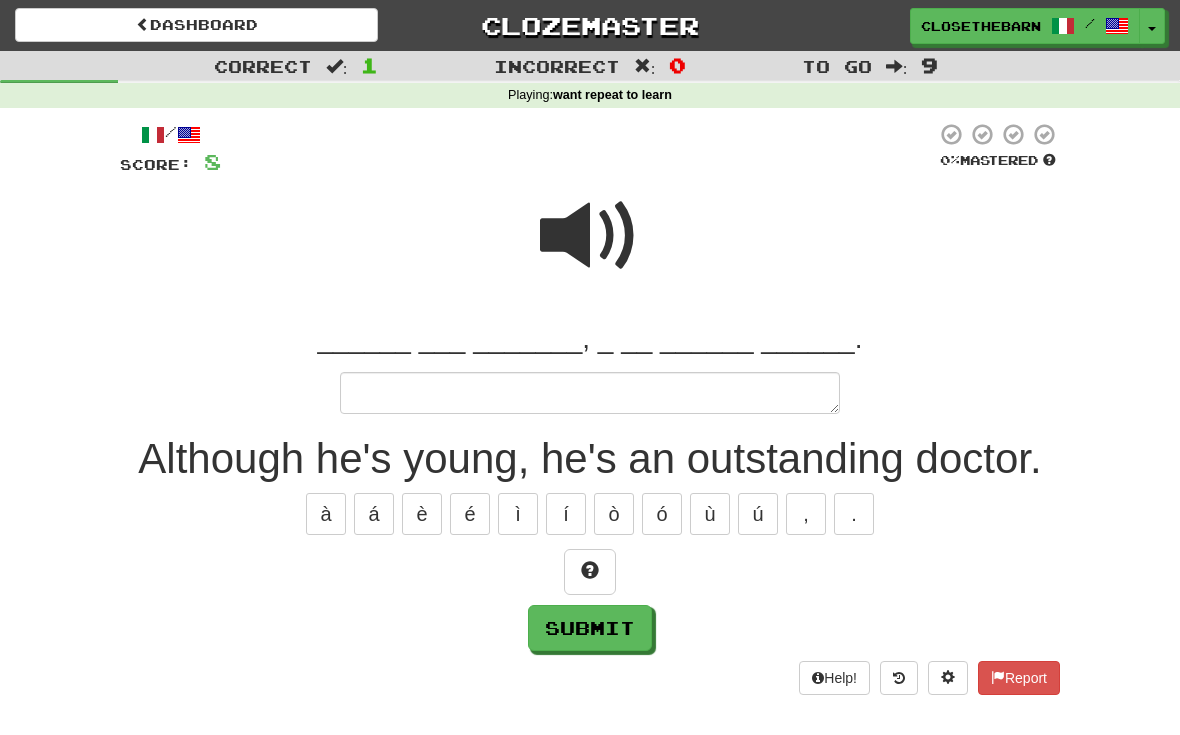 type on "*" 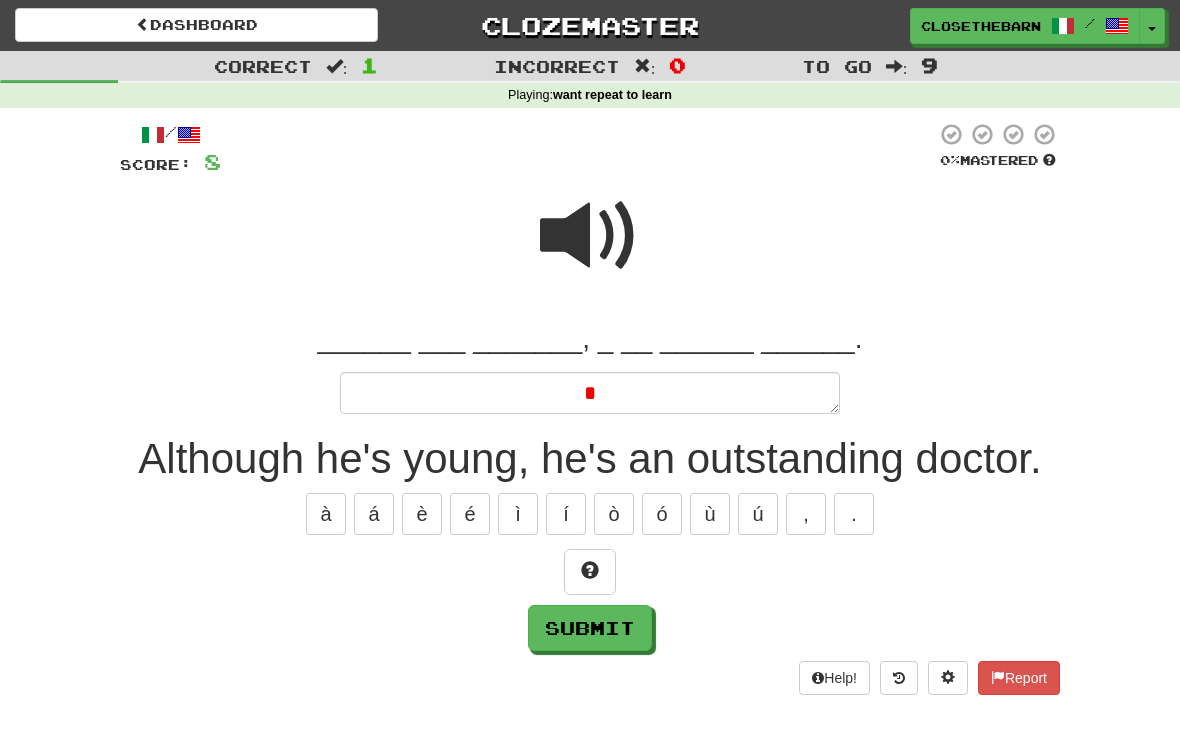 type on "*" 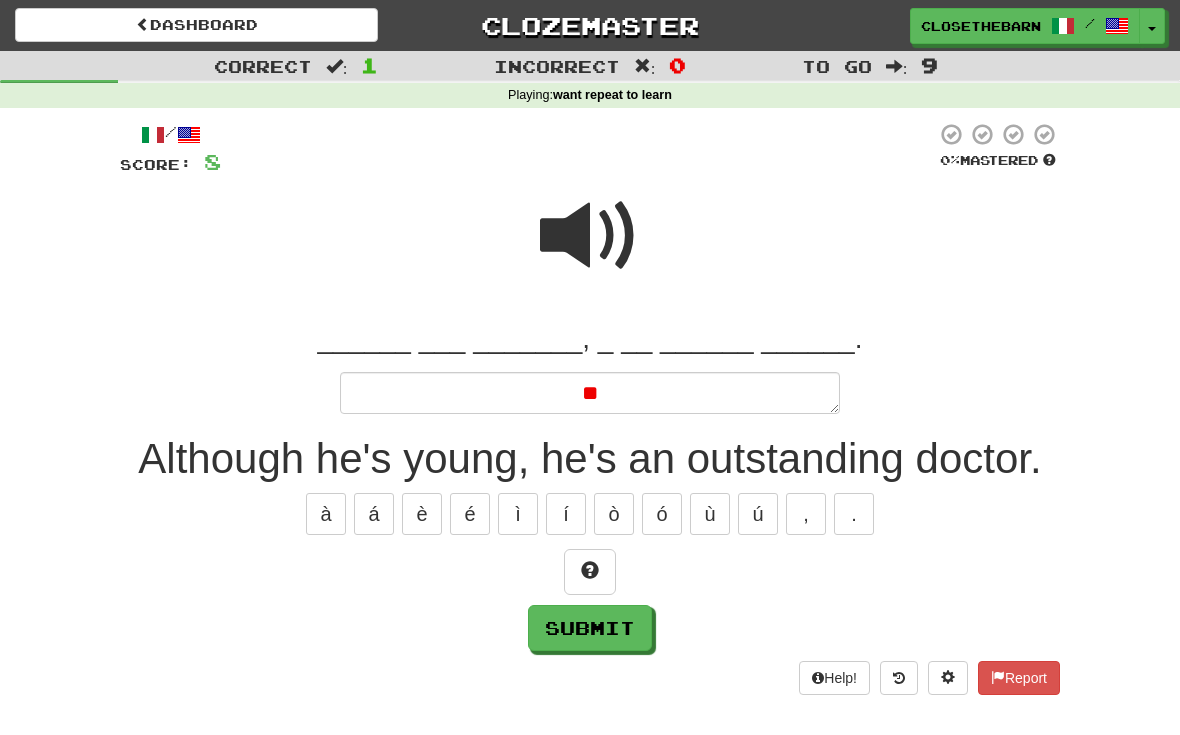type on "*" 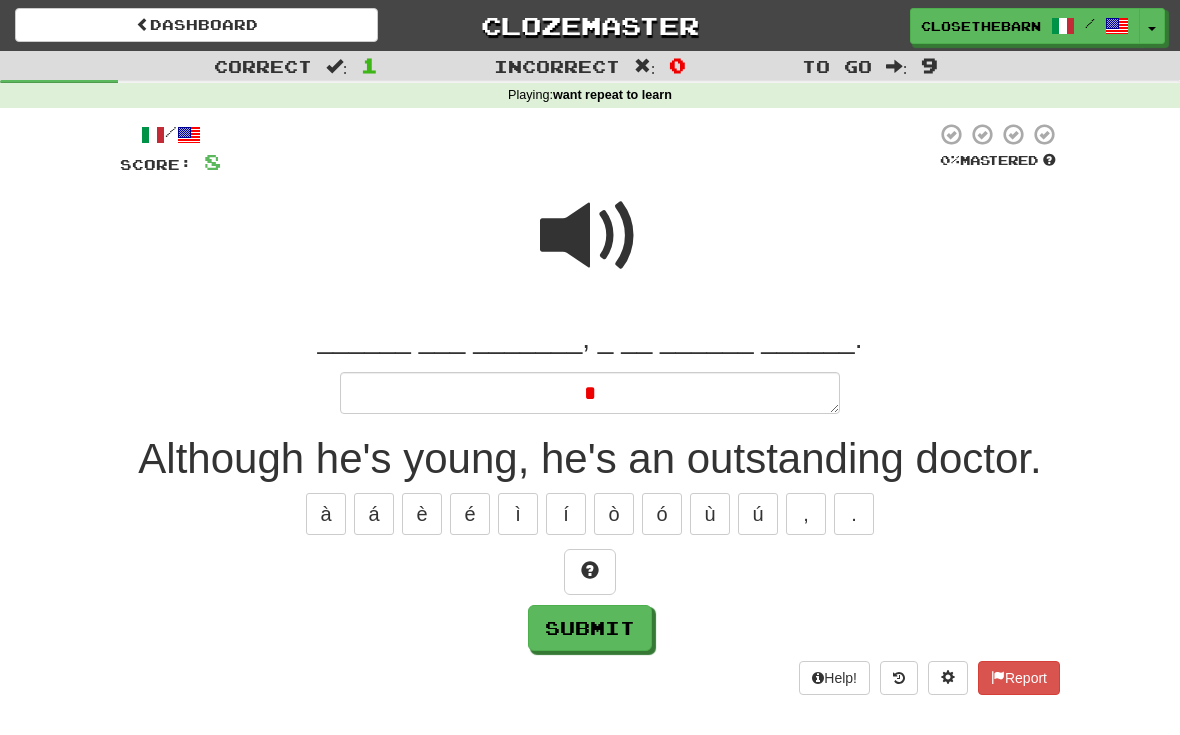 type 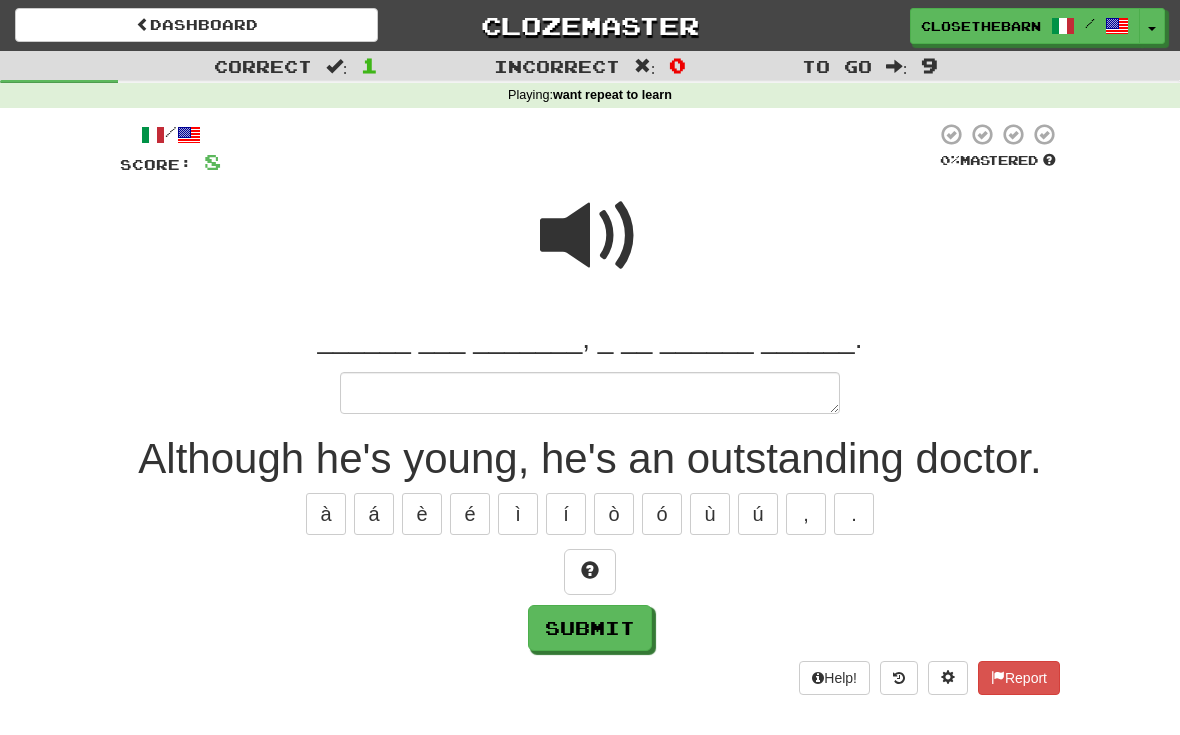 click at bounding box center [590, 570] 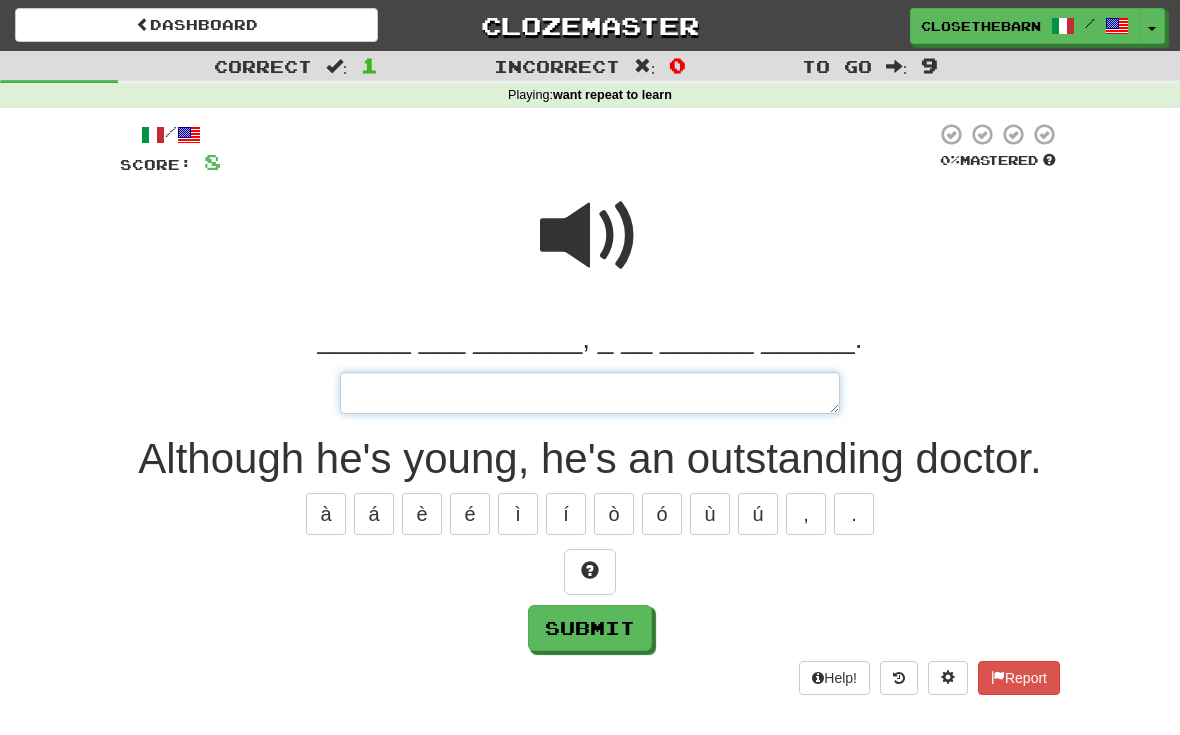 type on "*" 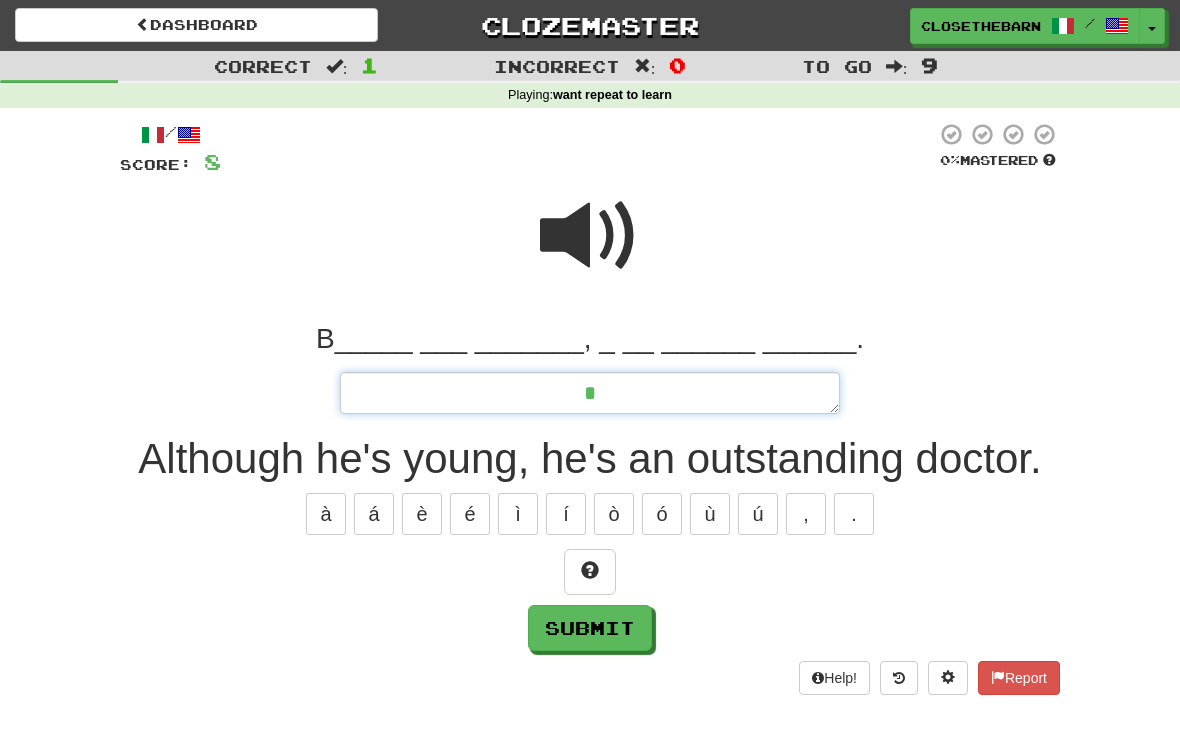 type on "*" 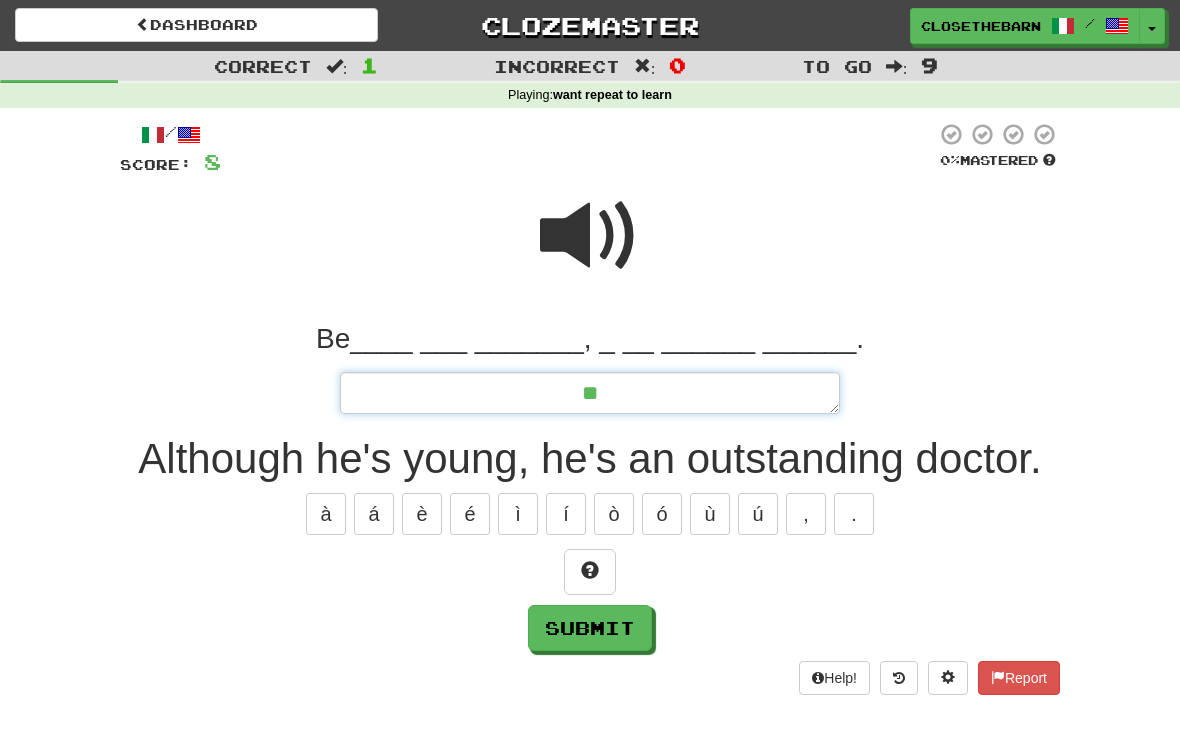 type on "*" 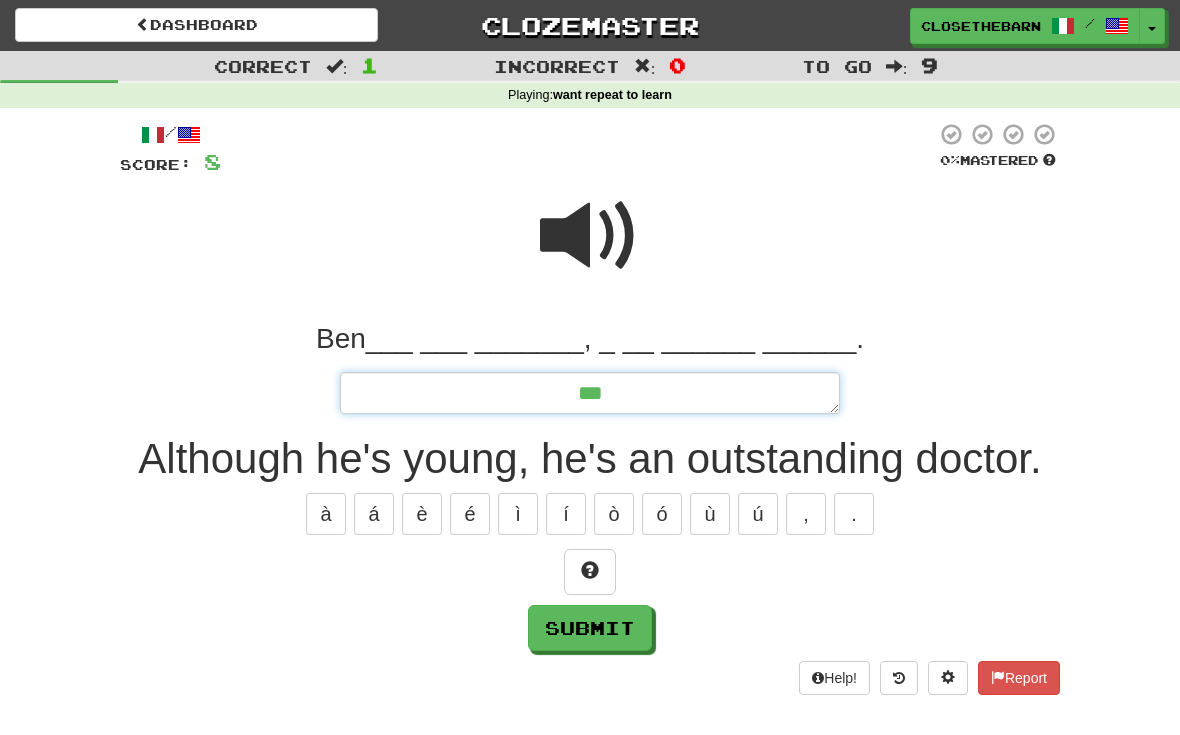 type on "*" 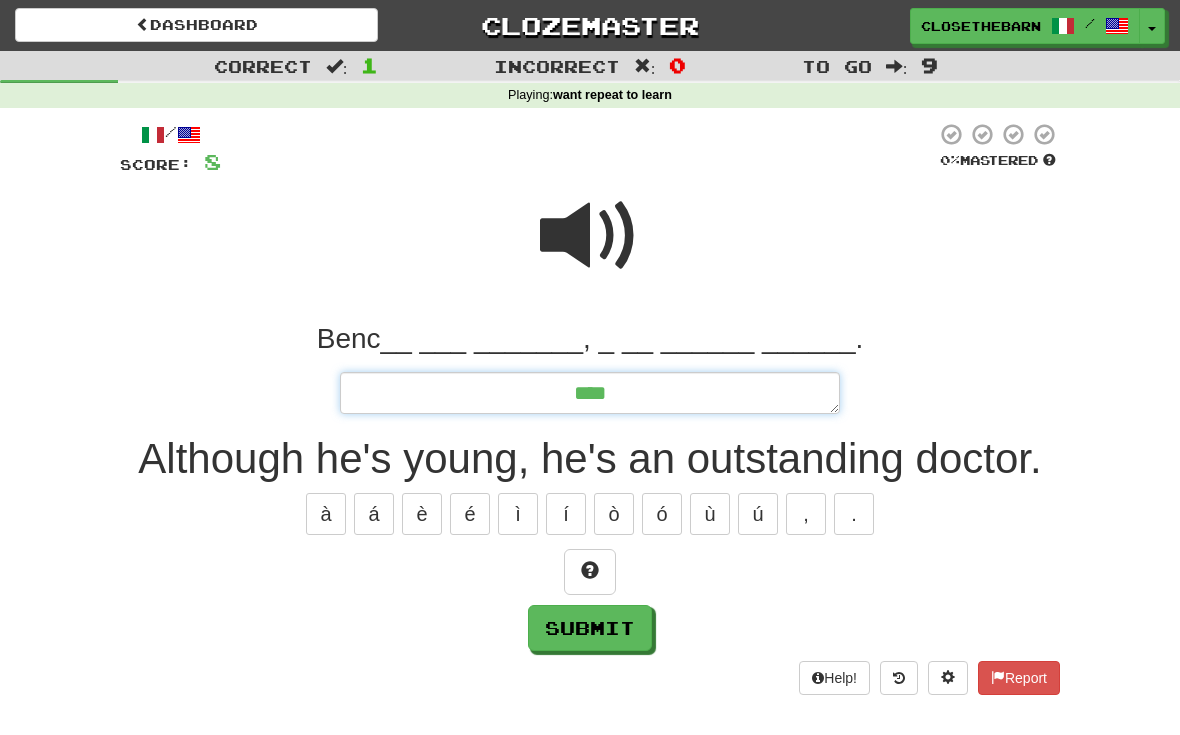 type on "*" 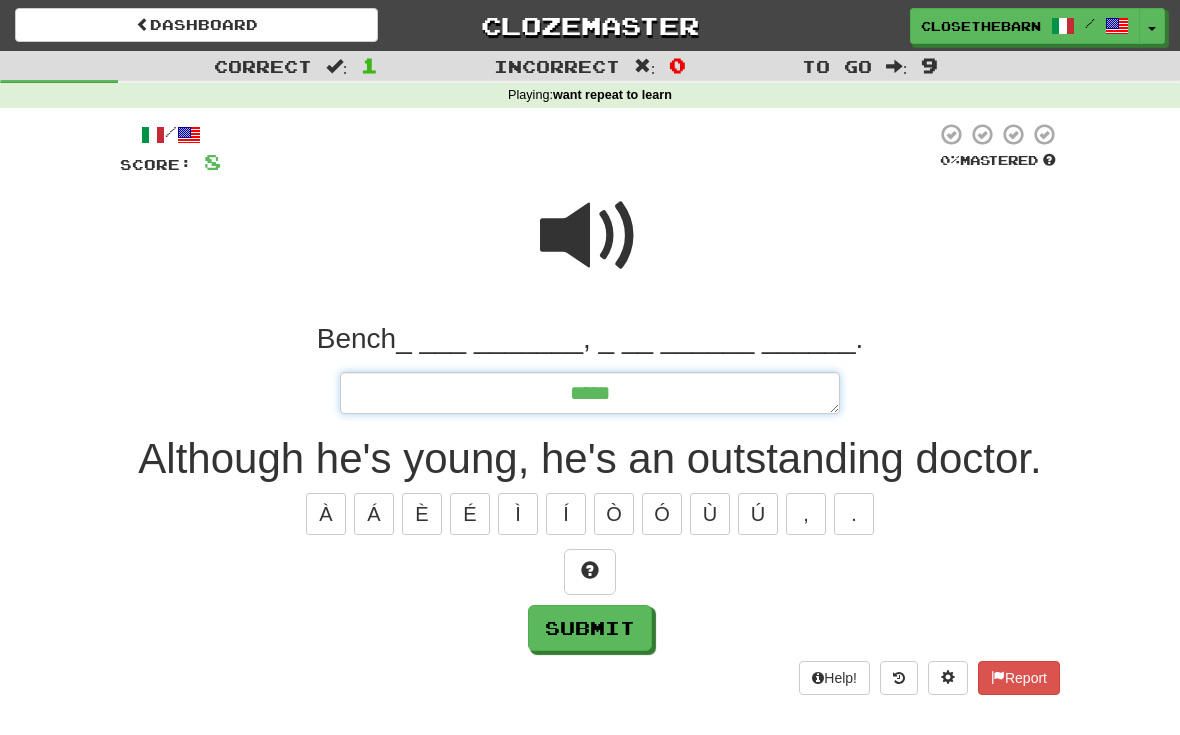 type on "*" 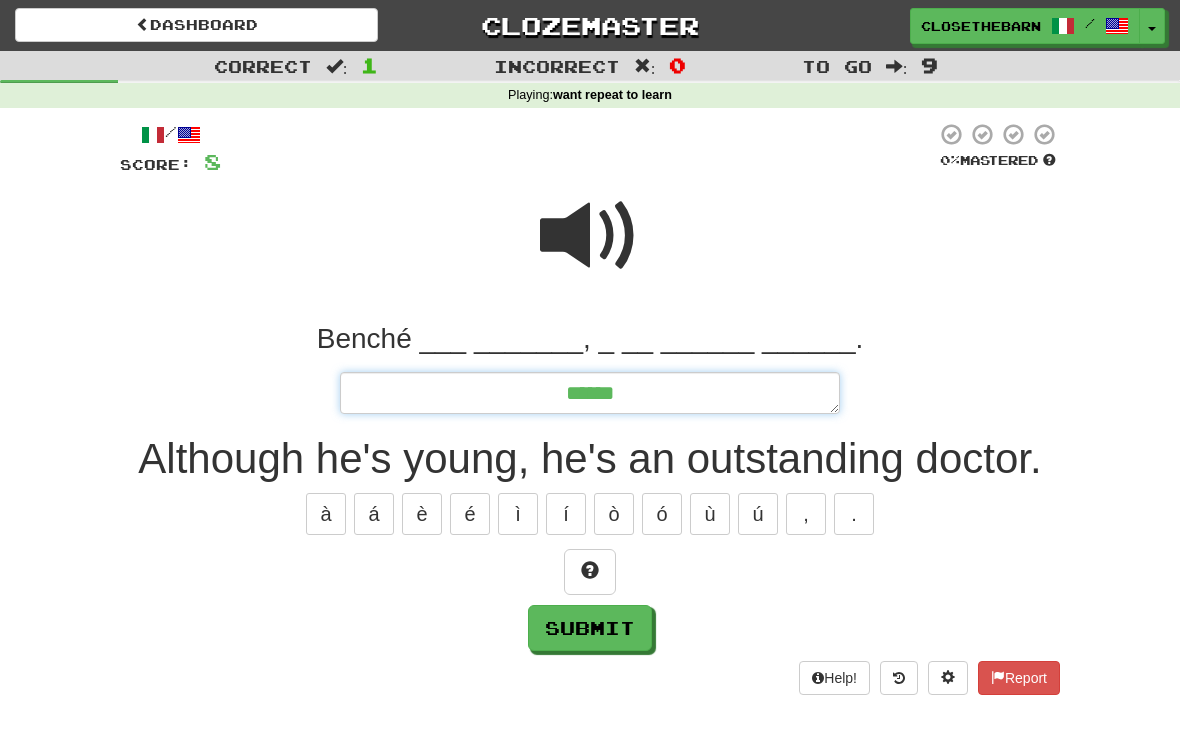 type on "*" 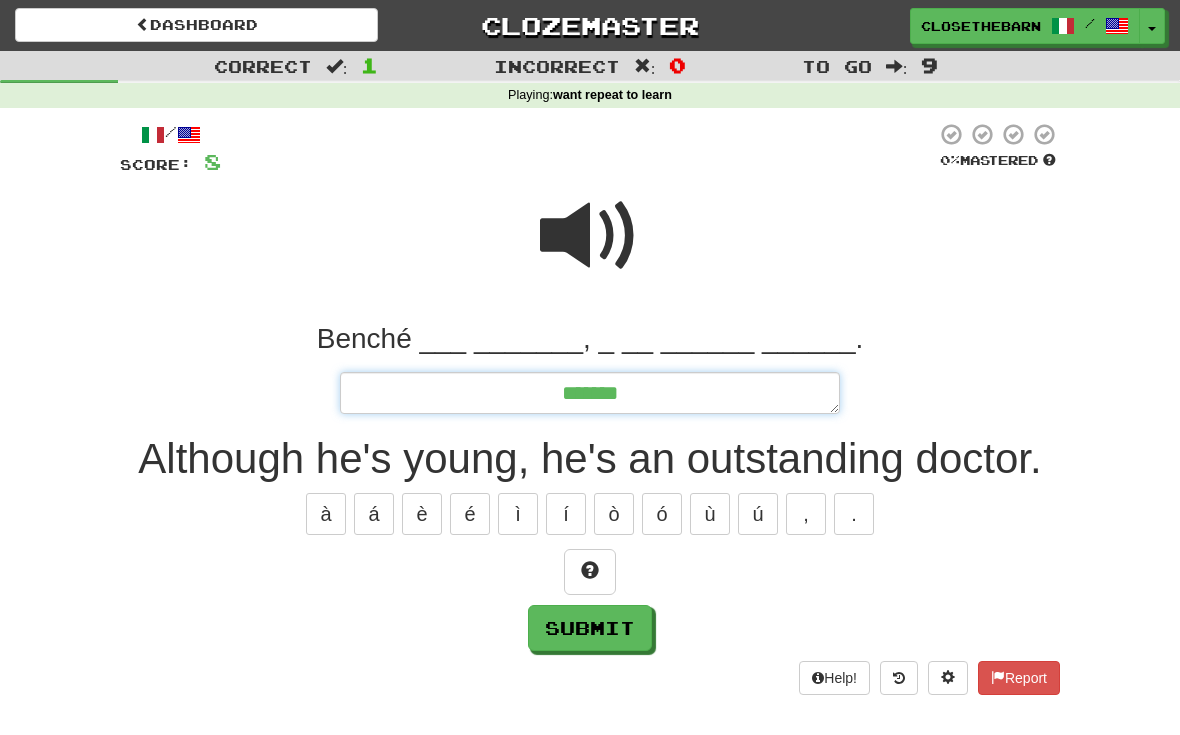 type on "*" 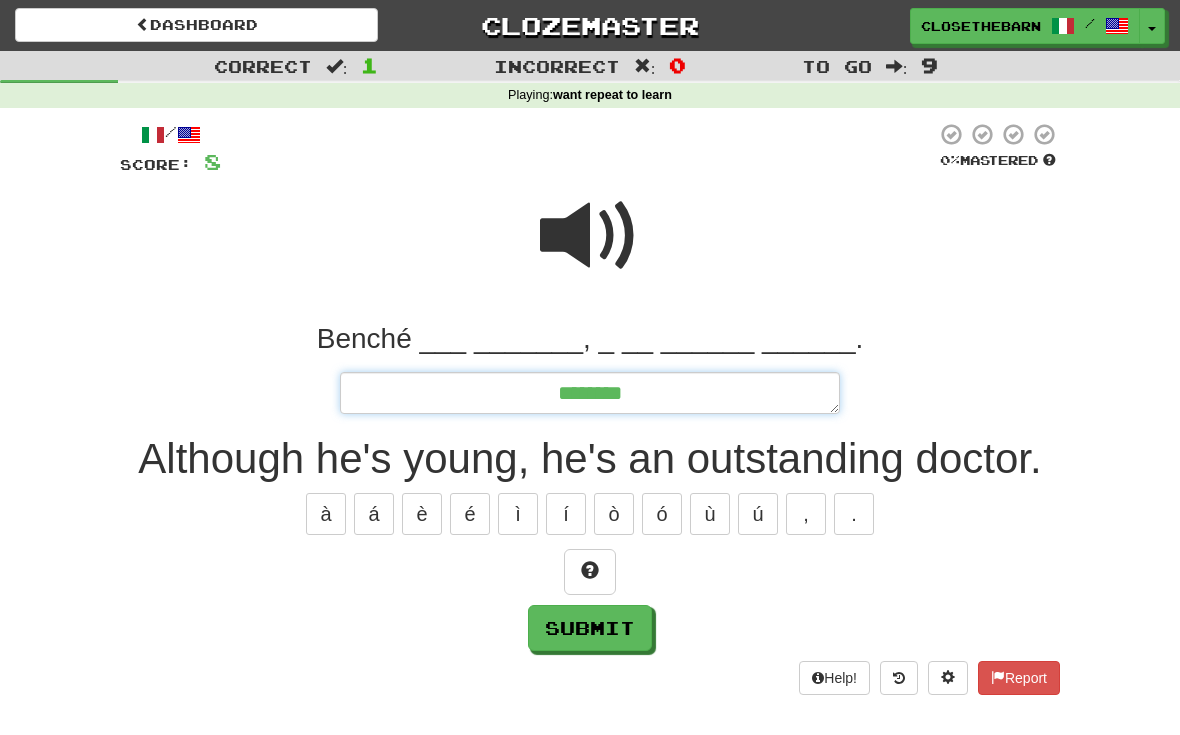 type on "*" 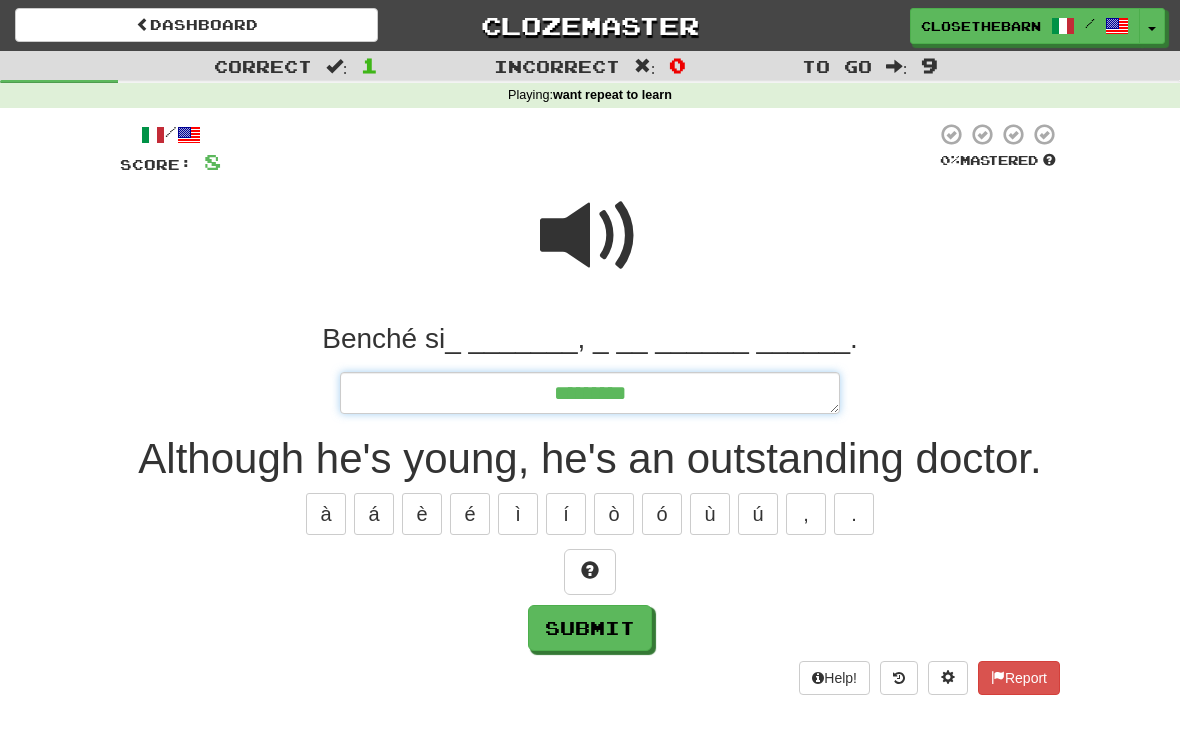 type on "*" 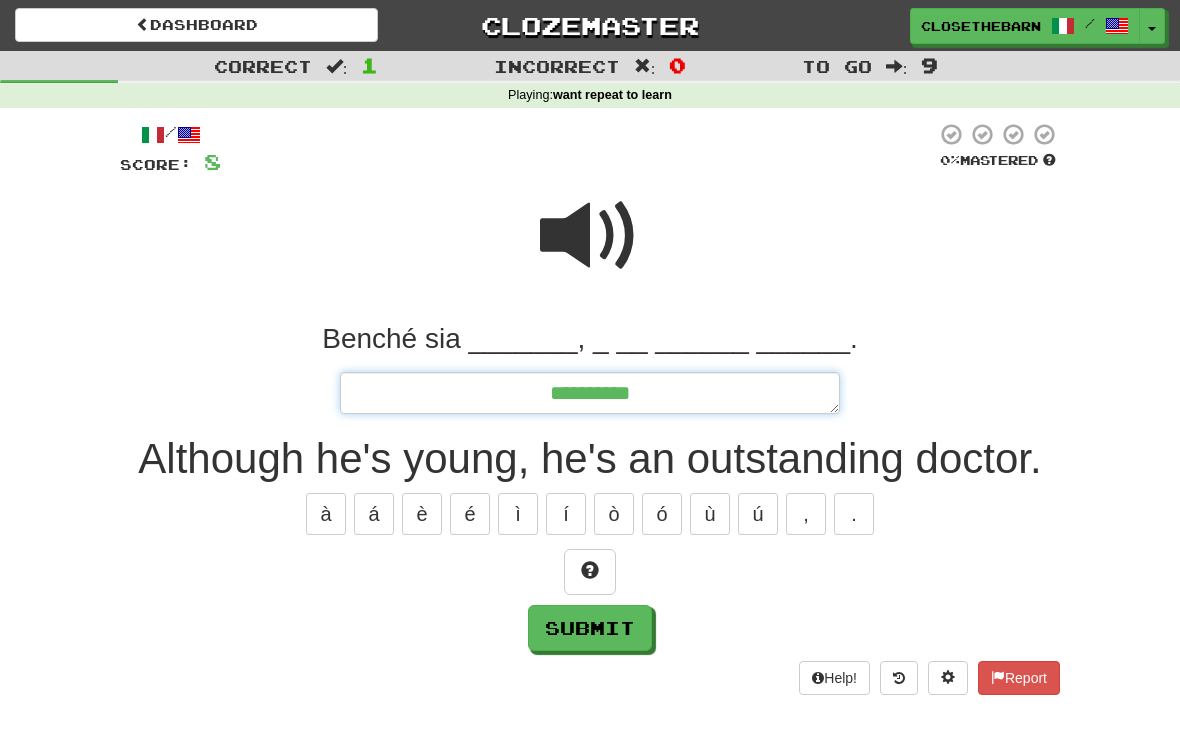 type on "*" 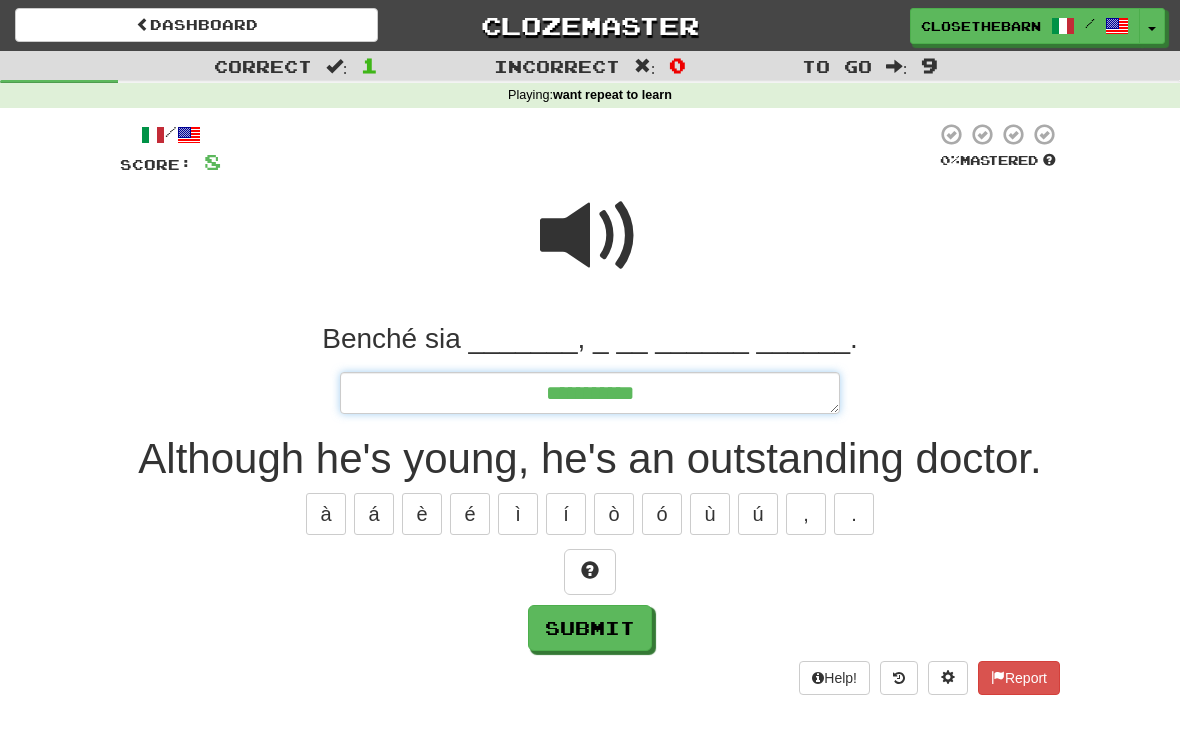 type on "*" 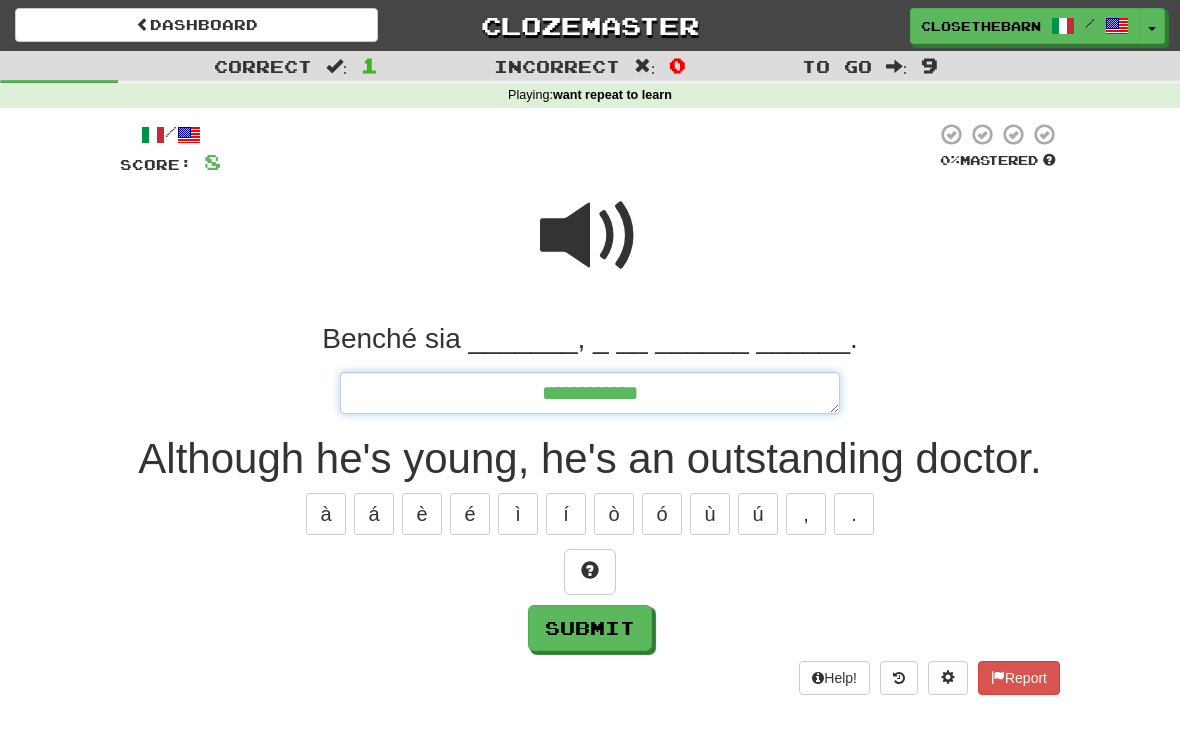 type on "*" 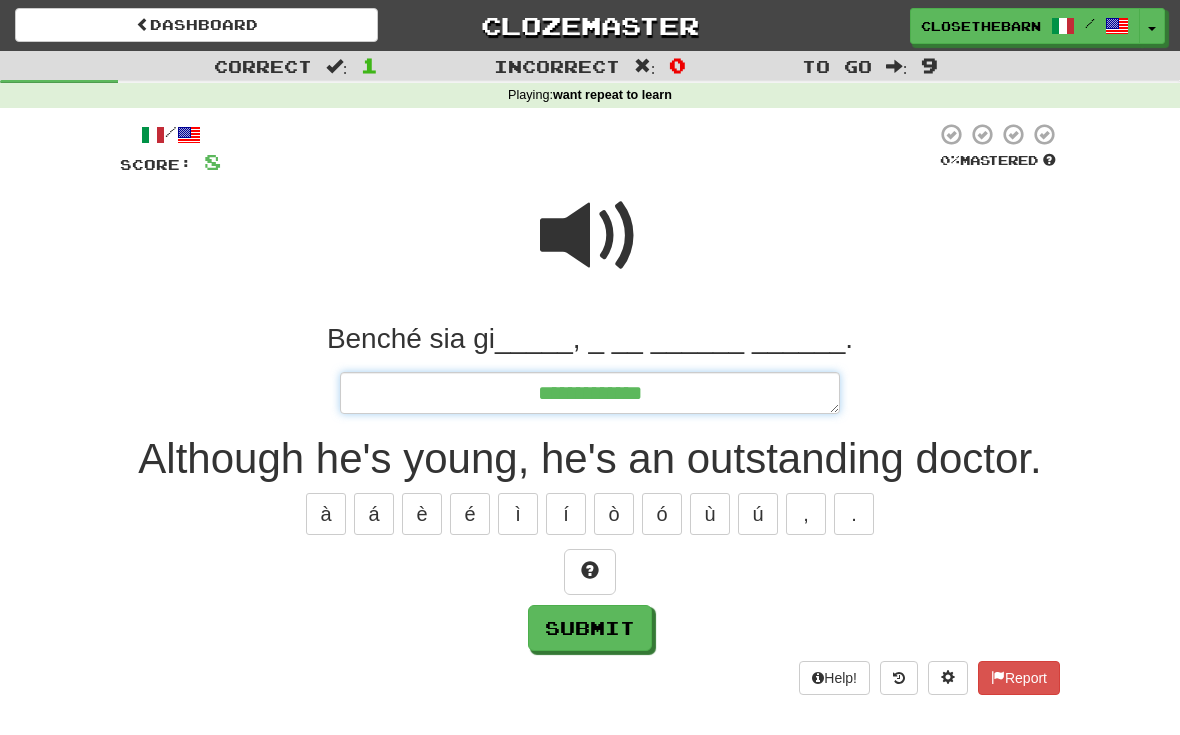 type on "*" 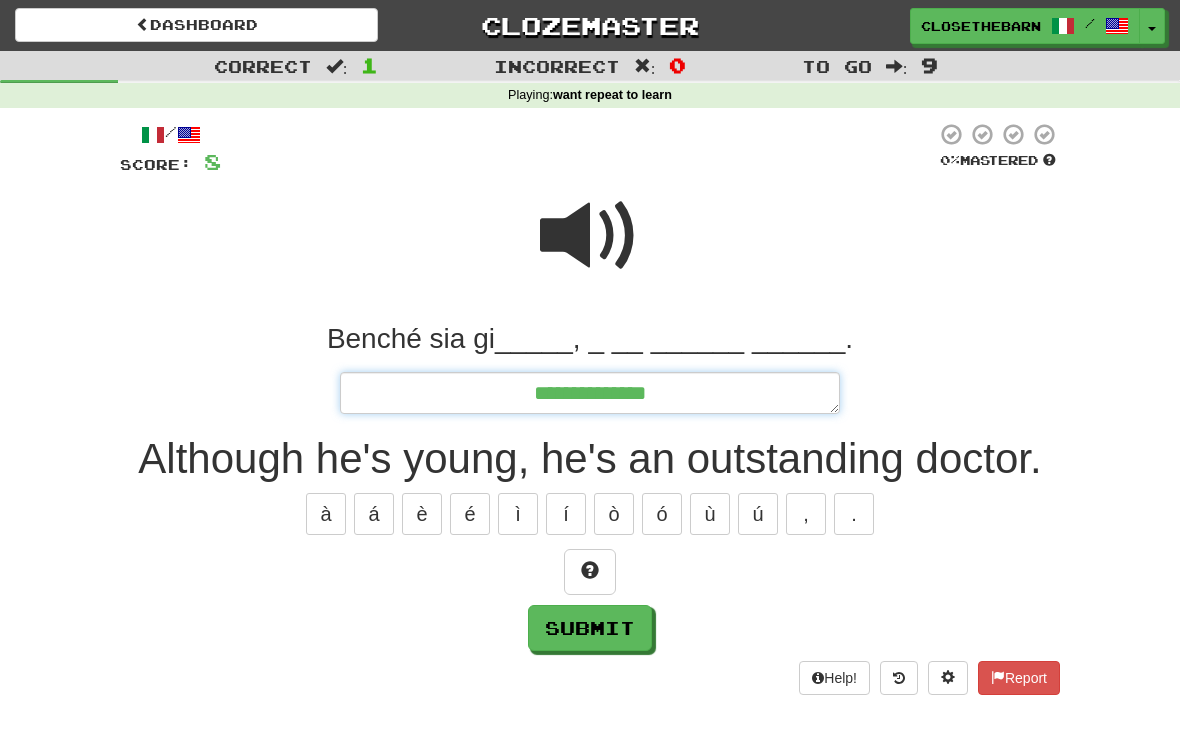 type on "*" 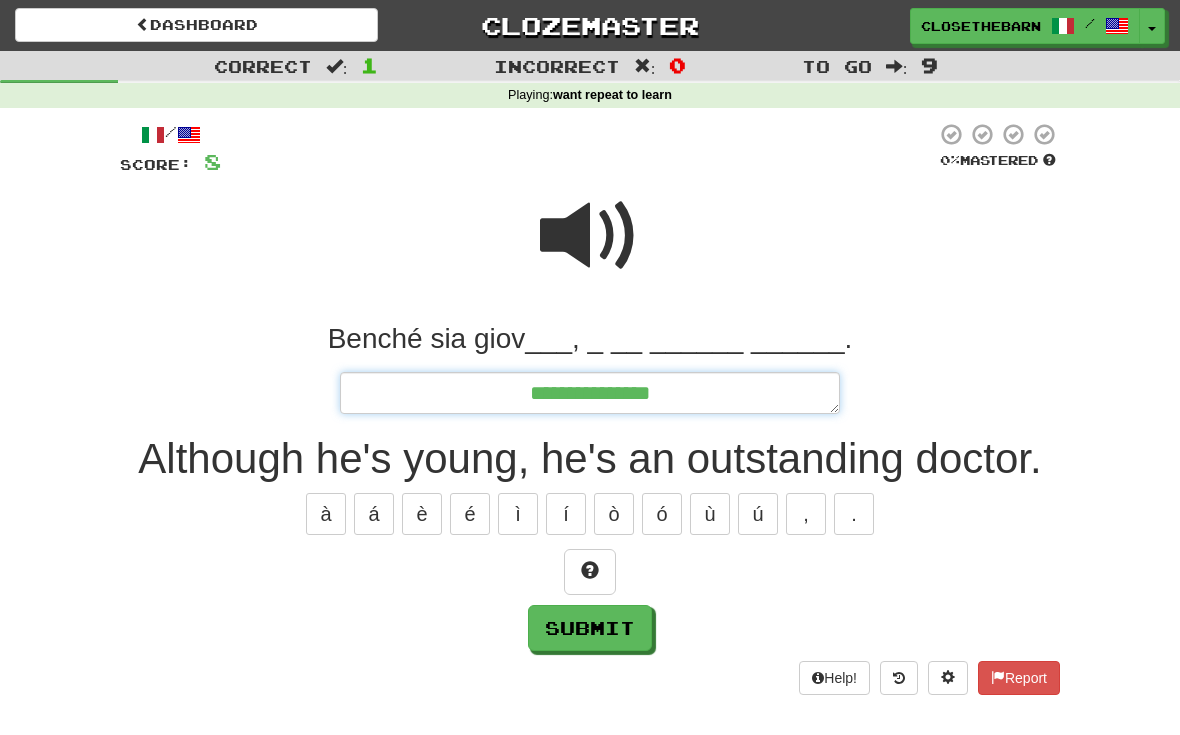 type on "*" 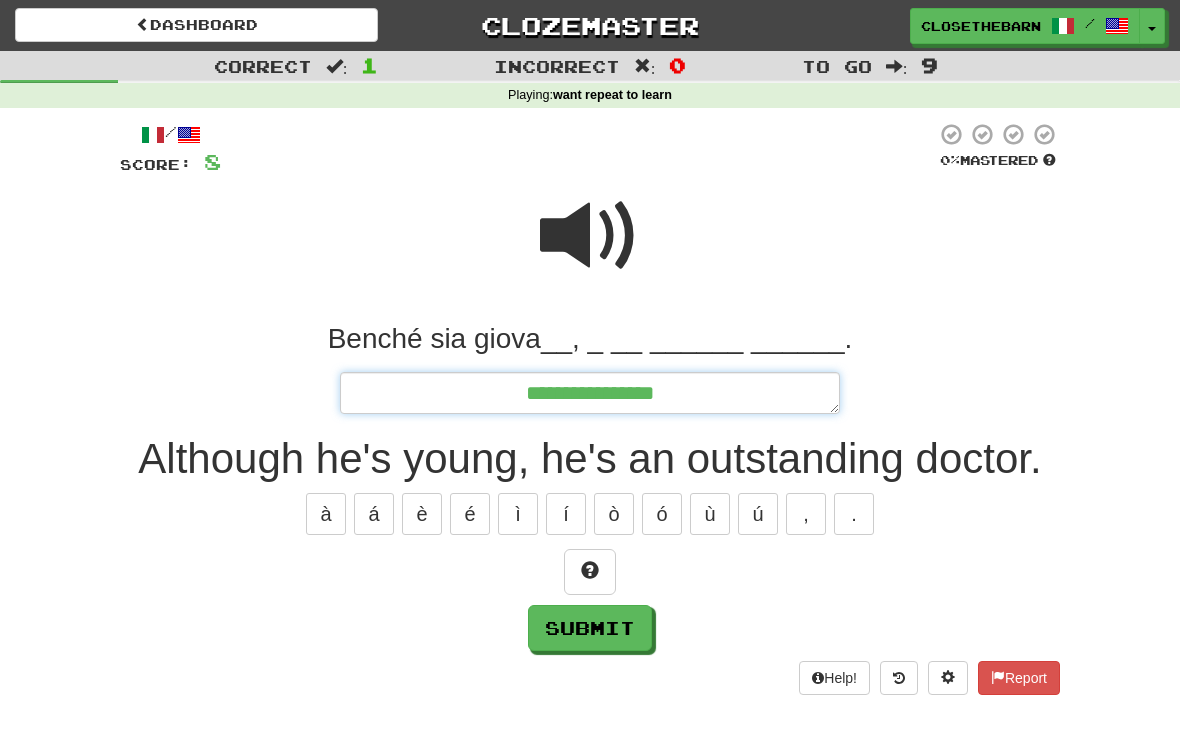 type on "*" 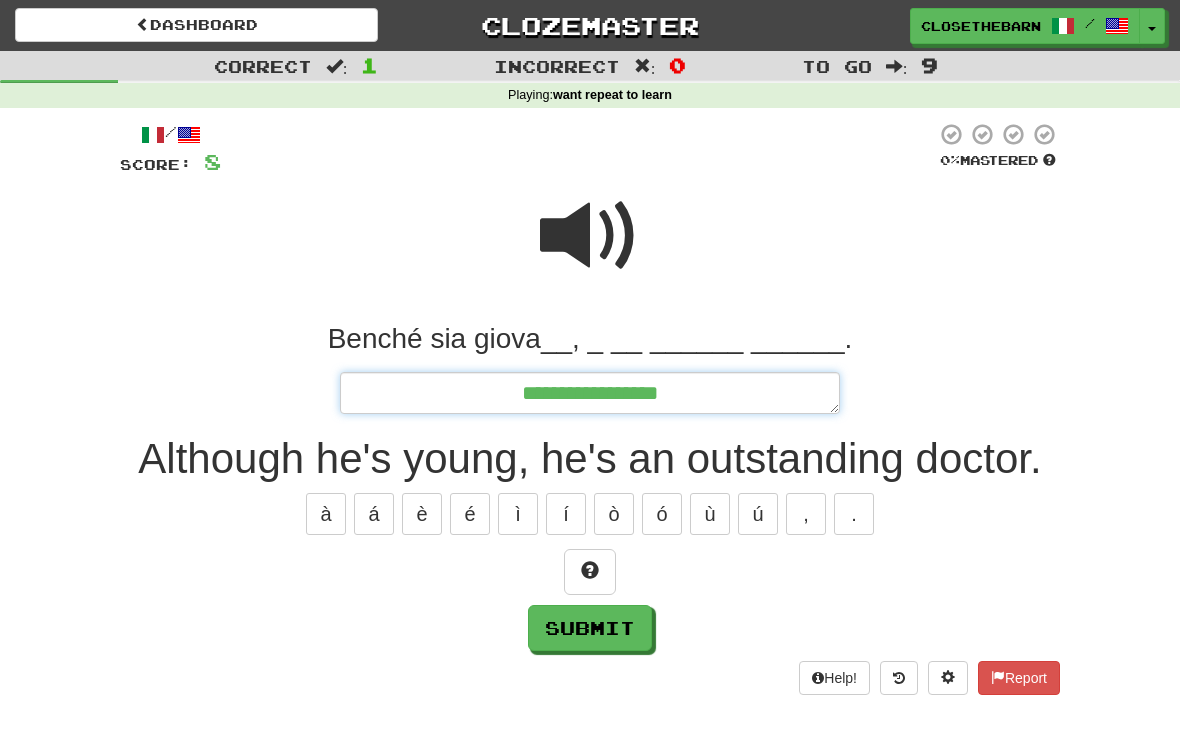 type on "*" 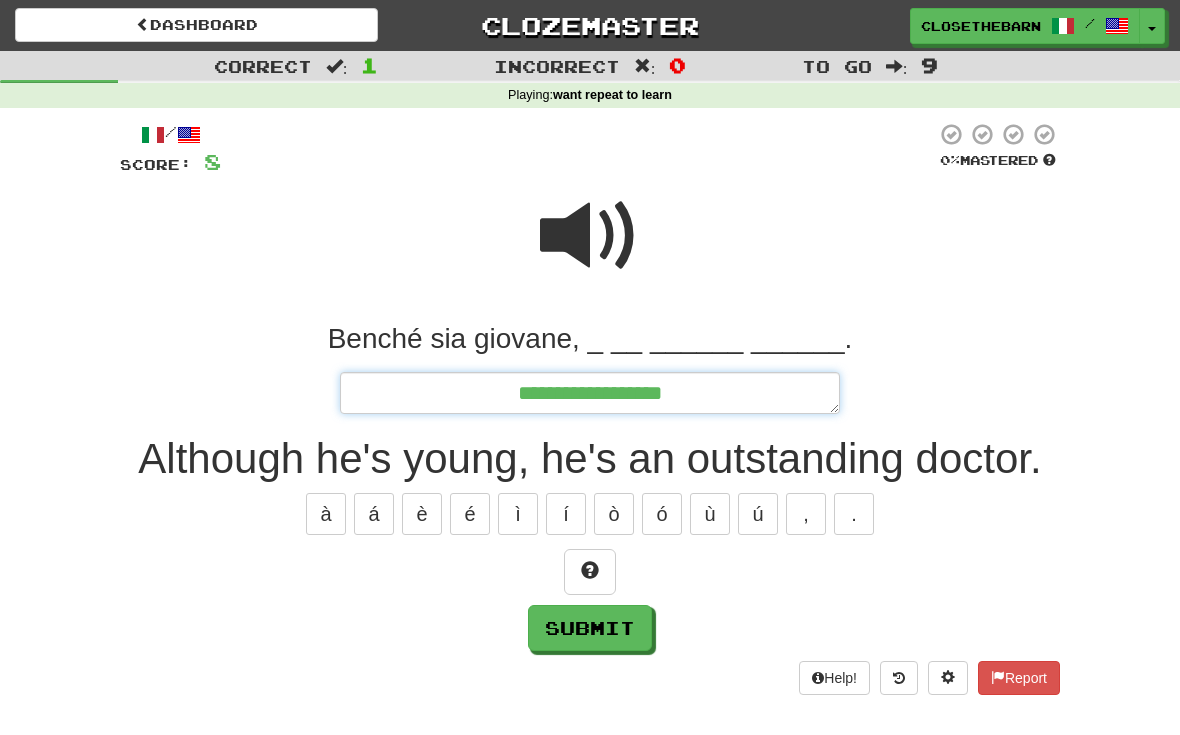 type on "*" 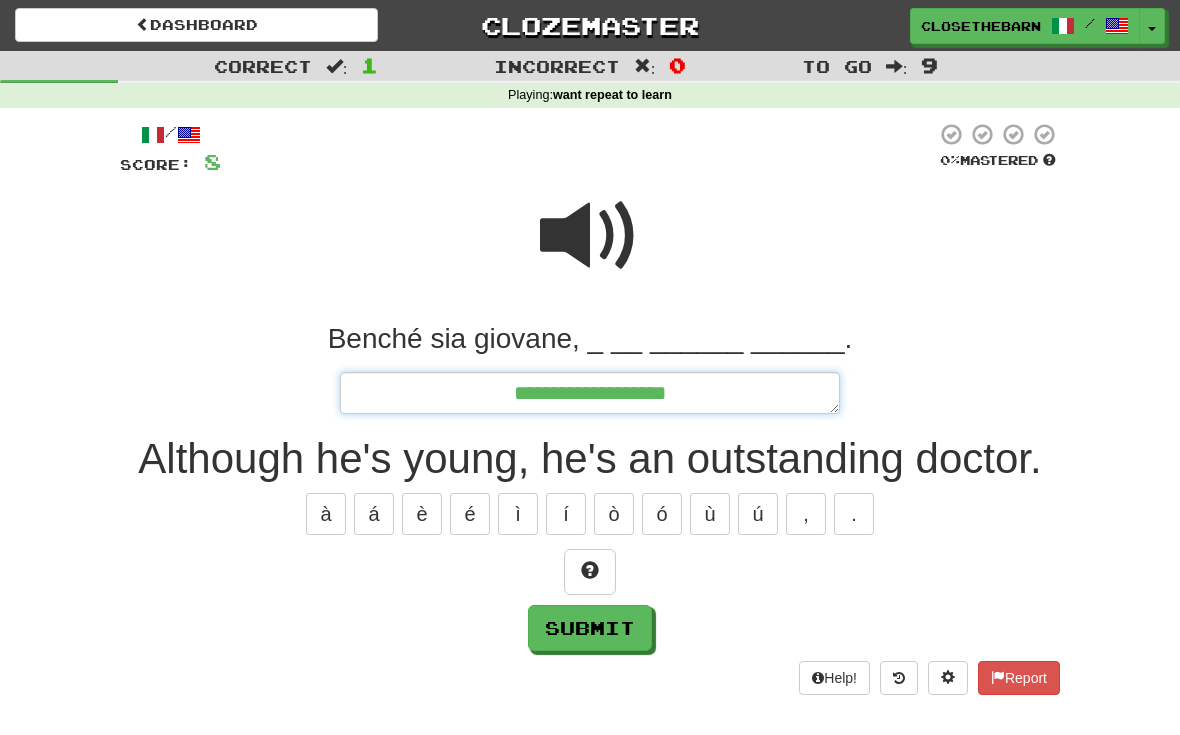 type on "*" 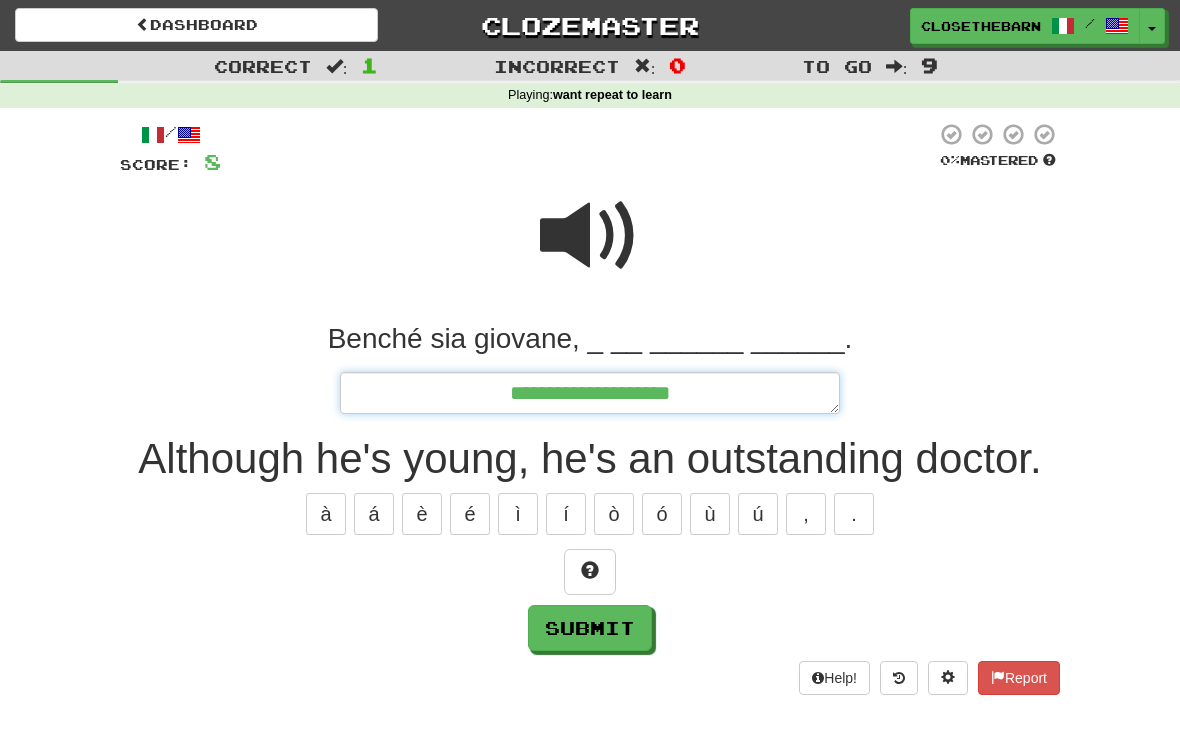 type on "*" 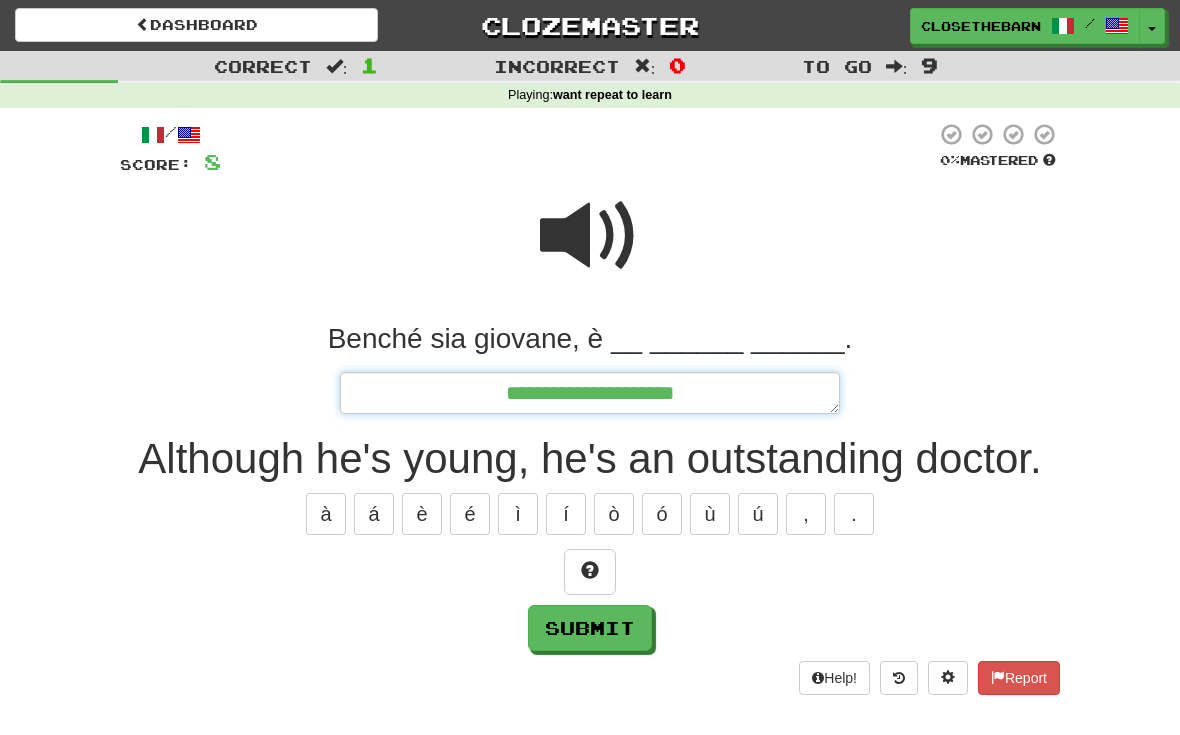 type on "*" 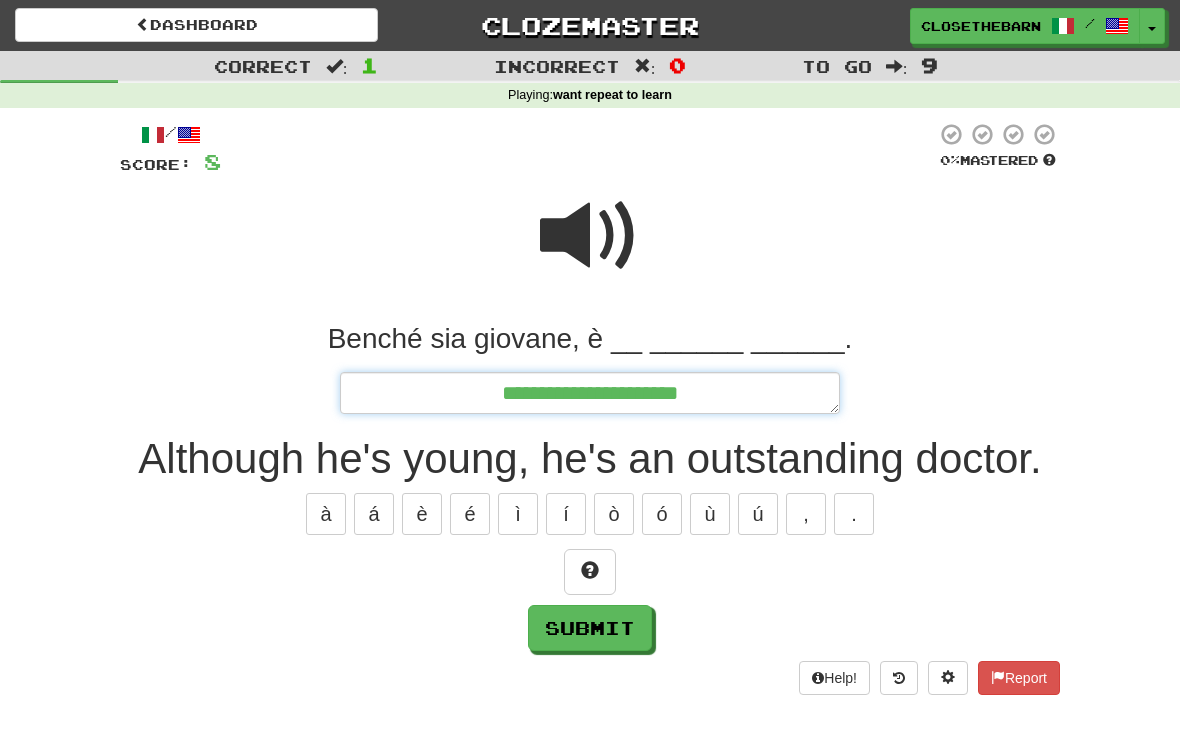 type on "*" 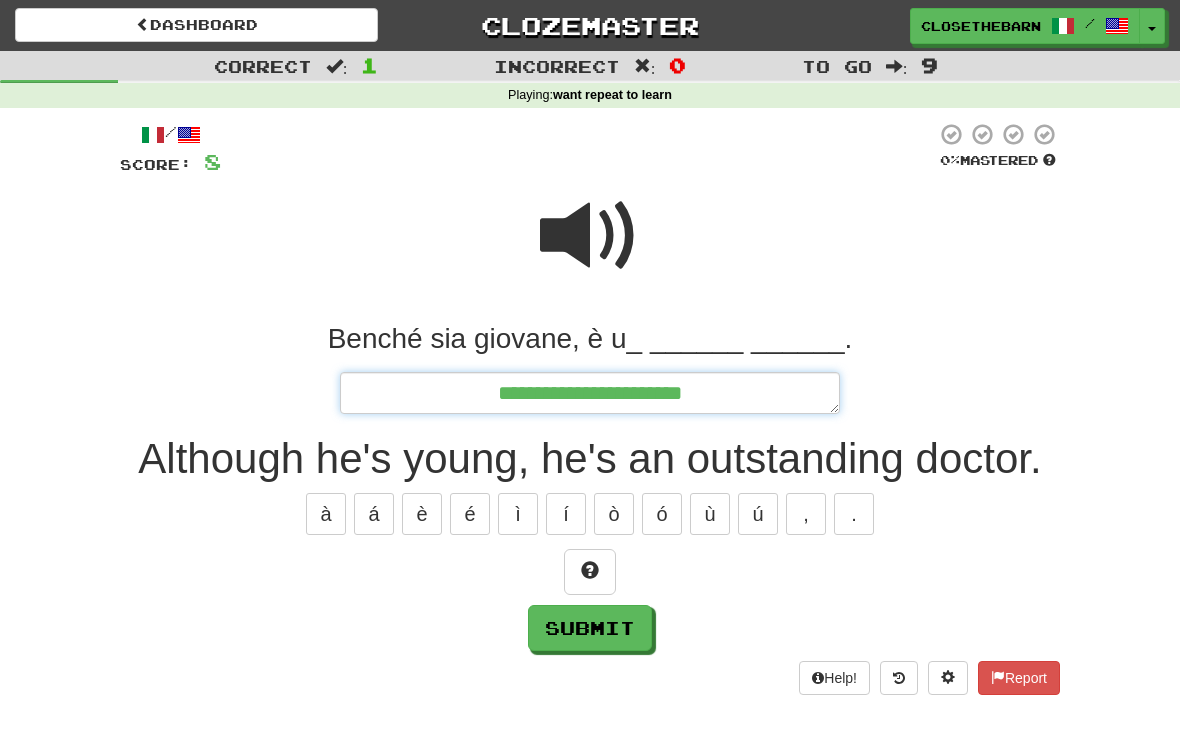 type on "*" 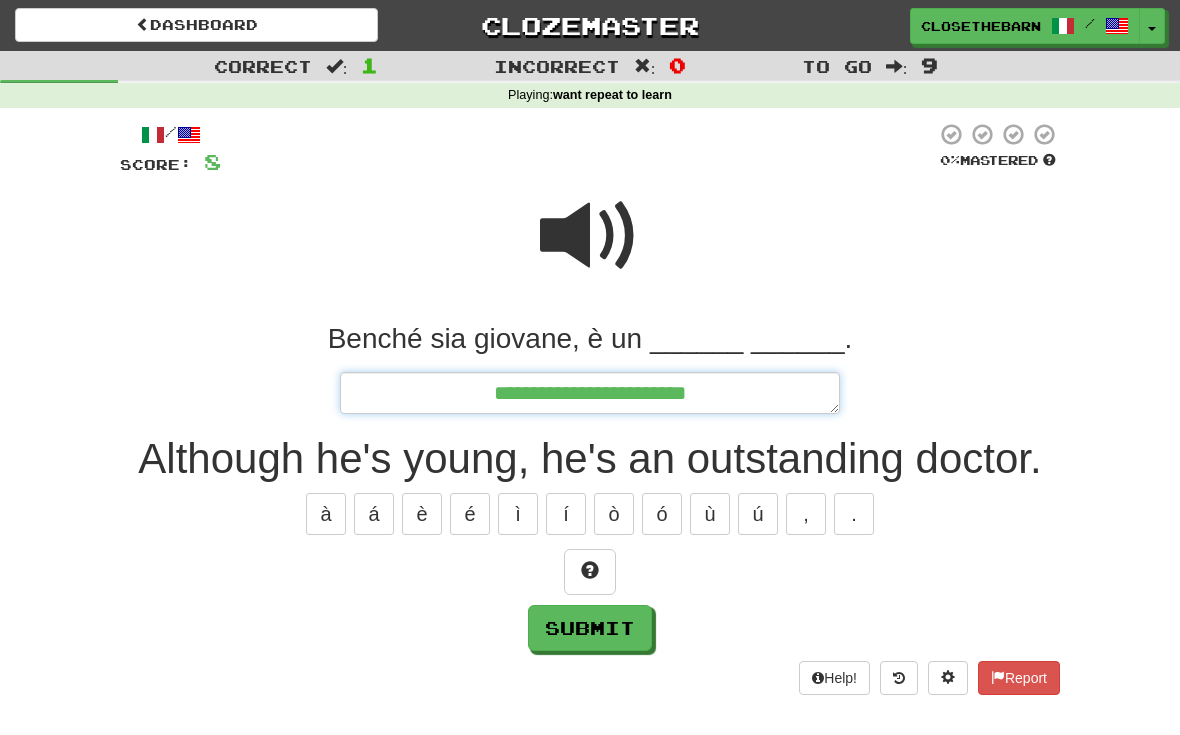type on "*" 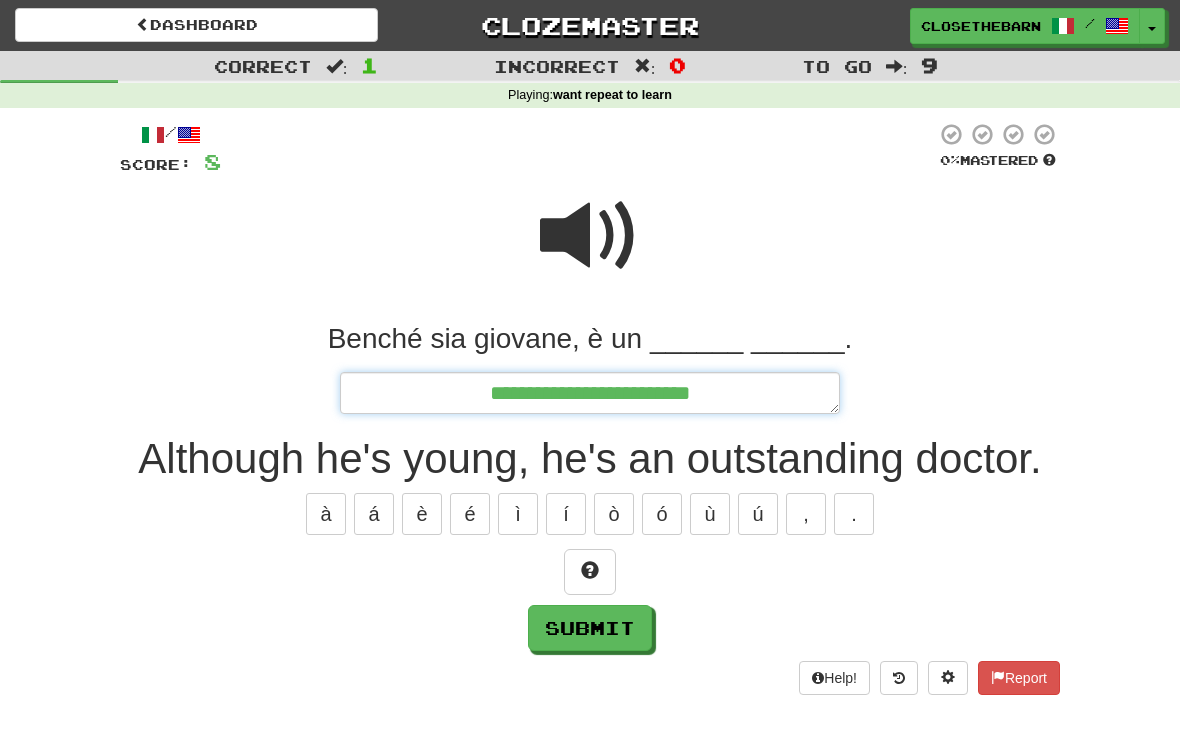 type on "*" 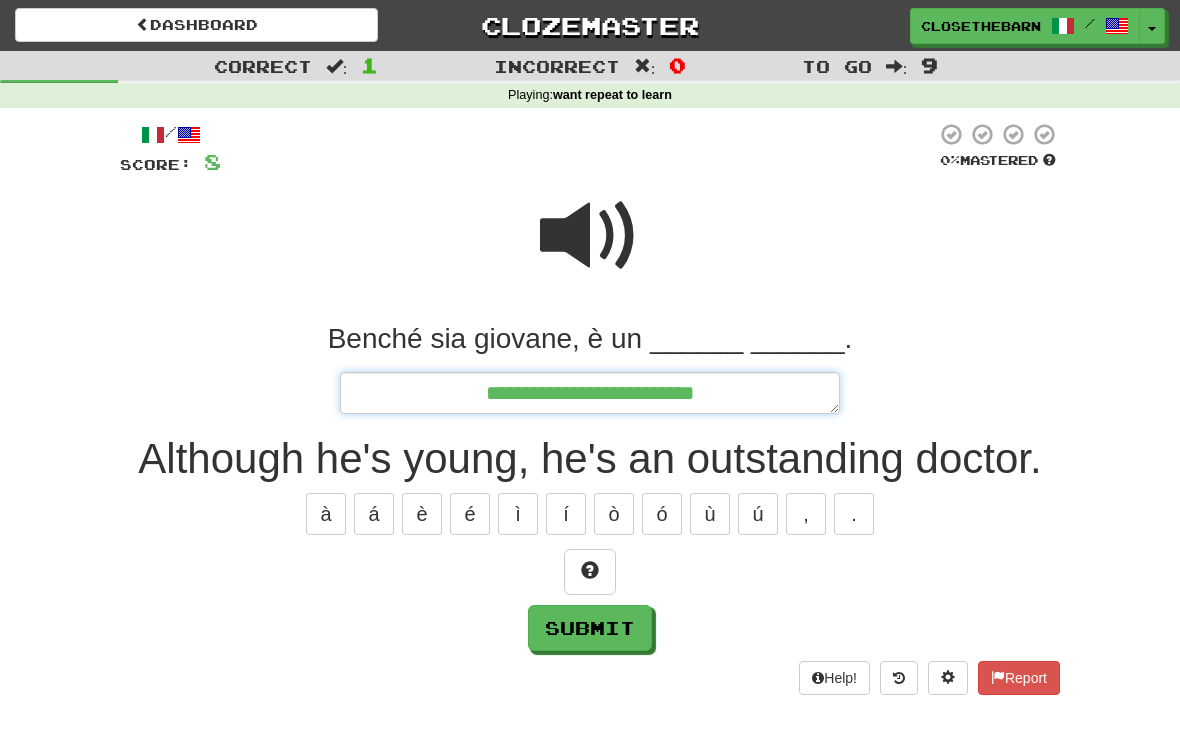 type on "*" 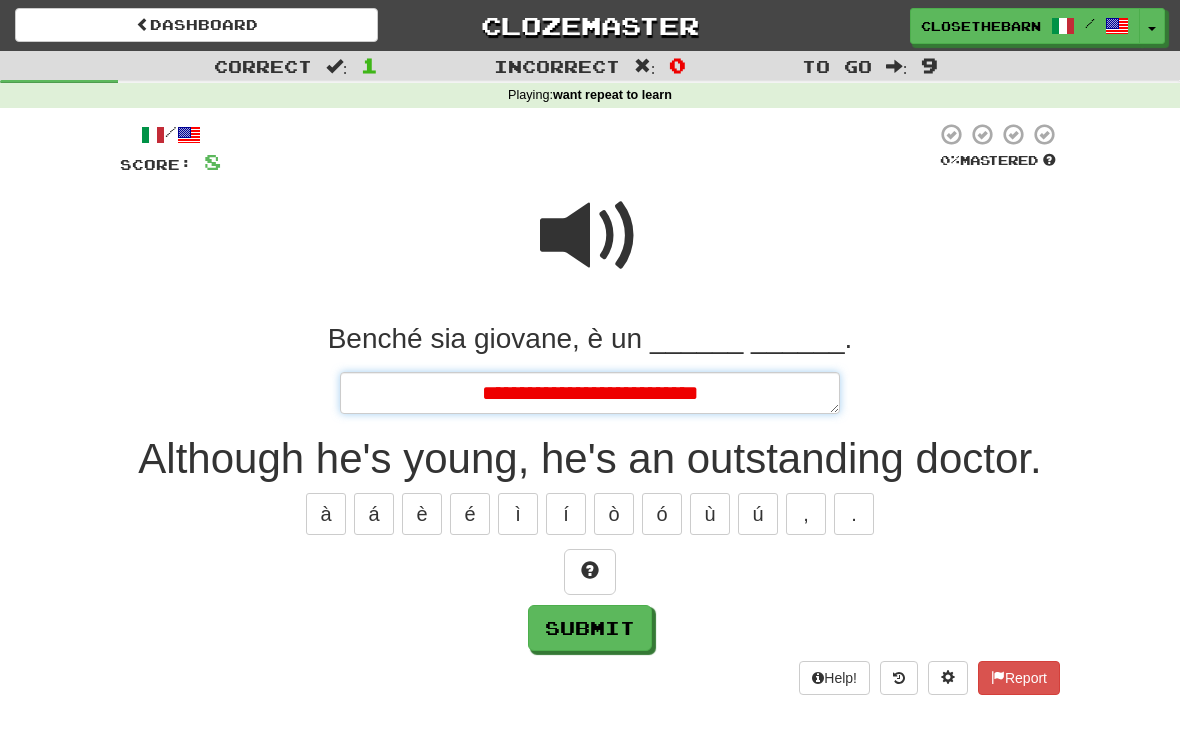 type on "*" 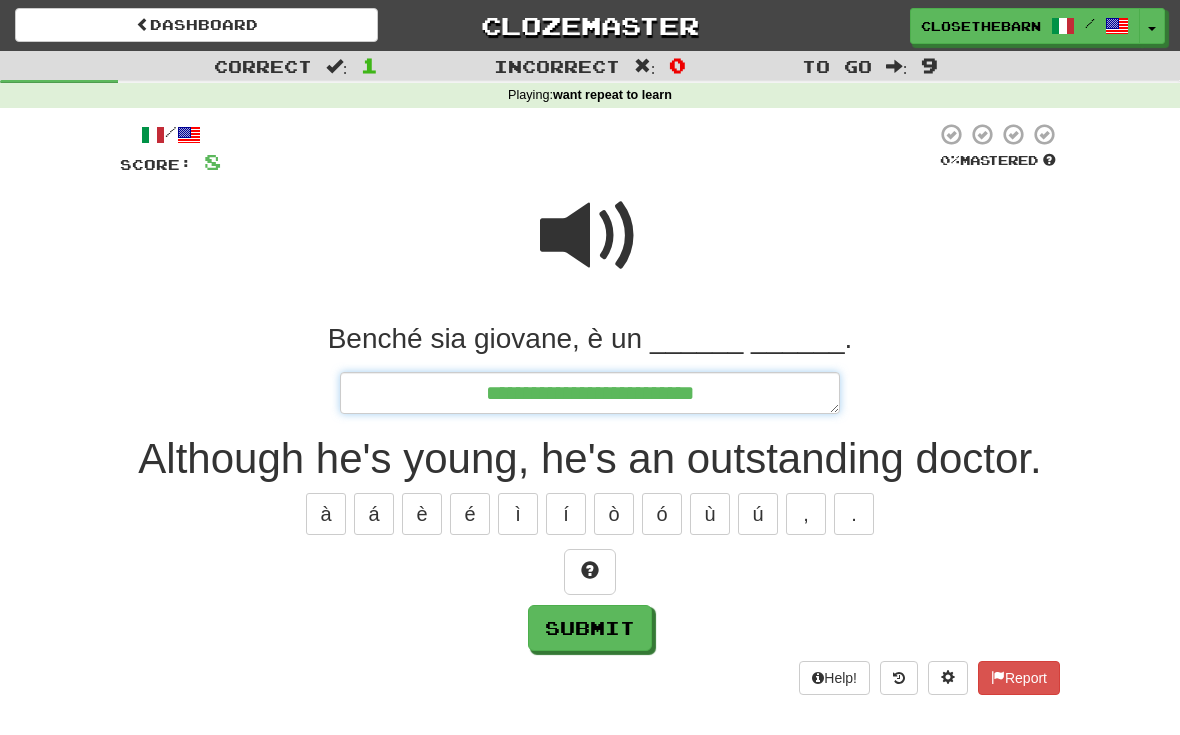 type on "*" 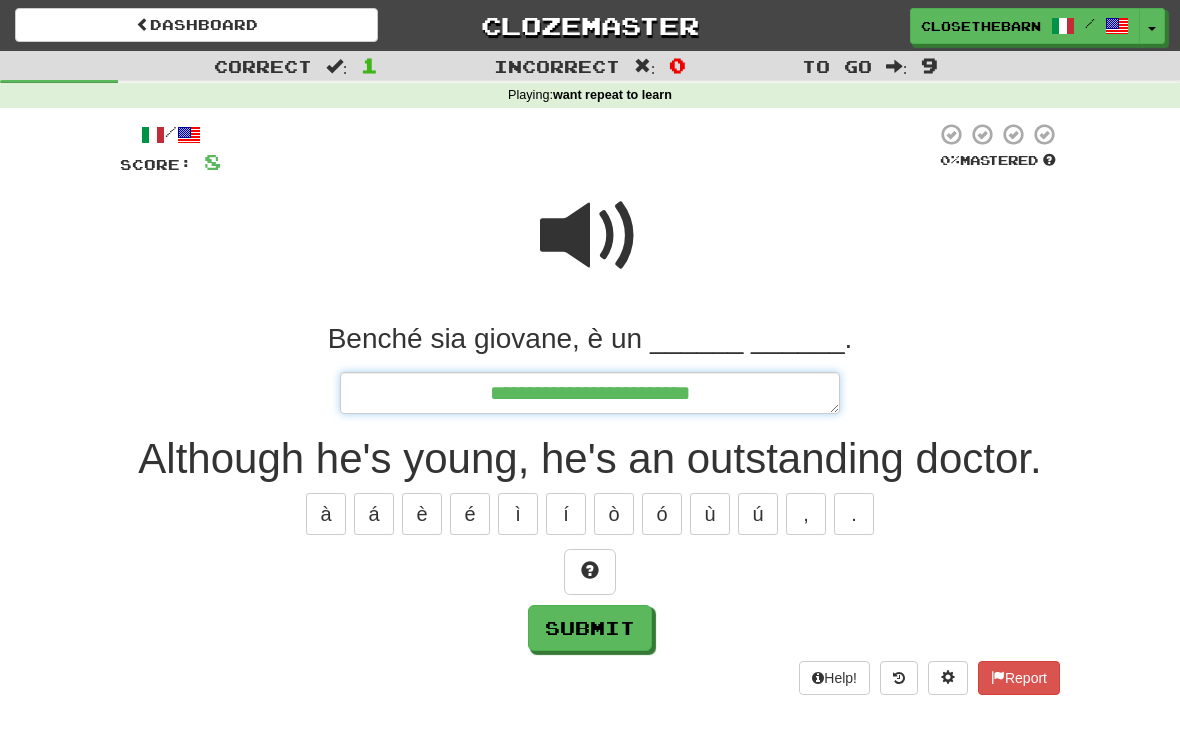 type on "*" 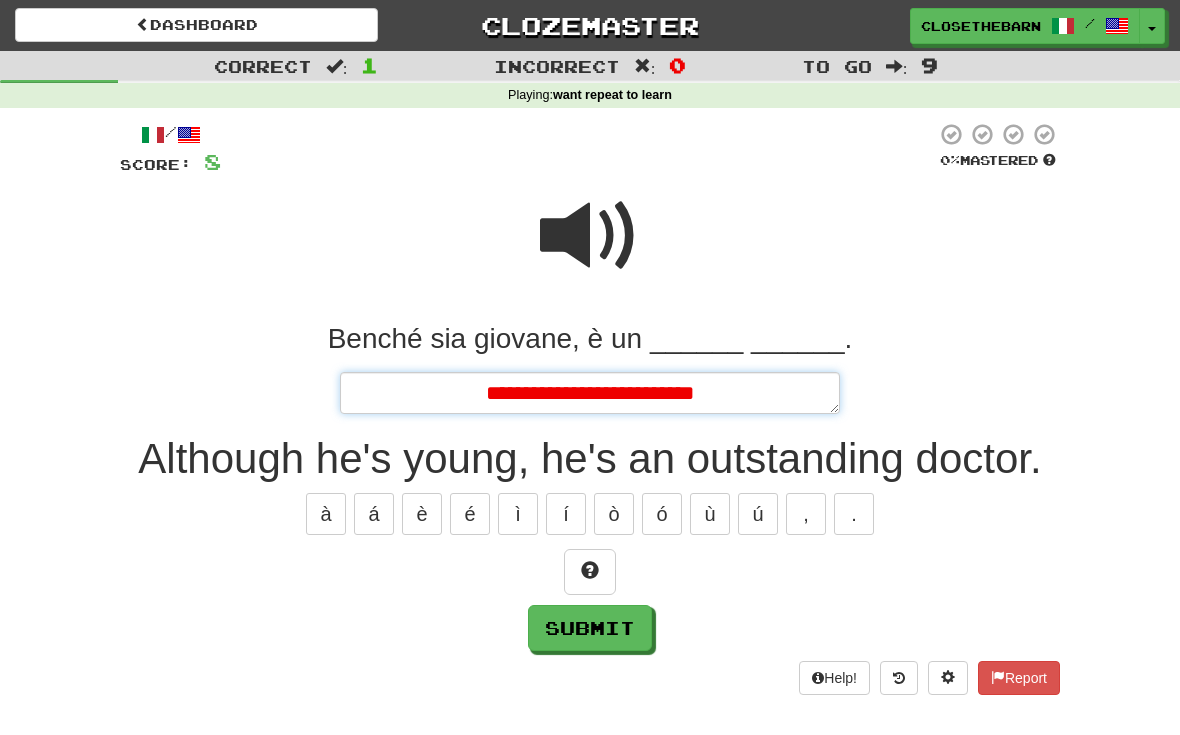 type on "*" 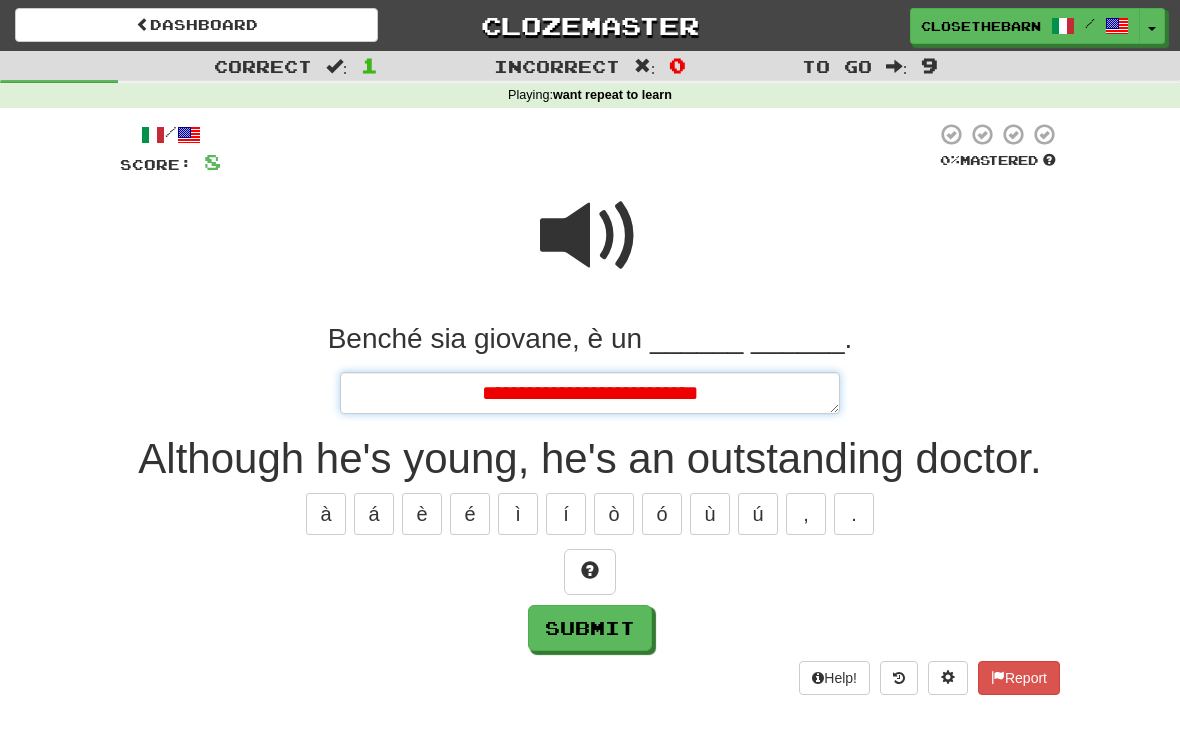 type on "*" 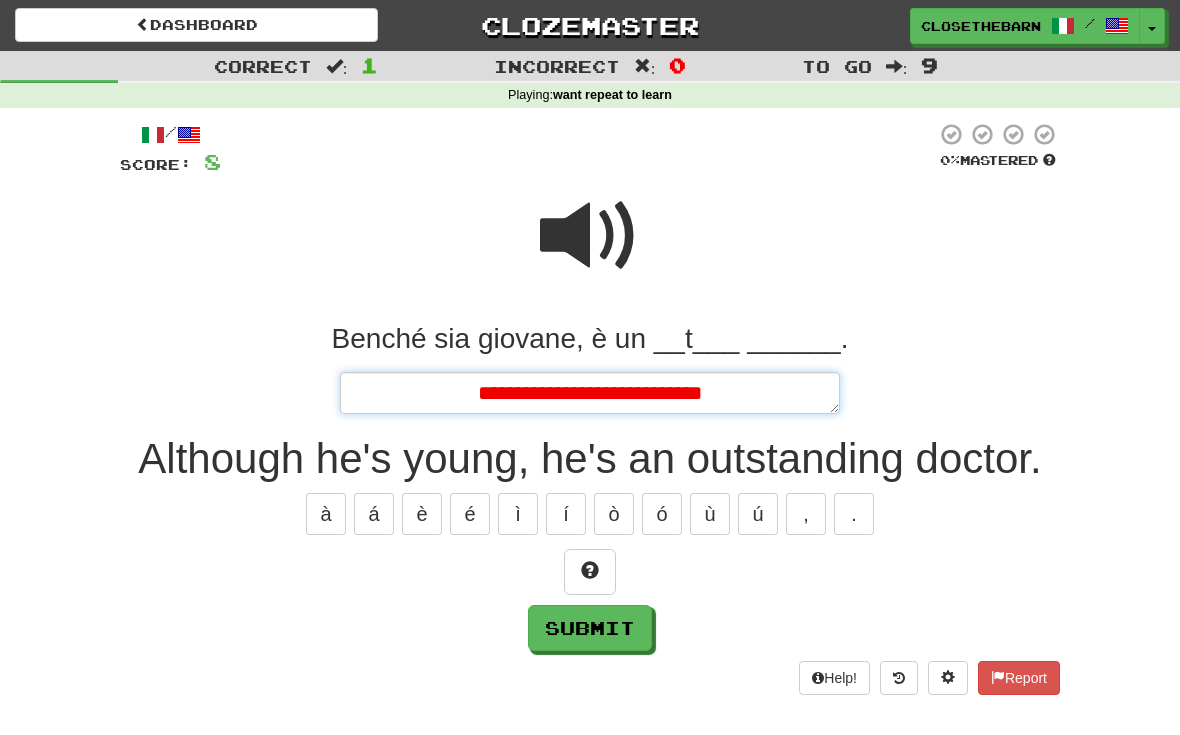 type on "*" 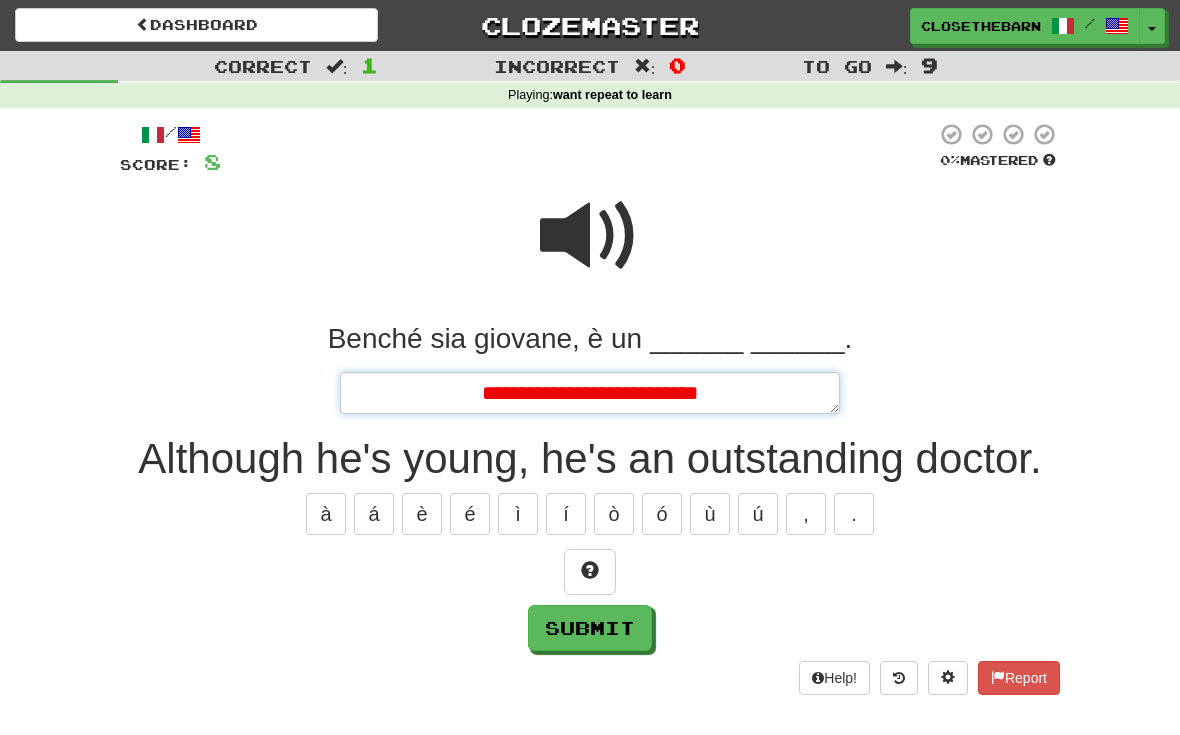 type on "*" 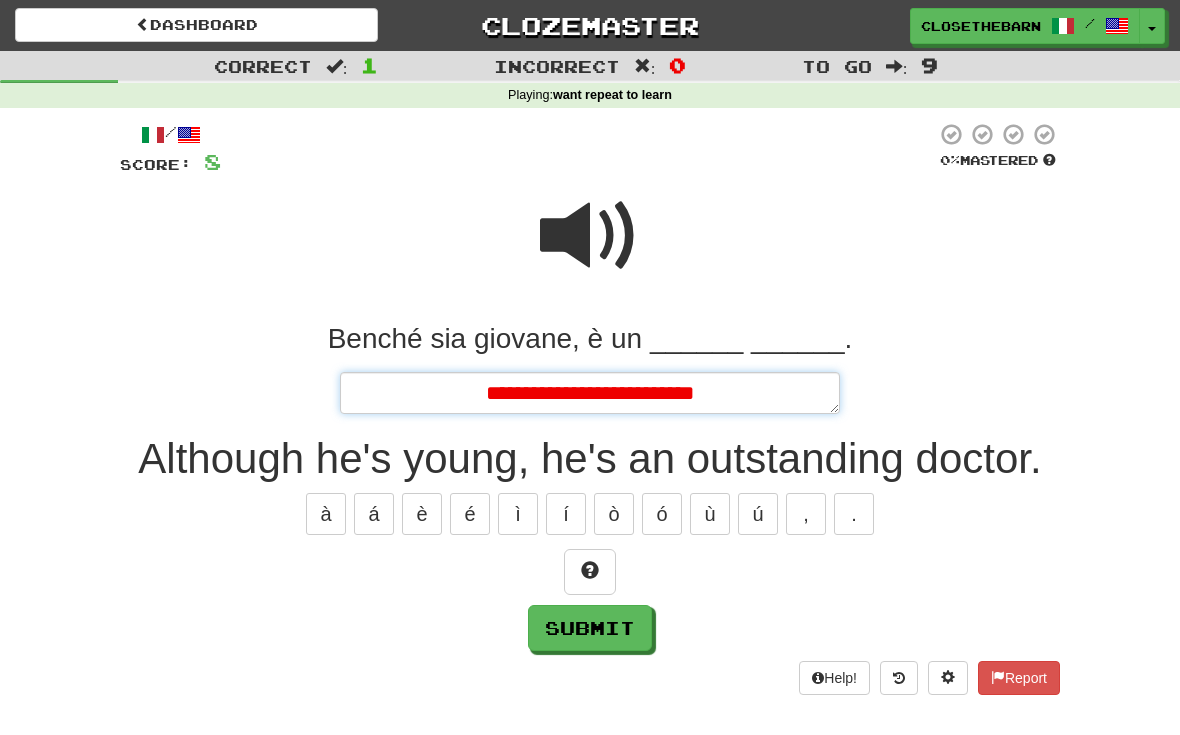 type on "*" 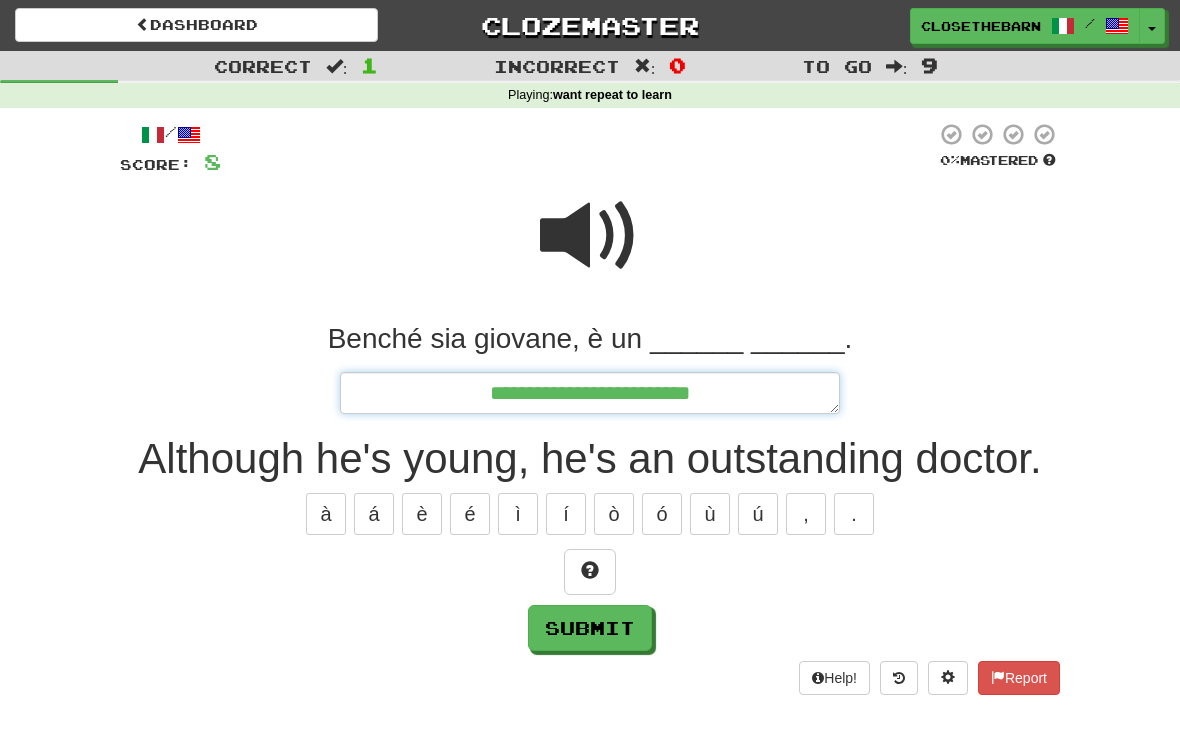 type on "*" 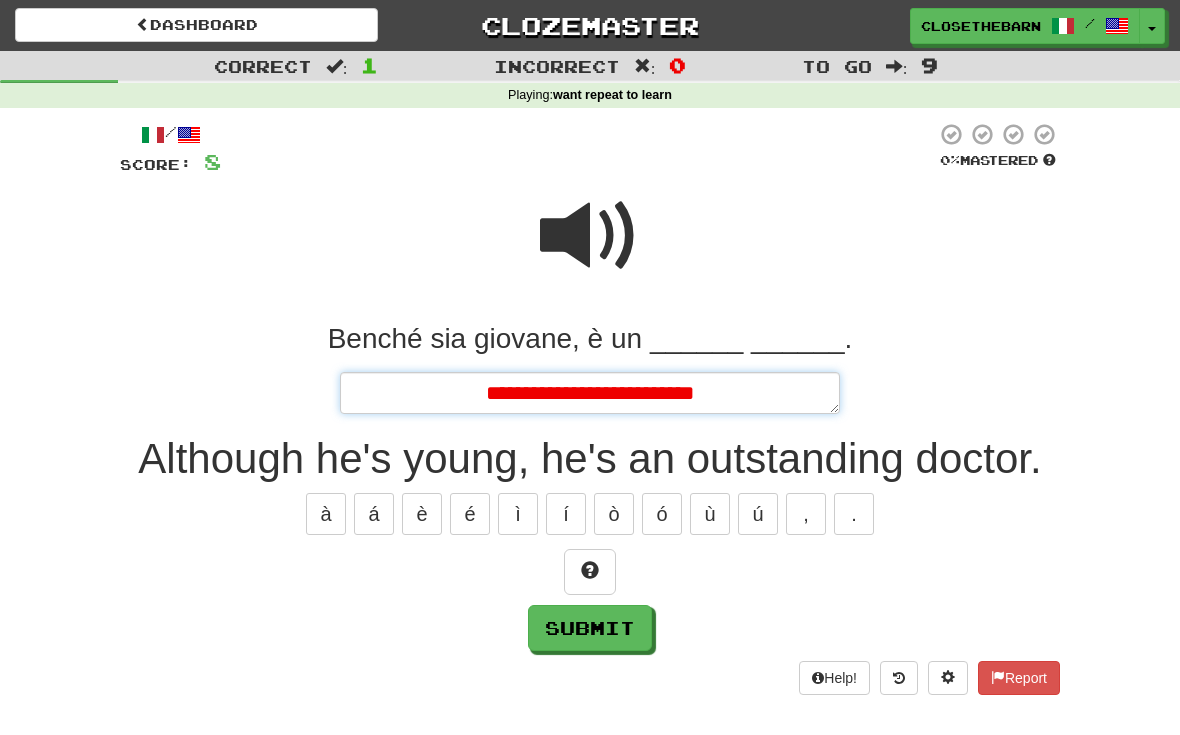 type on "*" 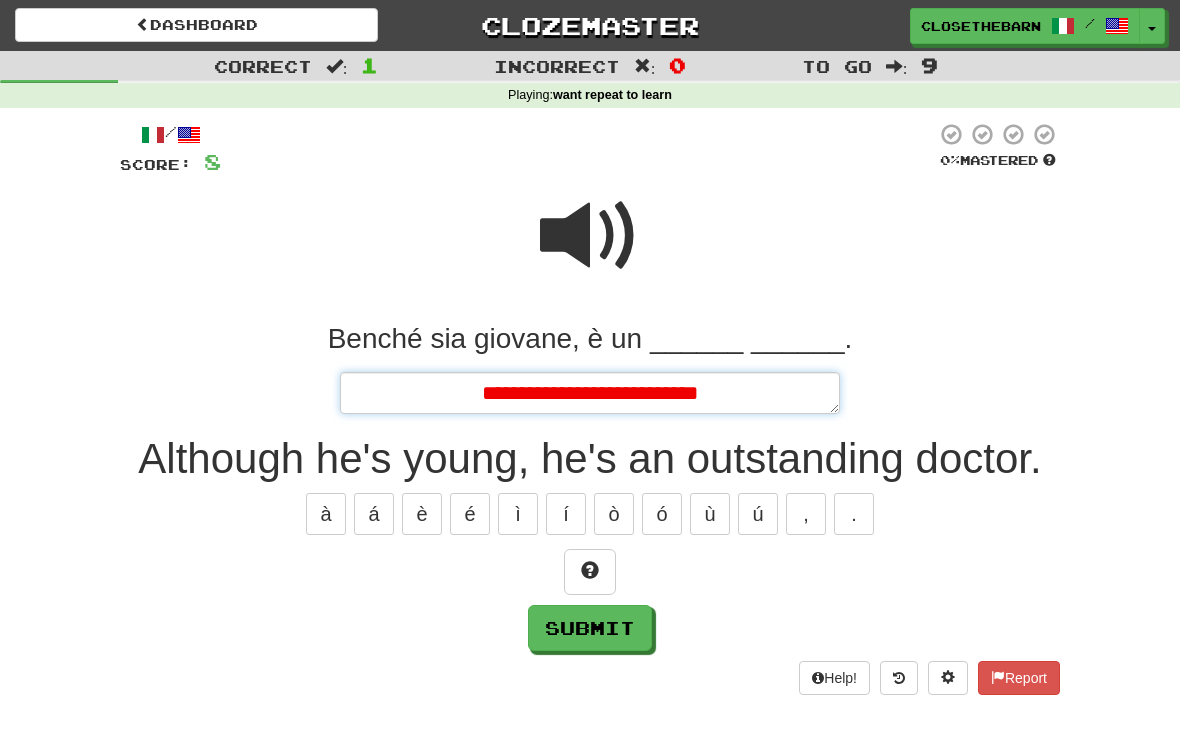 type on "*" 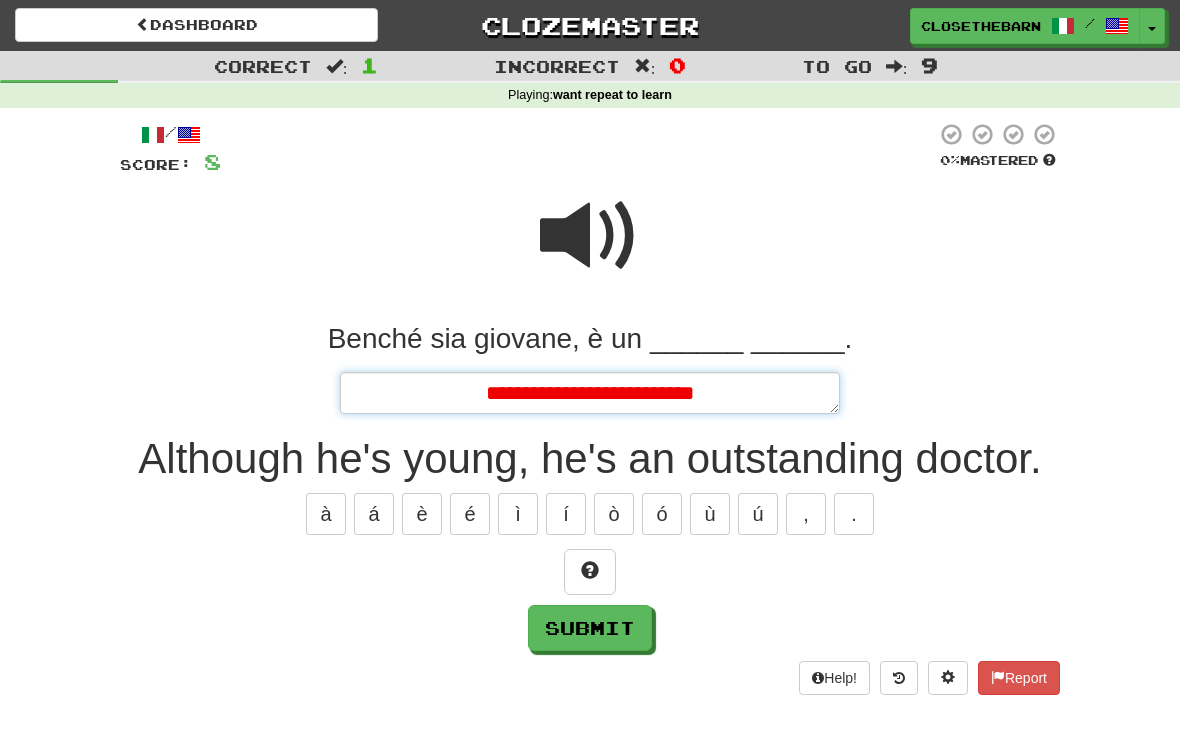 type on "*" 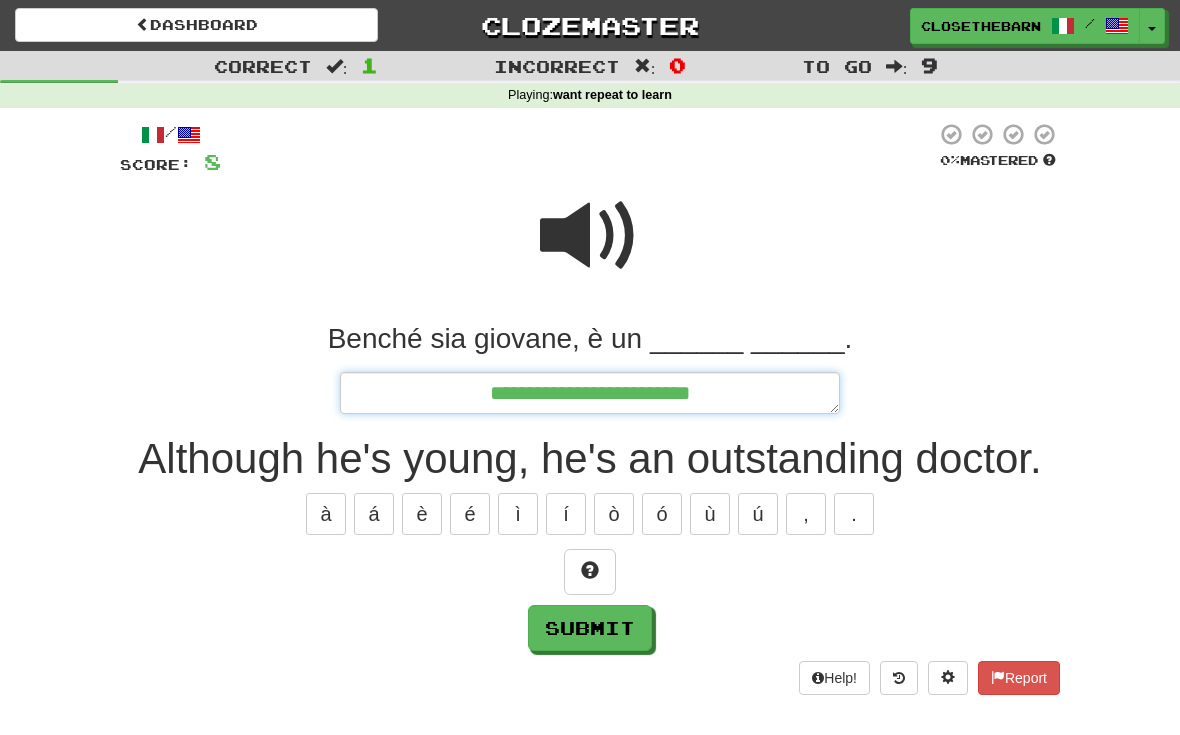 type on "**********" 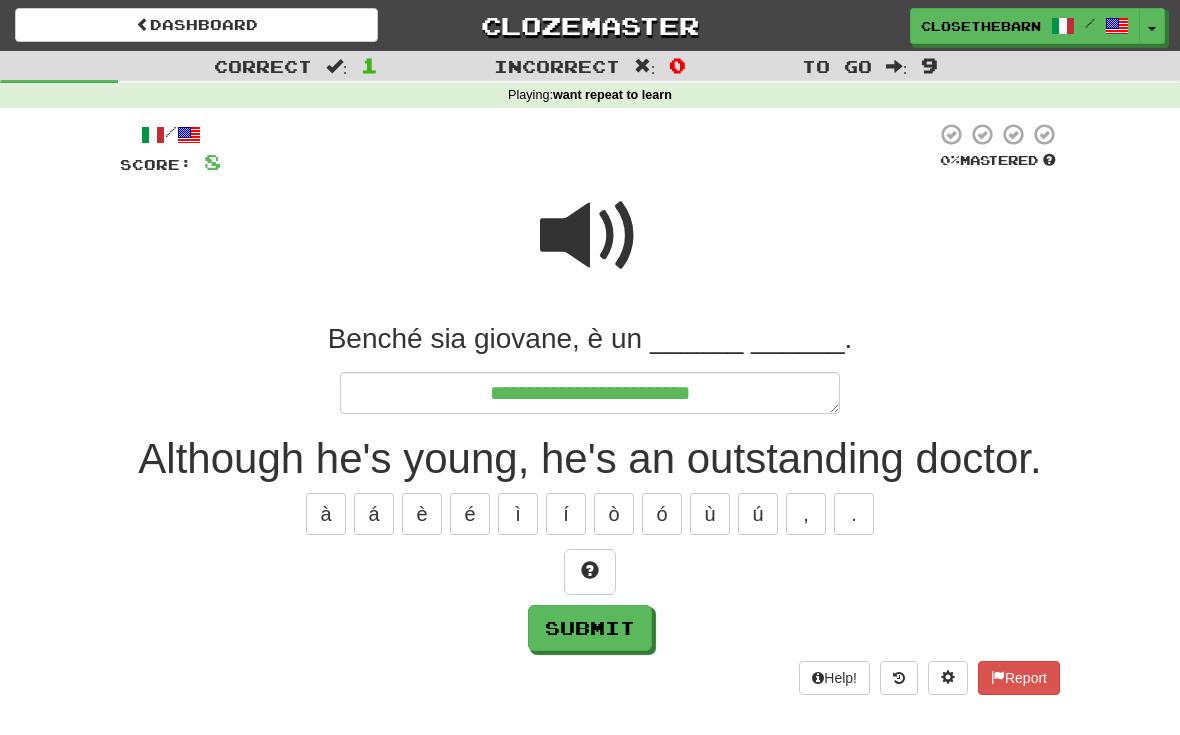 click at bounding box center (590, 570) 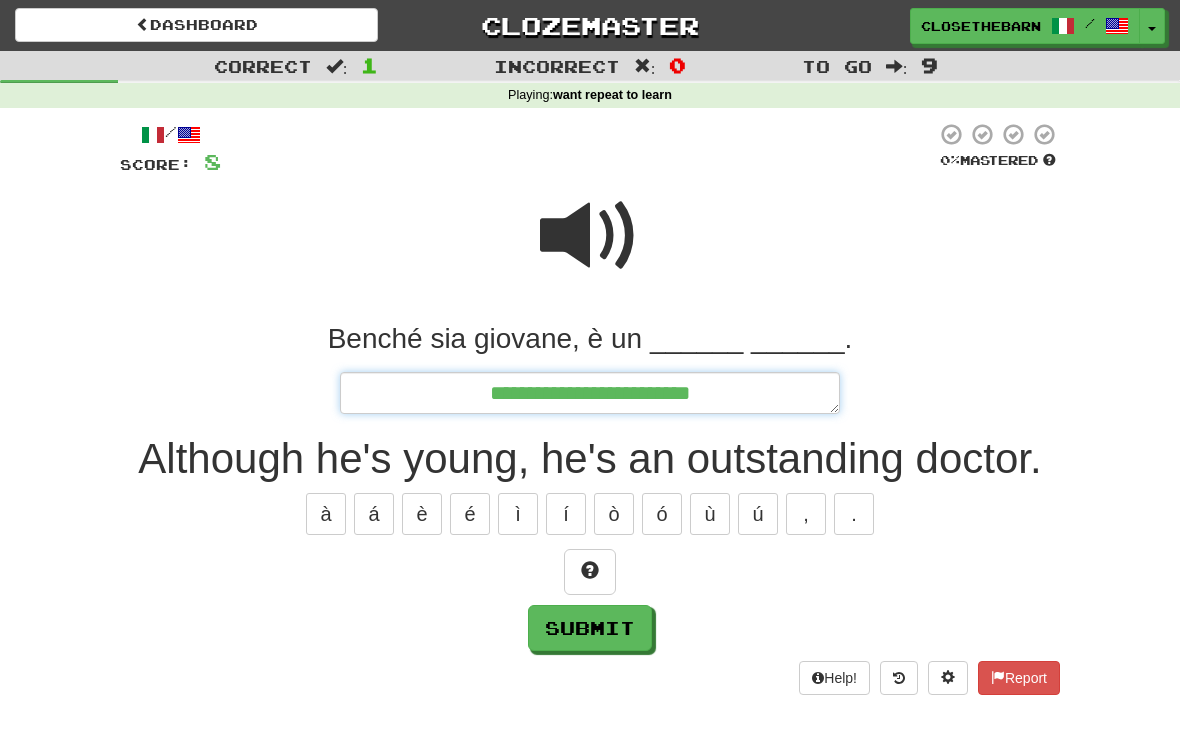 type on "*" 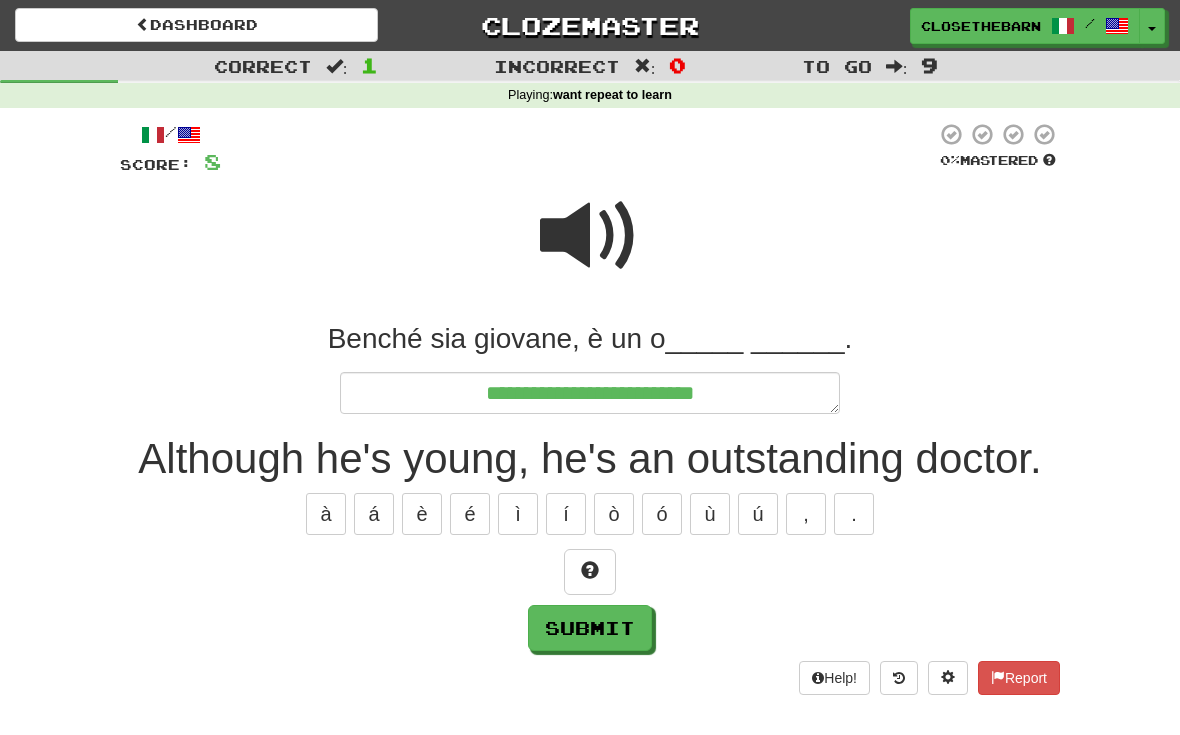 click at bounding box center (590, 570) 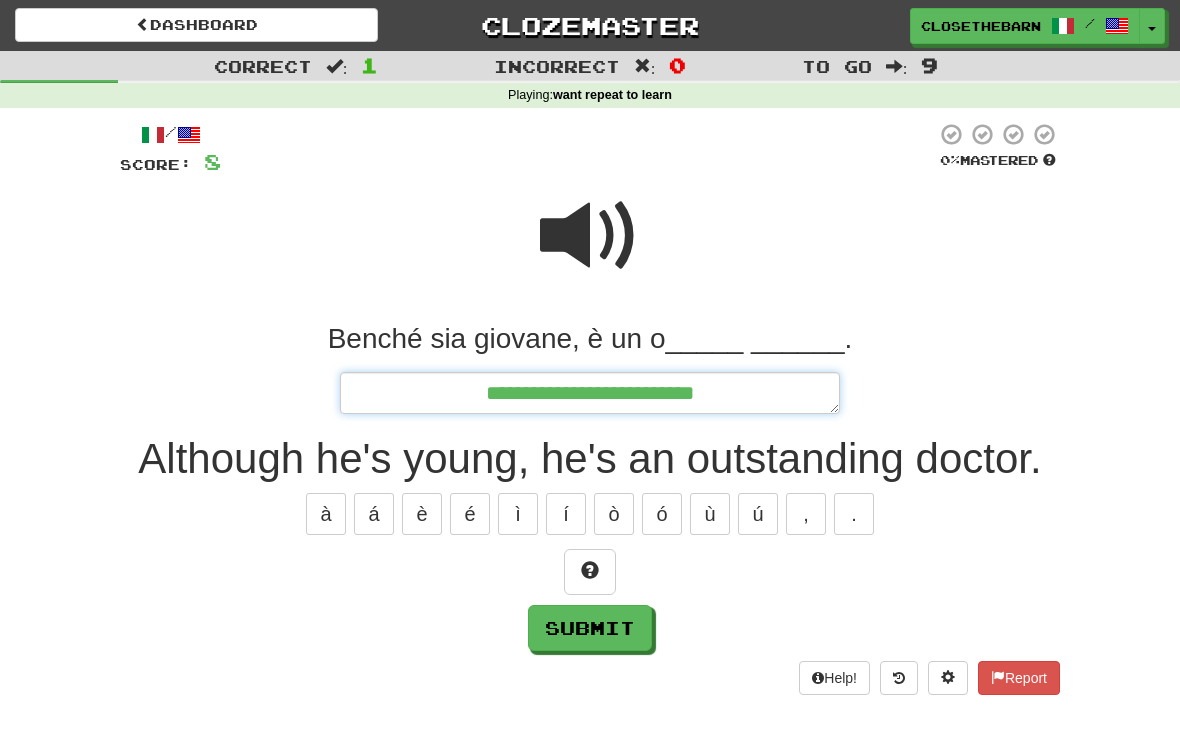 type on "*" 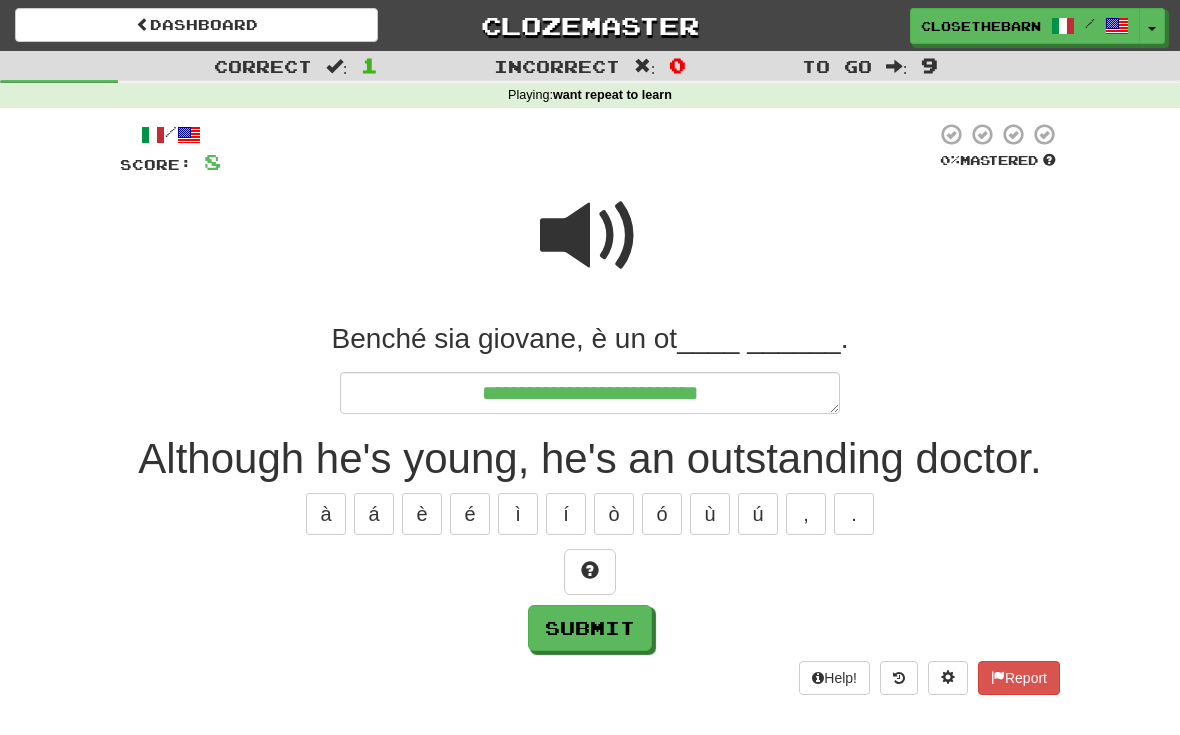 click at bounding box center [590, 570] 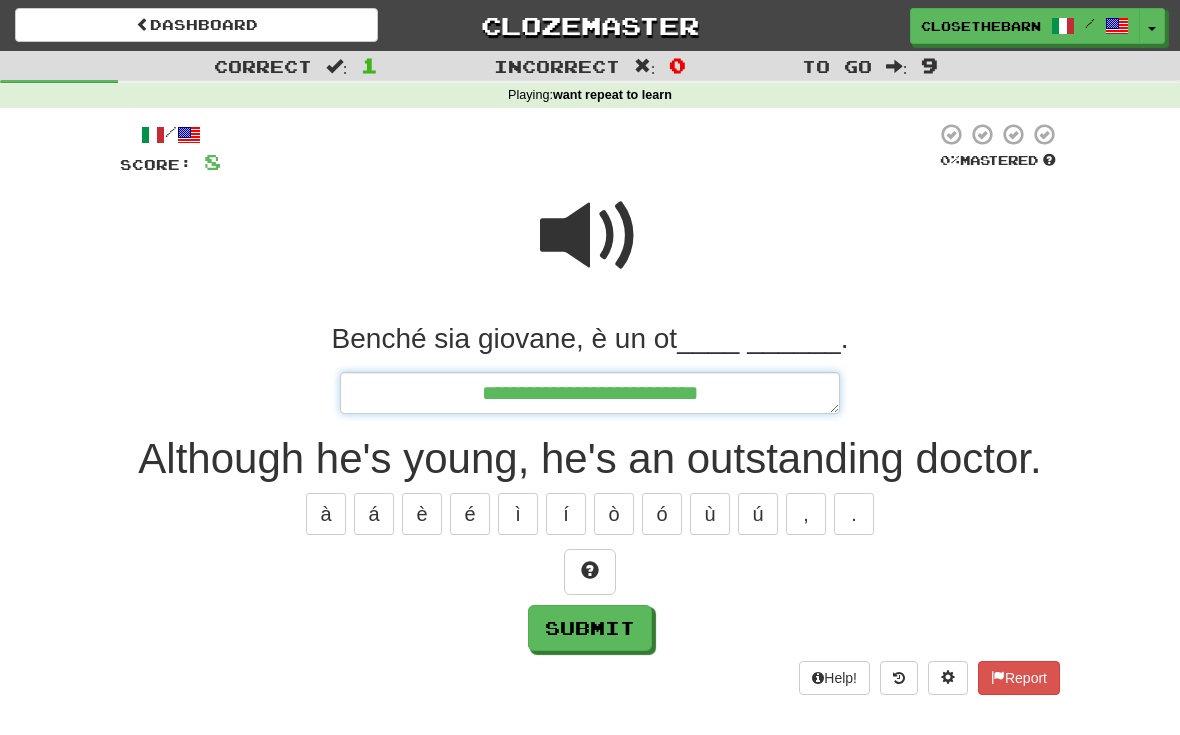 type on "*" 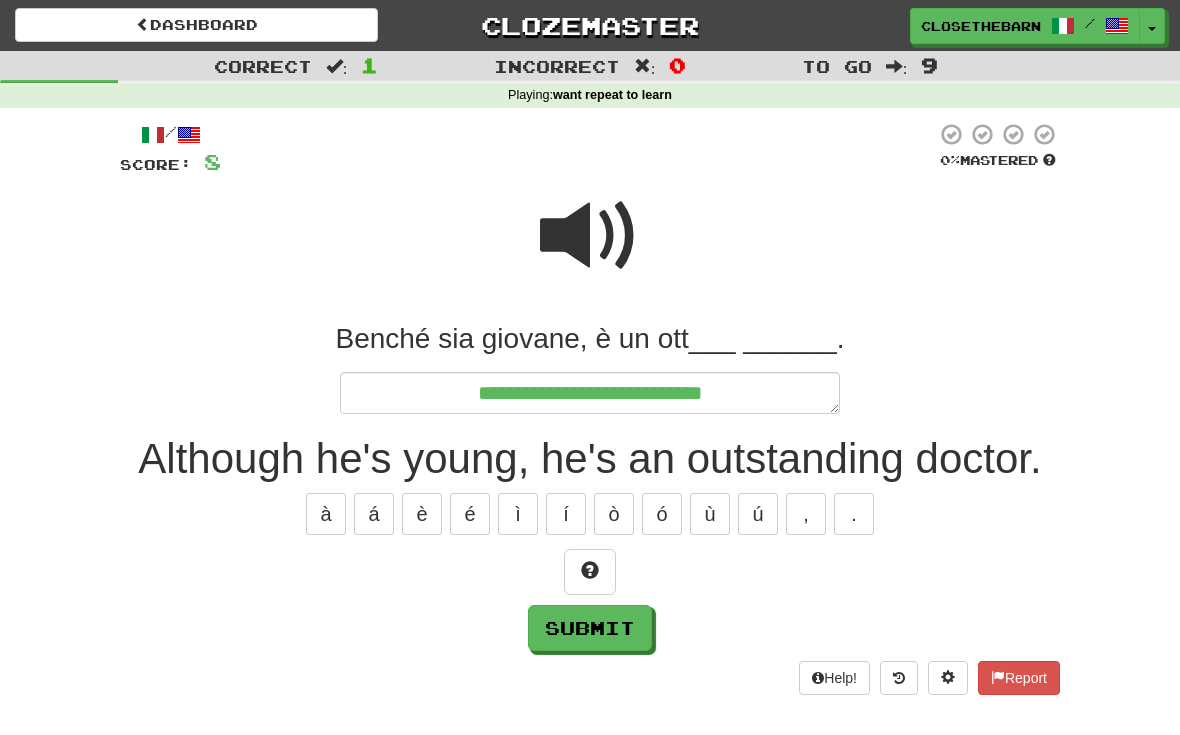 click at bounding box center [590, 572] 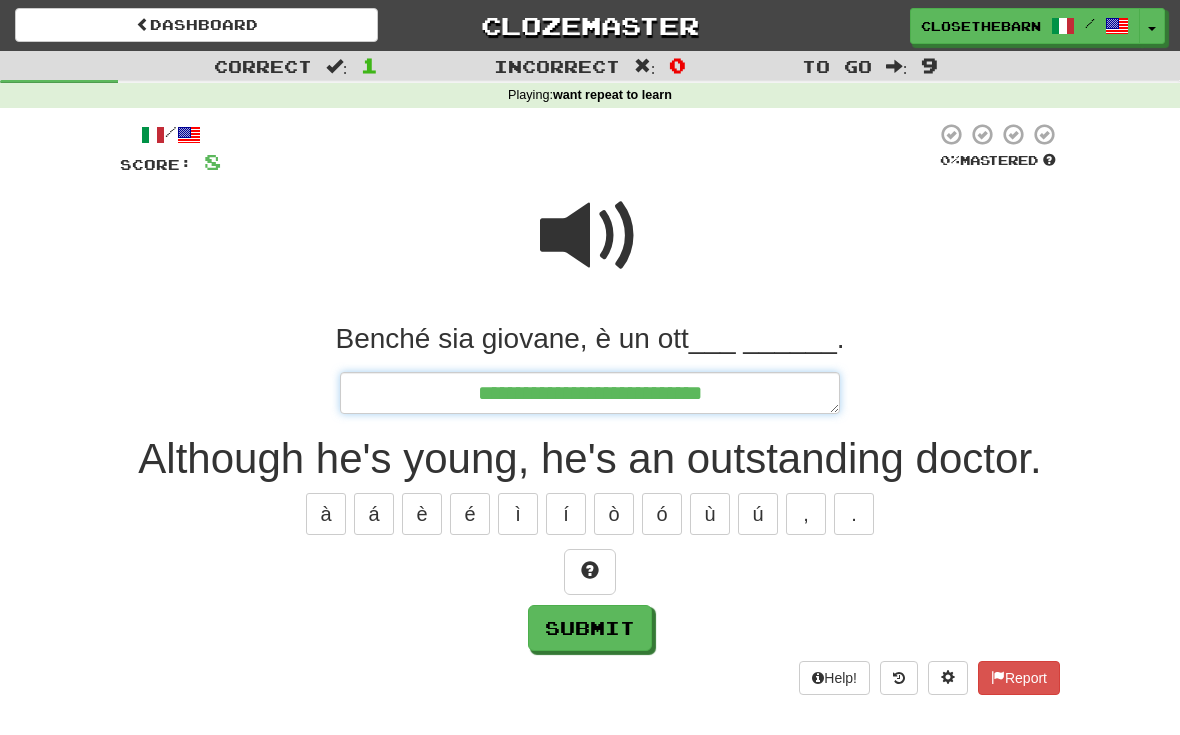 type on "*" 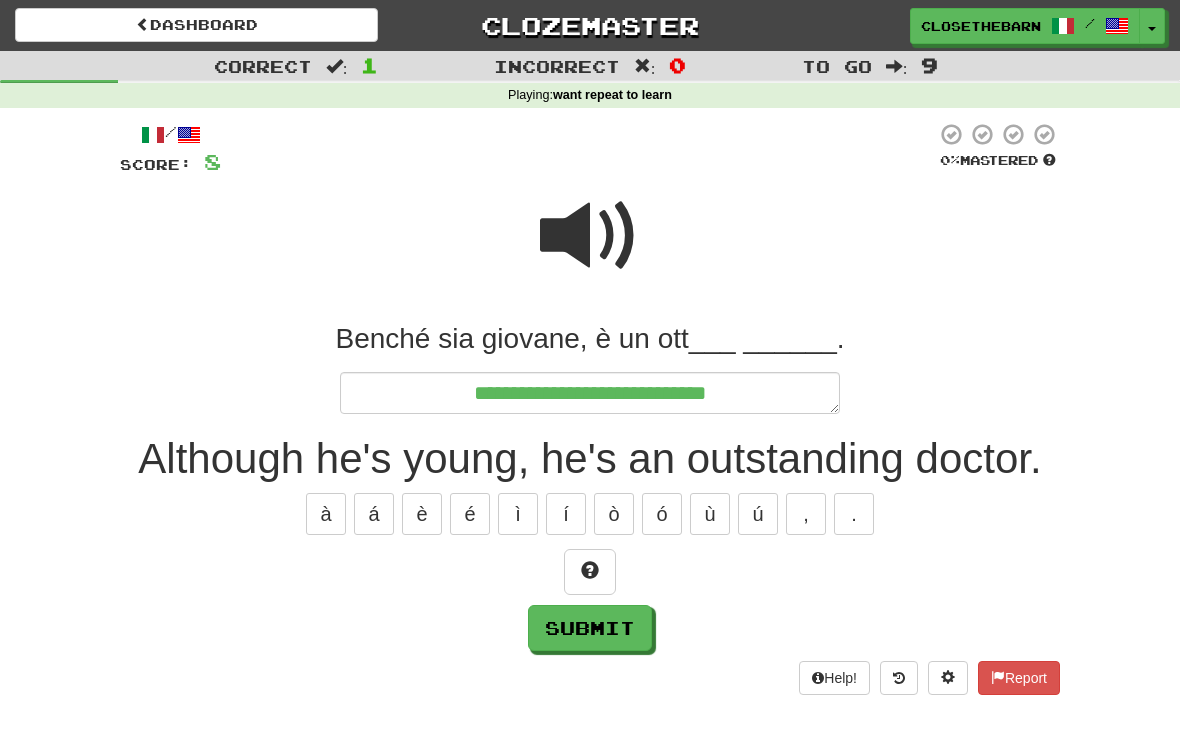 click at bounding box center [590, 572] 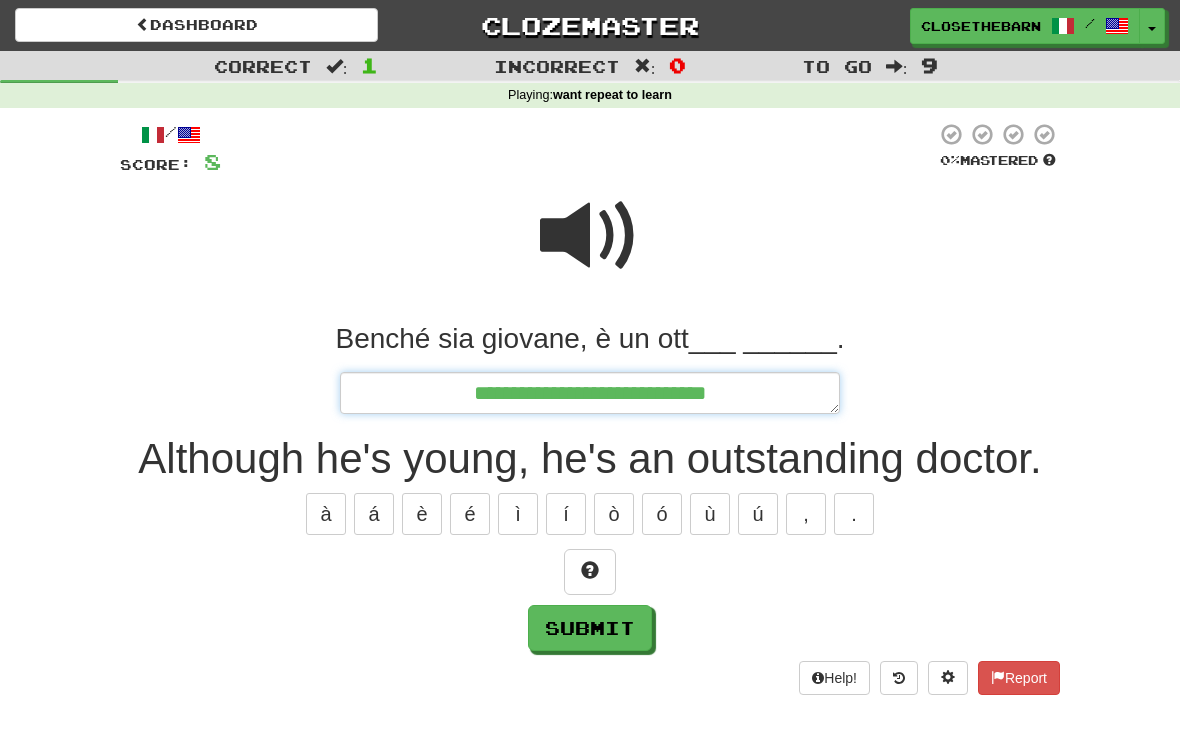 type on "*" 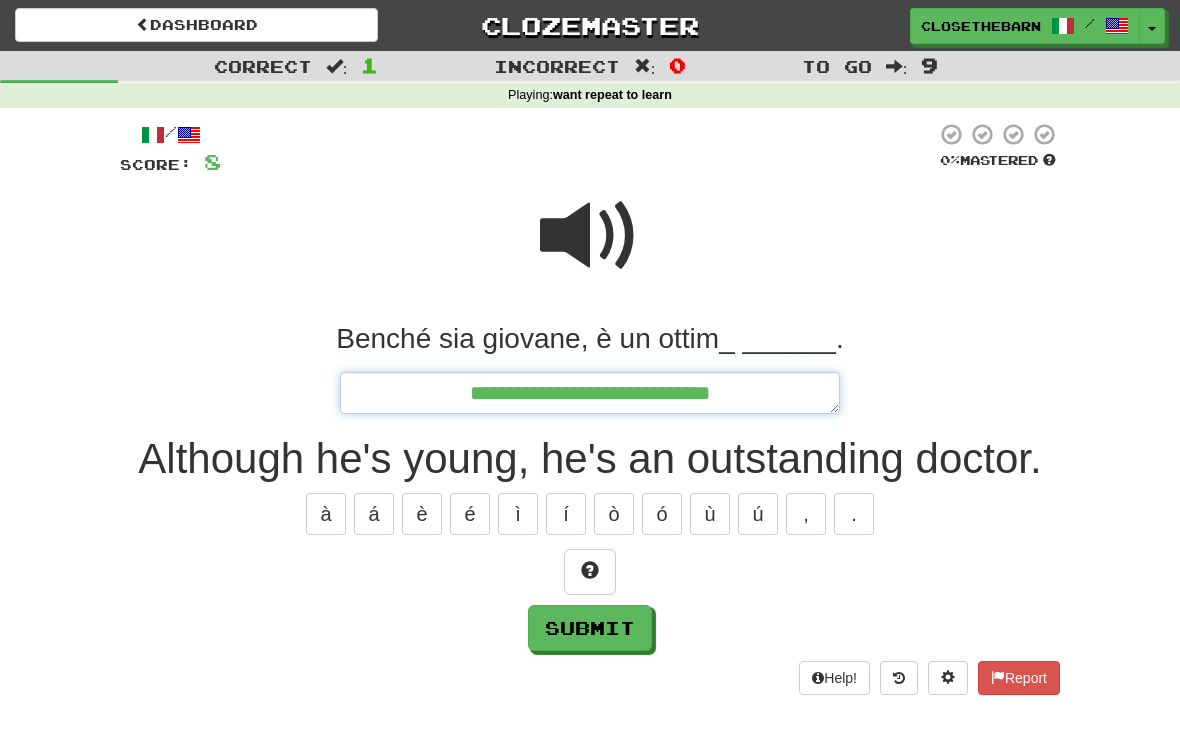 type on "*" 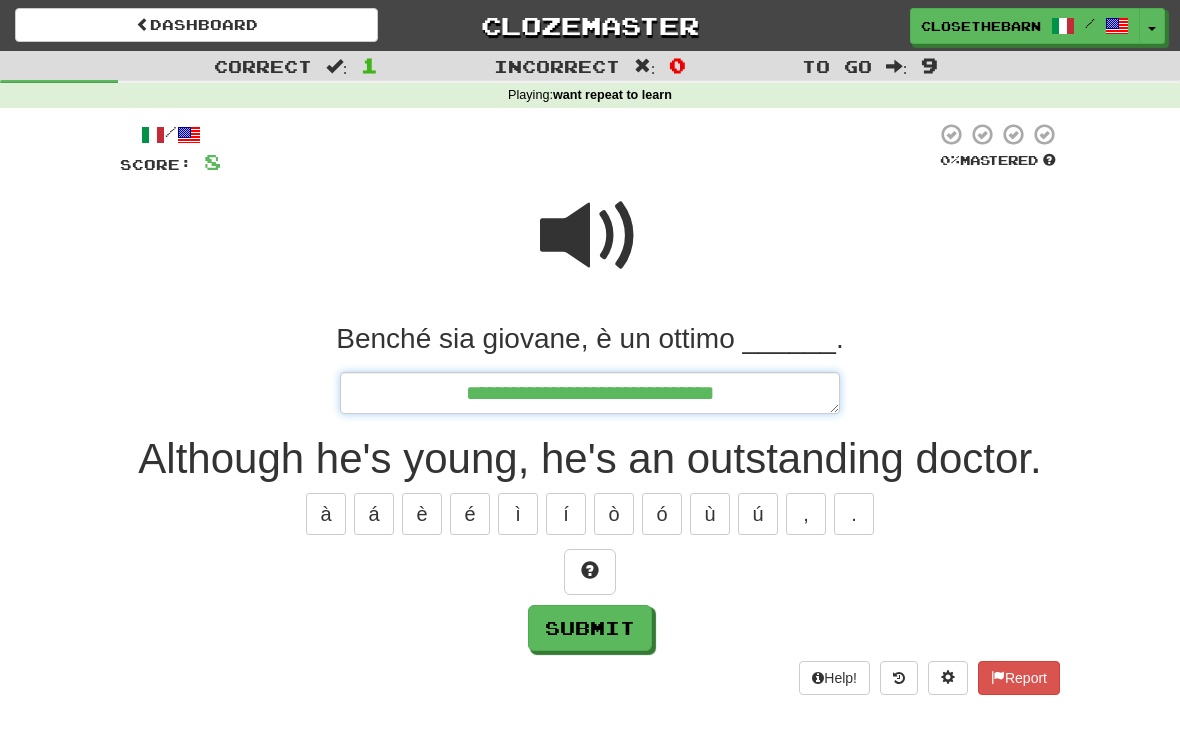 type on "*" 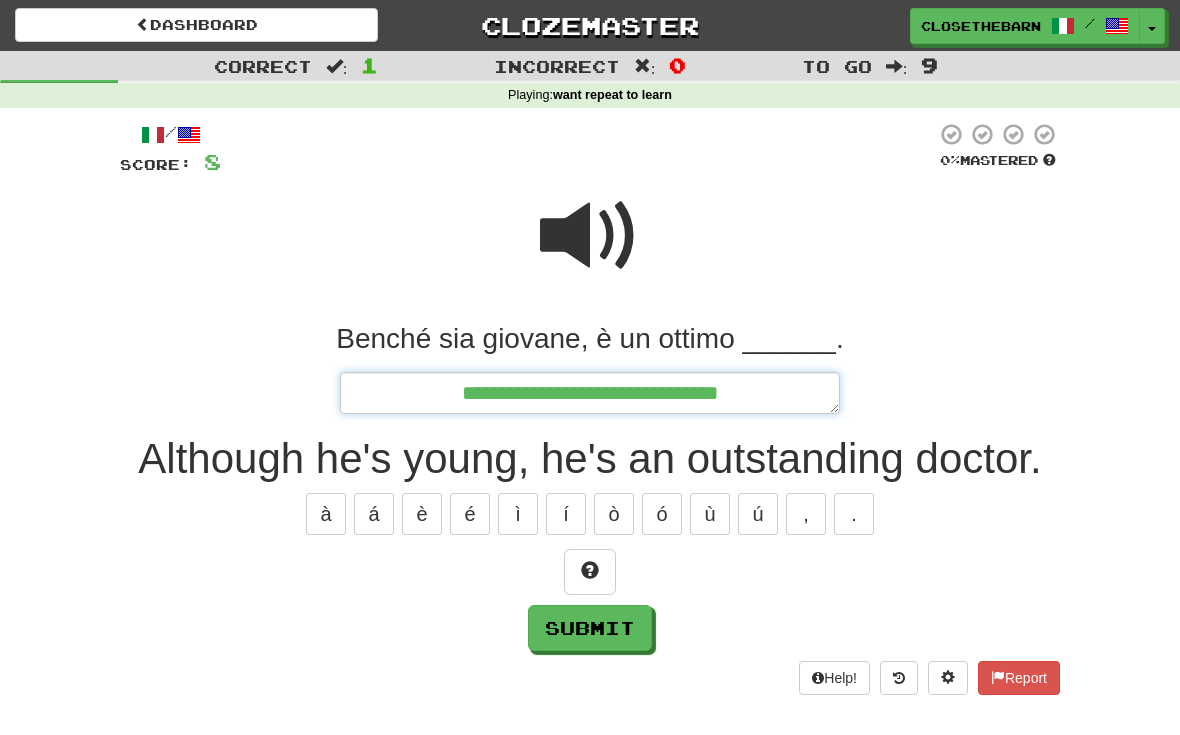 type on "*" 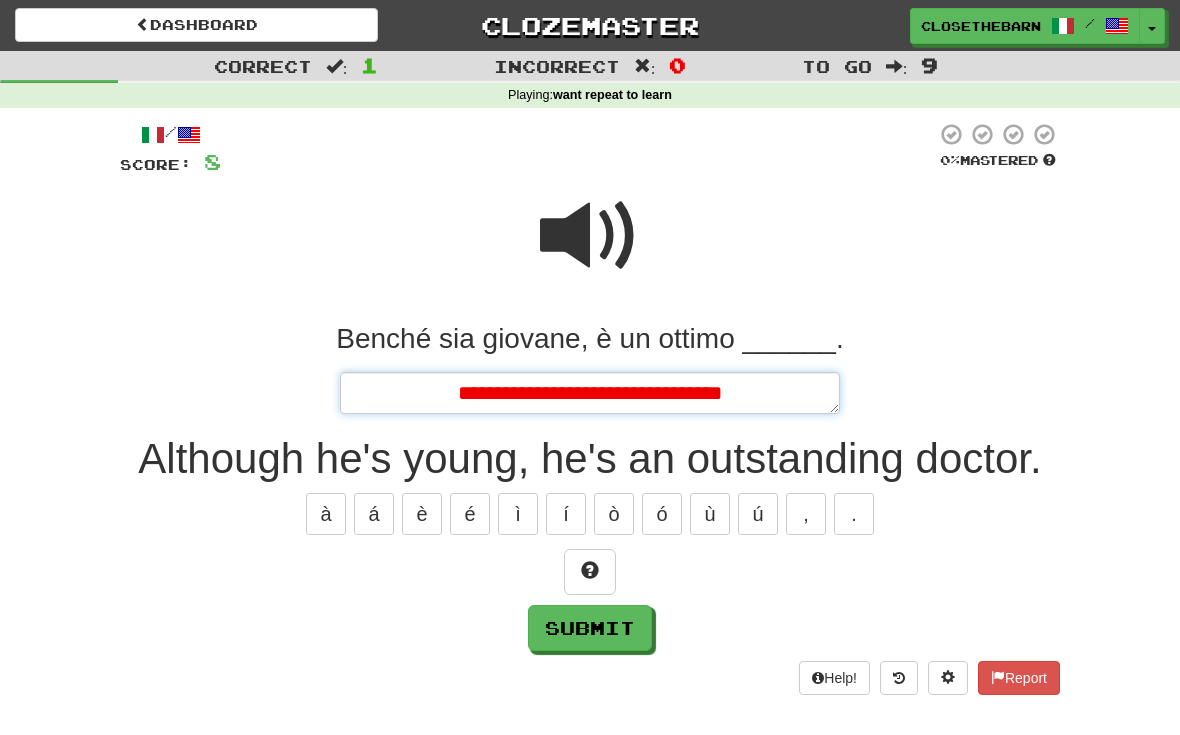 type on "*" 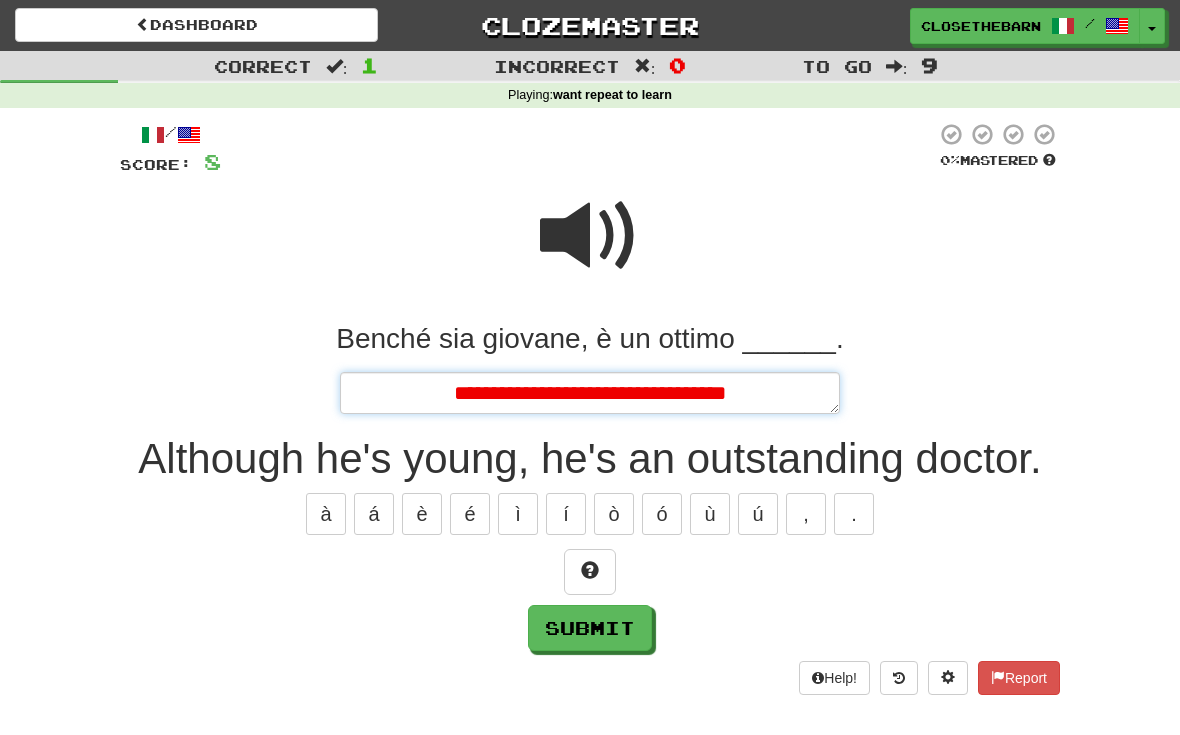 type on "*" 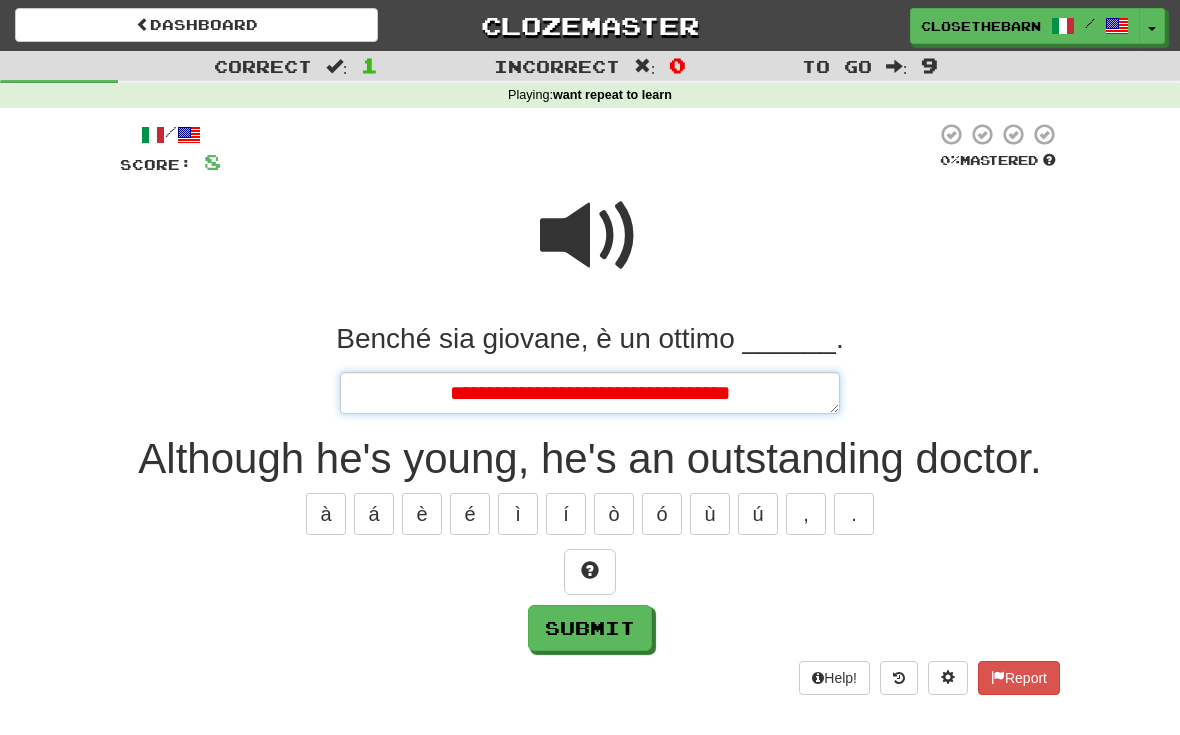 type on "*" 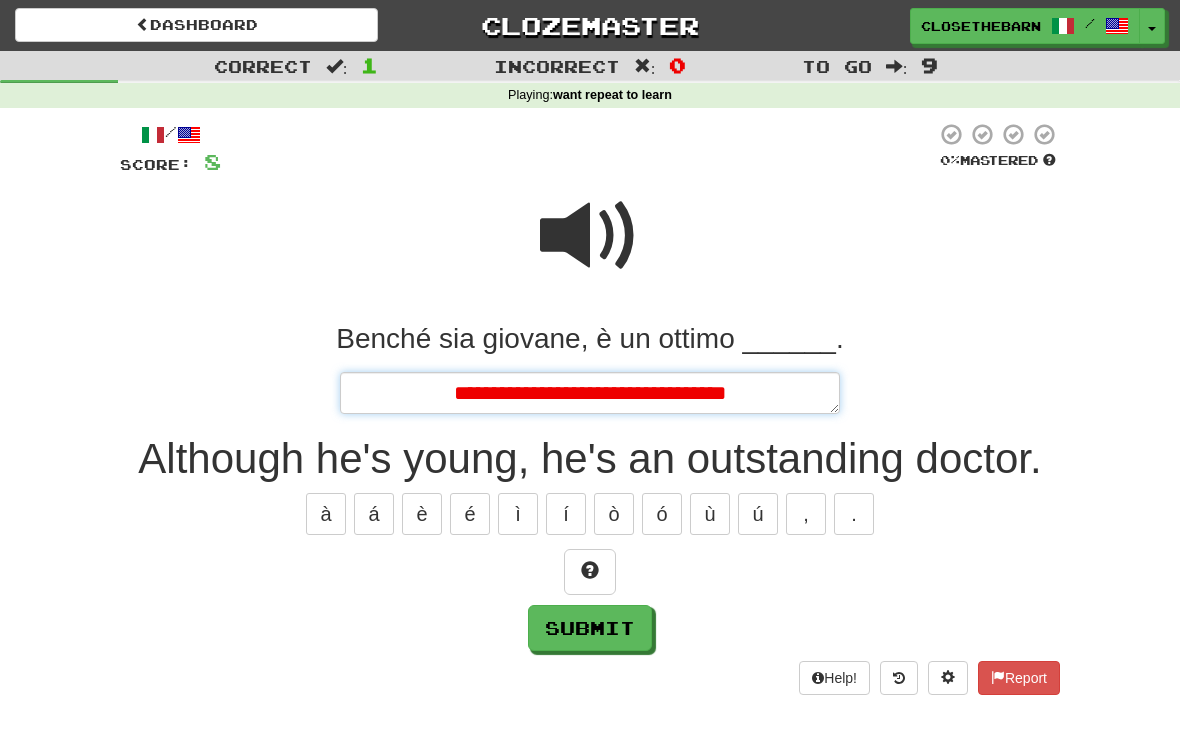 type on "*" 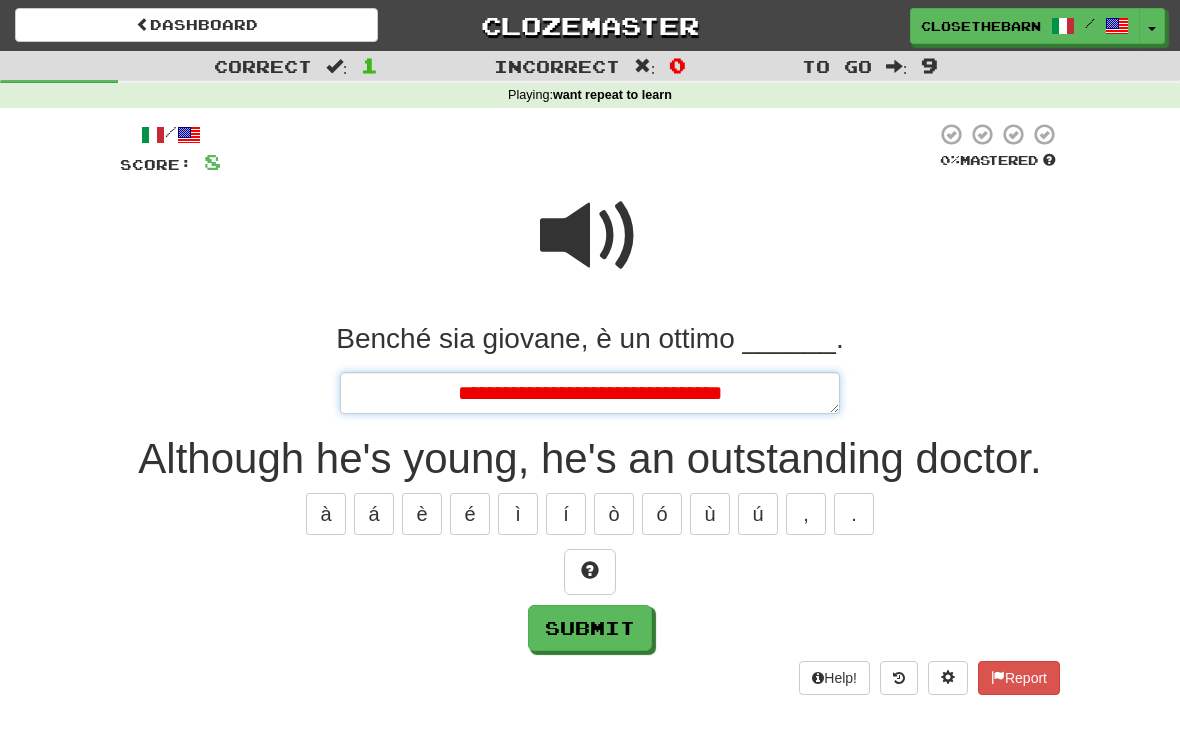 type on "*" 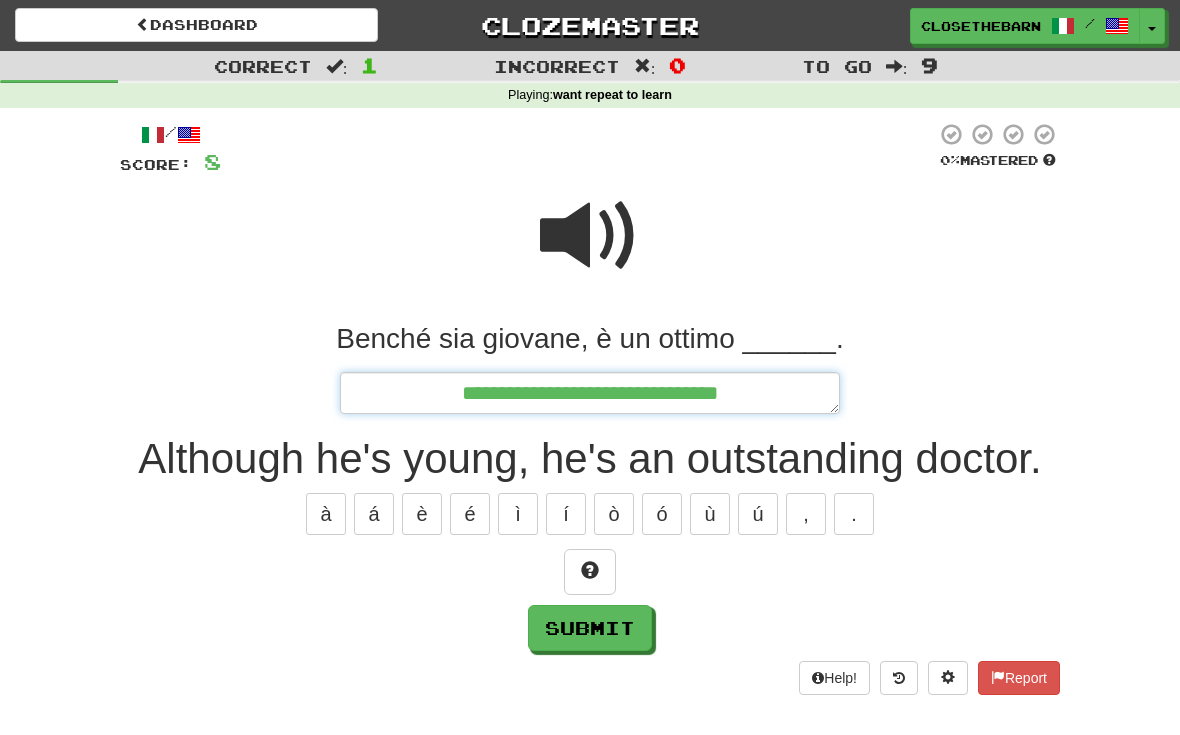 type on "*" 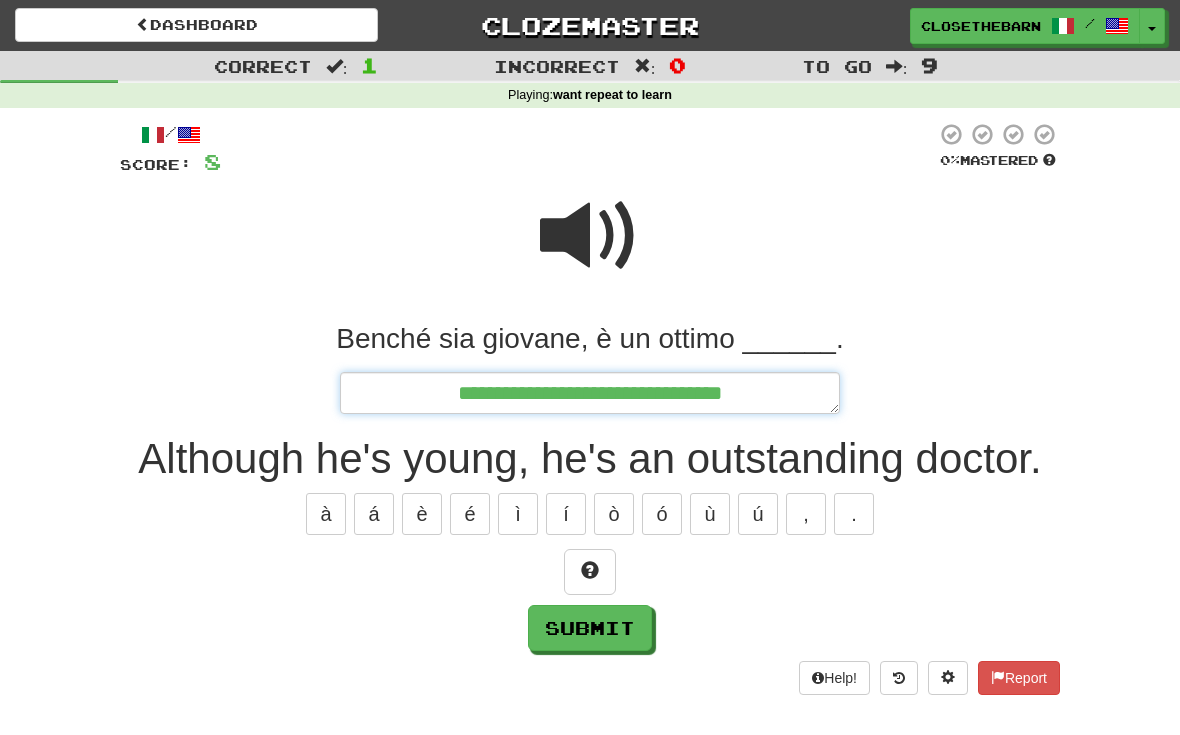 type on "*" 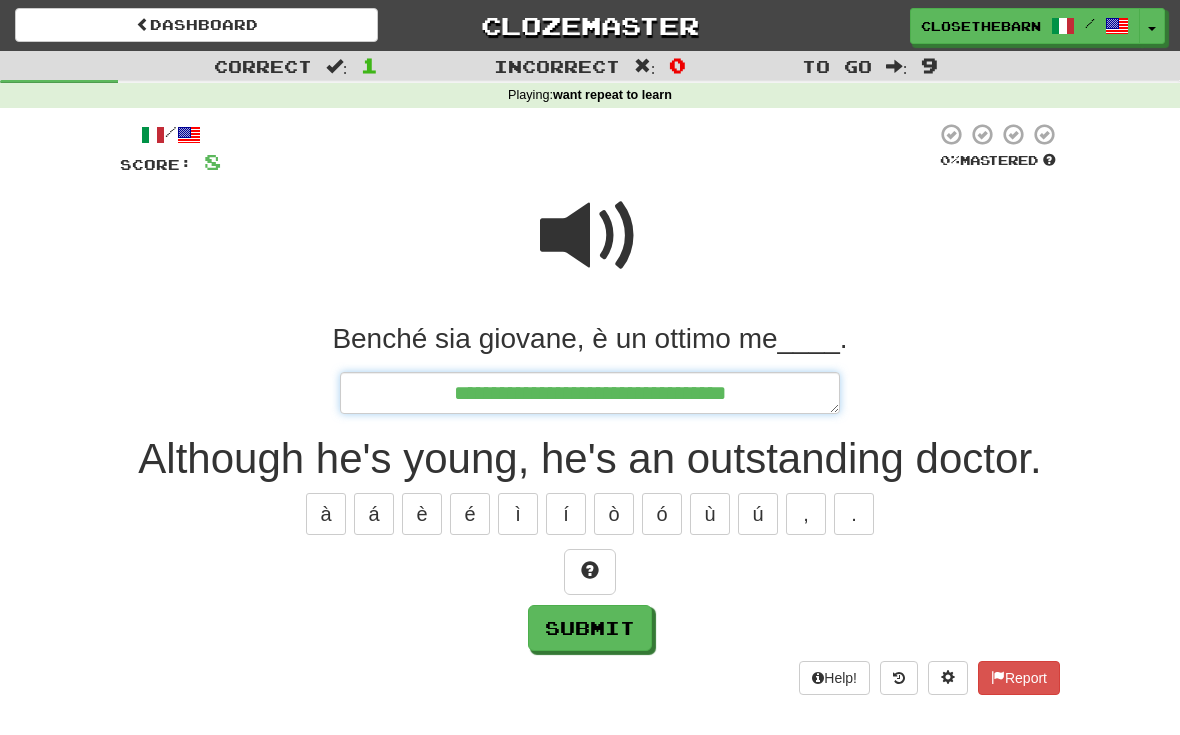 type on "*" 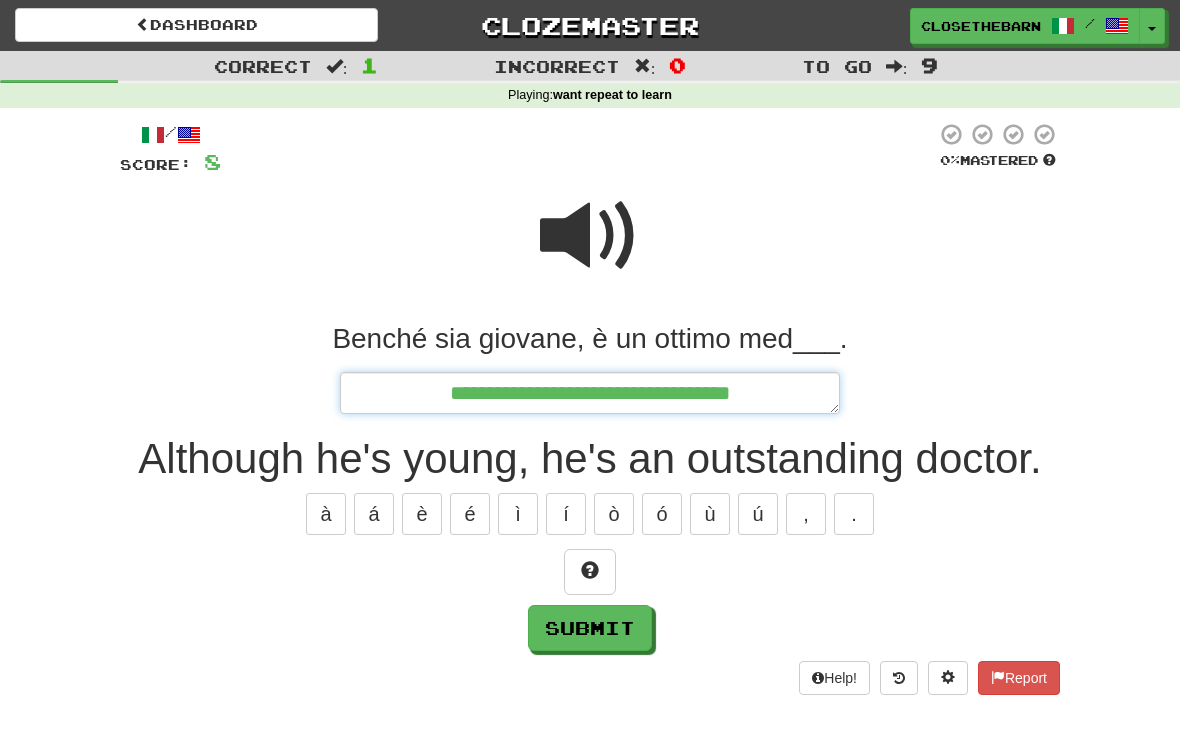 type on "*" 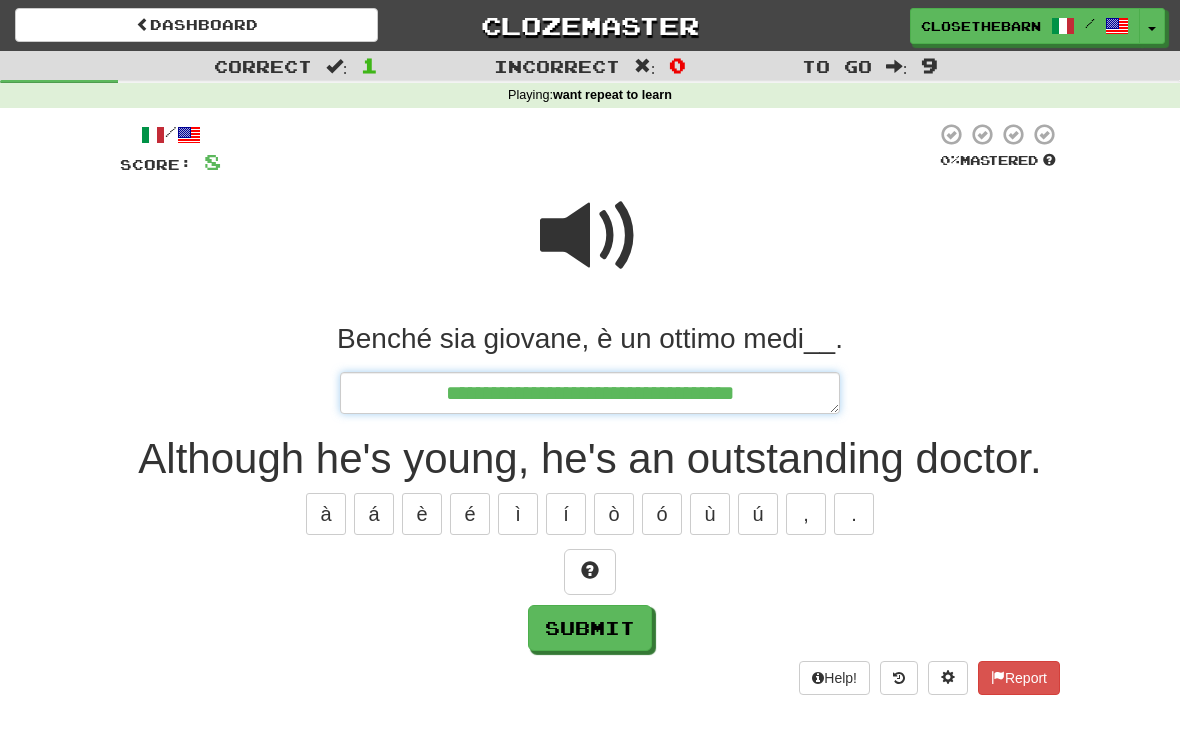 type on "*" 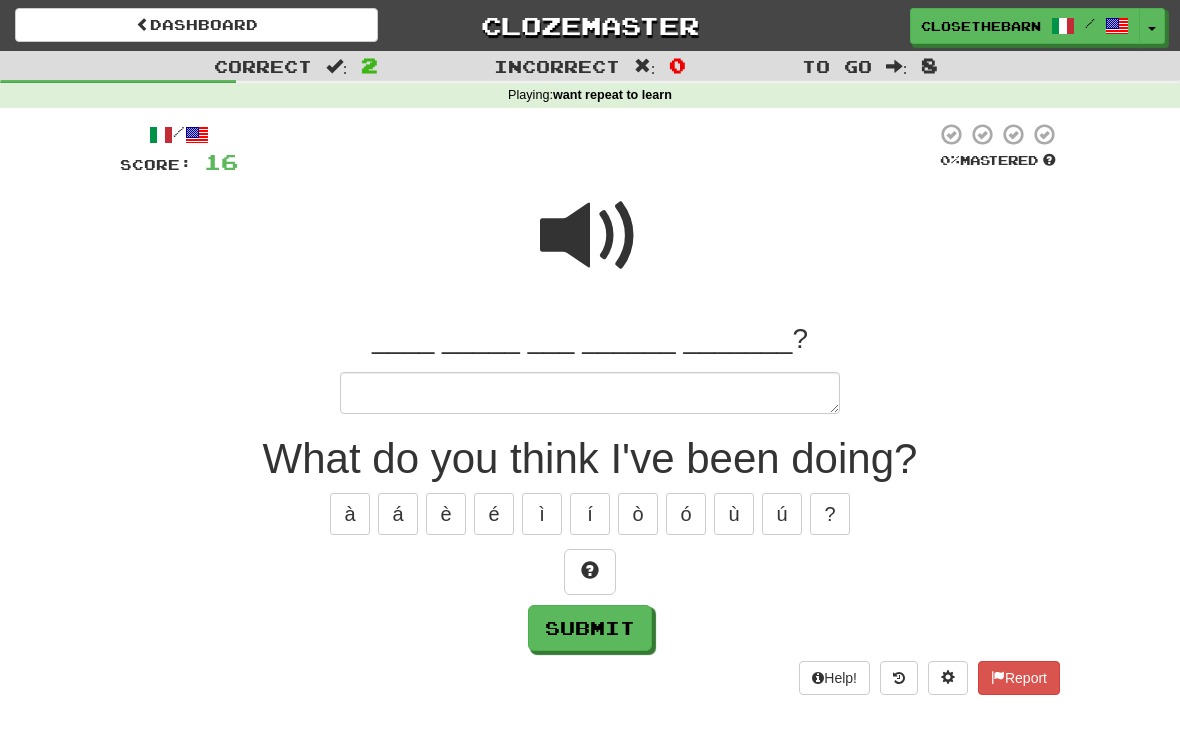 type on "*" 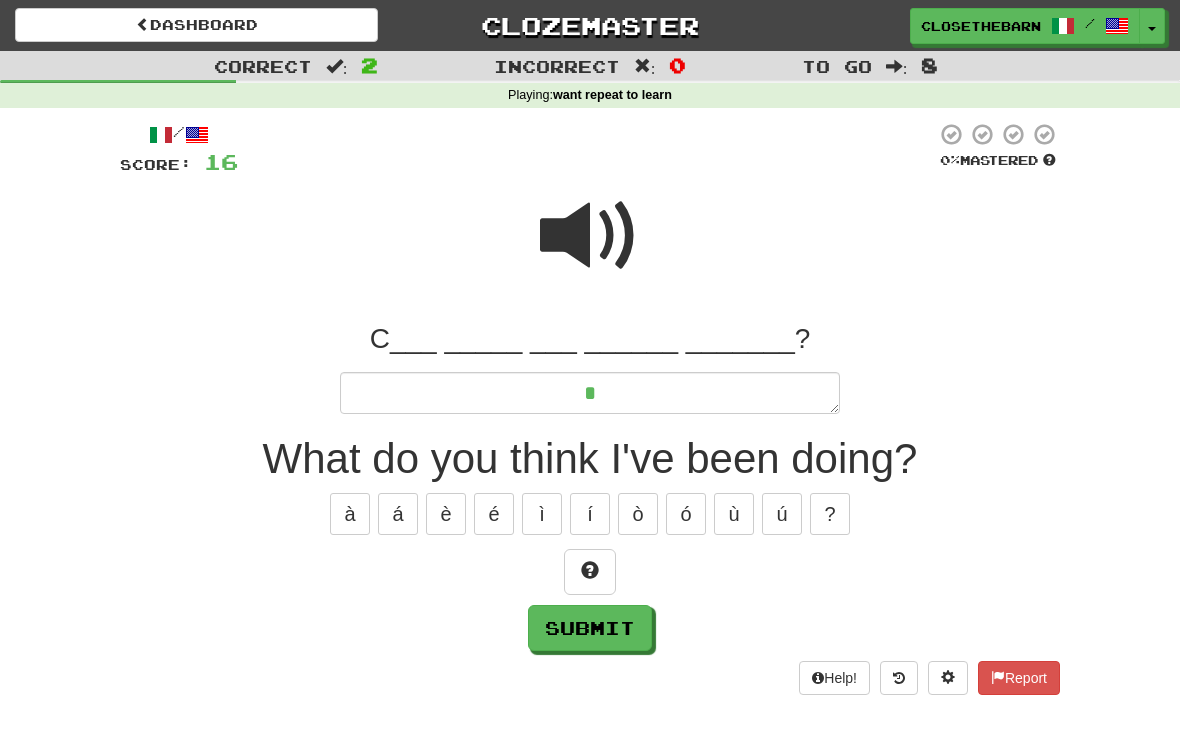 type on "*" 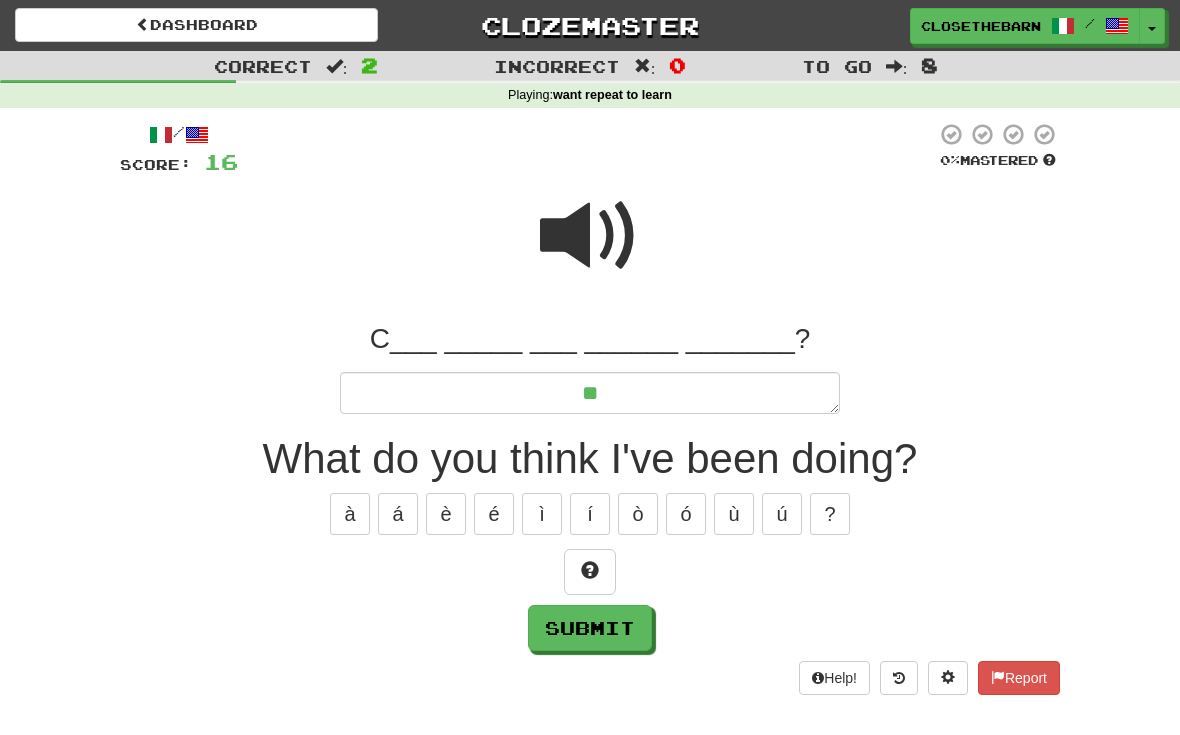 type on "*" 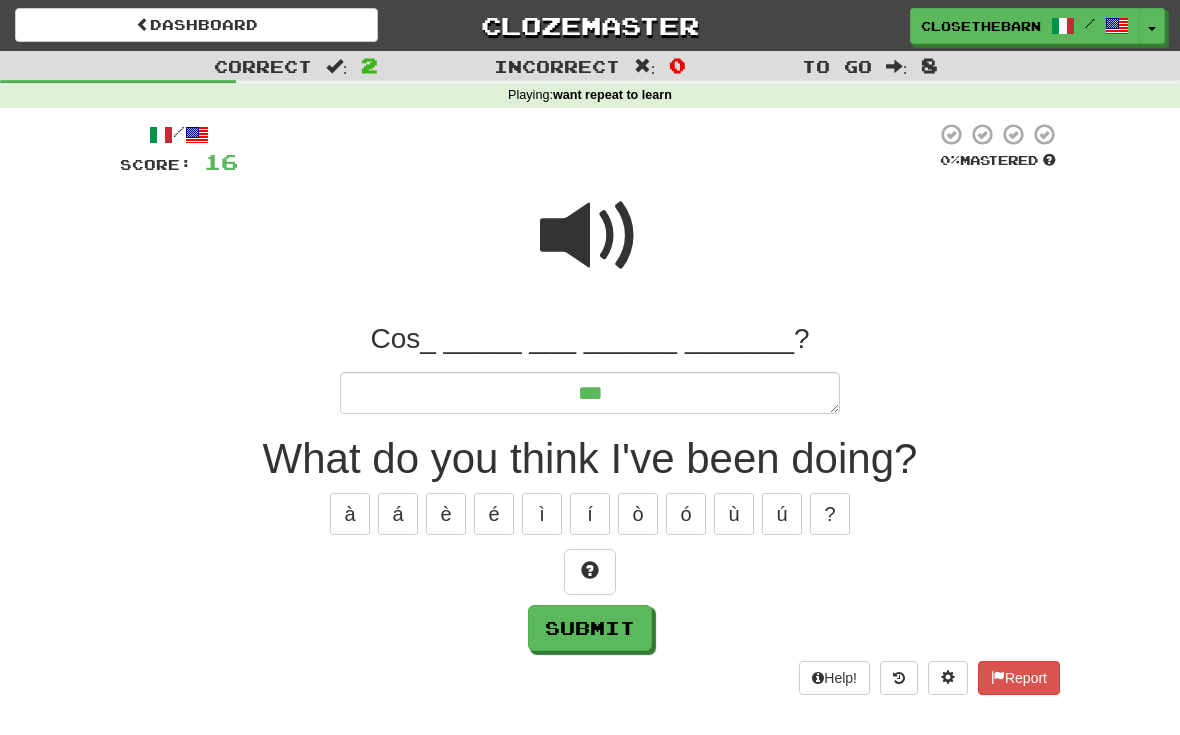 type 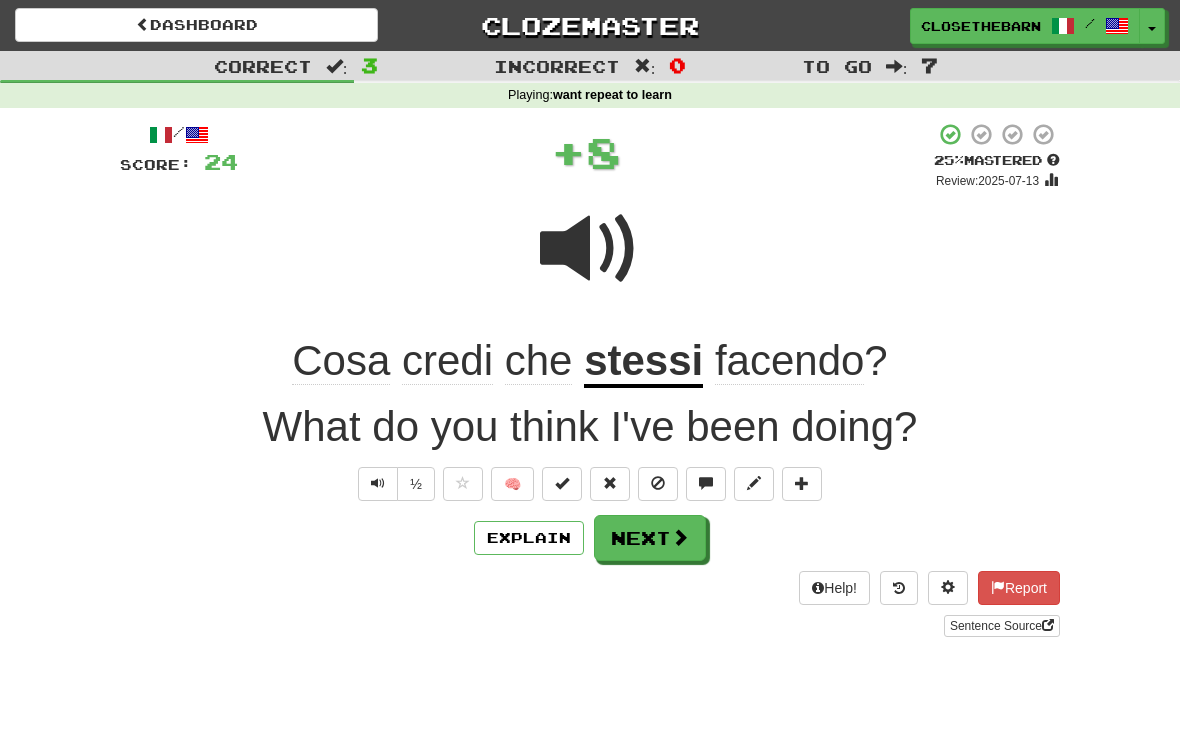 click at bounding box center (754, 483) 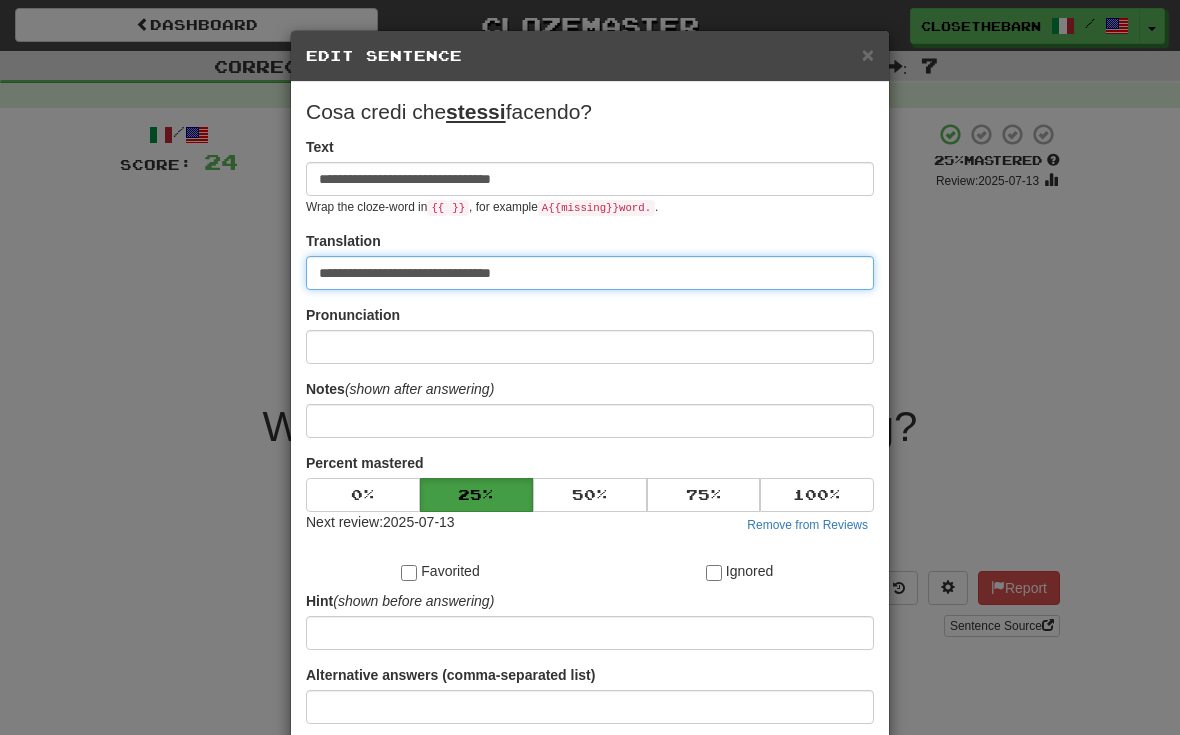 click on "**********" at bounding box center [590, 273] 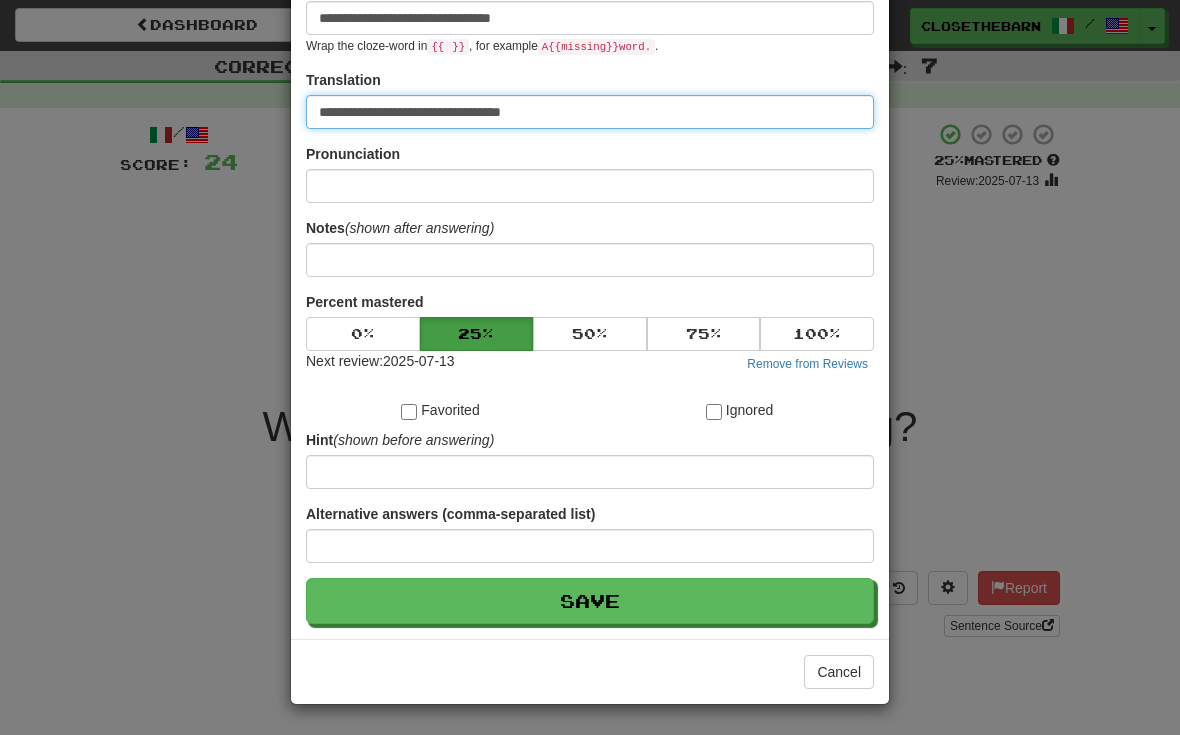 scroll, scrollTop: 162, scrollLeft: 0, axis: vertical 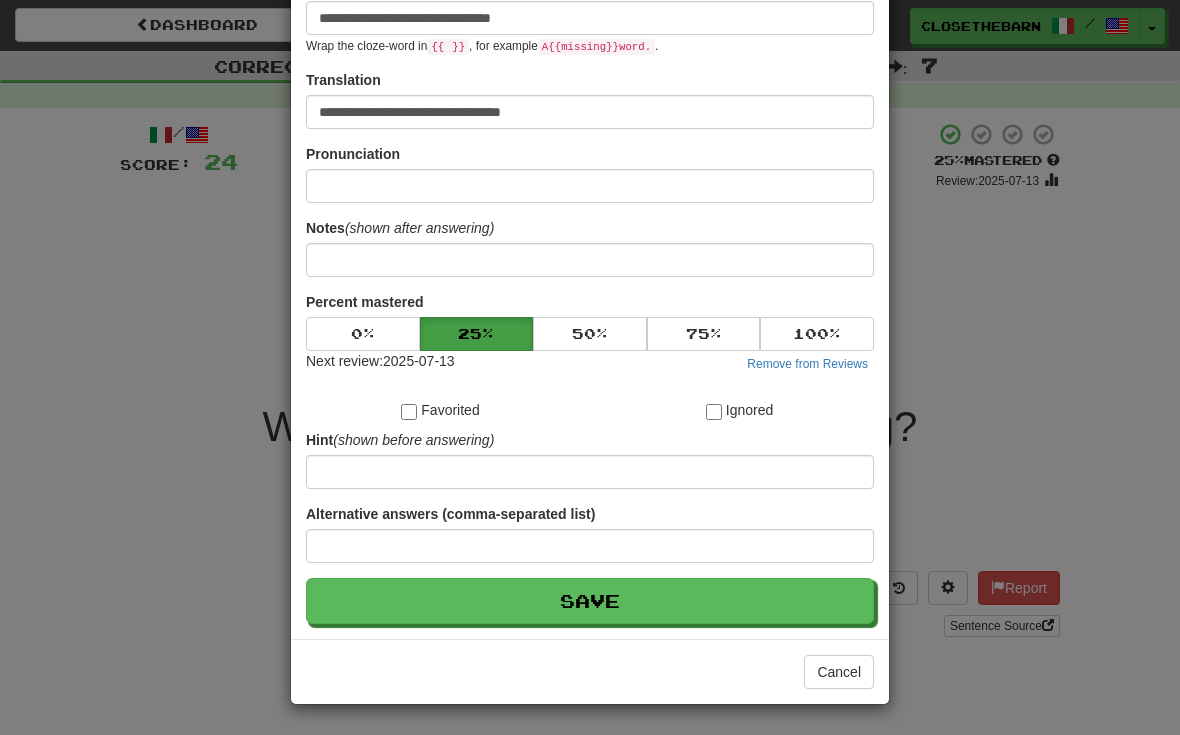 click on "Save" at bounding box center [590, 601] 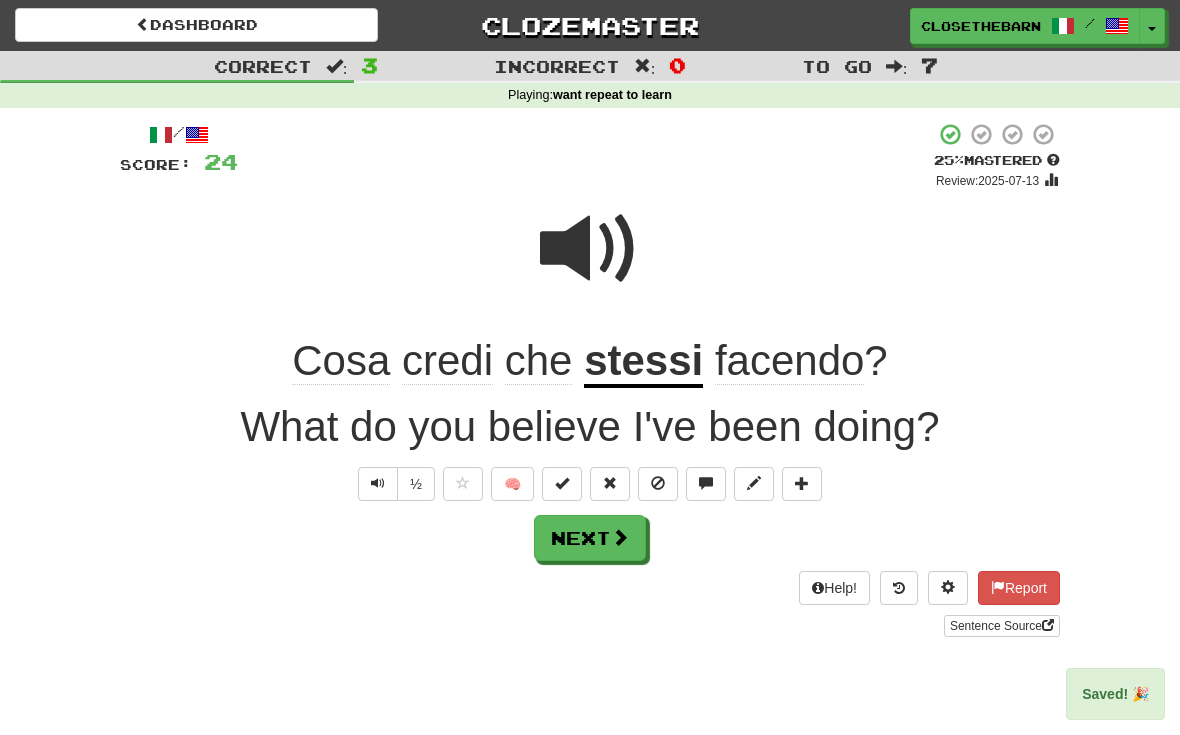 click on "Next" at bounding box center (590, 538) 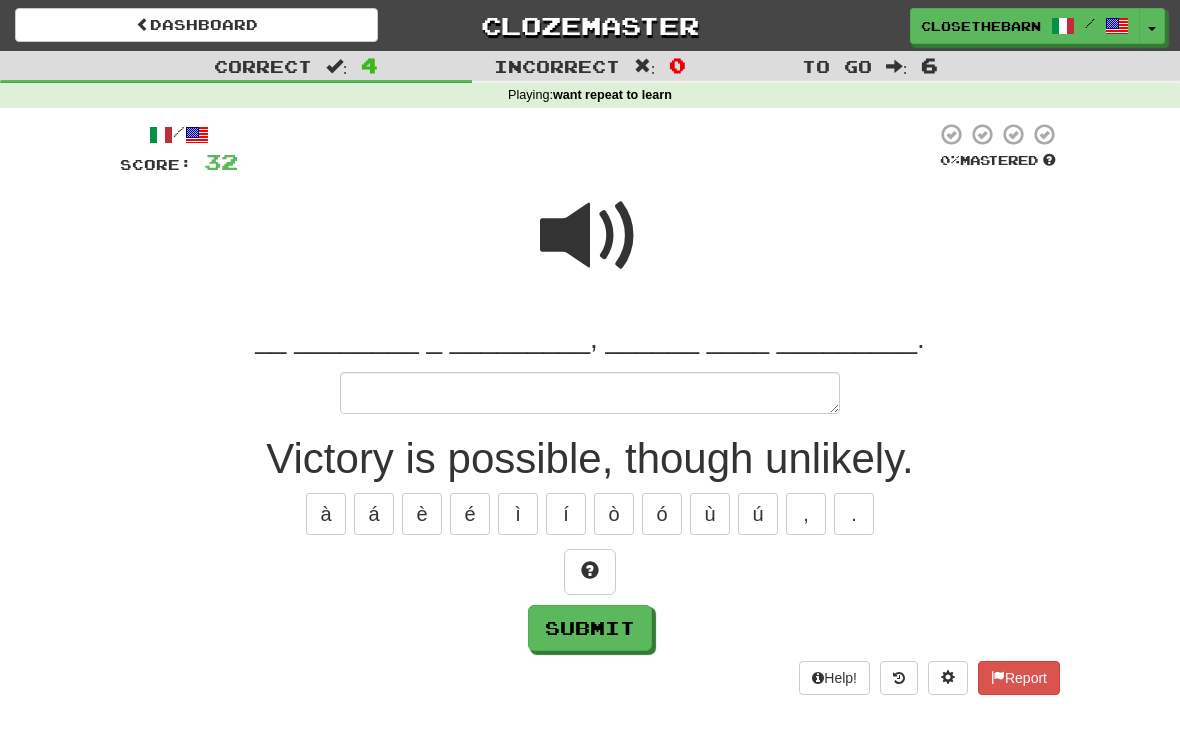 click at bounding box center (590, 570) 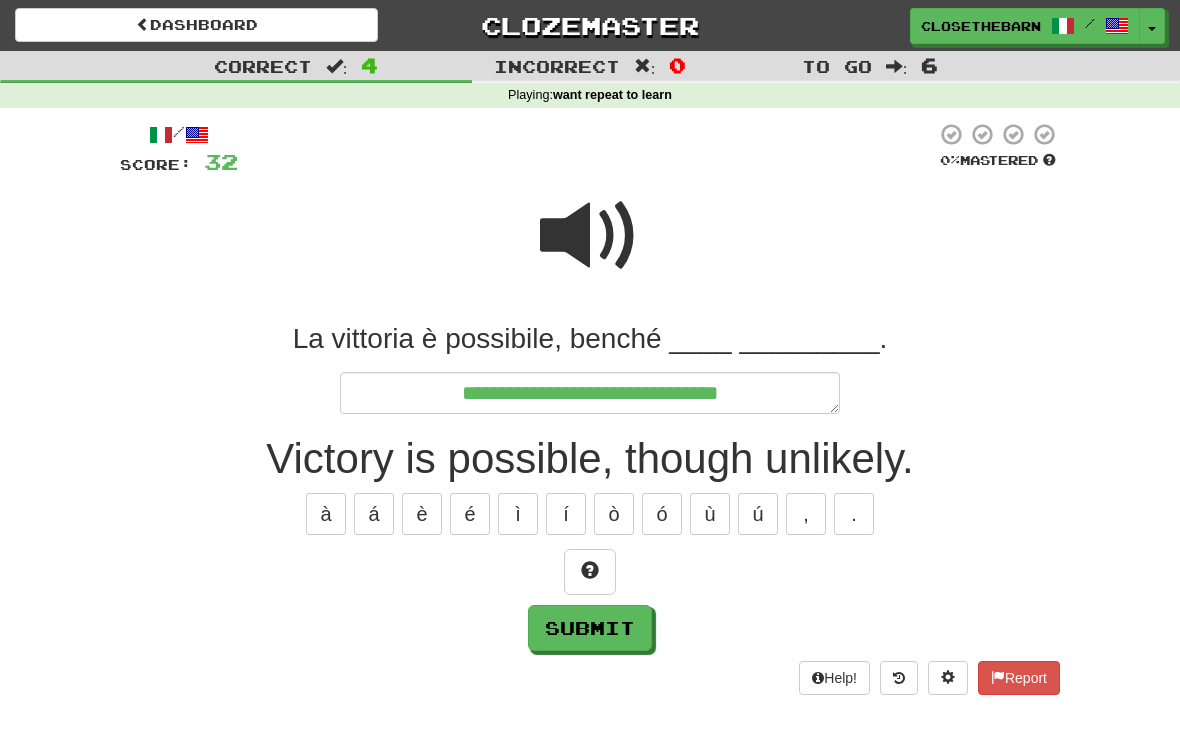 click at bounding box center [590, 570] 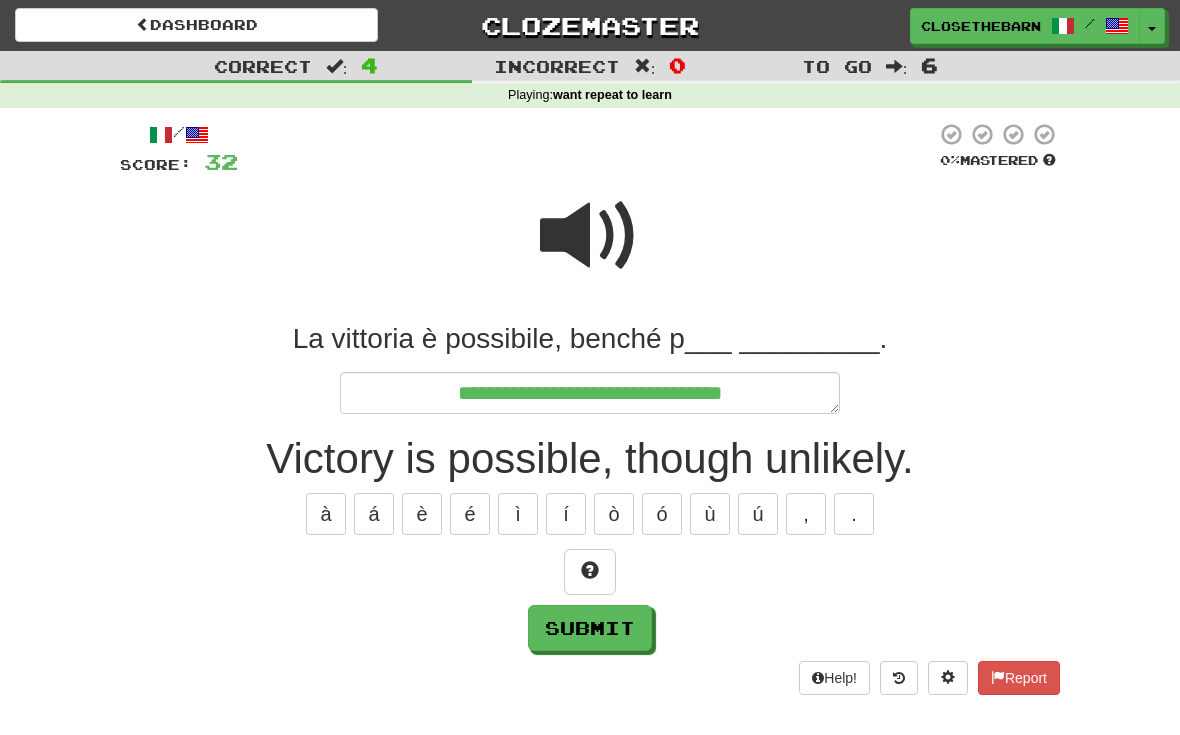 click at bounding box center (590, 572) 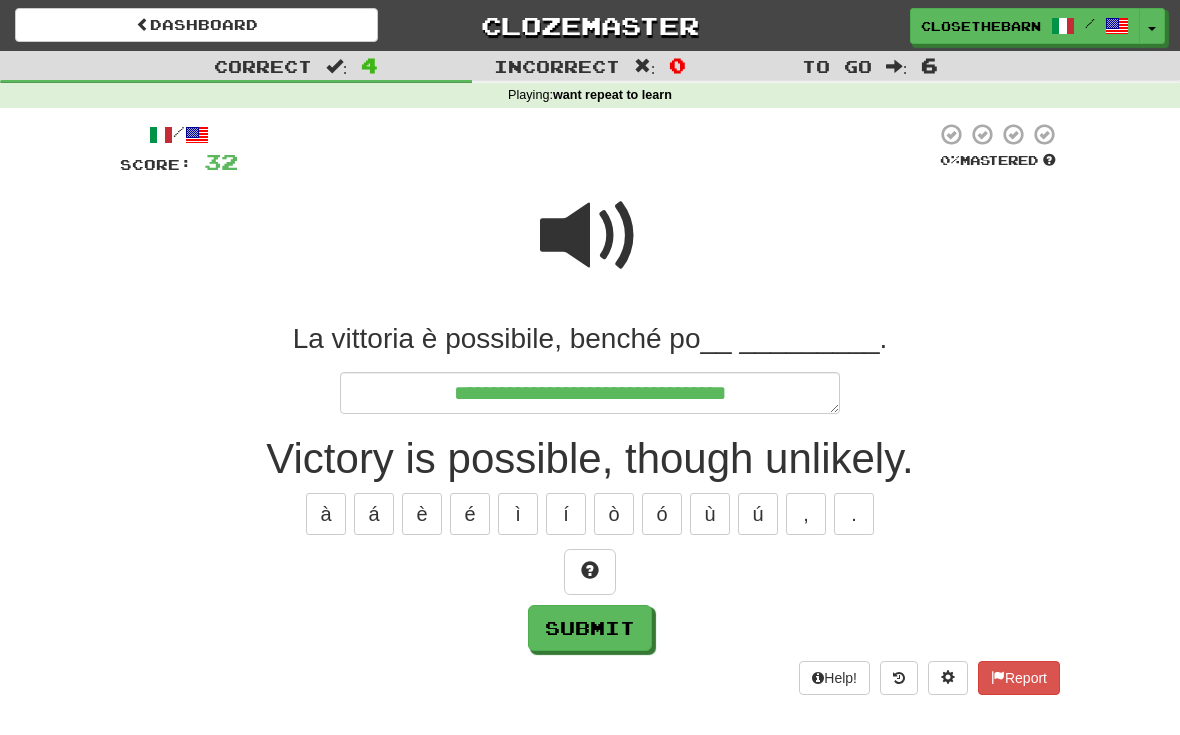 click at bounding box center (590, 572) 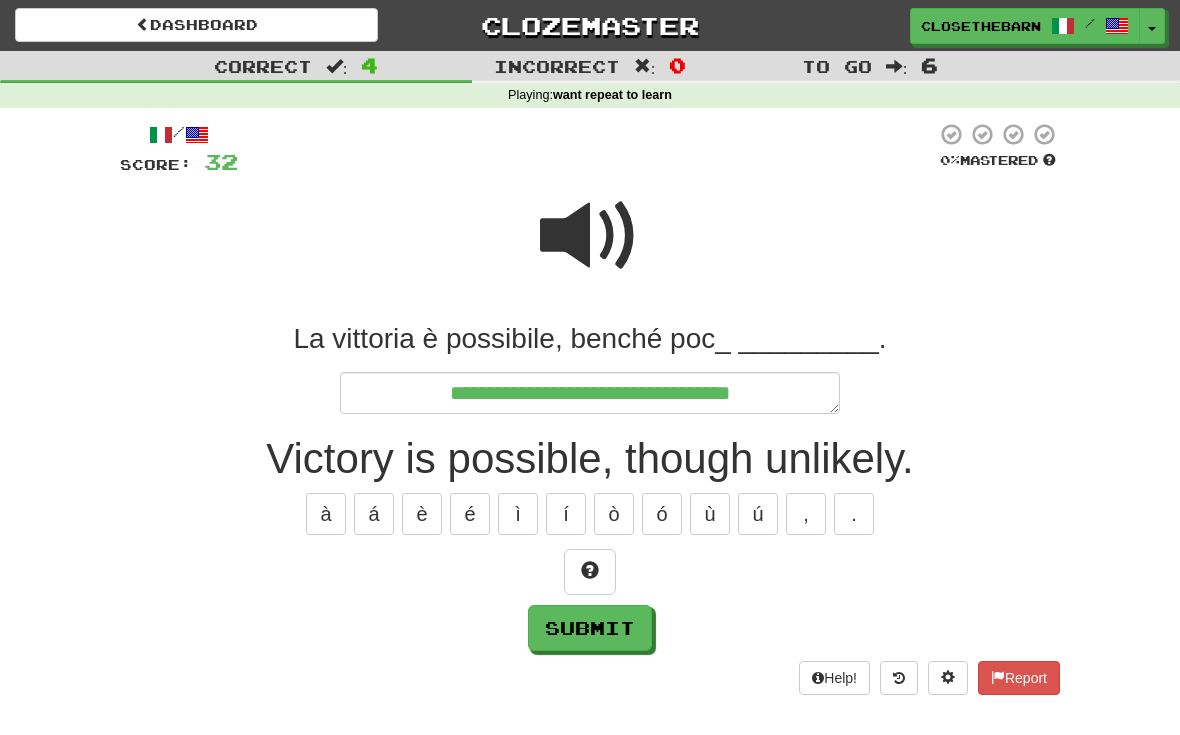 click at bounding box center [590, 572] 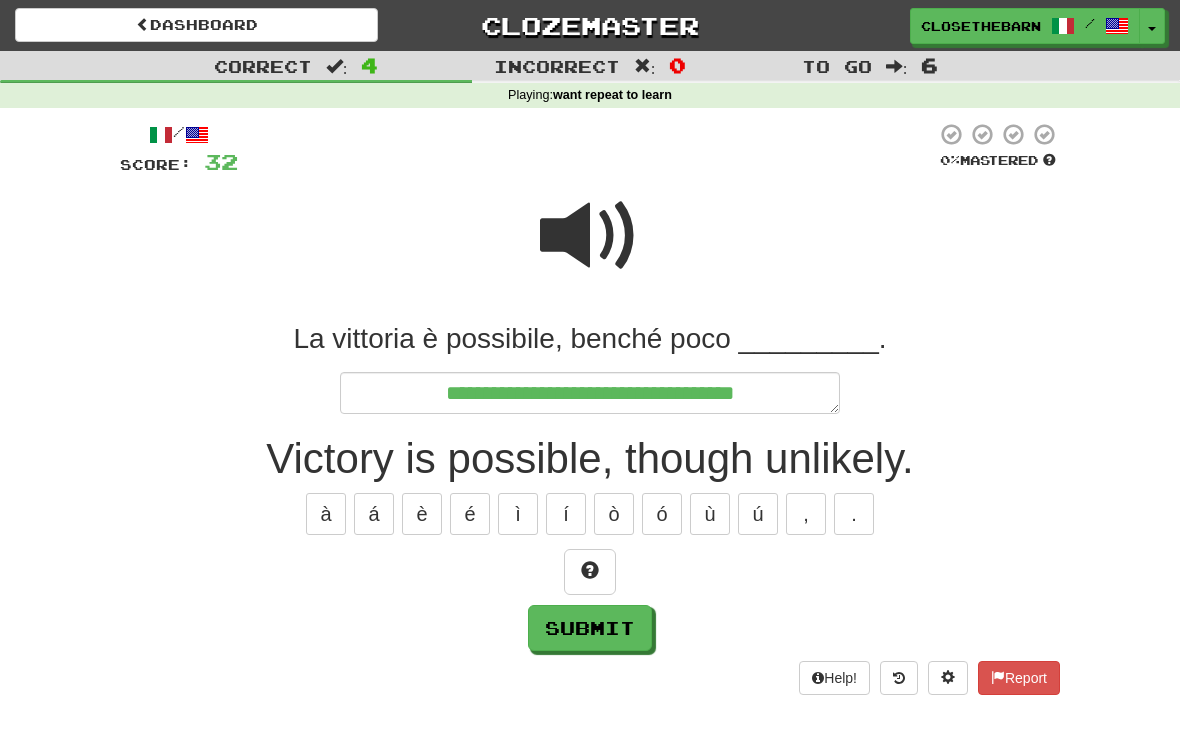 click at bounding box center (590, 572) 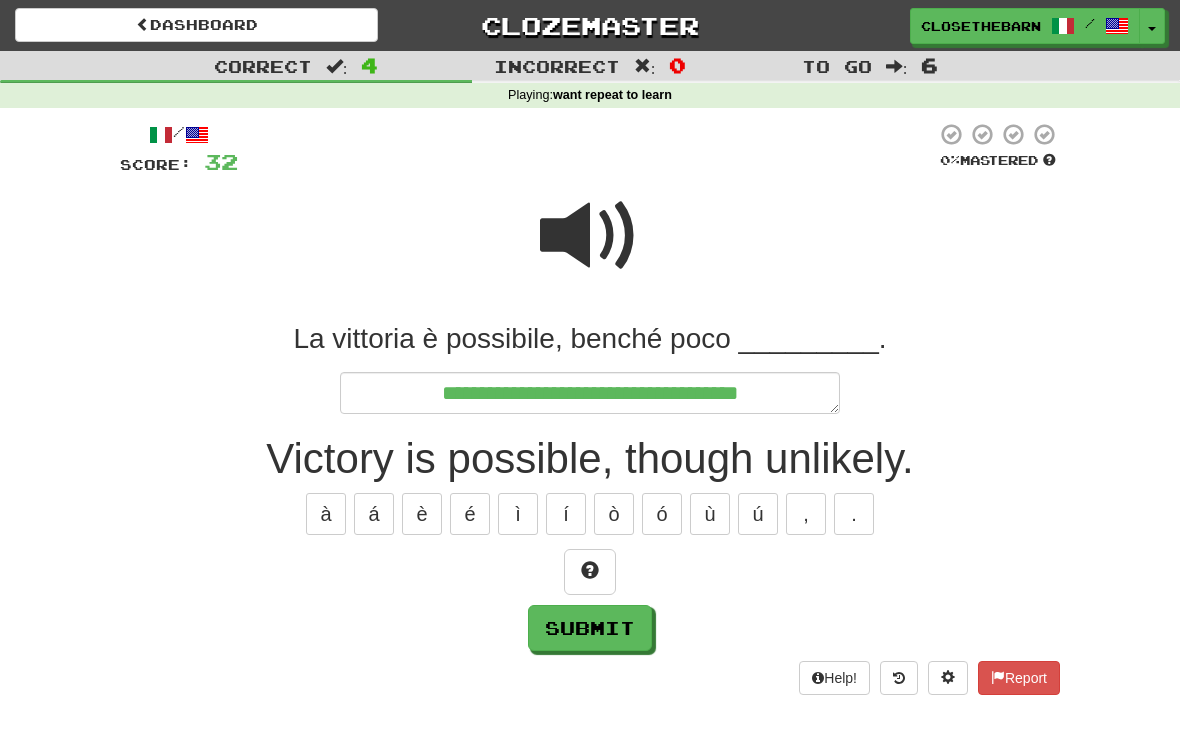 click at bounding box center (590, 570) 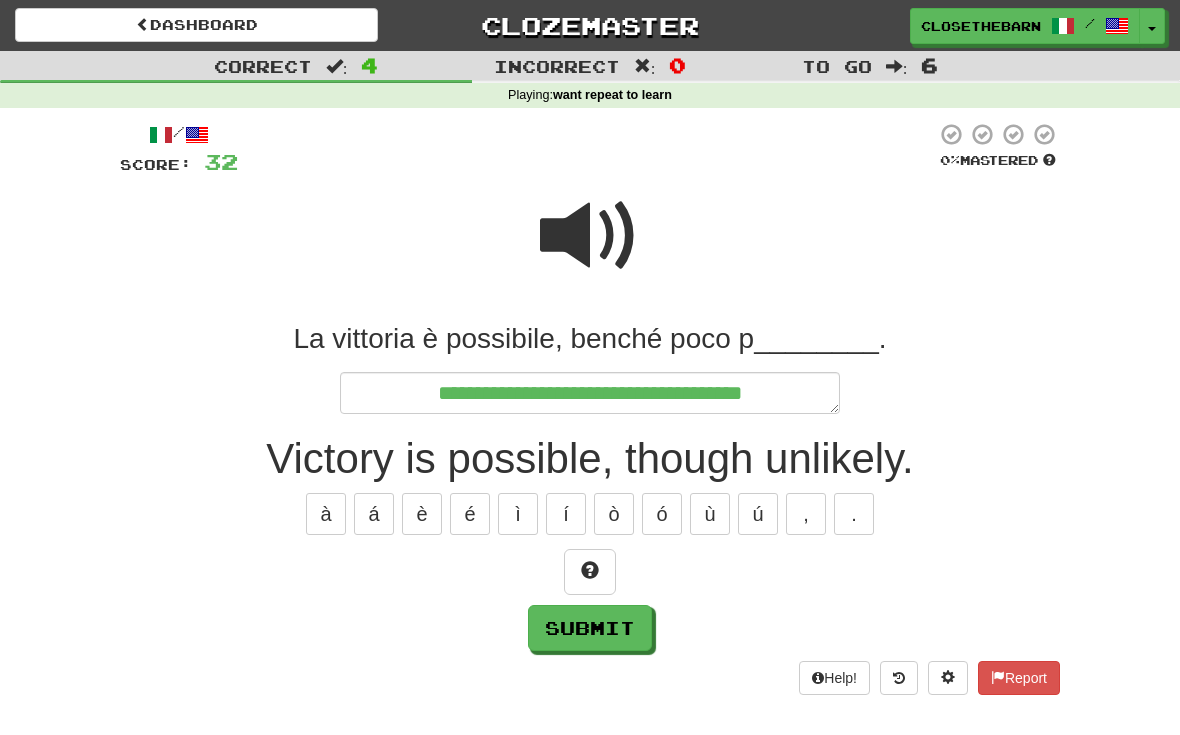 click at bounding box center (590, 570) 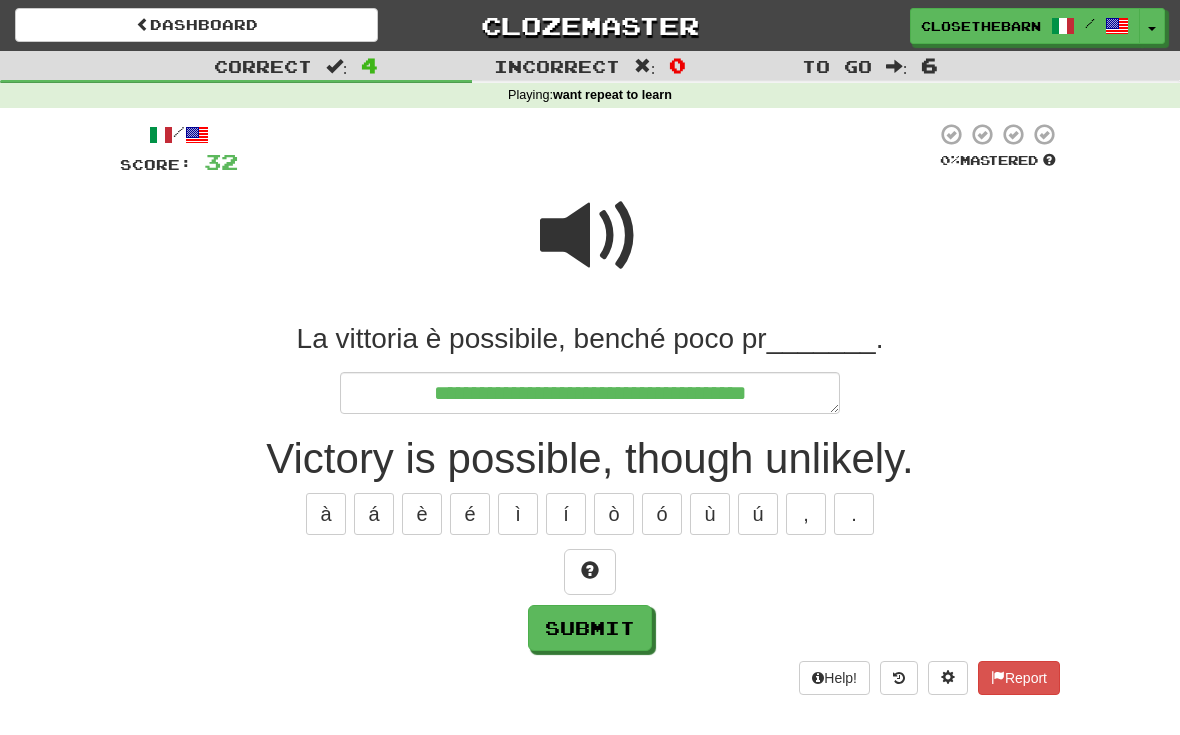 click at bounding box center [590, 570] 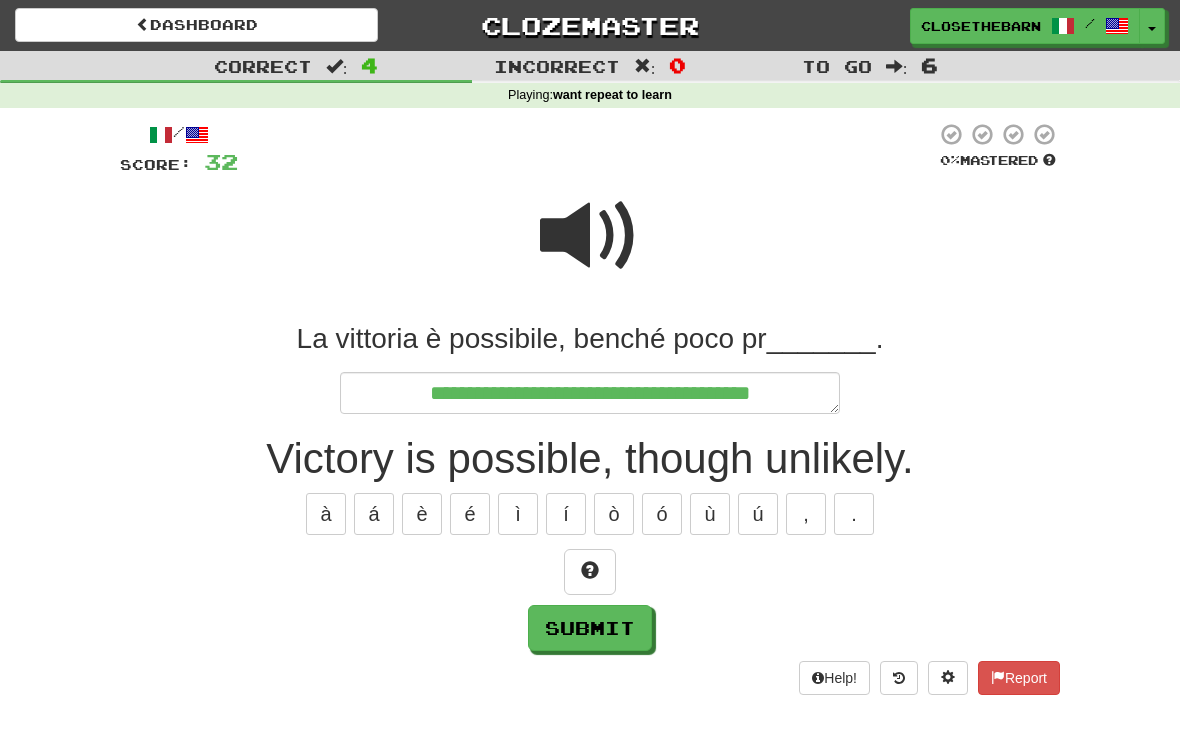 click at bounding box center [590, 570] 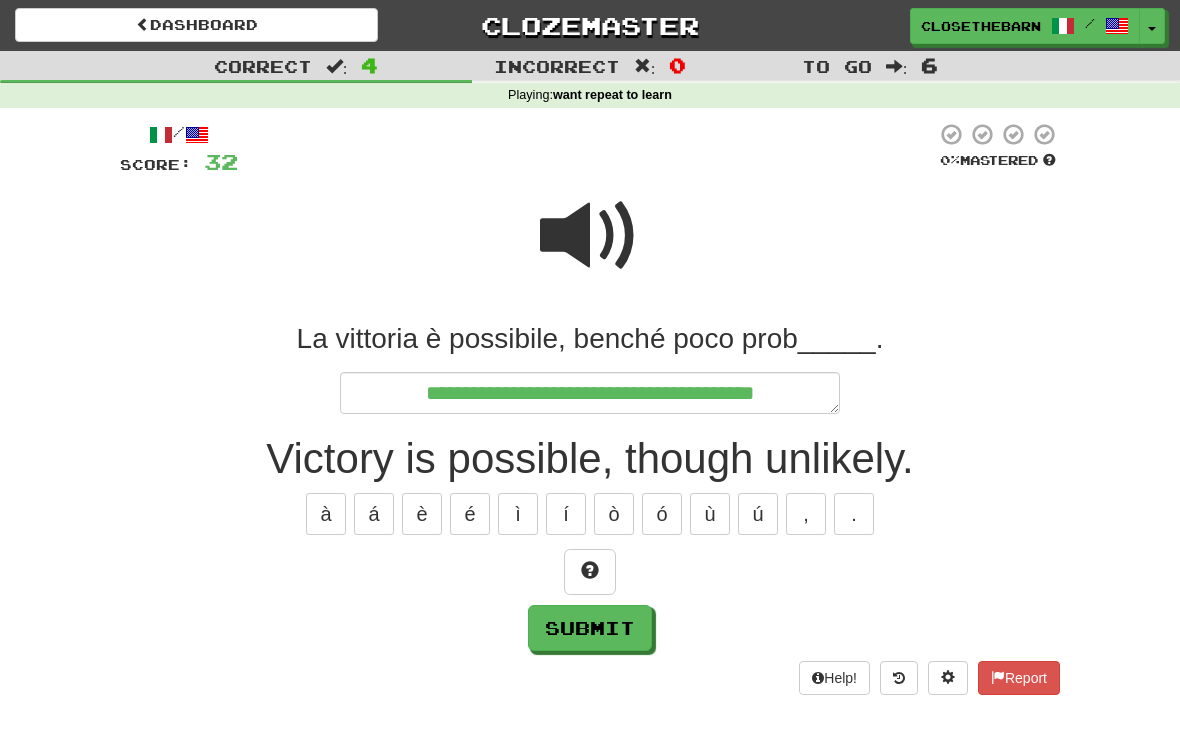 click at bounding box center (590, 570) 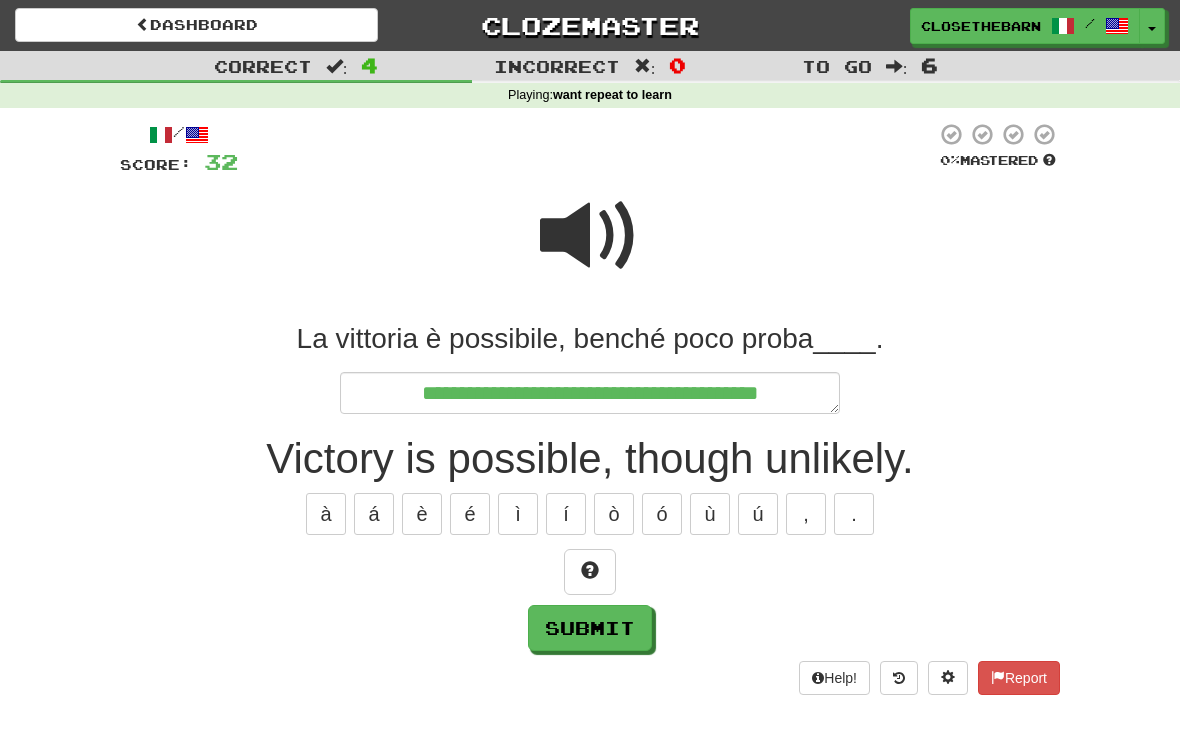 click at bounding box center [590, 570] 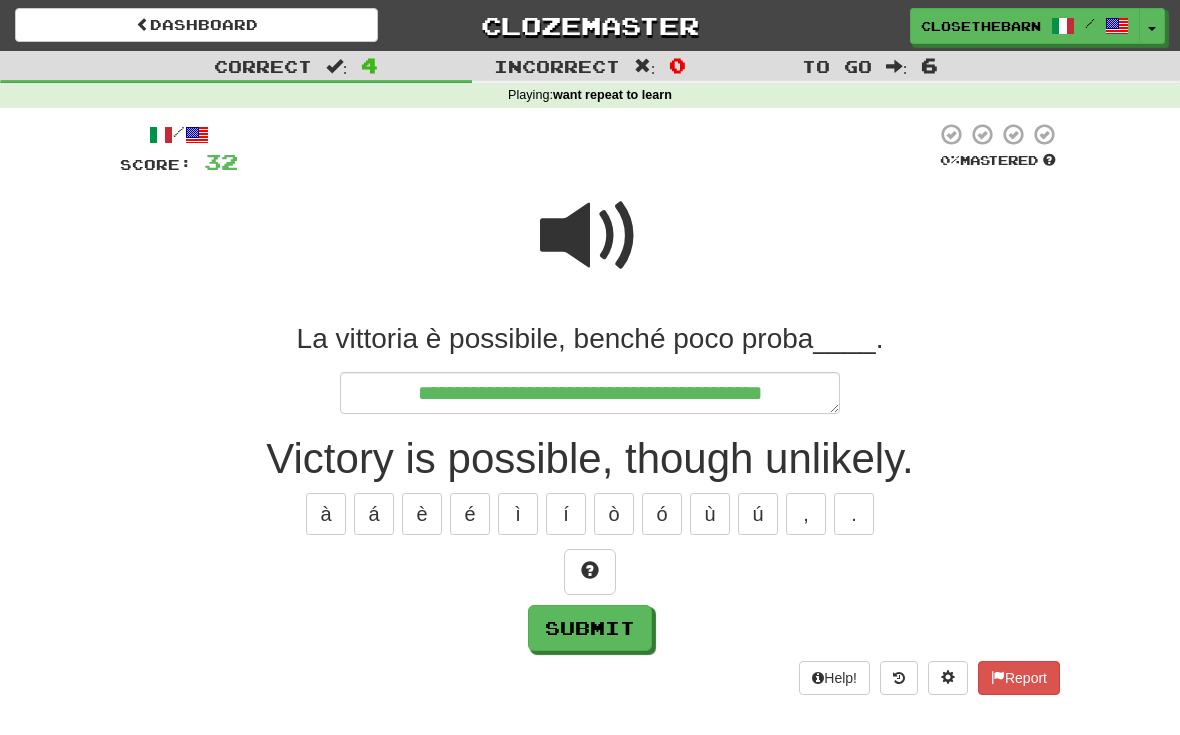 click at bounding box center (590, 570) 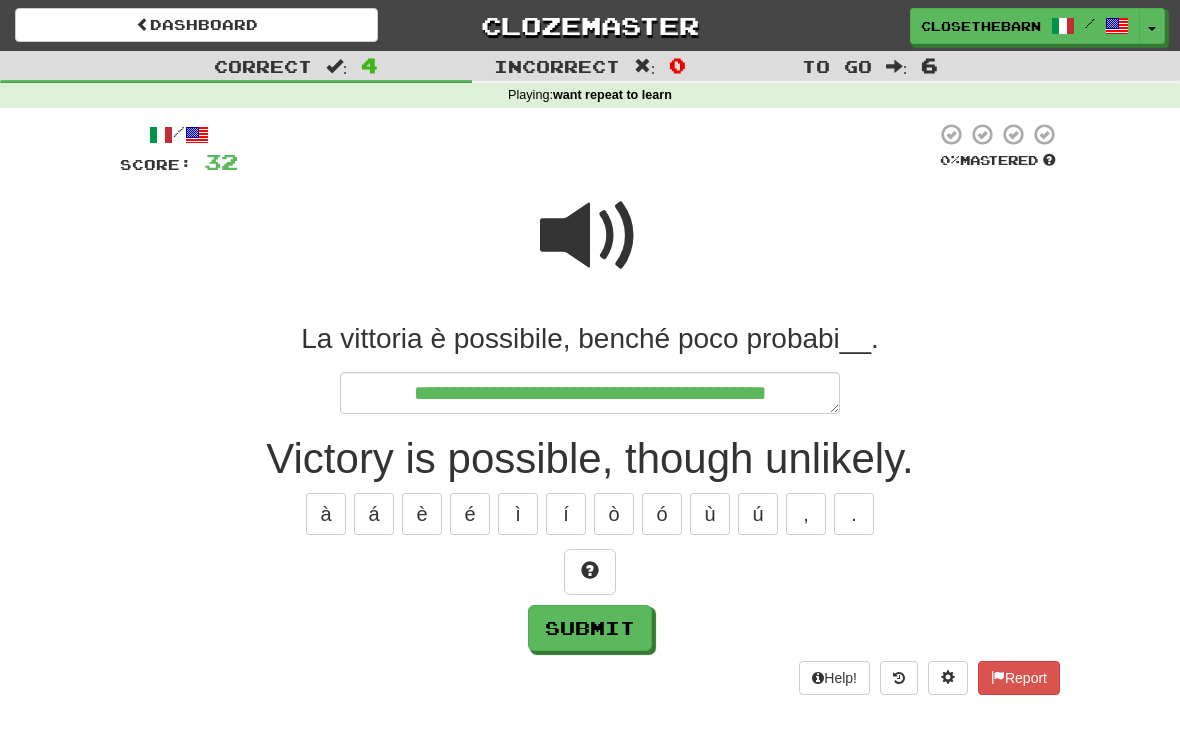 click at bounding box center (590, 570) 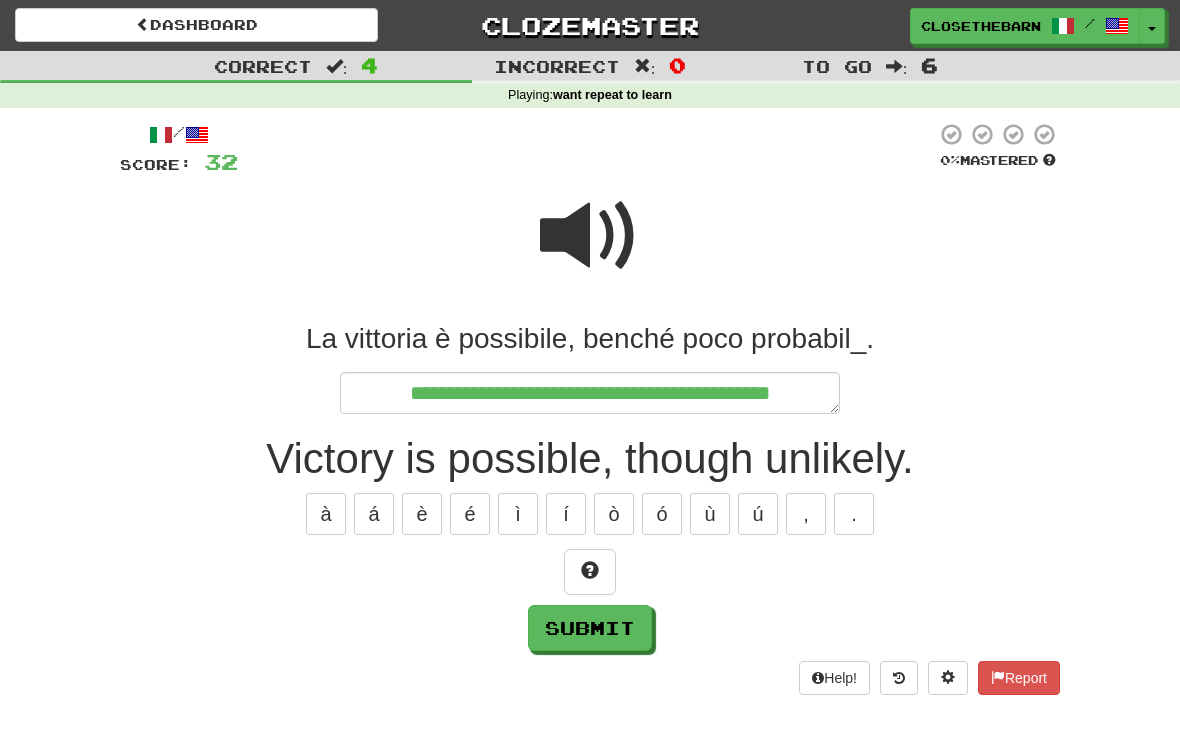 click at bounding box center (590, 570) 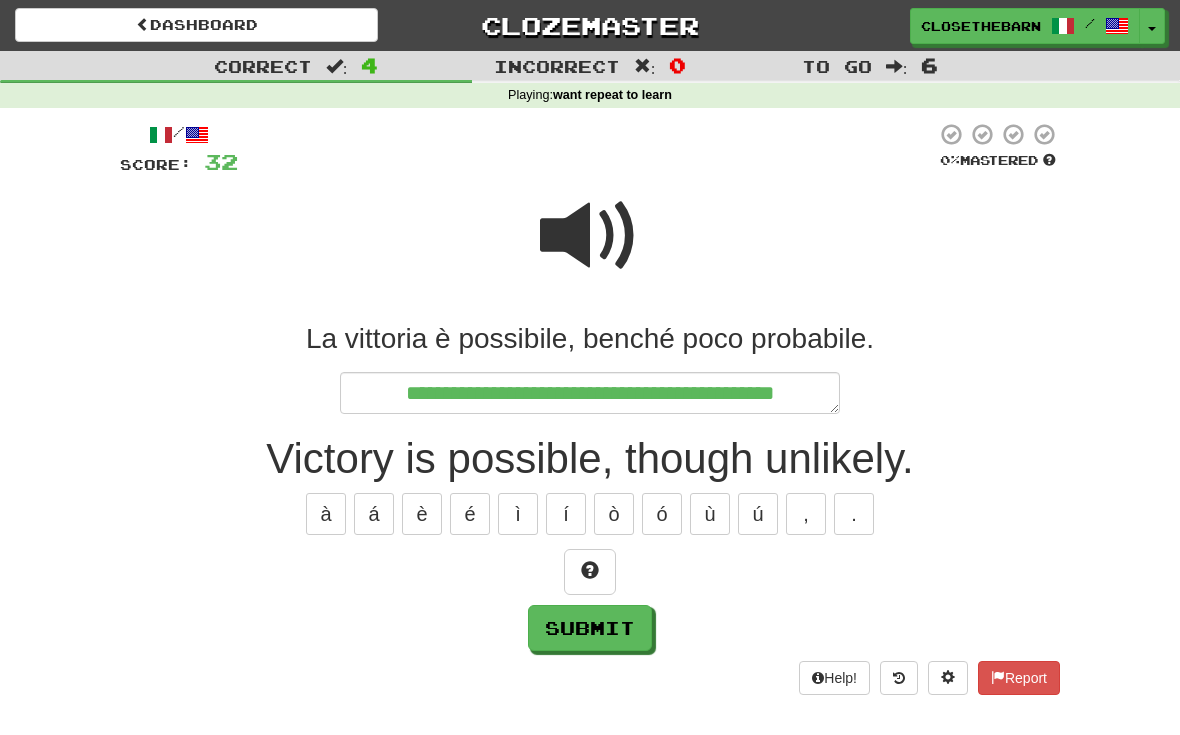 click at bounding box center (590, 570) 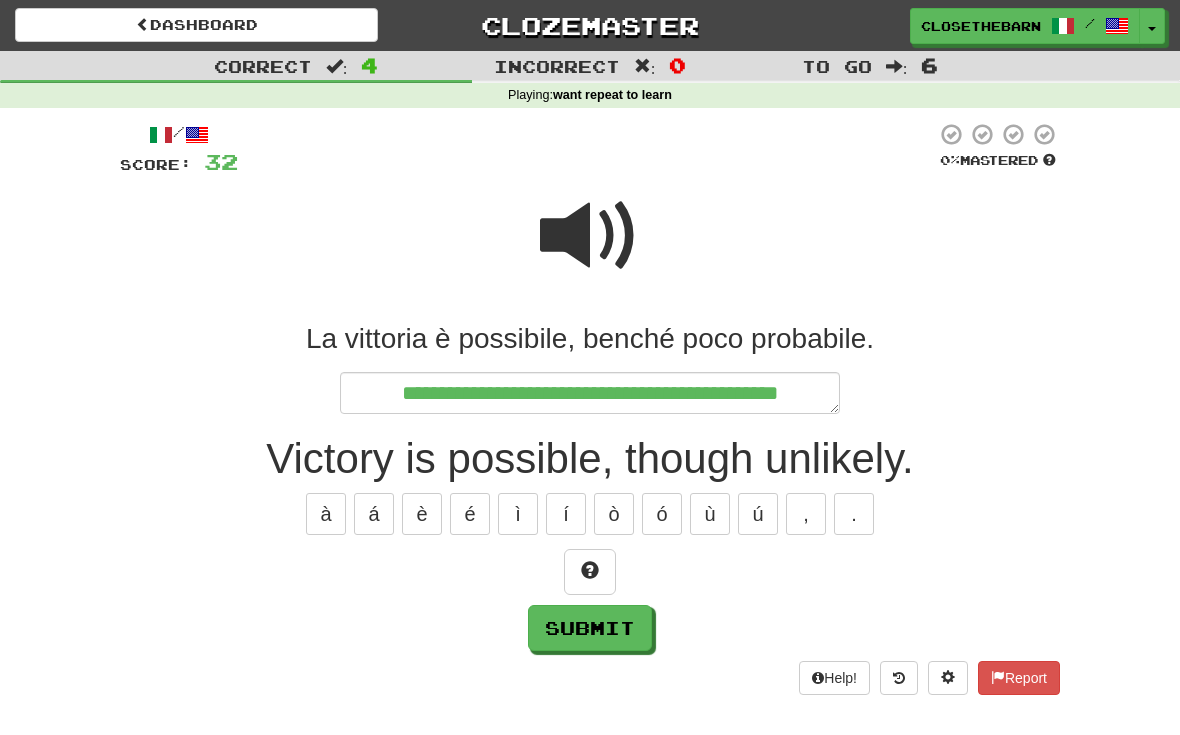 click at bounding box center (590, 570) 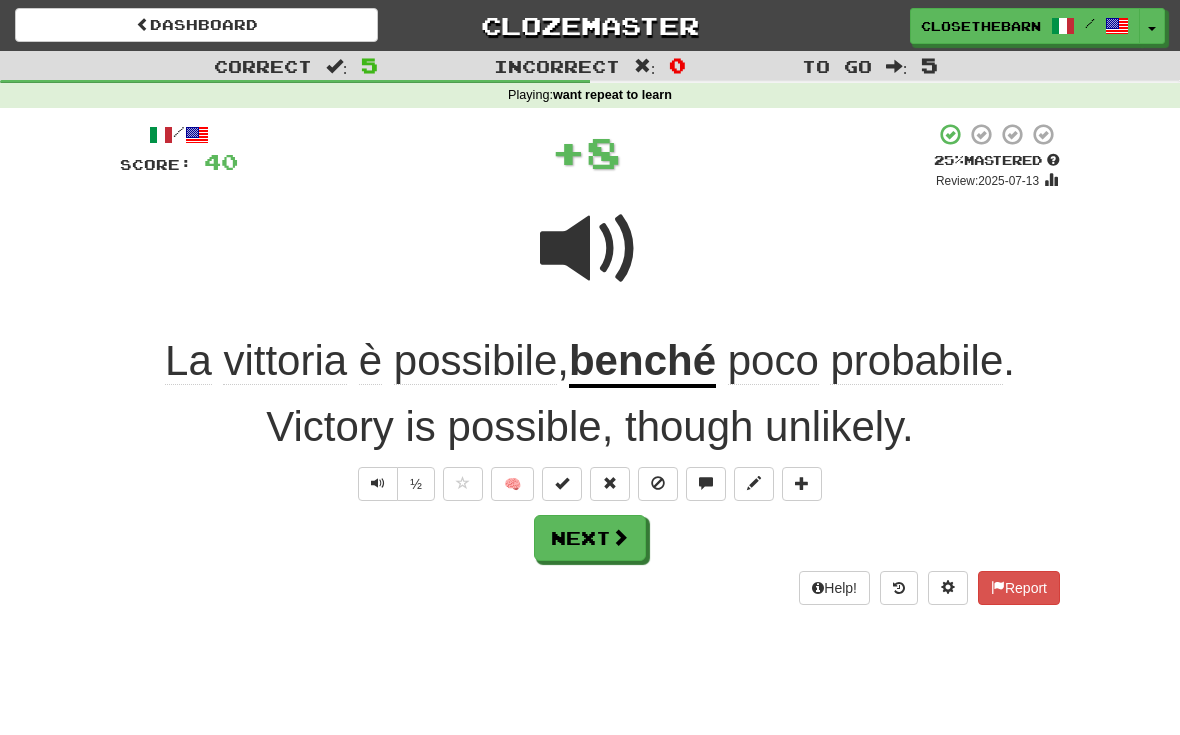 click at bounding box center (754, 484) 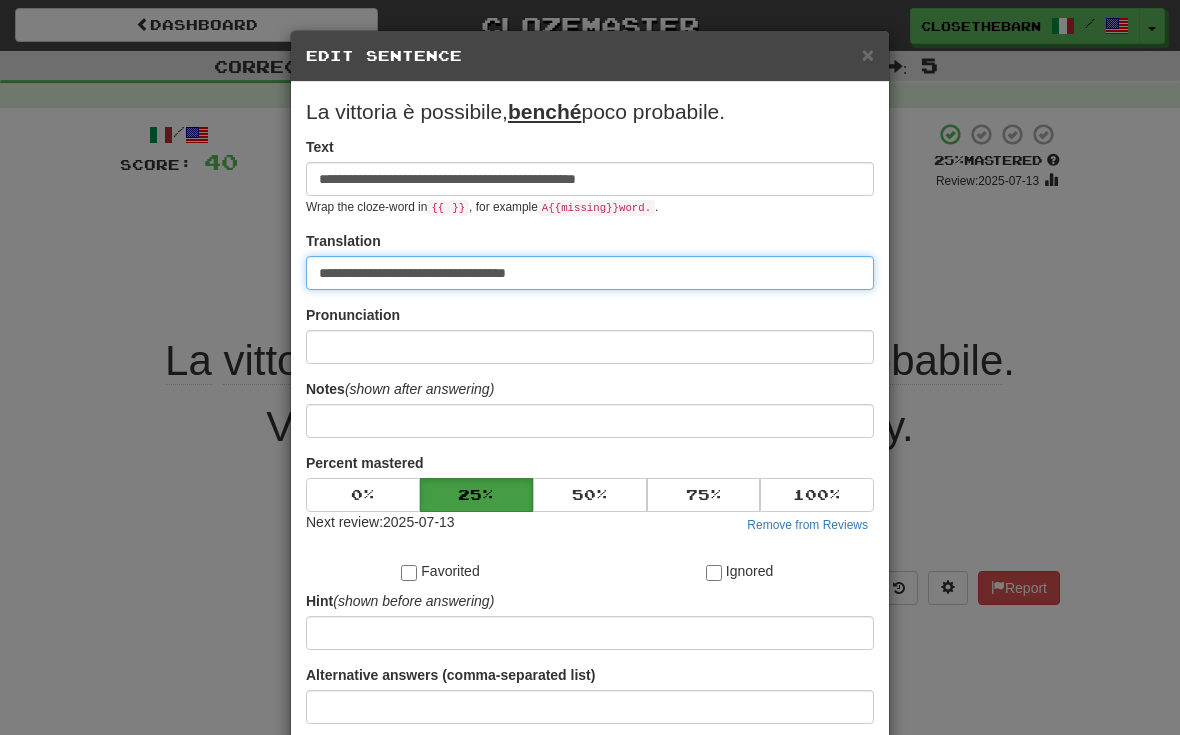 click on "**********" at bounding box center [590, 273] 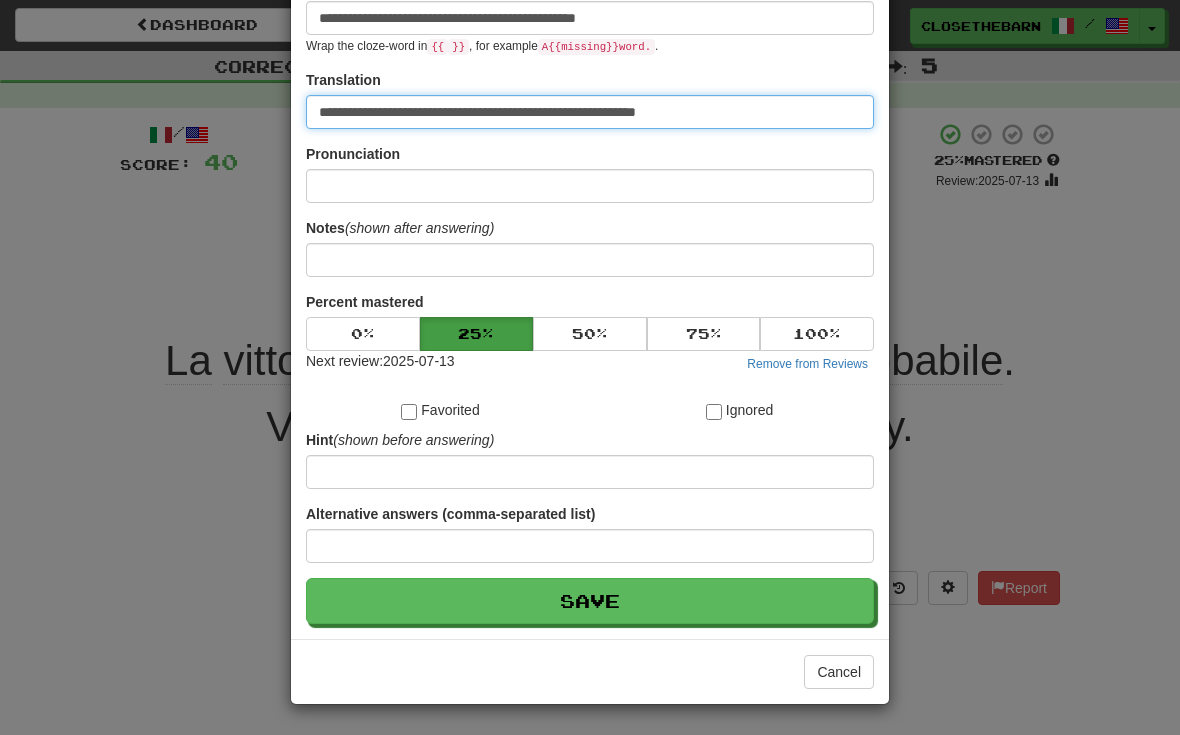 scroll, scrollTop: 162, scrollLeft: 0, axis: vertical 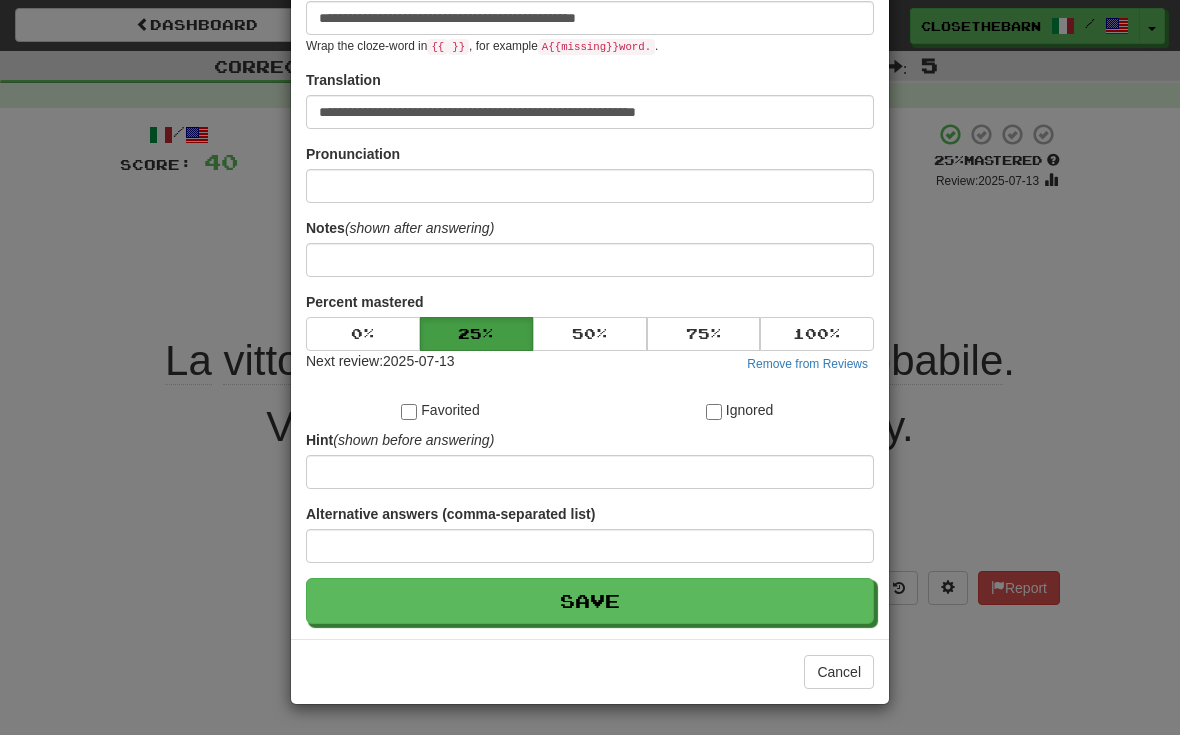 click on "Save" at bounding box center (590, 601) 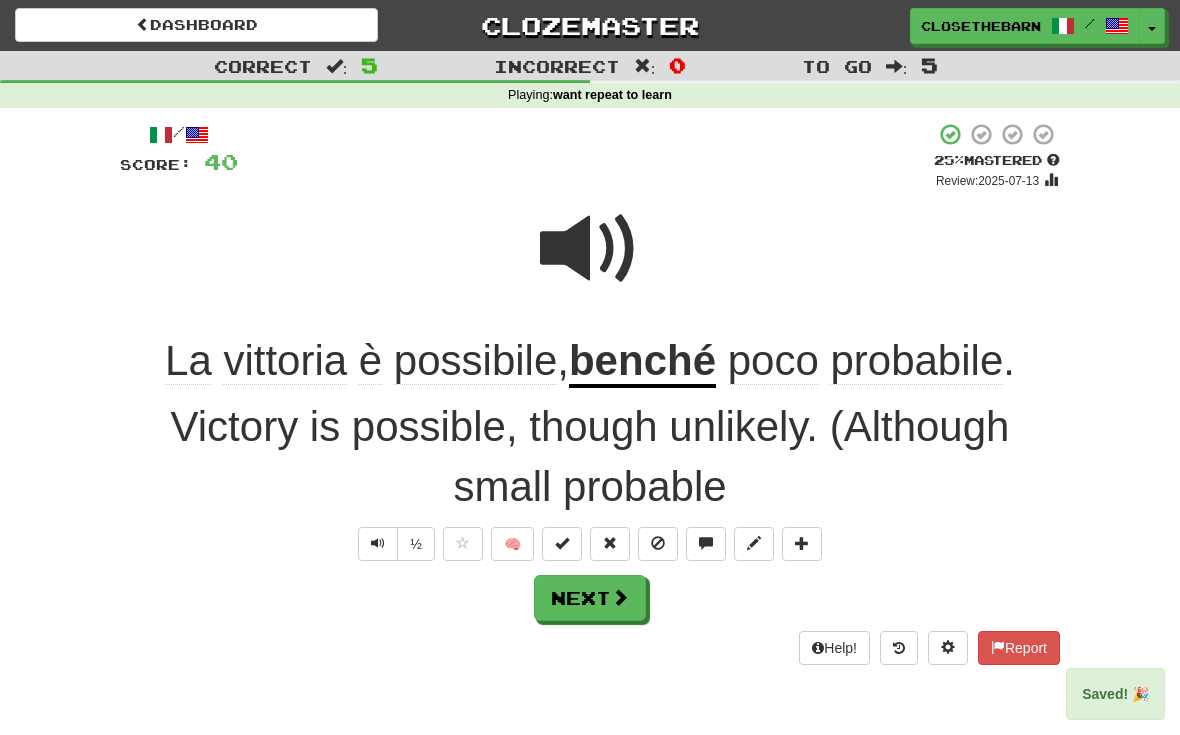 click on "Next" at bounding box center (590, 598) 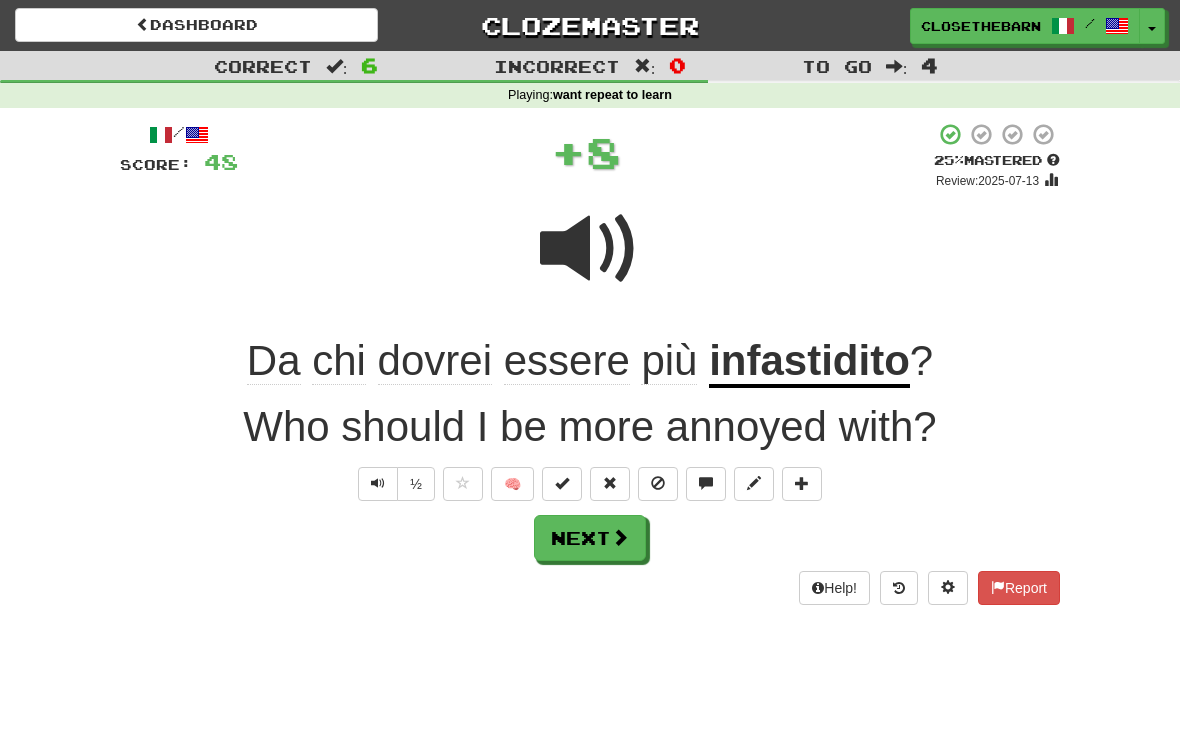 click at bounding box center (754, 483) 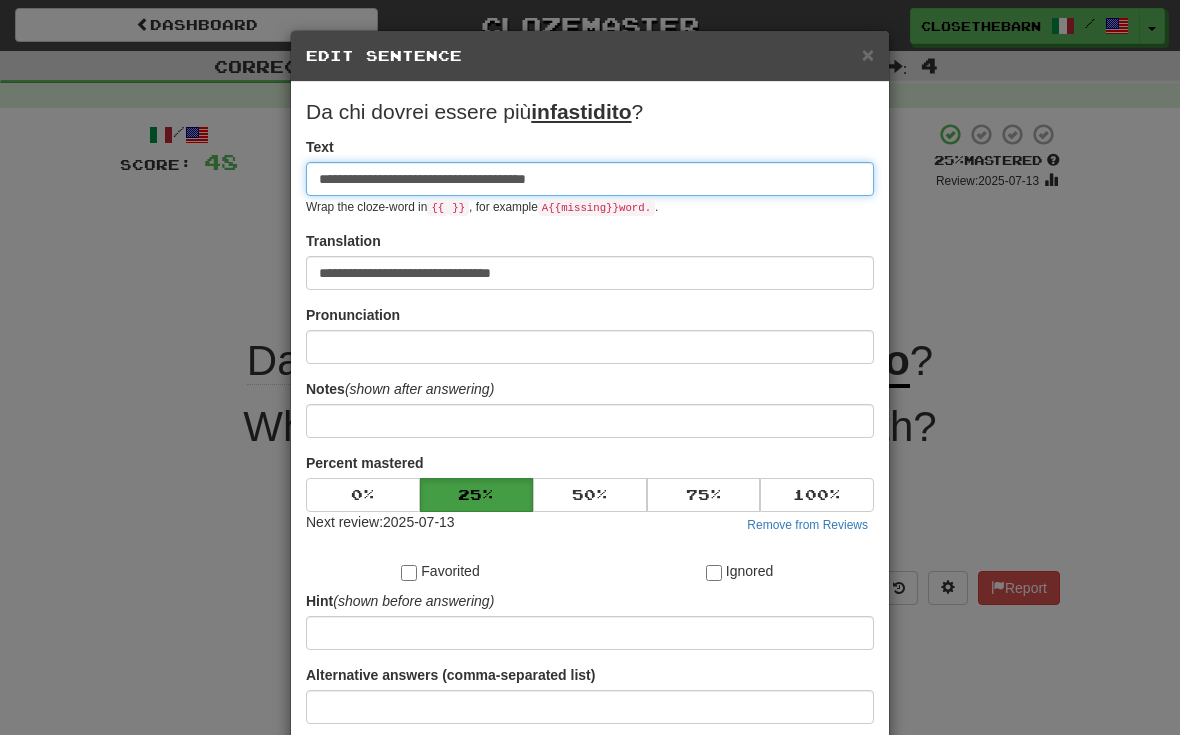 click on "**********" at bounding box center (590, 179) 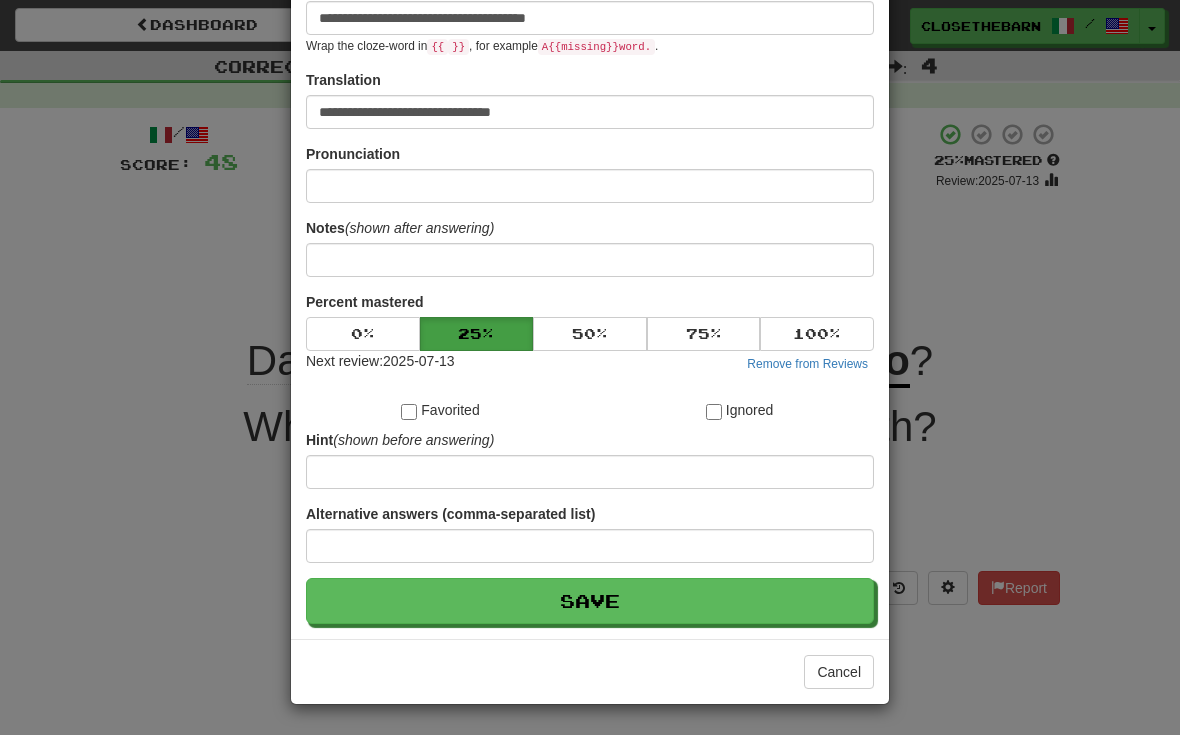 click on "Save" at bounding box center [590, 601] 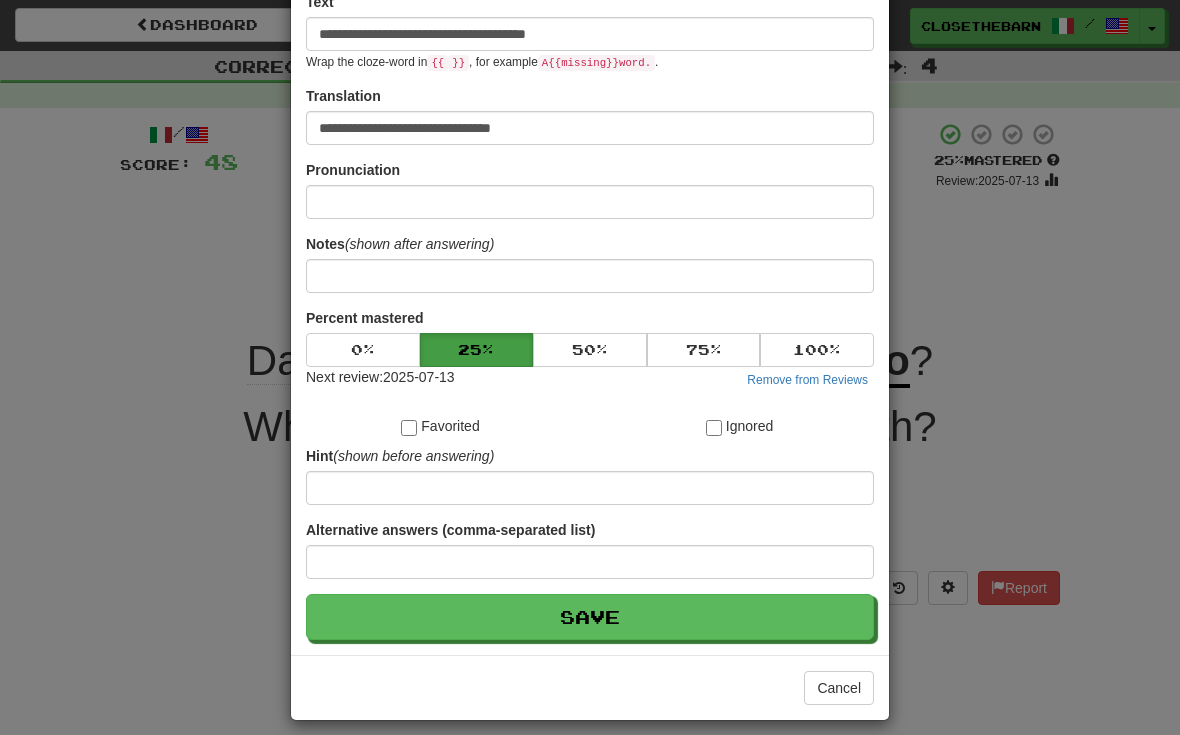 scroll, scrollTop: 219, scrollLeft: 0, axis: vertical 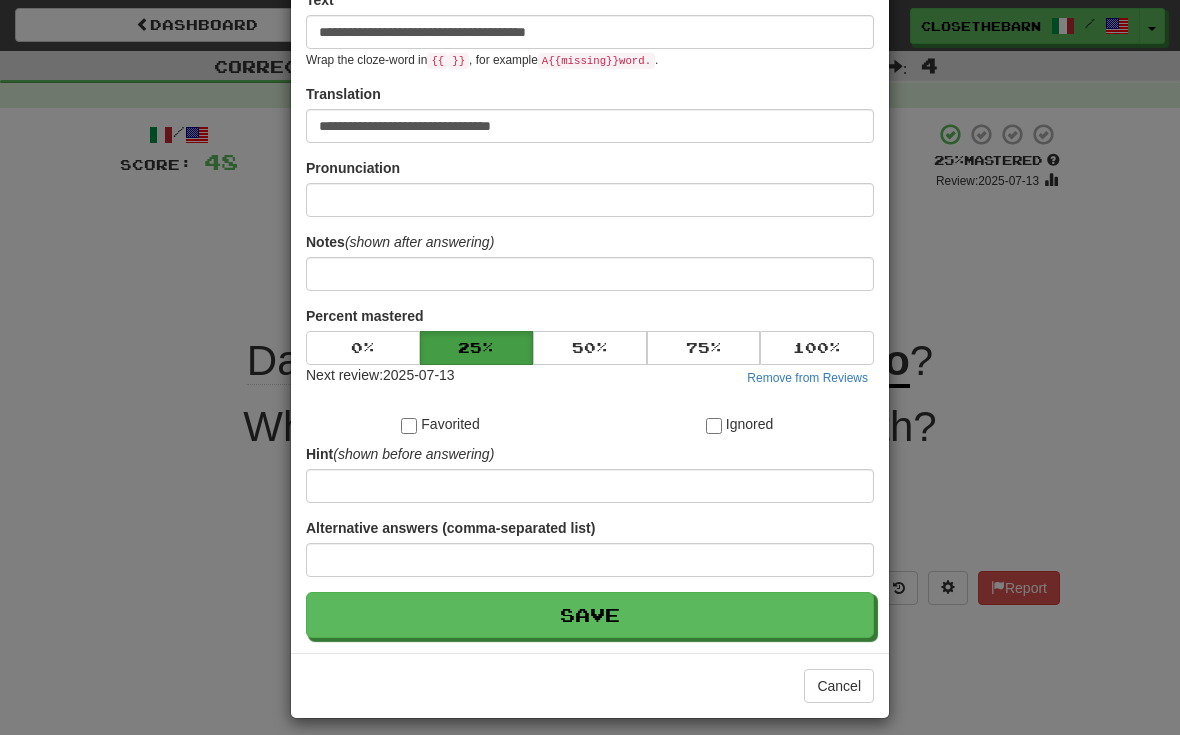 click on "0 %" at bounding box center (363, 348) 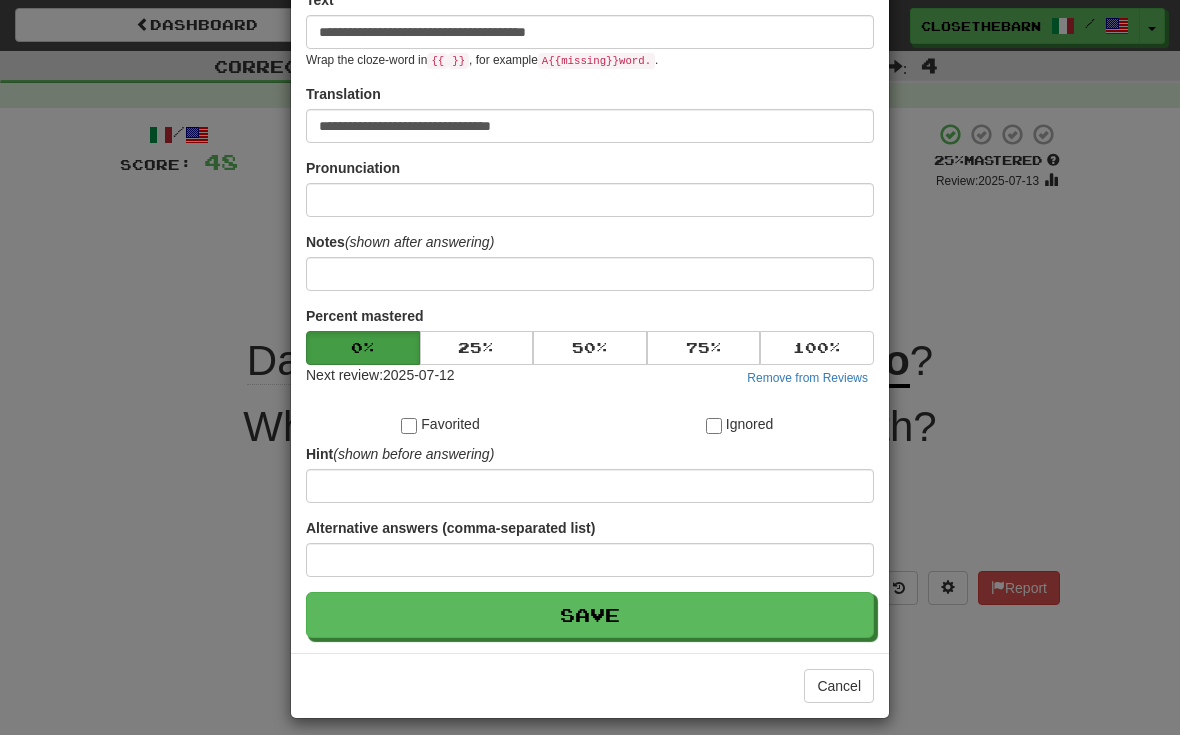 click on "Save" at bounding box center (590, 615) 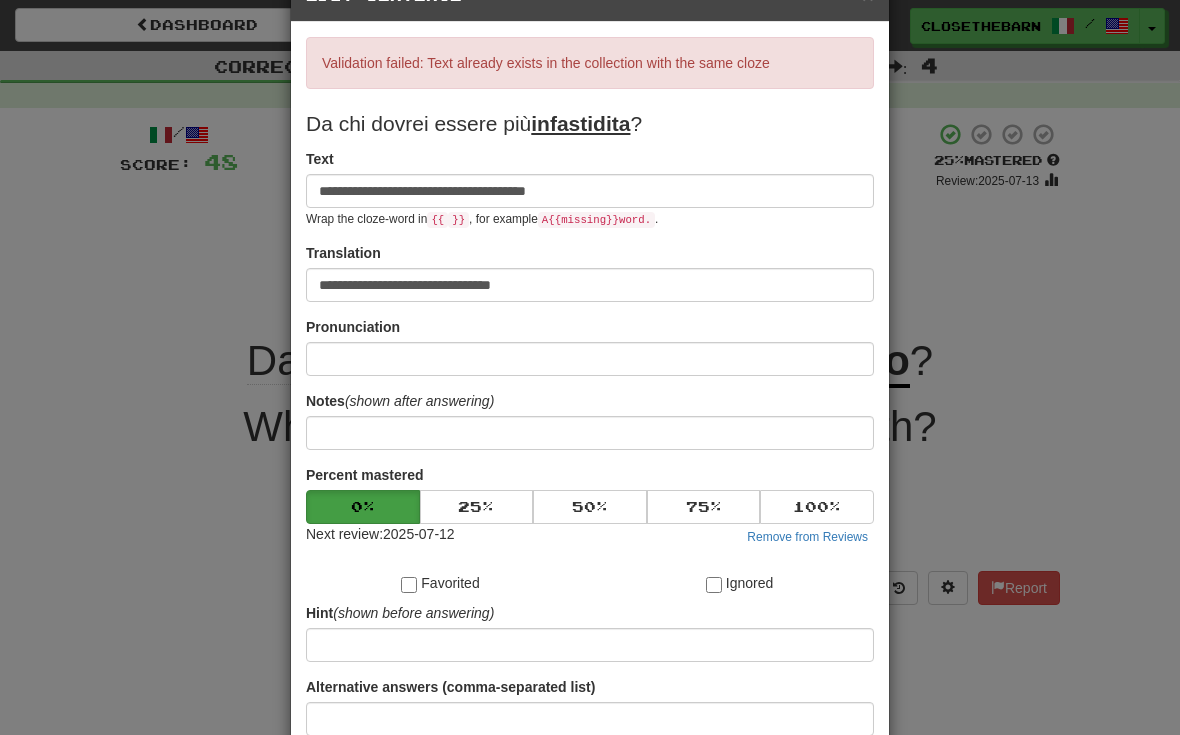 scroll, scrollTop: 0, scrollLeft: 0, axis: both 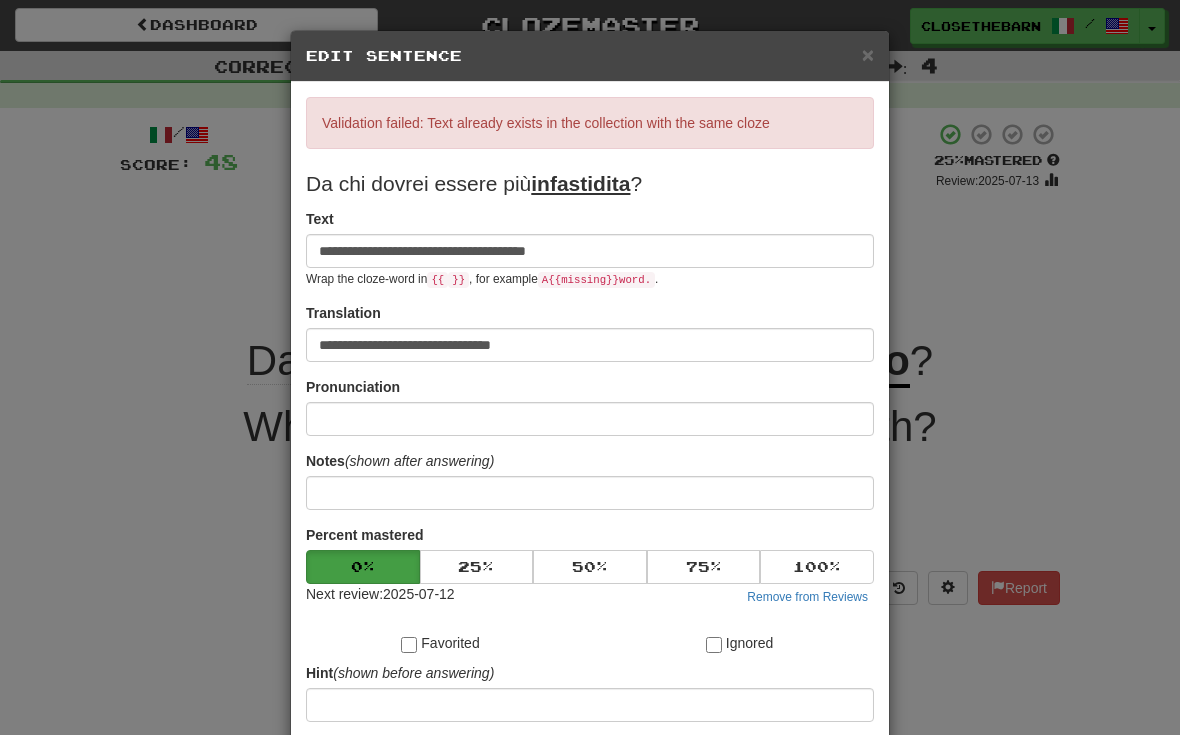 click on "**********" at bounding box center (590, 367) 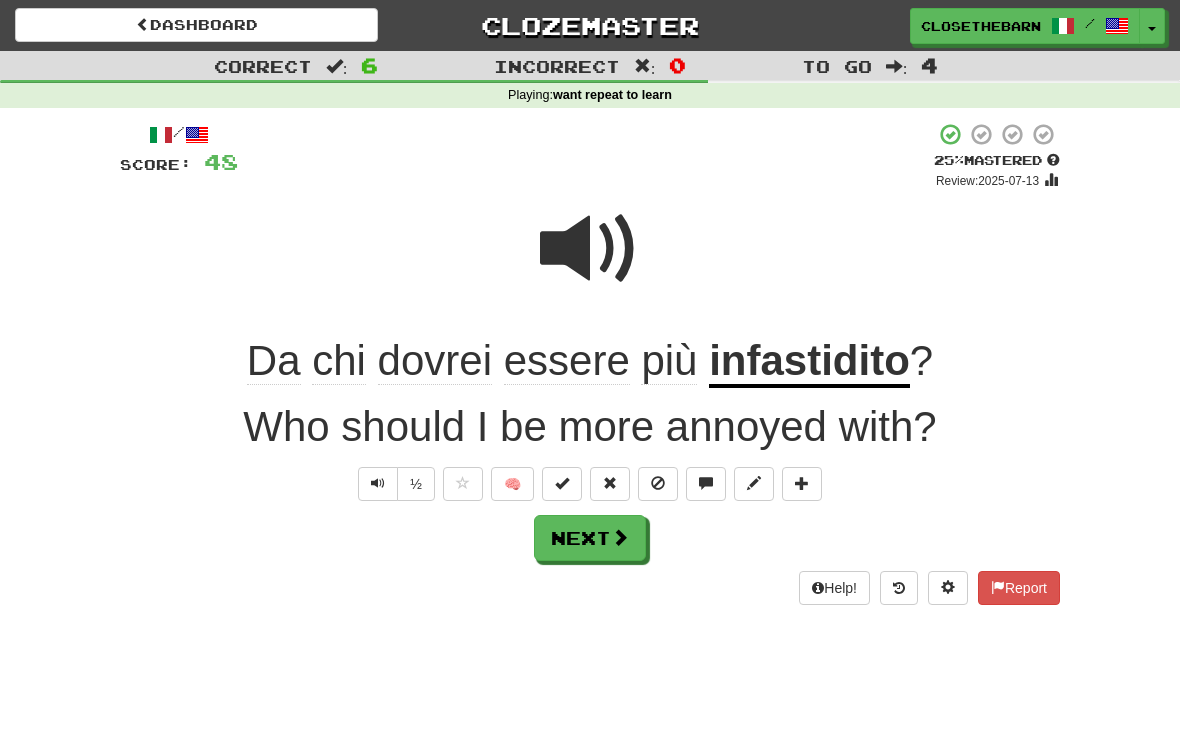 click on "Next" at bounding box center [590, 538] 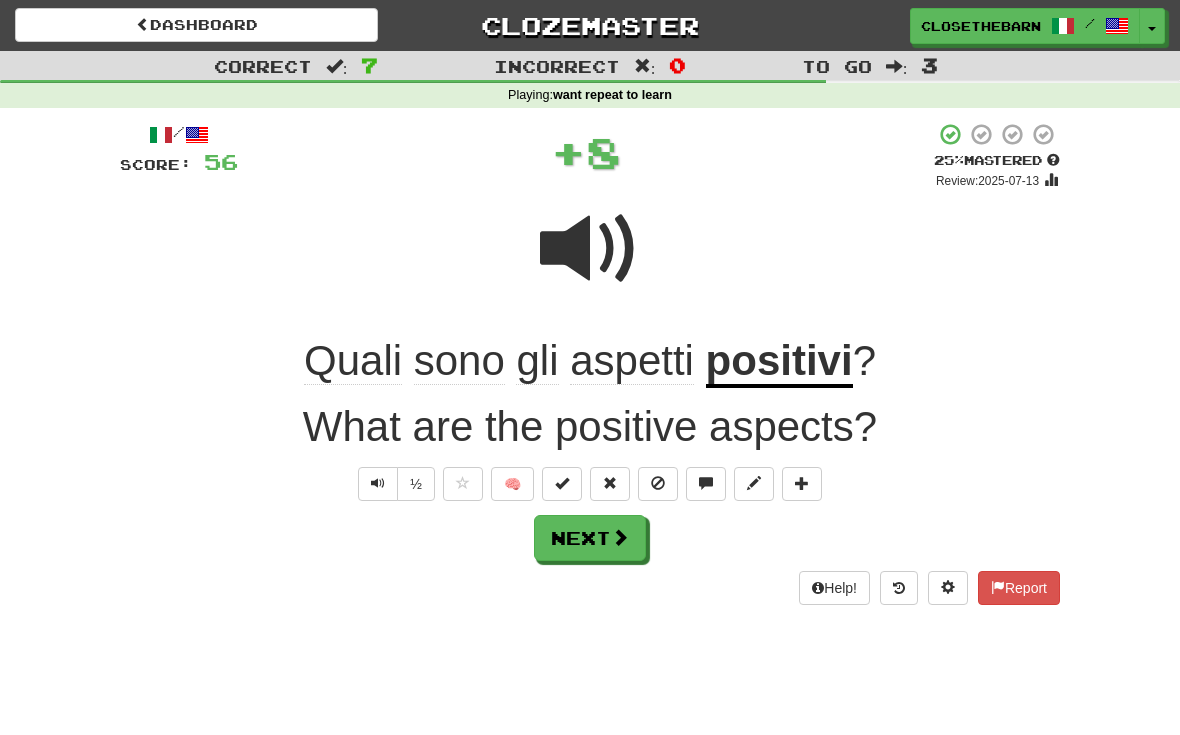 click at bounding box center (620, 537) 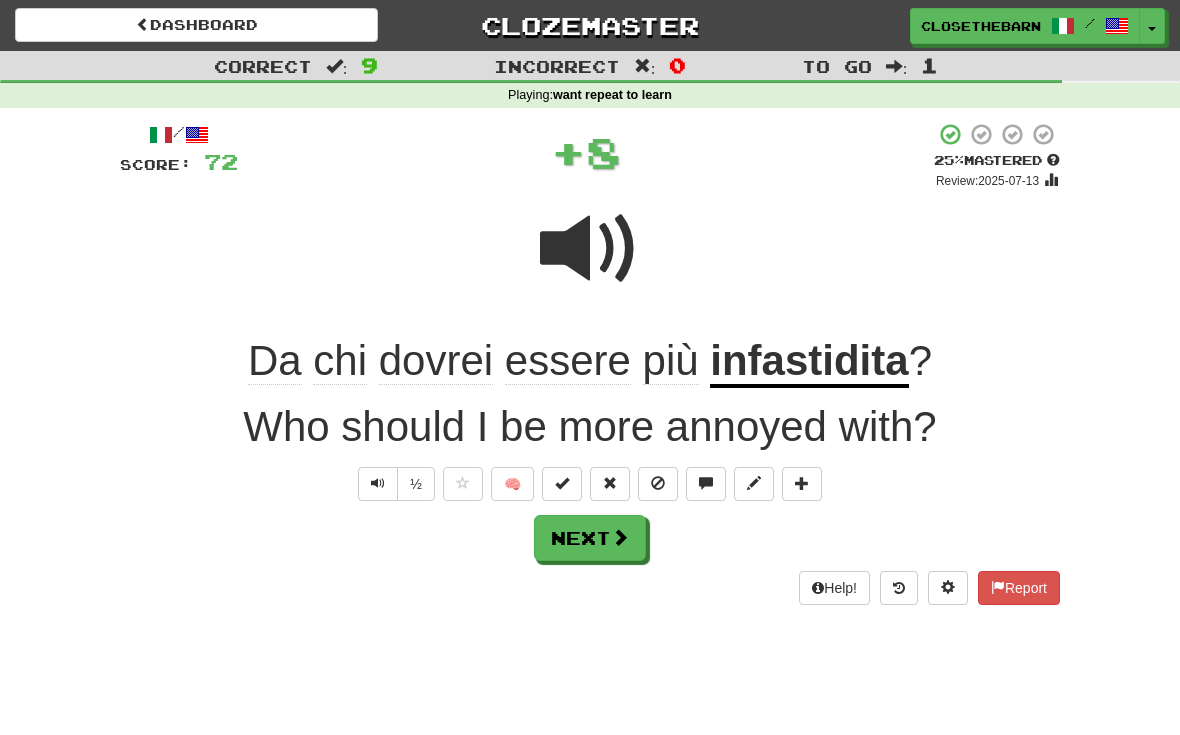click on "Next" at bounding box center (590, 538) 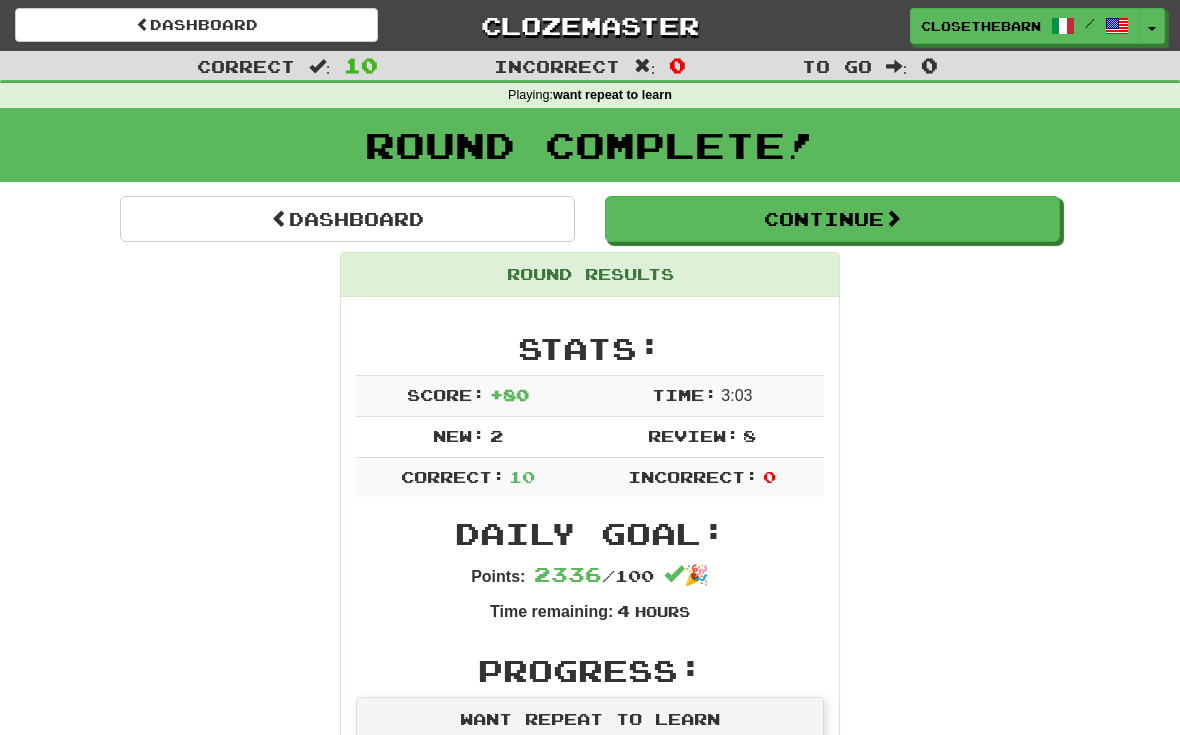 click on "Continue" at bounding box center (832, 219) 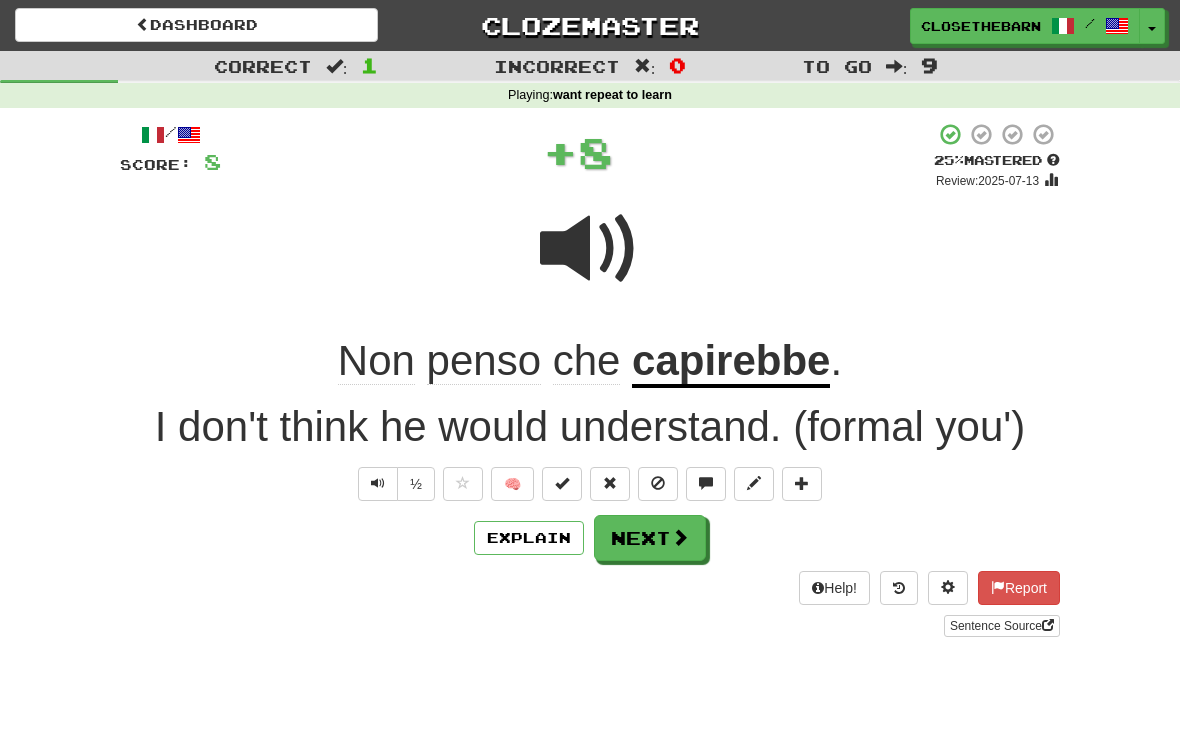 click at bounding box center [610, 483] 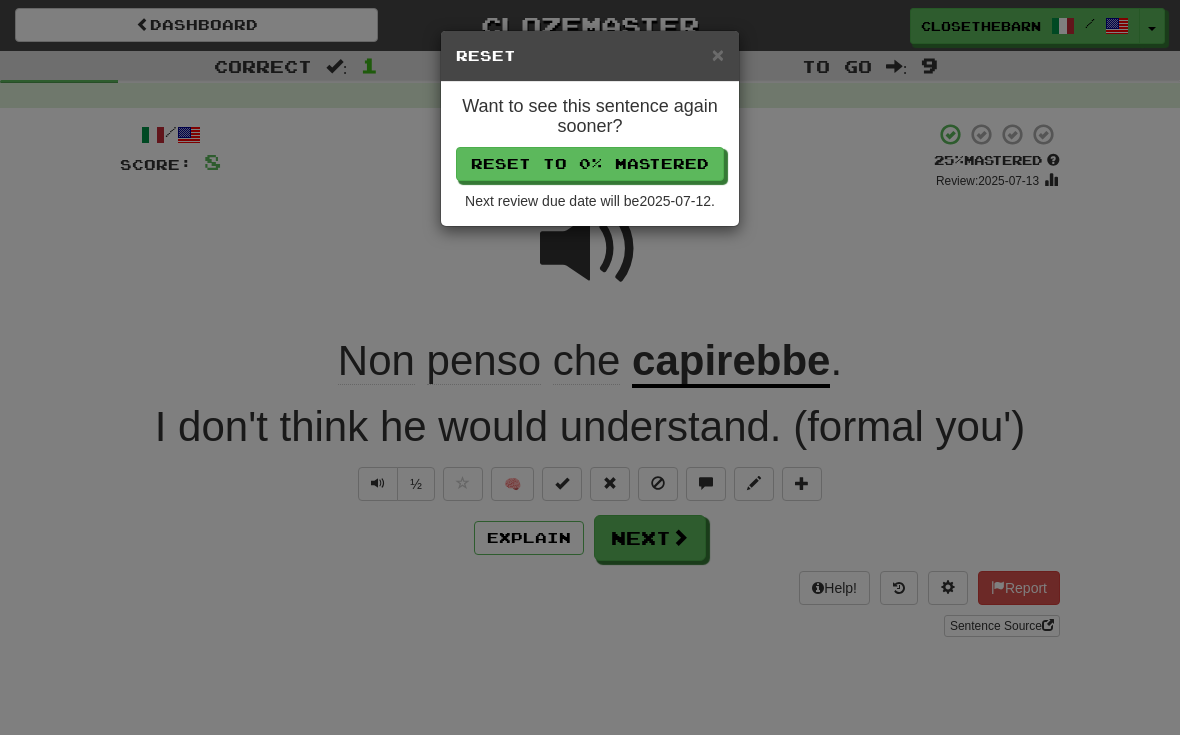 click on "Want to see this sentence again sooner? Reset to 0% Mastered Next review due date will be  2025-07-12 ." at bounding box center (590, 154) 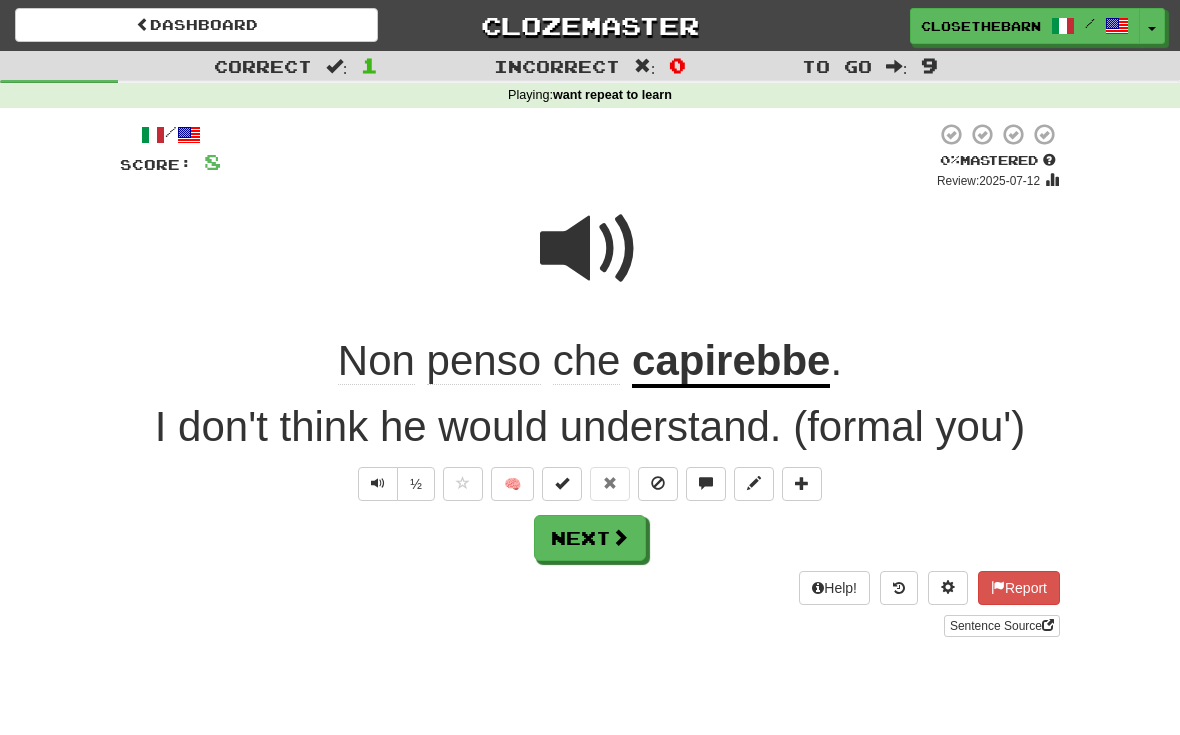 click on "Next" at bounding box center (590, 538) 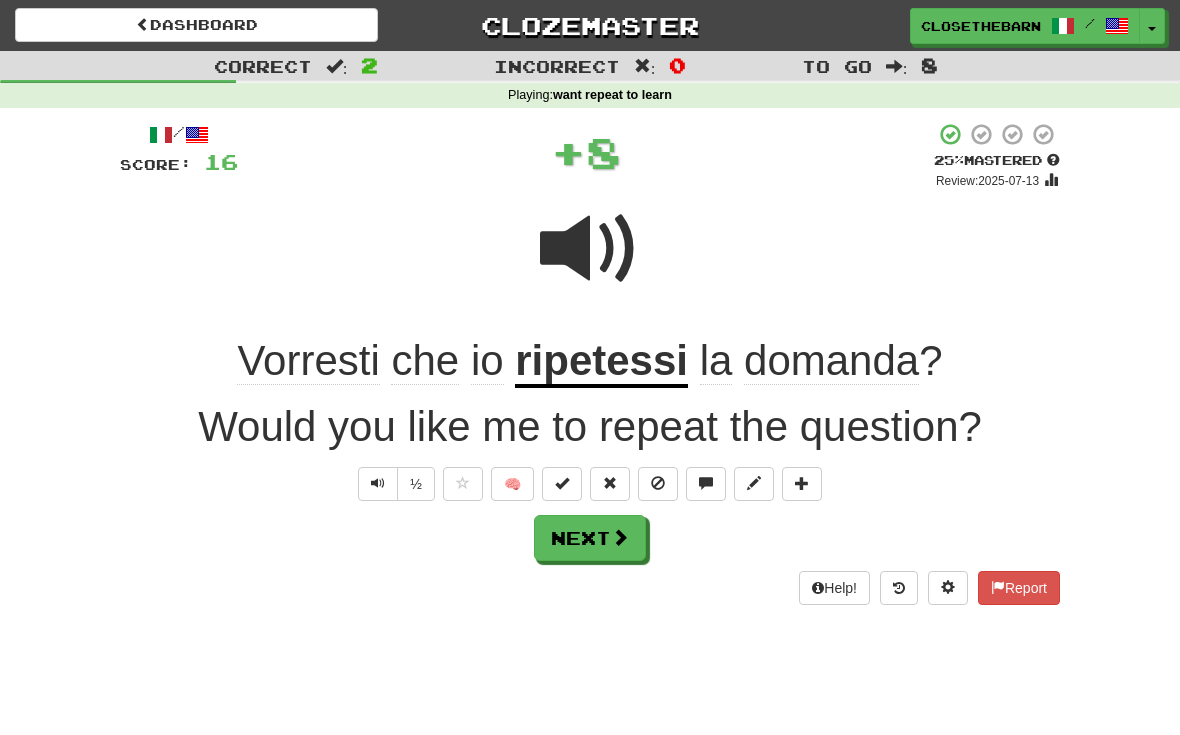click on "ripetessi" at bounding box center [601, 362] 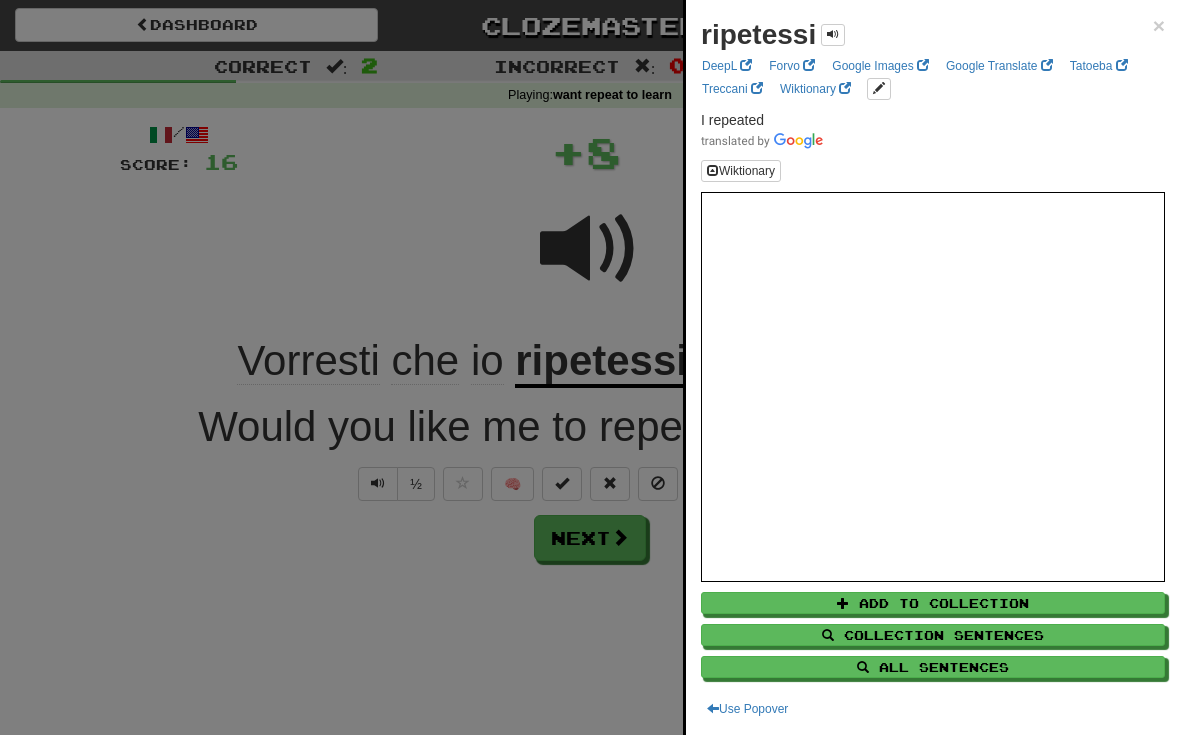click on "All Sentences" at bounding box center [933, 667] 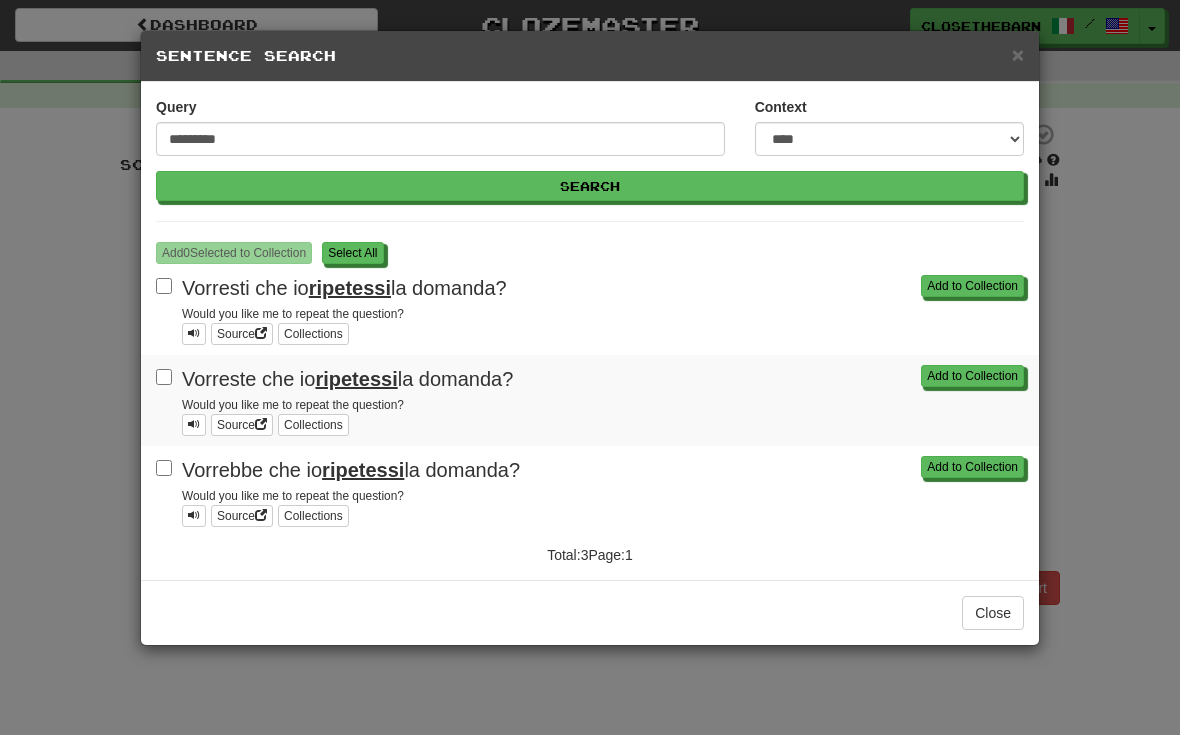 click on "S elect All" at bounding box center (352, 253) 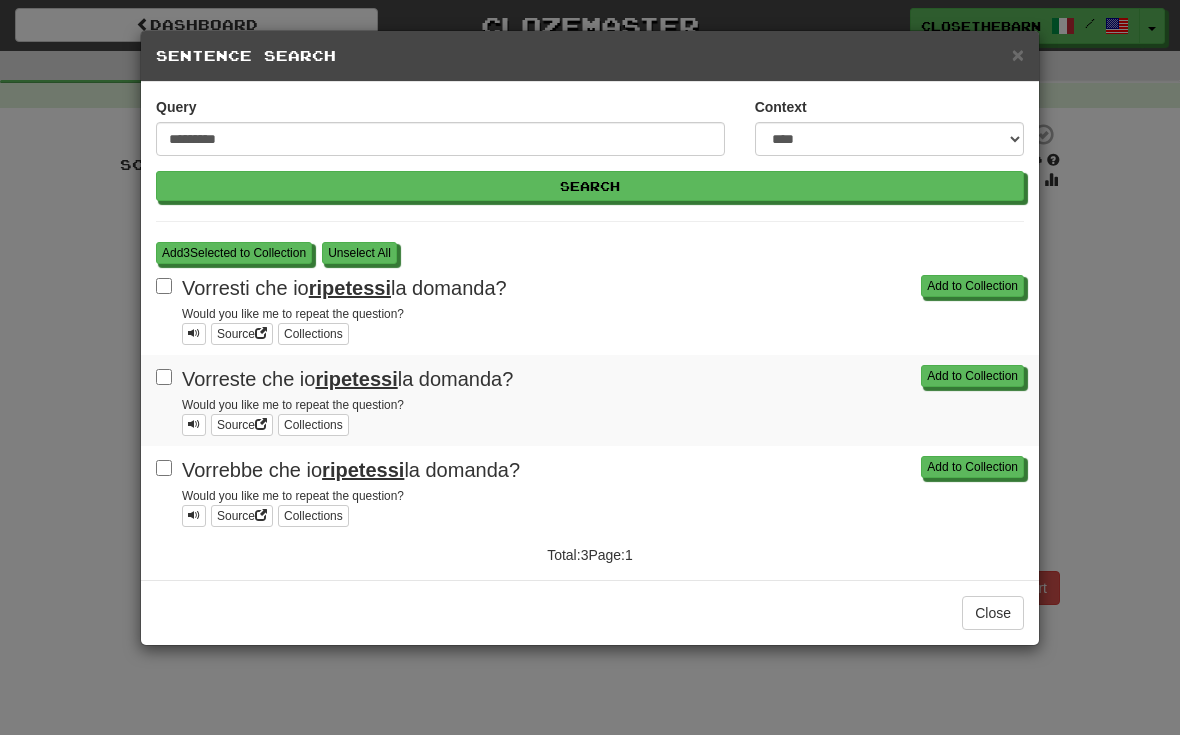 click on "Add  3  Selected to Collection" at bounding box center (234, 253) 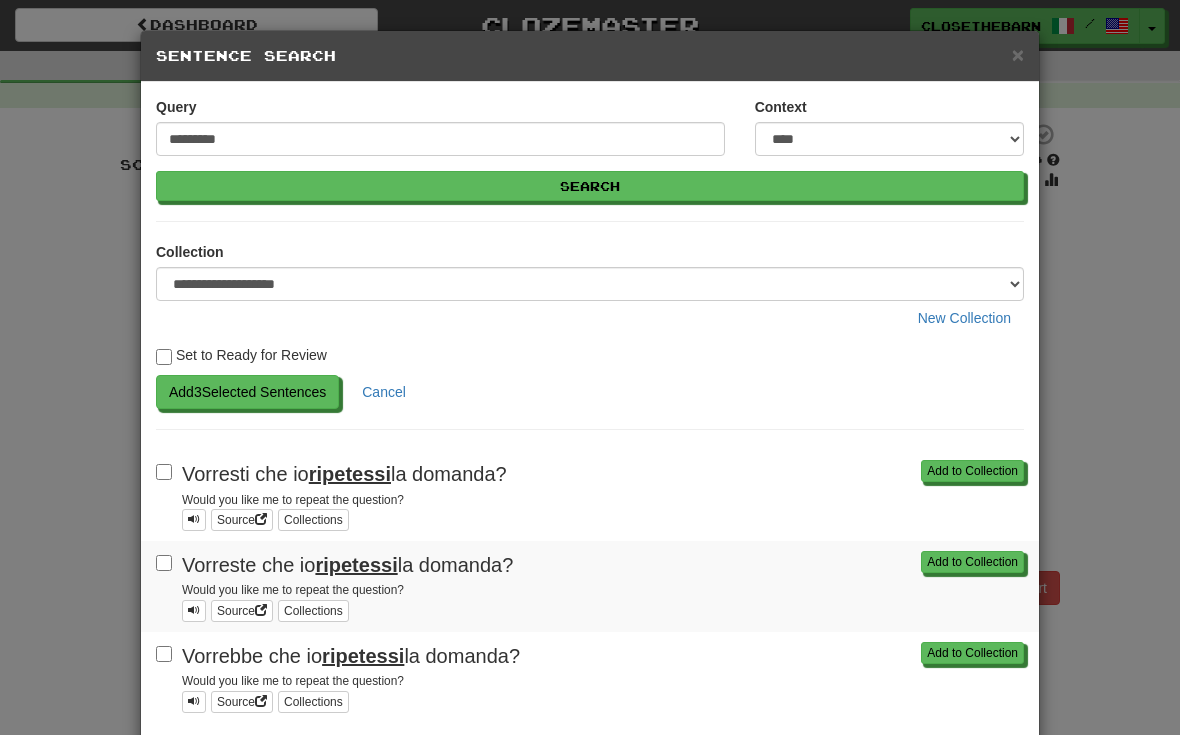 click on "Add  3  Selected Sentences" at bounding box center [247, 392] 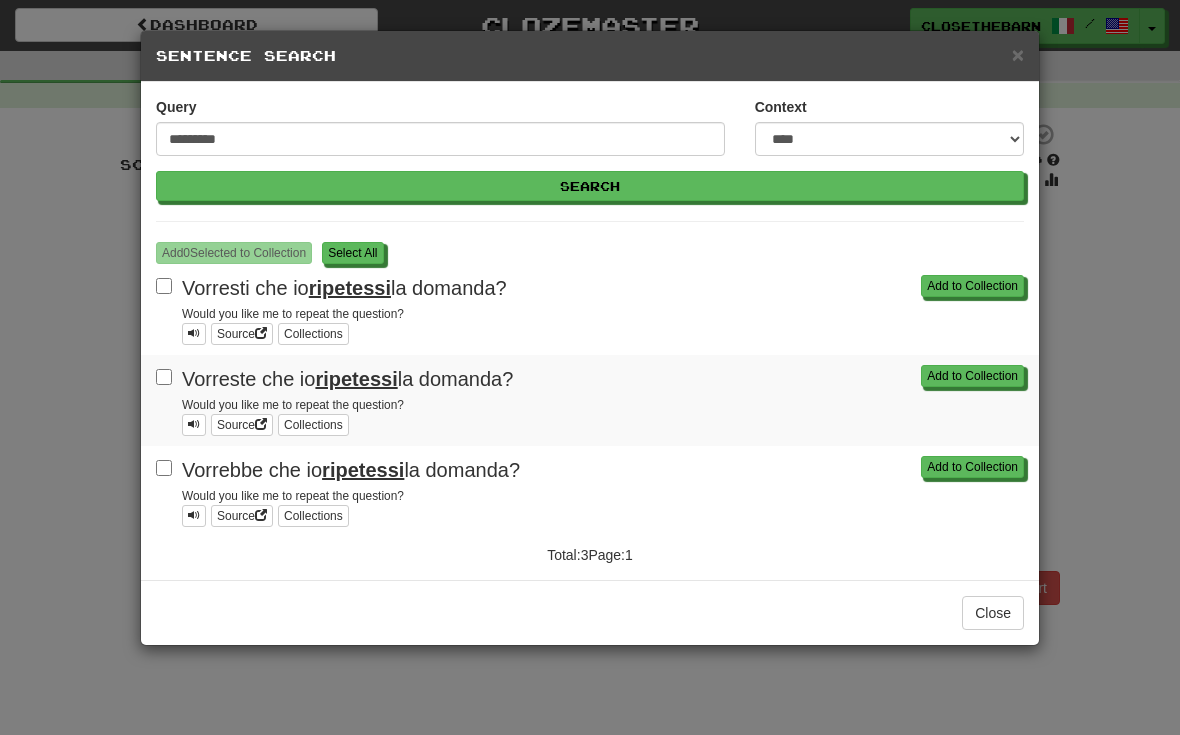 click on "S elect All" at bounding box center [352, 253] 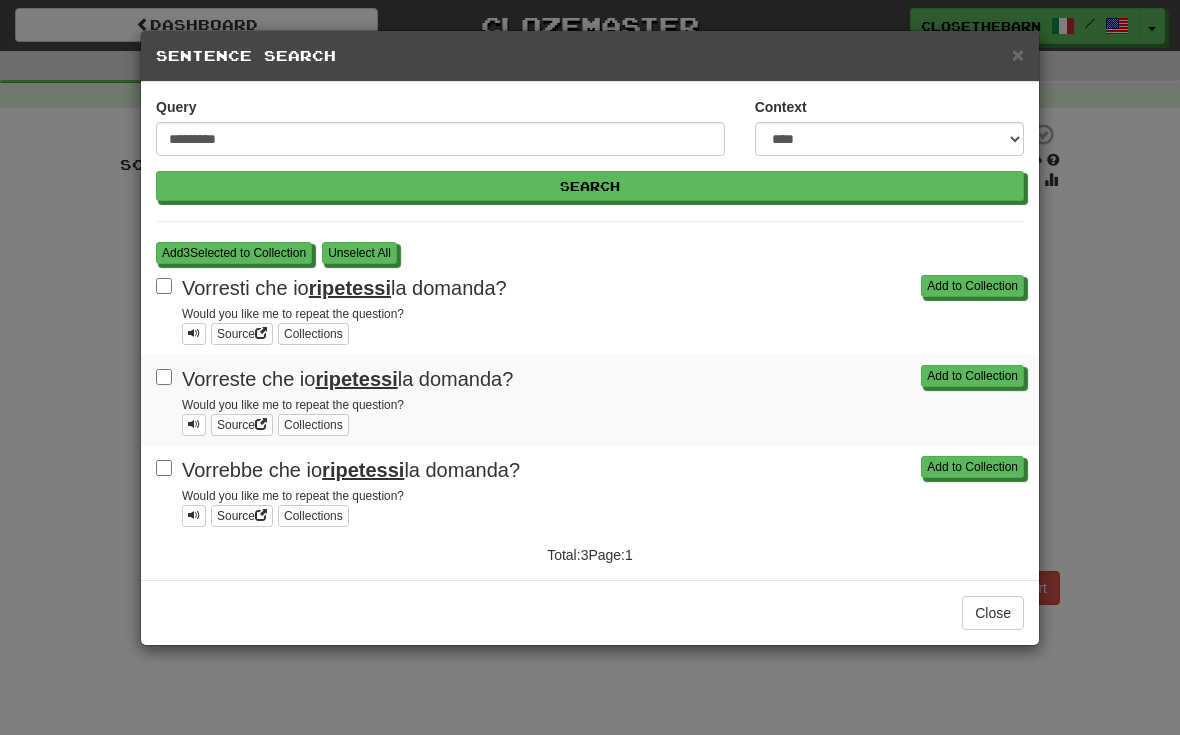 click on "Add  3  Selected to Collection" at bounding box center [234, 253] 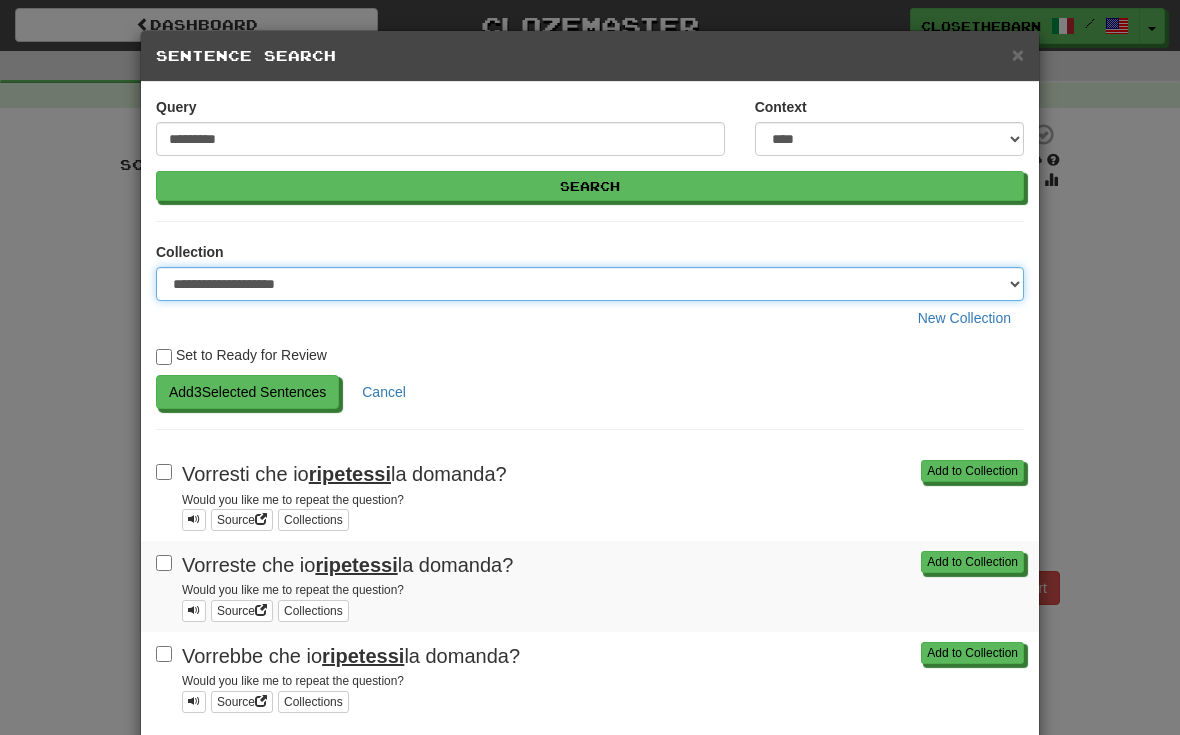 click at bounding box center (590, 284) 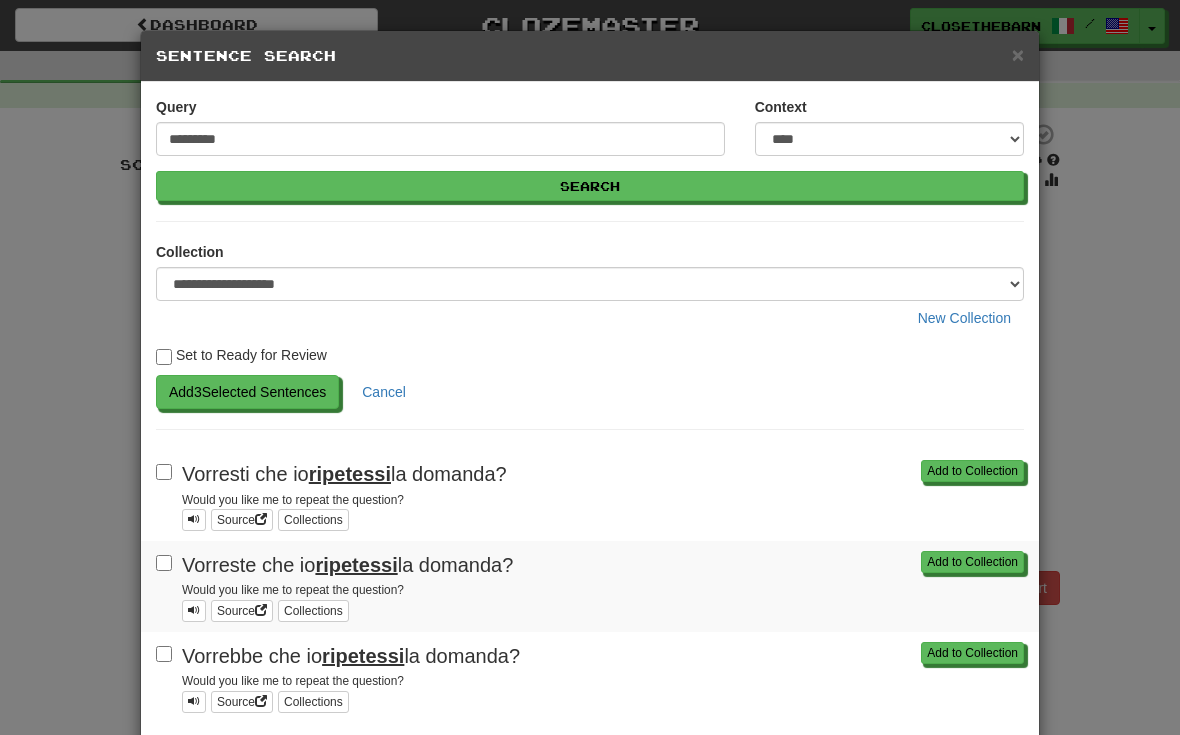 click on "Add  3  Selected Sentences" at bounding box center (247, 392) 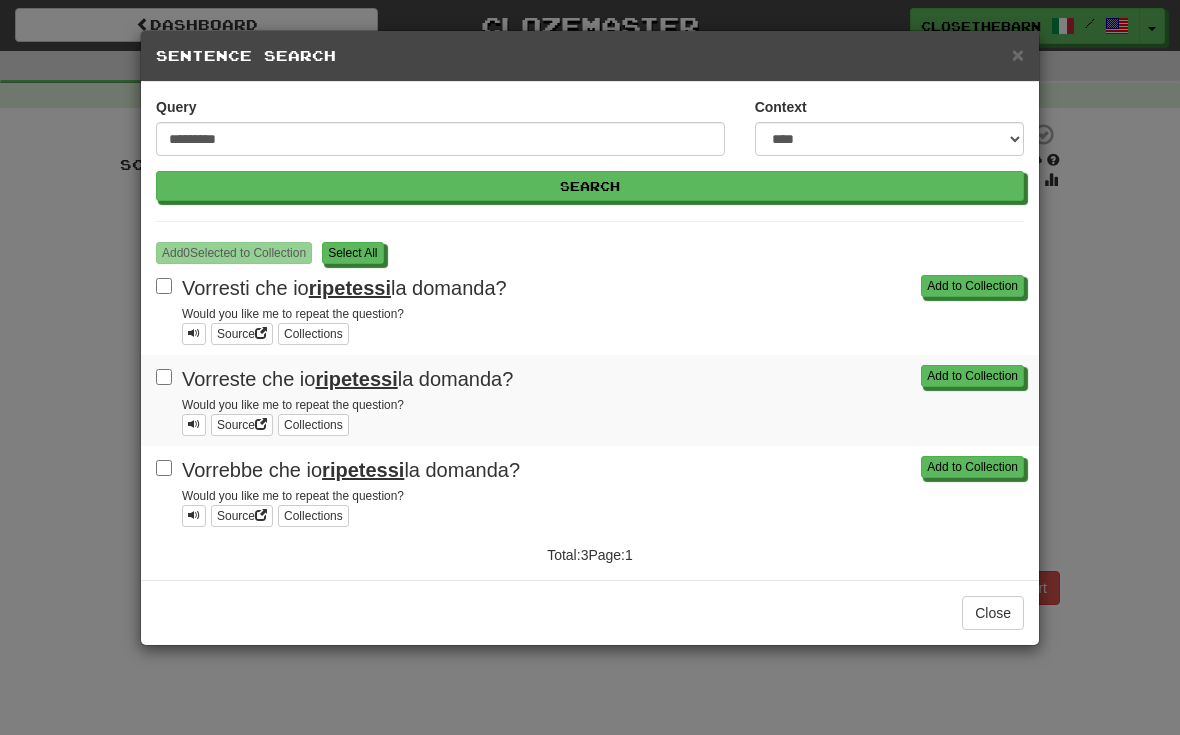 click on "S elect All" at bounding box center [352, 253] 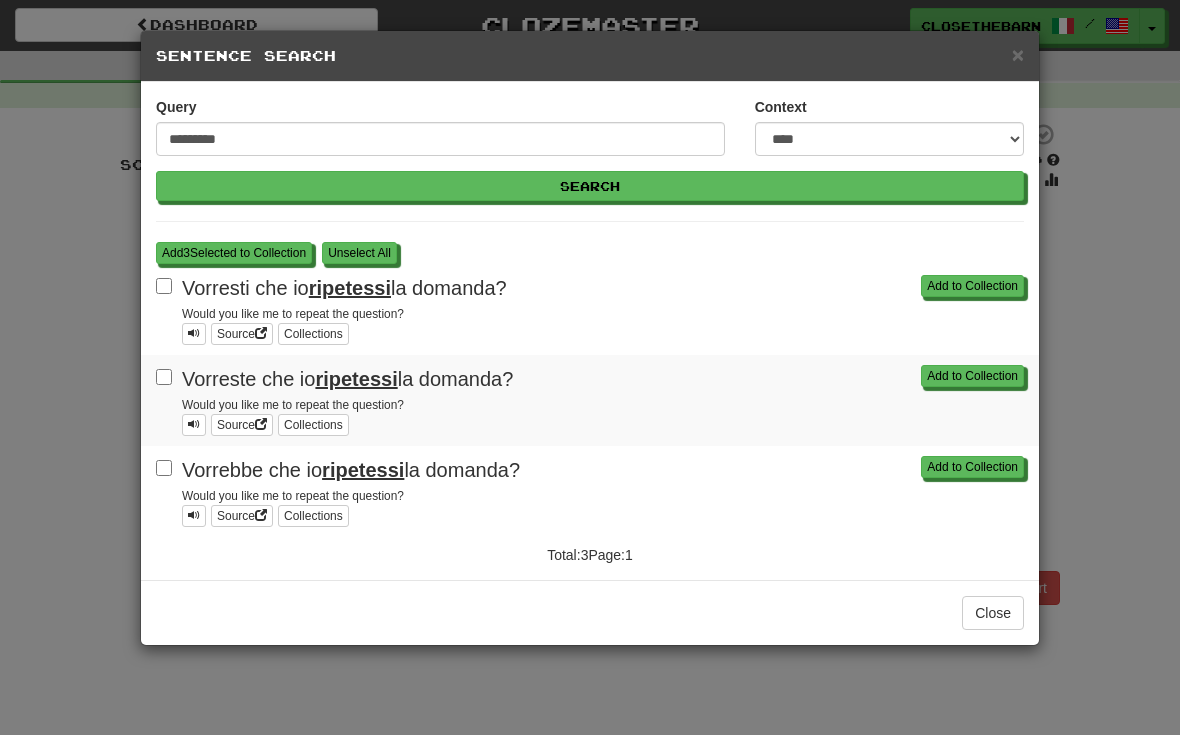 click on "Add  3  Selected to Collection" at bounding box center (234, 253) 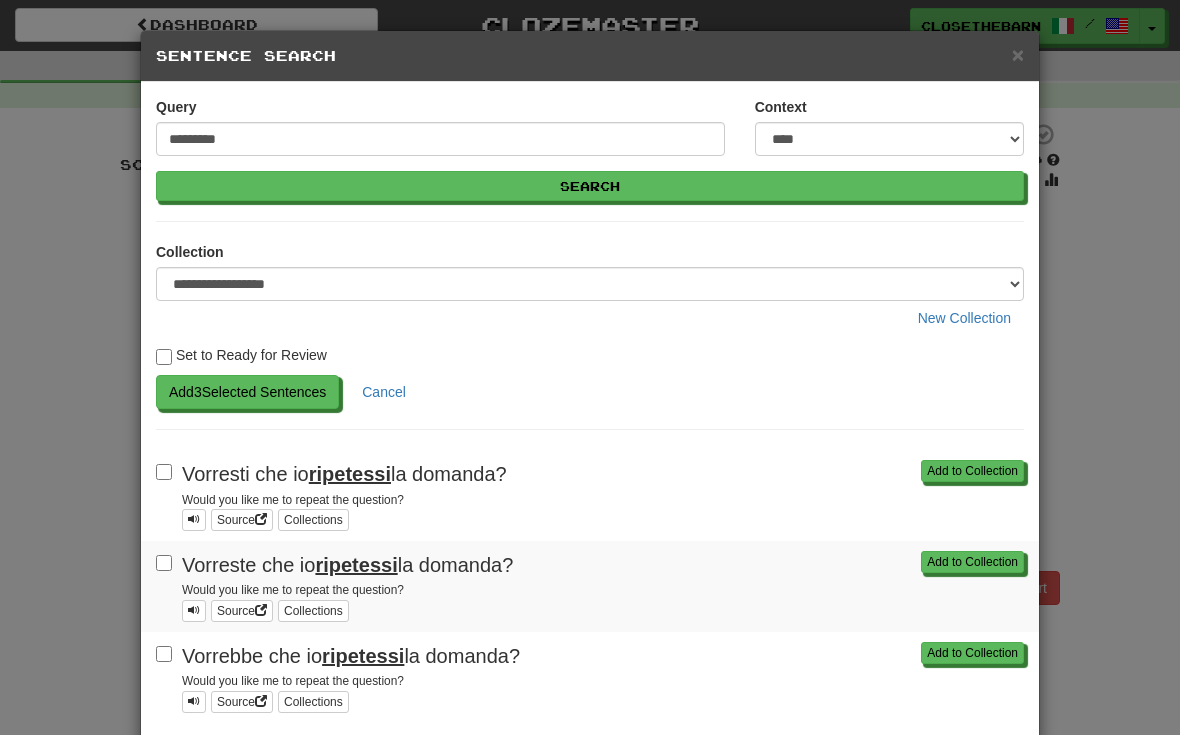 click on "Add  3  Selected Sentences" at bounding box center (247, 392) 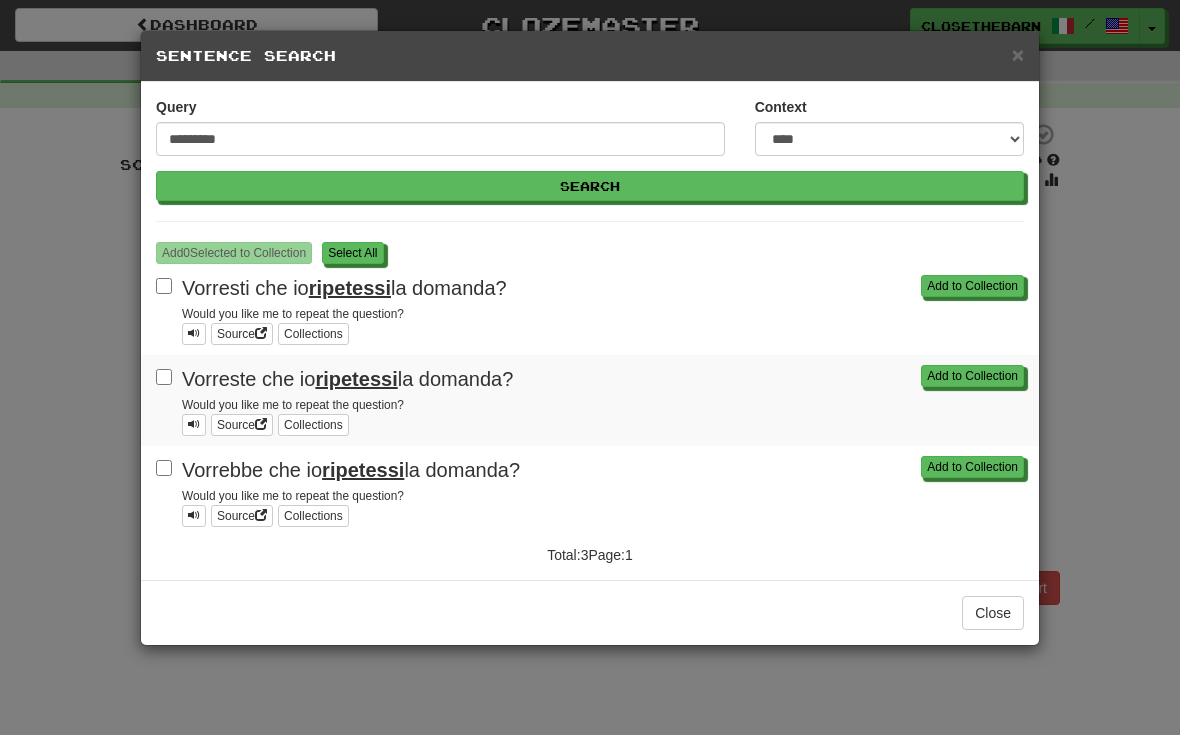 click on "Add  0  Selected to Collection S elect All" at bounding box center [590, 253] 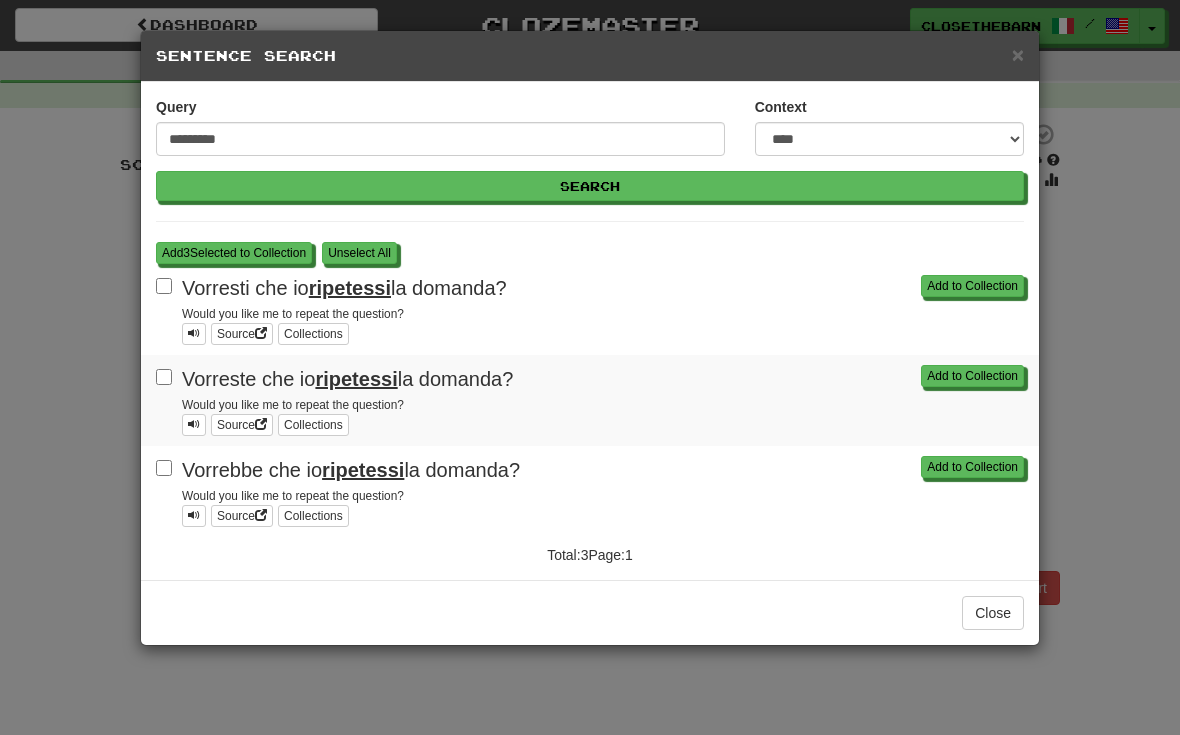 click on "Add  3  Selected to Collection" at bounding box center [234, 253] 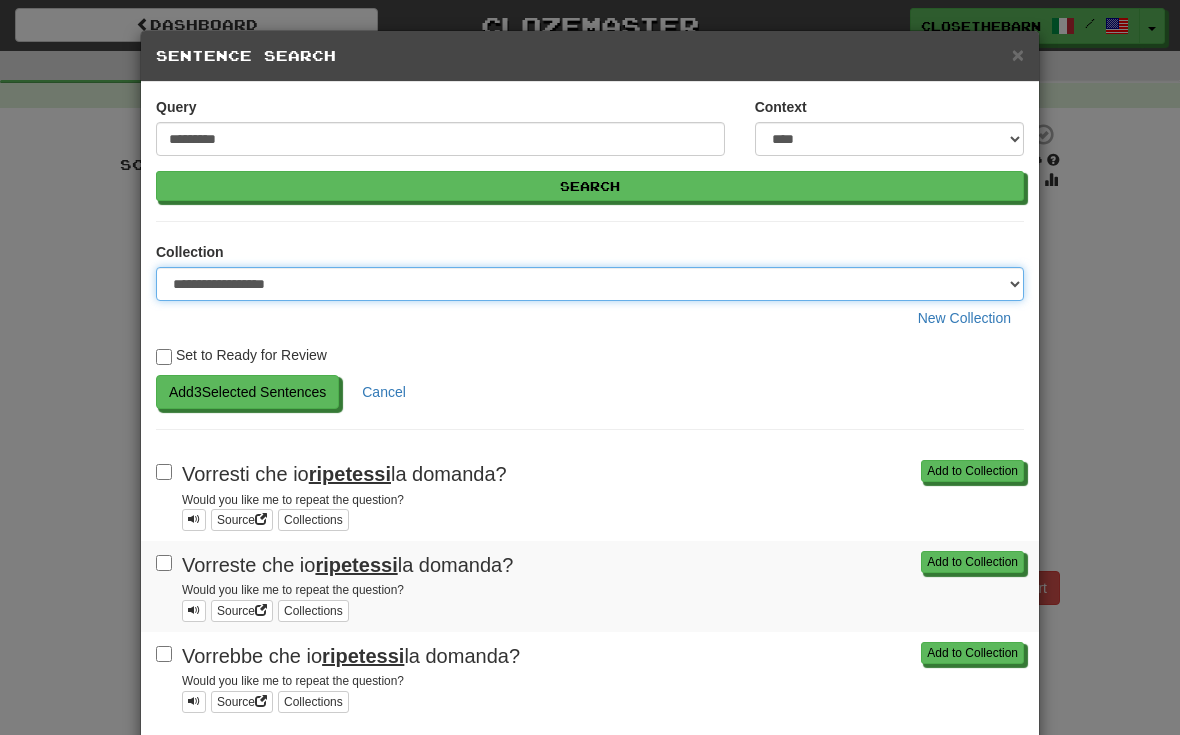 click on "**********" at bounding box center (590, 284) 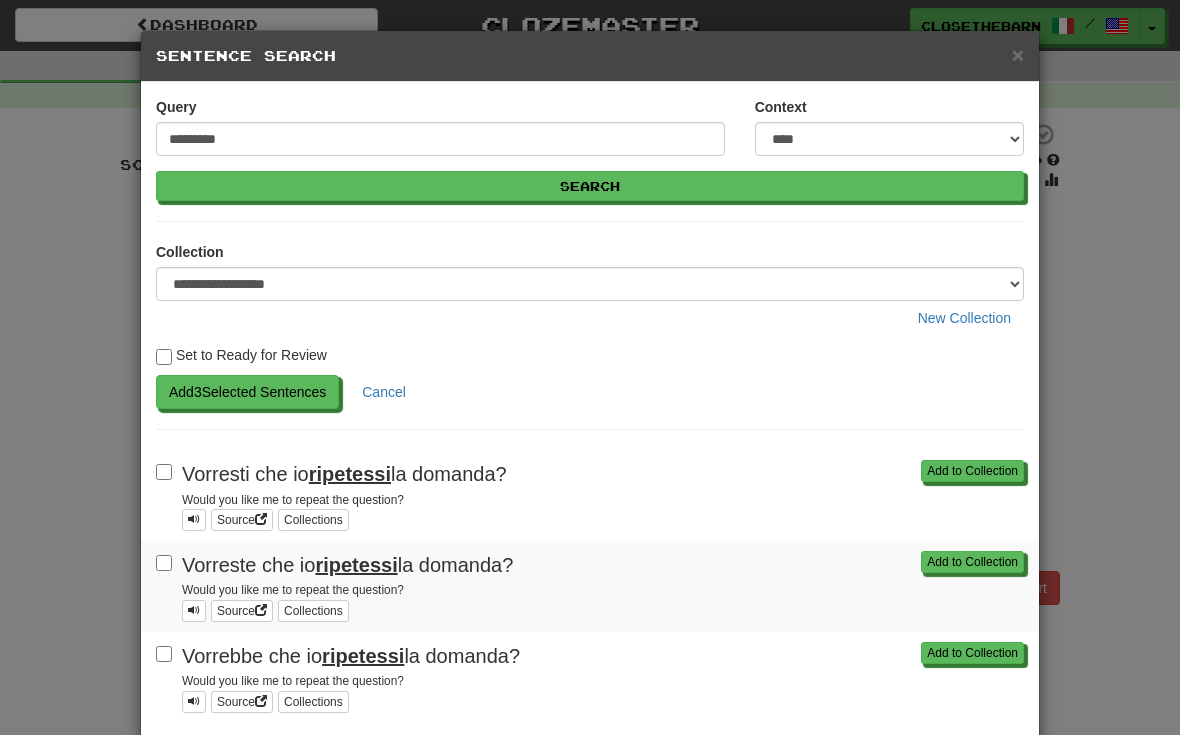 click on "Add  3  Selected Sentences" at bounding box center [247, 392] 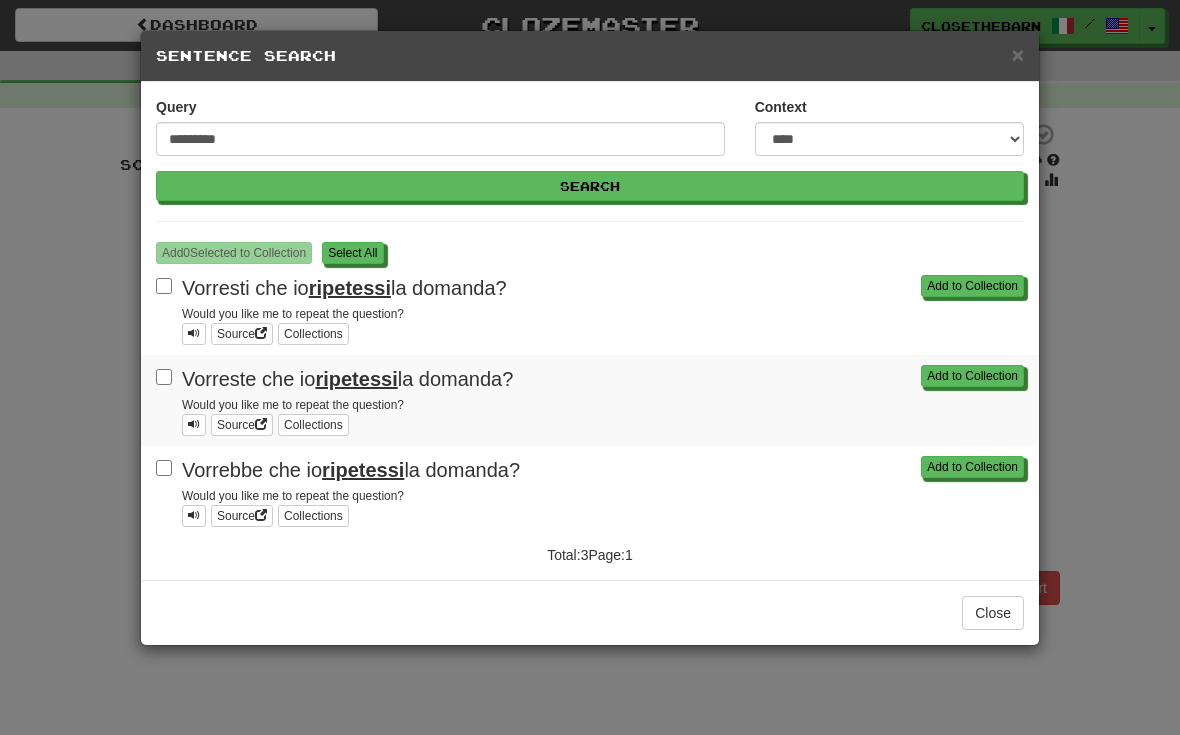 click on "S elect All" at bounding box center [352, 253] 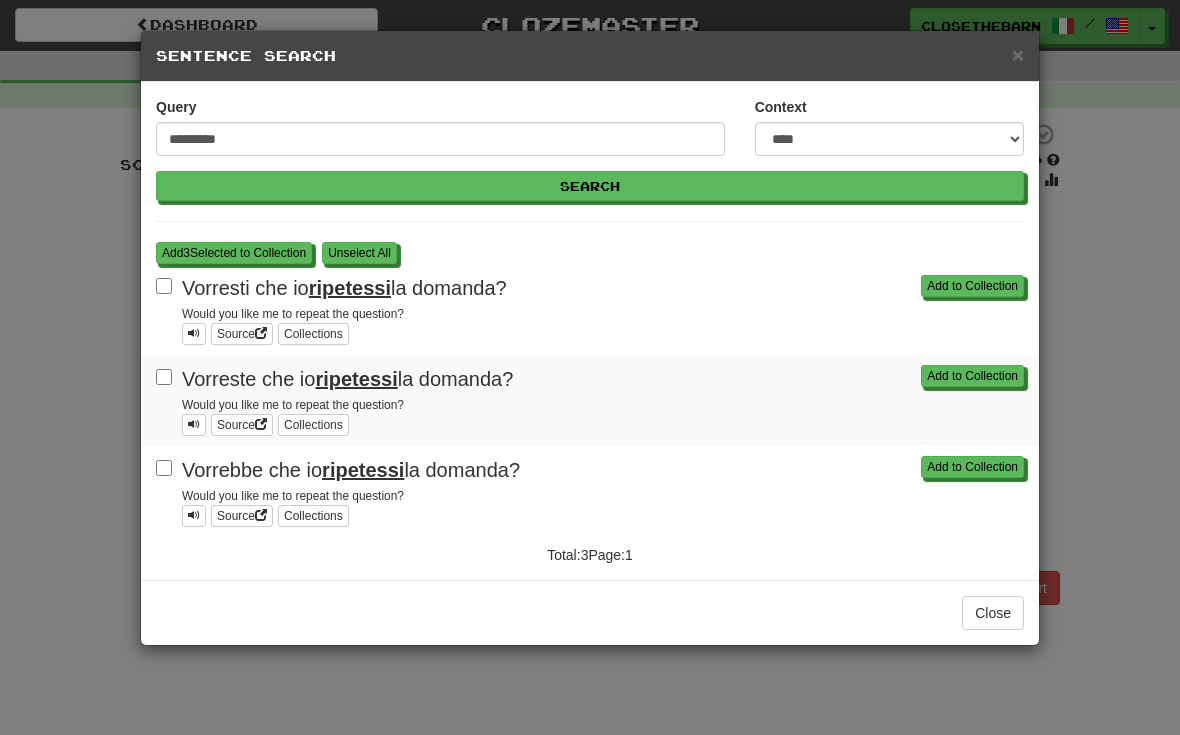 click on "Add  3  Selected to Collection" at bounding box center [234, 253] 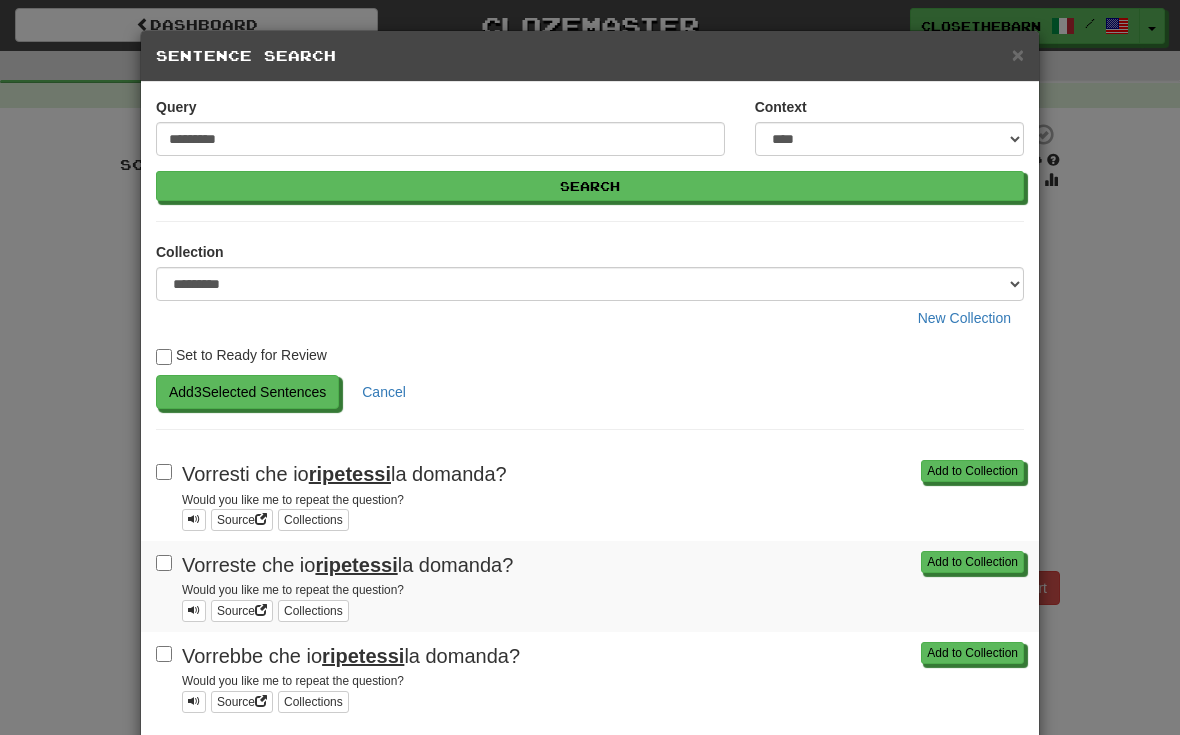 click on "Add  3  Selected Sentences" at bounding box center [247, 392] 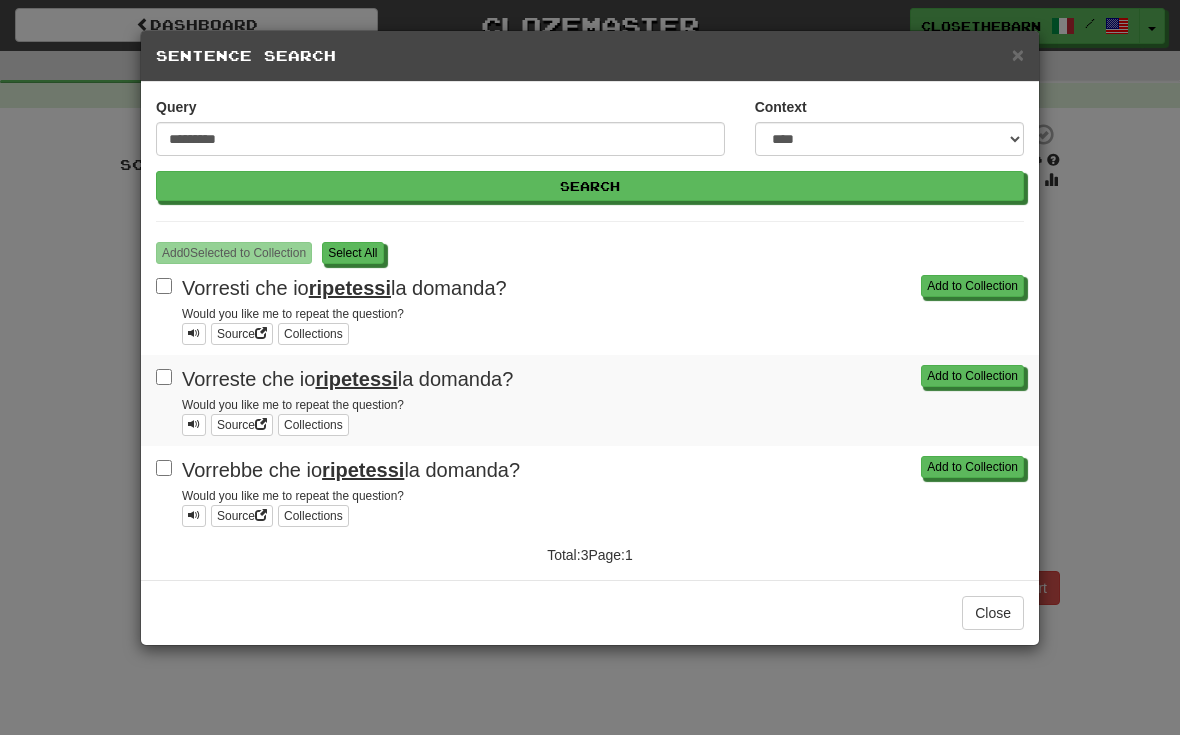 click on "×" at bounding box center (1018, 54) 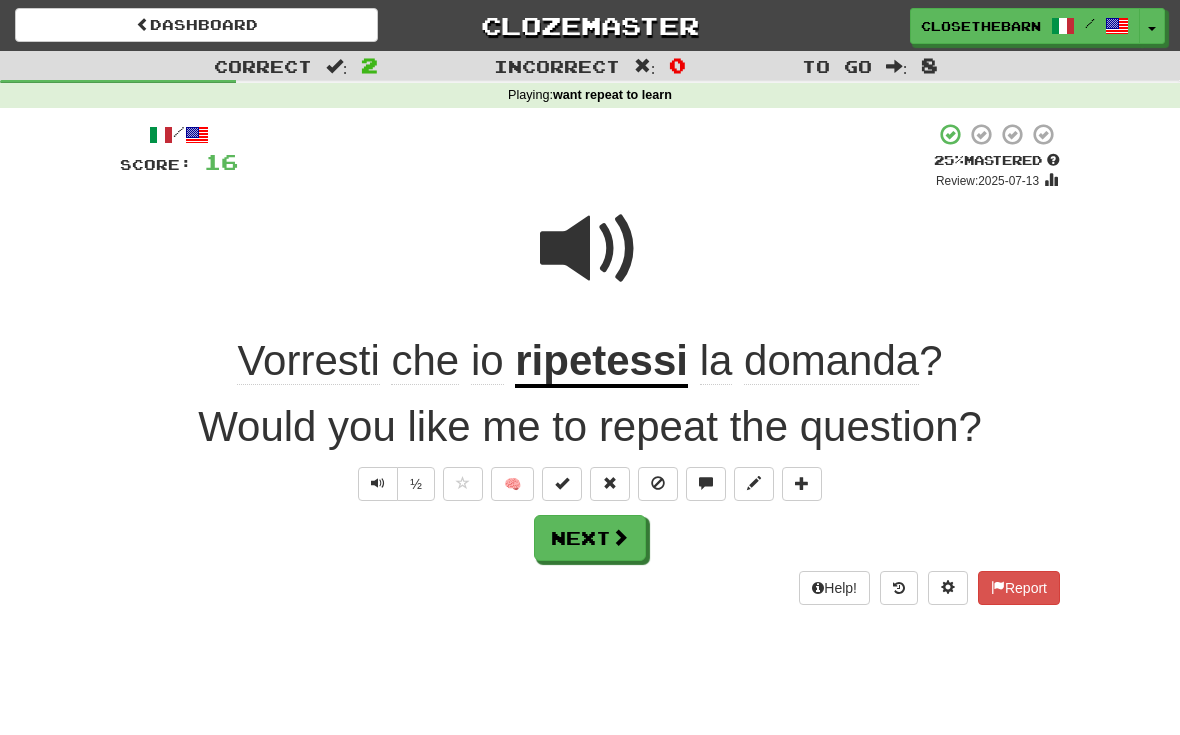 click on "Next" at bounding box center [590, 538] 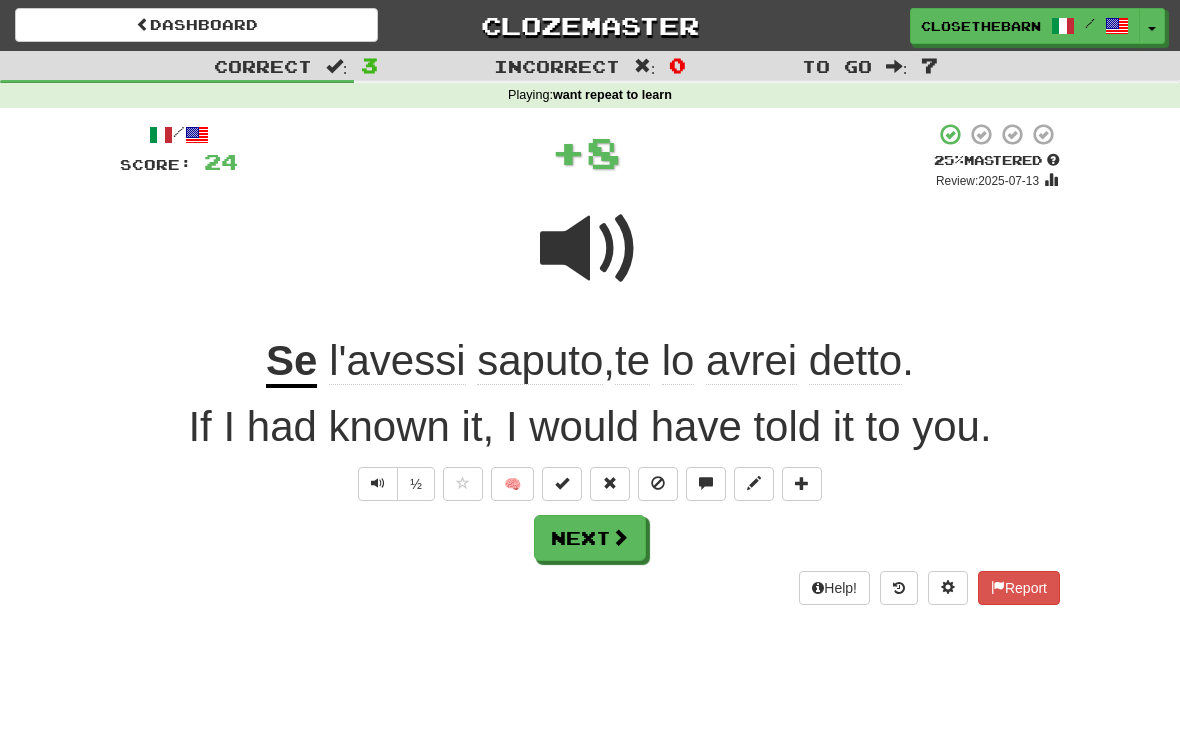 click at bounding box center (802, 483) 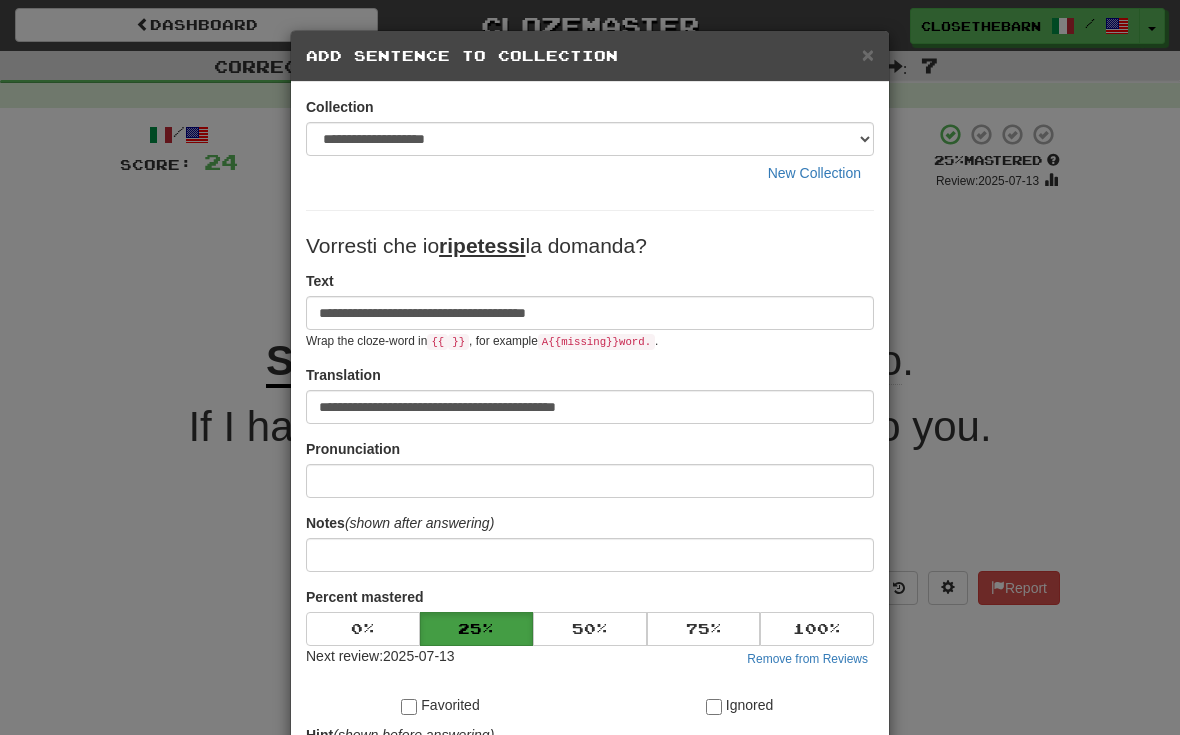 click on "**********" at bounding box center (590, 367) 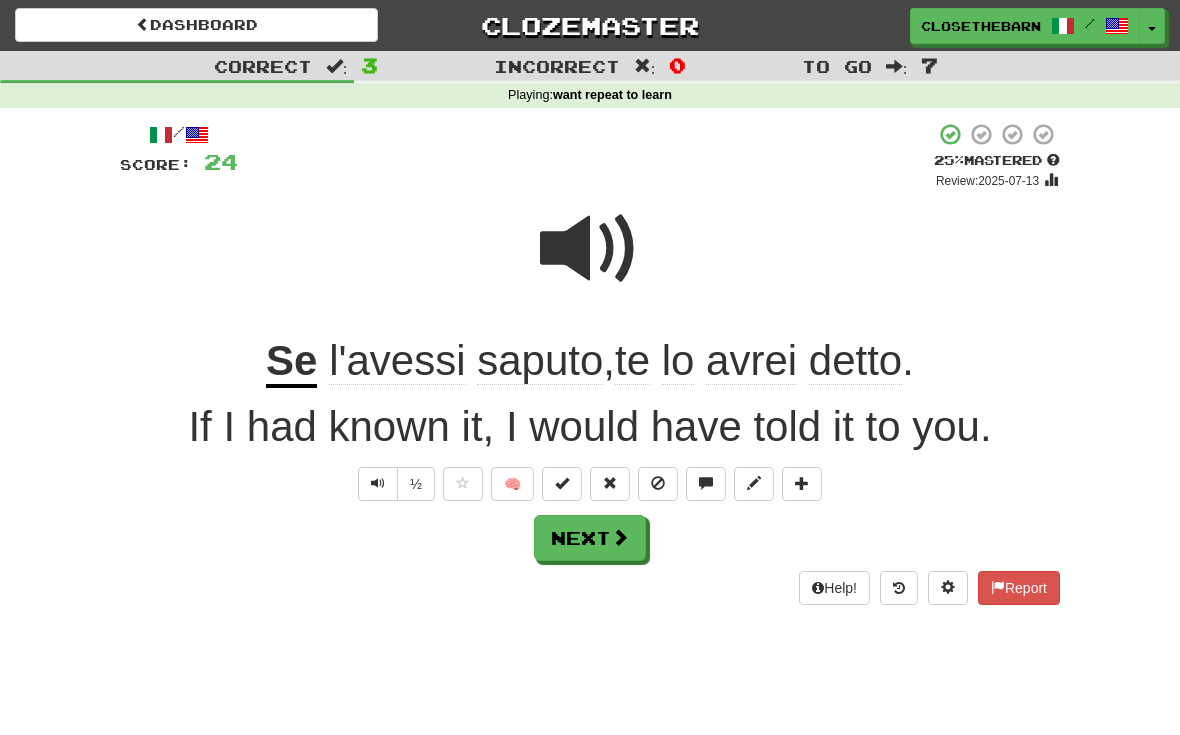 click on "avrei" at bounding box center (751, 361) 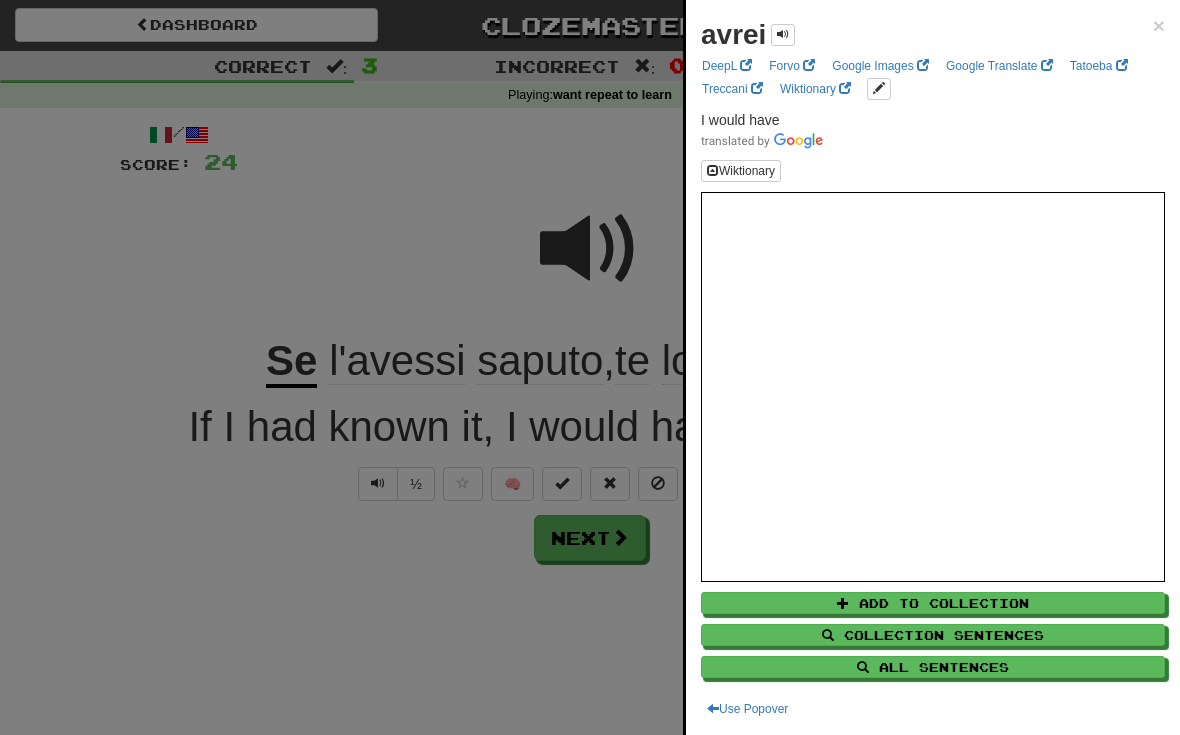 click on "All Sentences" at bounding box center (933, 667) 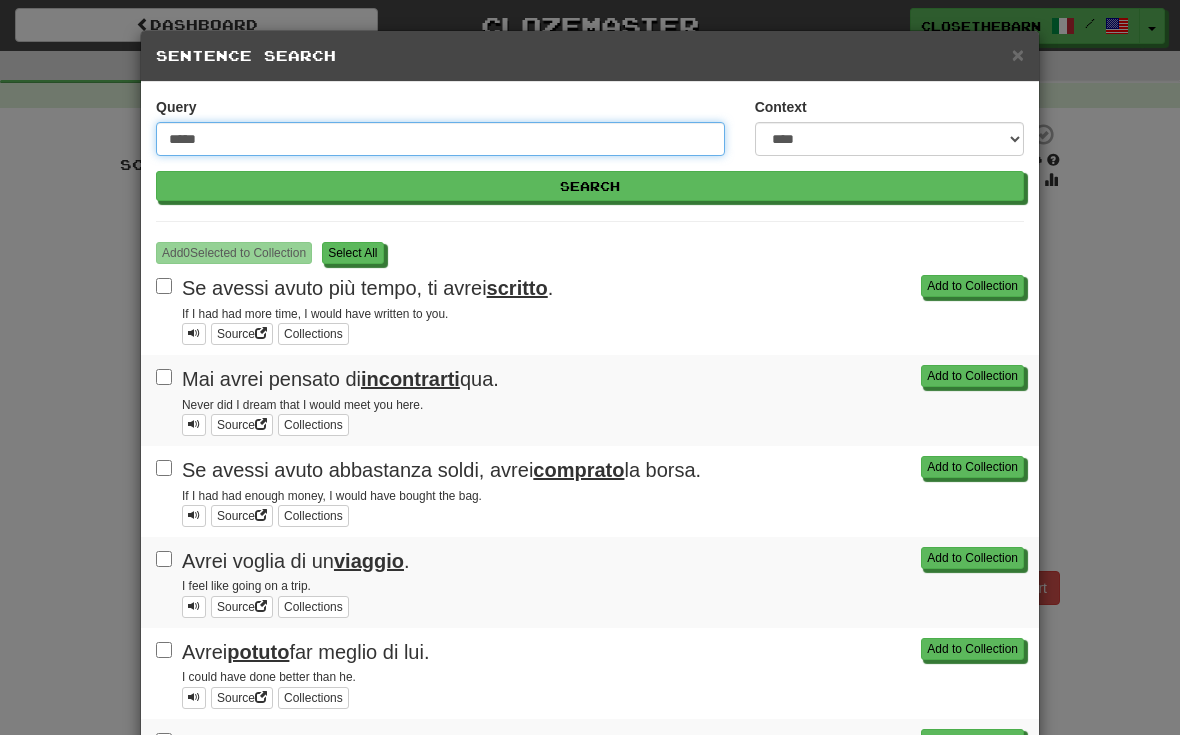 click on "*****" at bounding box center (440, 139) 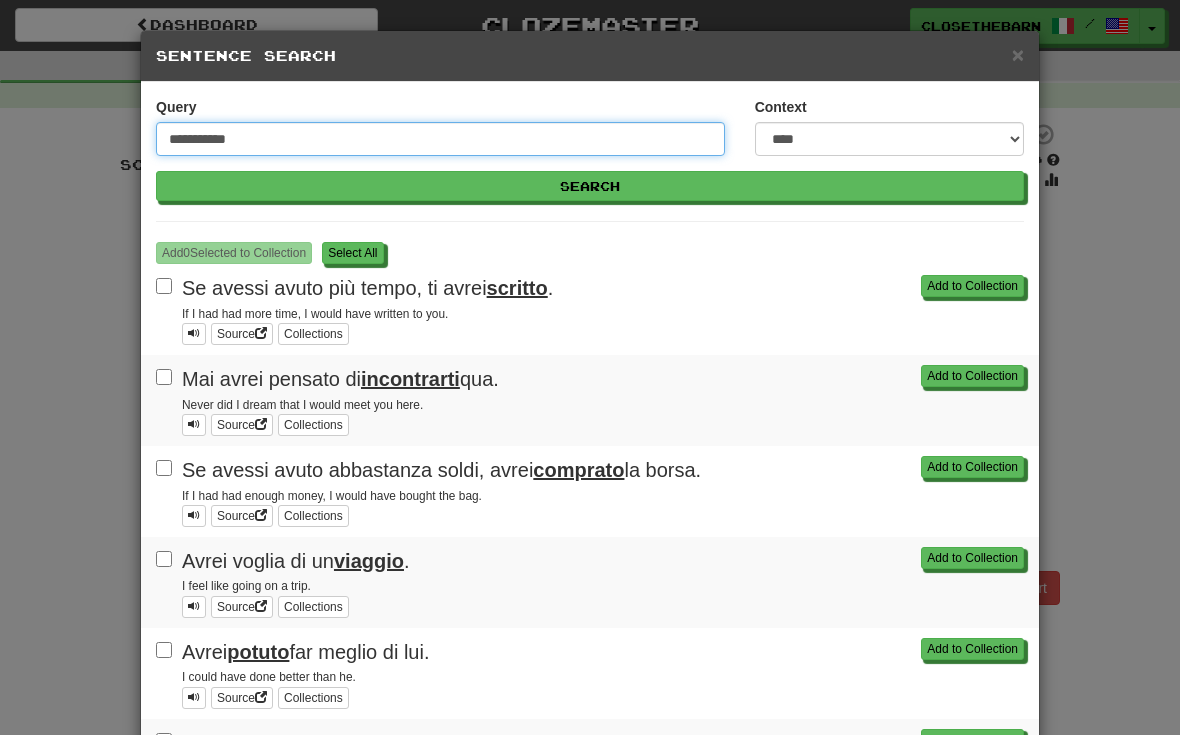 click on "Search" at bounding box center [590, 186] 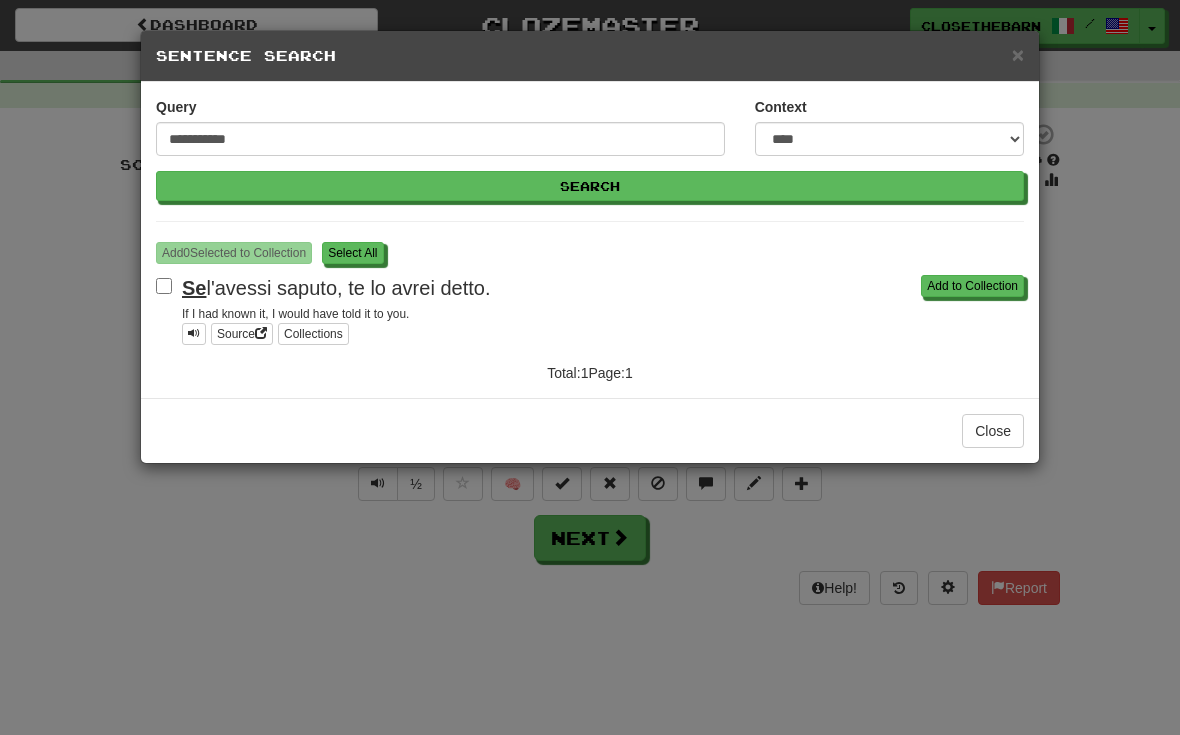 click on "S elect All" at bounding box center (352, 253) 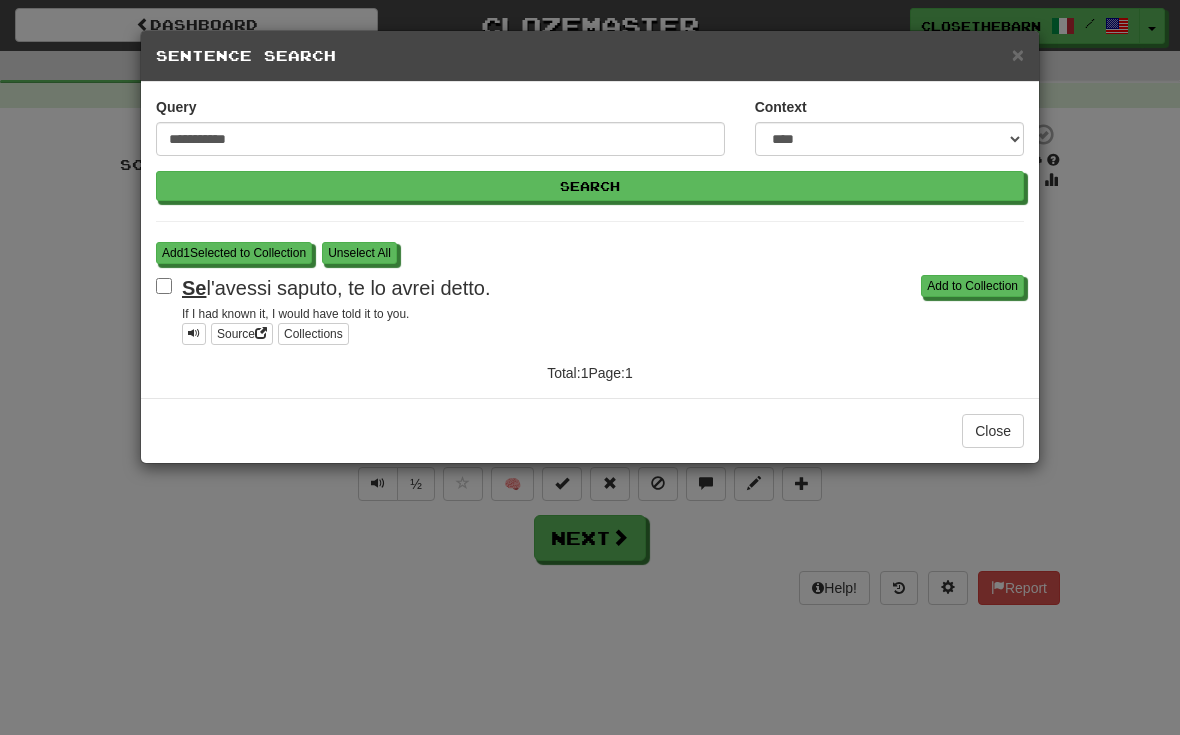 click on "Add  1  Selected to Collection" at bounding box center [234, 253] 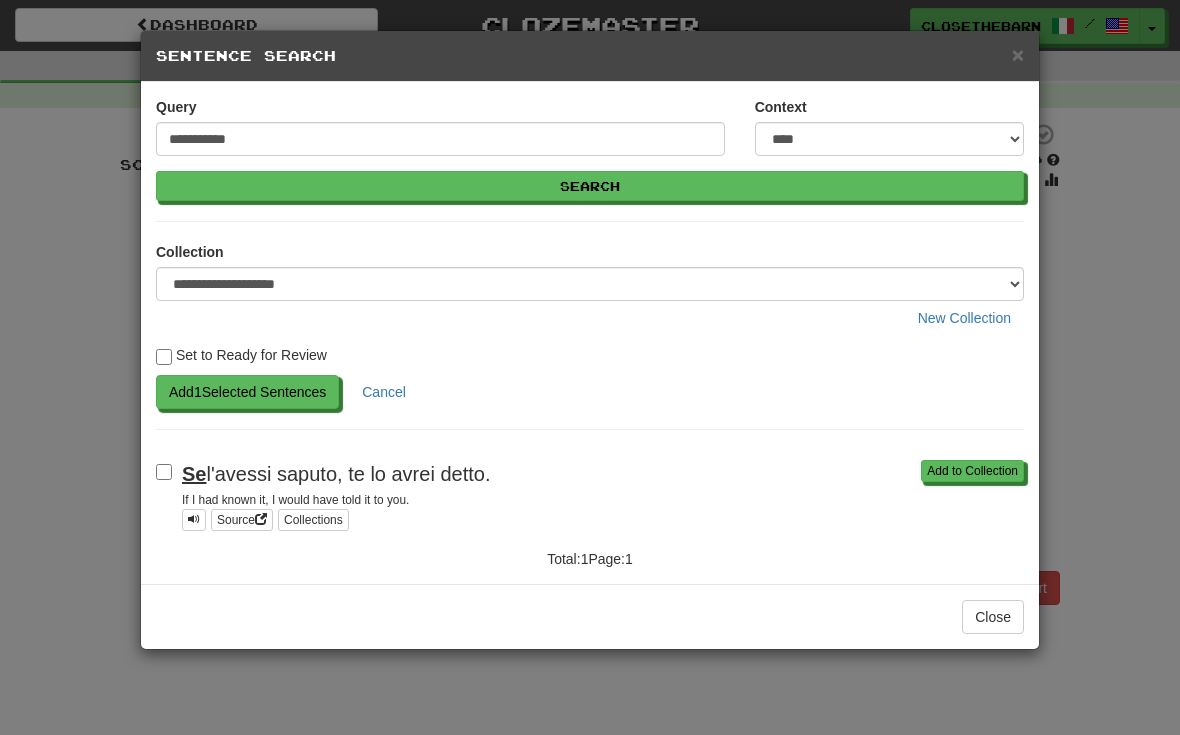 click on "Add  1  Selected Sentences" at bounding box center [247, 392] 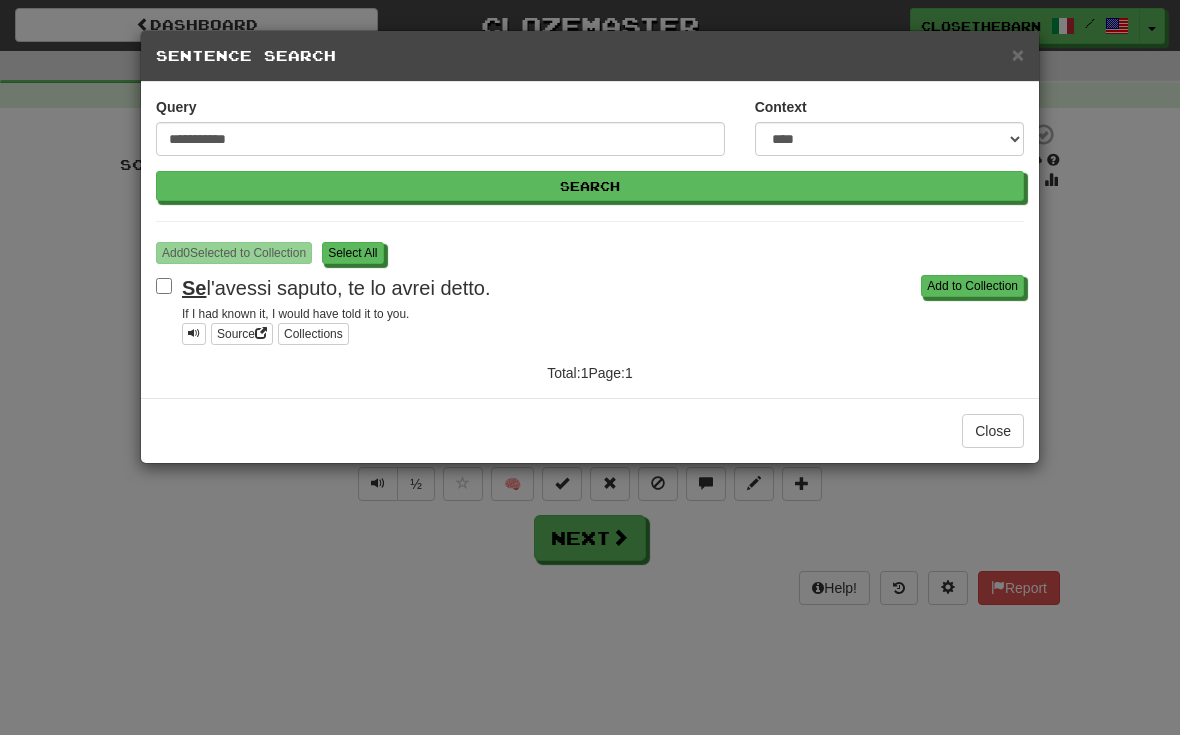 click on "S elect All" at bounding box center (352, 253) 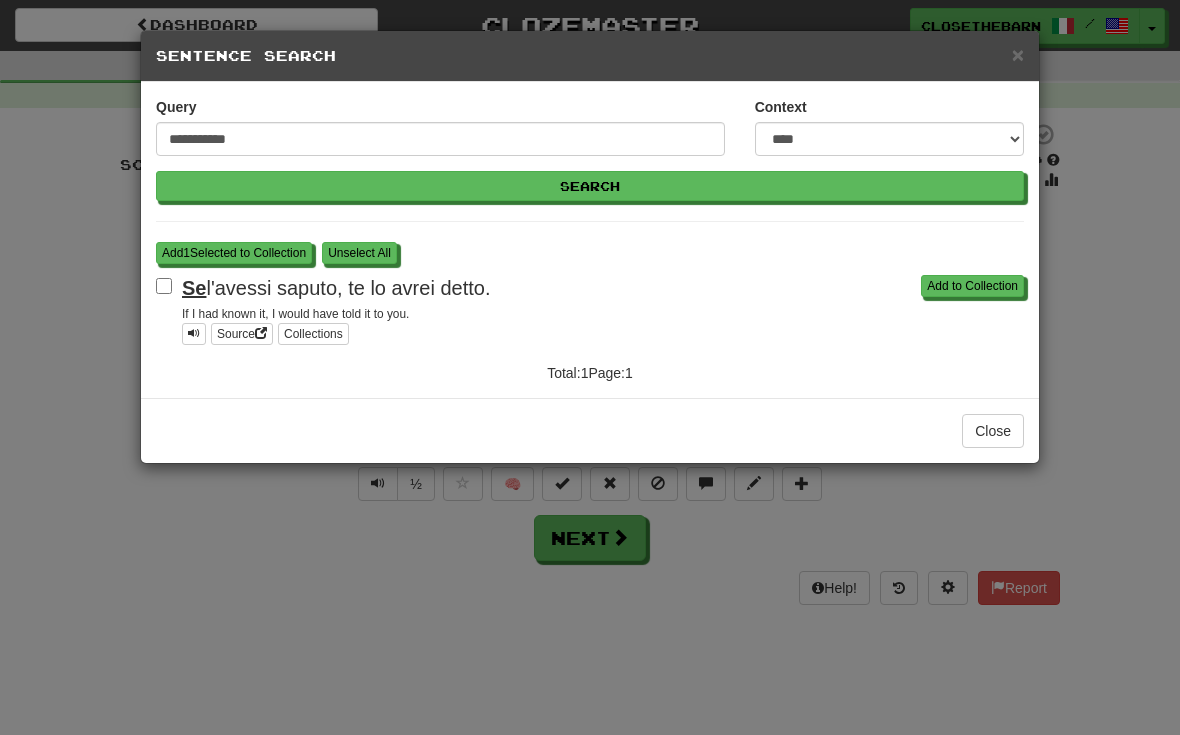 click on "Add  1  Selected to Collection" at bounding box center (234, 253) 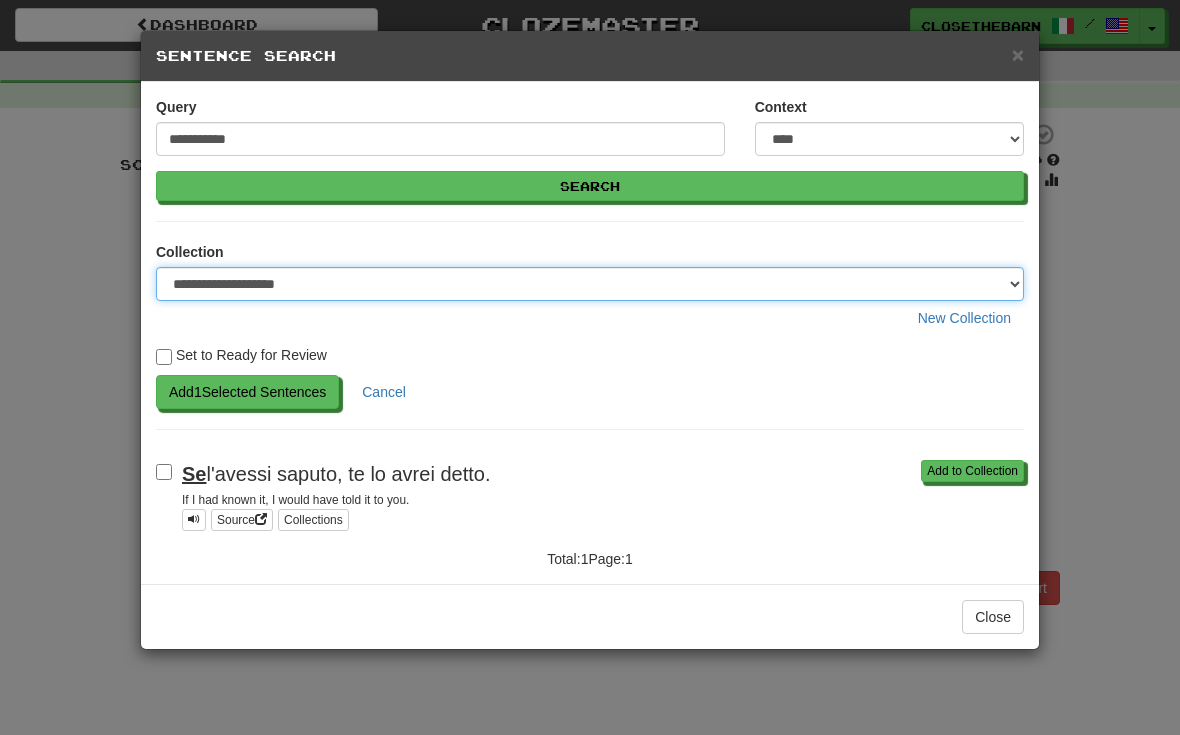 click on "**********" at bounding box center [590, 284] 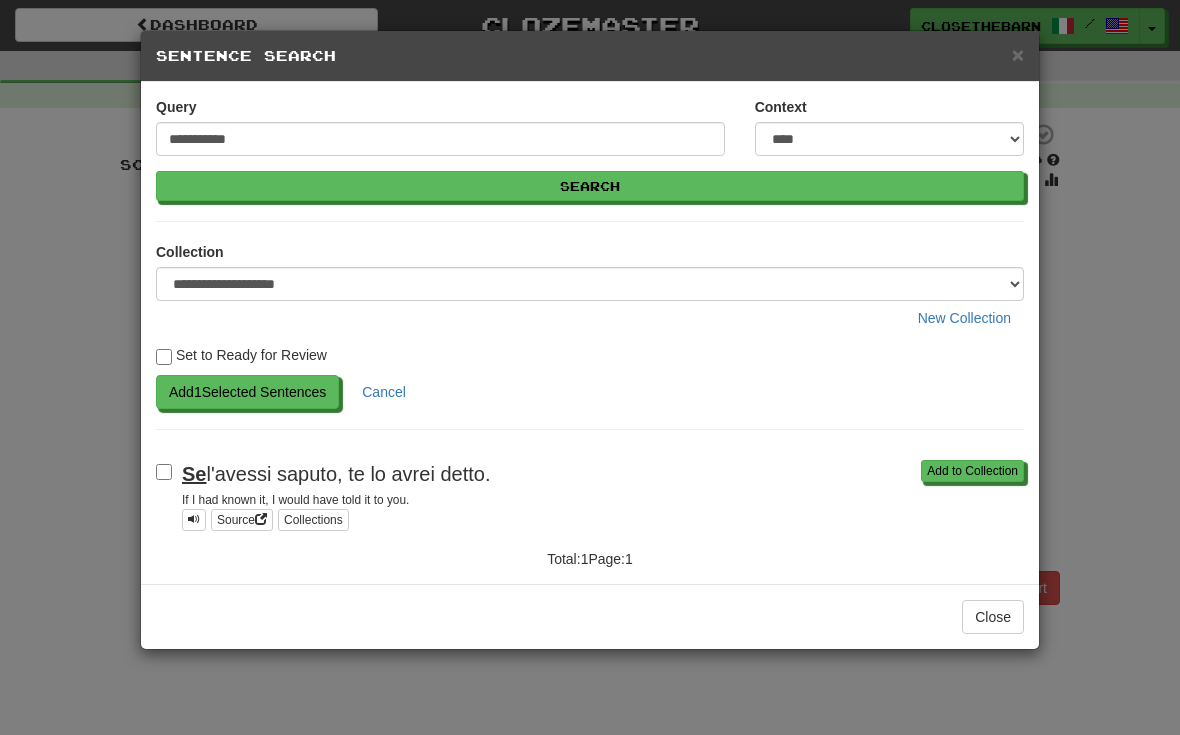 click on "Add  1  Selected Sentences" at bounding box center (247, 392) 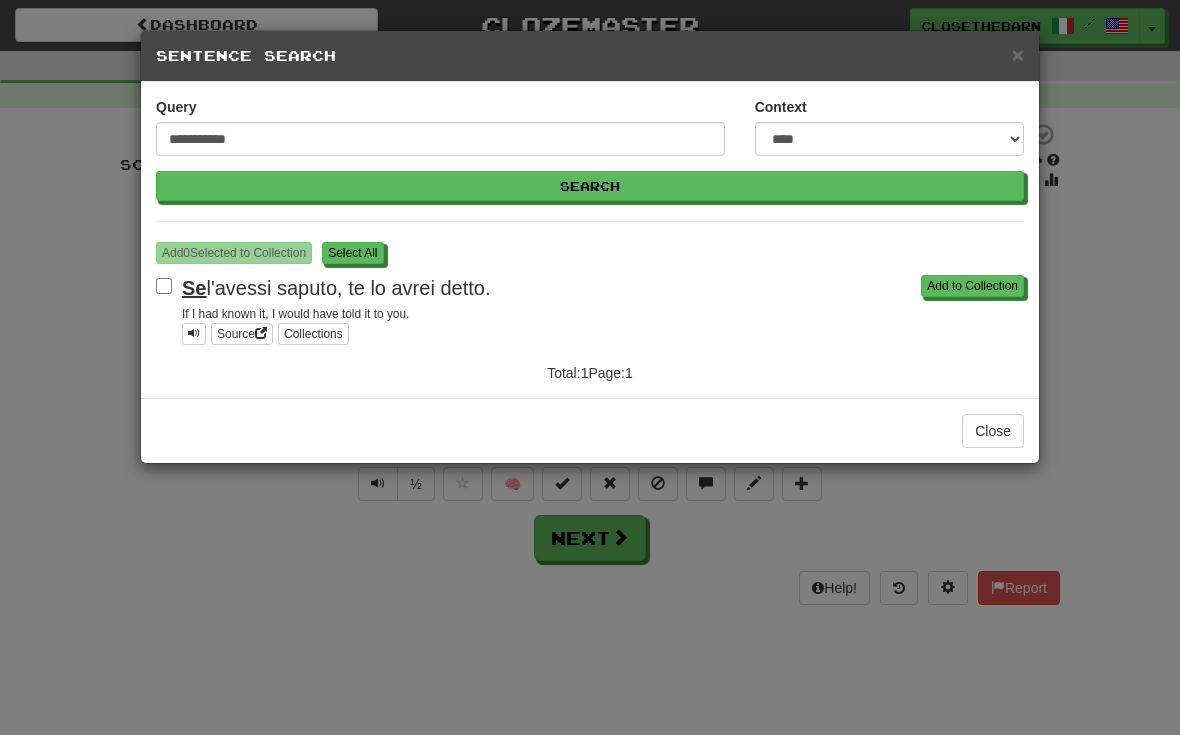 click on "S elect All" at bounding box center (352, 253) 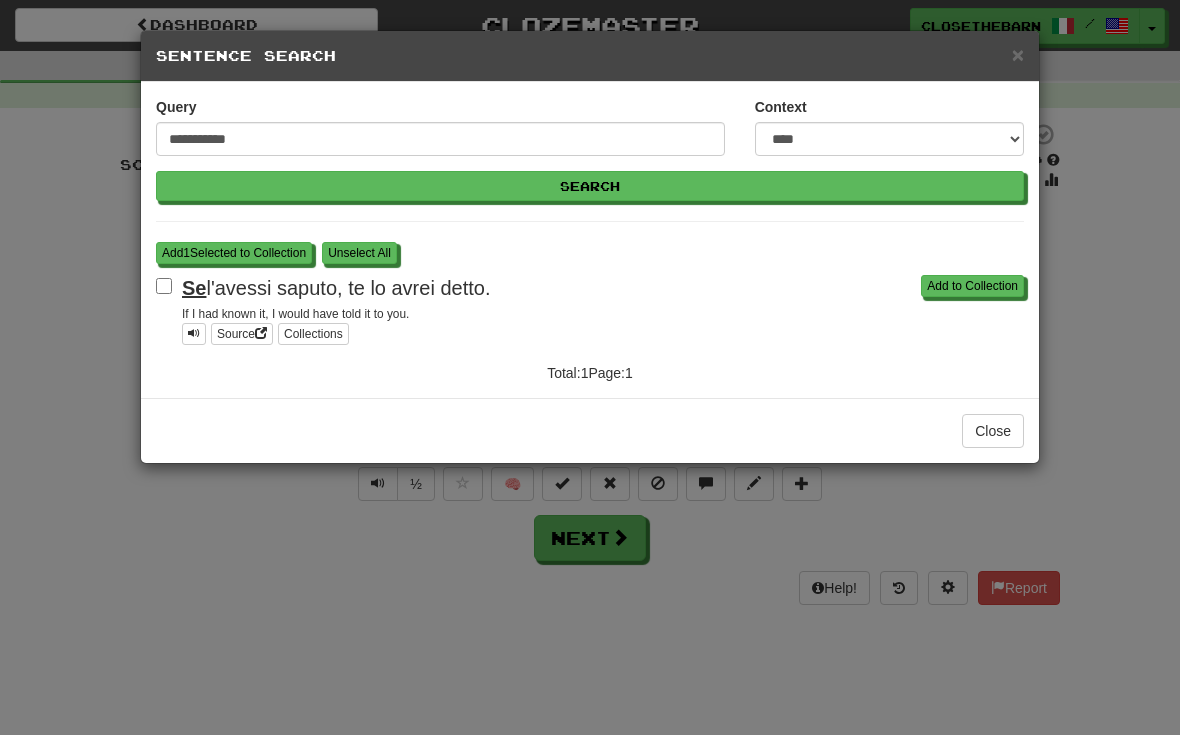 click on "Add  1  Selected to Collection" at bounding box center (234, 253) 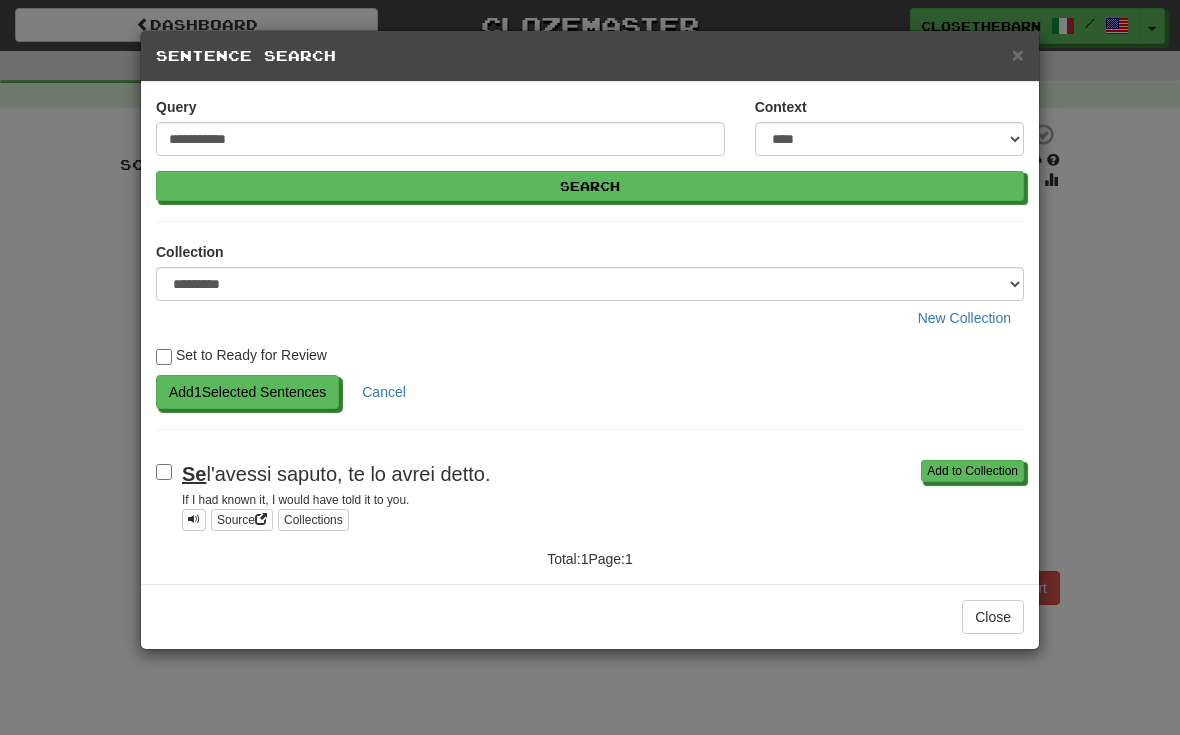 click on "Add  1  Selected Sentences" at bounding box center (247, 392) 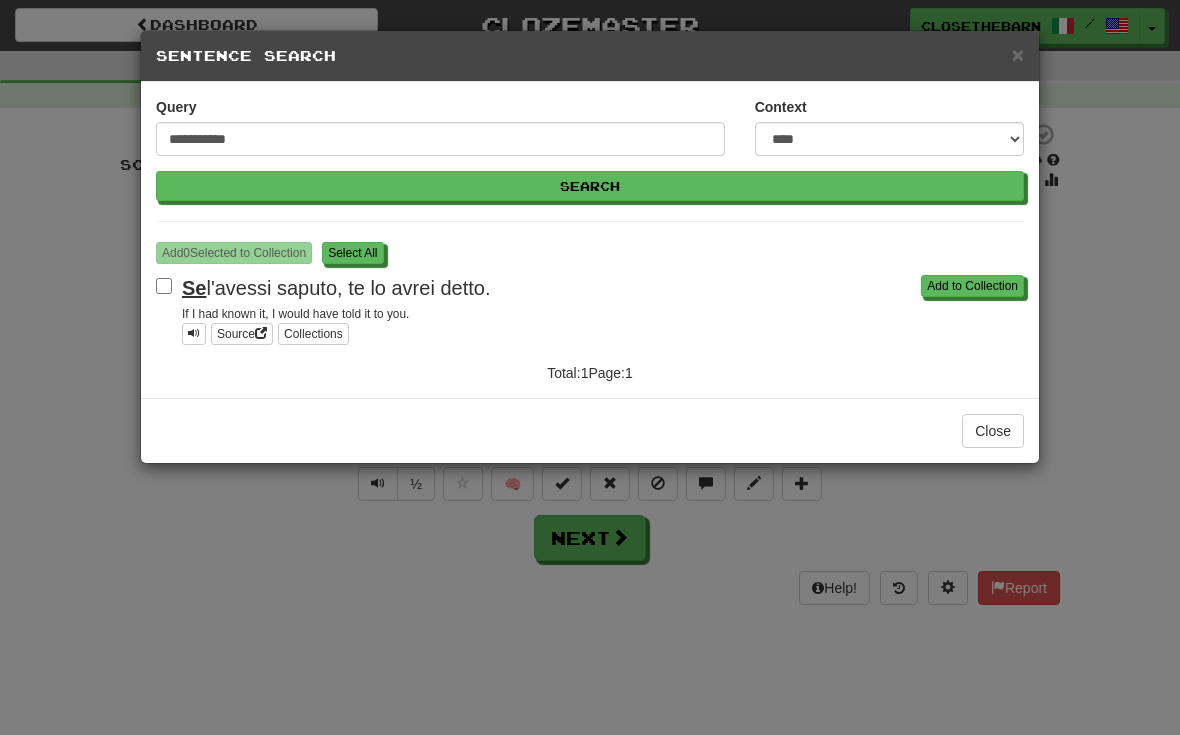click on "S elect All" at bounding box center [352, 253] 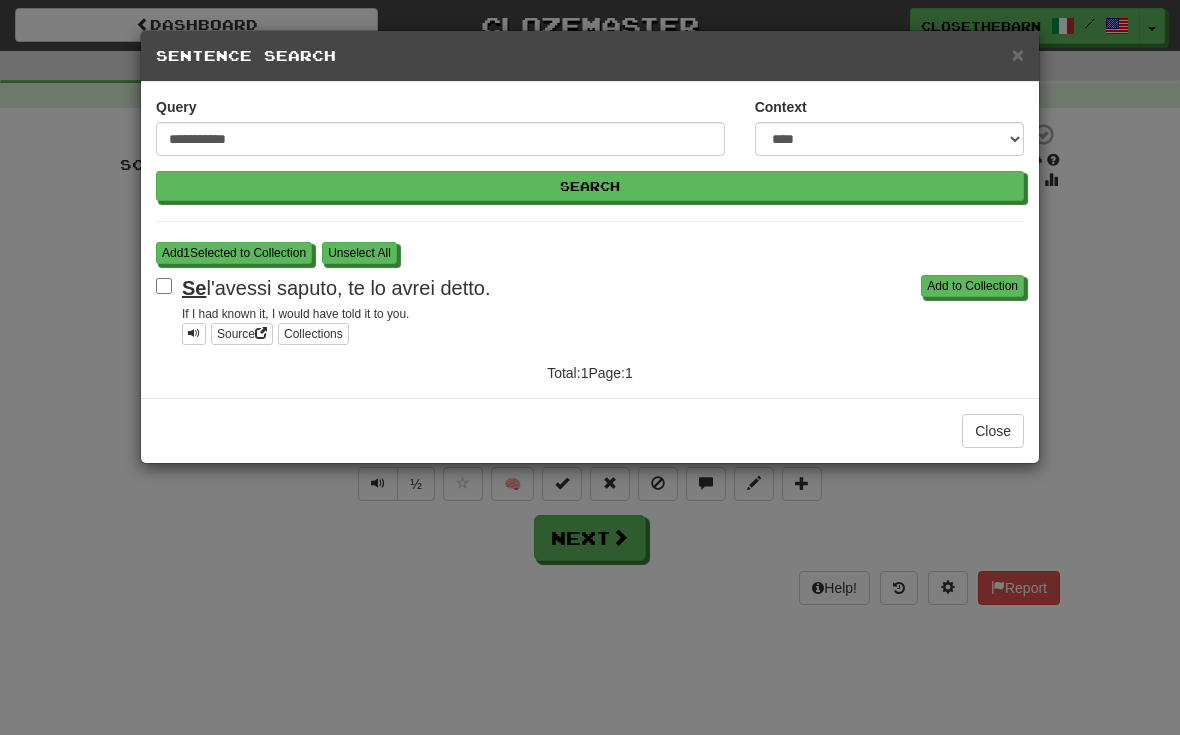 click on "Add  1  Selected to Collection" at bounding box center [234, 253] 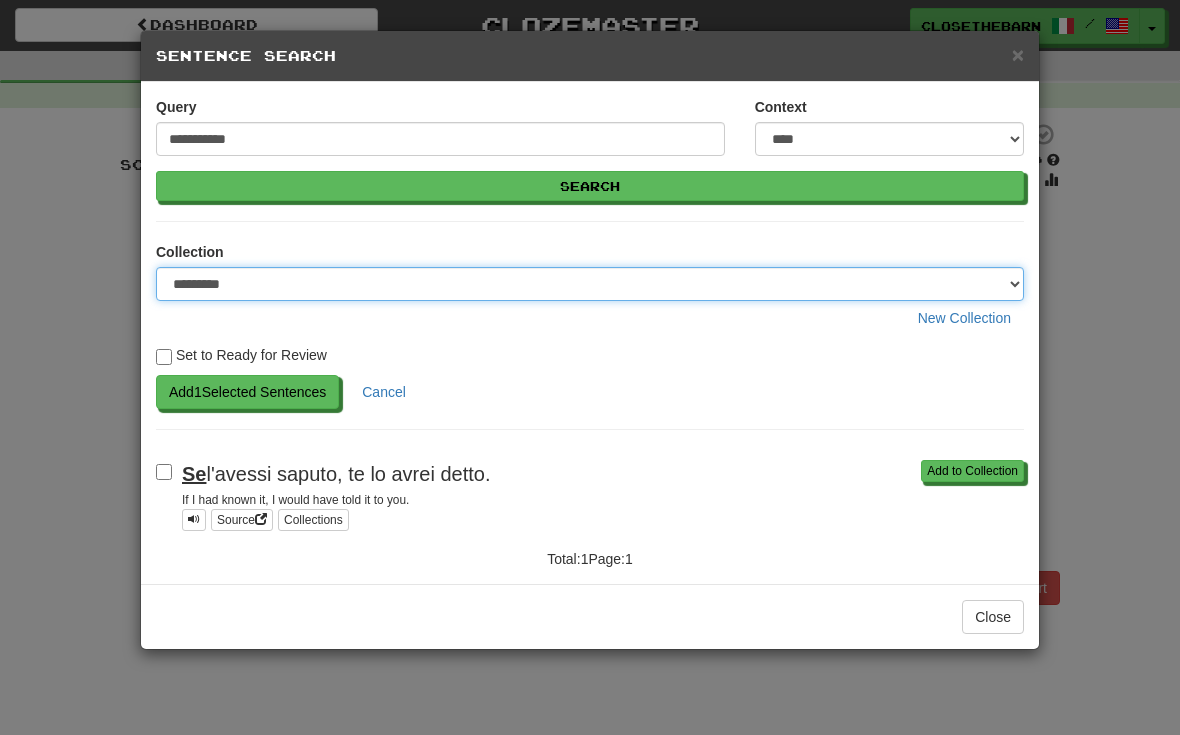 click on "**********" at bounding box center [590, 284] 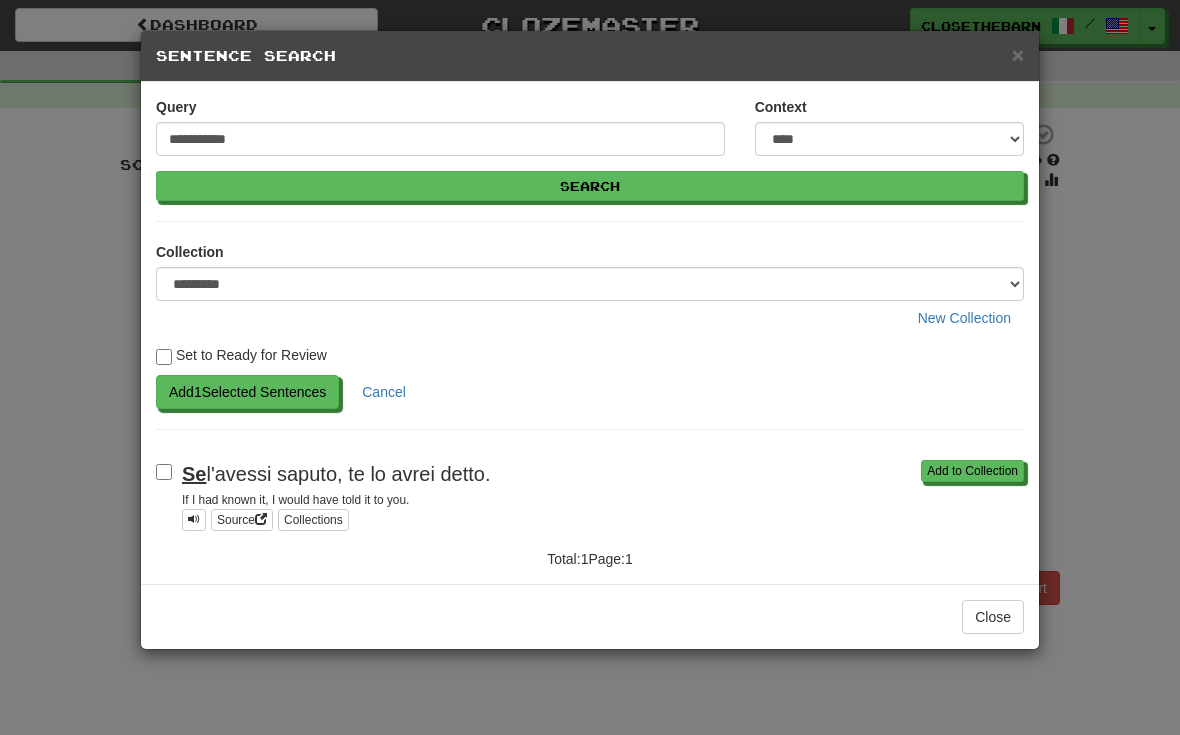 click on "Add  1  Selected Sentences" at bounding box center [247, 392] 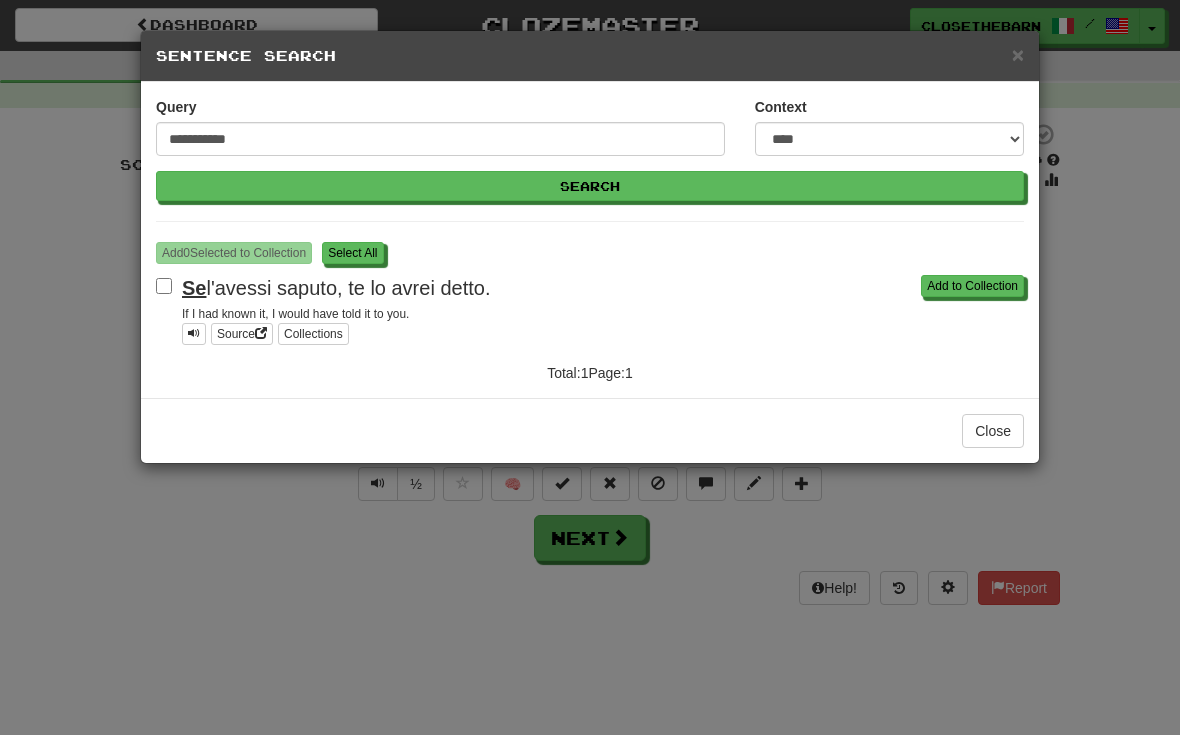 click on "S elect All" at bounding box center (352, 253) 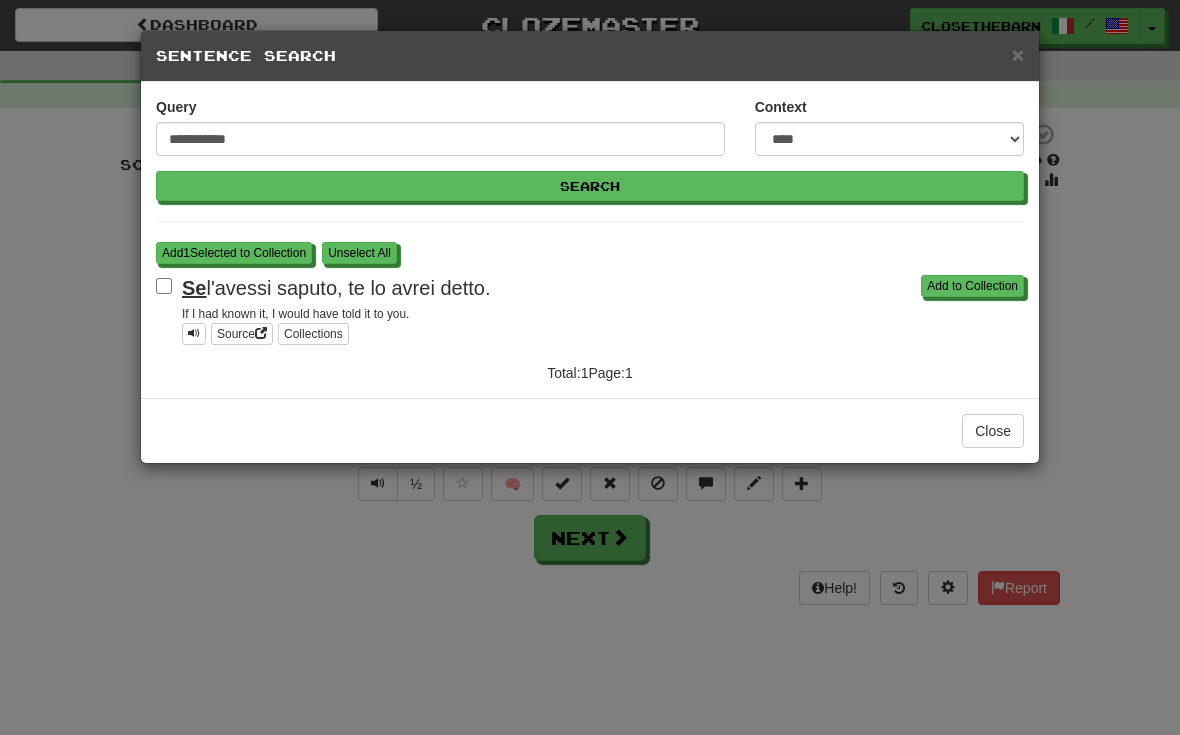 click on "Add  1  Selected to Collection" at bounding box center [234, 253] 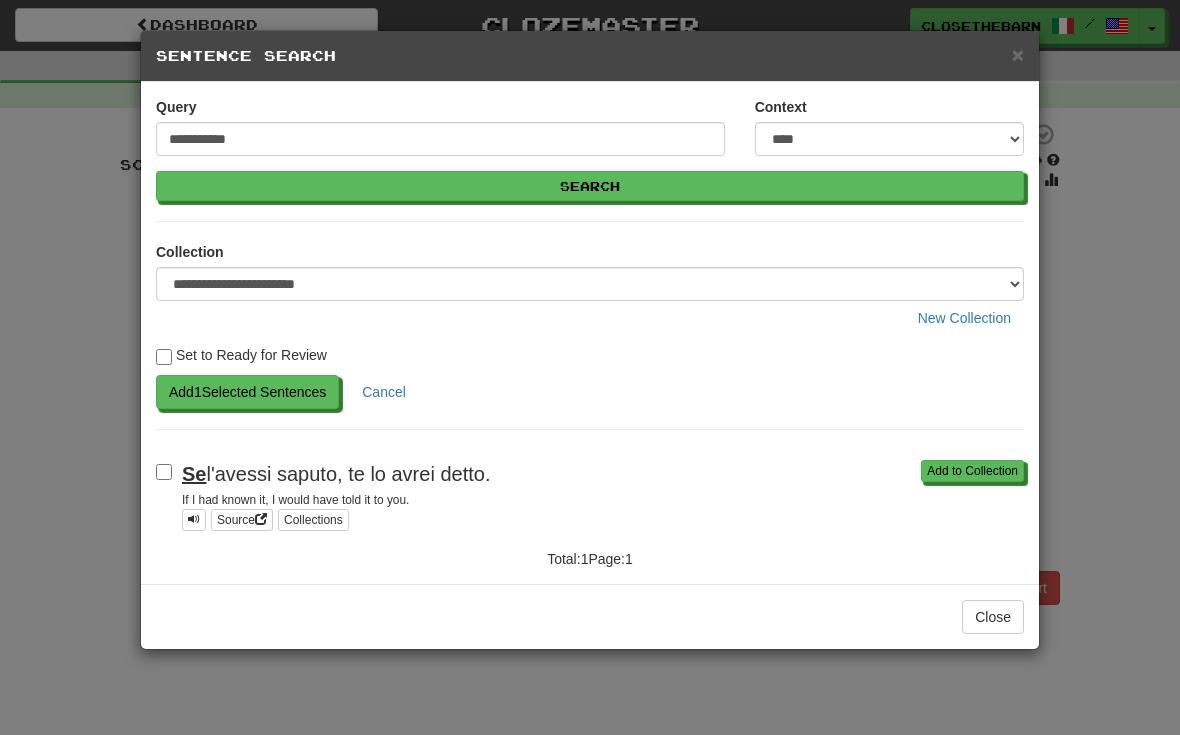 click on "Add  1  Selected Sentences" at bounding box center [247, 392] 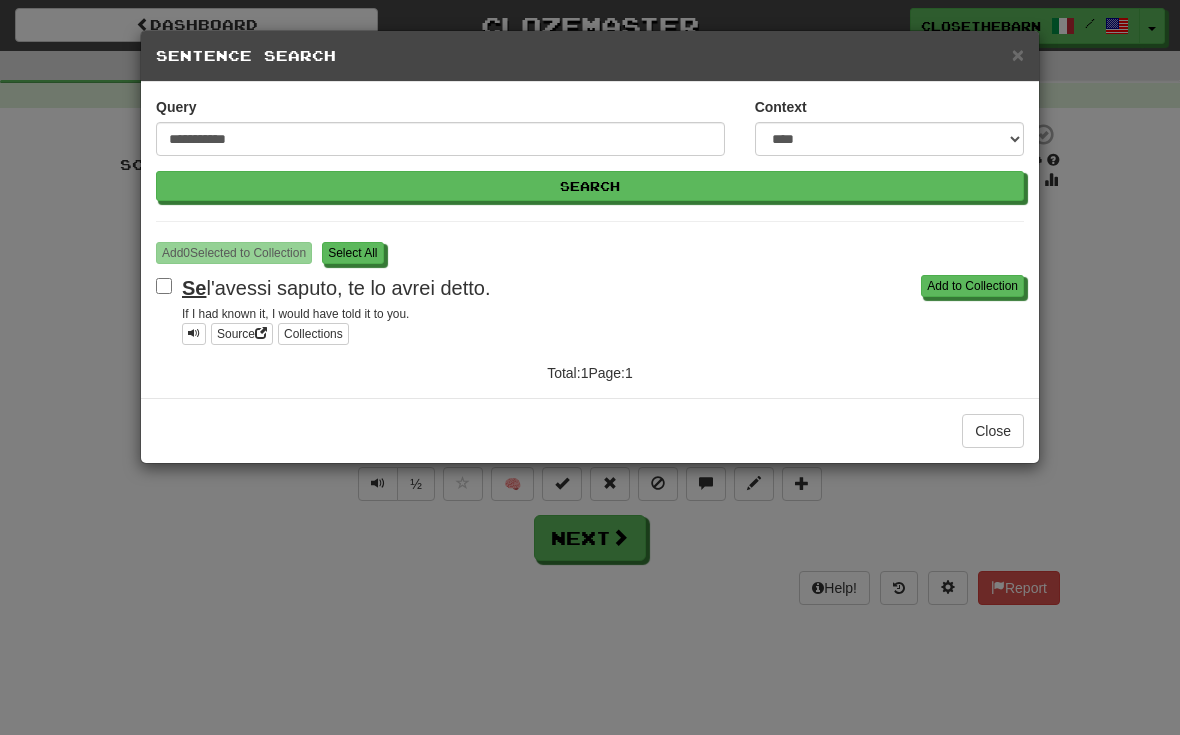 click on "S elect All" at bounding box center (352, 253) 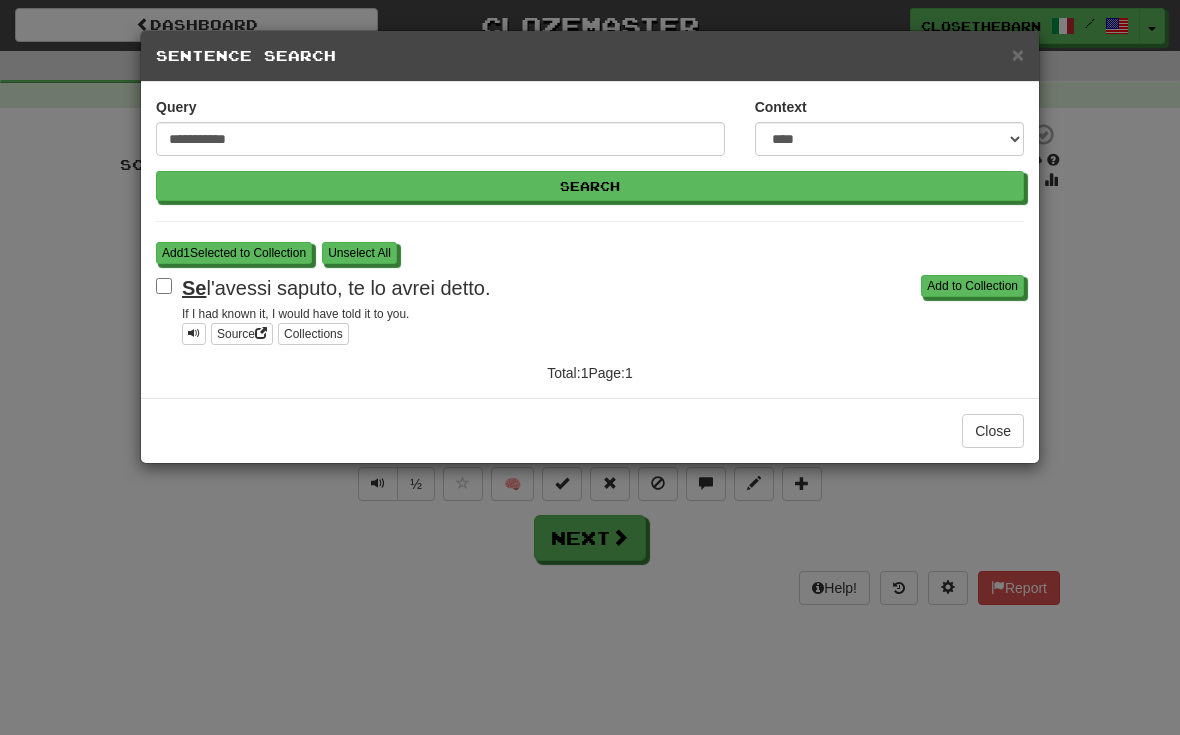 click on "Add  1  Selected to Collection" at bounding box center (234, 253) 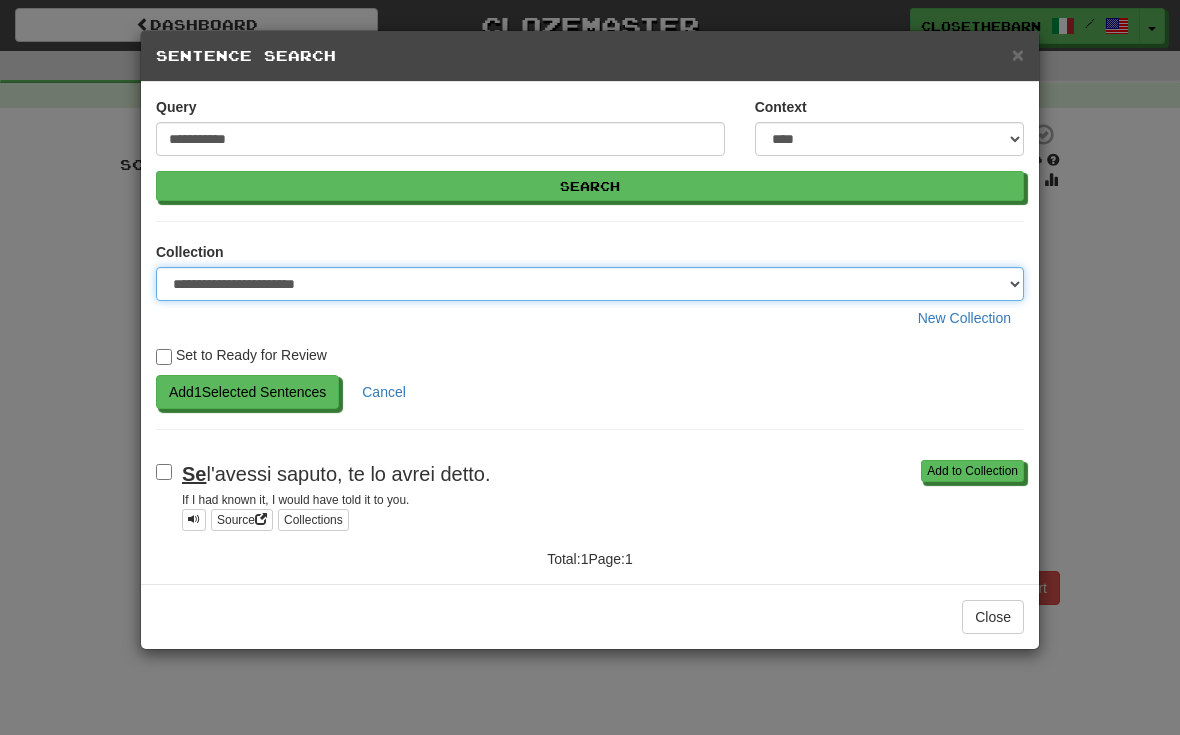 click on "**********" at bounding box center (590, 284) 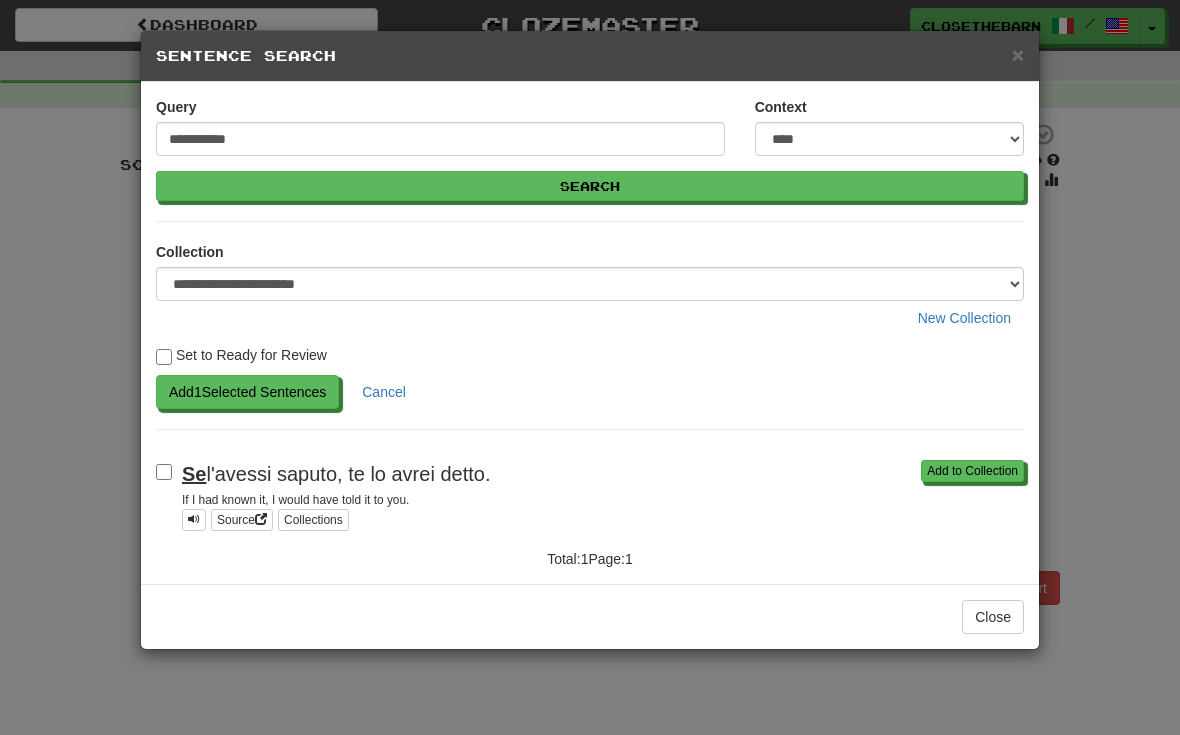 click on "Add  1  Selected Sentences" at bounding box center [247, 392] 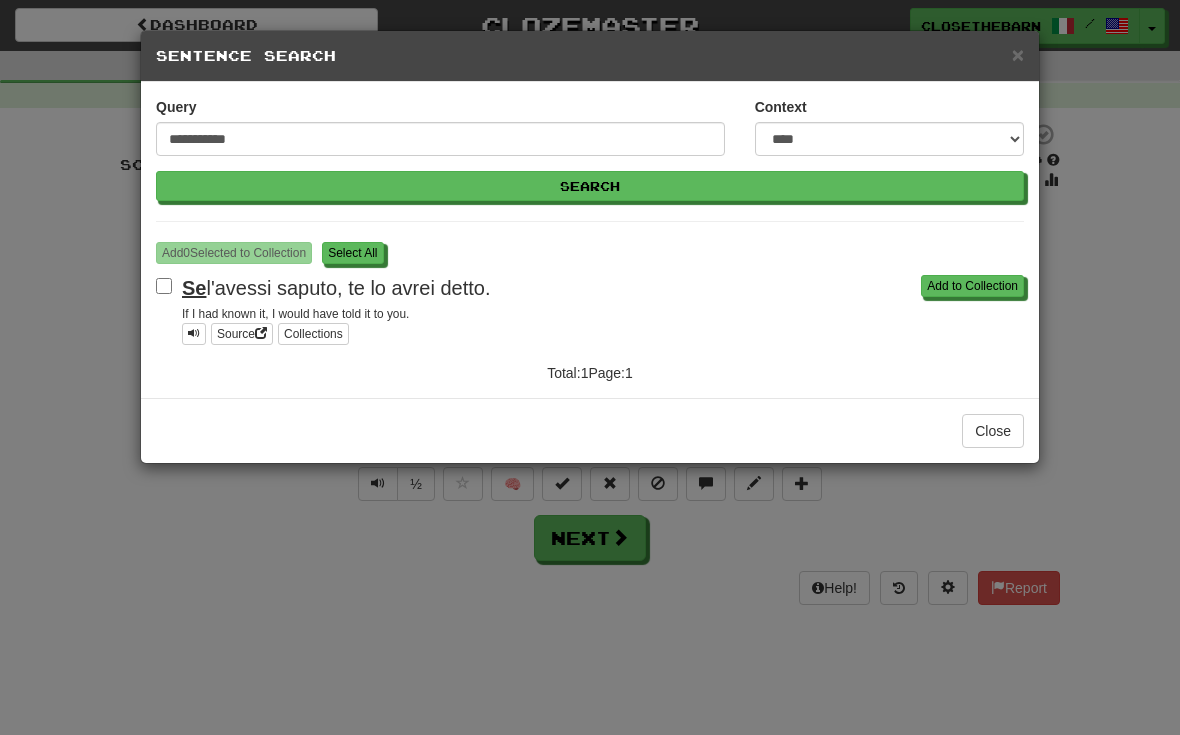 click on "S elect All" at bounding box center (352, 253) 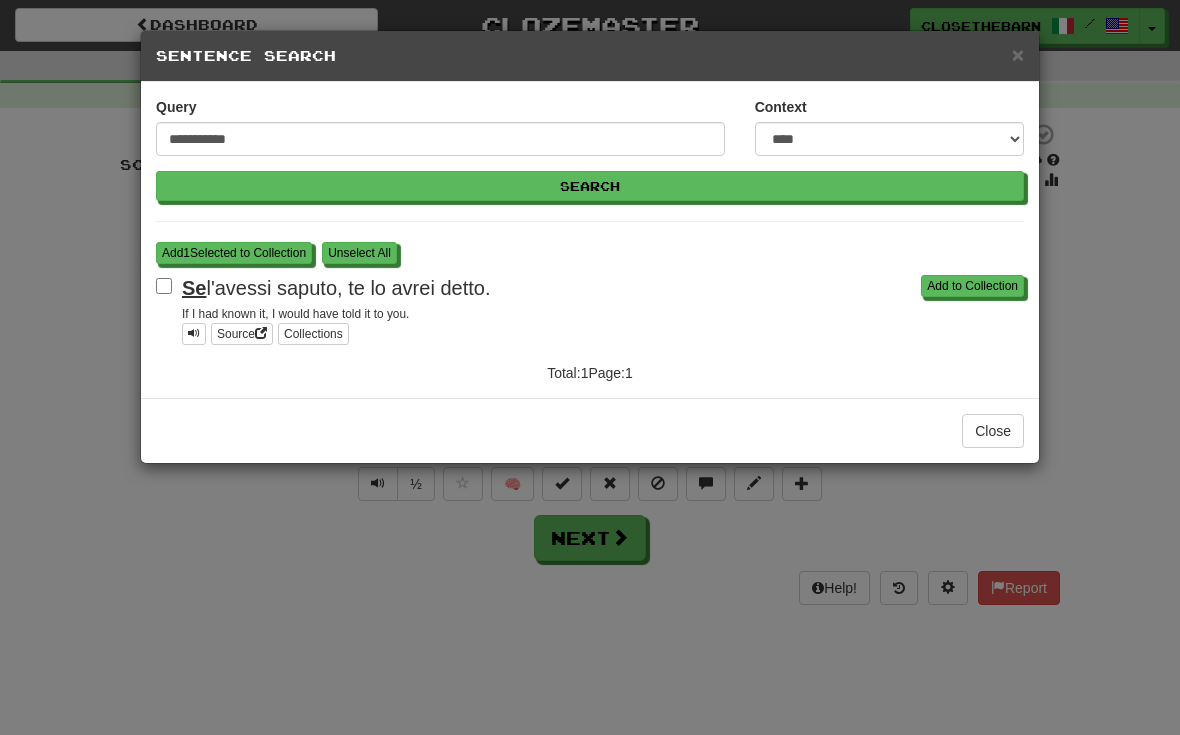 click on "Add  1  Selected to Collection" at bounding box center [234, 253] 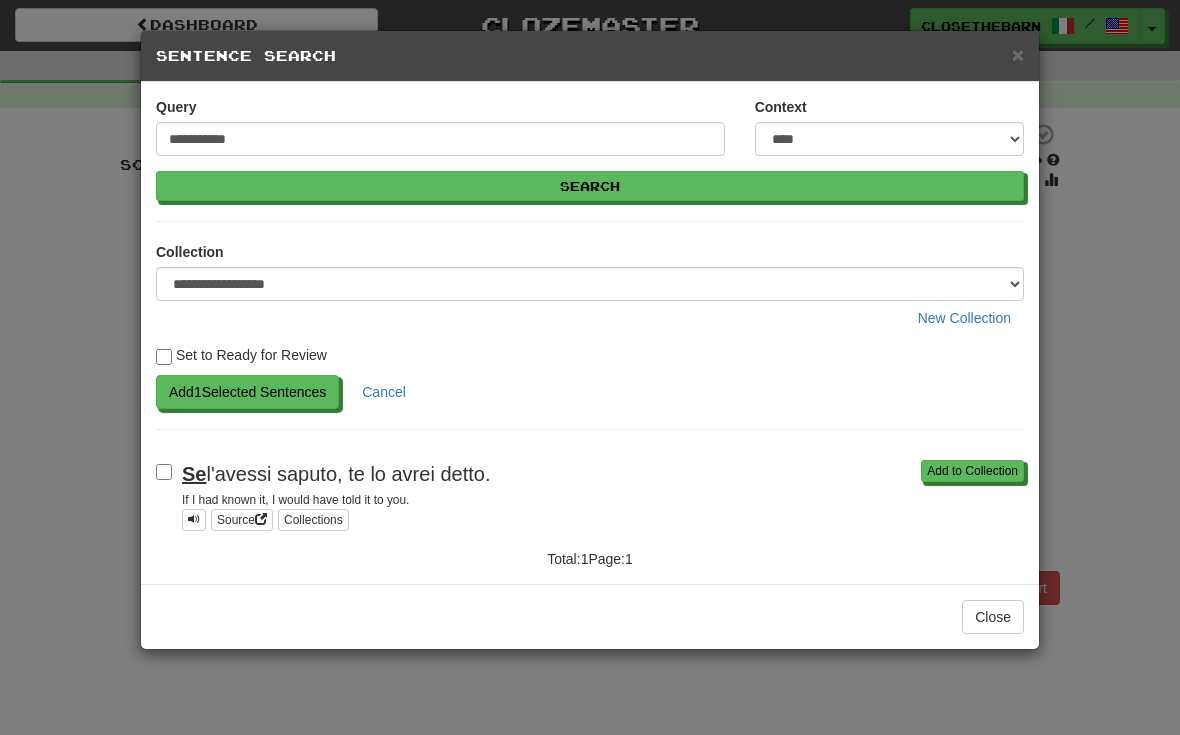 click on "Add  1  Selected Sentences" at bounding box center [247, 392] 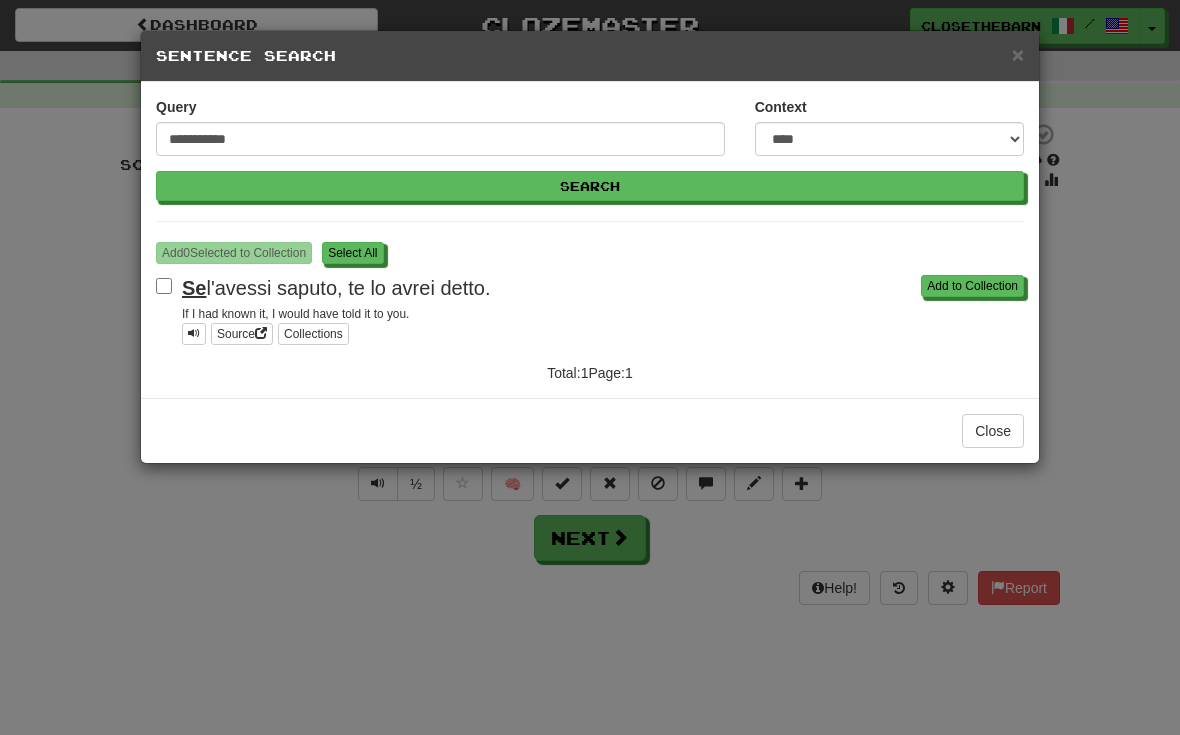 click on "× Sentence Search" at bounding box center (590, 56) 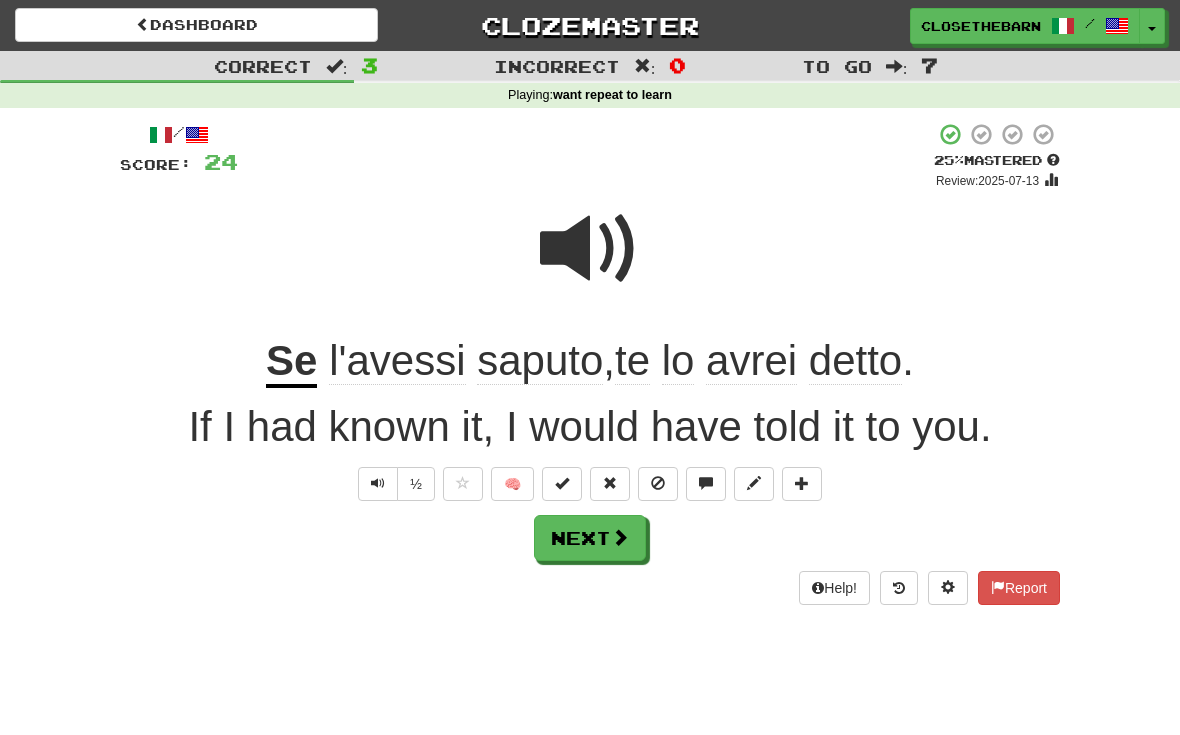 click on "Help!  Report" at bounding box center [590, 588] 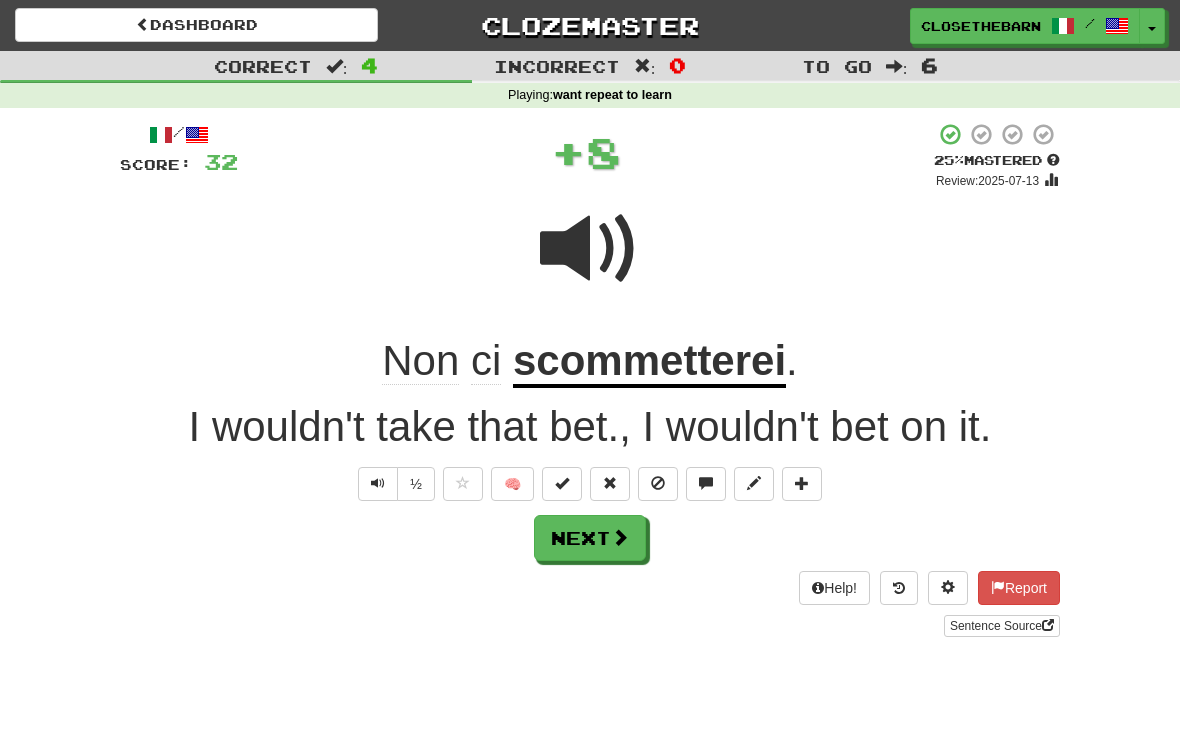 click on "scommetterei" at bounding box center (649, 362) 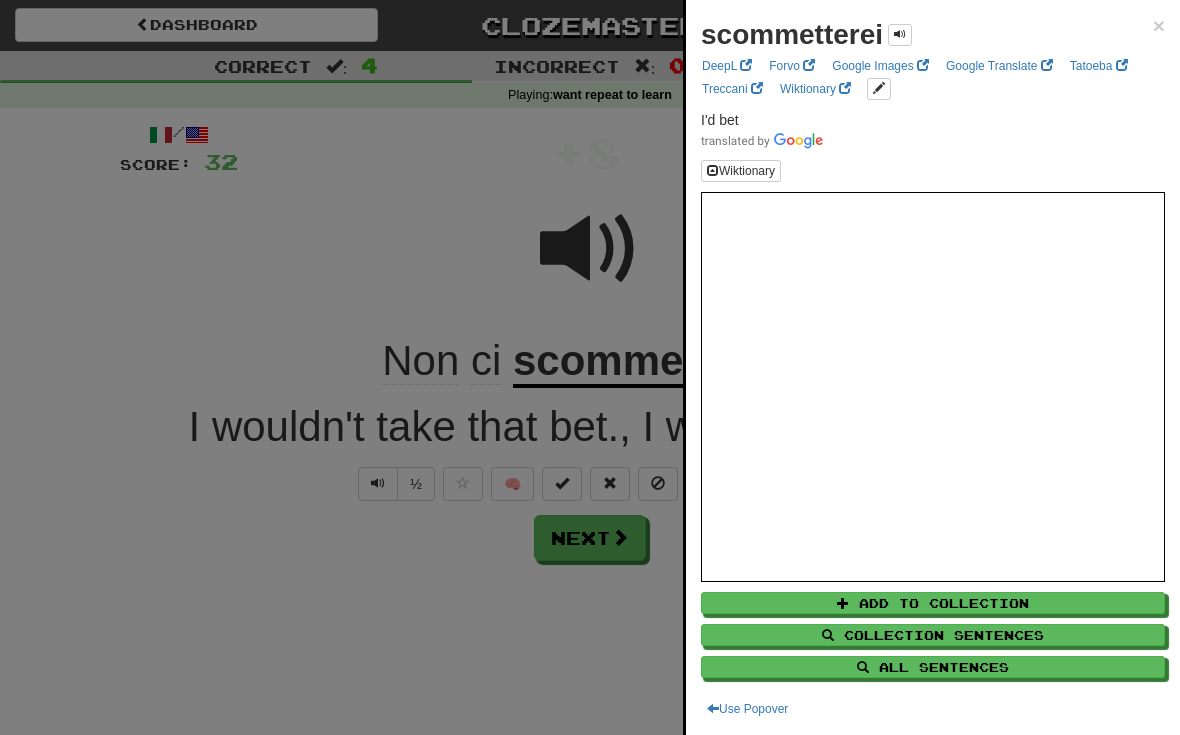 click on "All Sentences" at bounding box center (933, 667) 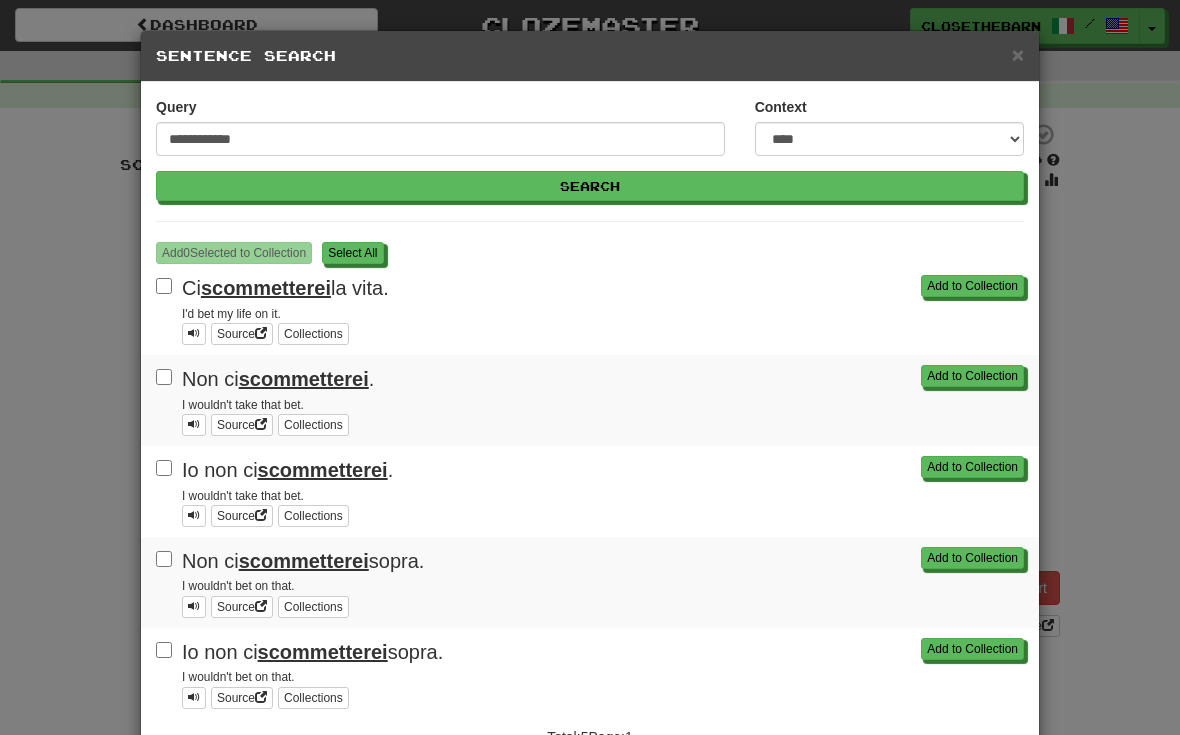 click on "S elect All" at bounding box center (352, 253) 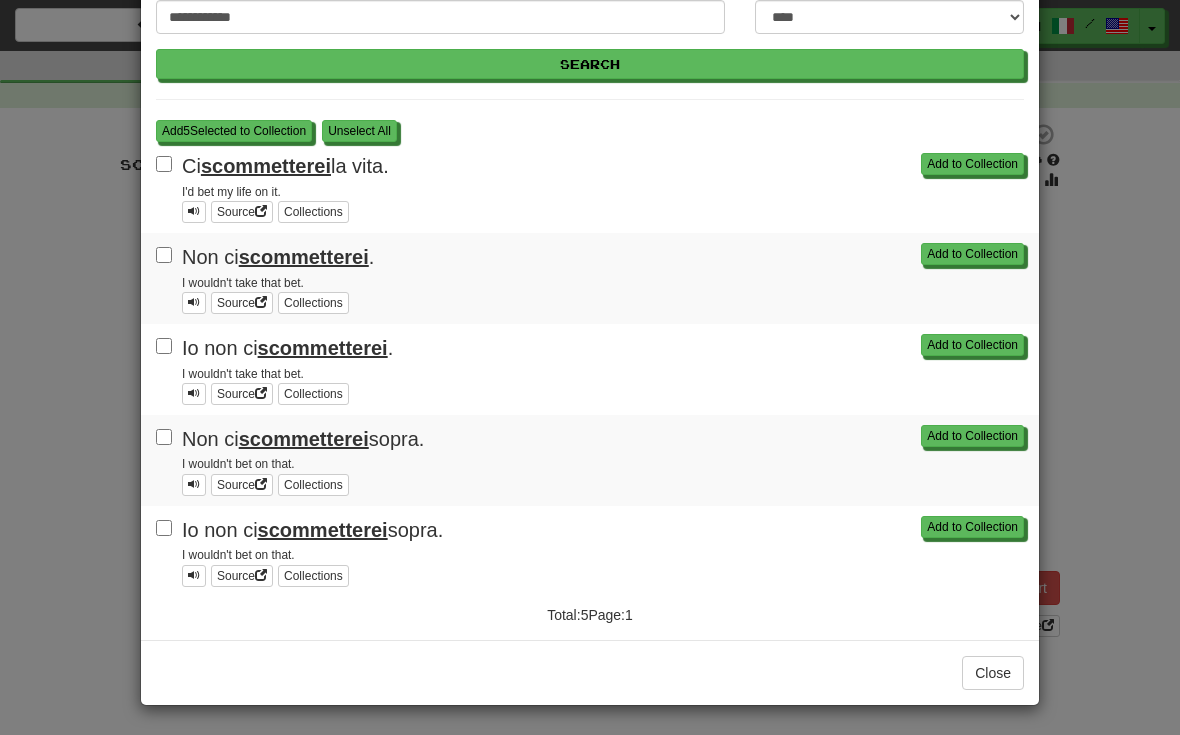 scroll, scrollTop: 120, scrollLeft: 0, axis: vertical 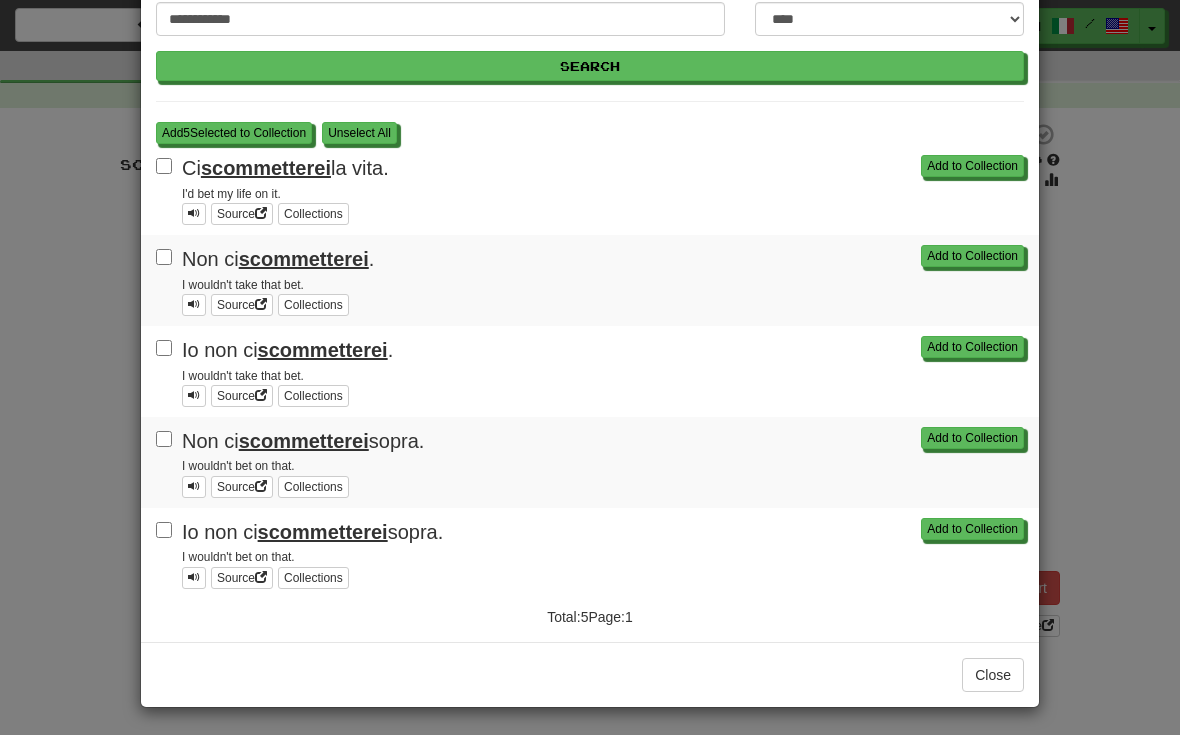 click on "Add  5  Selected to Collection" at bounding box center (234, 133) 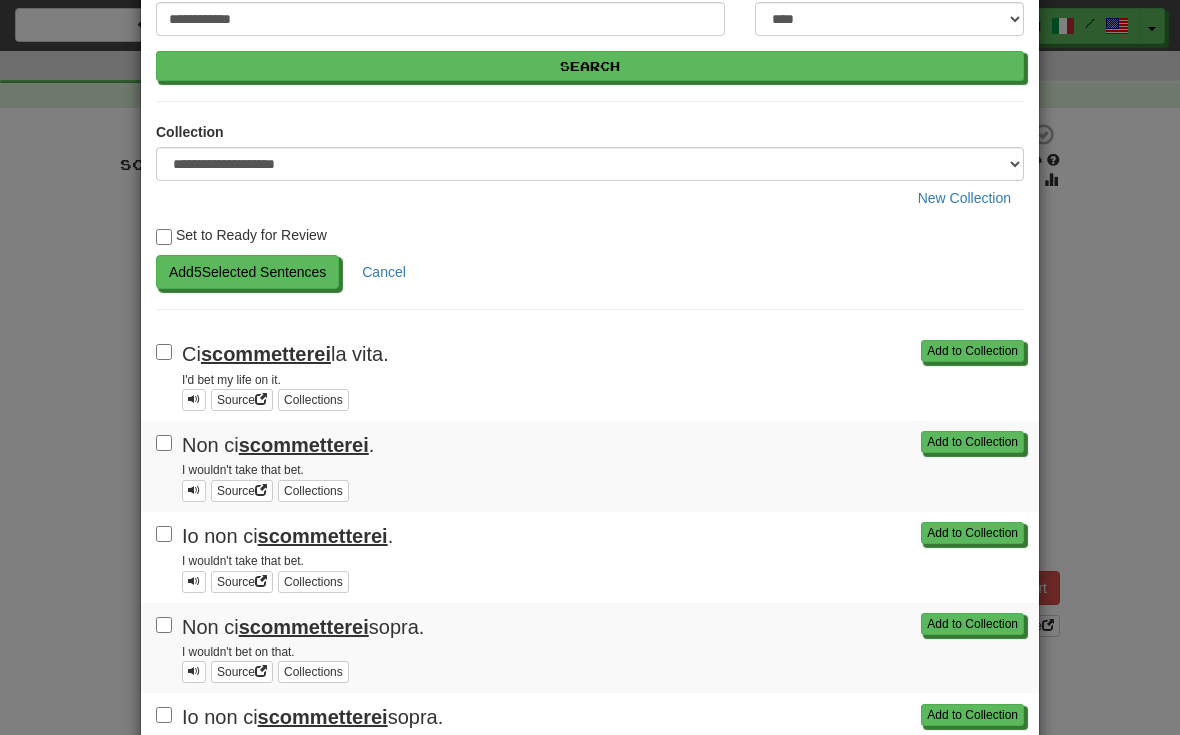 click on "Add  5  Selected Sentences" at bounding box center [247, 272] 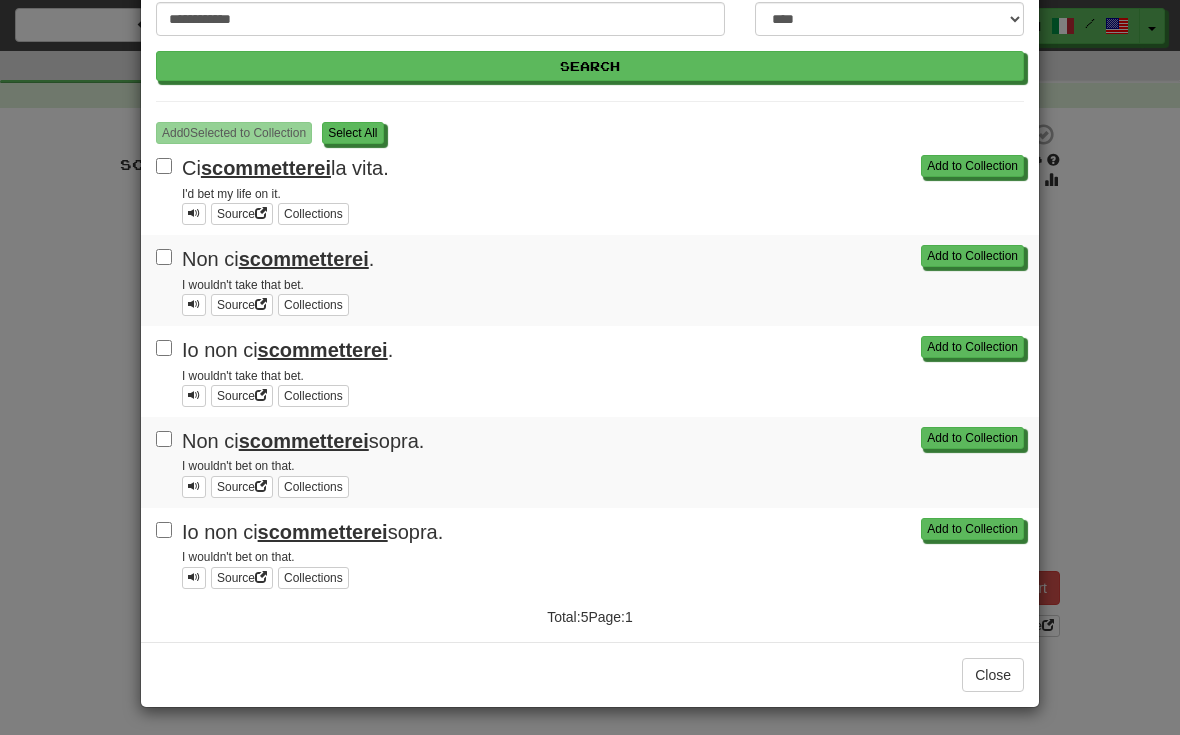 click on "S elect All" at bounding box center (352, 133) 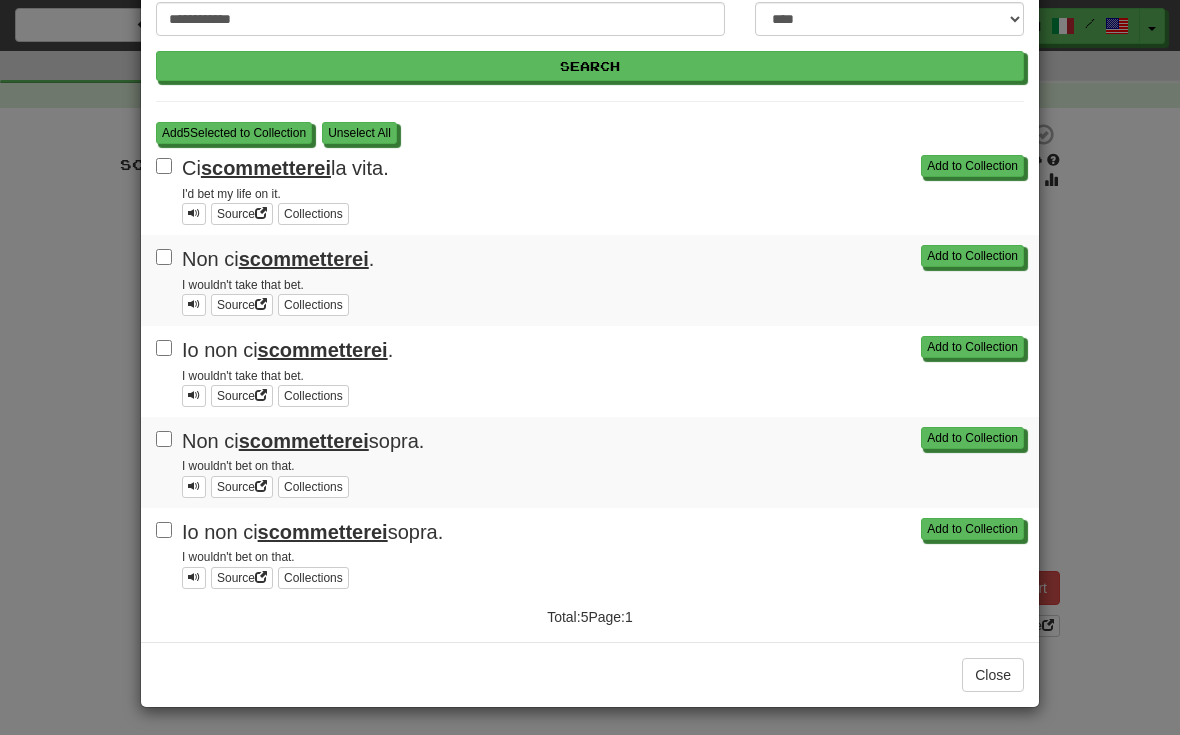 click on "Add  5  Selected to Collection" at bounding box center [234, 133] 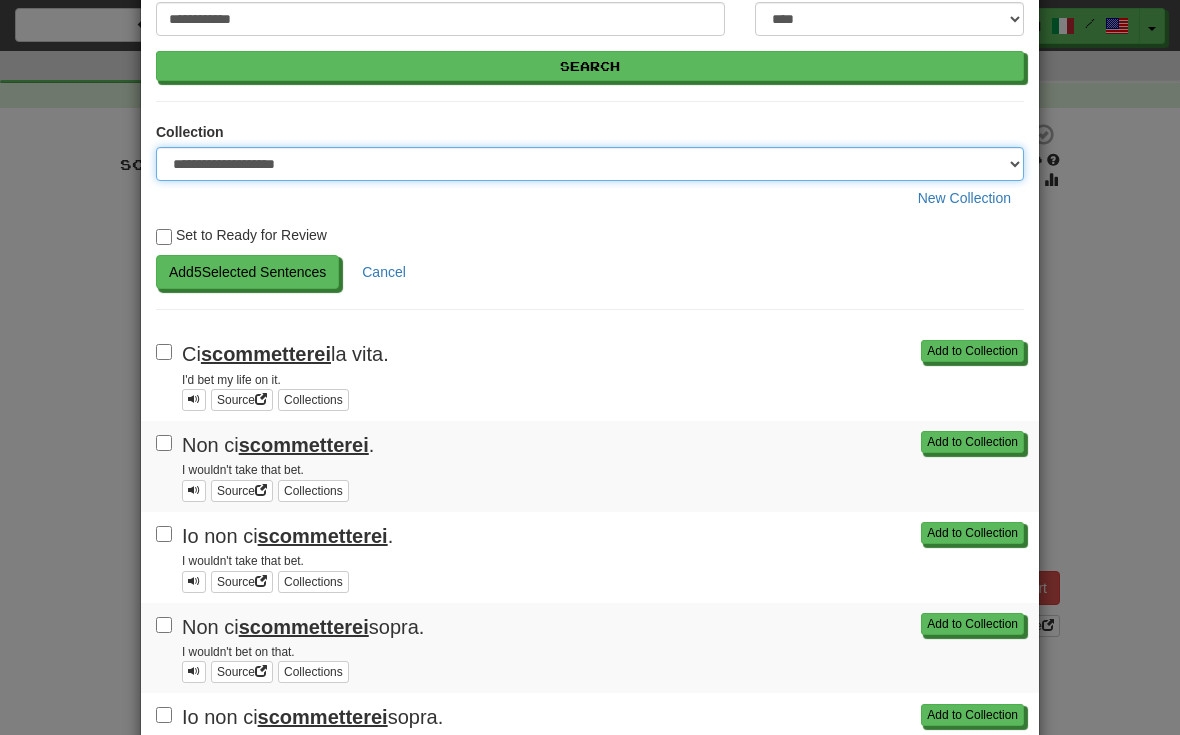 click on "**********" at bounding box center [590, 164] 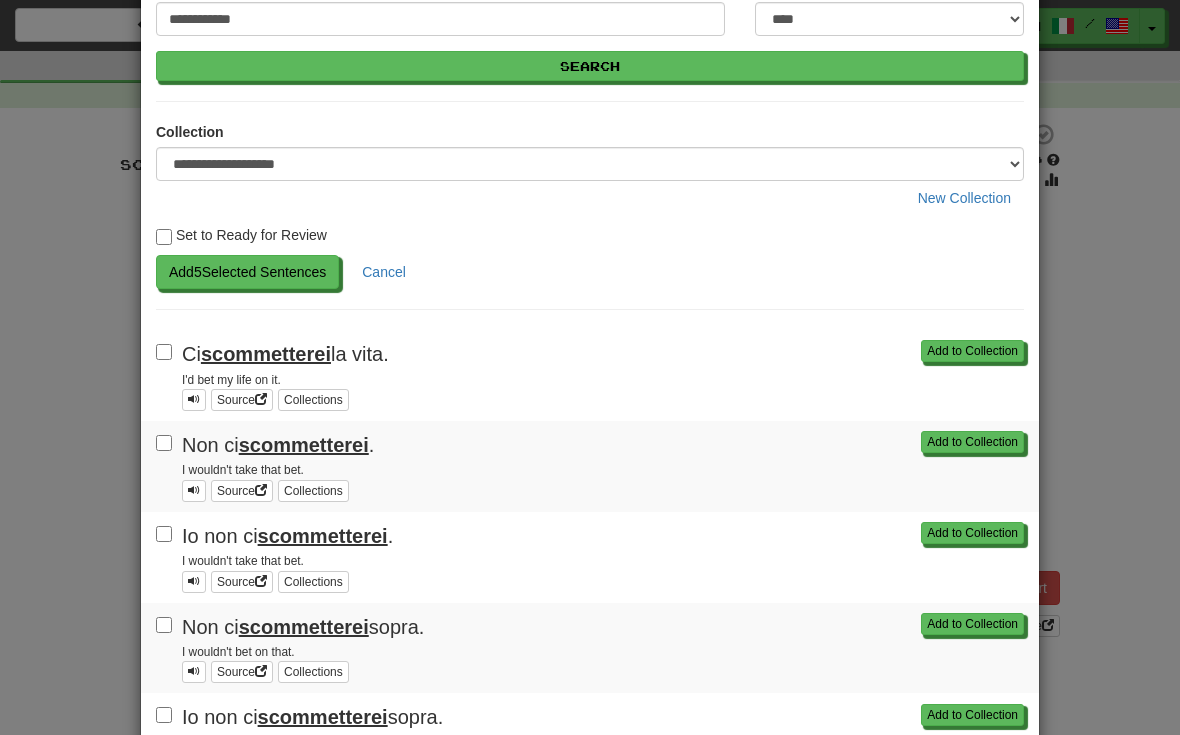 click on "Add  5  Selected Sentences" at bounding box center [247, 272] 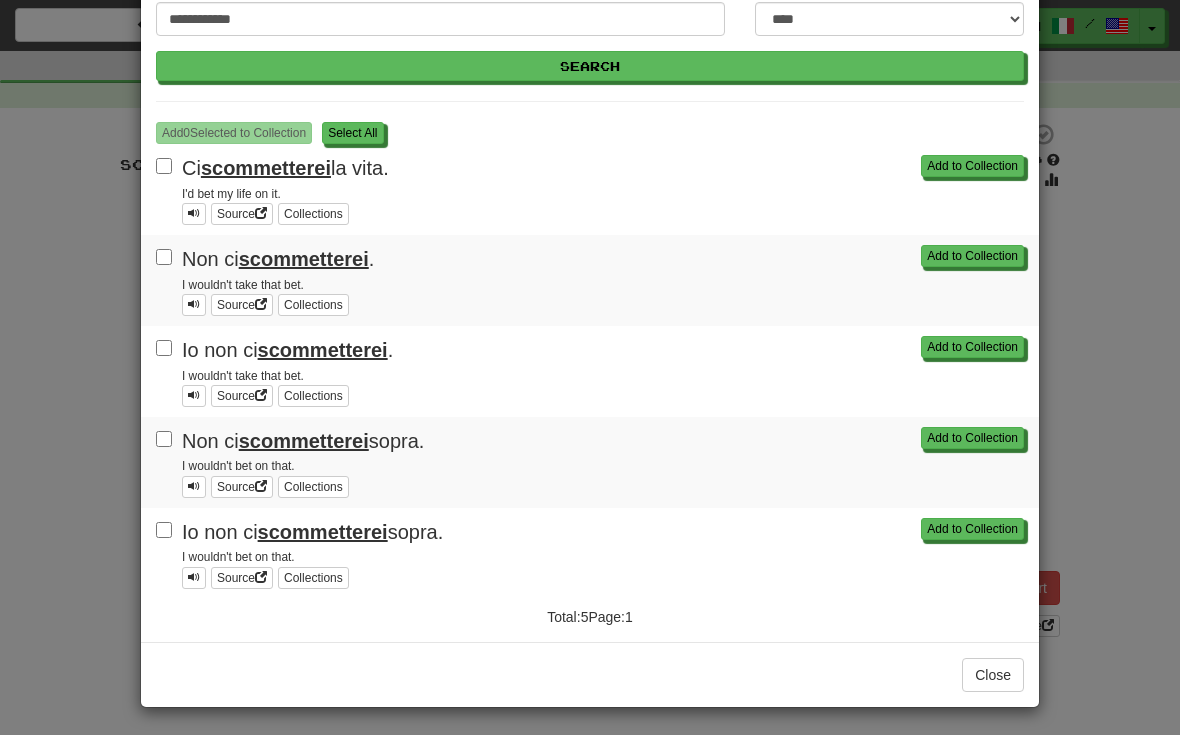 click on "S elect All" at bounding box center (352, 133) 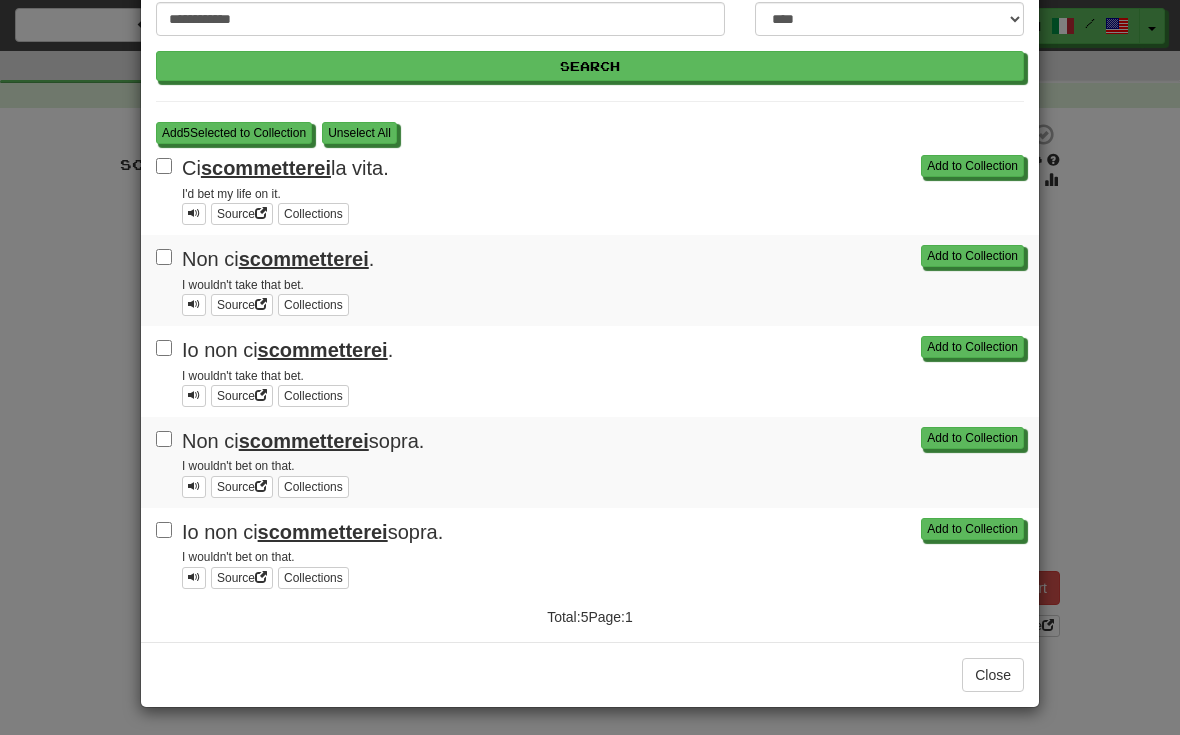 click on "Add  5  Selected to Collection" at bounding box center [234, 133] 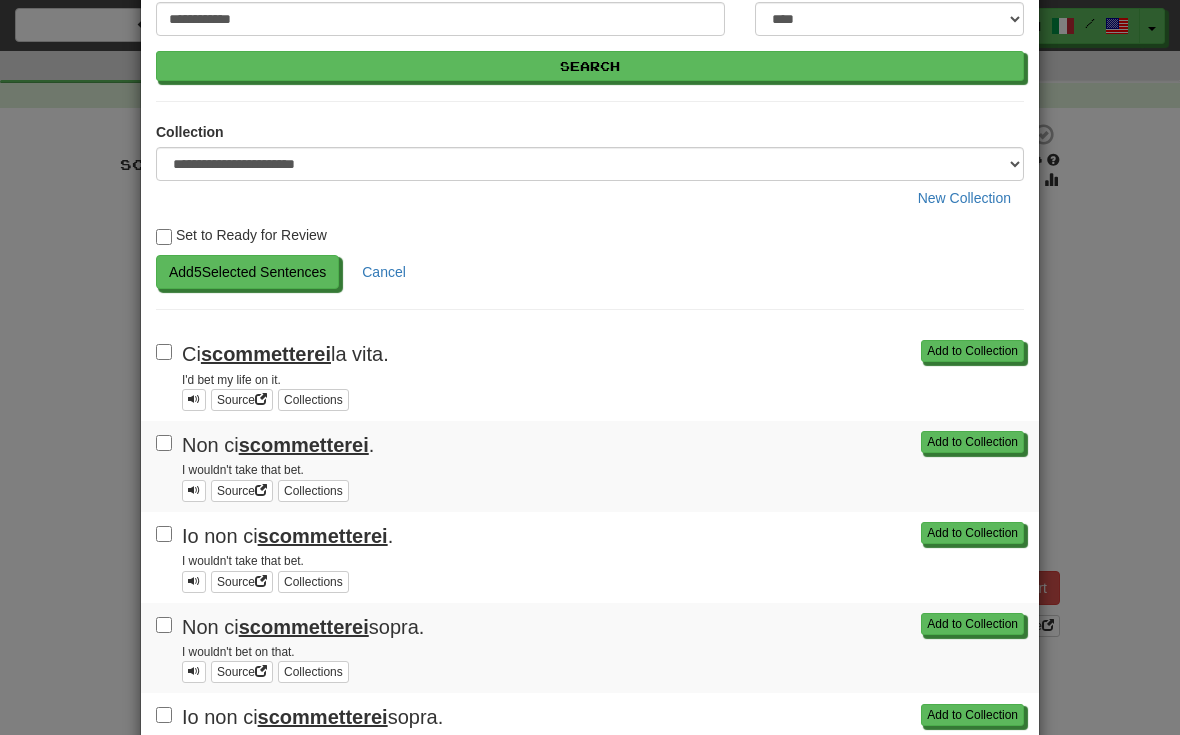 click on "Add  5  Selected Sentences" at bounding box center (247, 272) 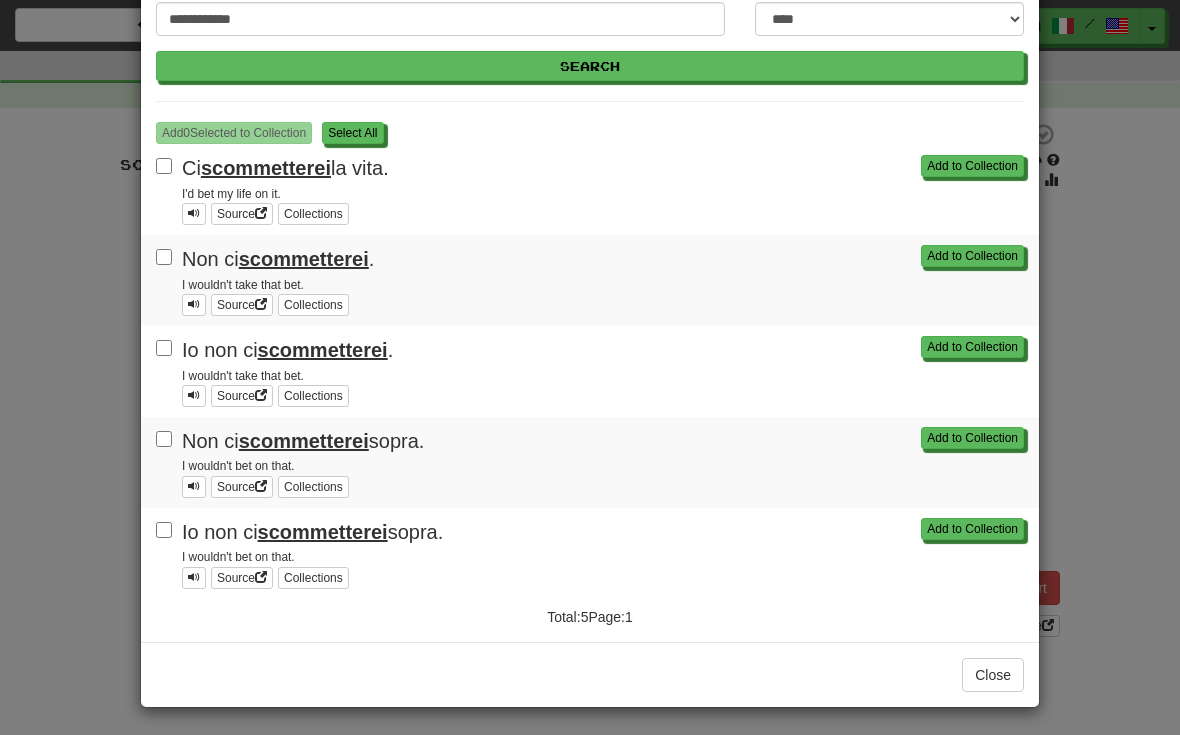 click on "S elect All" at bounding box center [352, 133] 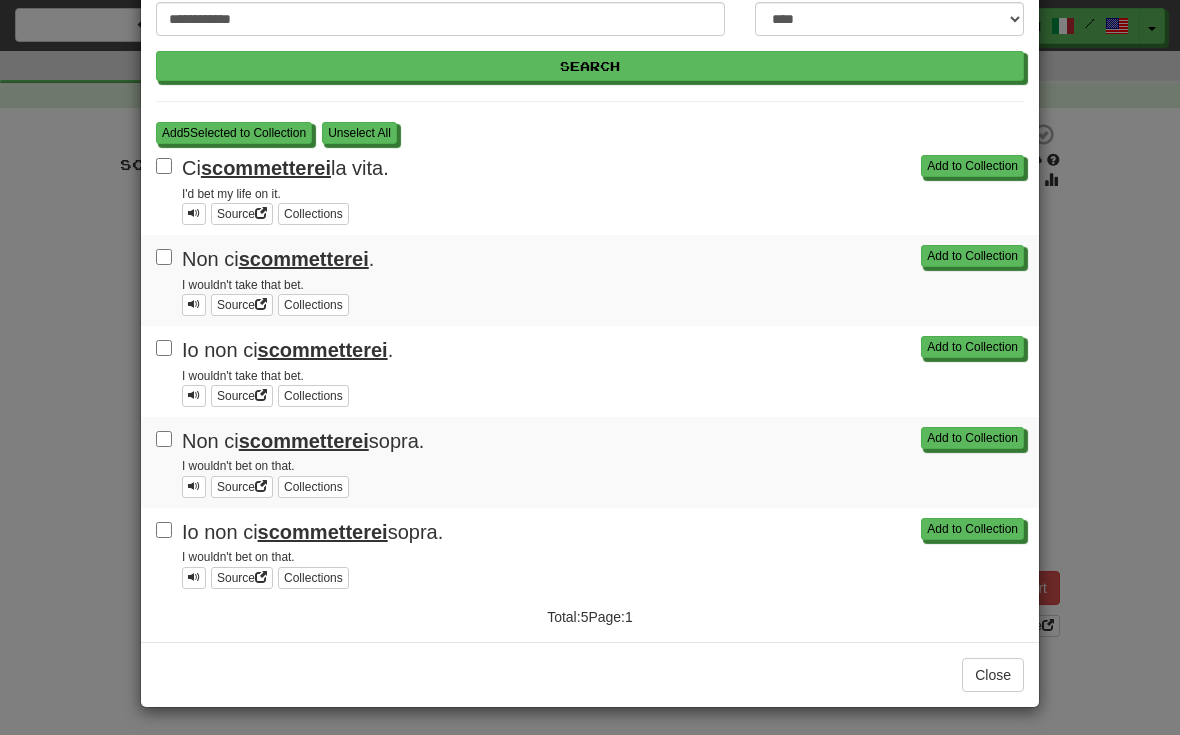 click on "Add  5  Selected to Collection" at bounding box center (234, 133) 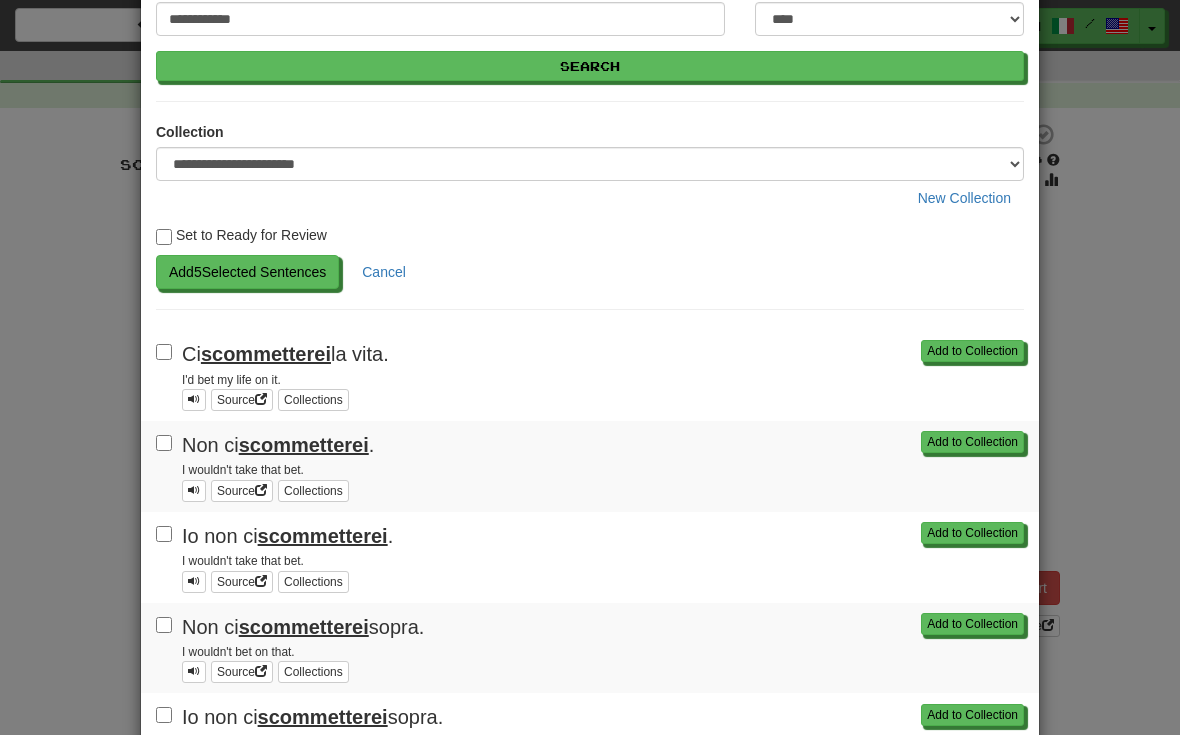 click on "Add  5  Selected Sentences" at bounding box center (247, 272) 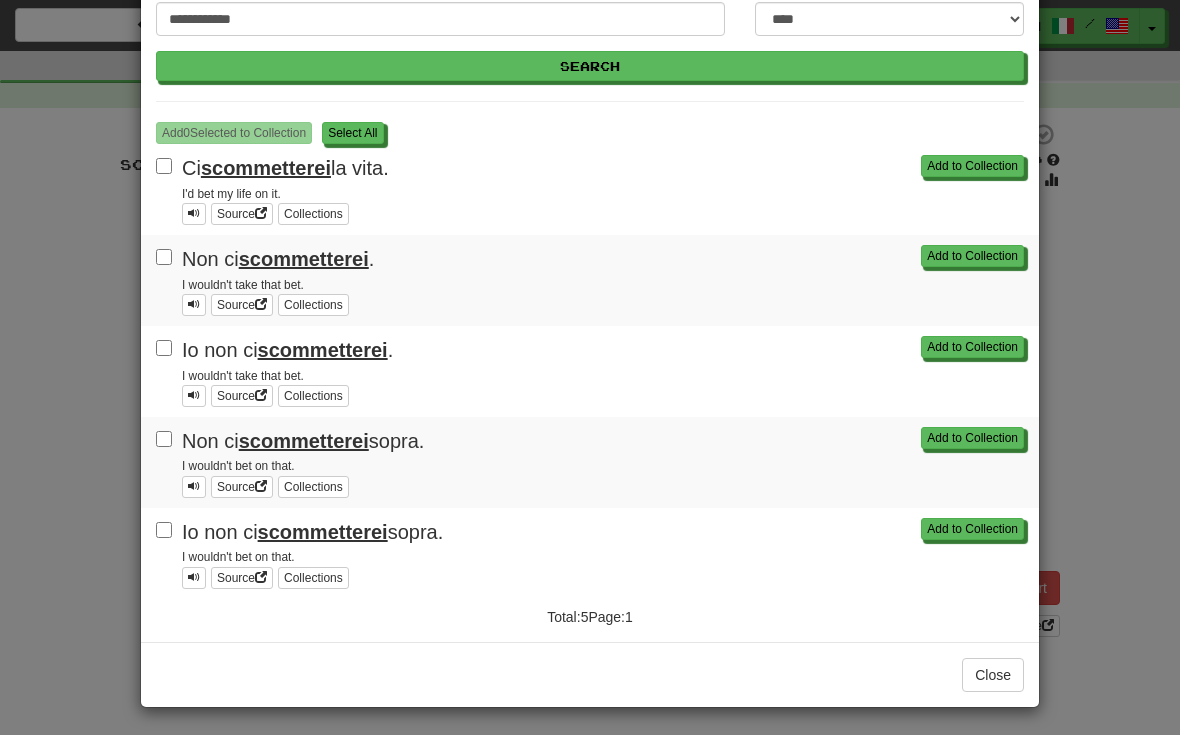 click on "**********" at bounding box center (590, 367) 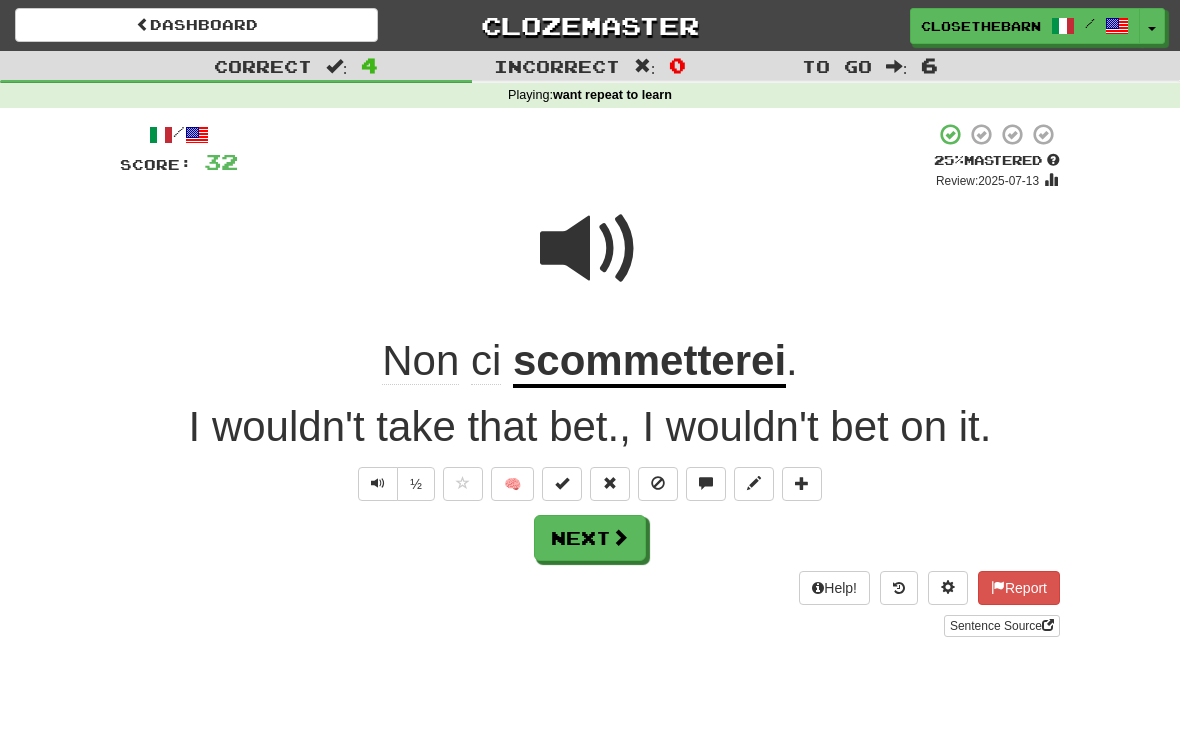 click on "Next" at bounding box center (590, 538) 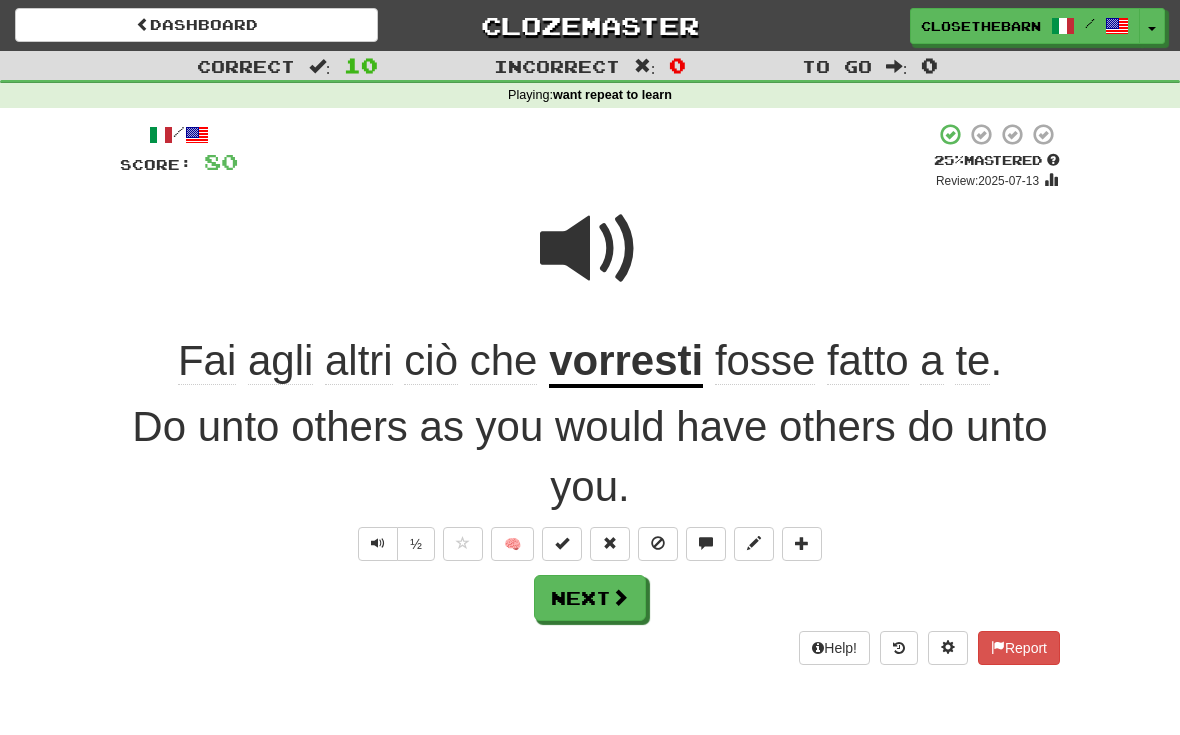 click on "vorresti" at bounding box center (626, 362) 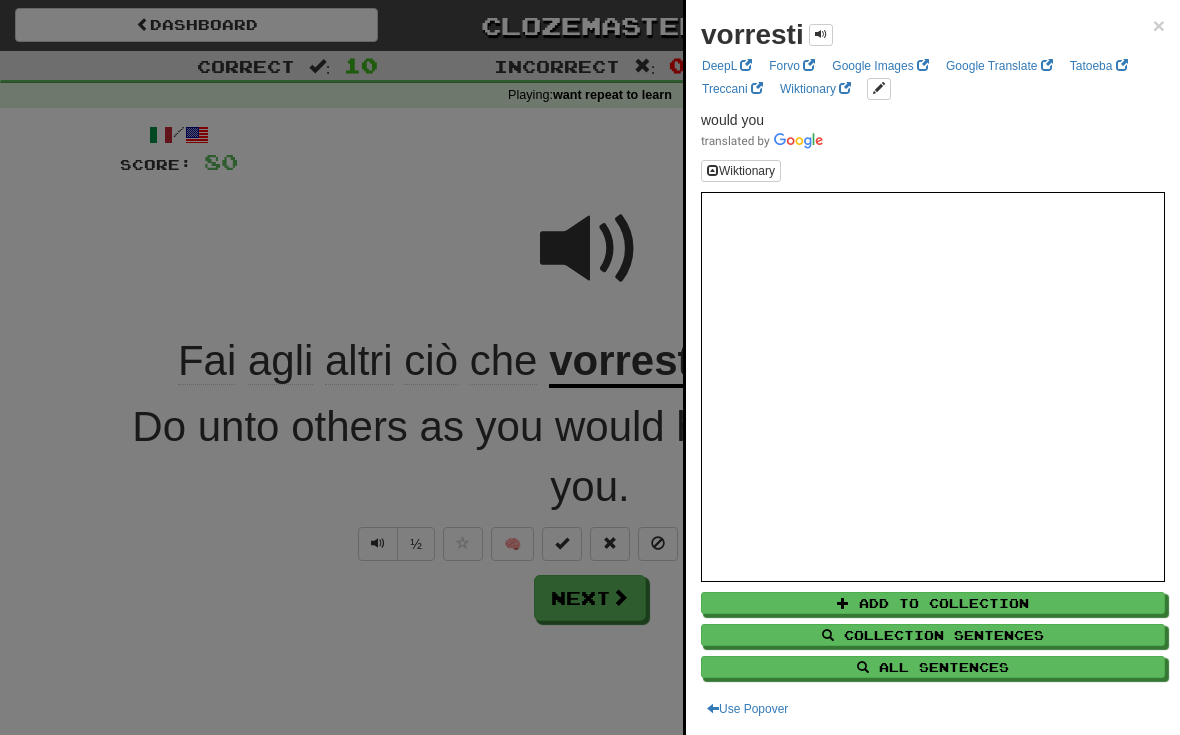 click on "All Sentences" at bounding box center (933, 667) 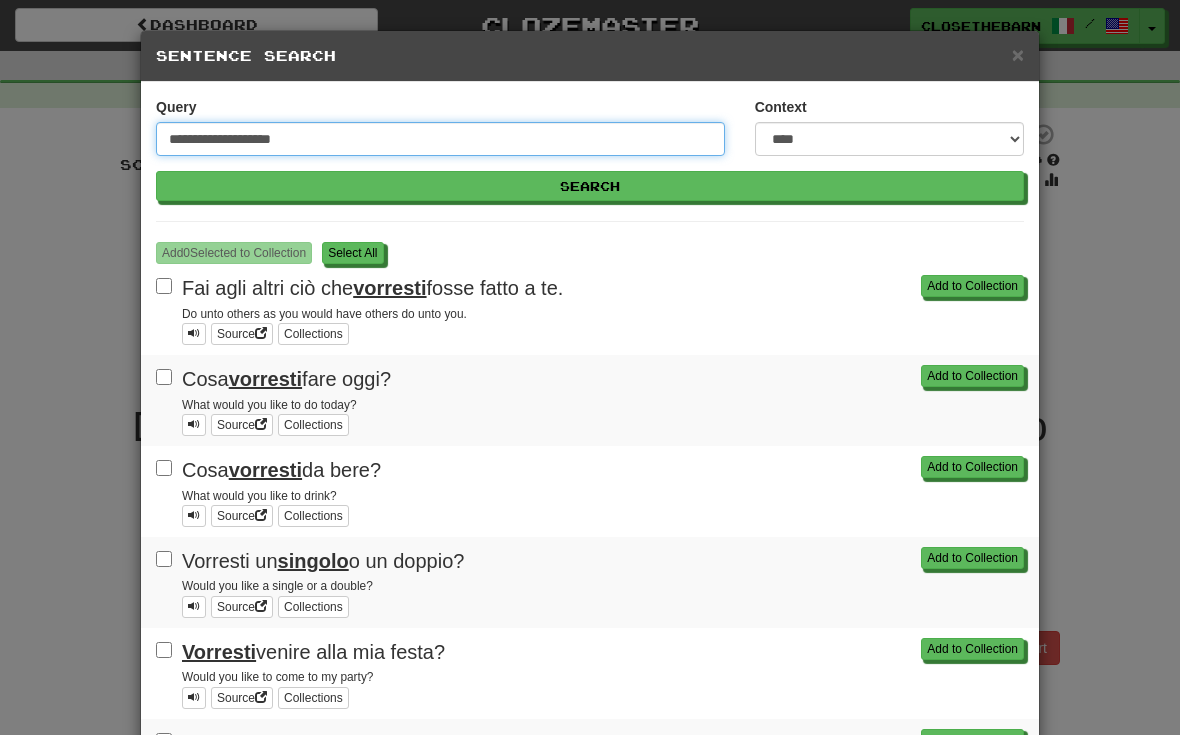 click on "Search" at bounding box center (590, 186) 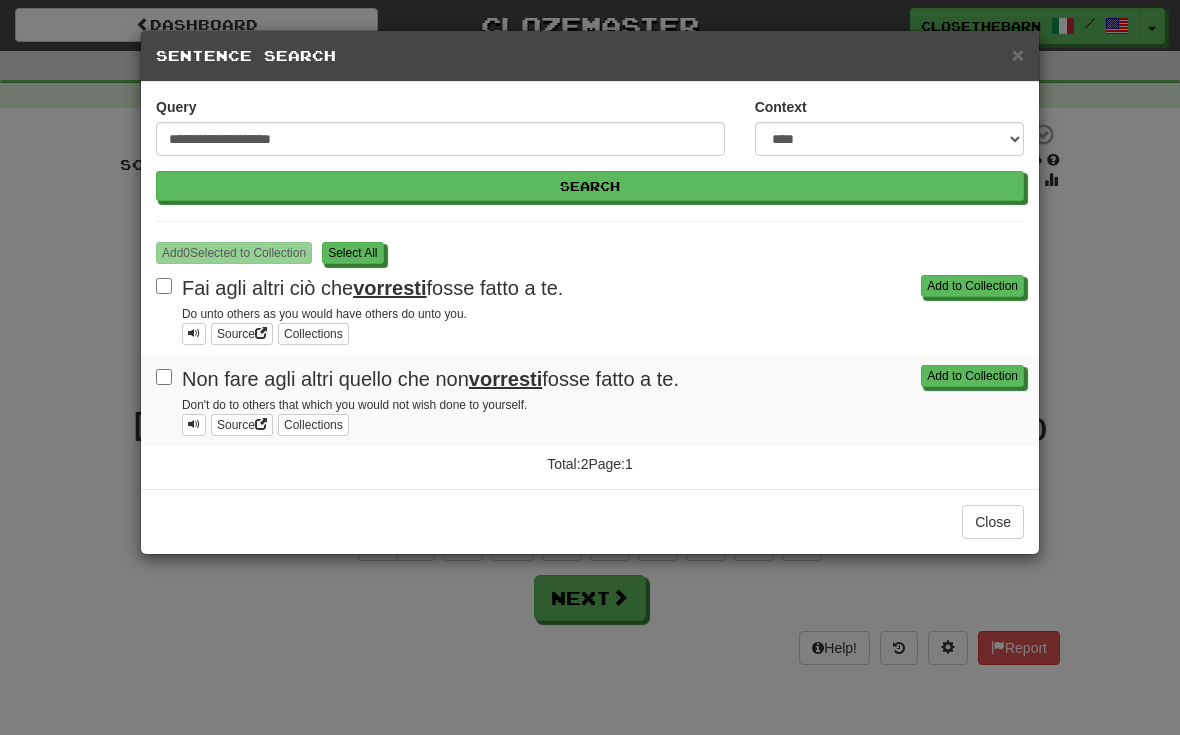 click on "S elect All" at bounding box center (352, 253) 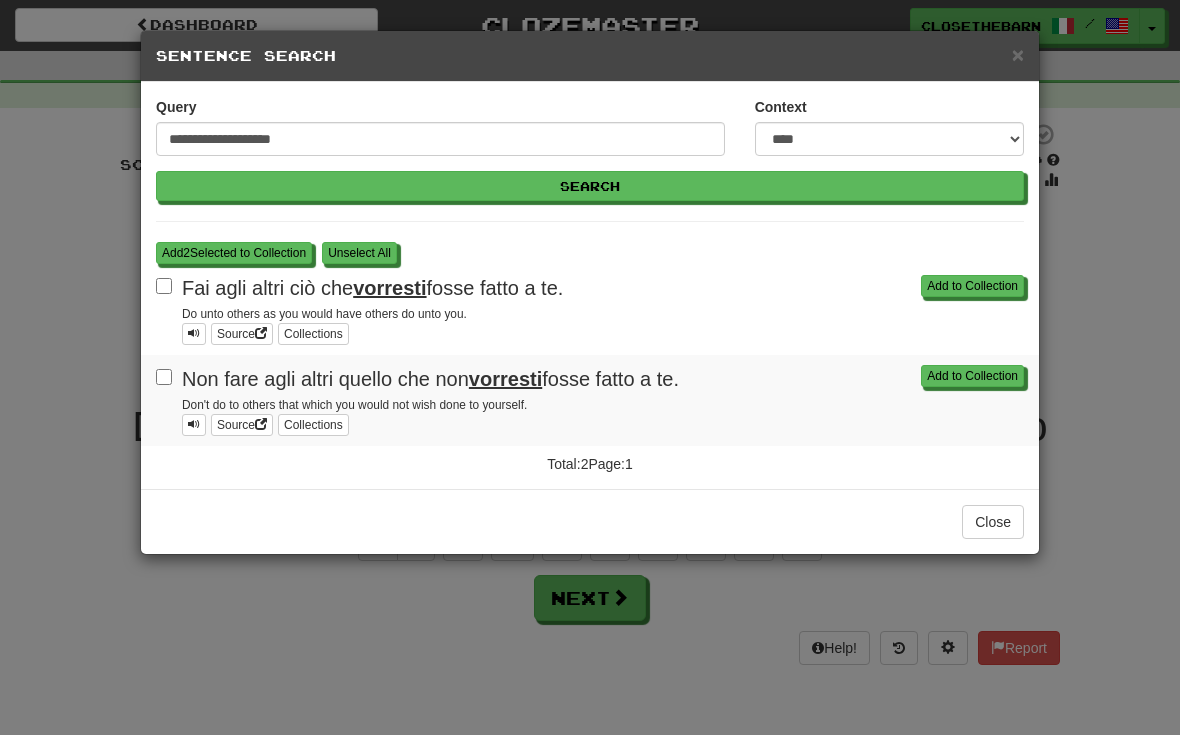click on "Add  2  Selected to Collection" at bounding box center (234, 253) 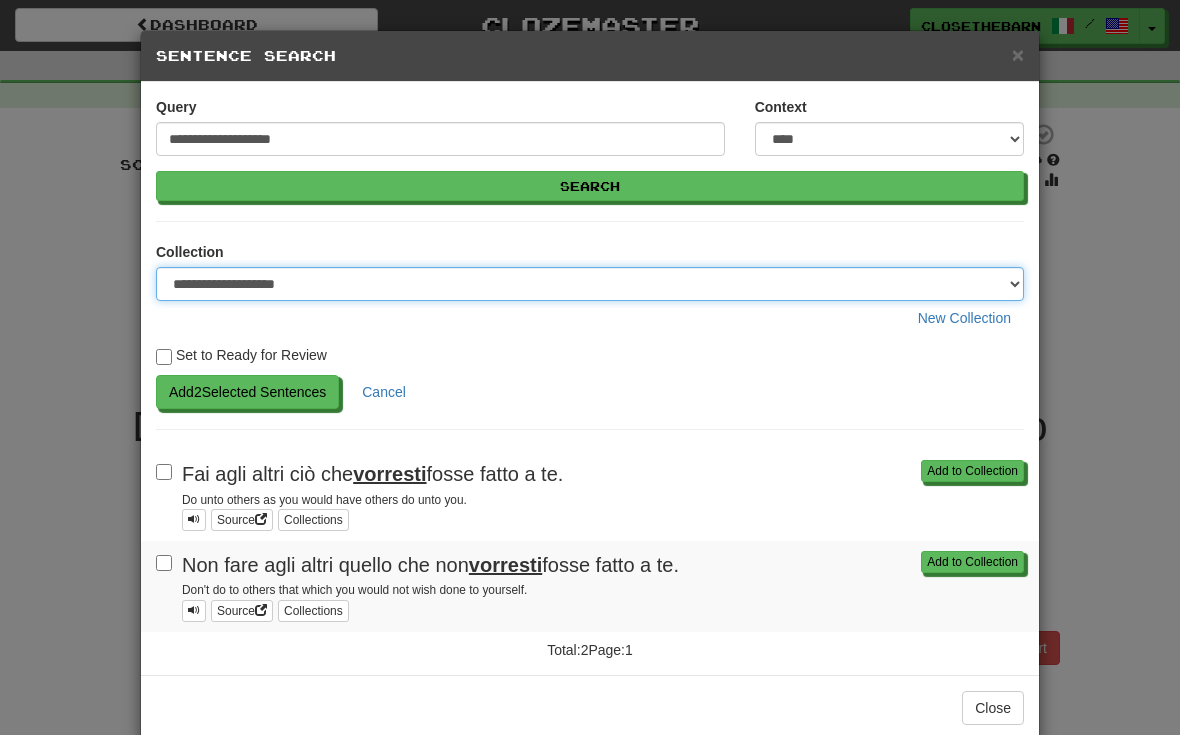 click on "**********" at bounding box center (590, 284) 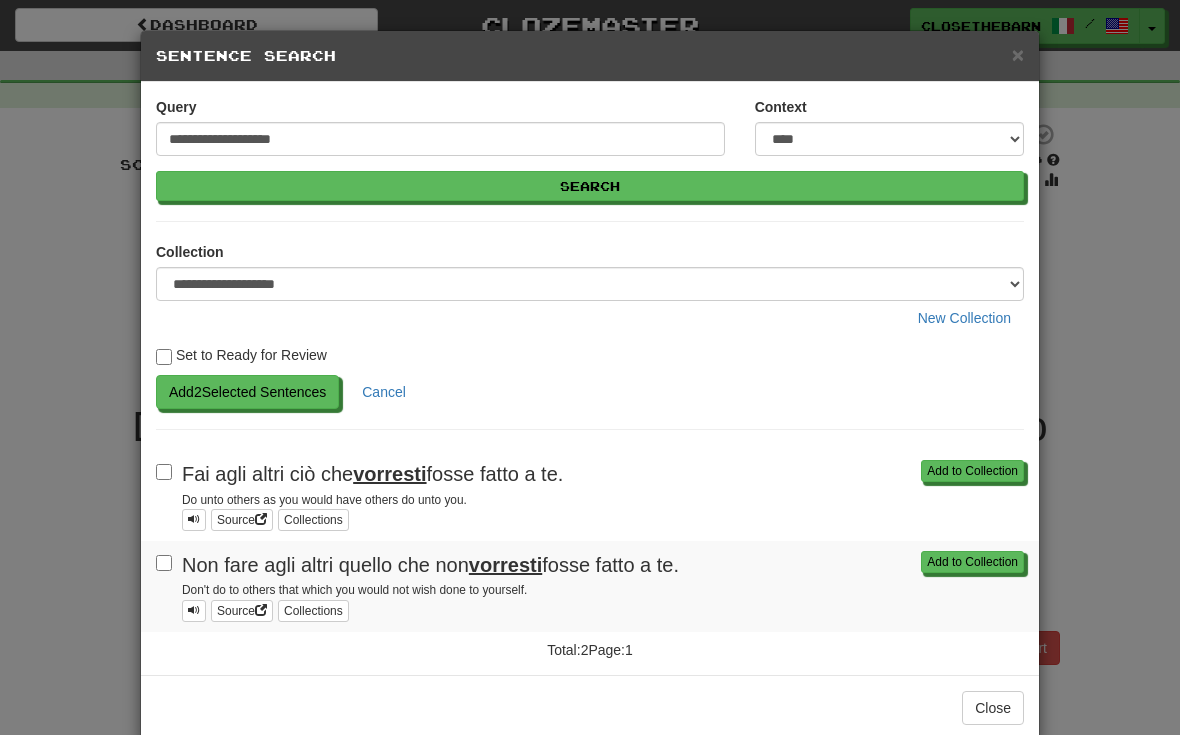 click on "Add  2  Selected Sentences" at bounding box center (247, 392) 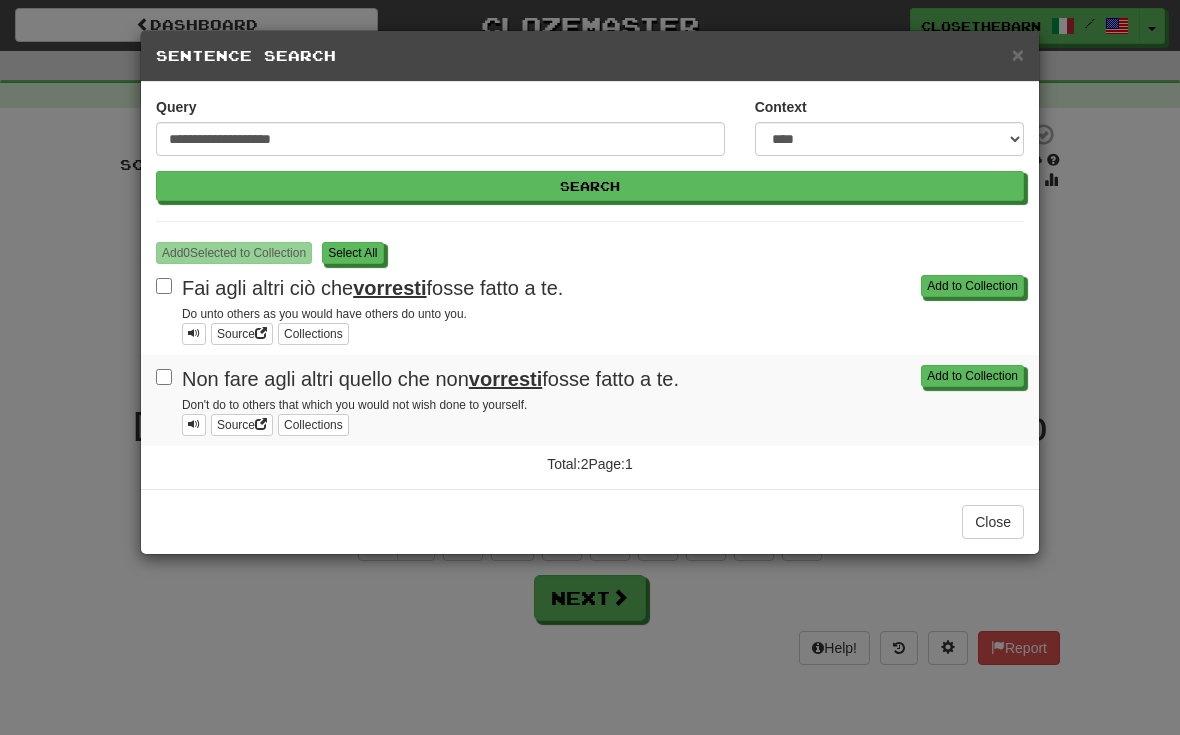 click on "S elect All" at bounding box center [352, 253] 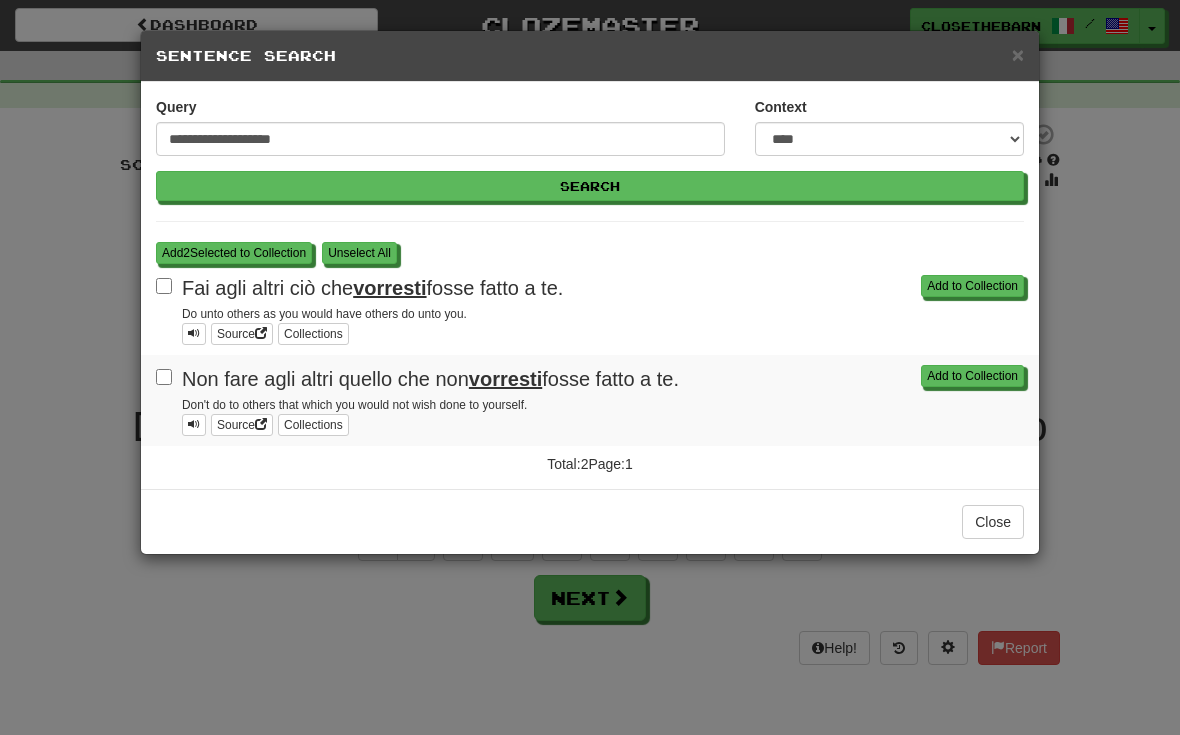 click on "Add  2  Selected to Collection" at bounding box center [234, 253] 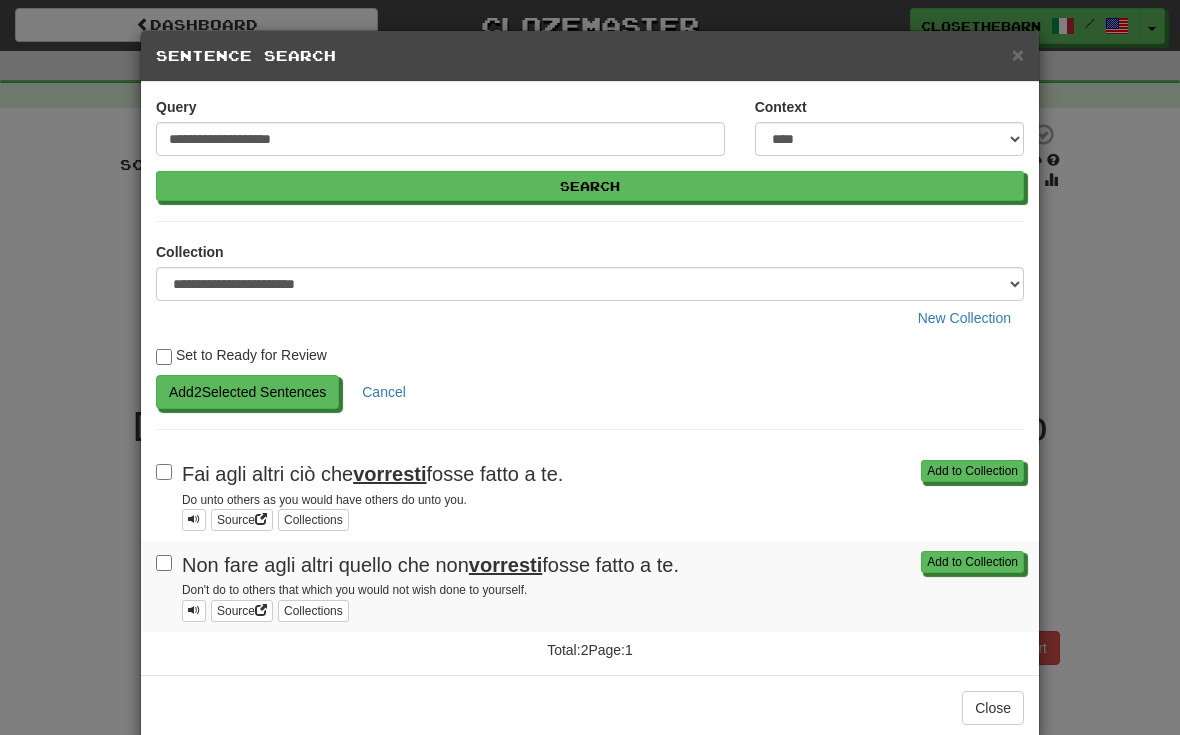 click on "Add  2  Selected Sentences" at bounding box center (247, 392) 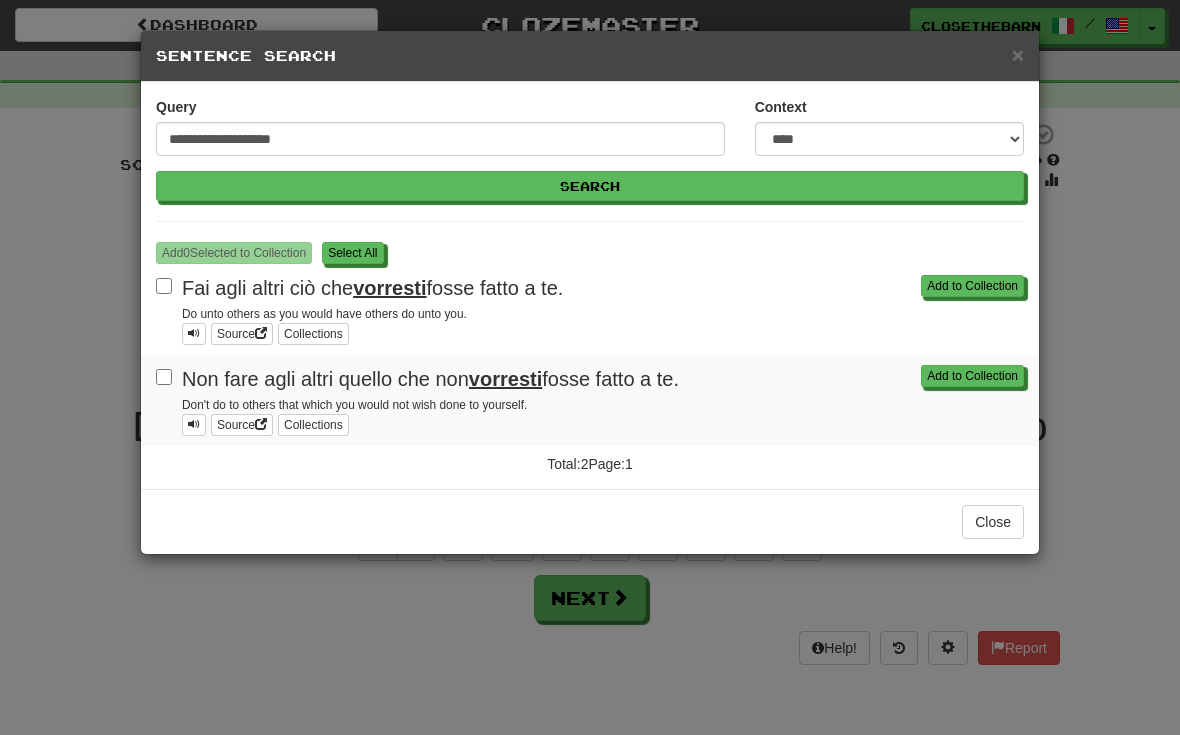click on "S elect All" at bounding box center (352, 253) 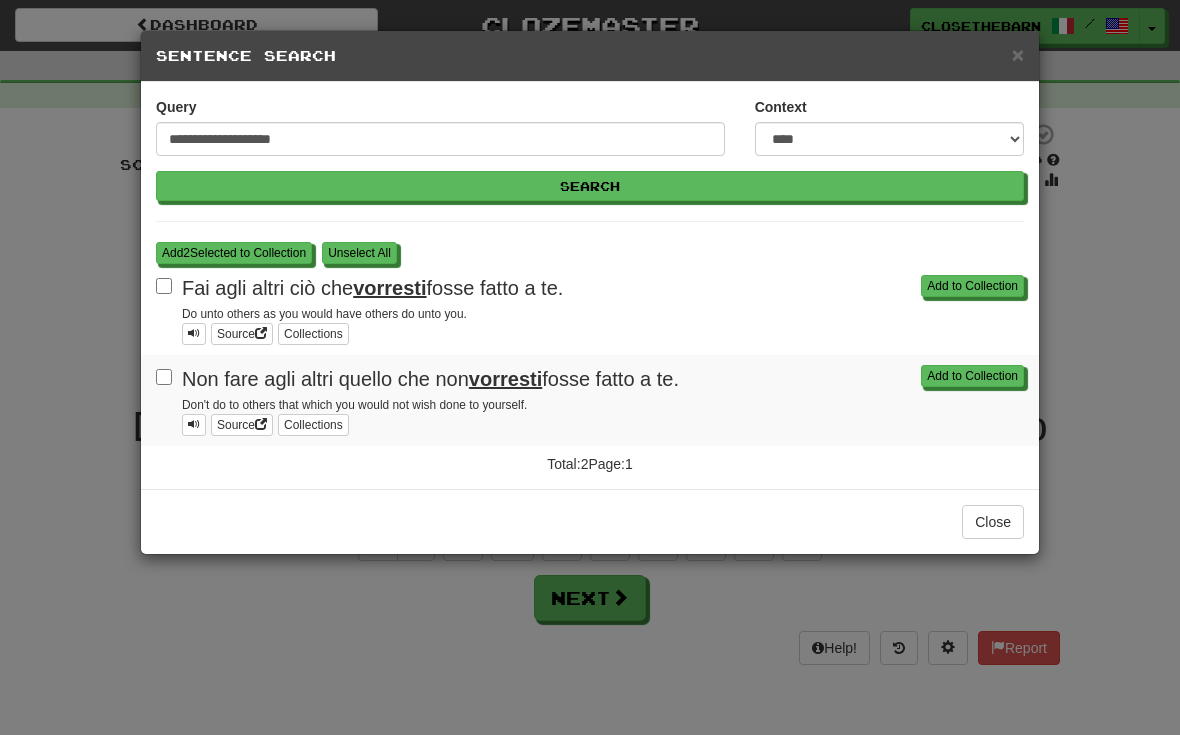 click on "Add  2  Selected to Collection" at bounding box center [234, 253] 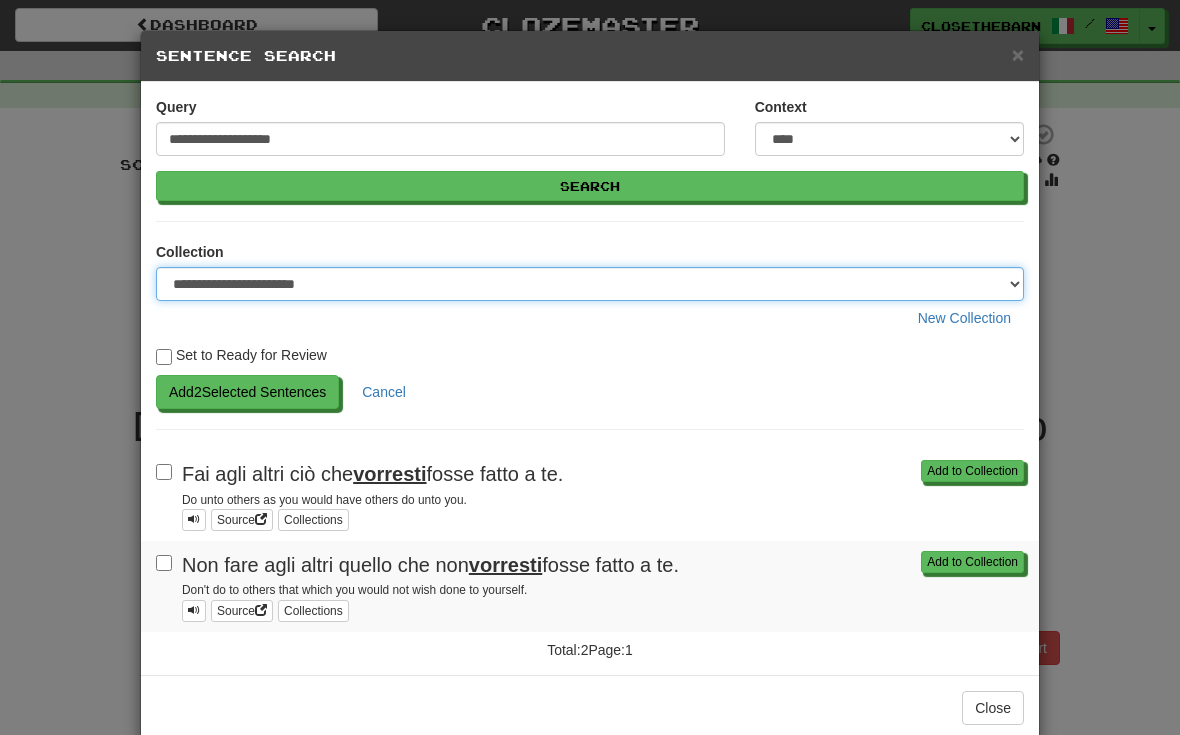 click on "**********" at bounding box center (590, 284) 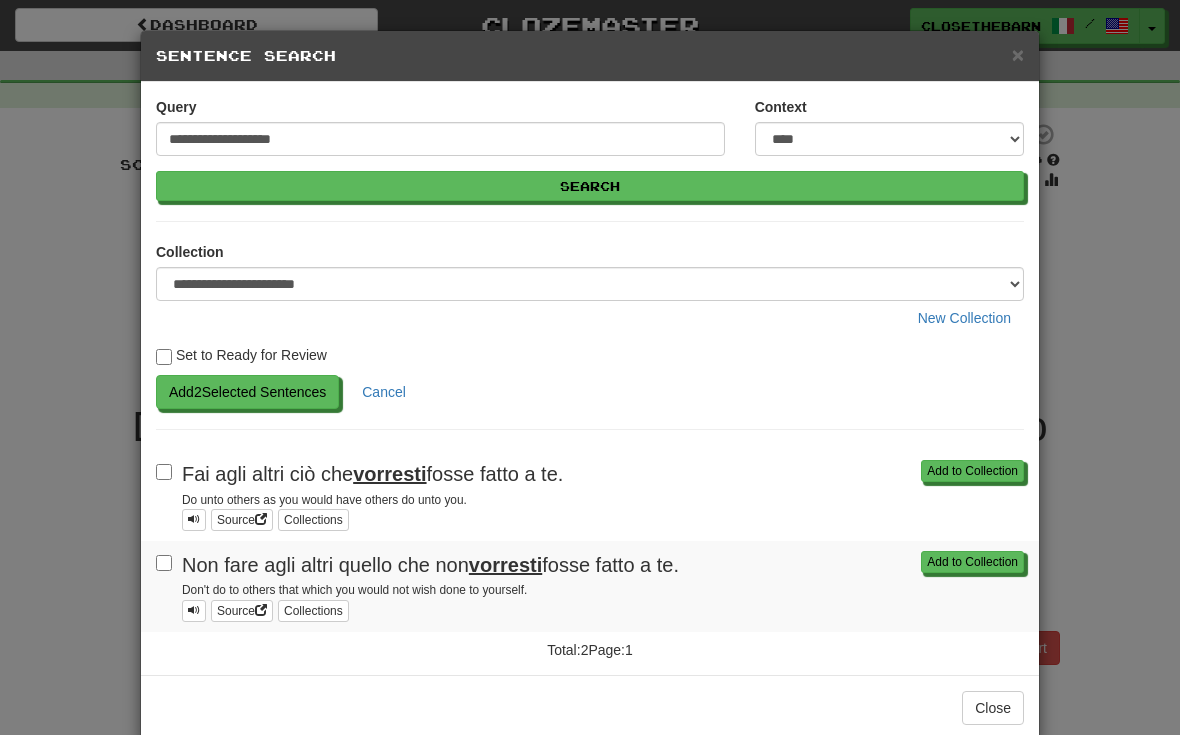 click on "Add  2  Selected Sentences" at bounding box center (247, 392) 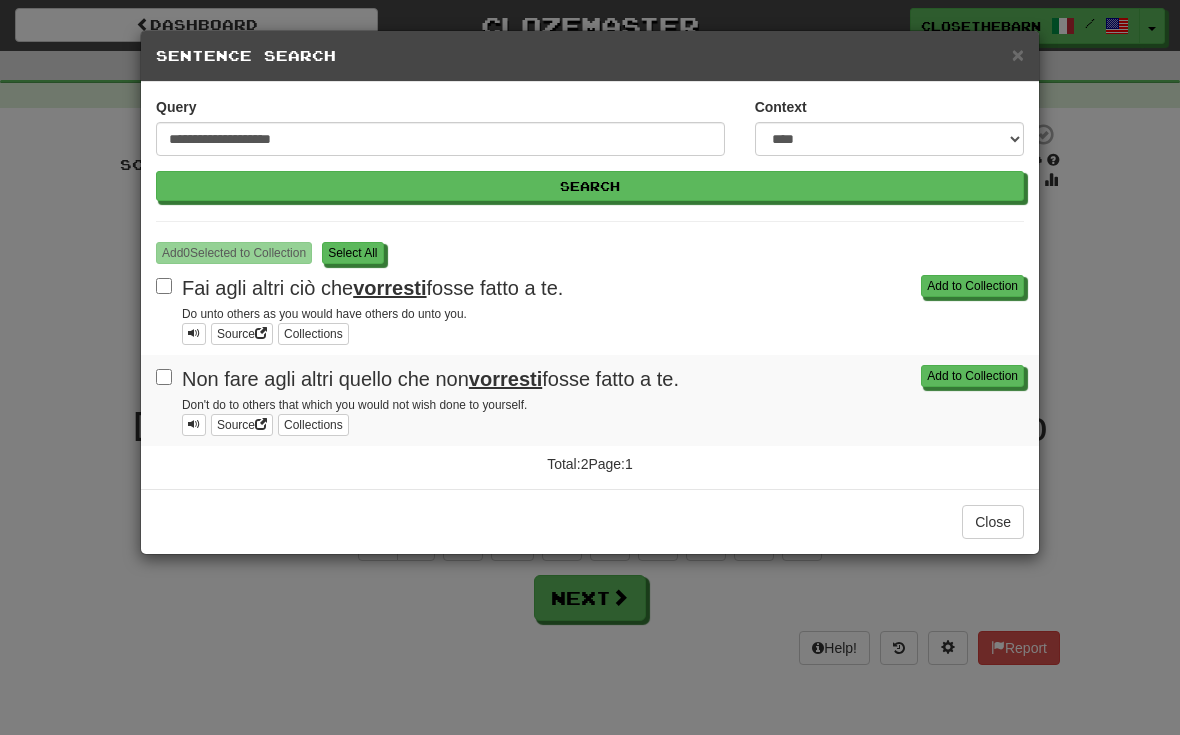 click on "S elect All" at bounding box center (352, 253) 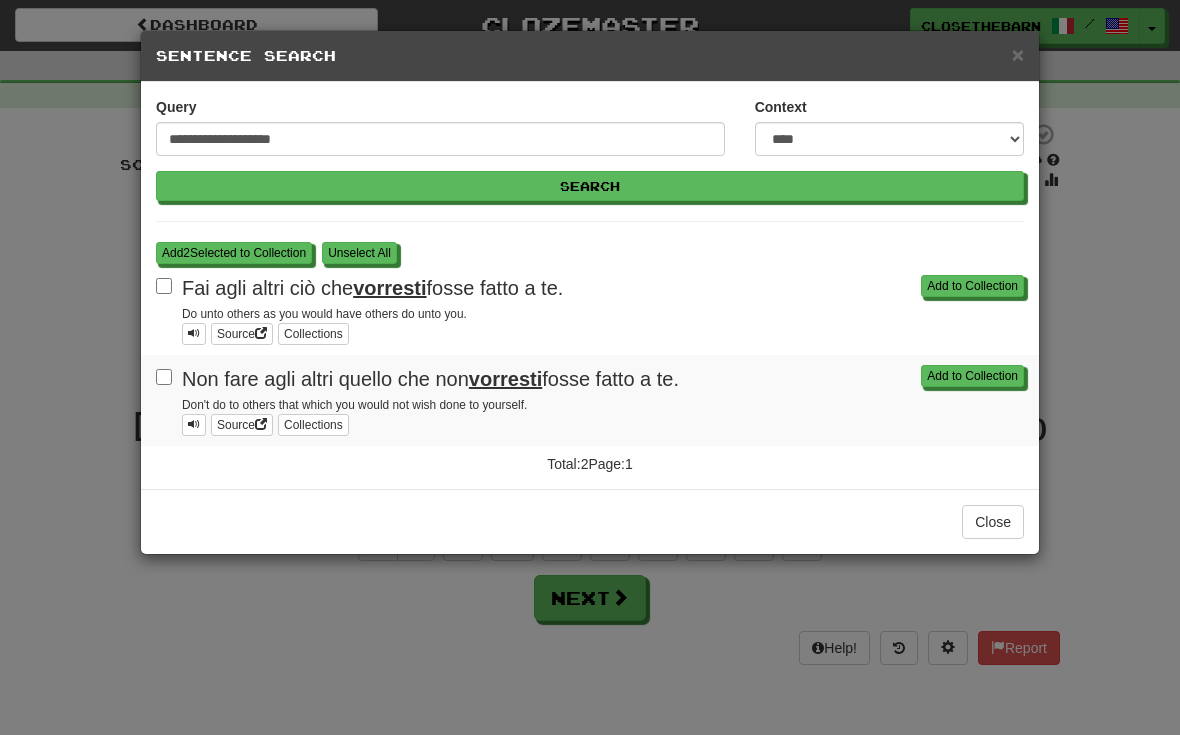 click on "Add  2  Selected to Collection" at bounding box center (234, 253) 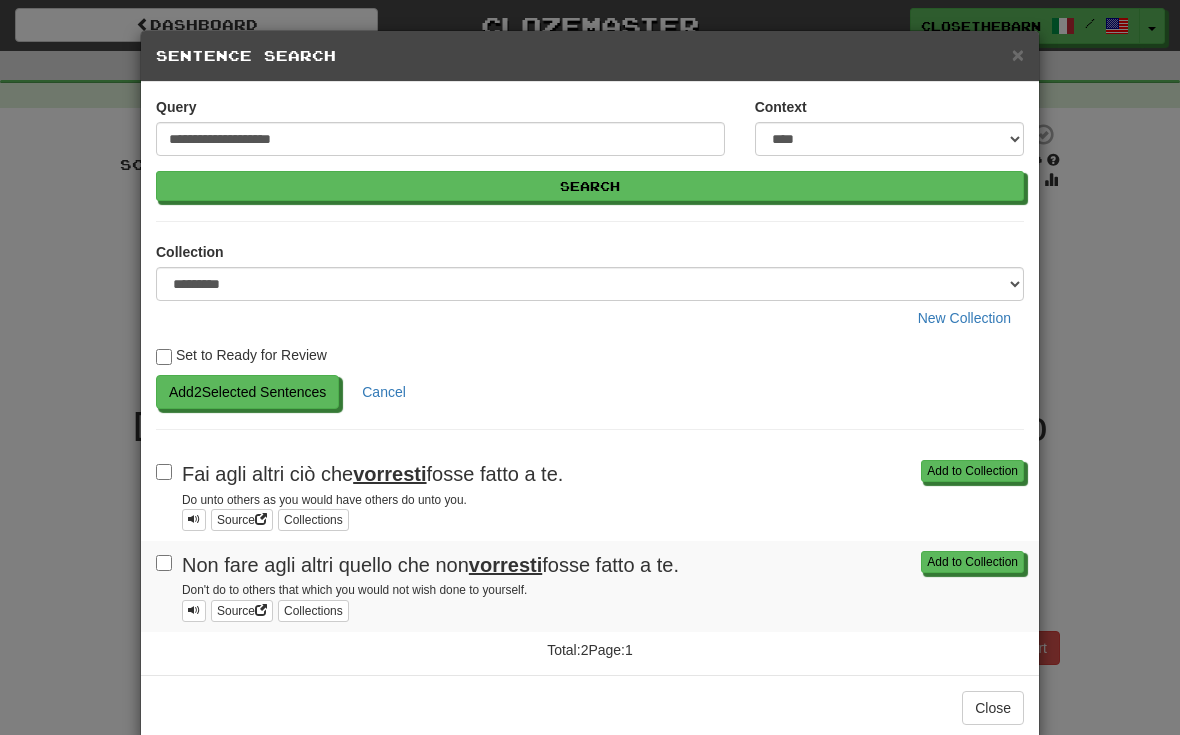 click on "Add  2  Selected Sentences" at bounding box center [247, 392] 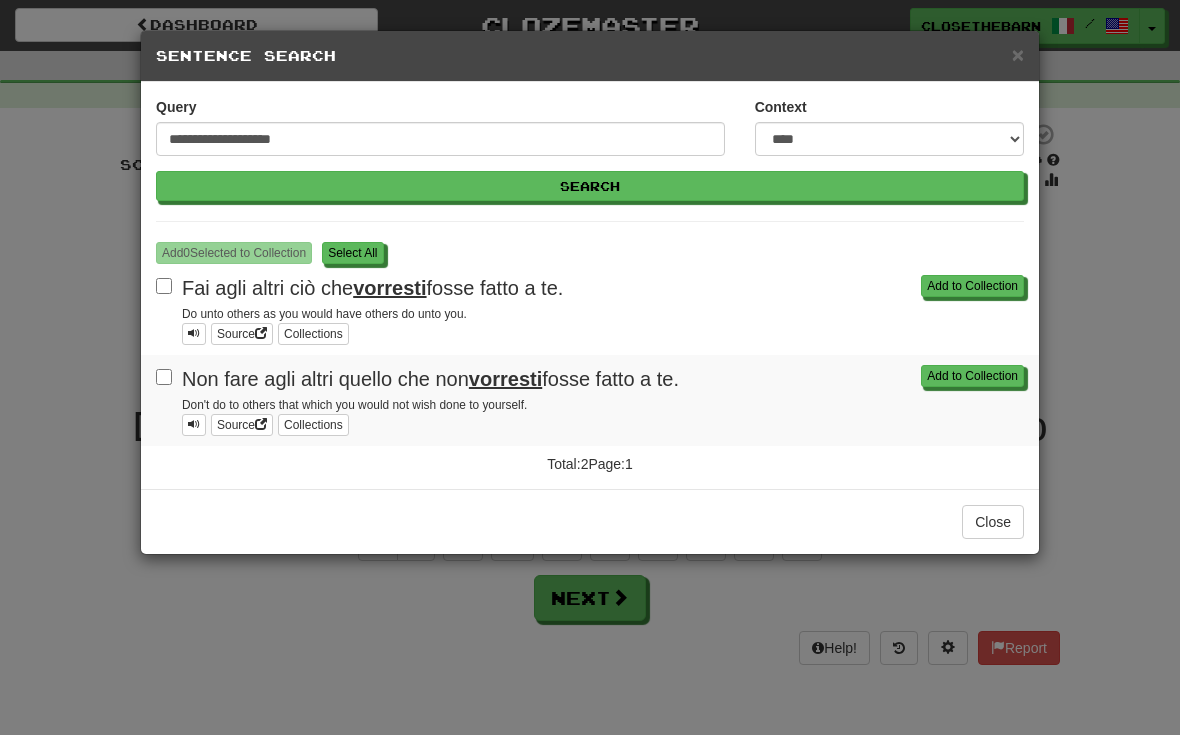 click on "×" at bounding box center (1018, 54) 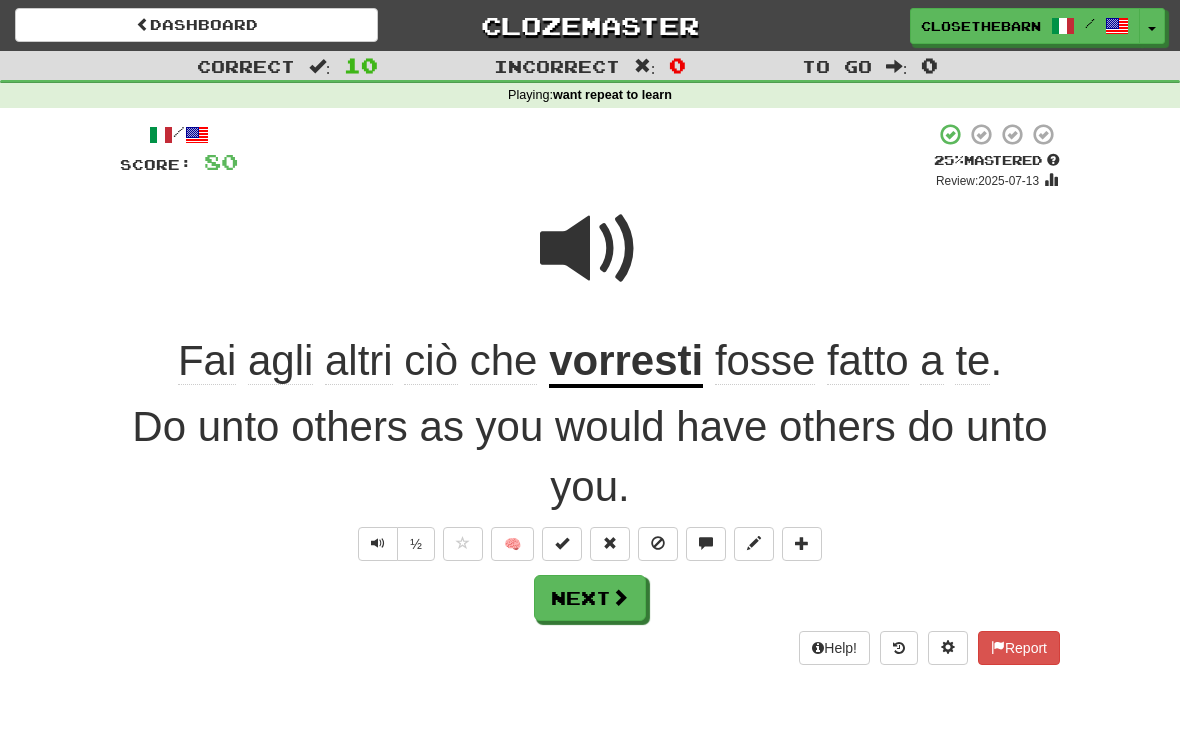 click at bounding box center (610, 543) 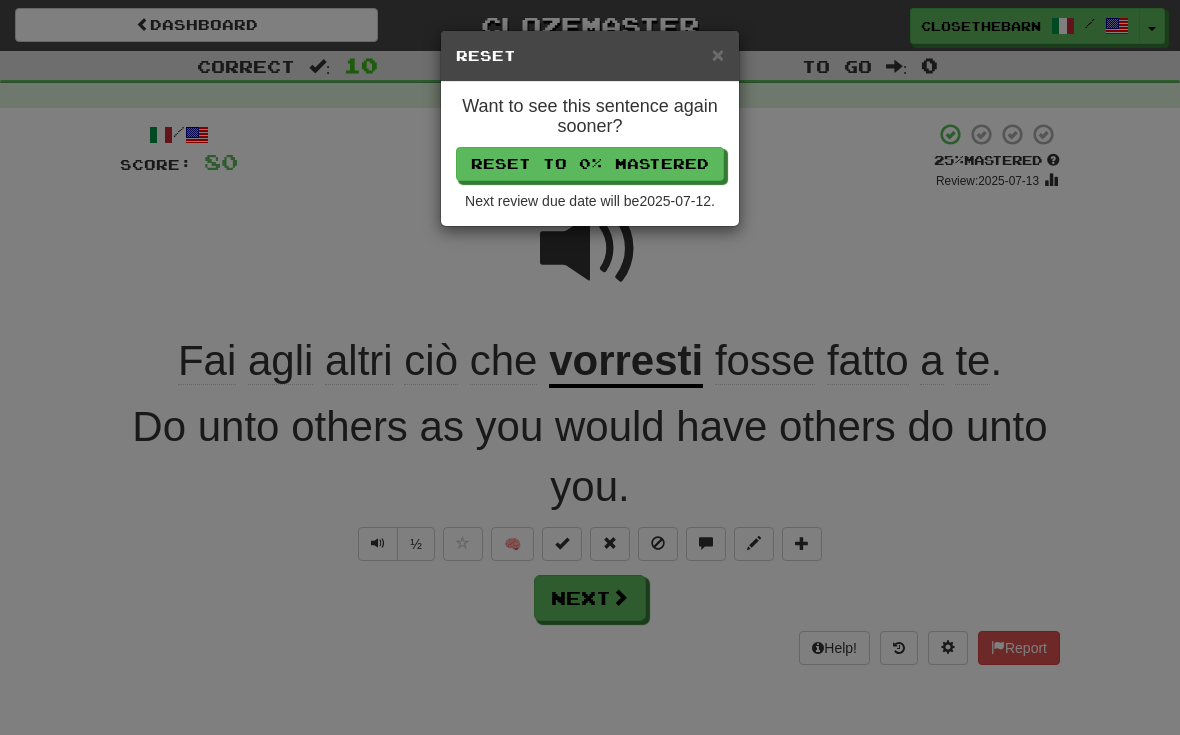 click on "Reset to 0% Mastered" at bounding box center [590, 164] 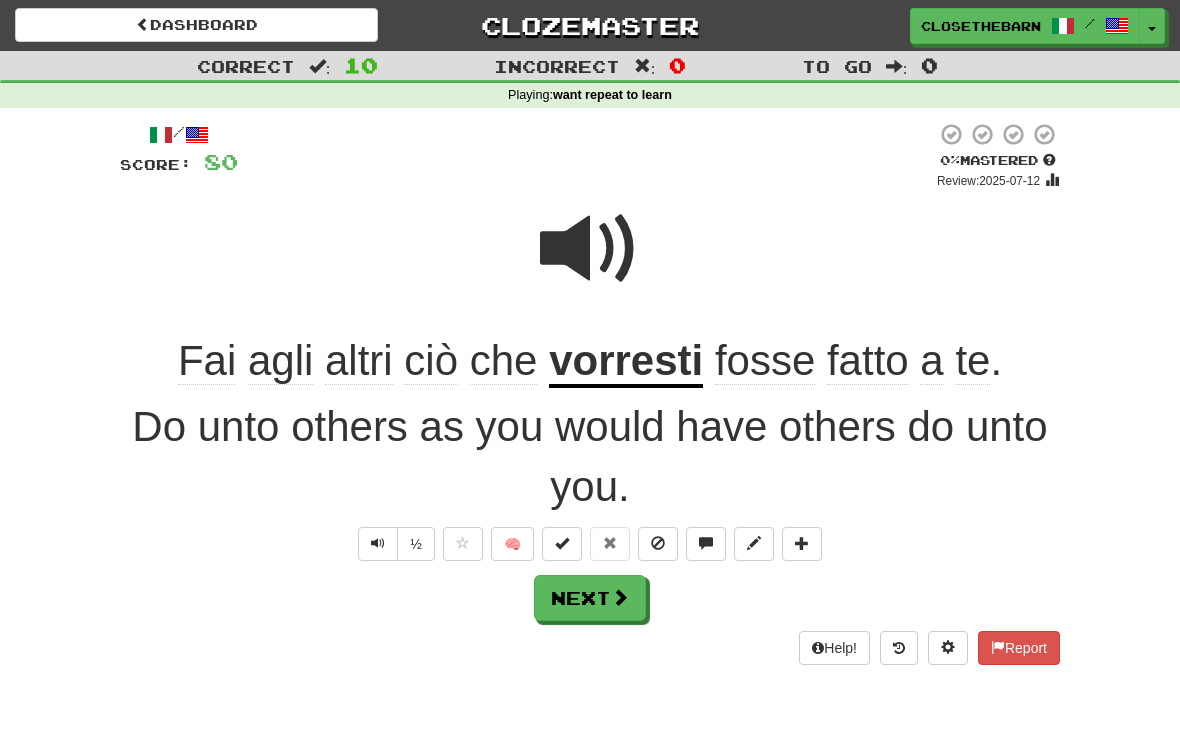 click on "Next" at bounding box center [590, 598] 